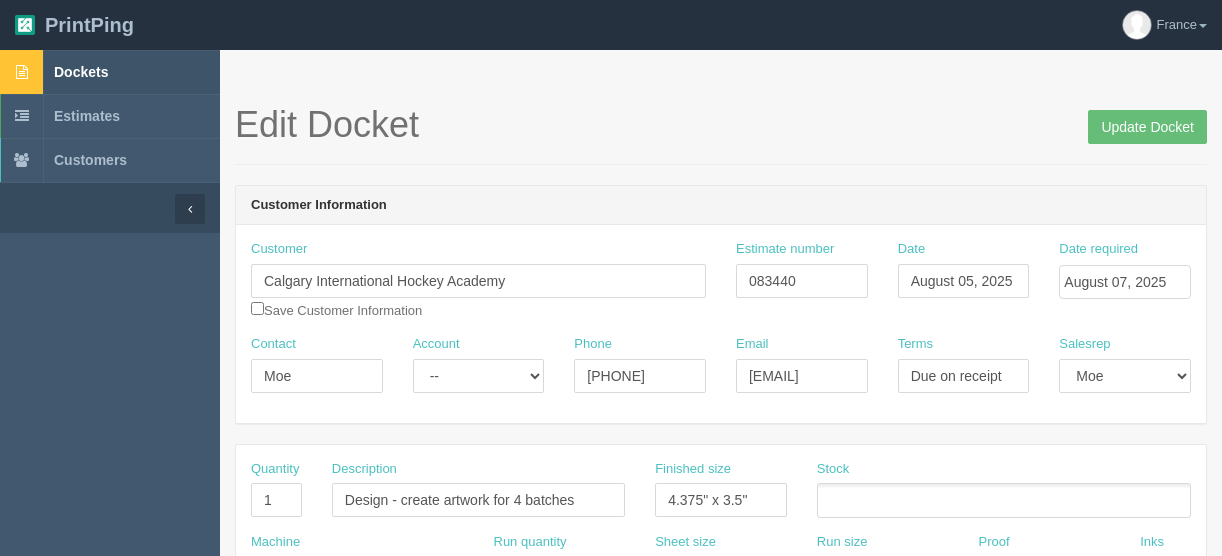 scroll, scrollTop: 0, scrollLeft: 0, axis: both 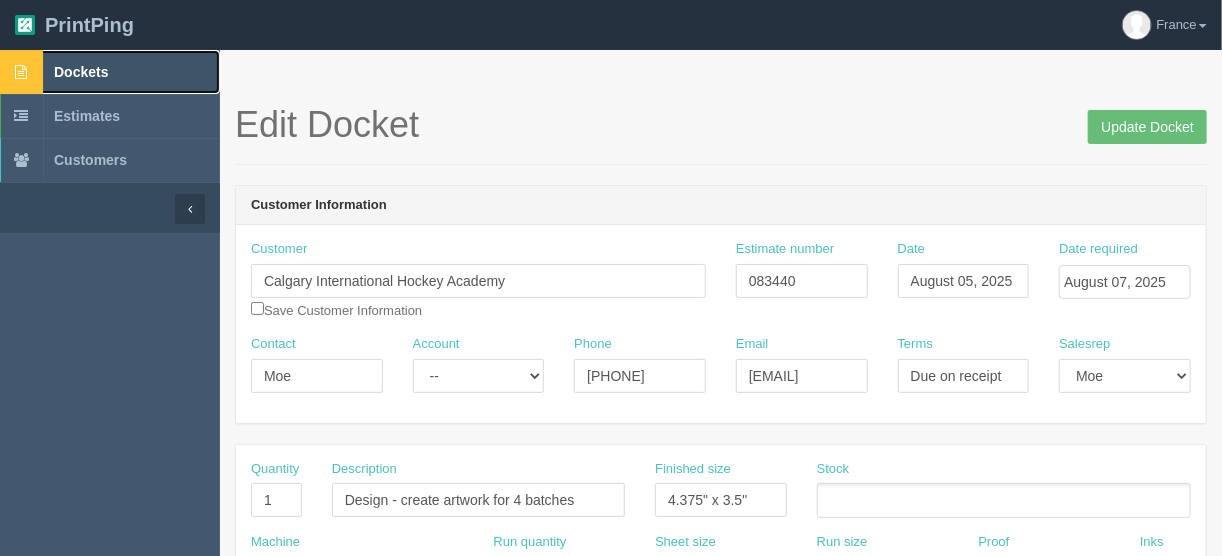 click on "Dockets" at bounding box center [110, 72] 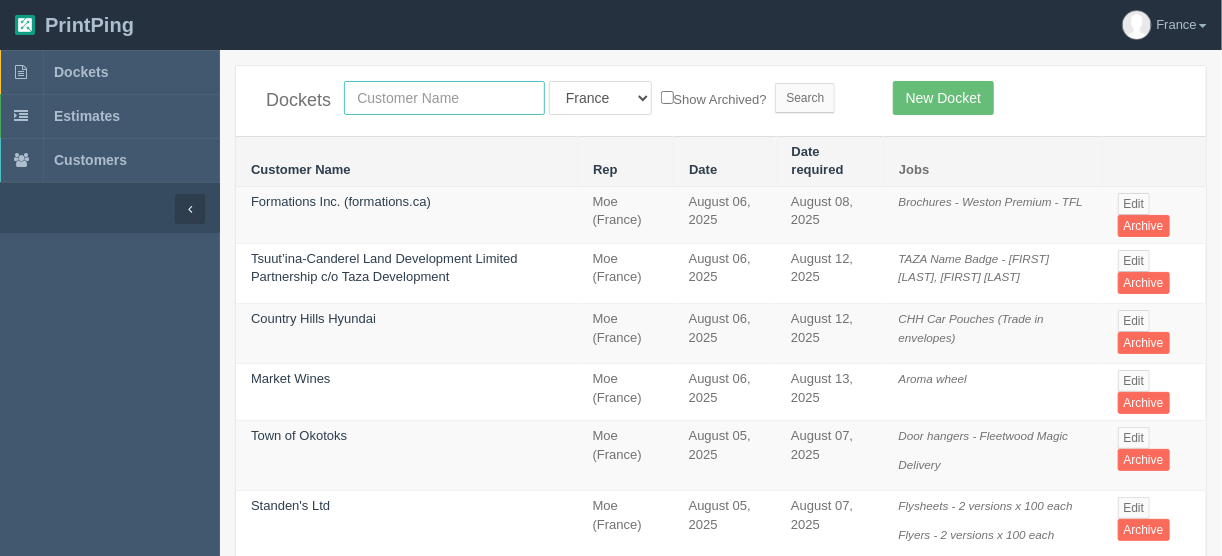 click at bounding box center [444, 98] 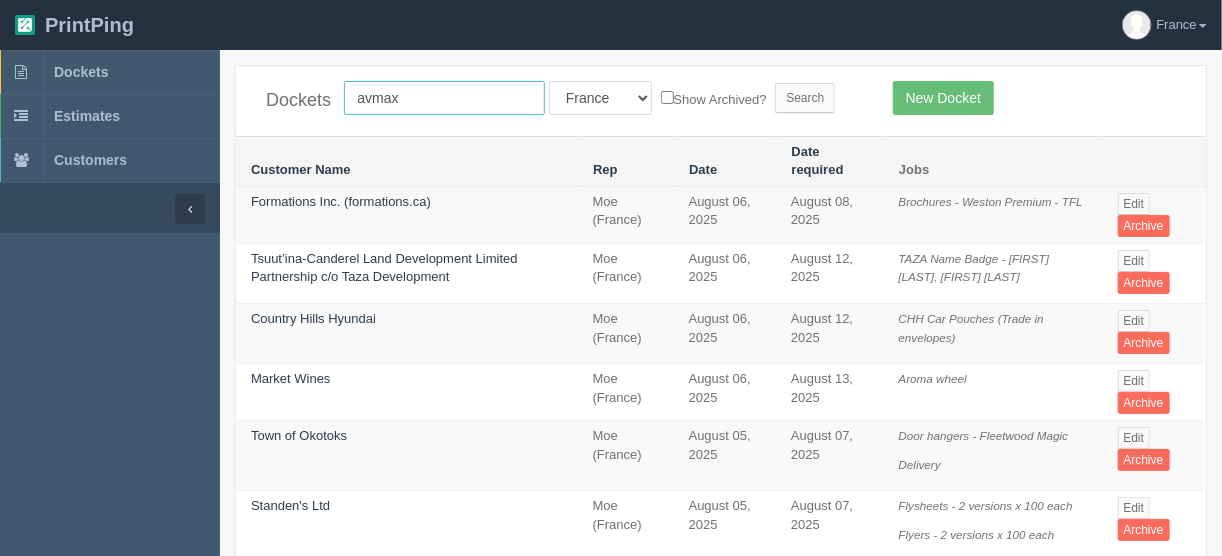 type on "avmax" 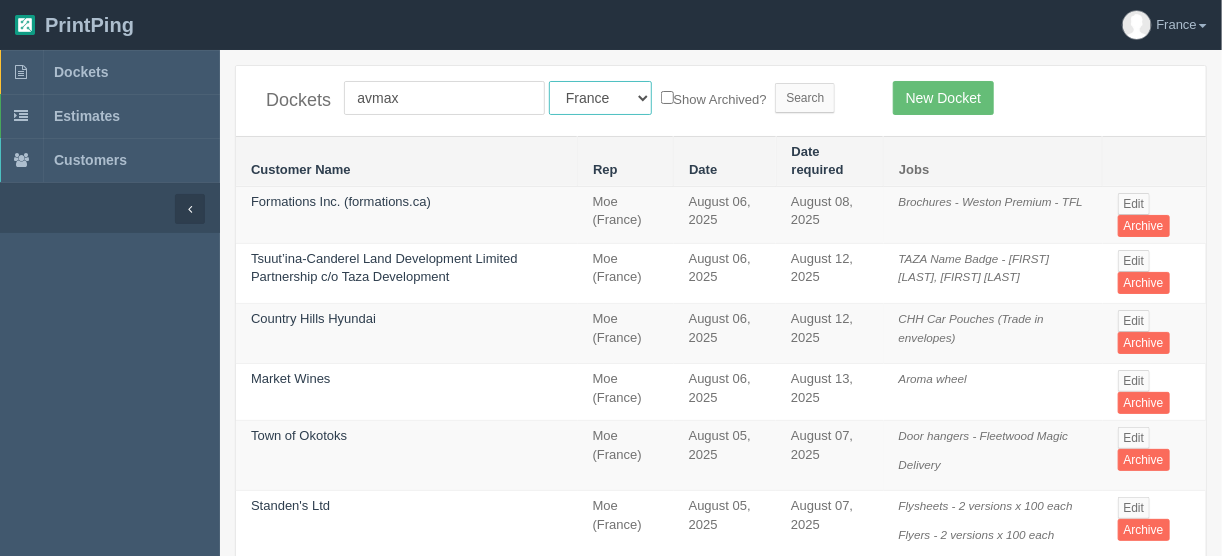 click on "All Users
Ali
Ali Test 1
Aly
Amy
Ankit
Arif
Brandon
Dan
France
Greg
Jim
Mark
Matthew
Mehmud
Mikayla
Moe
Phil
Rebecca
Sam
Stacy
Steve
Viki
Zach
Zack
Zunaid" at bounding box center (600, 98) 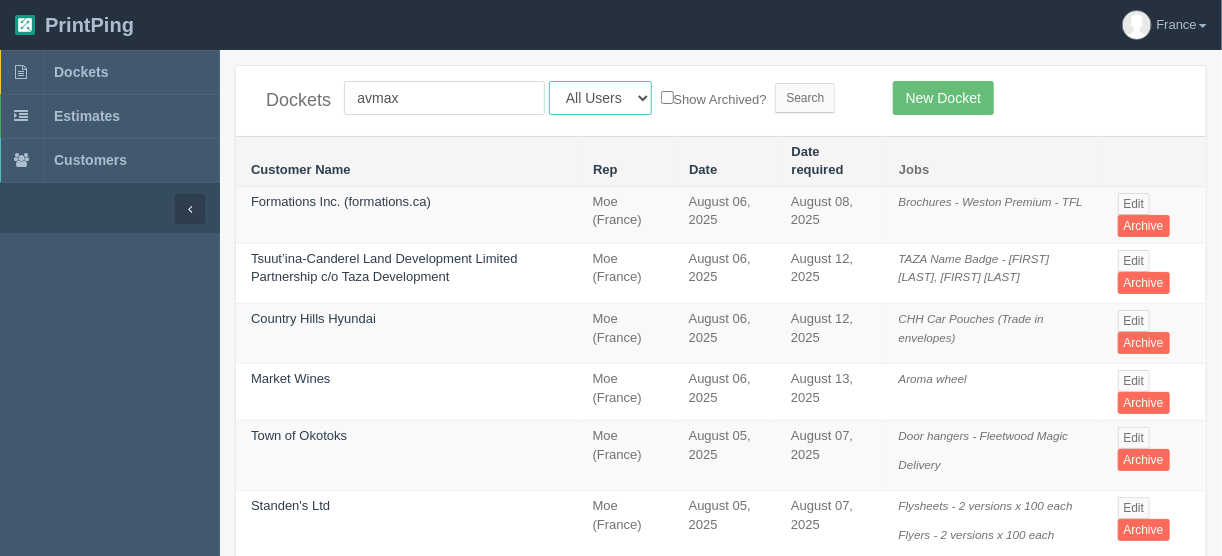 click on "All Users
Ali
Ali Test 1
Aly
Amy
Ankit
Arif
Brandon
Dan
France
Greg
Jim
Mark
Matthew
Mehmud
Mikayla
Moe
Phil
Rebecca
Sam
Stacy
Steve
Viki
Zach
Zack
Zunaid" at bounding box center (600, 98) 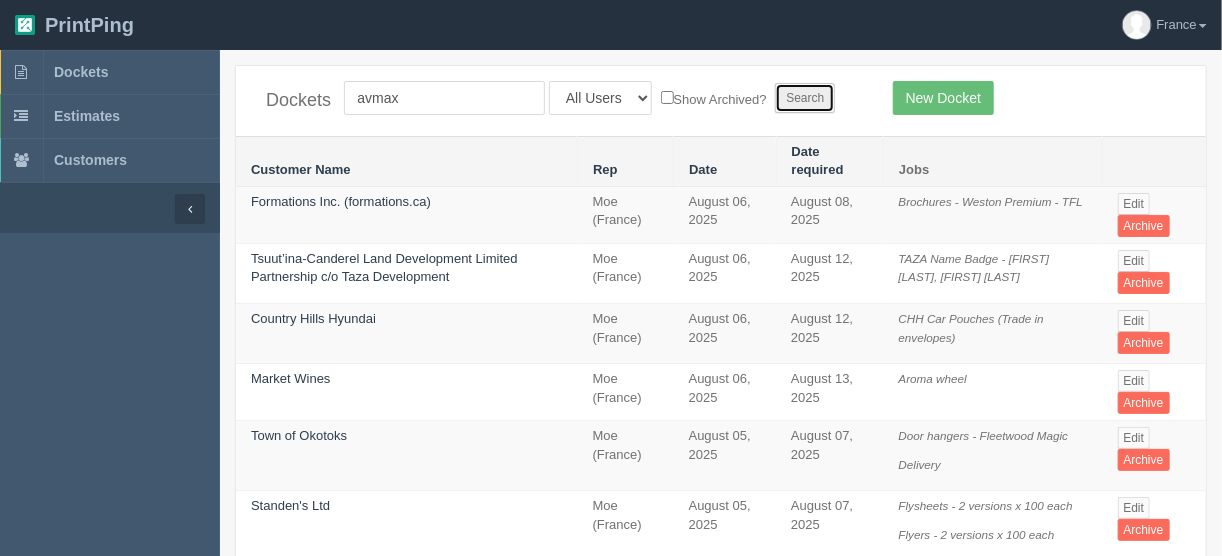 click on "Search" at bounding box center (805, 98) 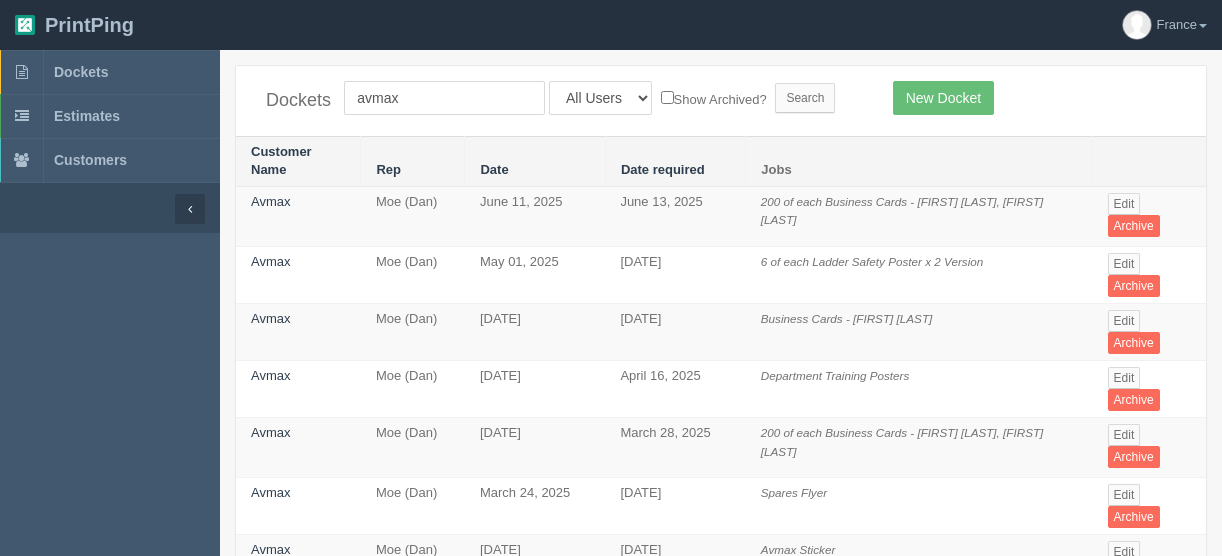 scroll, scrollTop: 0, scrollLeft: 0, axis: both 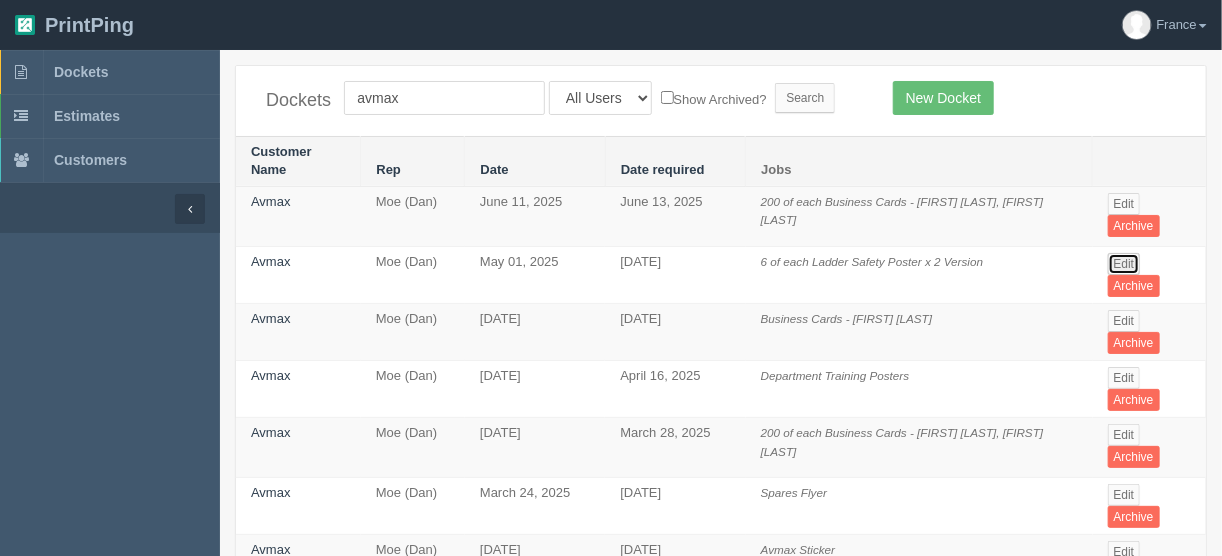 click on "Edit" at bounding box center (1124, 264) 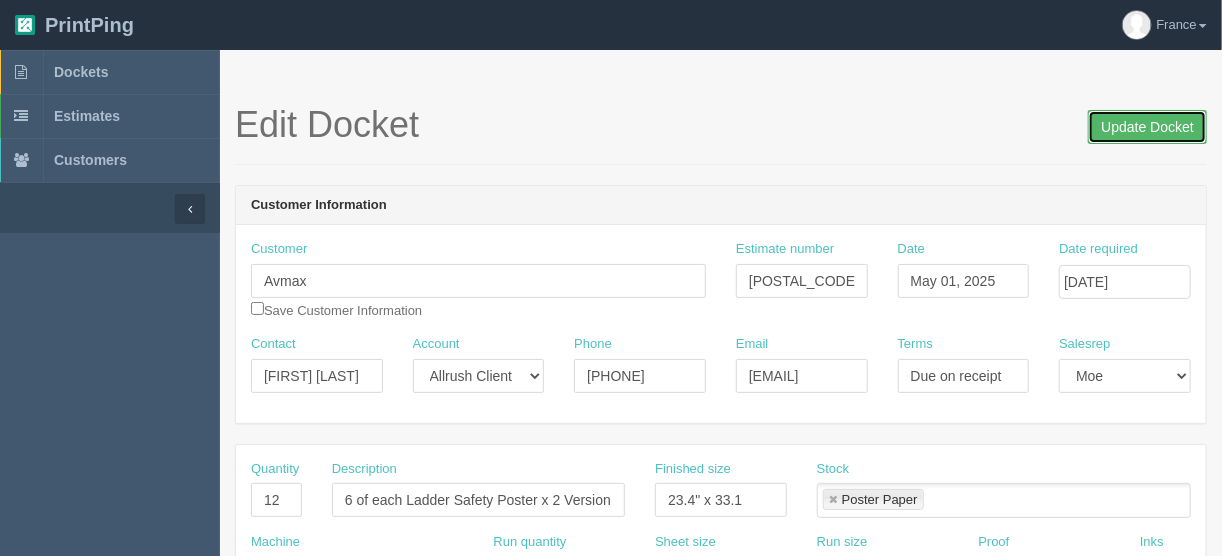 click on "Update Docket" at bounding box center (1147, 127) 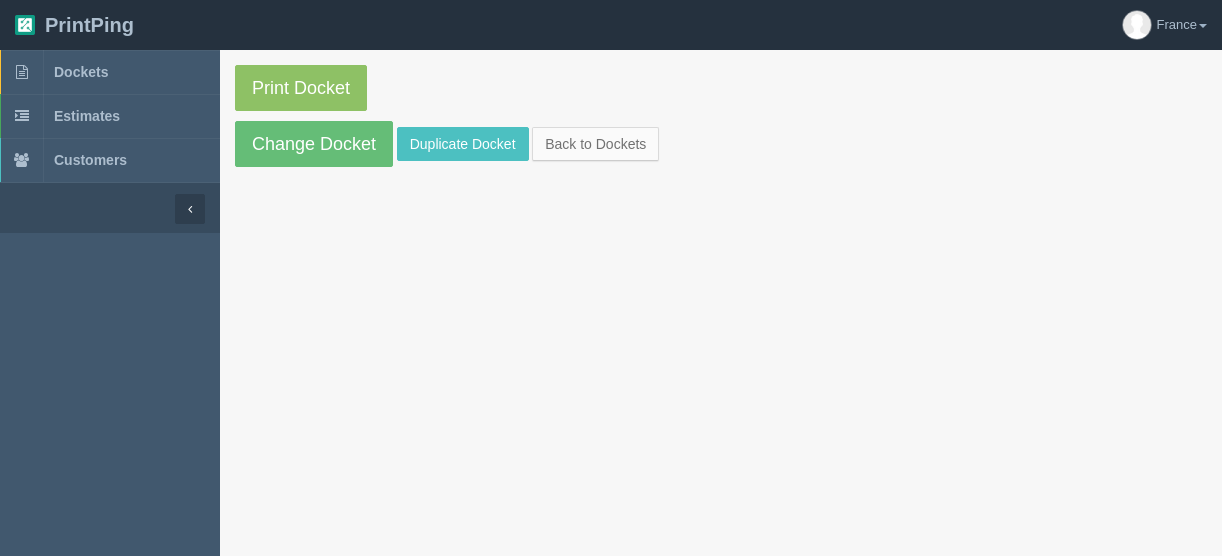 scroll, scrollTop: 0, scrollLeft: 0, axis: both 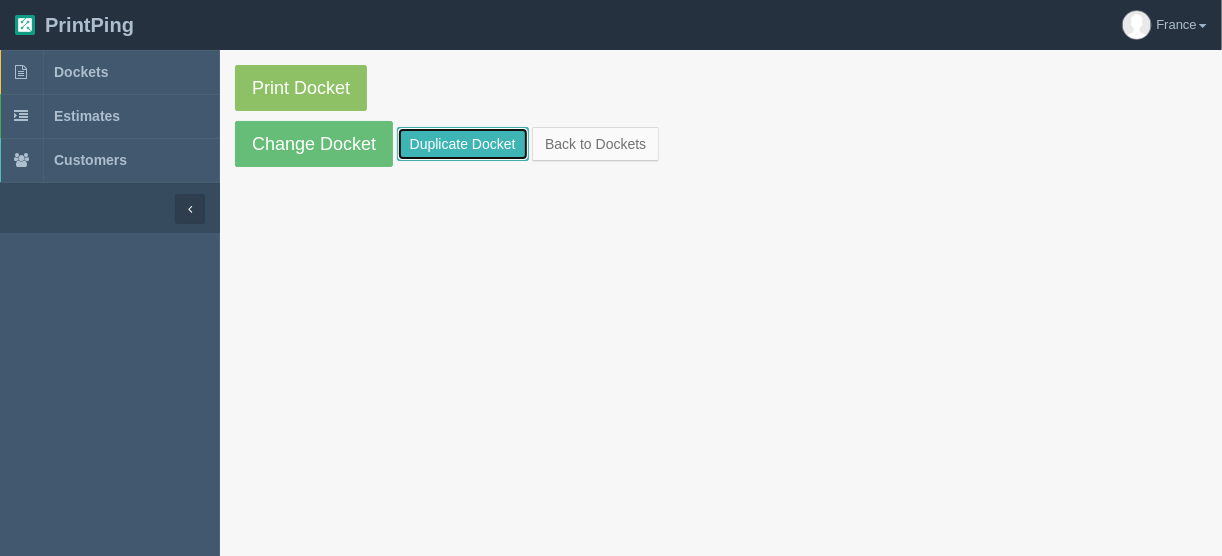 click on "Duplicate Docket" at bounding box center (463, 144) 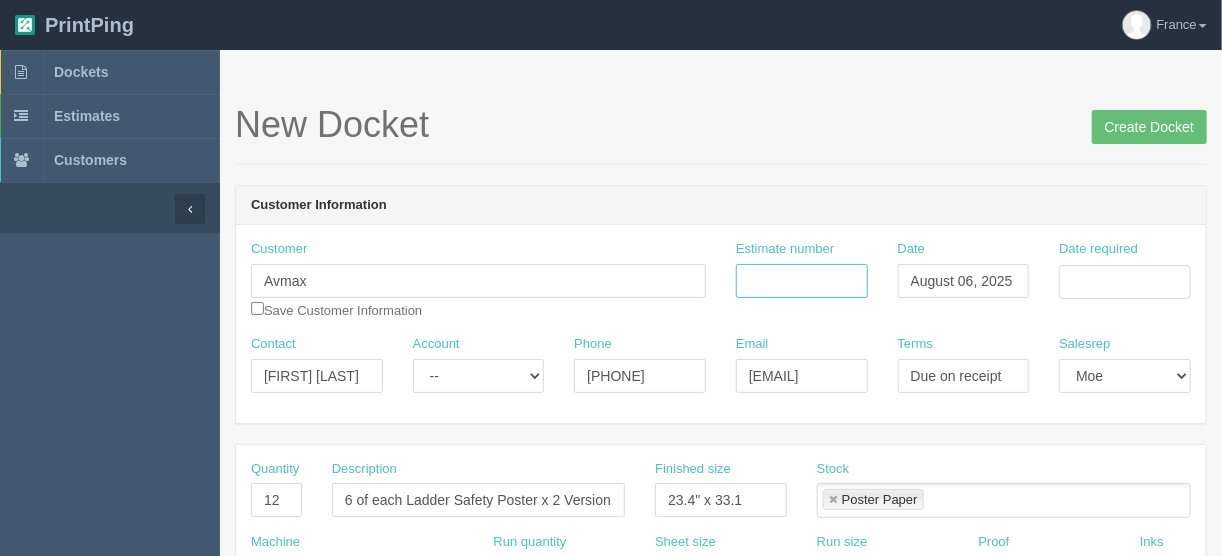 click on "Estimate number" at bounding box center [802, 281] 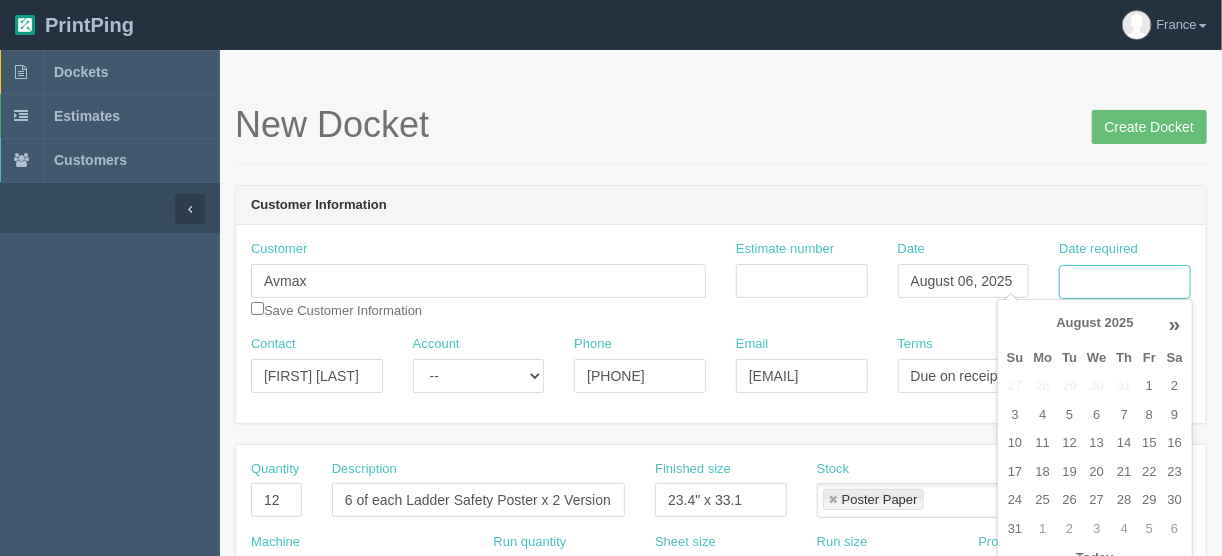 click on "Date required" at bounding box center (1125, 282) 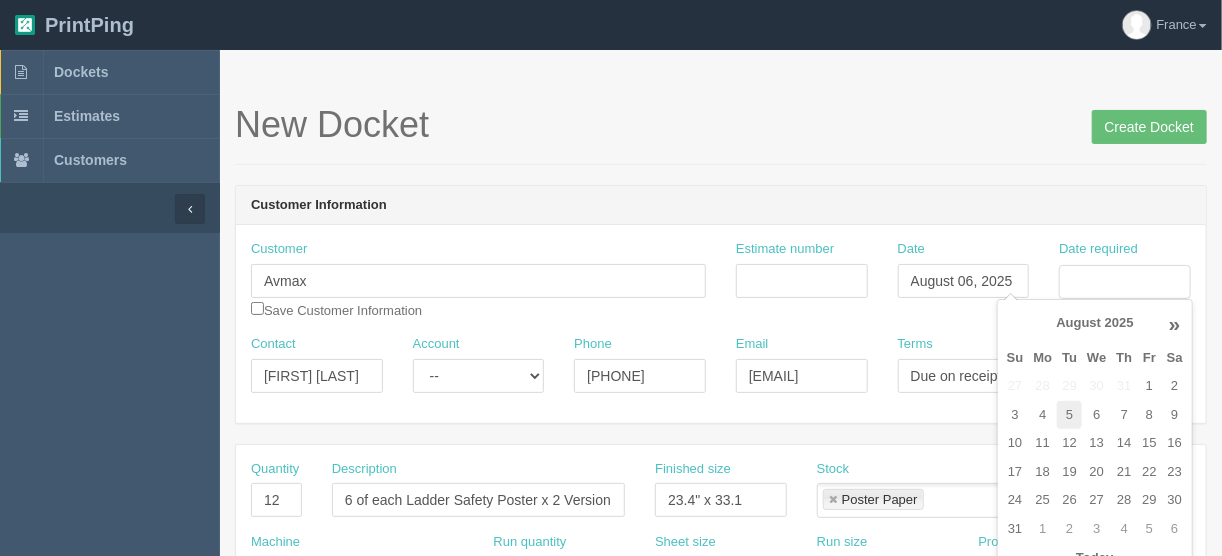 click on "5" at bounding box center [1069, 415] 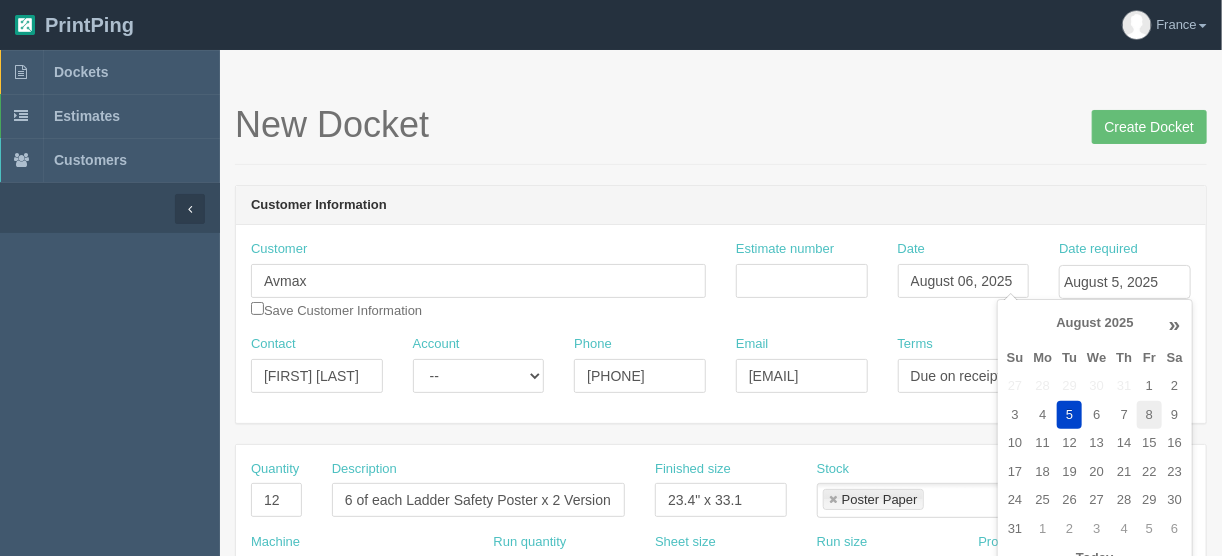 click on "8" at bounding box center [1149, 415] 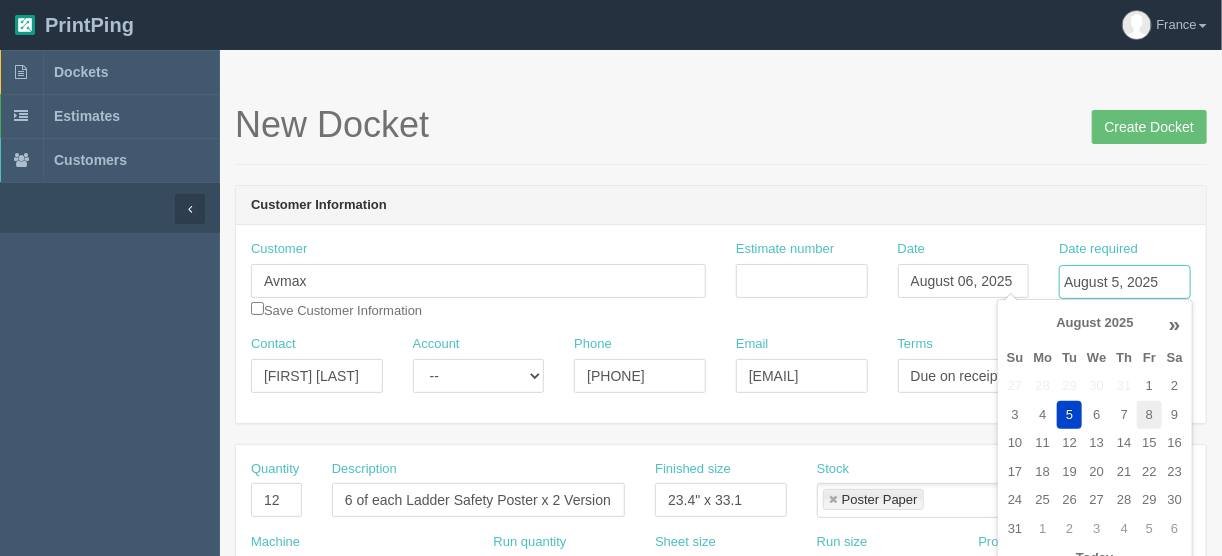 type on "August 8, 2025" 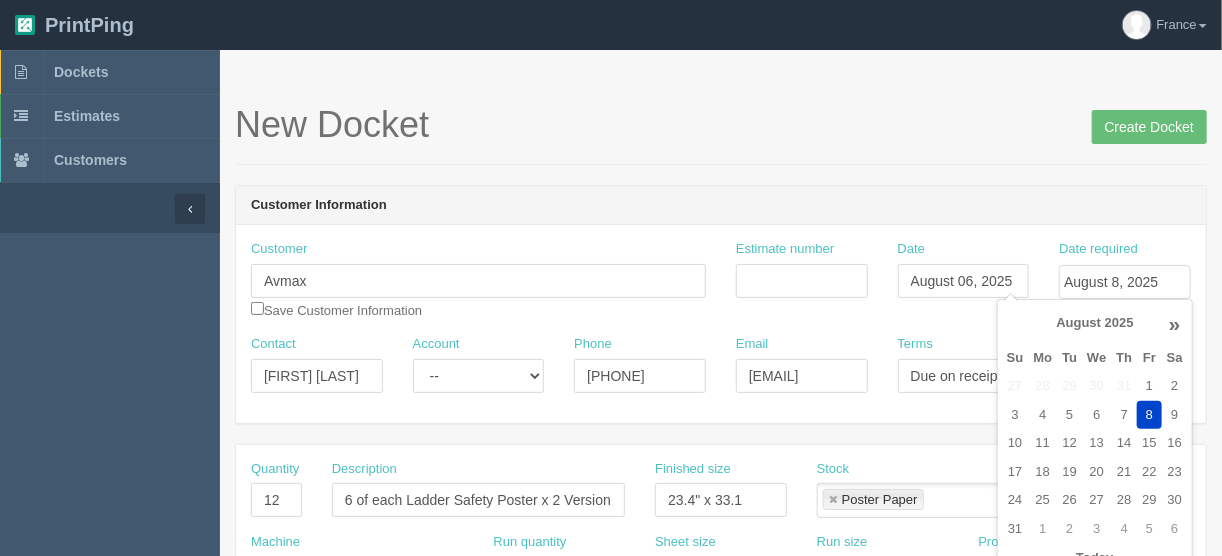 click on "New Docket
Create Docket" at bounding box center [721, 135] 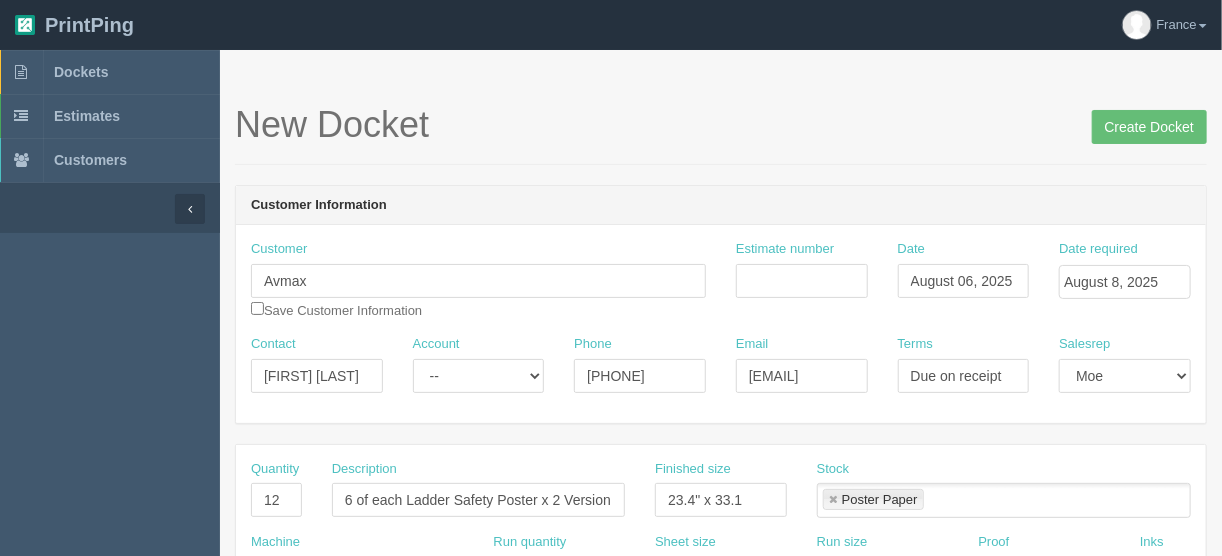 scroll, scrollTop: 160, scrollLeft: 0, axis: vertical 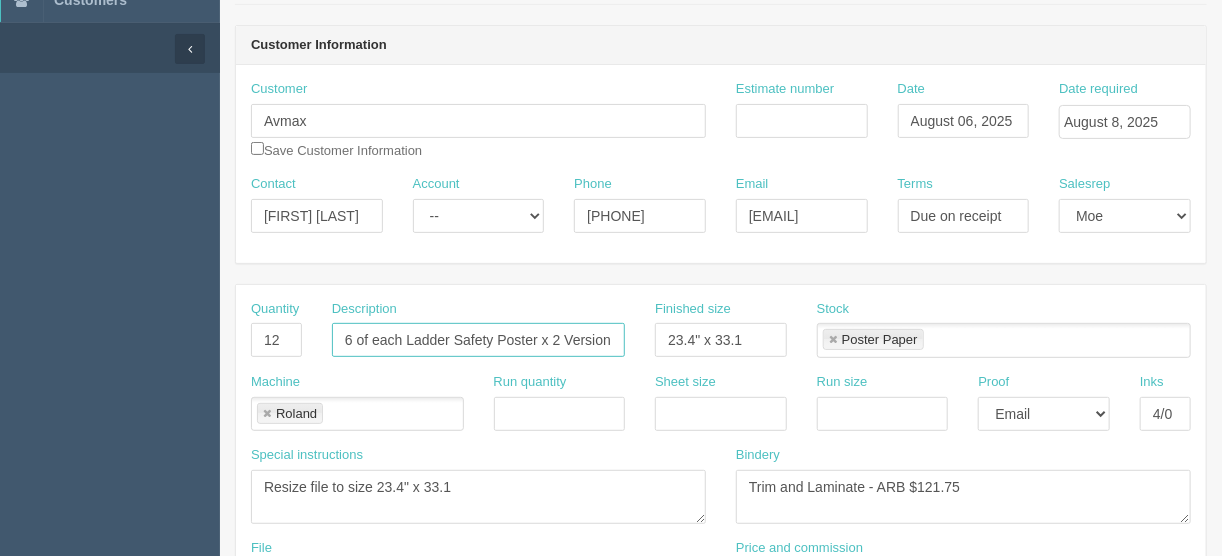 drag, startPoint x: 448, startPoint y: 337, endPoint x: 407, endPoint y: 332, distance: 41.303753 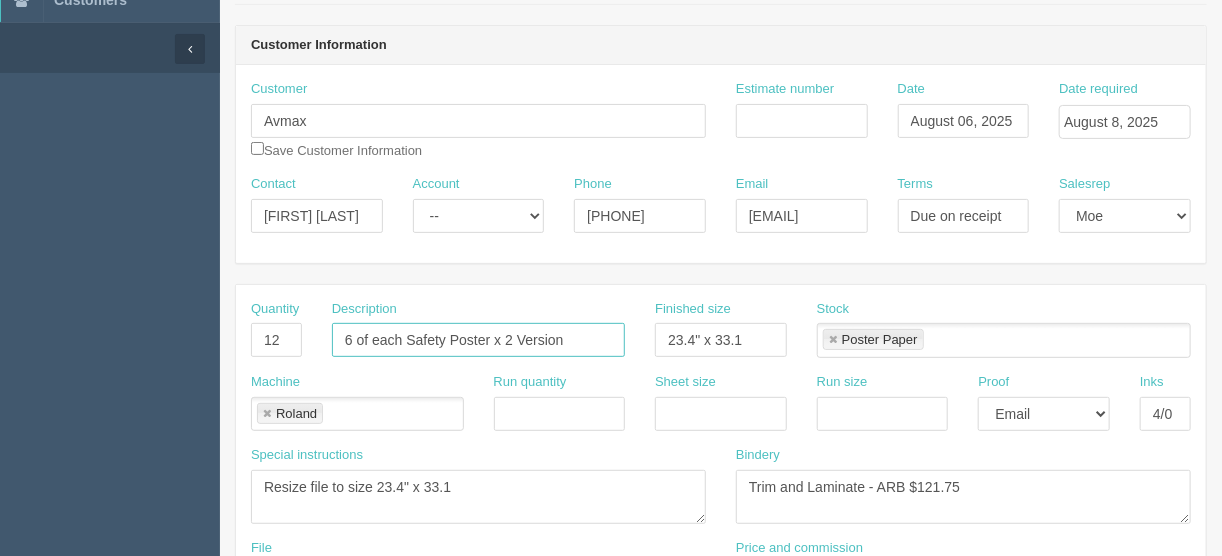 click on "6 of each Safety Poster x 2 Version" at bounding box center (478, 340) 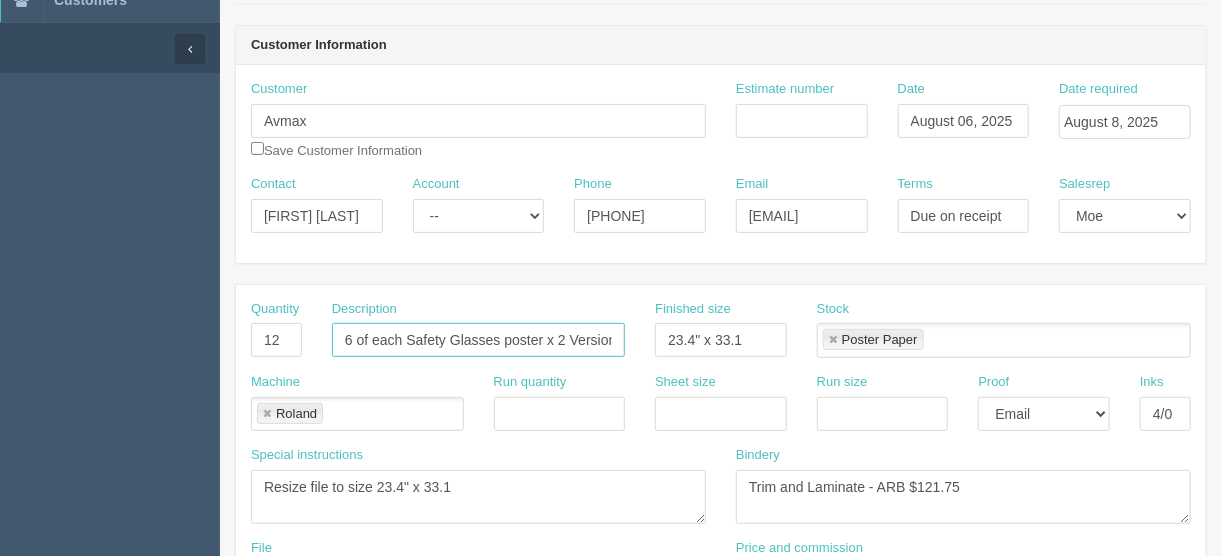 drag, startPoint x: 408, startPoint y: 335, endPoint x: 292, endPoint y: 337, distance: 116.01724 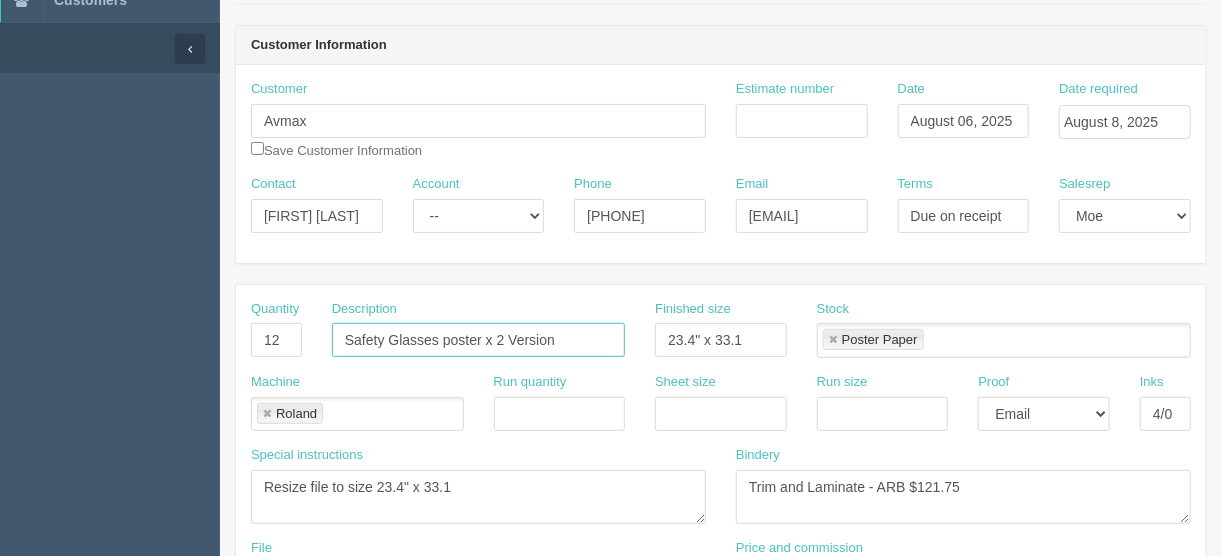 click on "Safety Glasses poster x 2 Version" at bounding box center (478, 340) 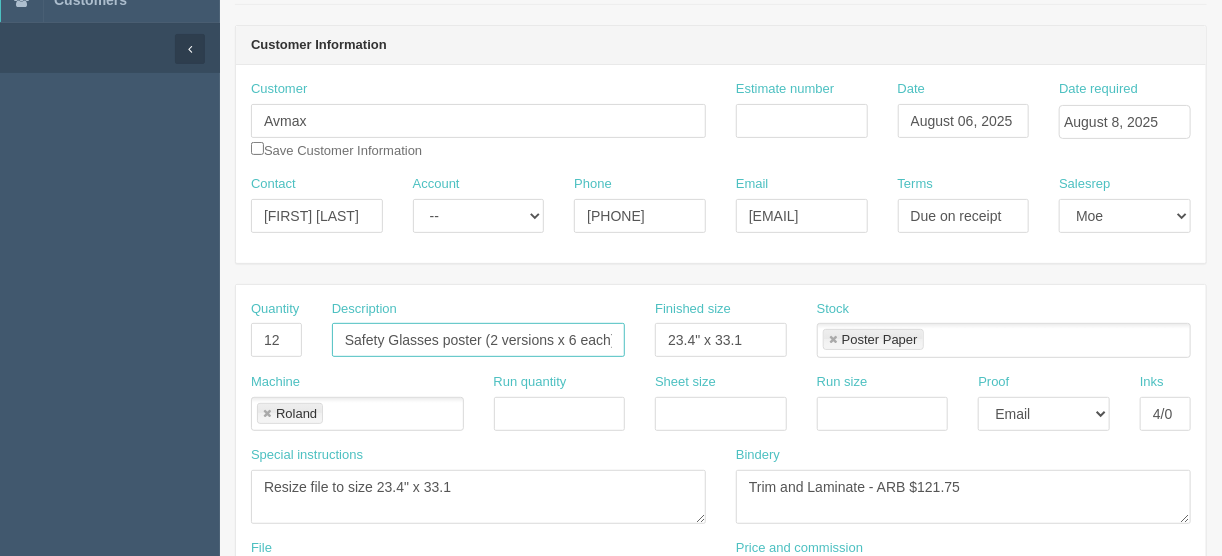 scroll, scrollTop: 0, scrollLeft: 2, axis: horizontal 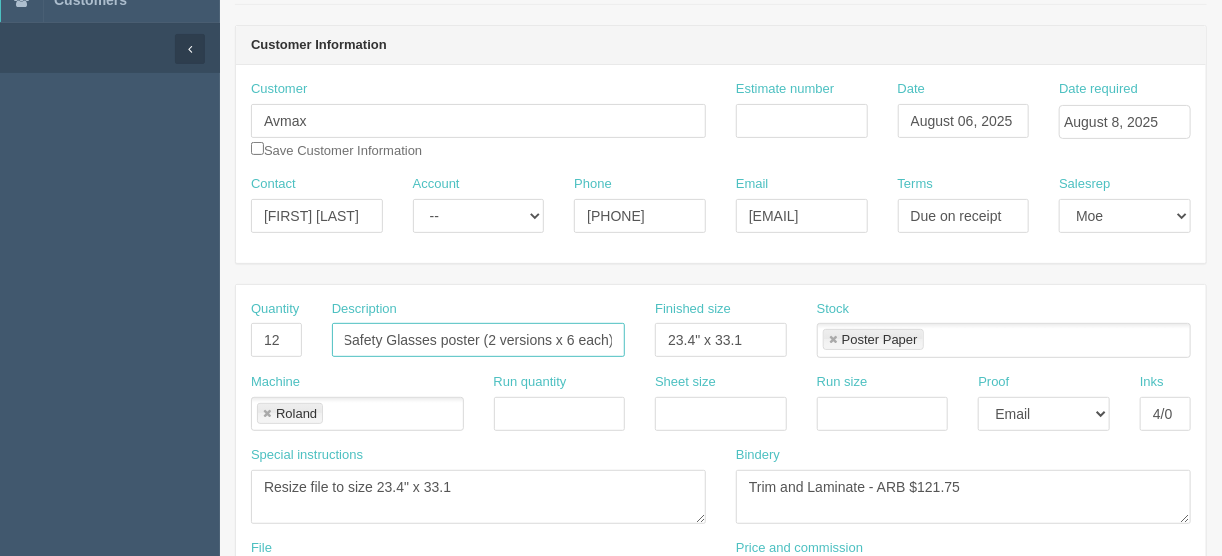 type on "Safety Glasses poster (2 versions x 6 each)" 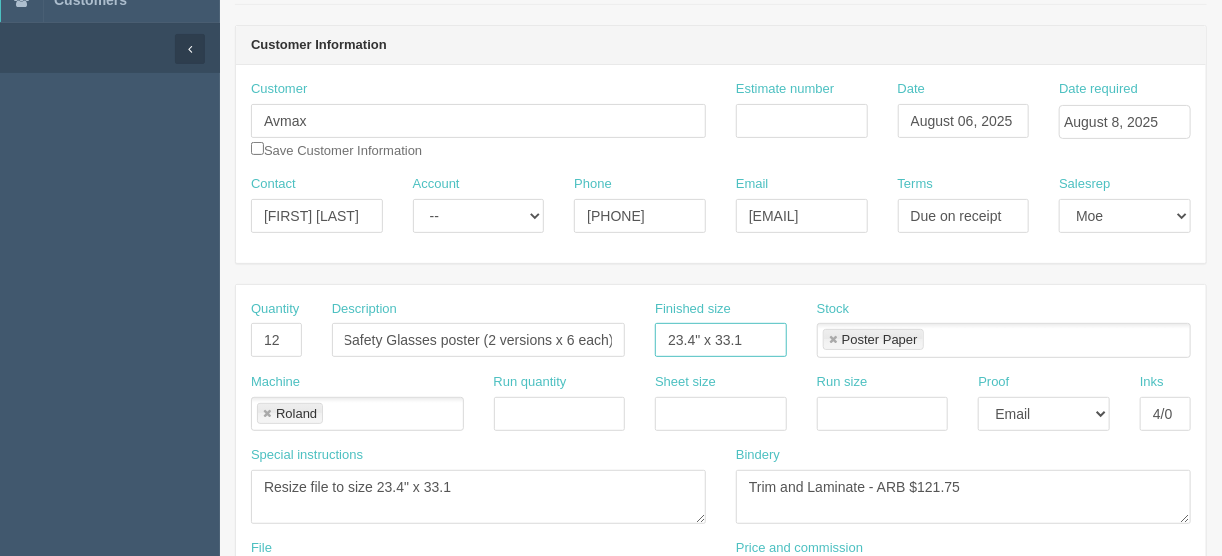 scroll, scrollTop: 0, scrollLeft: 0, axis: both 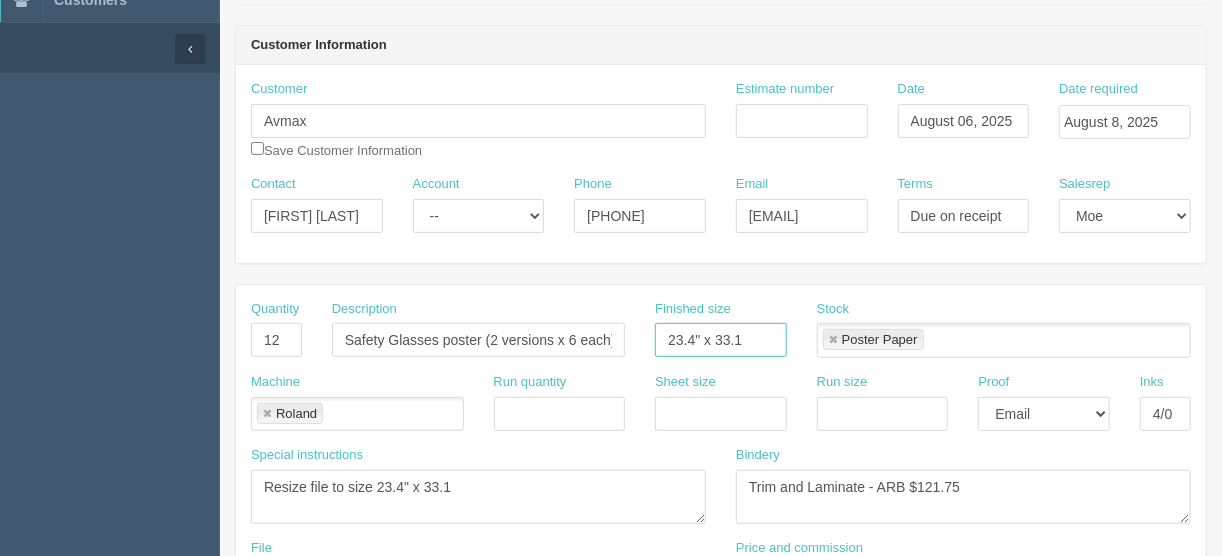 drag, startPoint x: 748, startPoint y: 327, endPoint x: 549, endPoint y: 362, distance: 202.05444 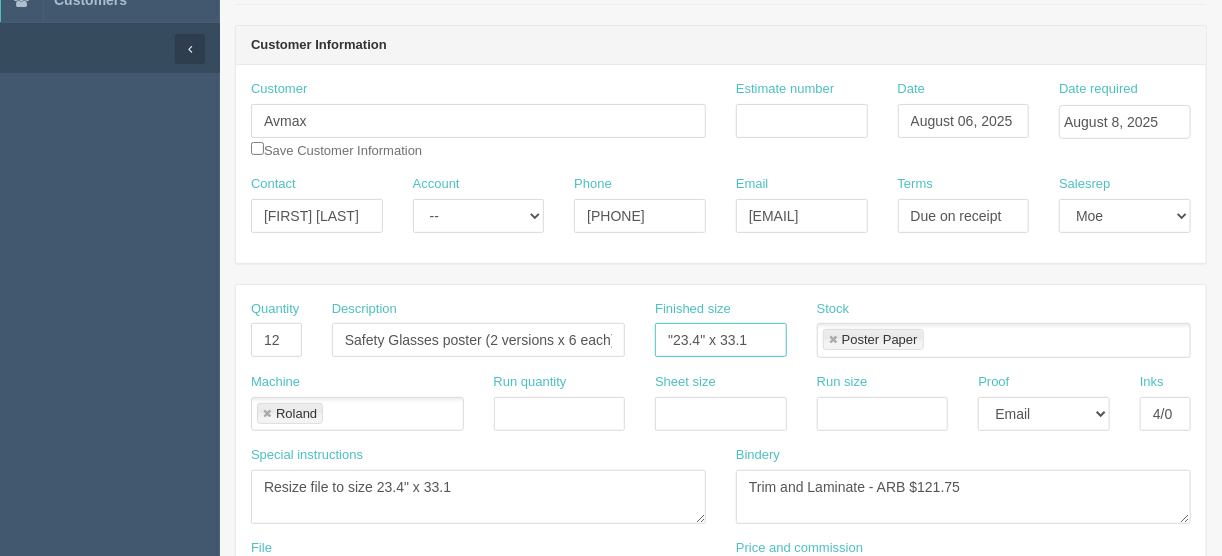 drag, startPoint x: 750, startPoint y: 336, endPoint x: 604, endPoint y: 350, distance: 146.6697 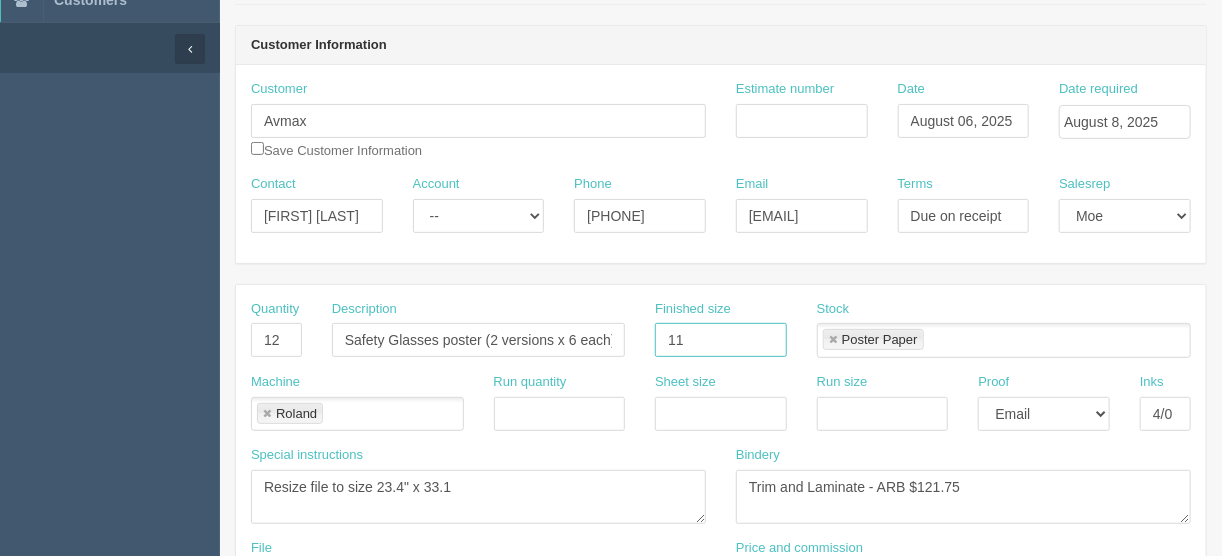 type on "11" x 17"" 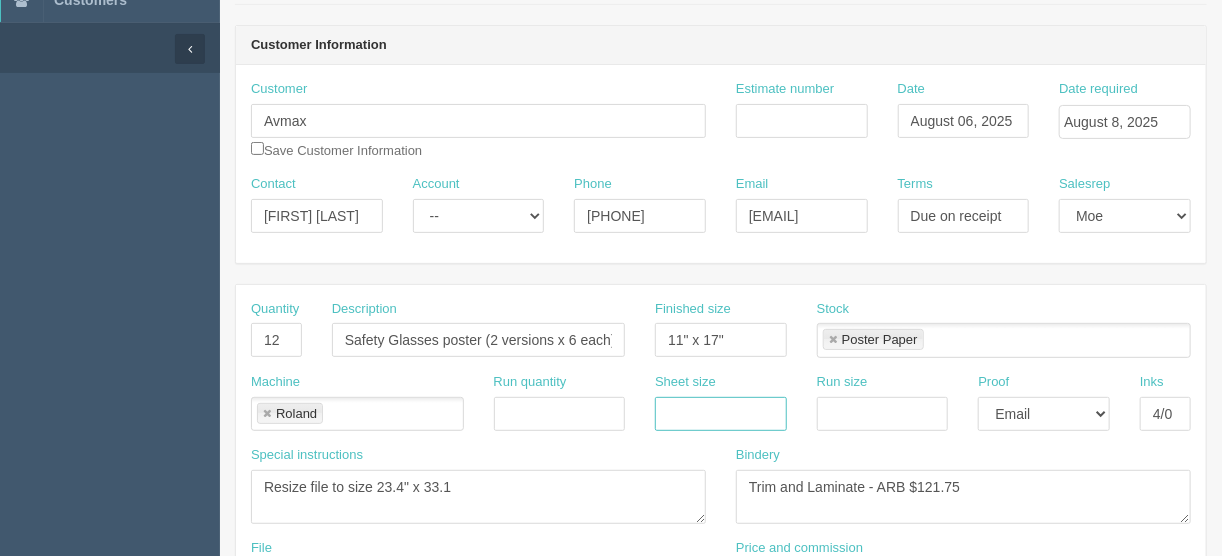 click at bounding box center [721, 414] 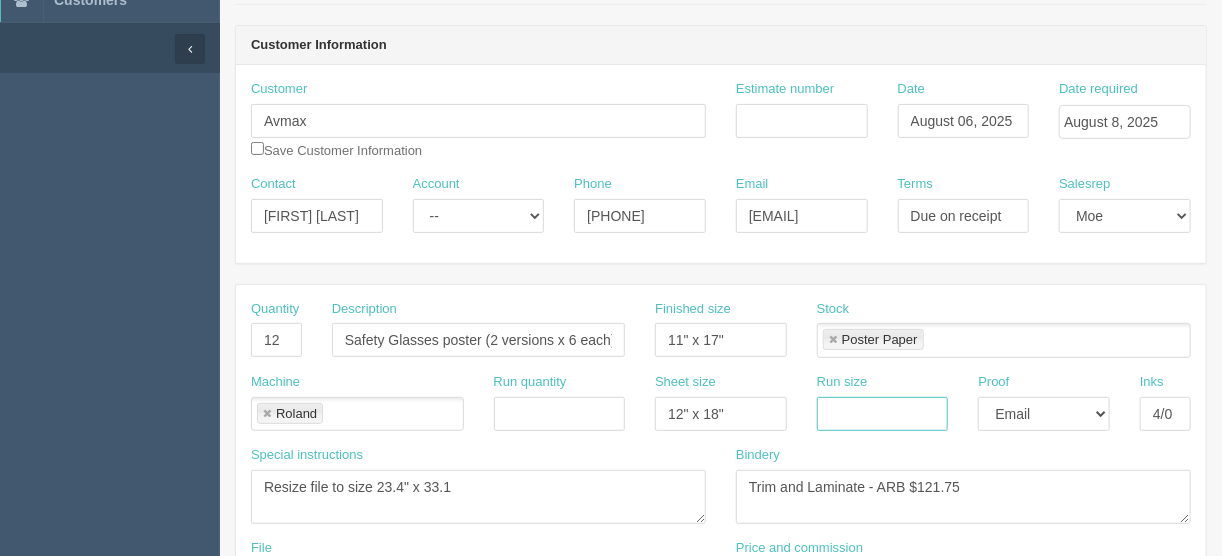 drag, startPoint x: 863, startPoint y: 413, endPoint x: 884, endPoint y: 399, distance: 25.23886 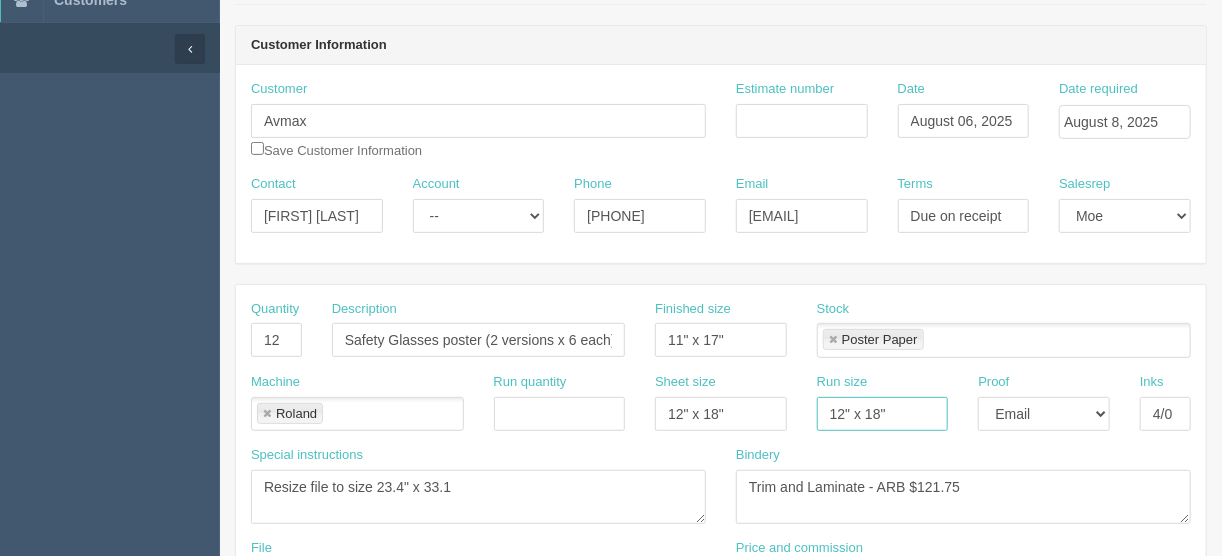 click at bounding box center (833, 340) 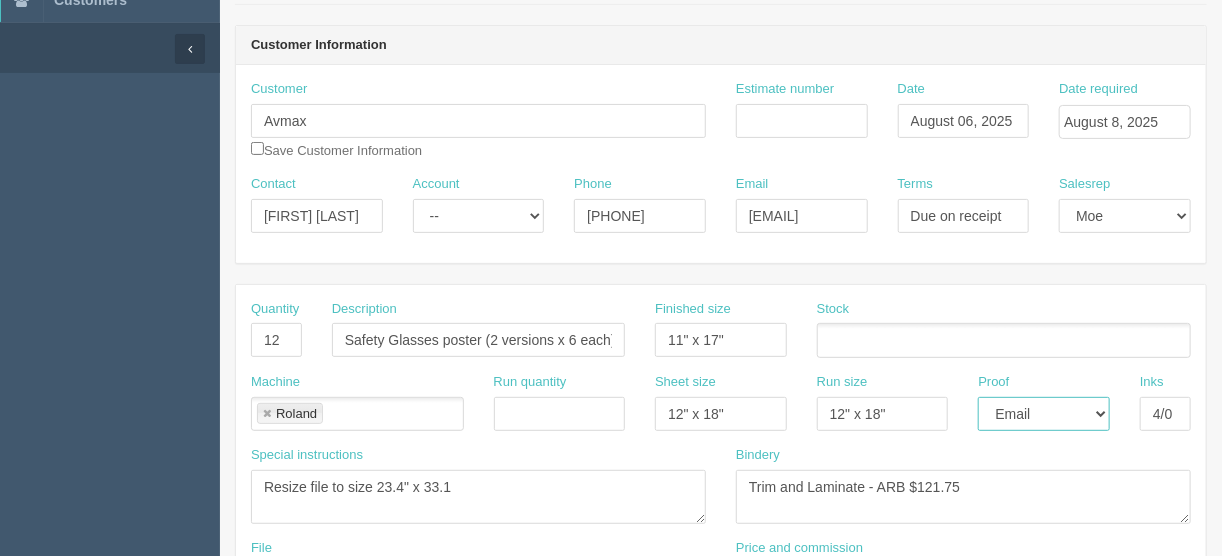 click on "--
Email
Hard Copy" at bounding box center (1044, 414) 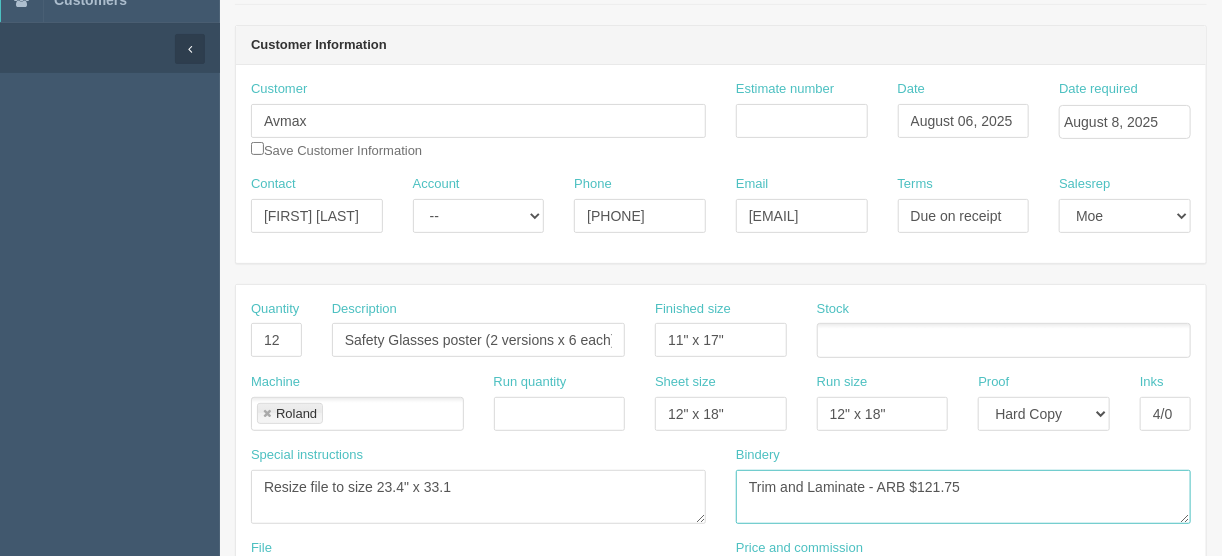 drag, startPoint x: 993, startPoint y: 486, endPoint x: 773, endPoint y: 476, distance: 220.22716 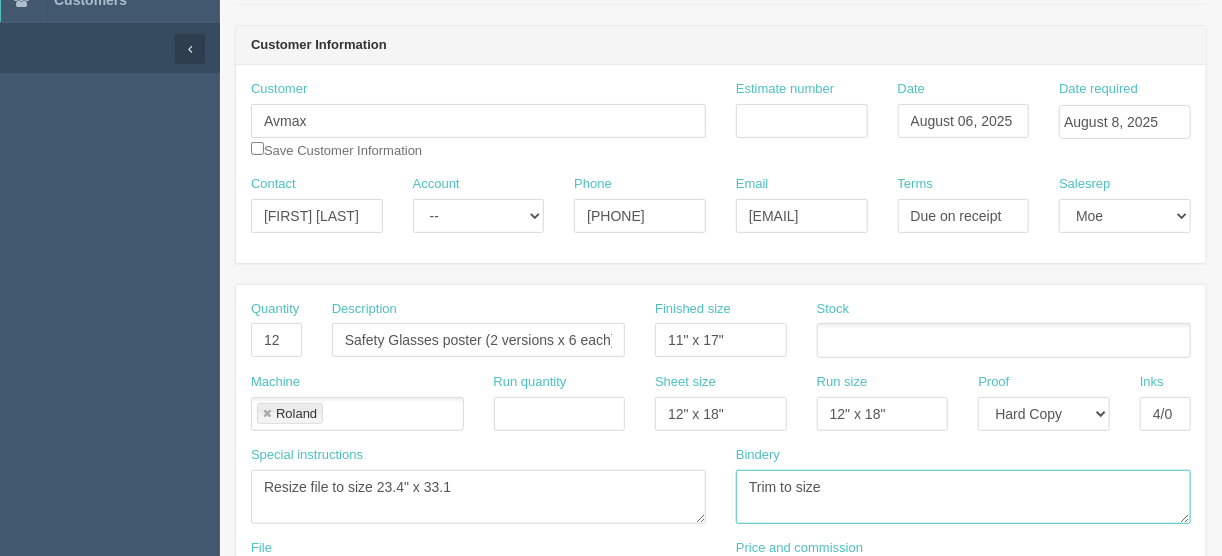 type on "Trim to size" 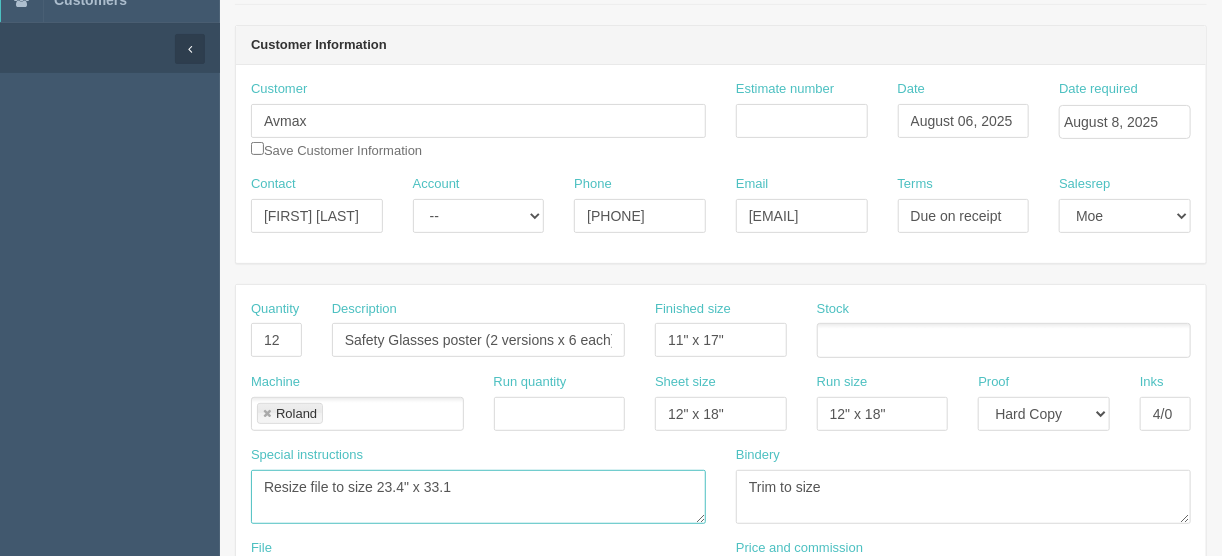 drag, startPoint x: 460, startPoint y: 479, endPoint x: 176, endPoint y: 451, distance: 285.37695 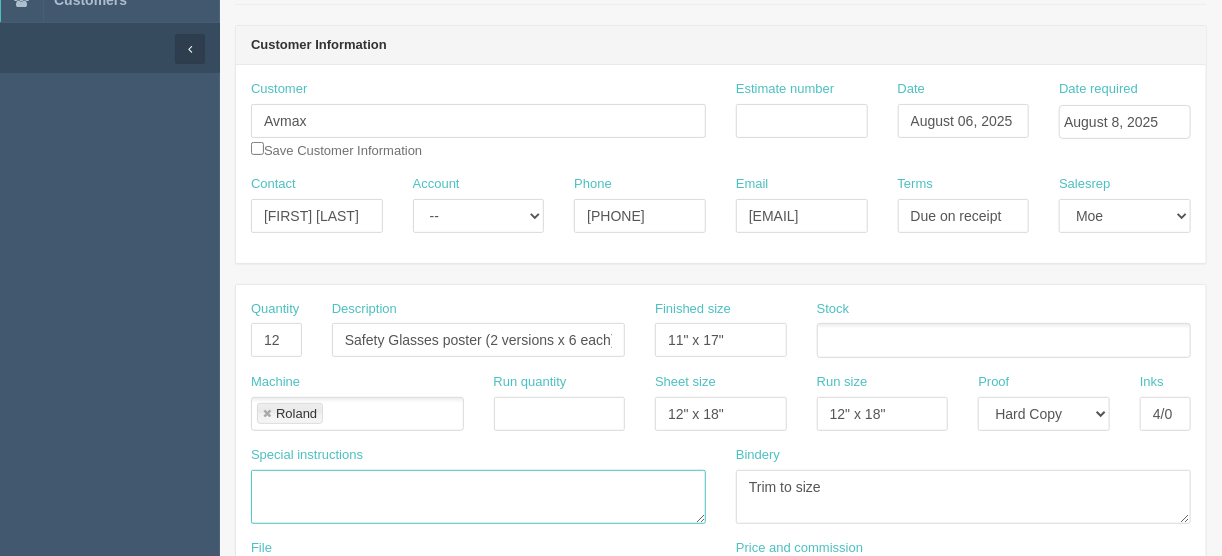 click at bounding box center [267, 414] 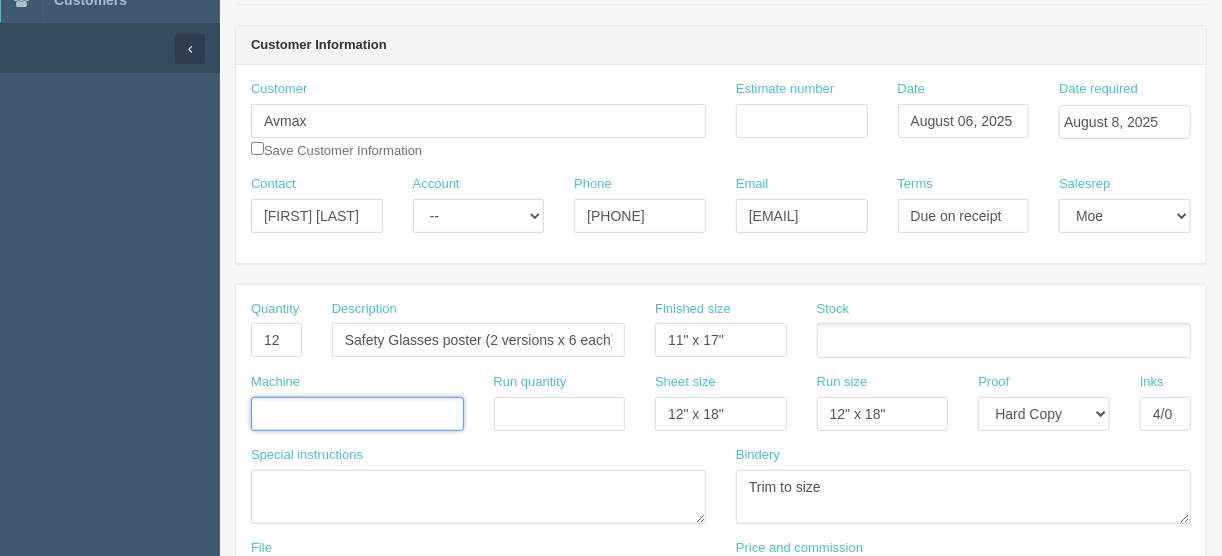 scroll, scrollTop: 320, scrollLeft: 0, axis: vertical 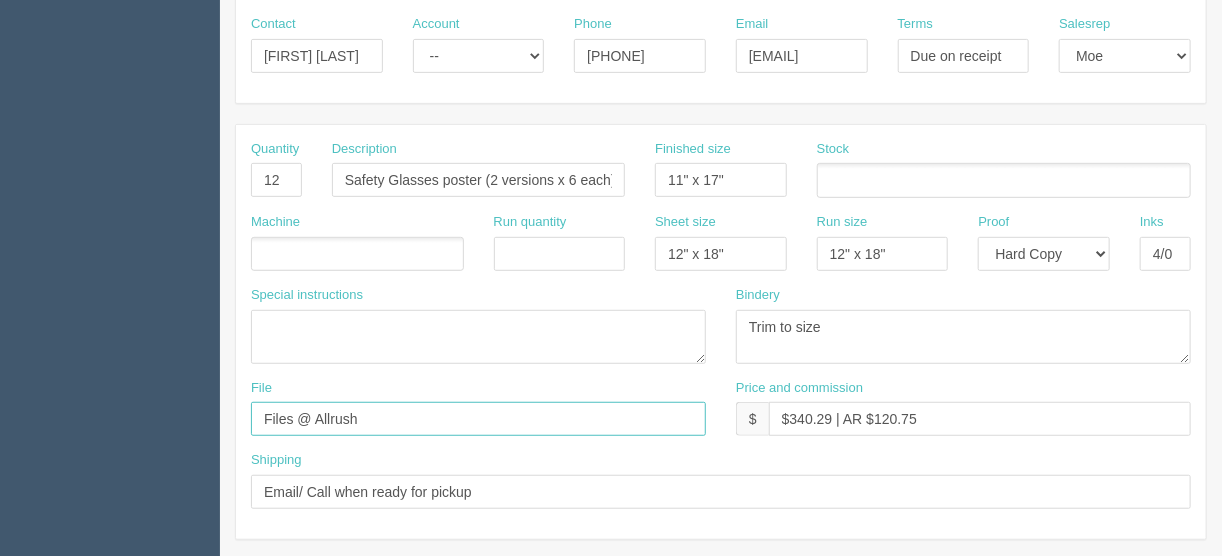 drag, startPoint x: 365, startPoint y: 414, endPoint x: 121, endPoint y: 434, distance: 244.8183 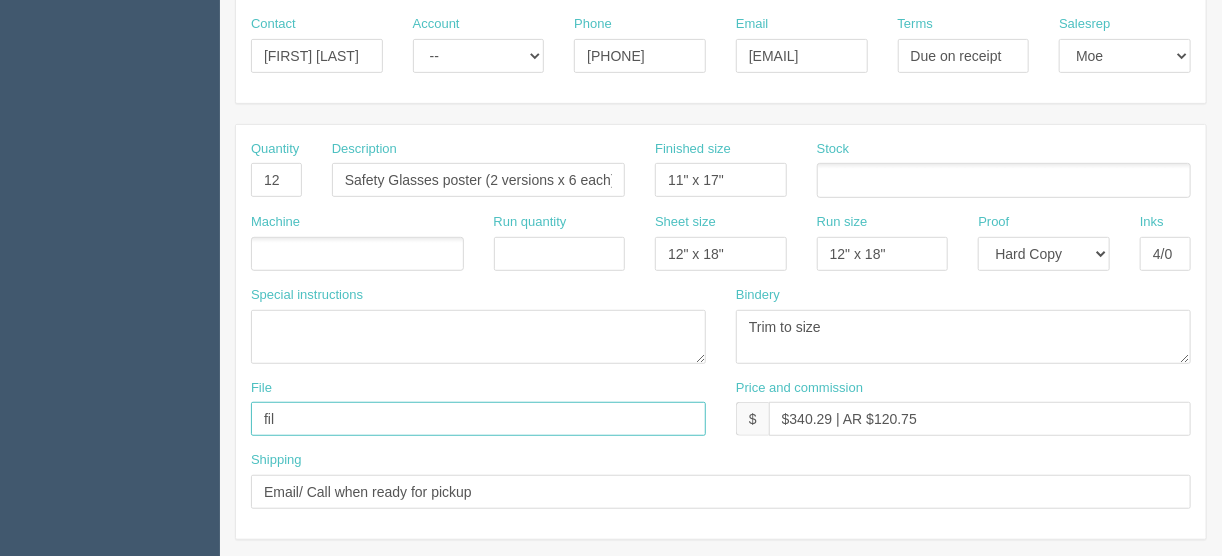 type on "files@allrush.ca" 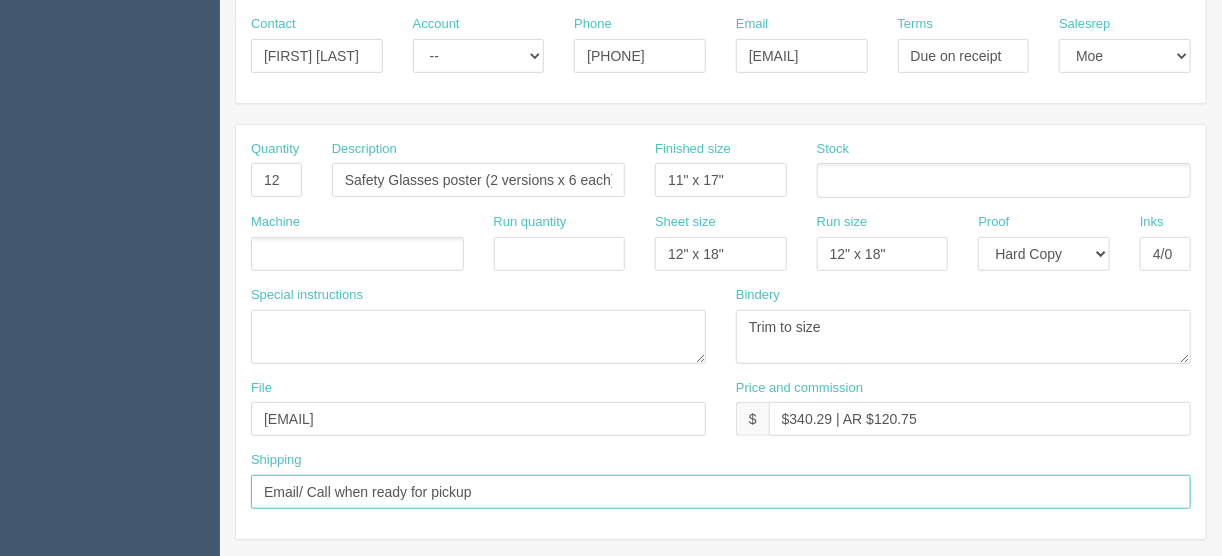 drag, startPoint x: 490, startPoint y: 492, endPoint x: 183, endPoint y: 492, distance: 307 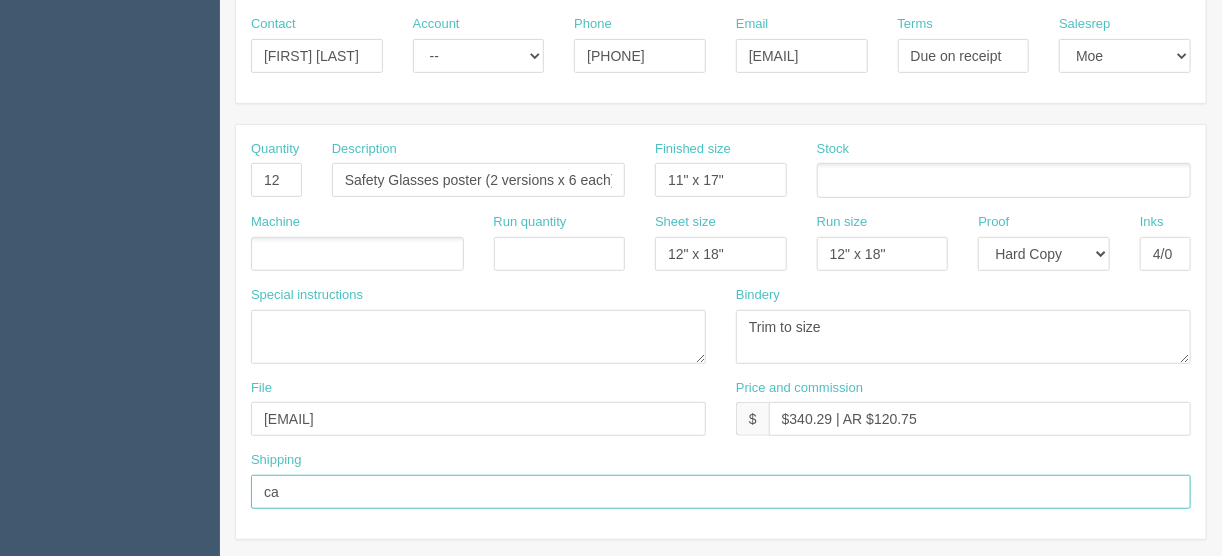 type on "Call/email when ready" 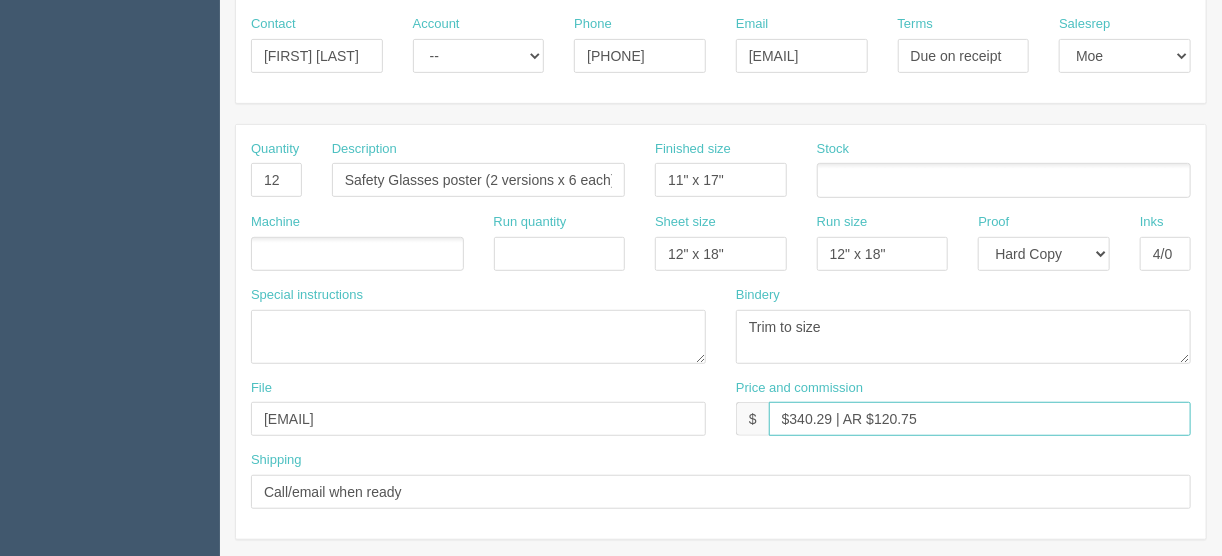 drag, startPoint x: 832, startPoint y: 410, endPoint x: 789, endPoint y: 412, distance: 43.046486 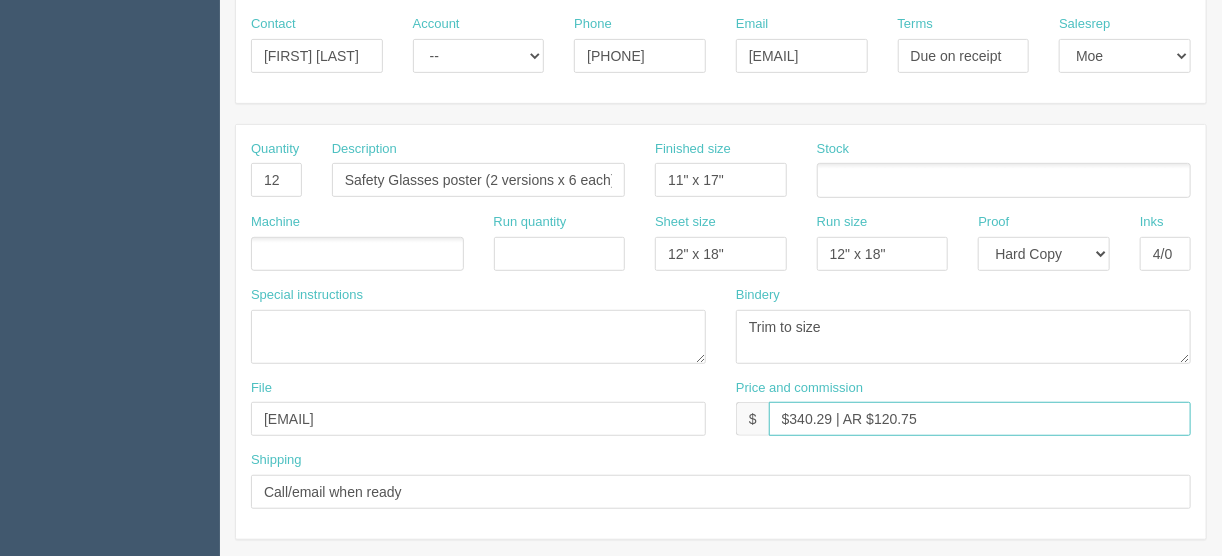 click on "$340.29 | AR $120.75" at bounding box center [980, 419] 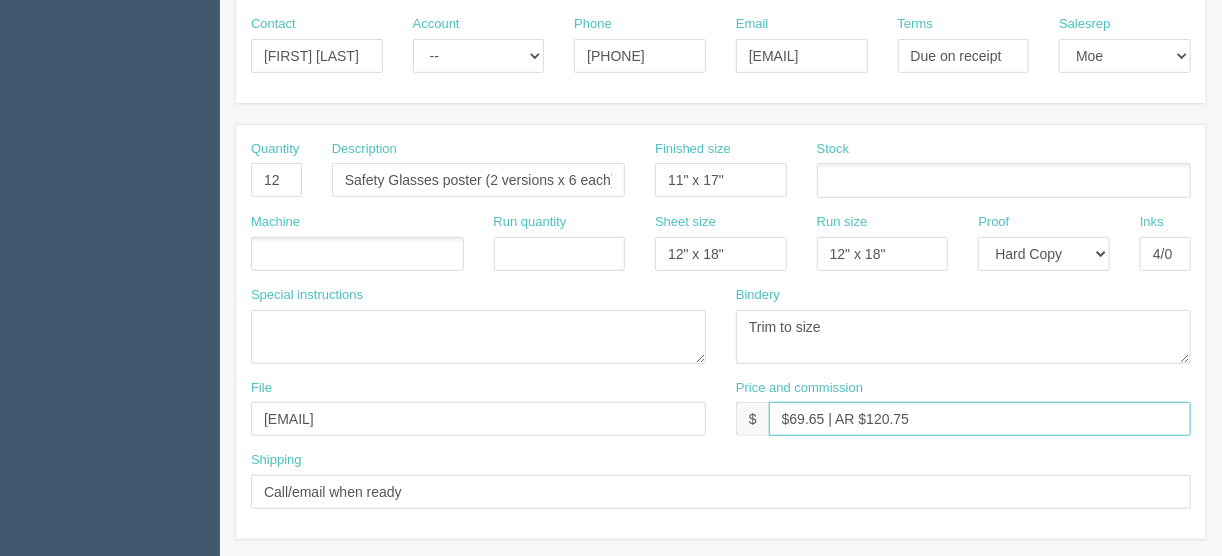 type on "$69.65 | AR $120.75" 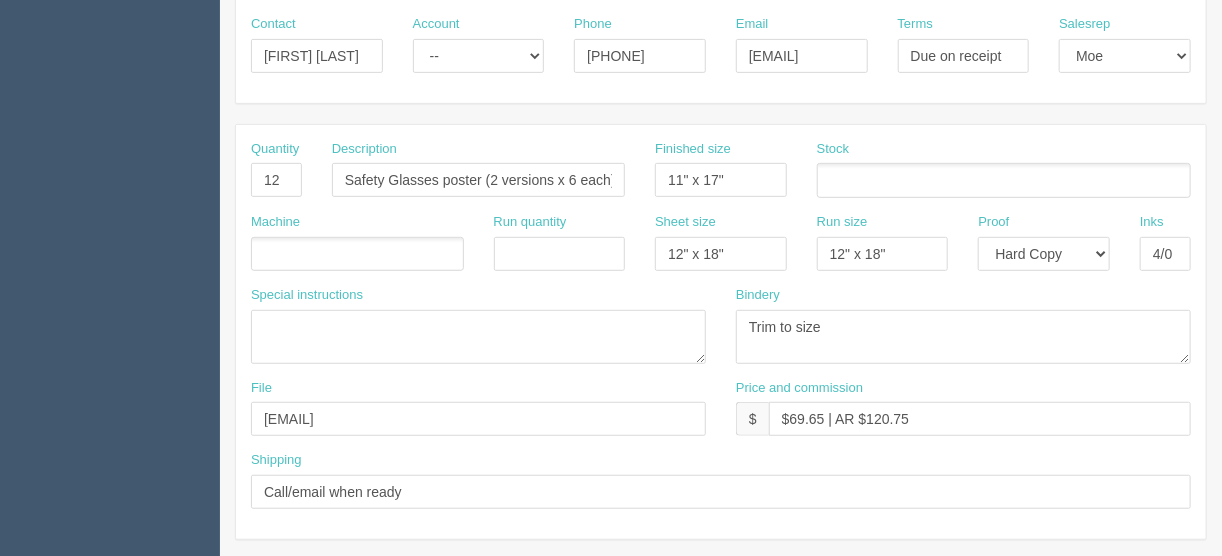 click at bounding box center [357, 254] 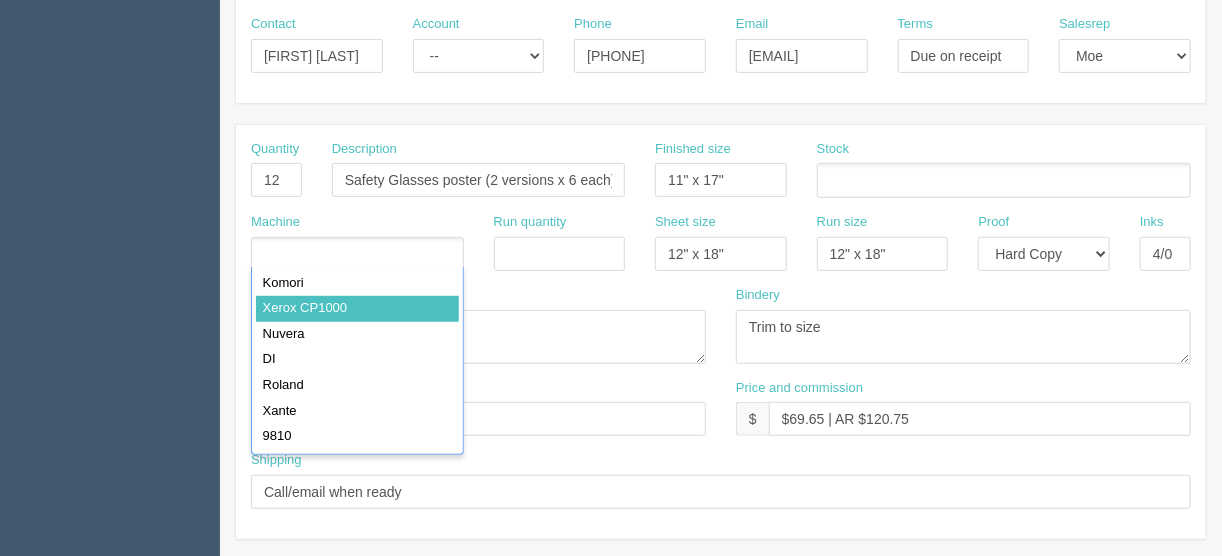 type on "Xerox CP1000" 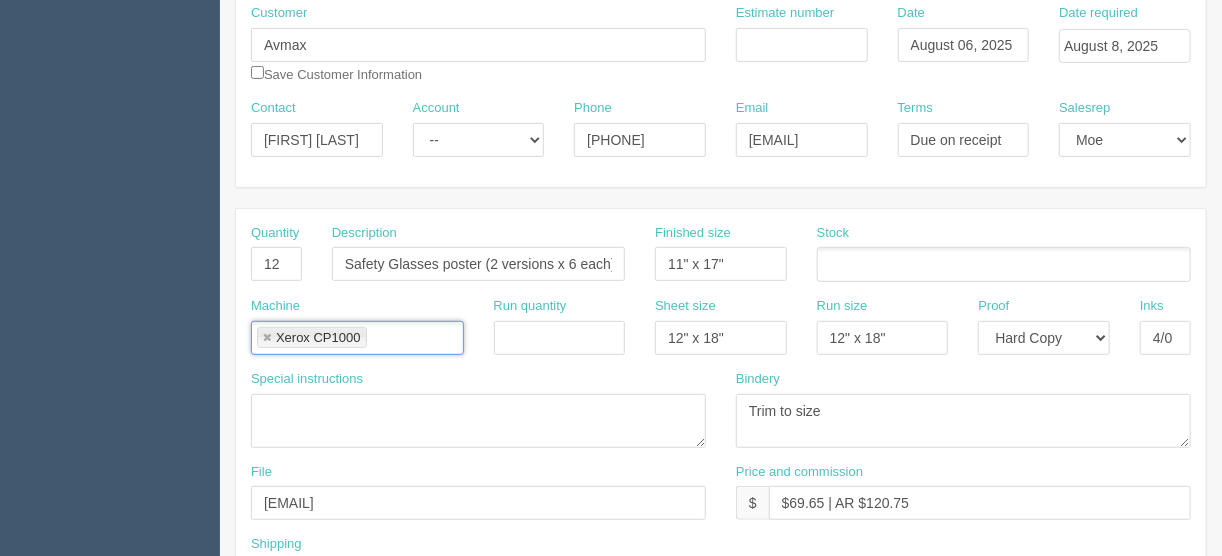 scroll, scrollTop: 209, scrollLeft: 0, axis: vertical 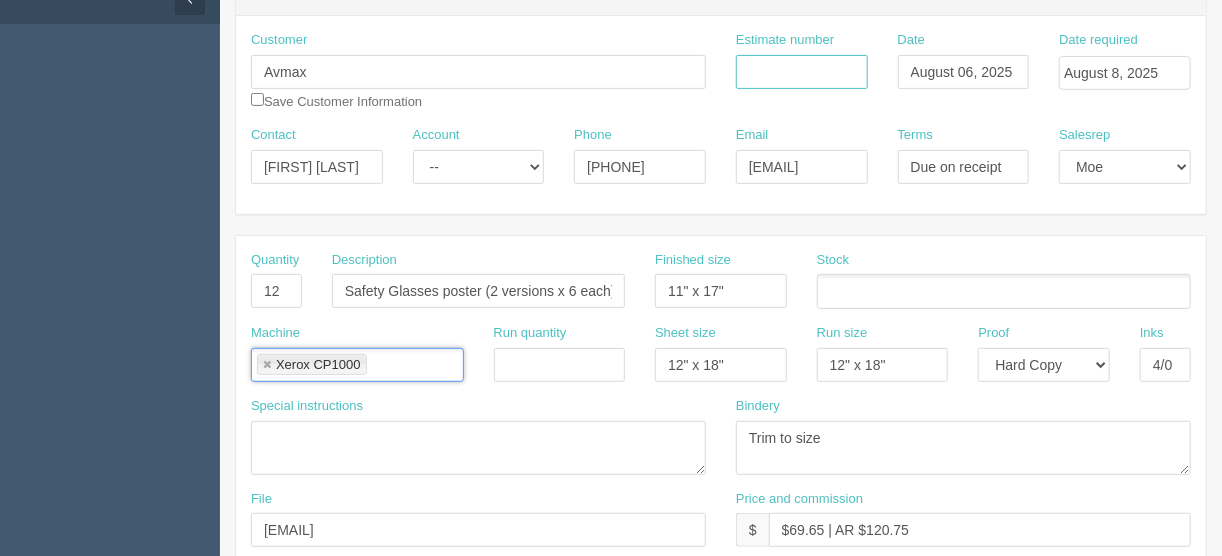 click on "Estimate number" at bounding box center [802, 72] 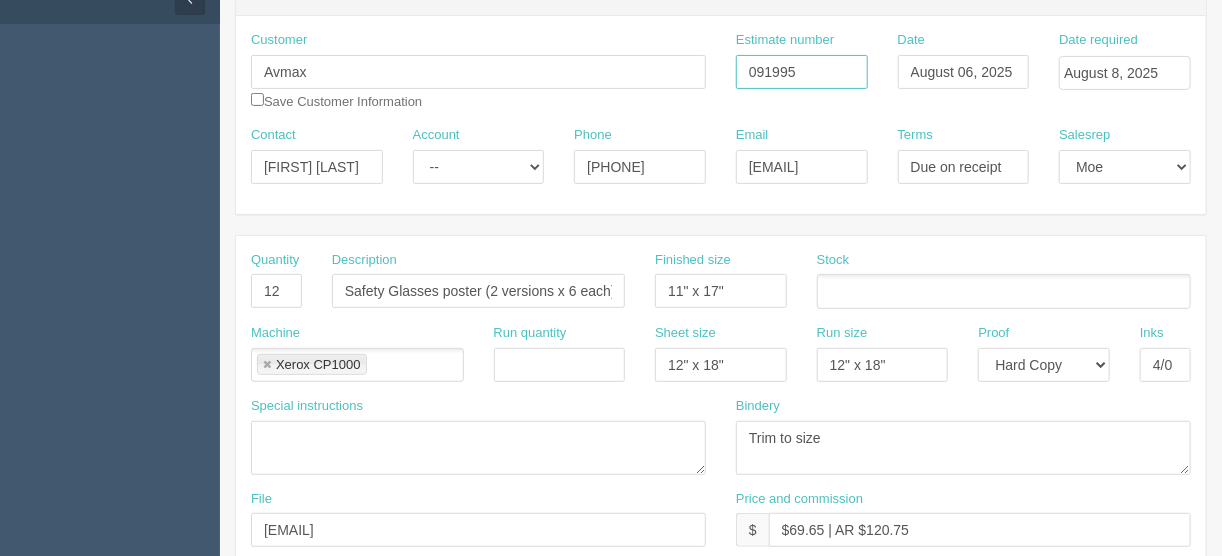 type on "091995" 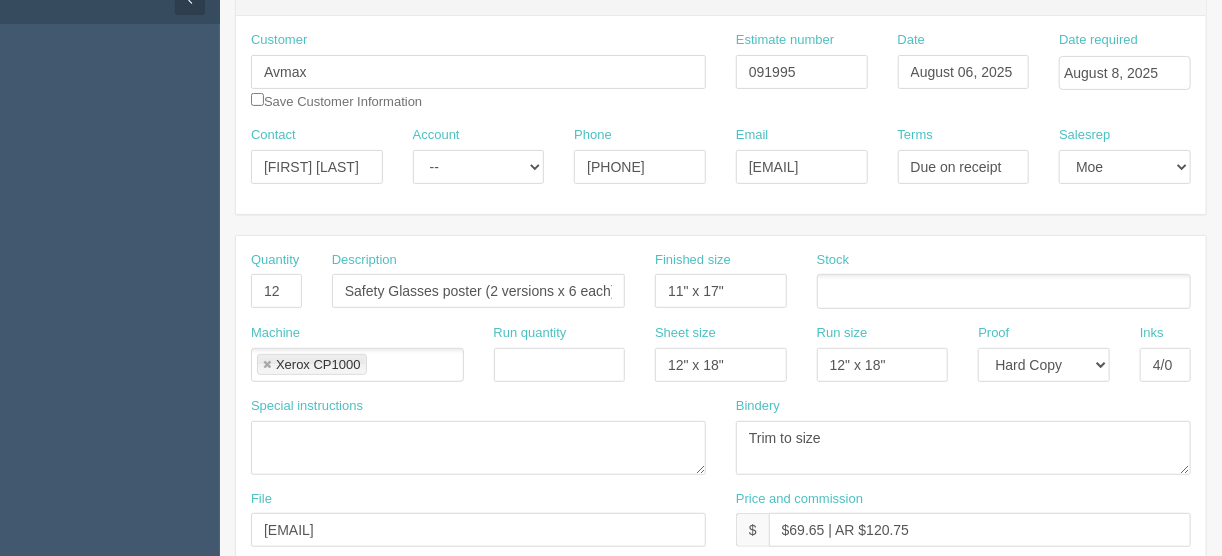 click at bounding box center [1004, 291] 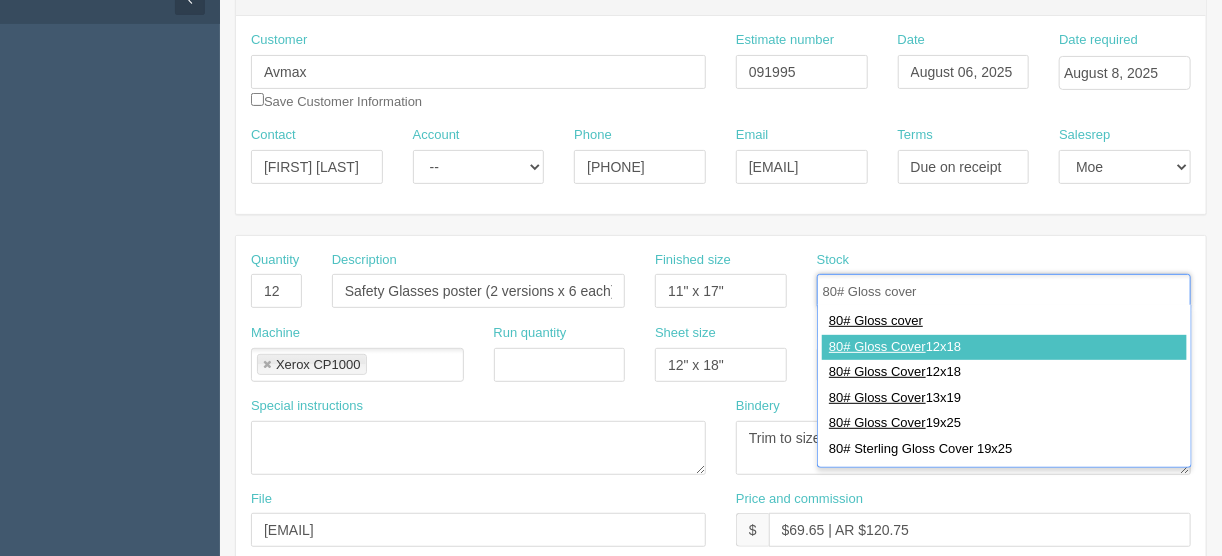 type on "80# Gloss cover" 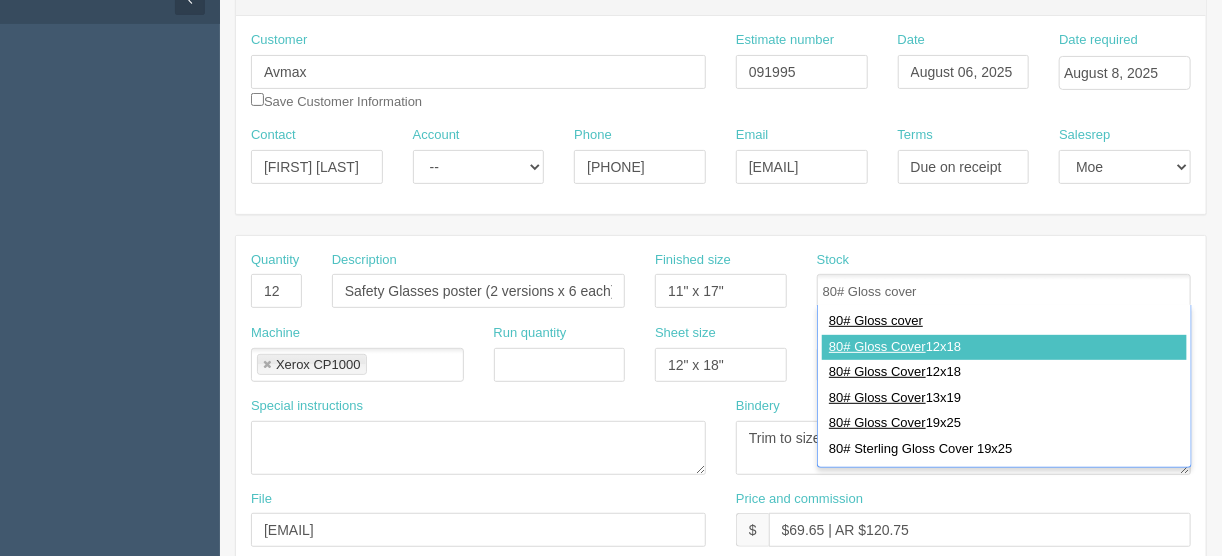 type 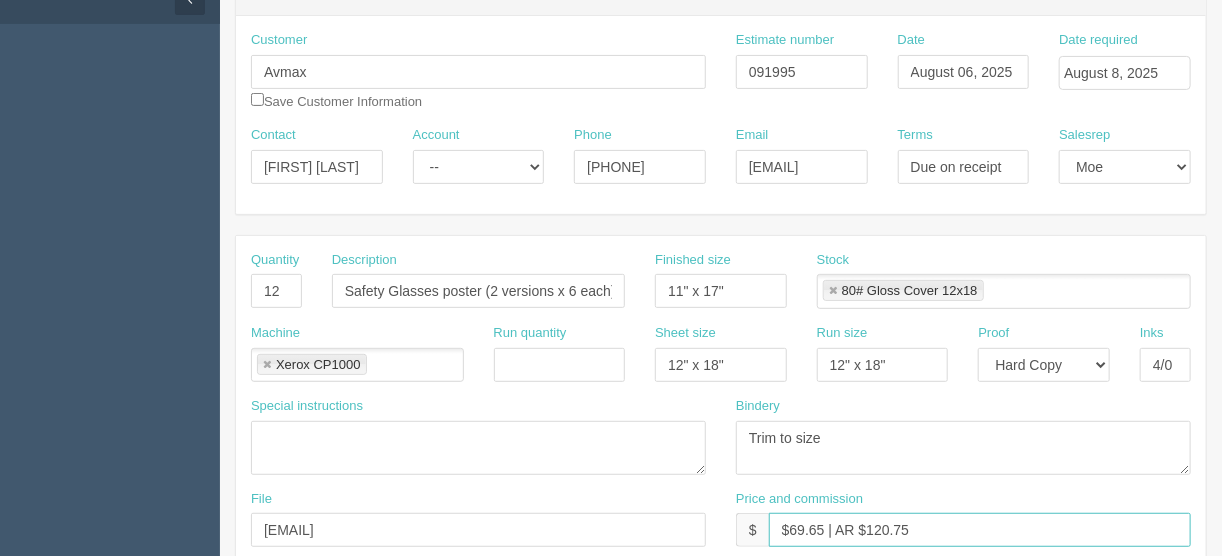 drag, startPoint x: 929, startPoint y: 531, endPoint x: 867, endPoint y: 523, distance: 62.514 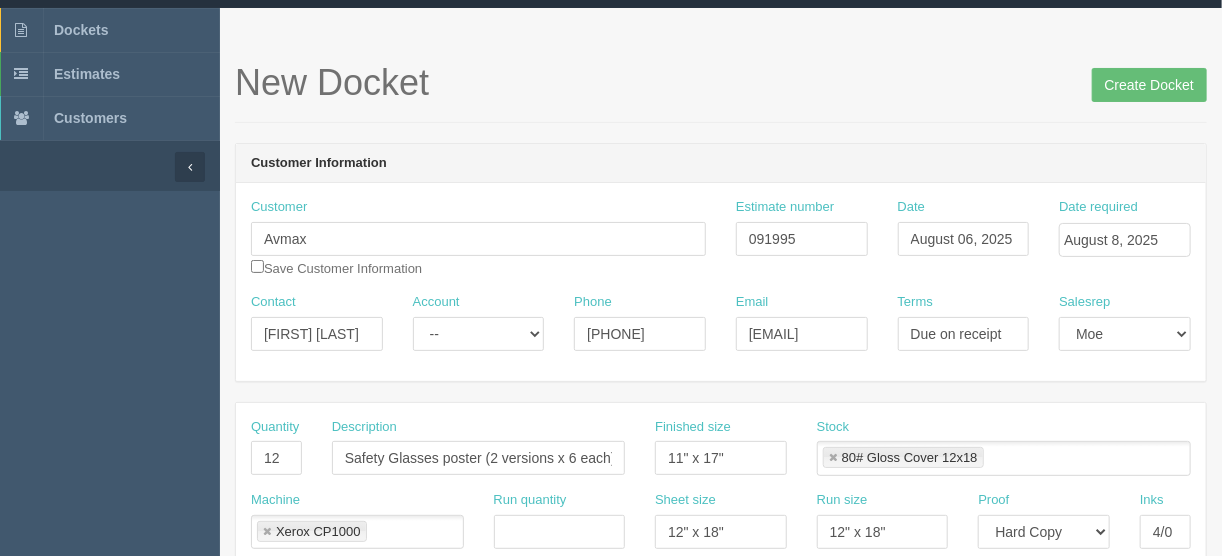 scroll, scrollTop: 0, scrollLeft: 0, axis: both 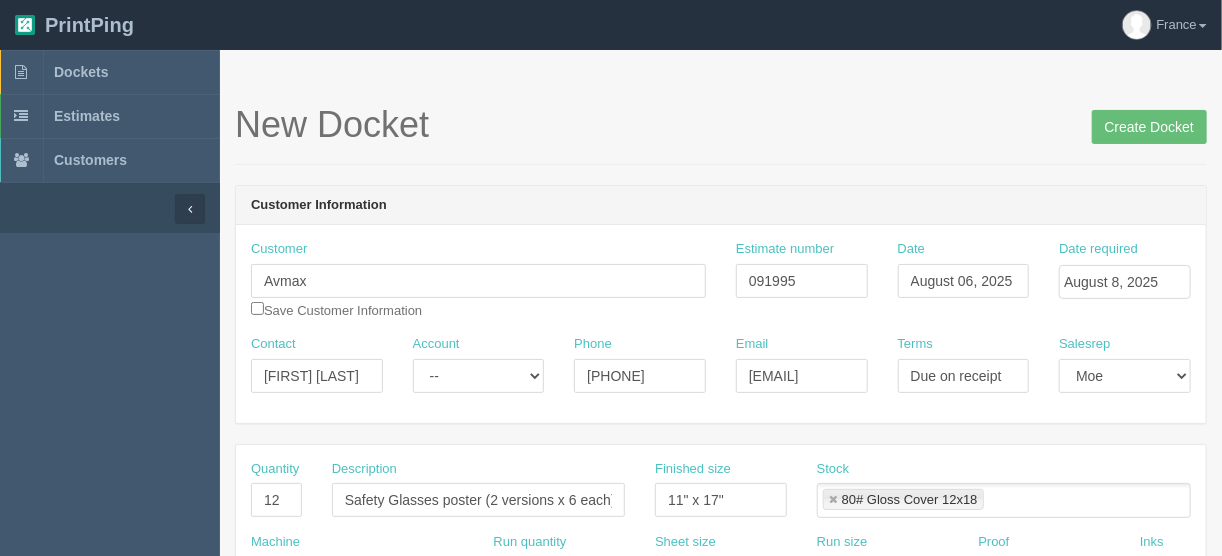 type on "$69.65 | AR $23.22" 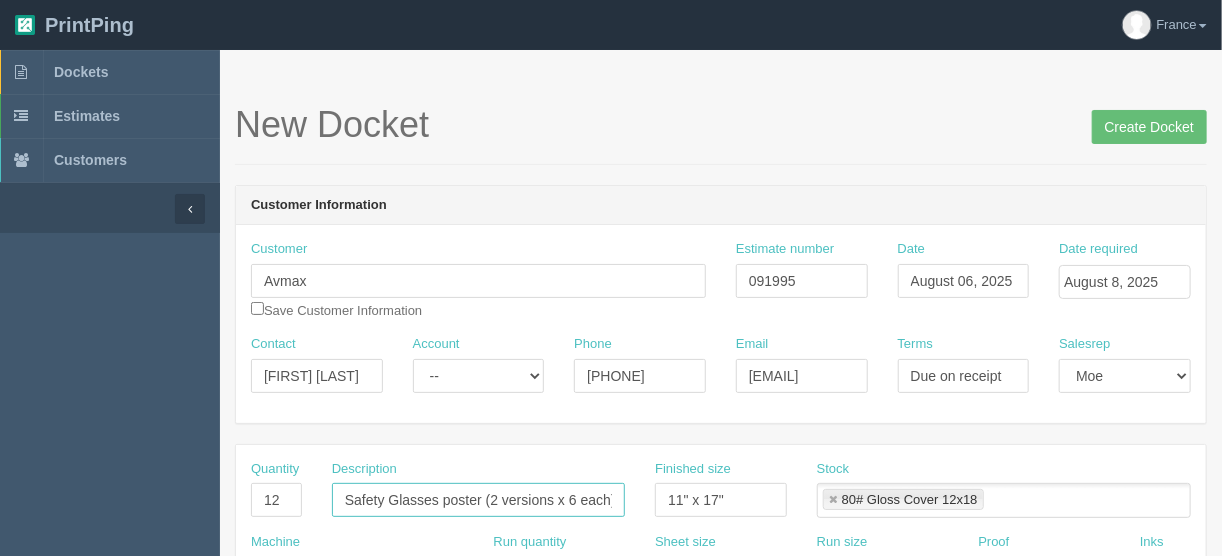 click on "Safety Glasses poster (2 versions x 6 each)" at bounding box center [478, 500] 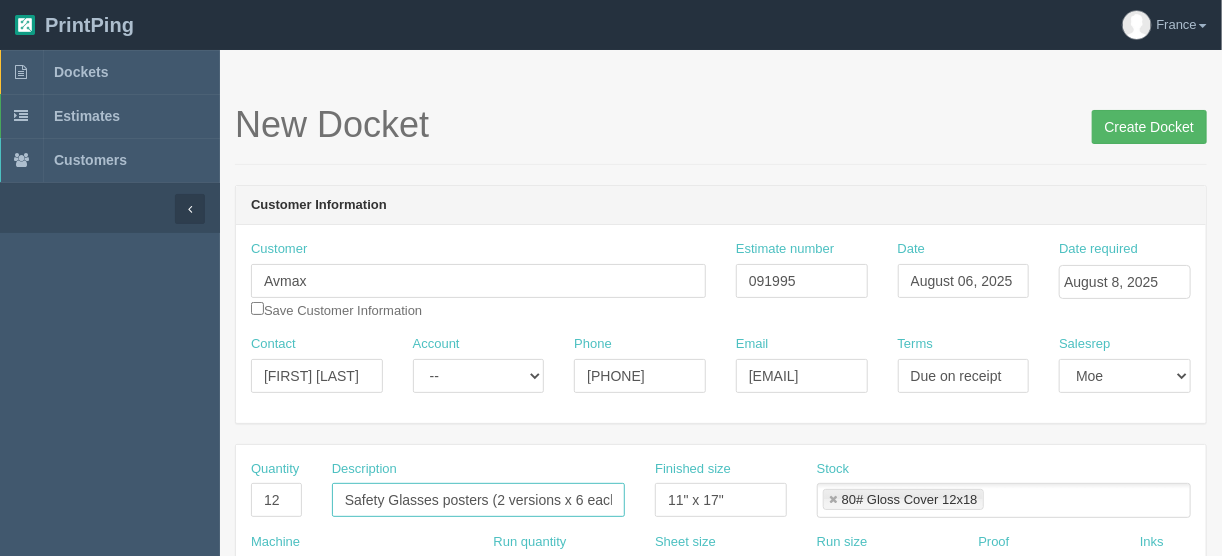 type on "Safety Glasses posters (2 versions x 6 each)" 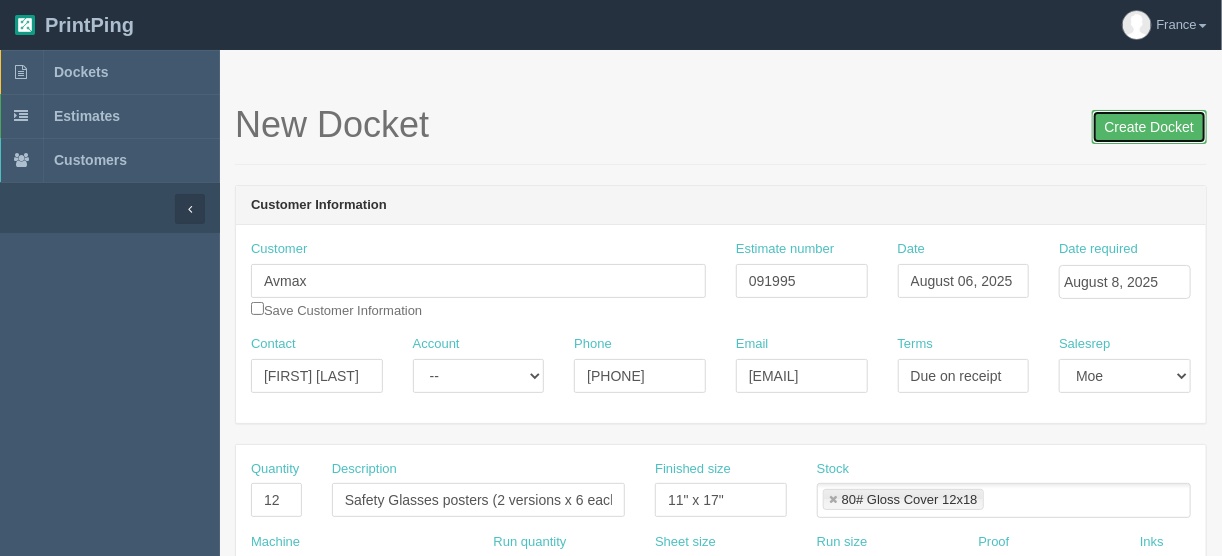 click on "Create Docket" at bounding box center (1149, 127) 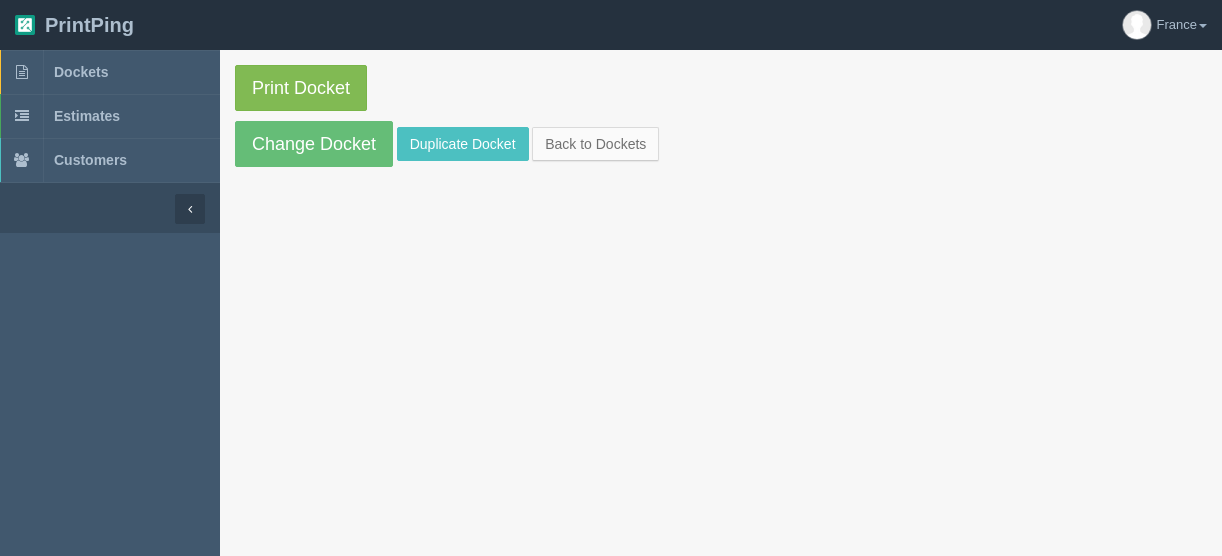 scroll, scrollTop: 0, scrollLeft: 0, axis: both 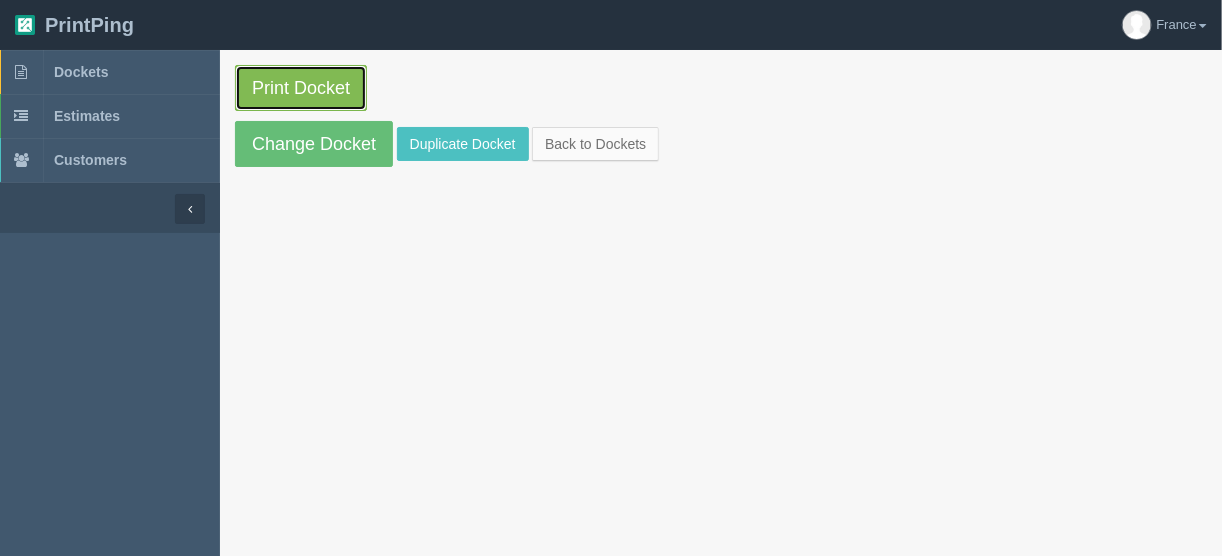 click on "Print Docket" at bounding box center [301, 88] 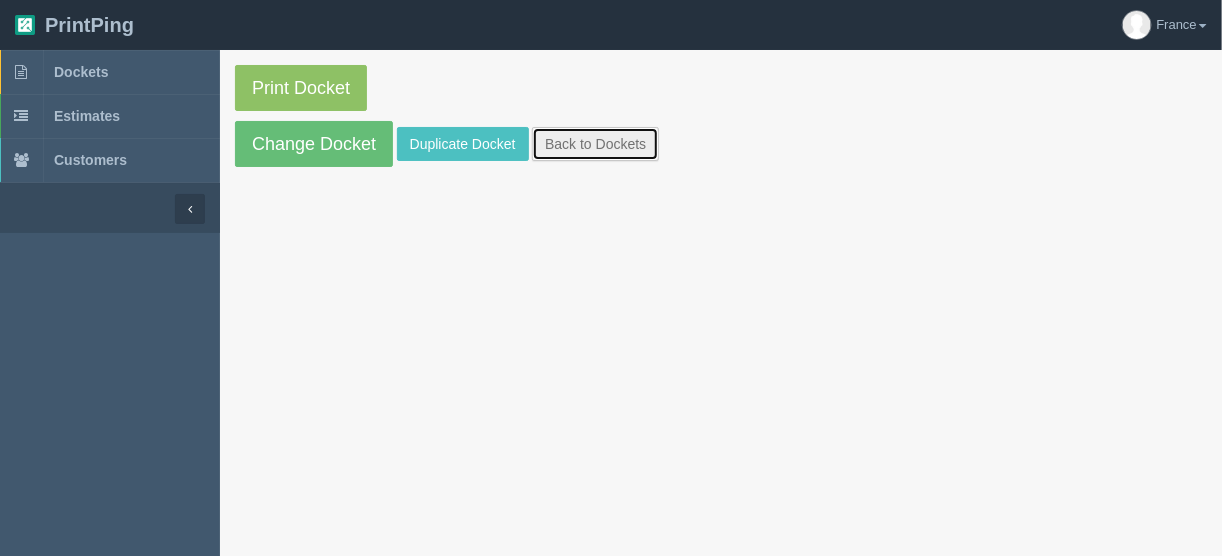 click on "Back to Dockets" at bounding box center [595, 144] 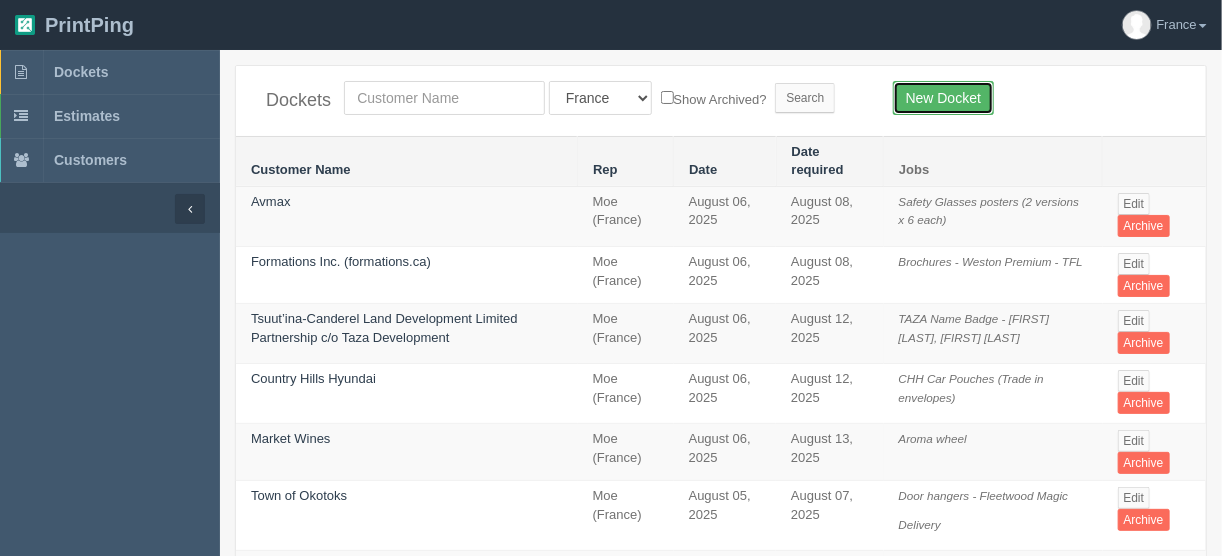 click on "New Docket" at bounding box center (943, 98) 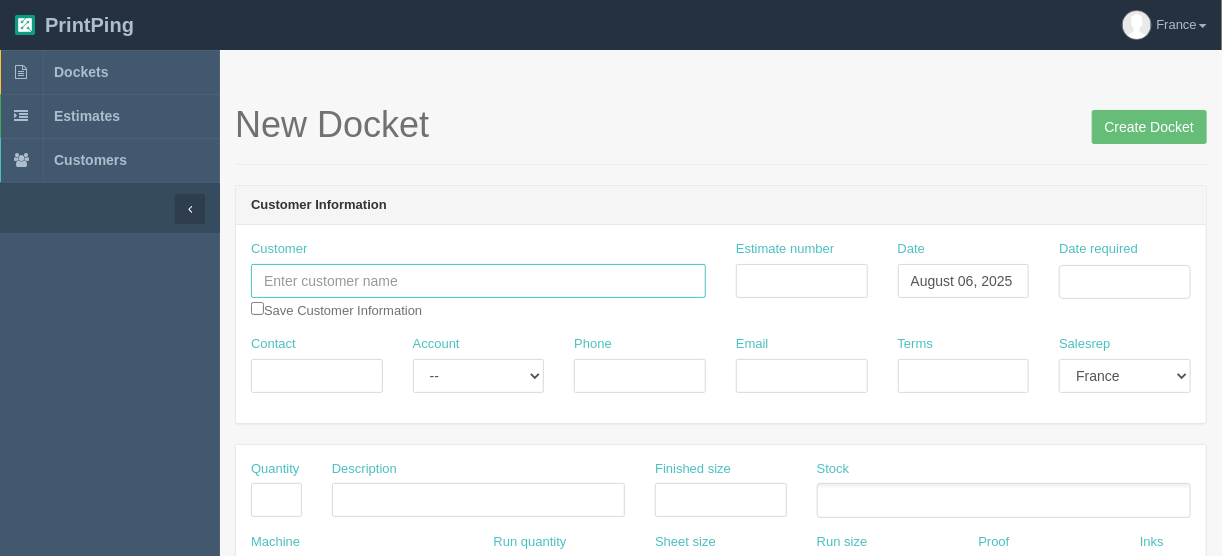 click at bounding box center (478, 281) 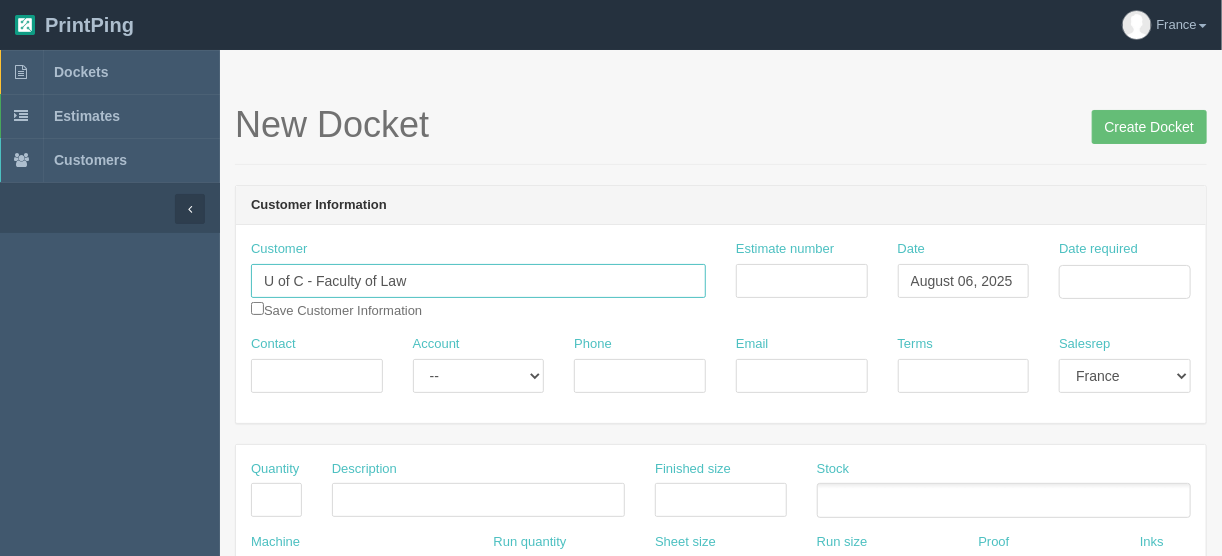 type on "U of C - Faculty of Law" 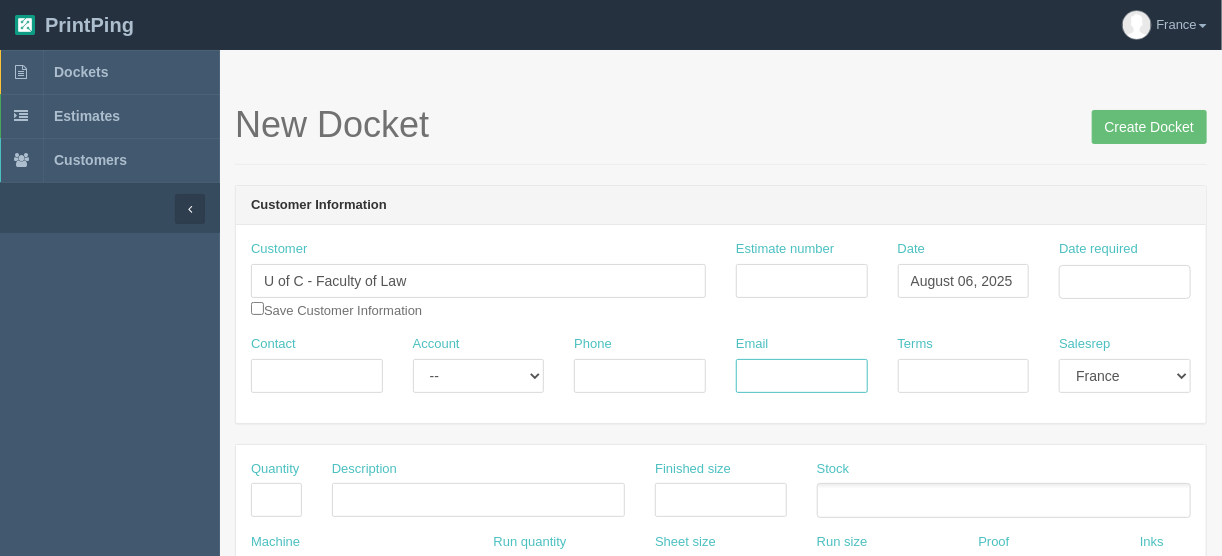 click on "Email" at bounding box center [802, 376] 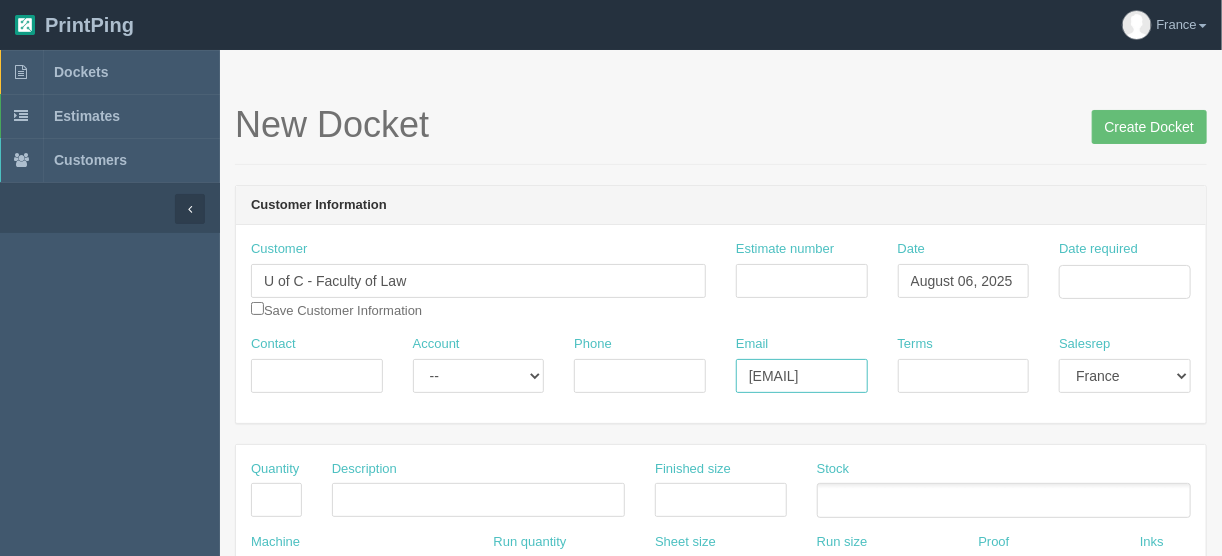scroll, scrollTop: 0, scrollLeft: 23, axis: horizontal 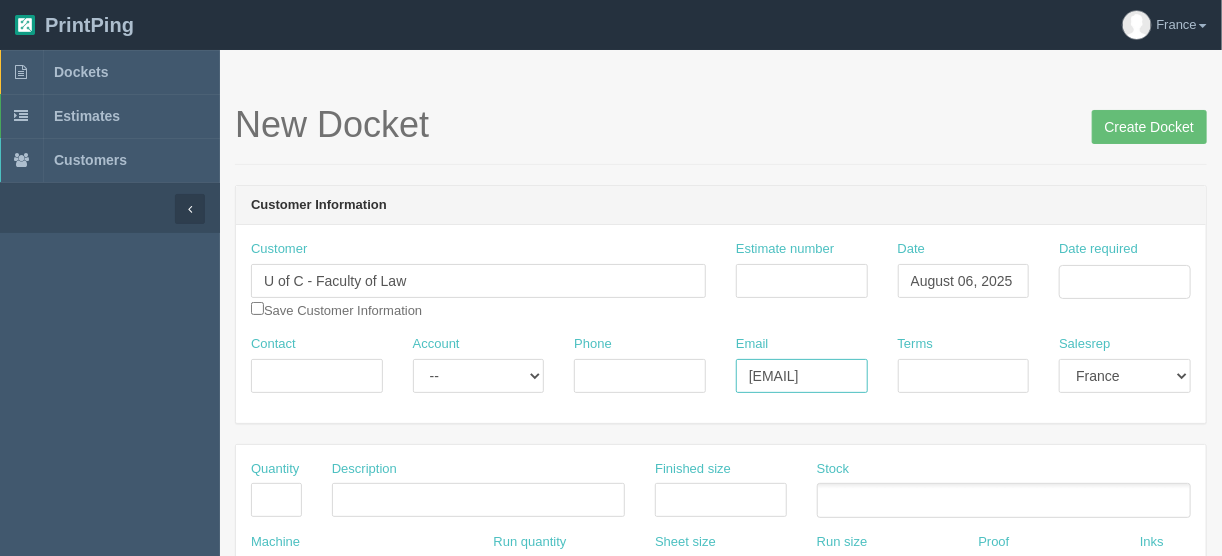 type on "smarks@ucalgary.ca" 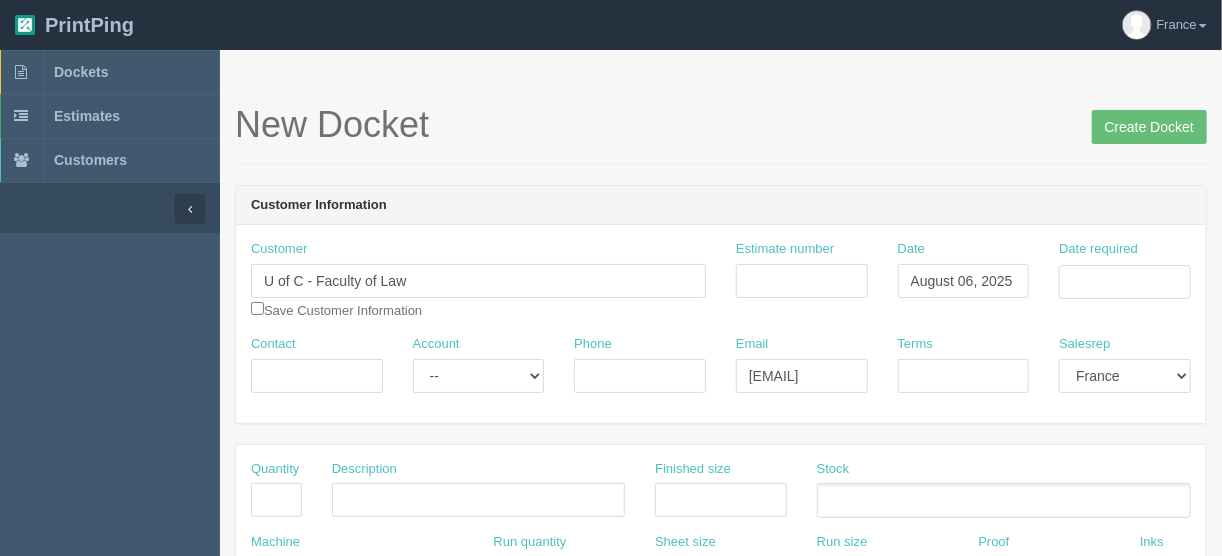 scroll, scrollTop: 0, scrollLeft: 0, axis: both 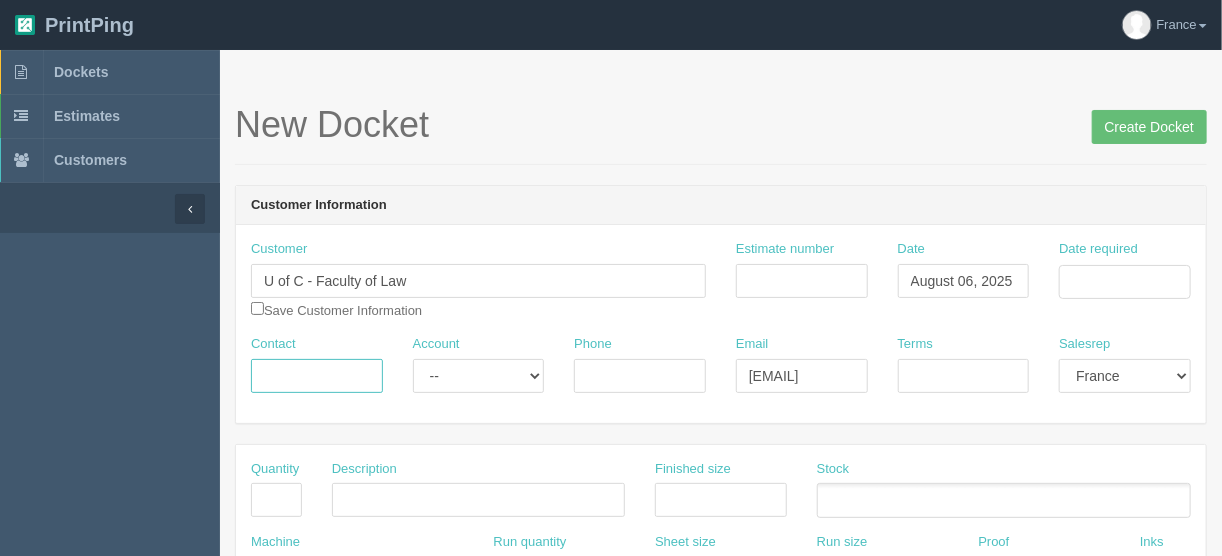drag, startPoint x: 292, startPoint y: 365, endPoint x: 304, endPoint y: 363, distance: 12.165525 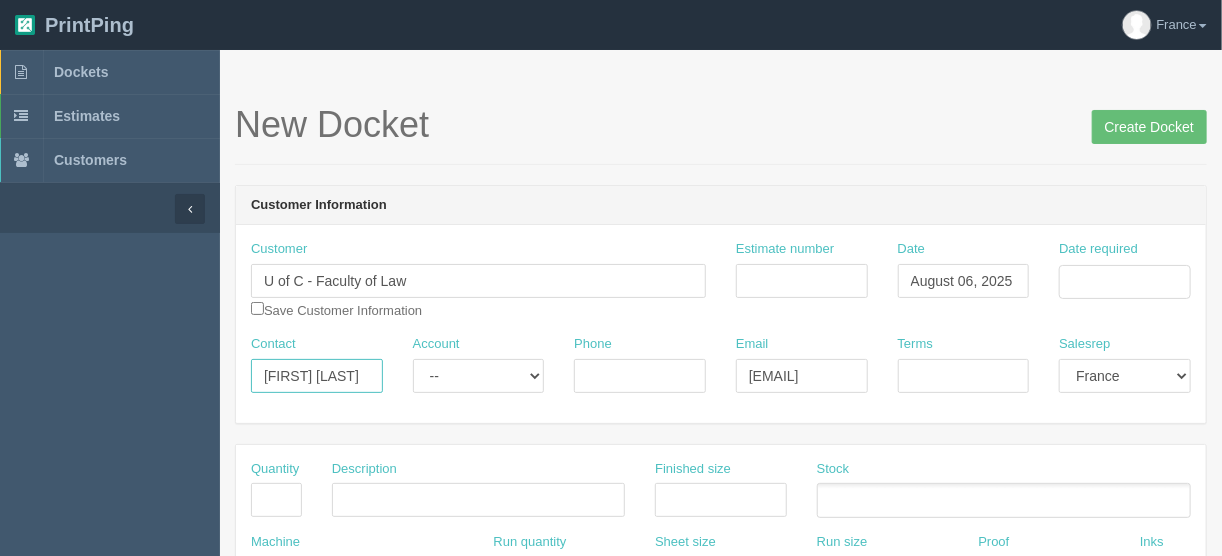 type on "Susan Marks" 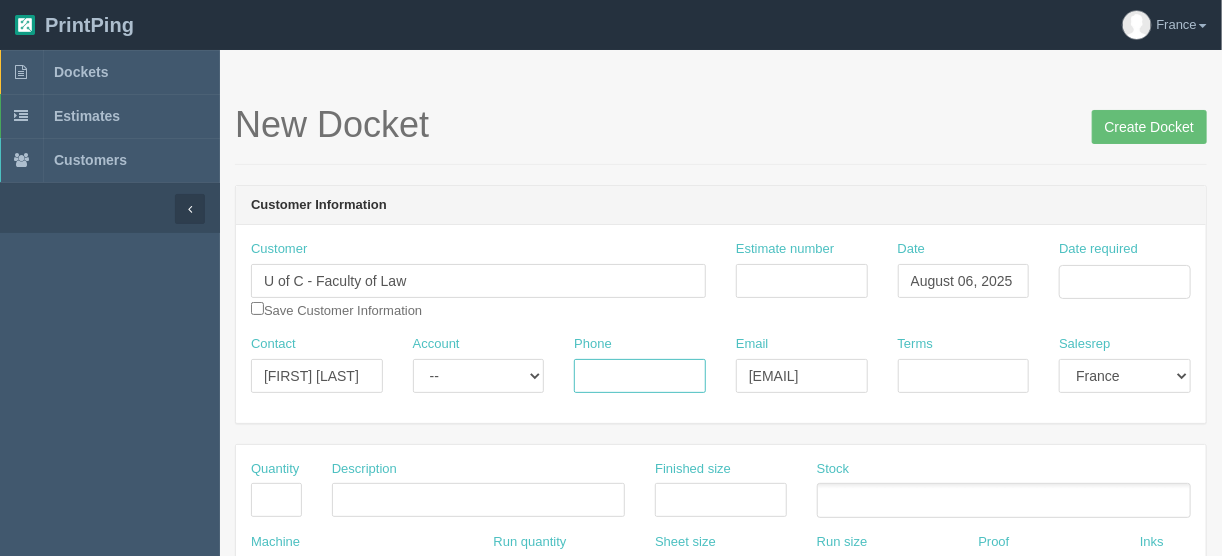 click on "Phone" at bounding box center [640, 376] 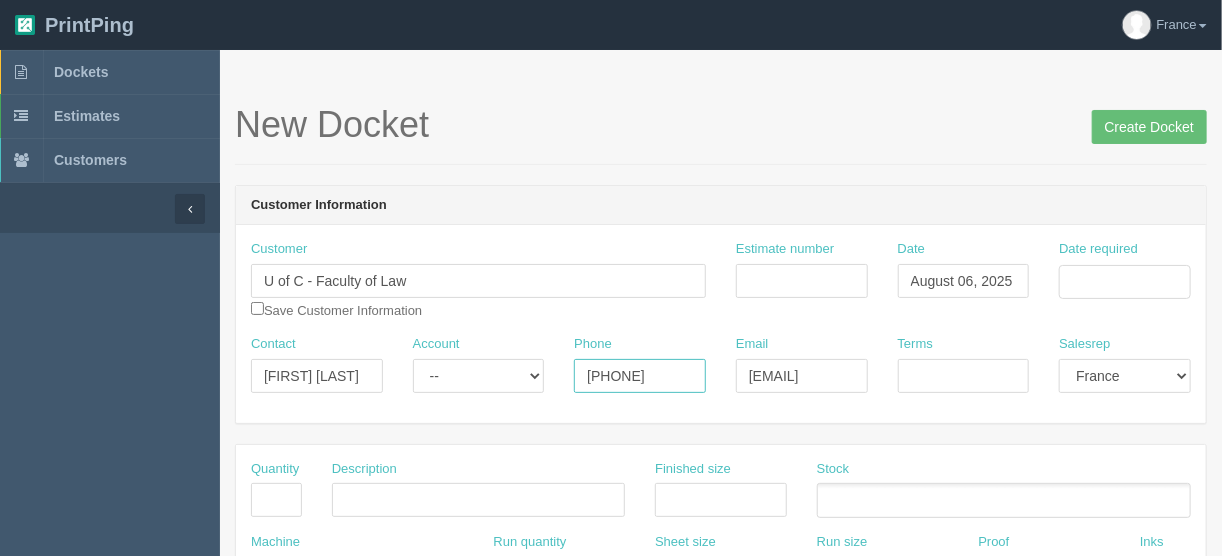 type on "403-669-9330" 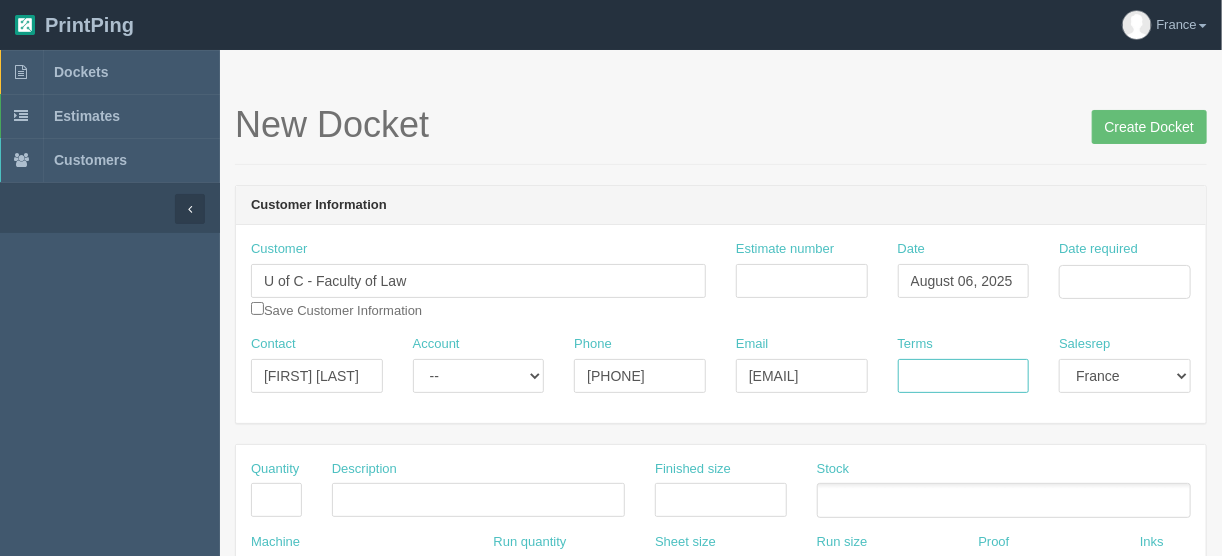 click on "Terms" at bounding box center [964, 376] 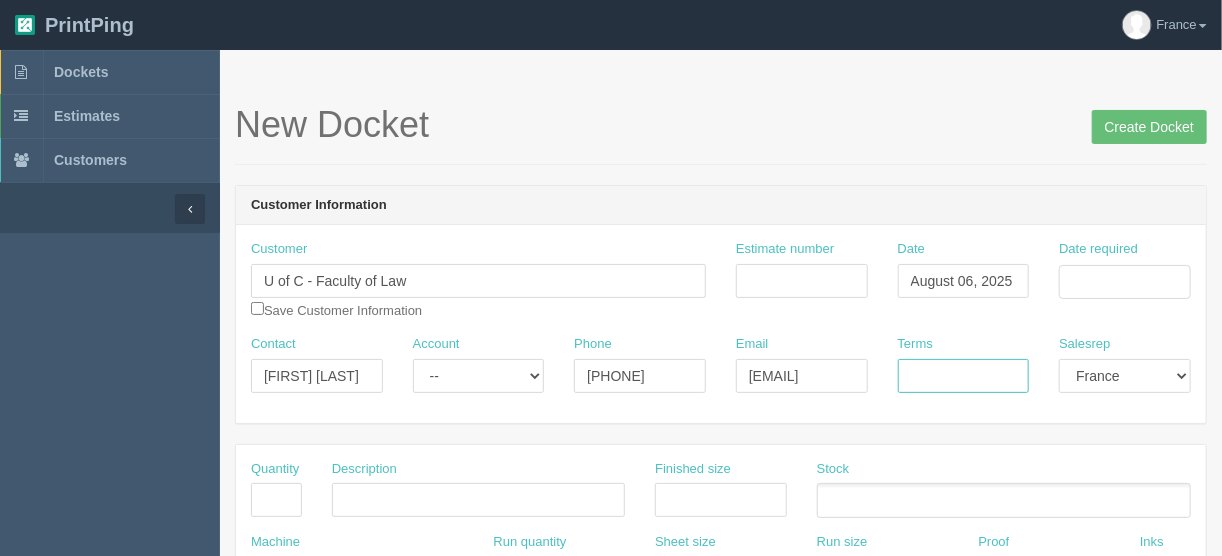 type on "COD" 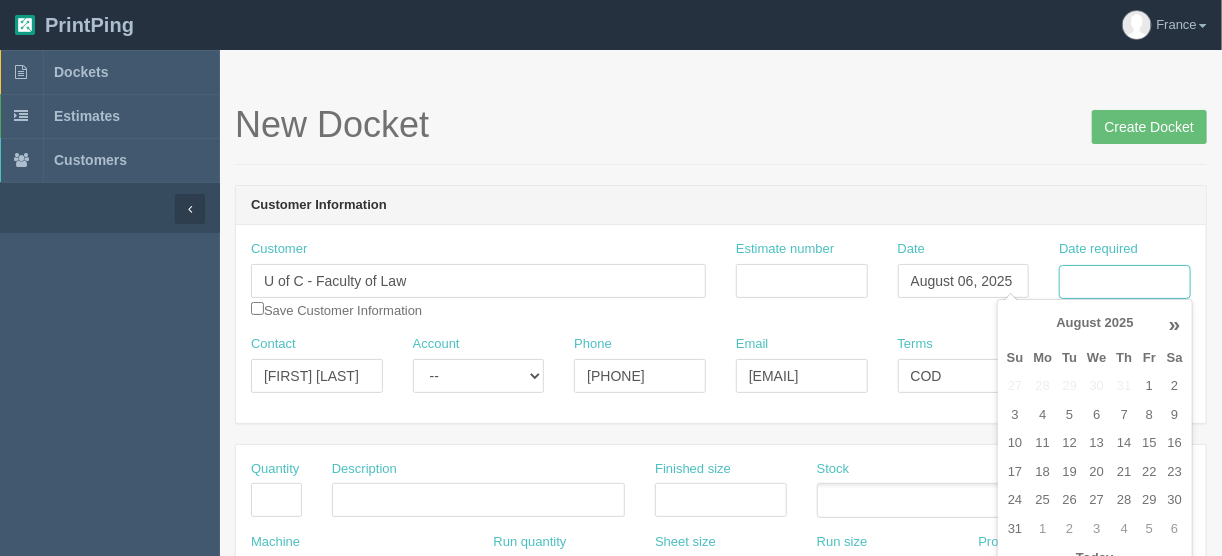 drag, startPoint x: 1092, startPoint y: 271, endPoint x: 1091, endPoint y: 282, distance: 11.045361 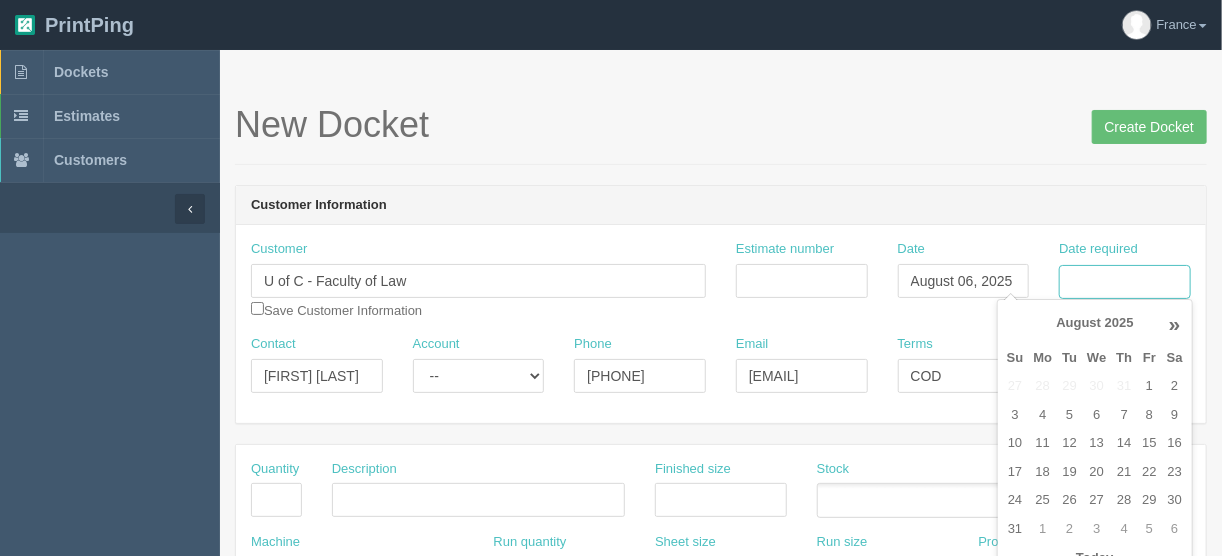 click on "Date required" at bounding box center (1125, 282) 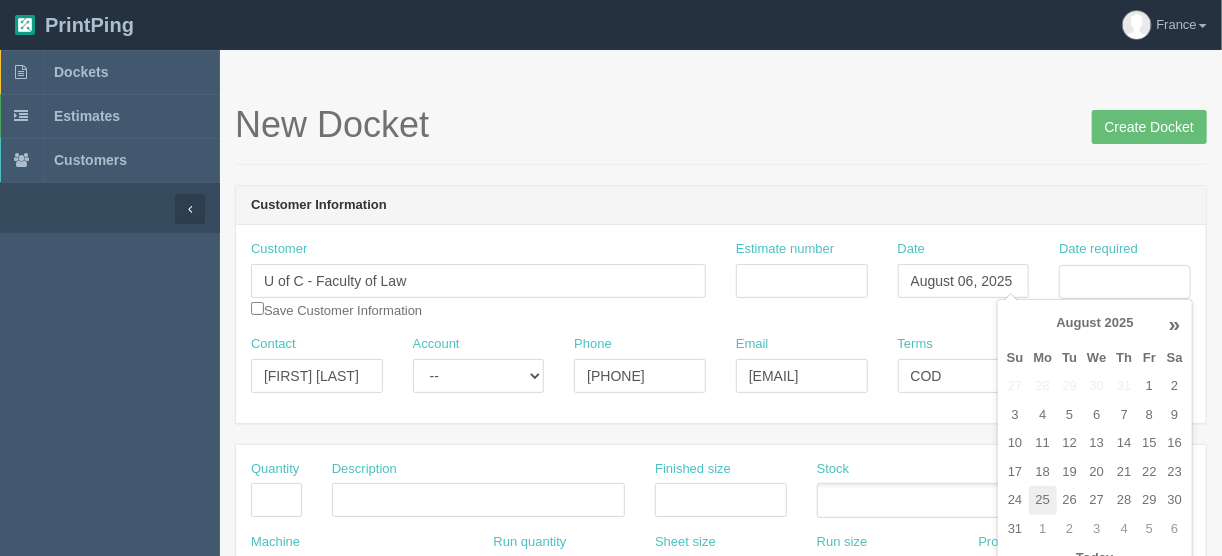 click on "25" at bounding box center [1043, 500] 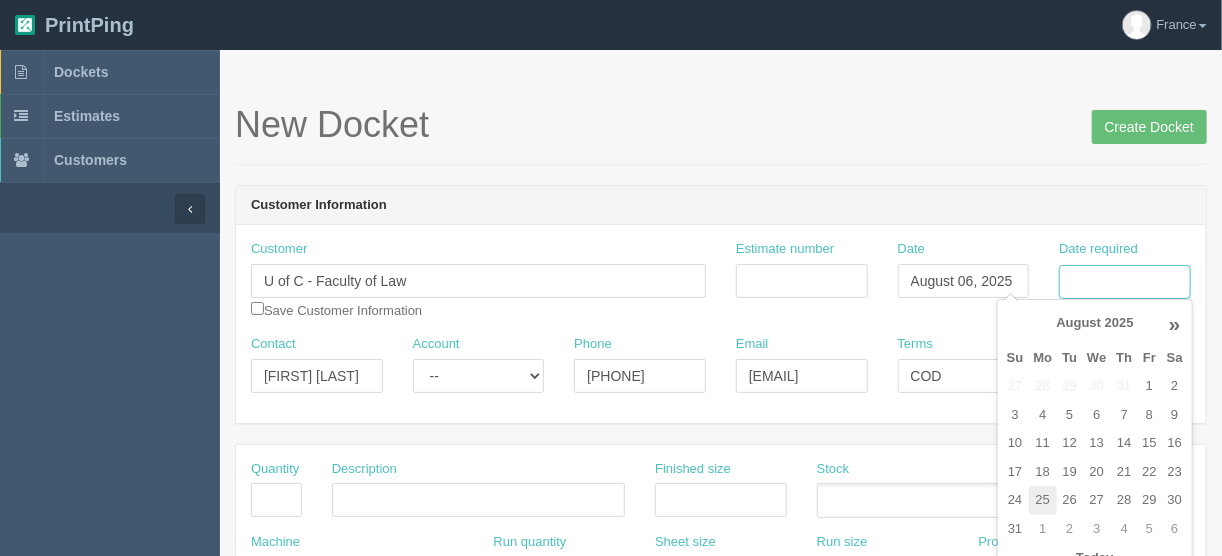 type on "August 25, 2025" 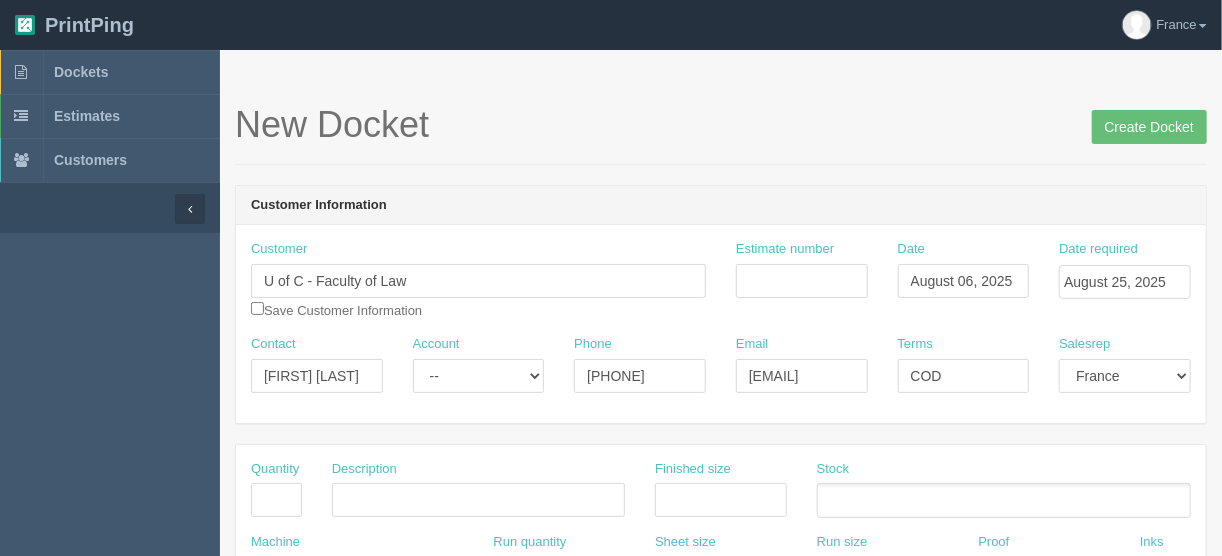 click on "New Docket
Create Docket
Customer Information
Customer
U of C - Faculty of Law U of C  Dinos U of C  Geomatics Engineering Students Society U of C  Properties Group Mark Howell (  U of C  Dinos)
Save Customer Information
Estimate number
Date
August 06, 2025
Date required
August 25, 2025
Contact
Susan Marks
Account
--
Existing Client
Allrush Client
Rep Client
Phone
403-669-9330
Email
smarks@ucalgary.ca
Terms
COD" at bounding box center [721, 945] 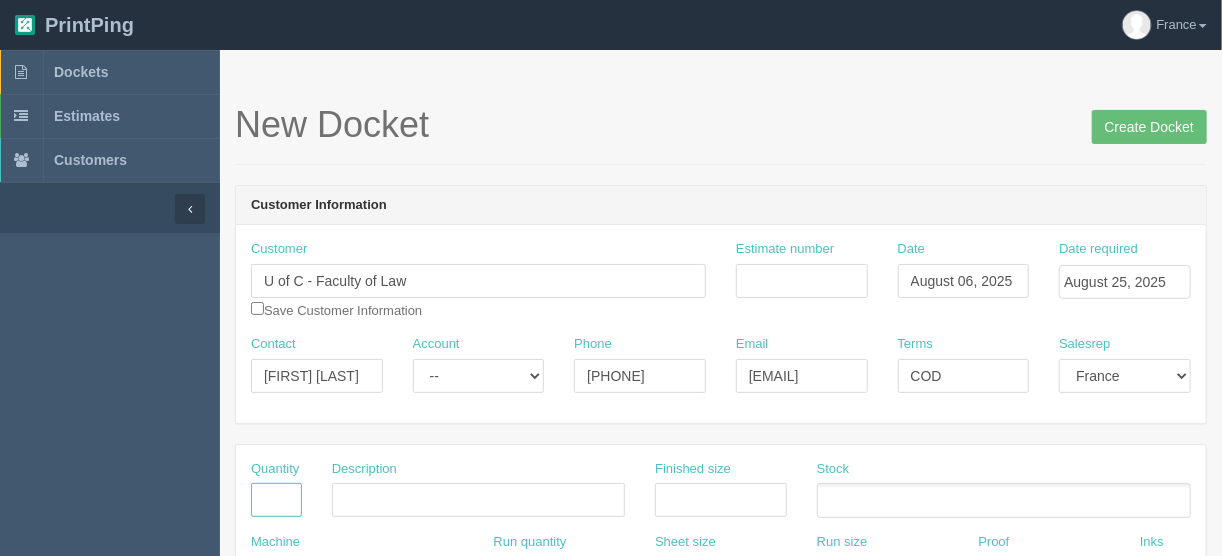 click at bounding box center [276, 500] 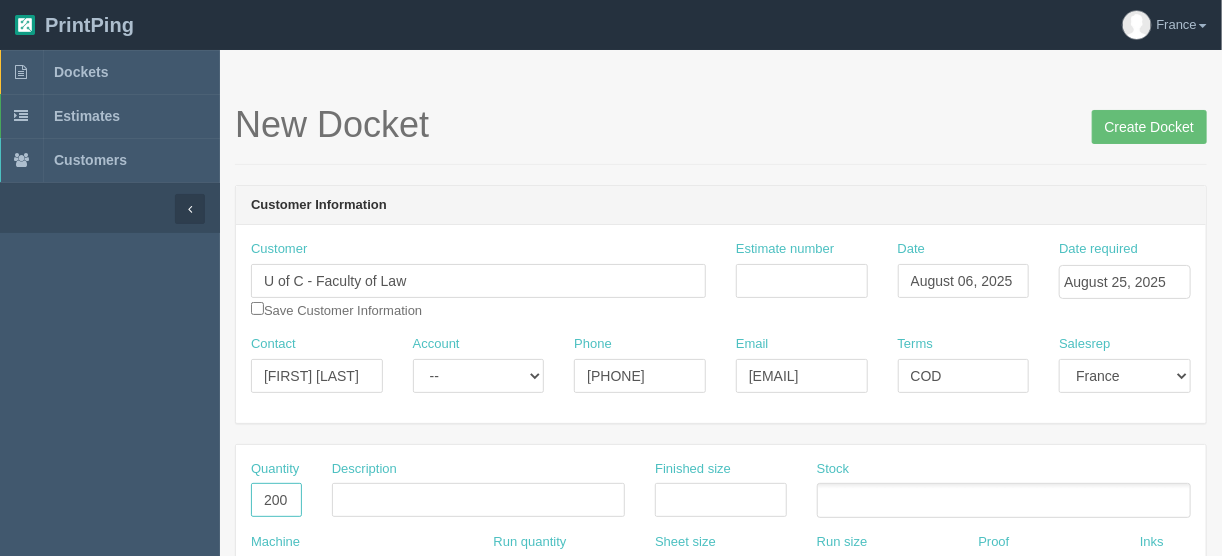 type on "200" 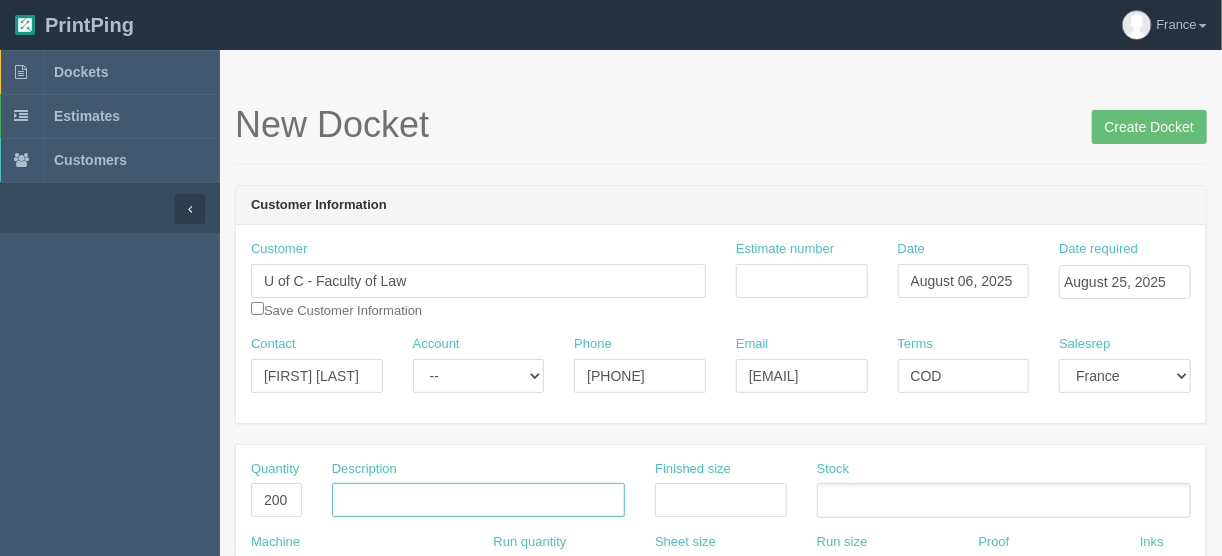 click at bounding box center [478, 500] 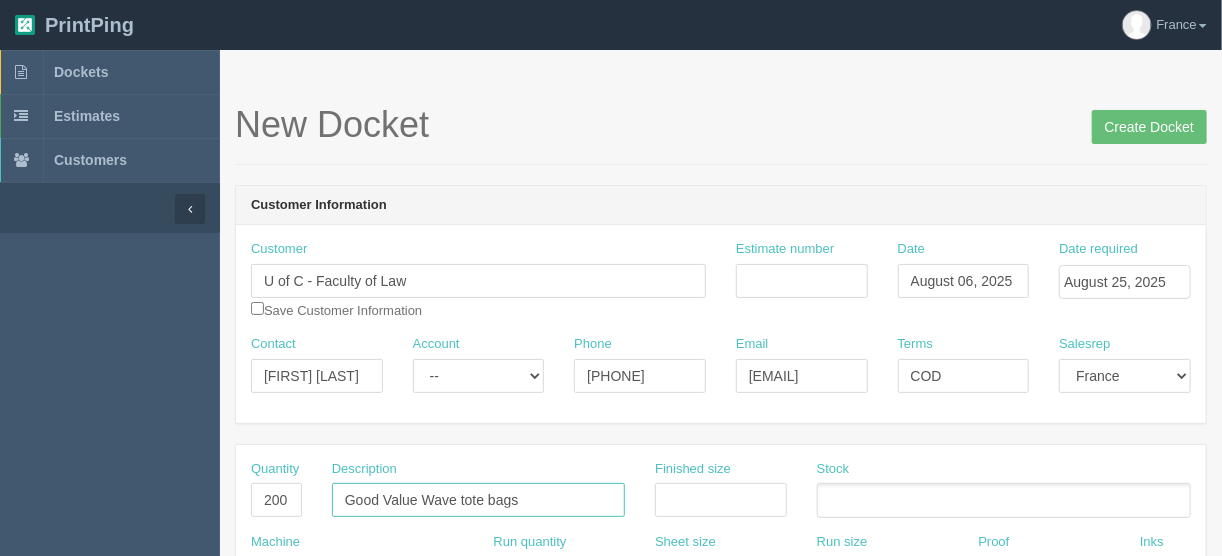 click on "Good Value Wave tote bags" at bounding box center (478, 500) 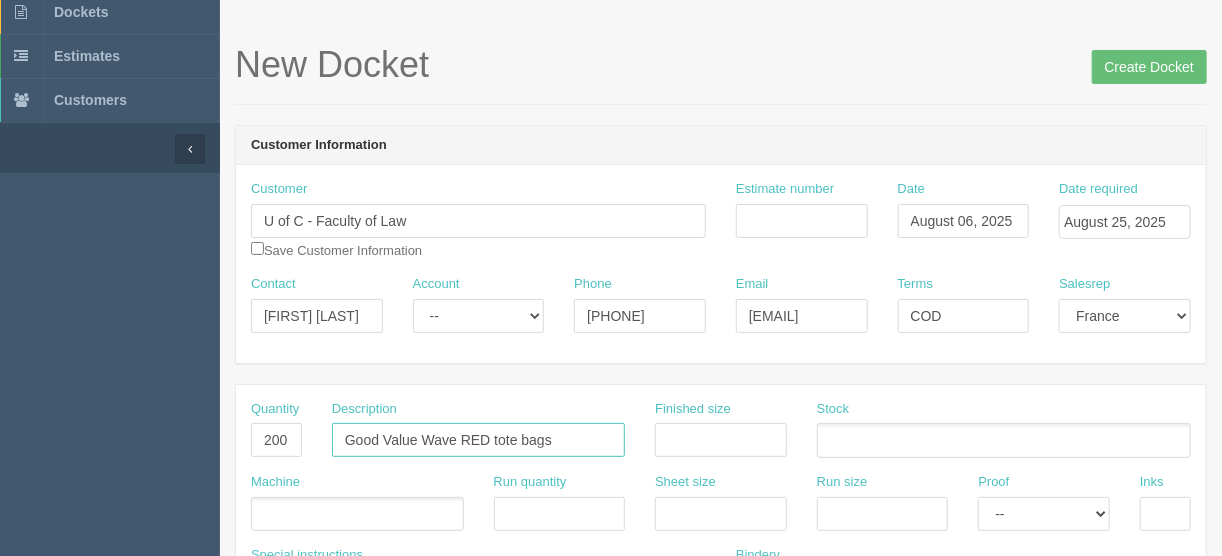 scroll, scrollTop: 160, scrollLeft: 0, axis: vertical 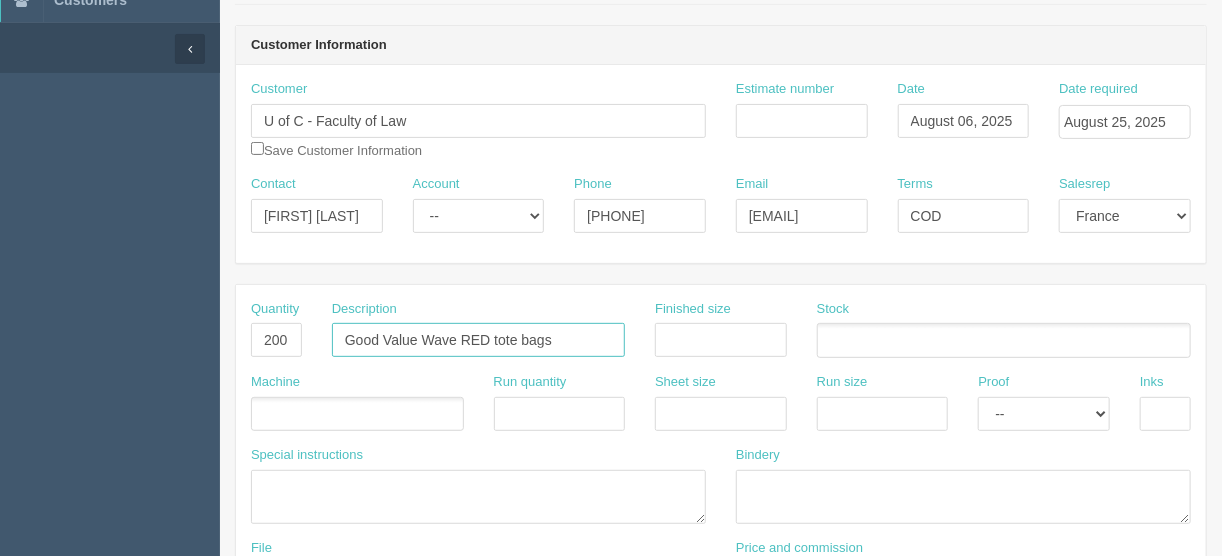 type on "Good Value Wave RED tote bags" 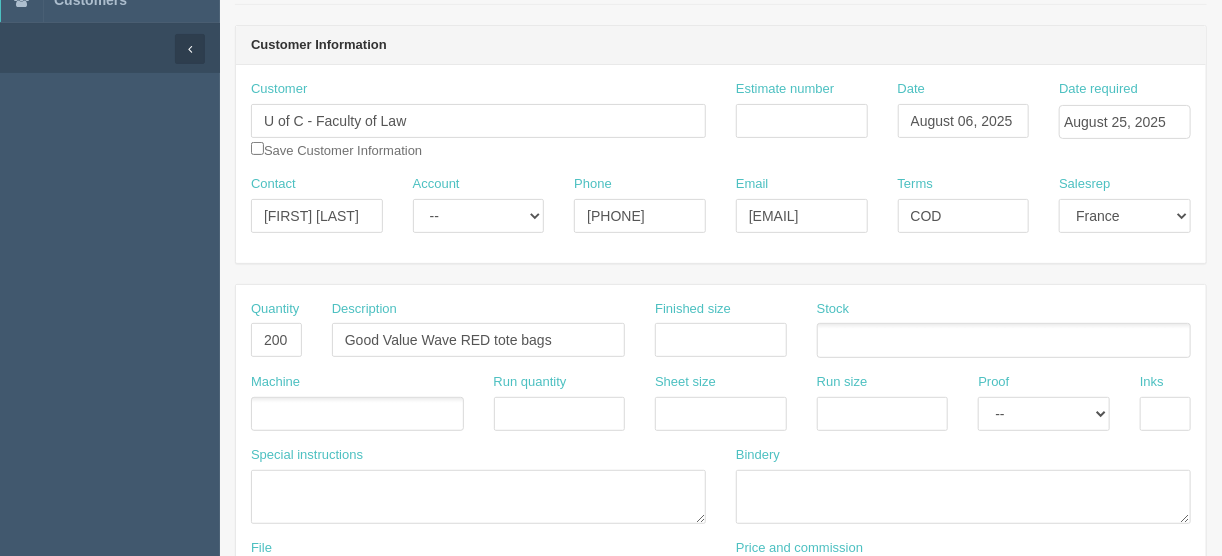 click at bounding box center [357, 414] 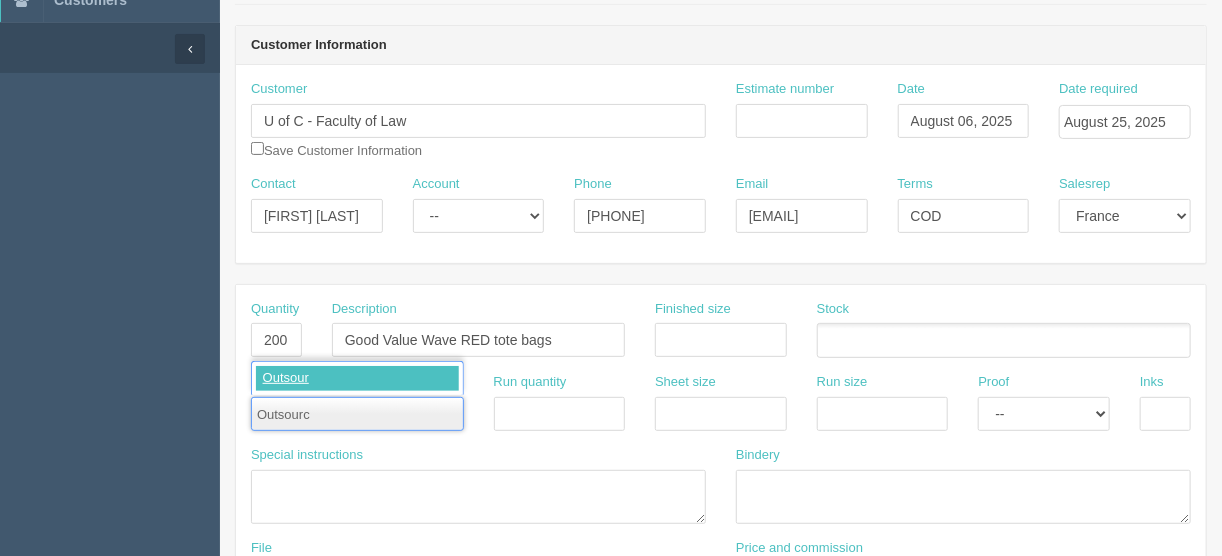 type on "Outsource" 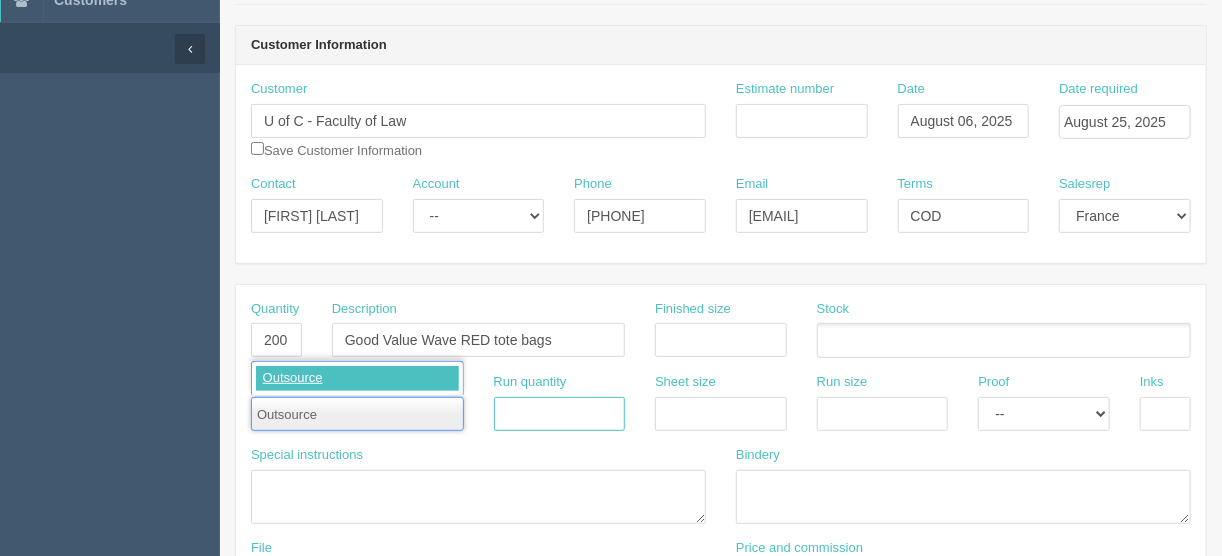 type 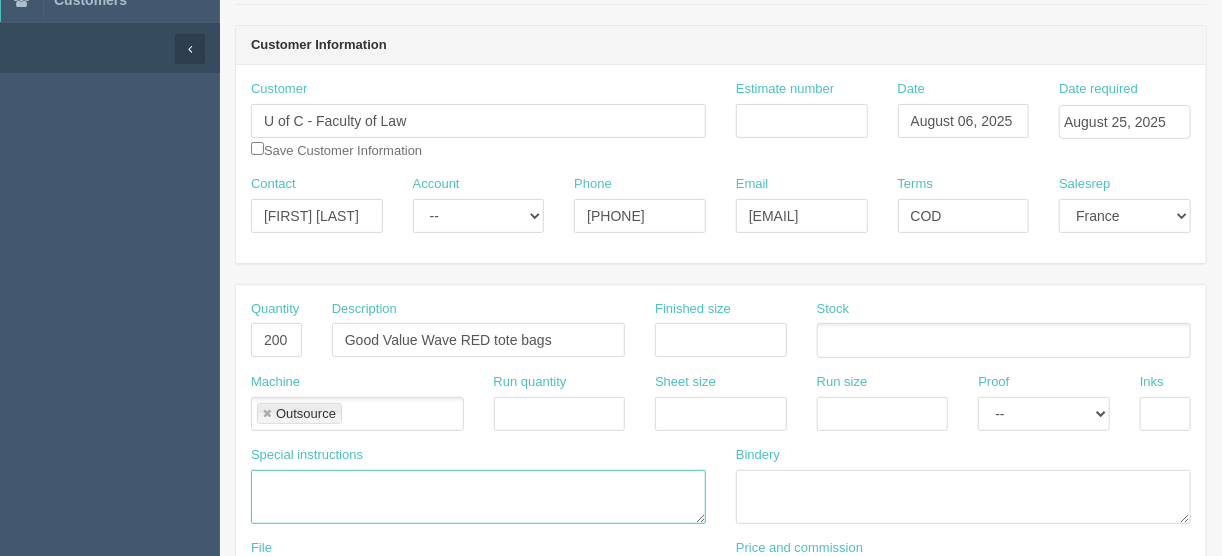click at bounding box center (478, 497) 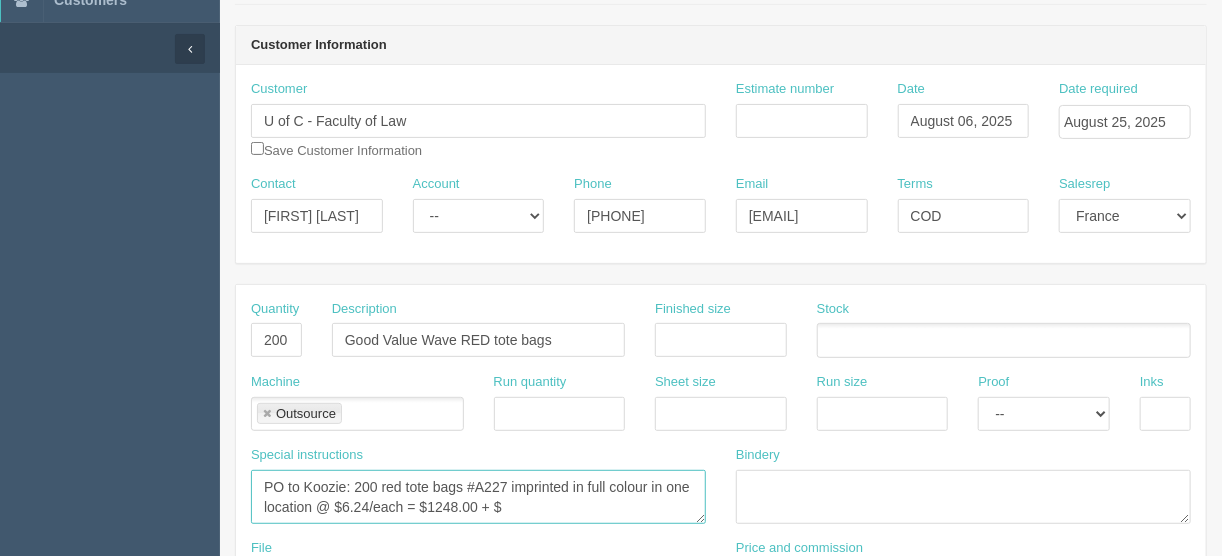 type on "PO to Koozie: 200 red tote bags #A227 imprinted in full colour in one location @ $6.24/each = $1248.00 + $" 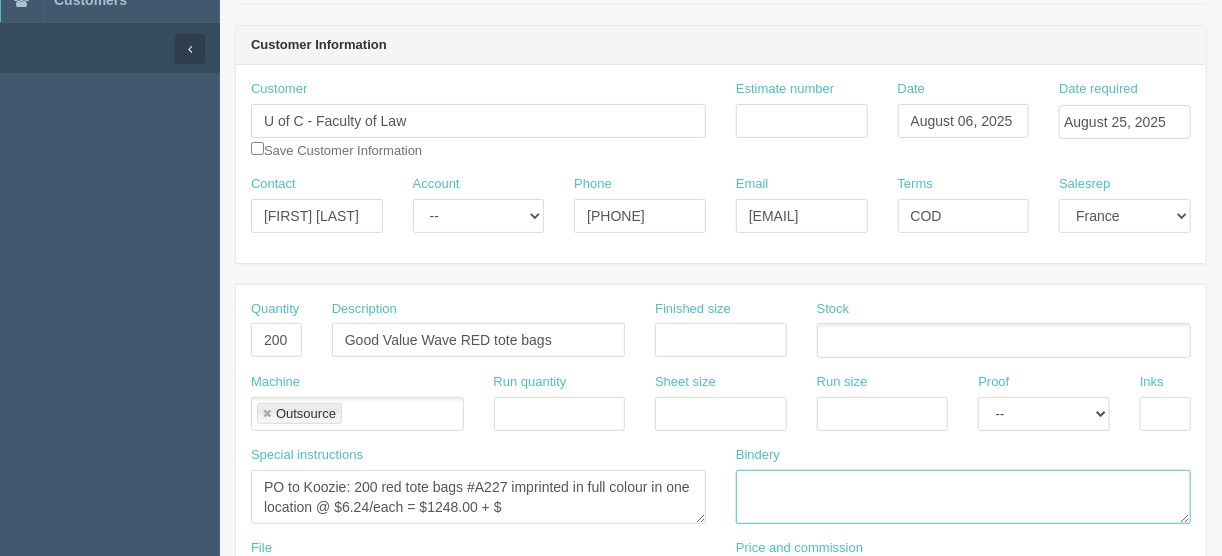 click at bounding box center [963, 497] 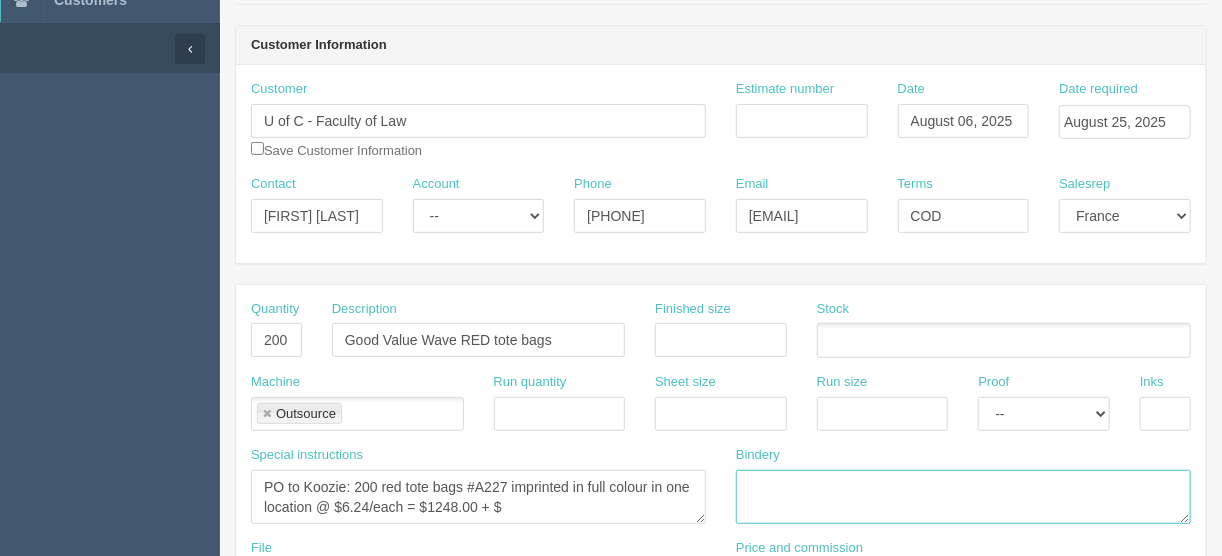 paste on "Kristen Thompson <kristen.thompson@ucalgary.ca>" 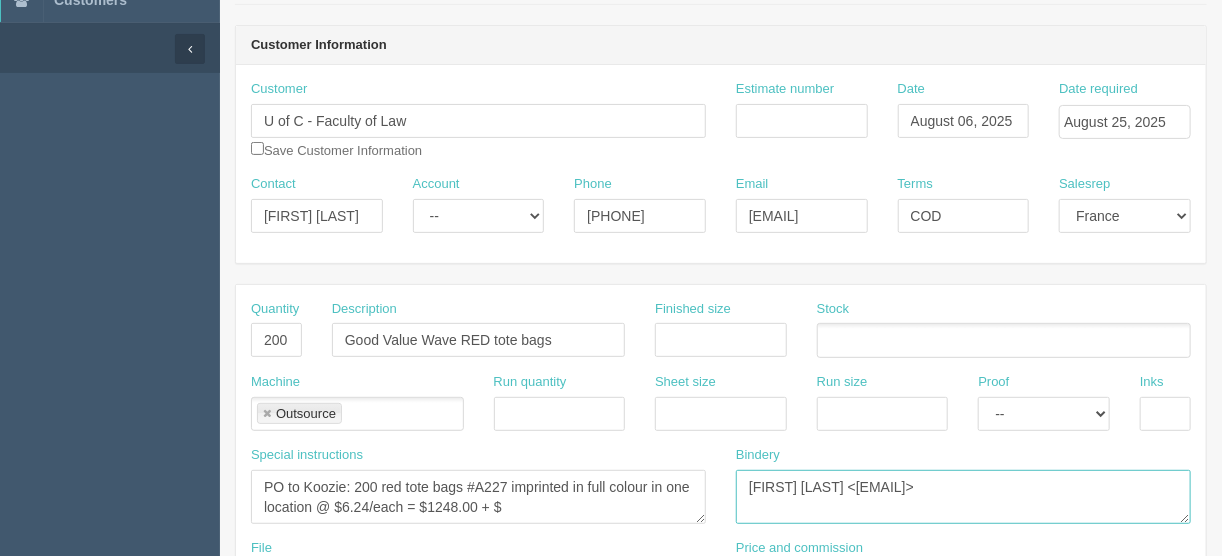 drag, startPoint x: 1064, startPoint y: 486, endPoint x: 874, endPoint y: 490, distance: 190.0421 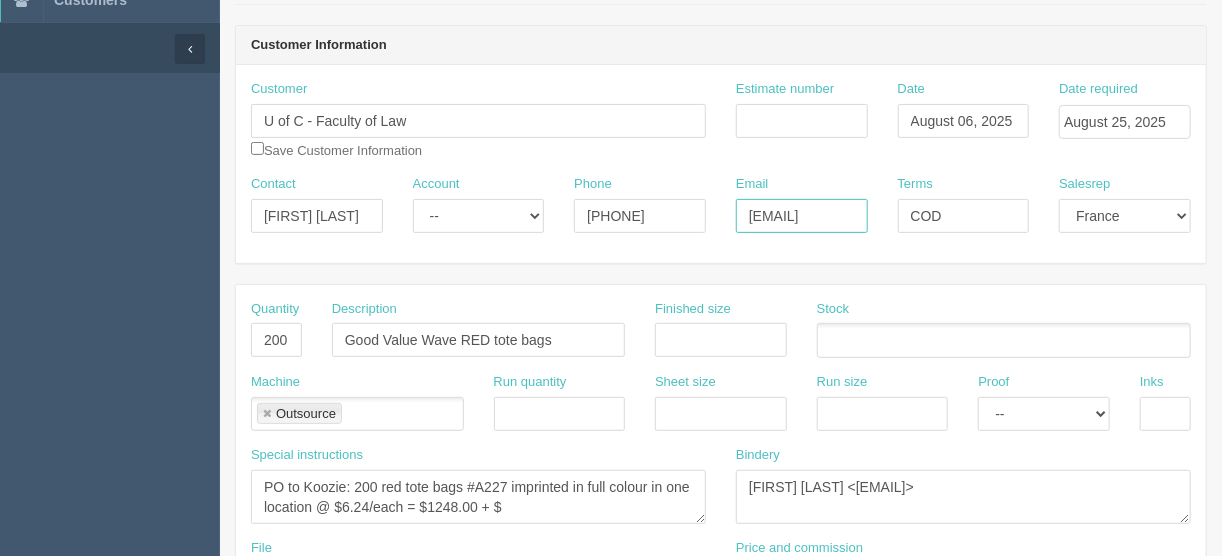 click on "smarks@ucalgary.ca" at bounding box center [802, 216] 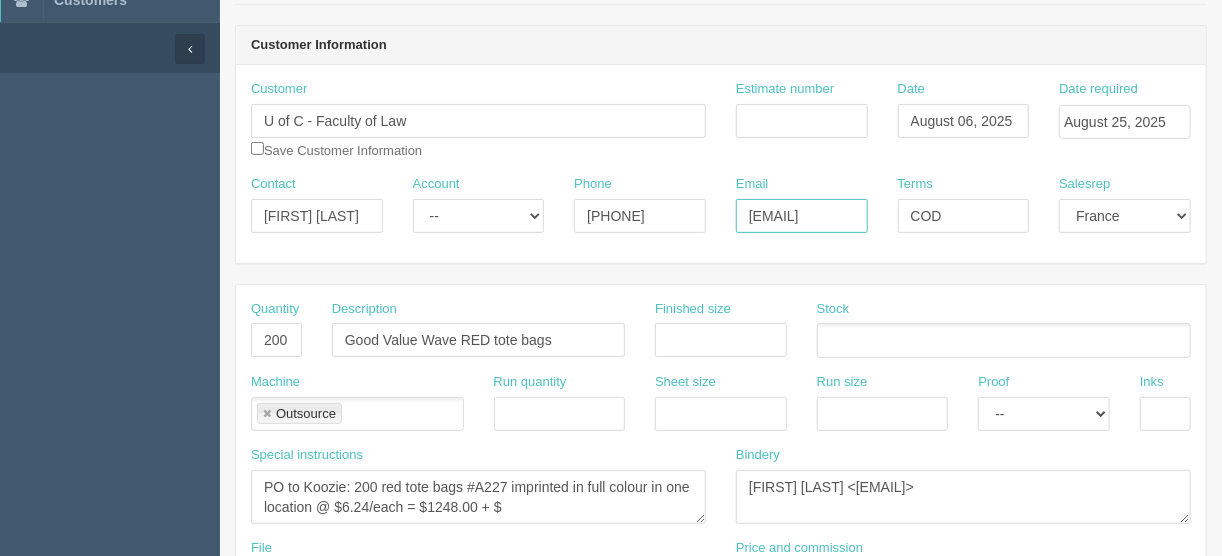 scroll, scrollTop: 0, scrollLeft: 23, axis: horizontal 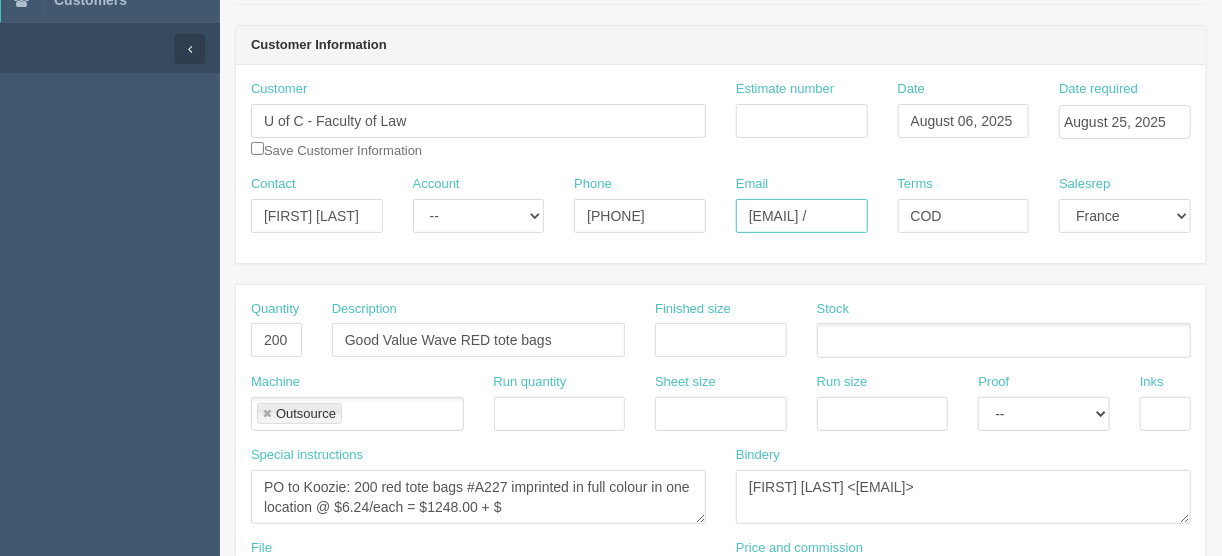 paste on "kristen.thompson@ucalgary.ca" 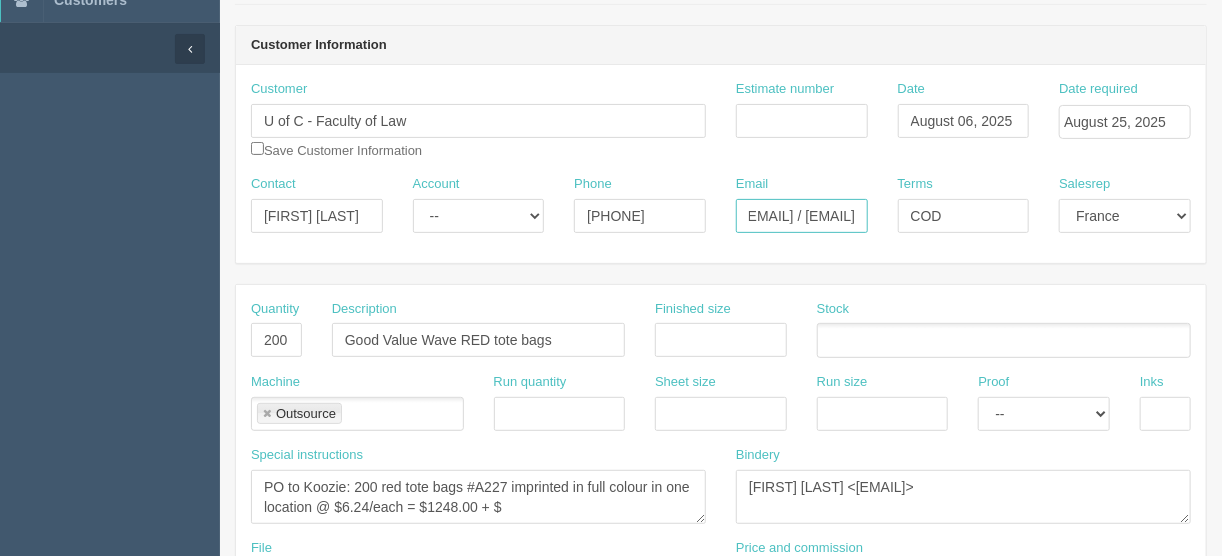 scroll, scrollTop: 0, scrollLeft: 225, axis: horizontal 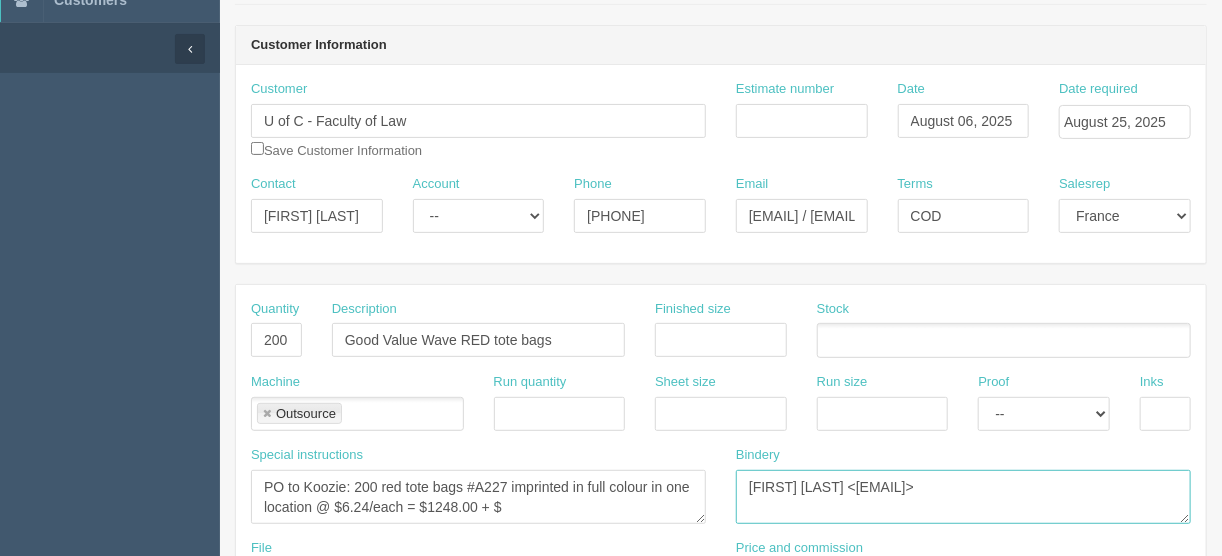 drag, startPoint x: 1091, startPoint y: 479, endPoint x: 727, endPoint y: 487, distance: 364.0879 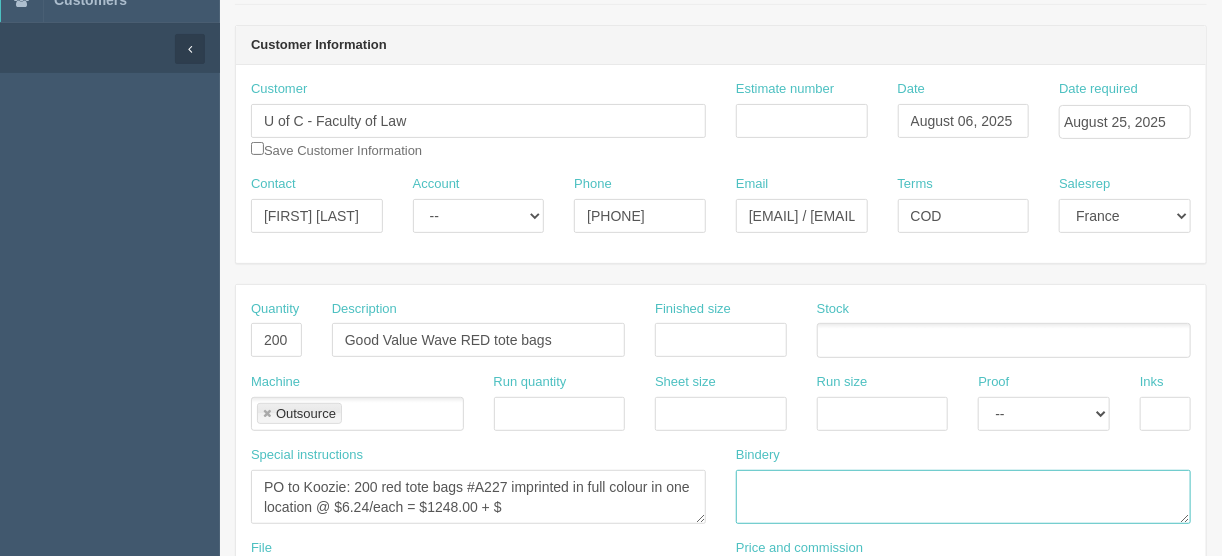 type 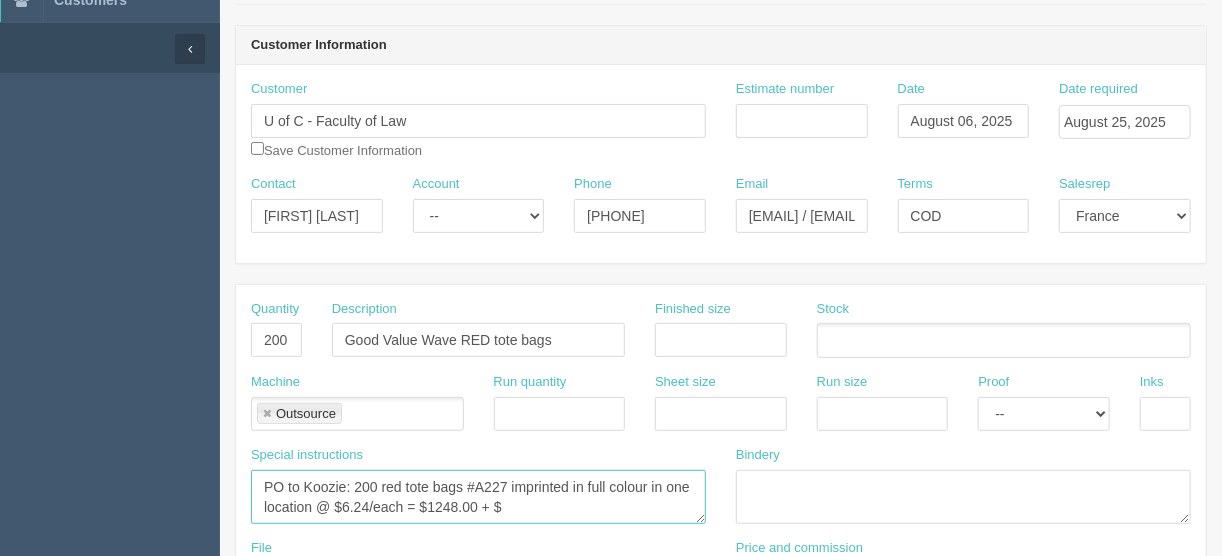 click on "PO to Koozie: 200 red tote bags #A227 imprinted in full colour in one location @ $6.24/each = $1248.00 + $" at bounding box center [478, 497] 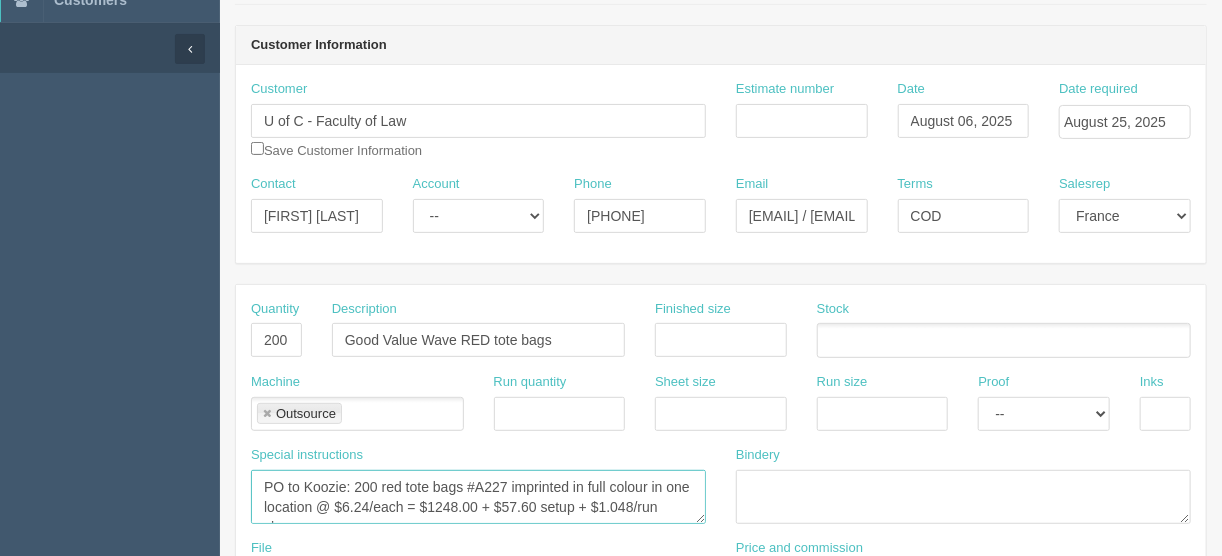 scroll, scrollTop: 12, scrollLeft: 0, axis: vertical 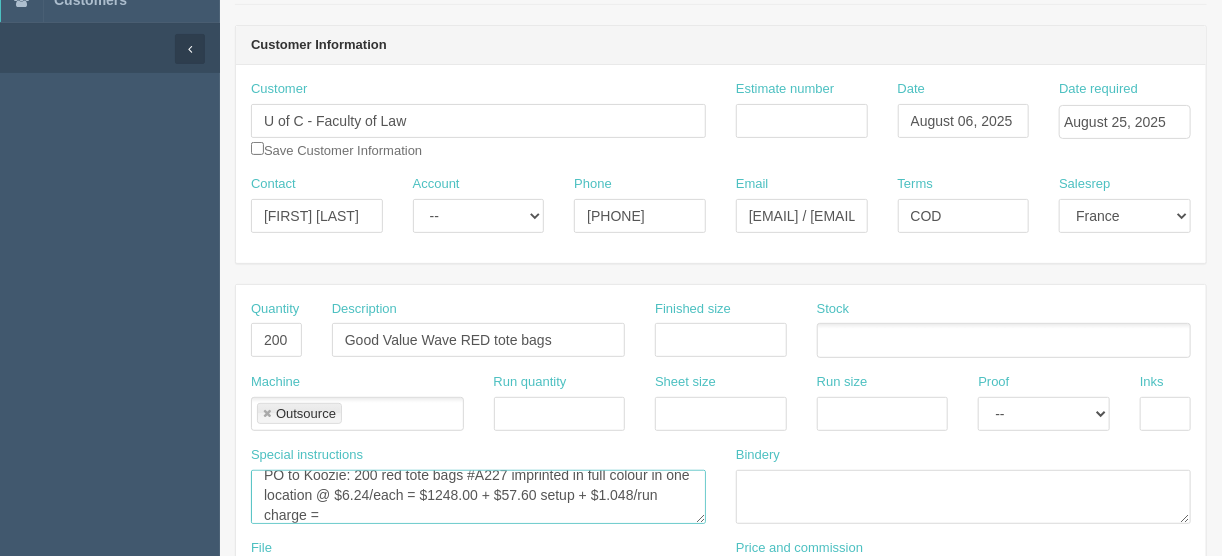 click on "PO to Koozie: 200 red tote bags #A227 imprinted in full colour in one location @ $6.24/each = $1248.00 + $57.60 setup + $1.048/run charge =" at bounding box center [478, 497] 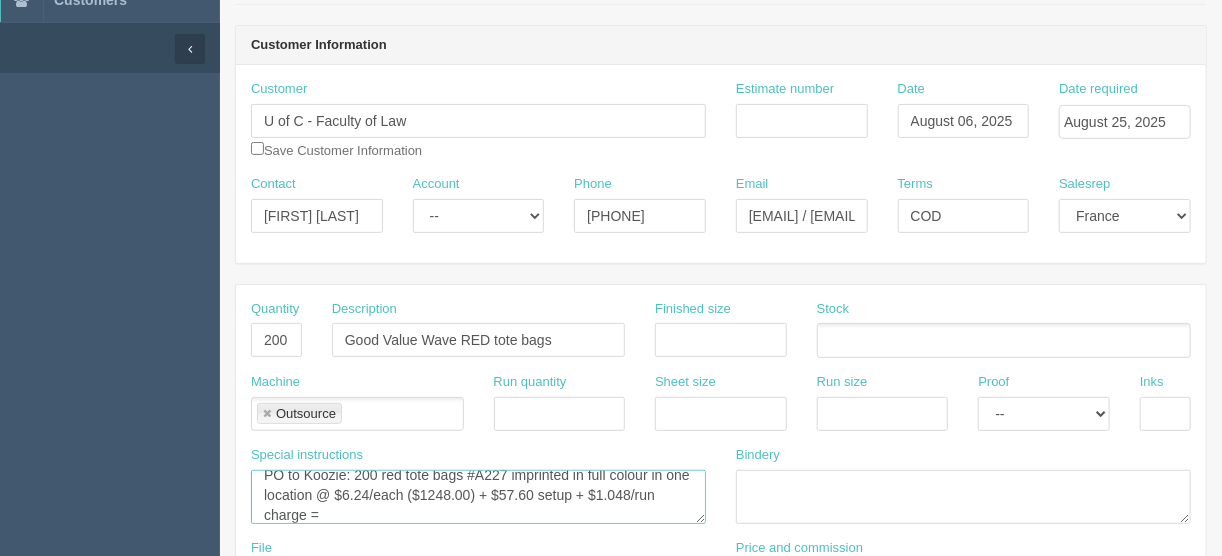 click on "PO to Koozie: 200 red tote bags #A227 imprinted in full colour in one location @ $6.24/each ($1248.00) + $57.60 setup + $1.048/run charge =" at bounding box center [478, 497] 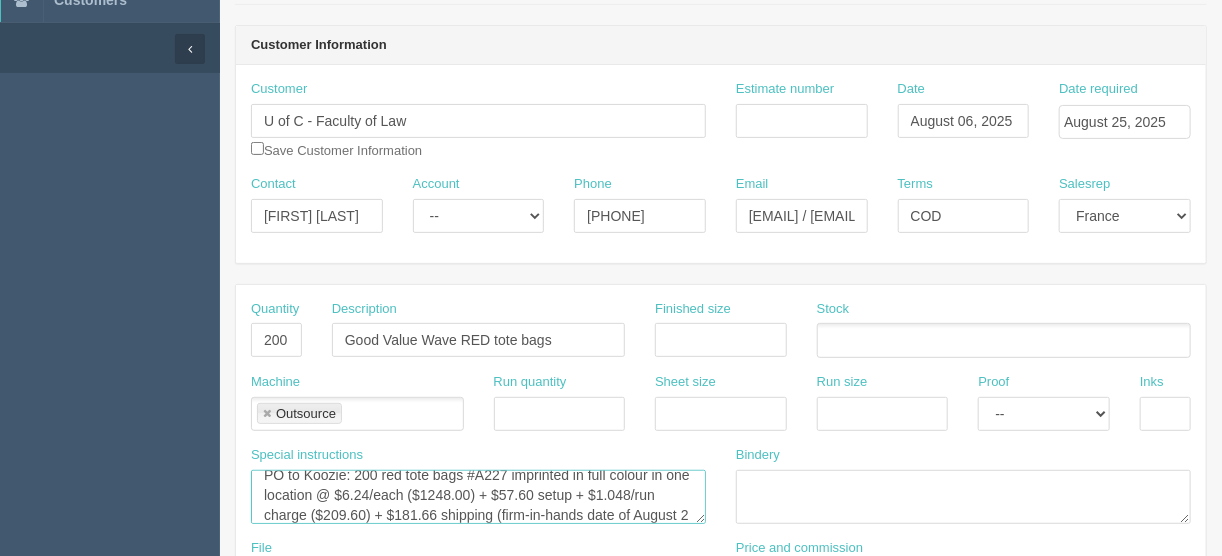 scroll, scrollTop: 32, scrollLeft: 0, axis: vertical 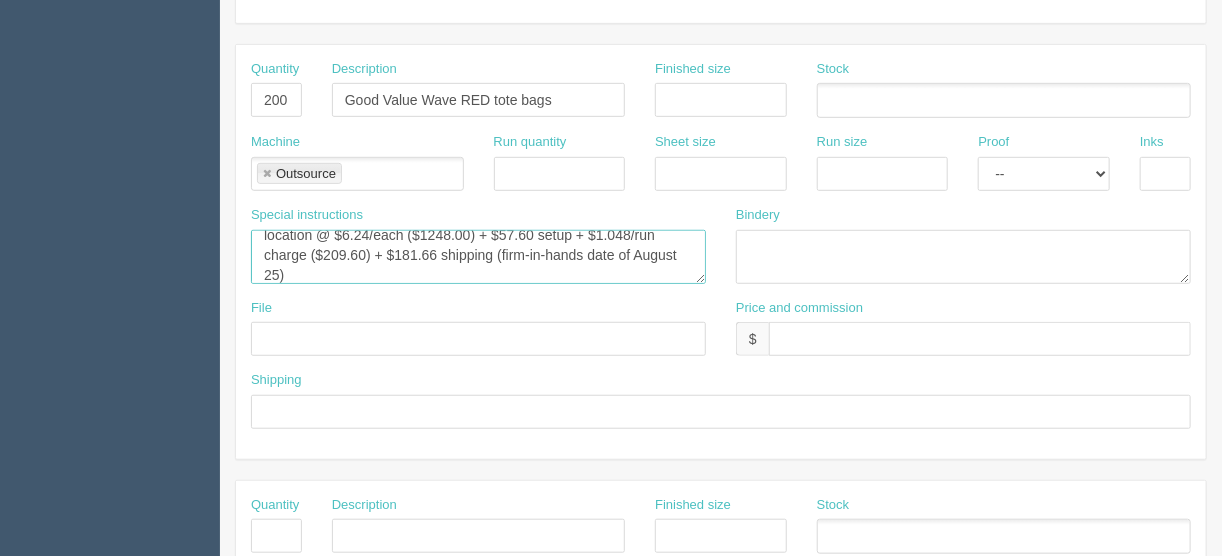 type on "PO to Koozie: 200 red tote bags #A227 imprinted in full colour in one location @ $6.24/each ($1248.00) + $57.60 setup + $1.048/run charge ($209.60) + $181.66 shipping (firm-in-hands date of August 25)" 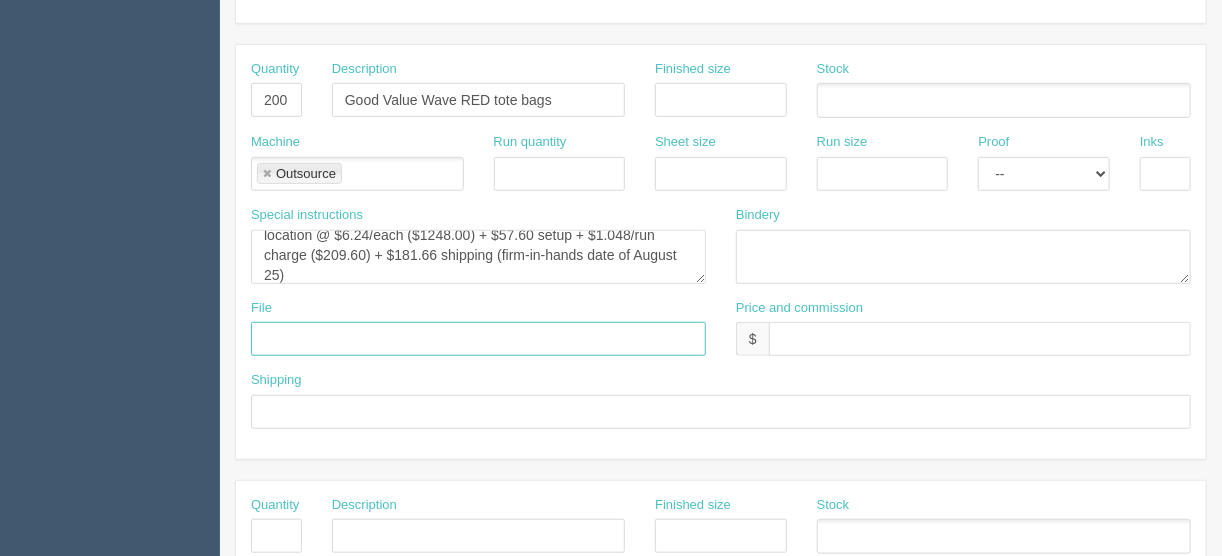 click at bounding box center (478, 339) 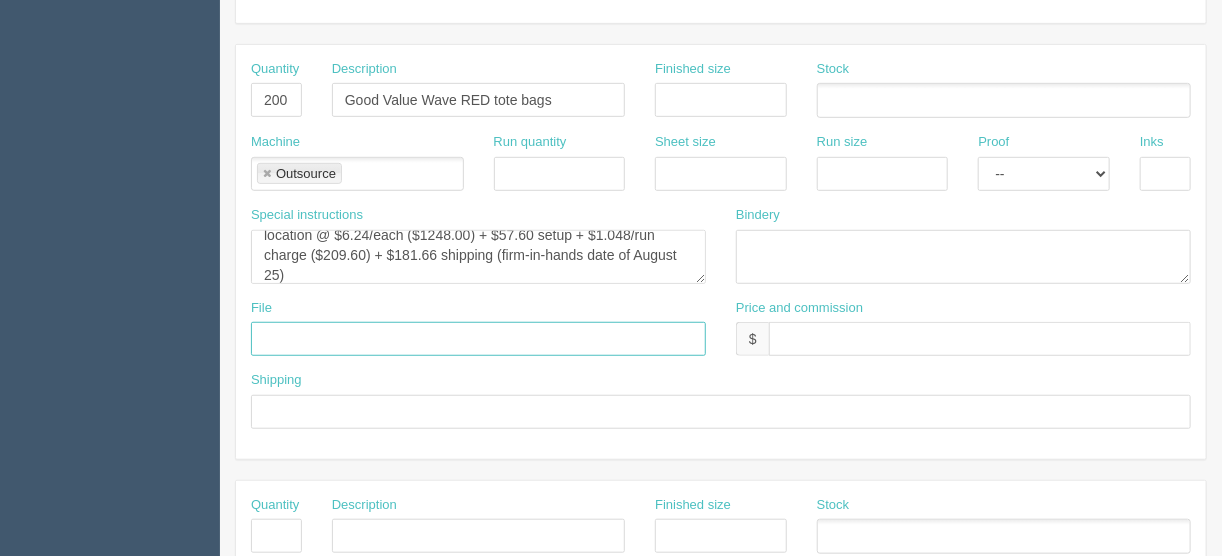 type on "Emailed to vendor" 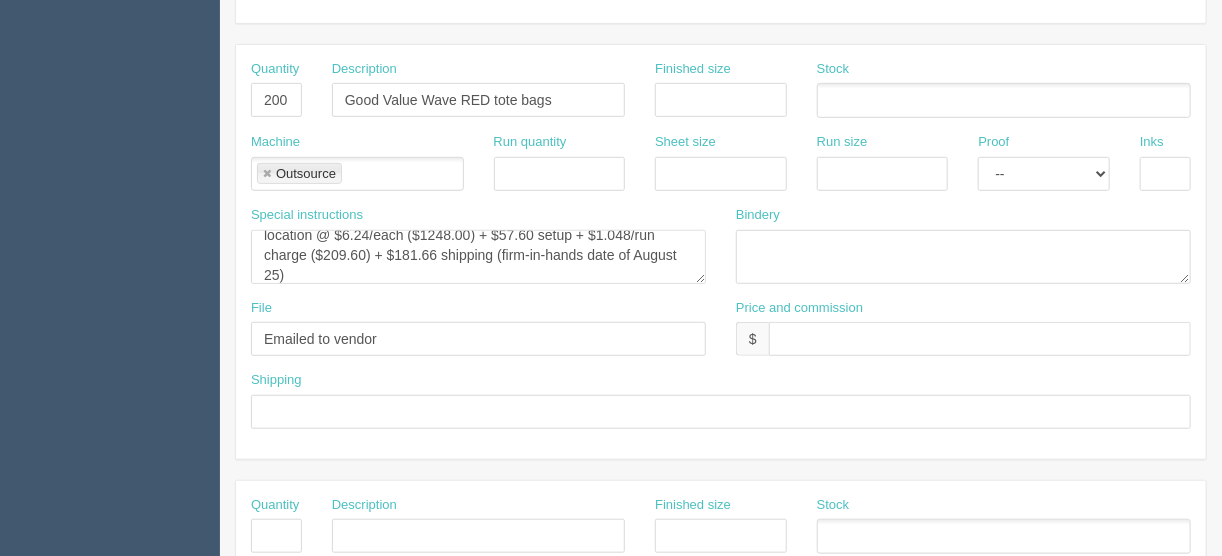 click on "Shipping" at bounding box center [721, 400] 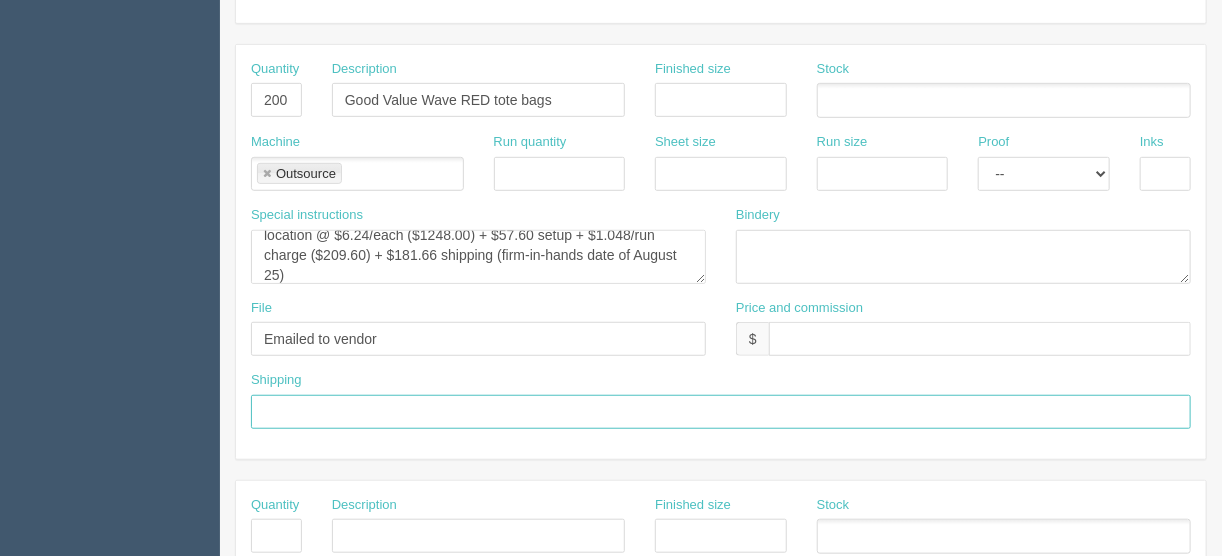 click at bounding box center [721, 412] 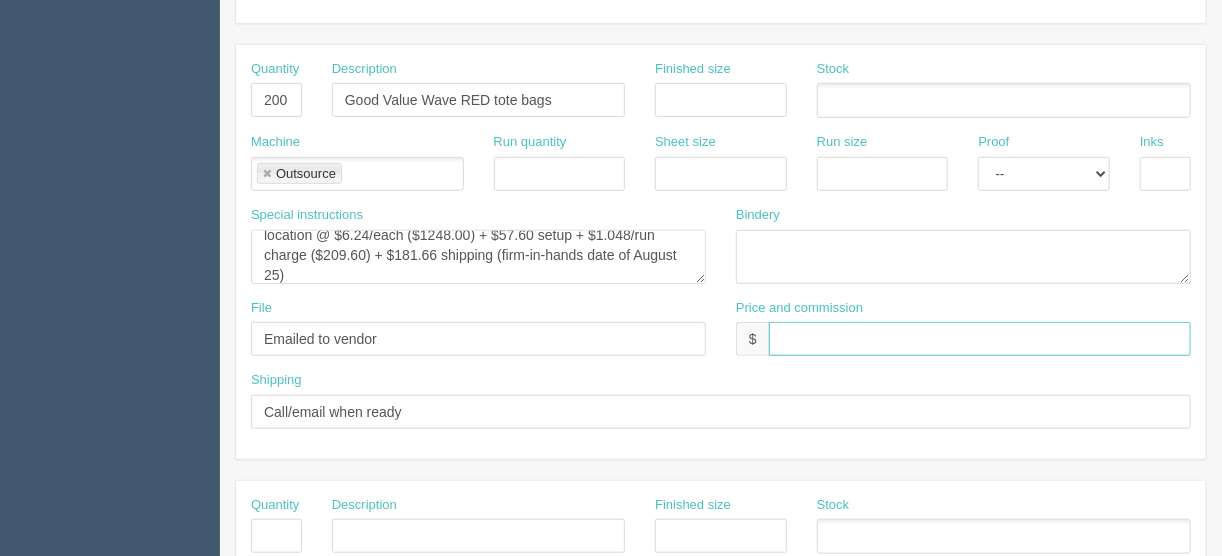 click at bounding box center (980, 339) 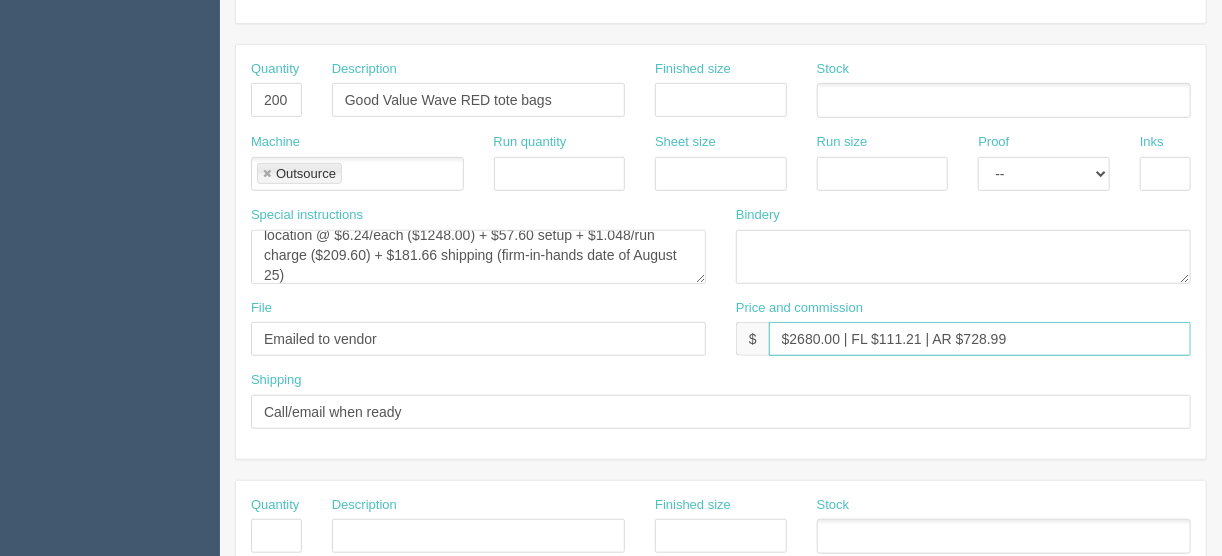 type on "$2680.00 | FL $111.21 | AR $728.99" 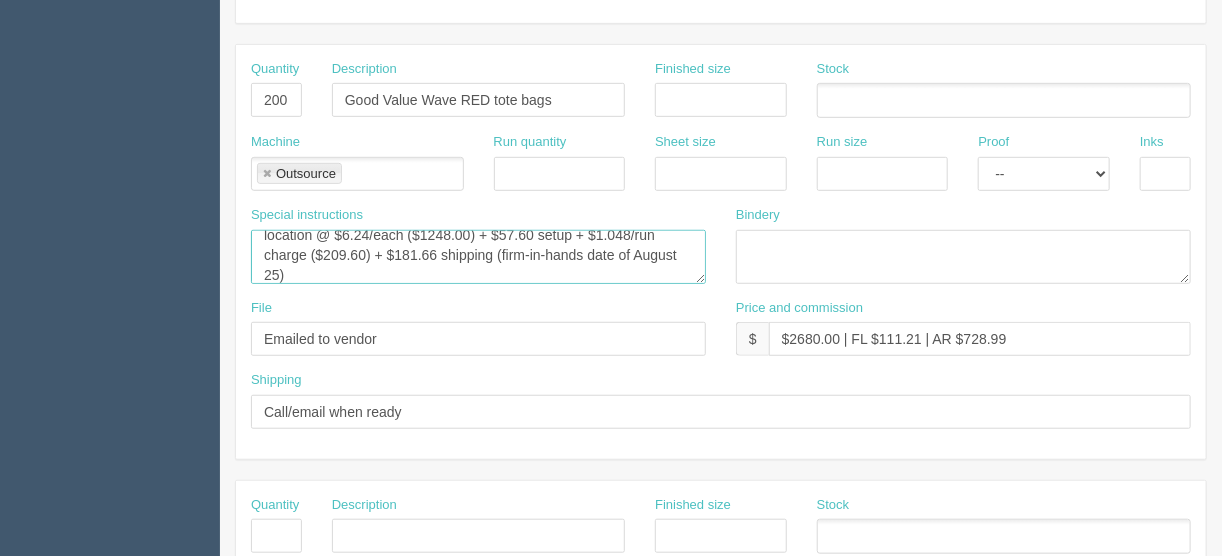 scroll, scrollTop: 0, scrollLeft: 0, axis: both 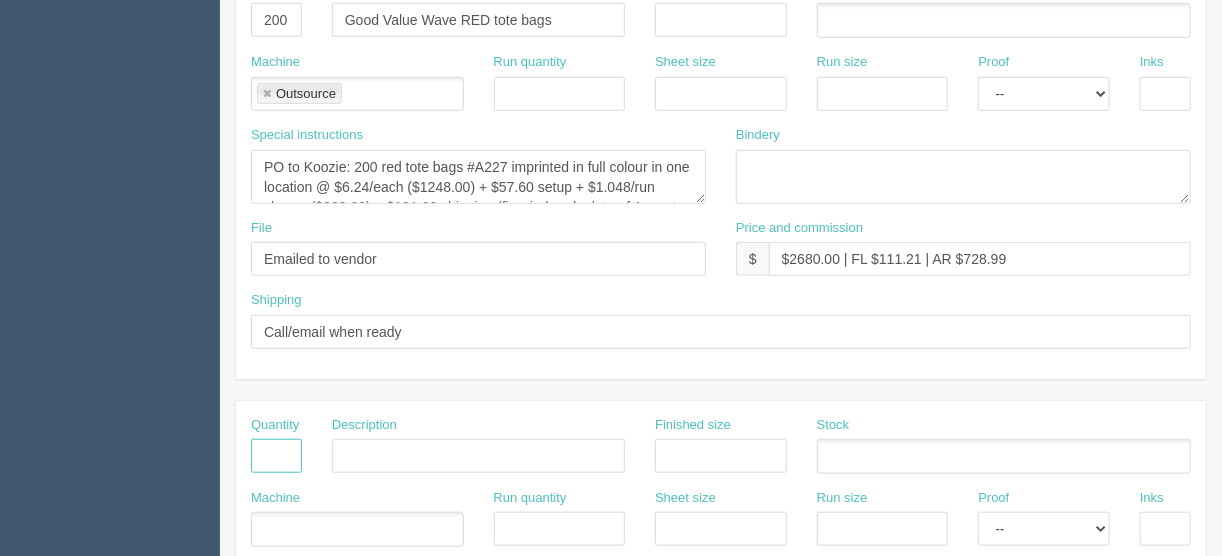 click at bounding box center (276, 456) 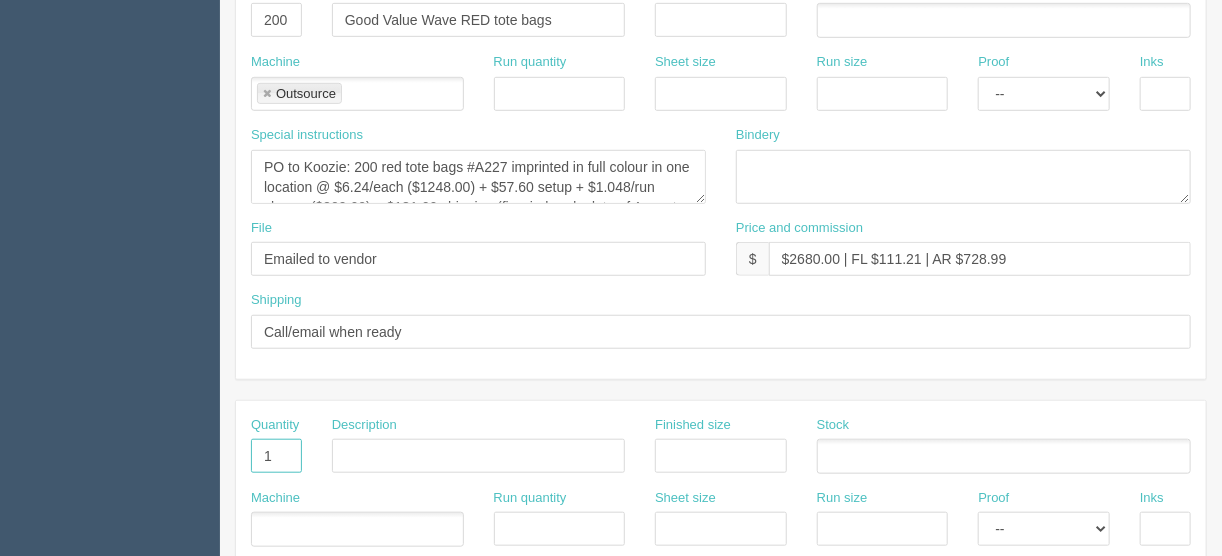 type on "1" 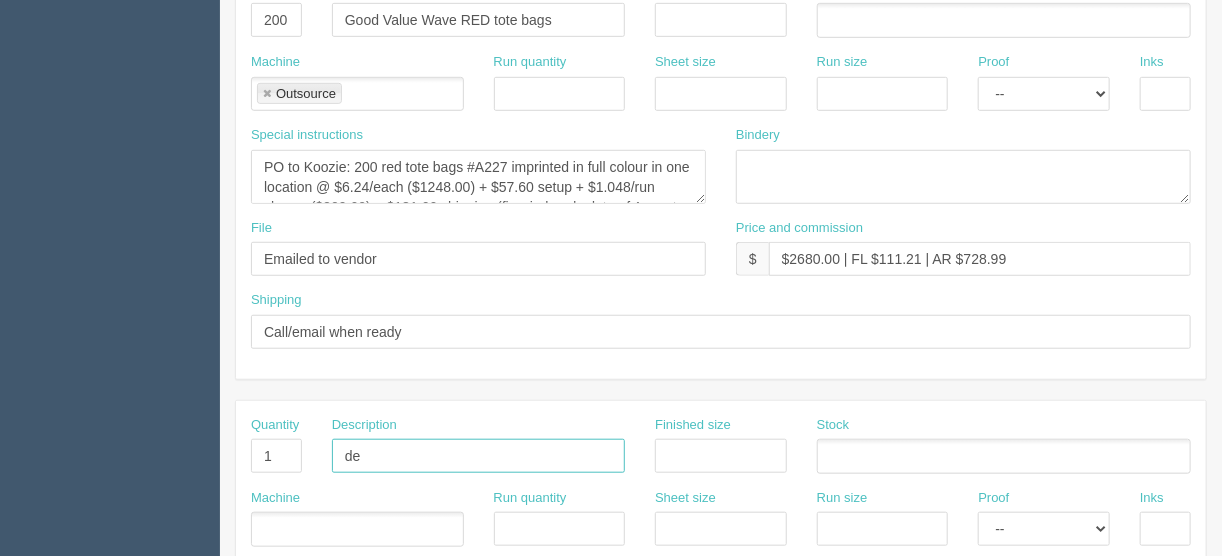 type on "Design - create artwork" 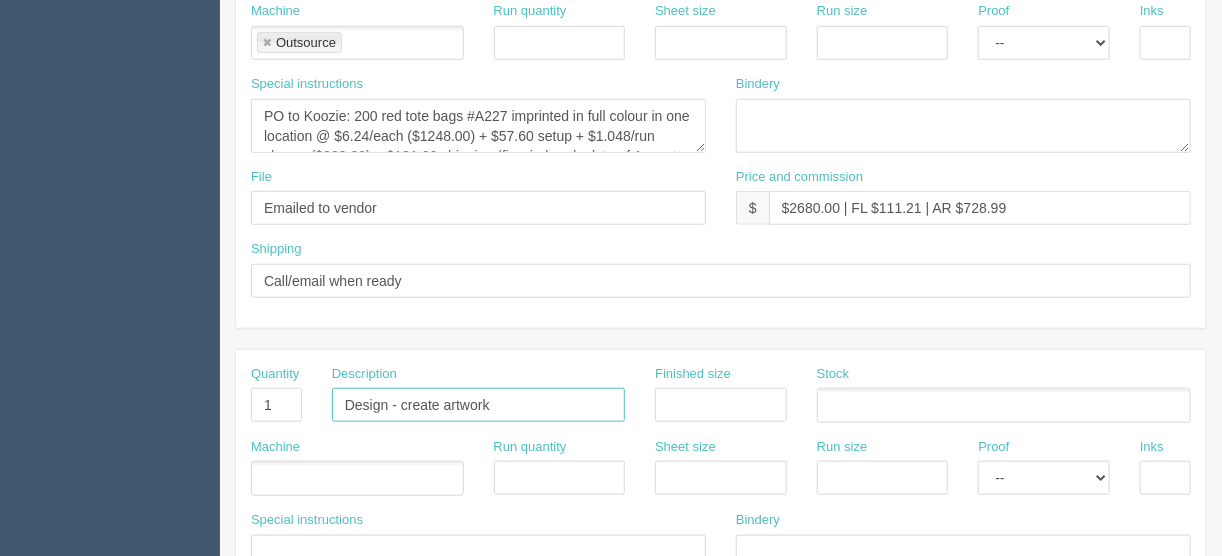 scroll, scrollTop: 640, scrollLeft: 0, axis: vertical 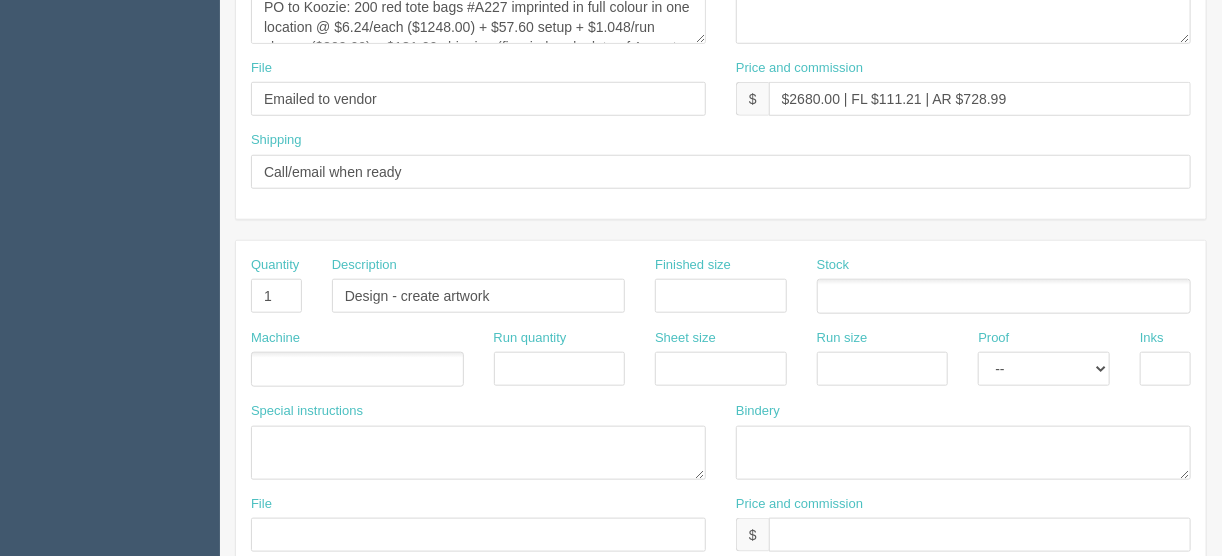 click at bounding box center [357, 369] 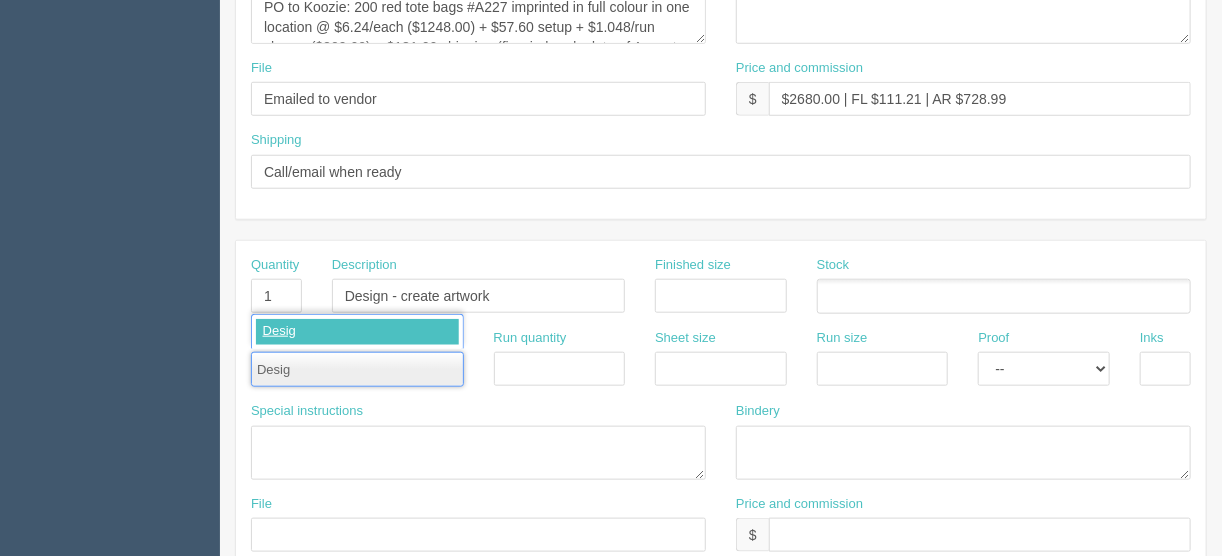 type on "Design" 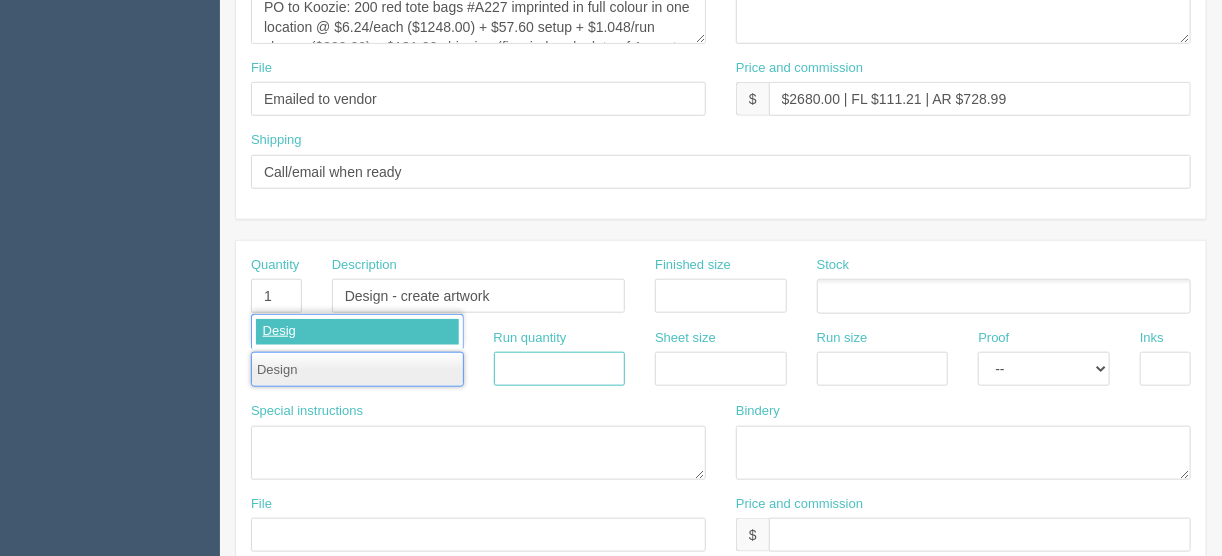 type 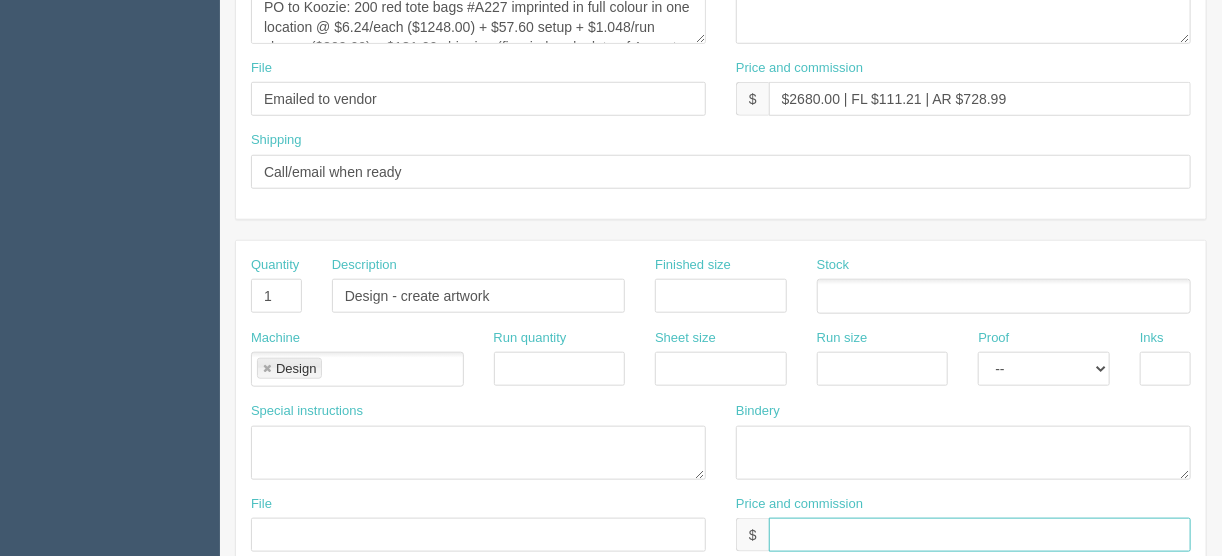 click at bounding box center [980, 535] 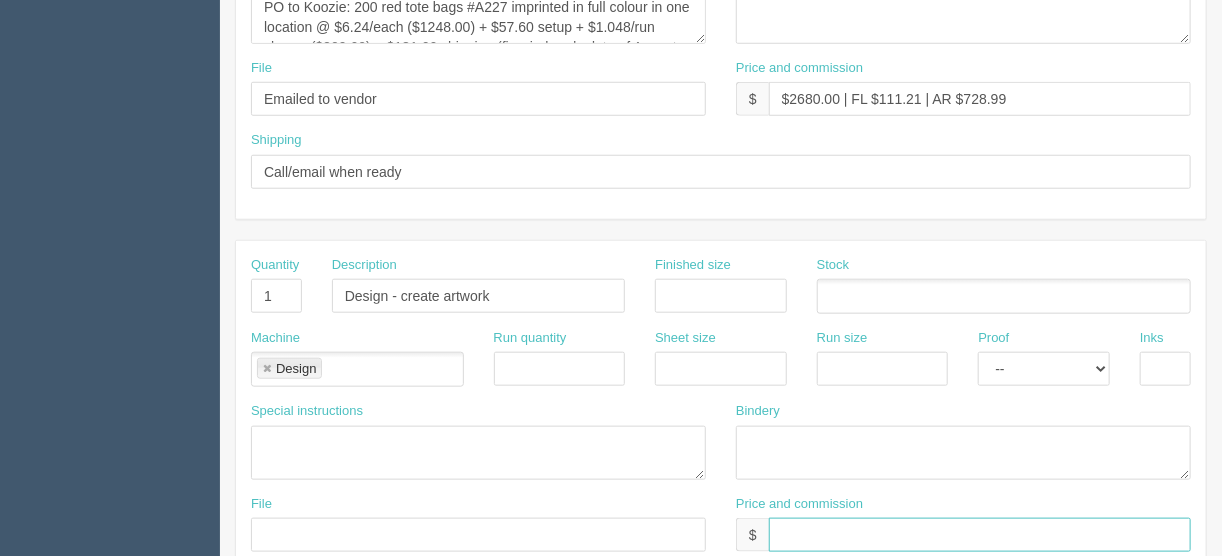 type on "$N/C" 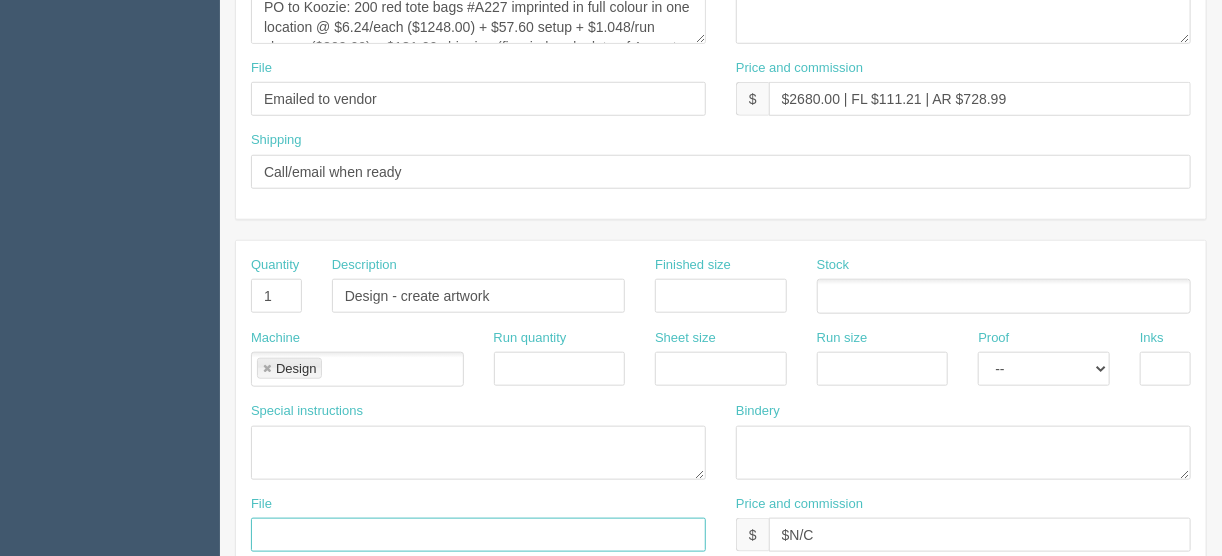 click at bounding box center (478, 535) 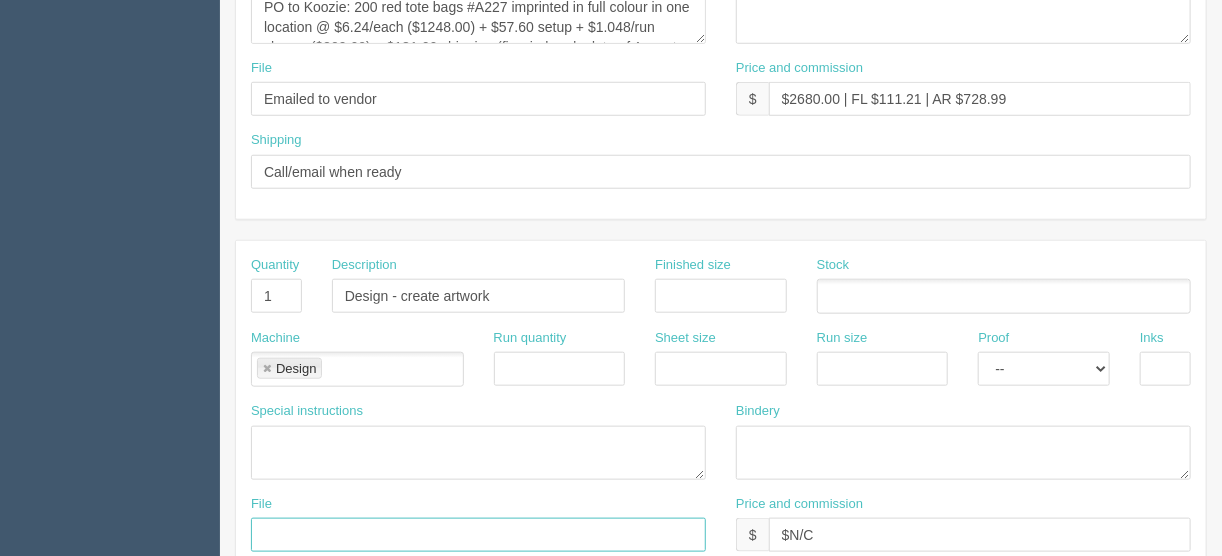 type on "[EMAIL]" 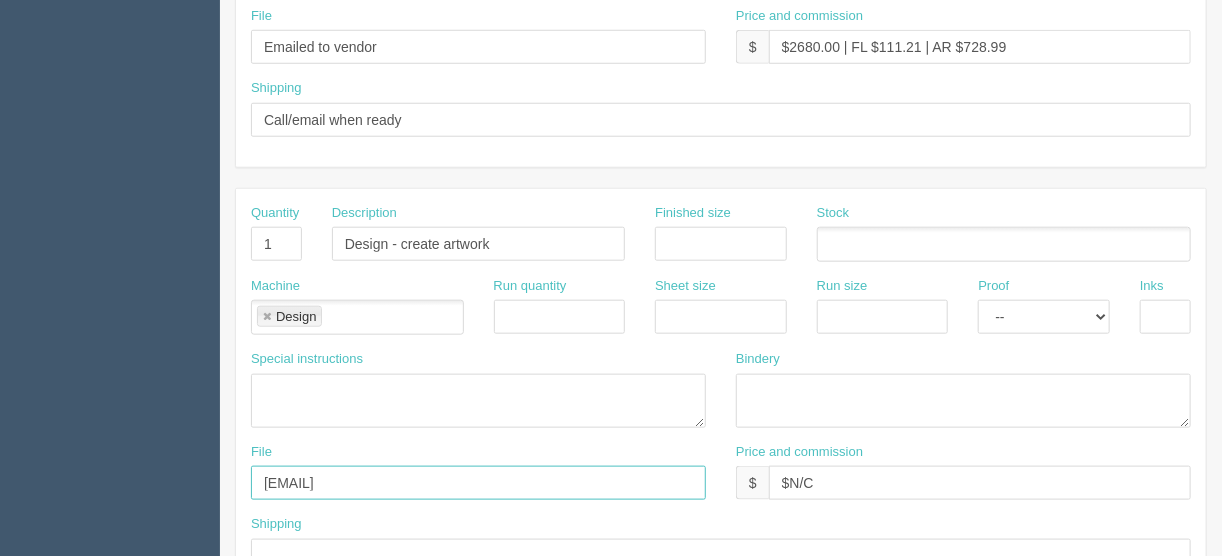 scroll, scrollTop: 720, scrollLeft: 0, axis: vertical 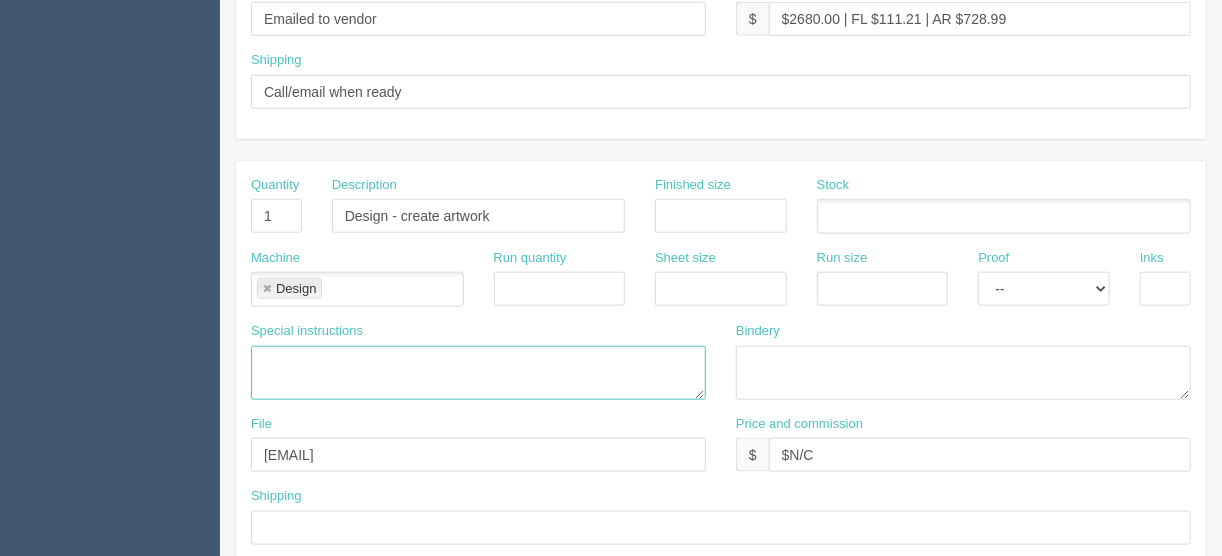 click at bounding box center [478, 373] 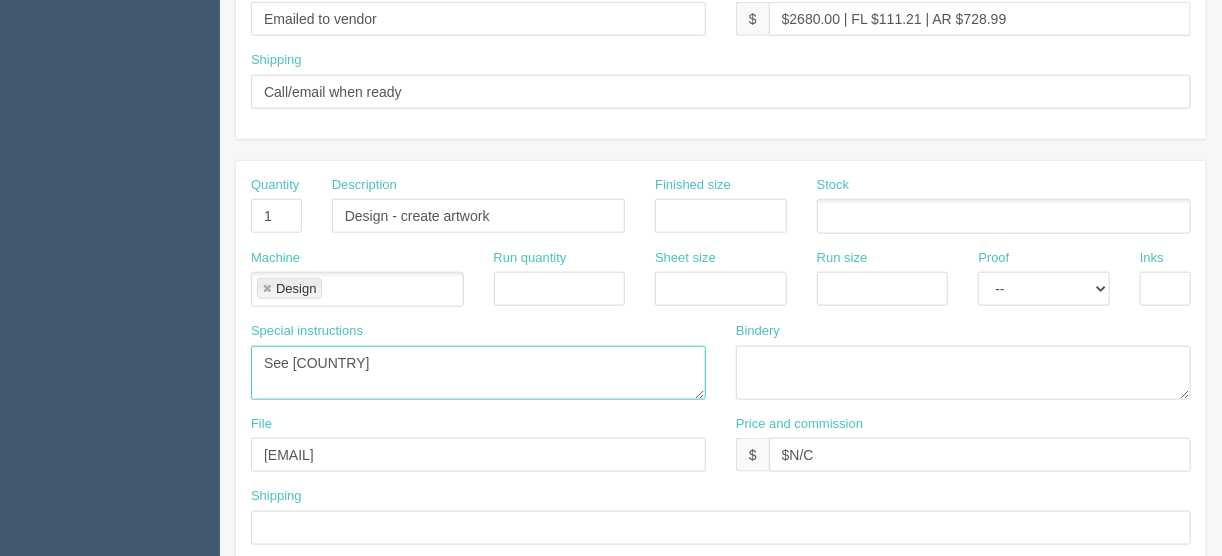 type on "See France" 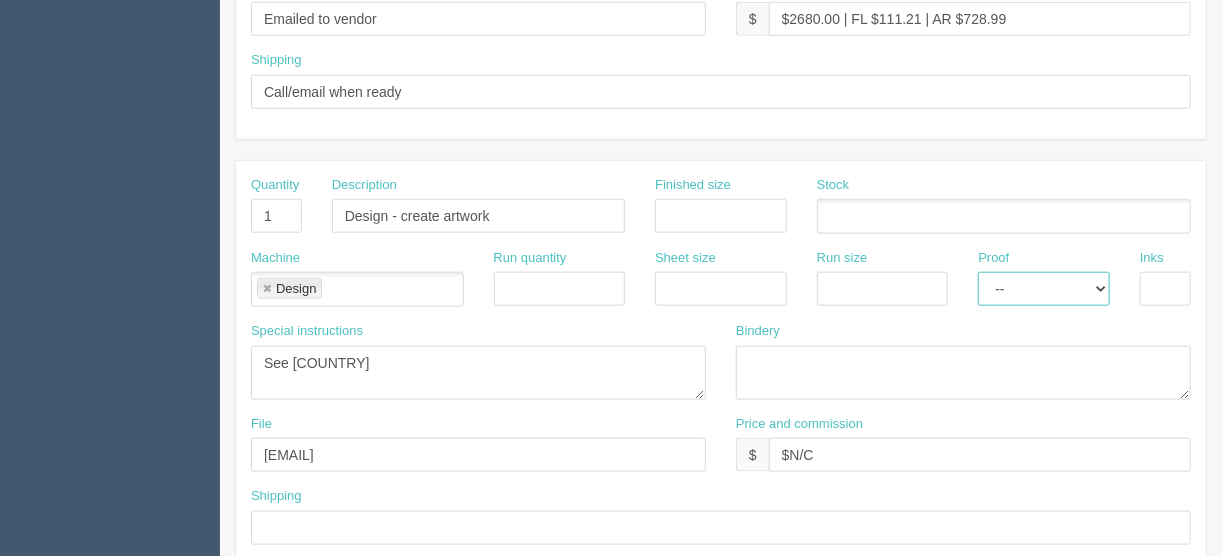 click on "--
Email
Hard Copy" at bounding box center [1044, 289] 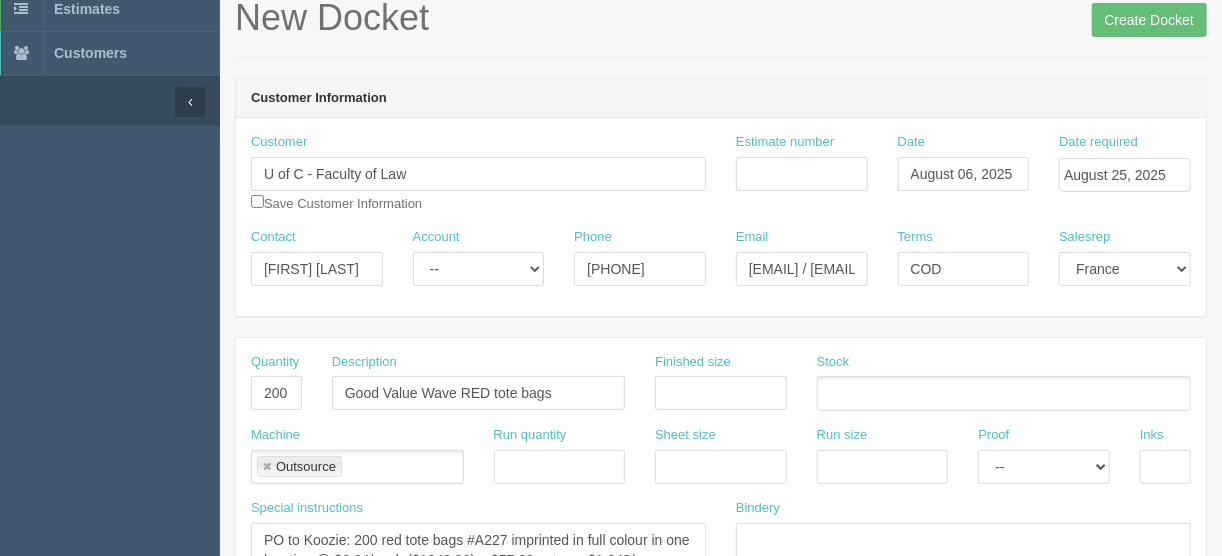 scroll, scrollTop: 80, scrollLeft: 0, axis: vertical 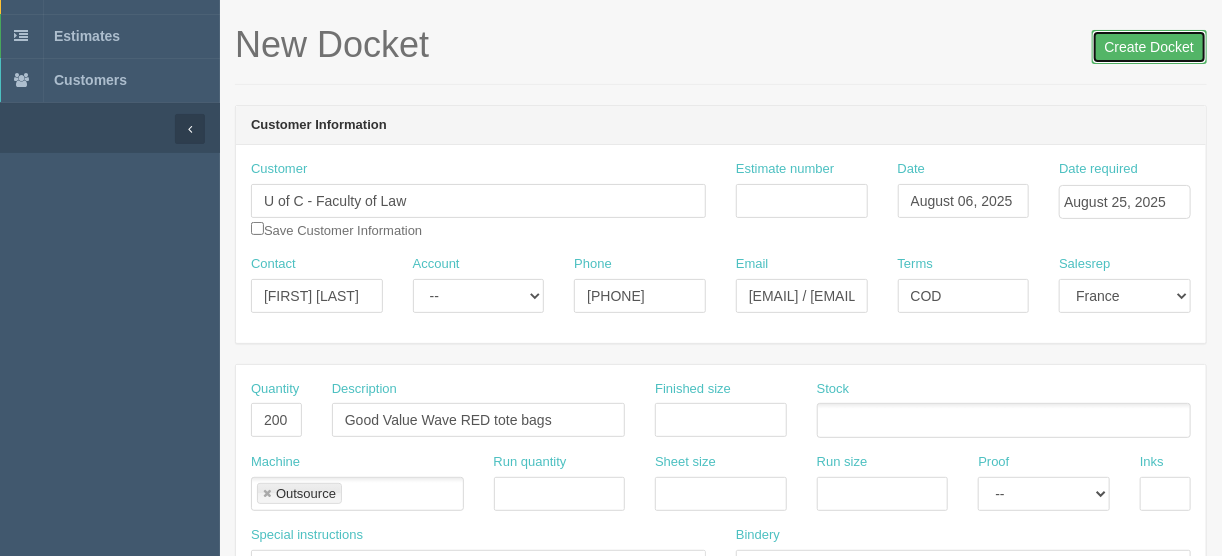 click on "Create Docket" at bounding box center [1149, 47] 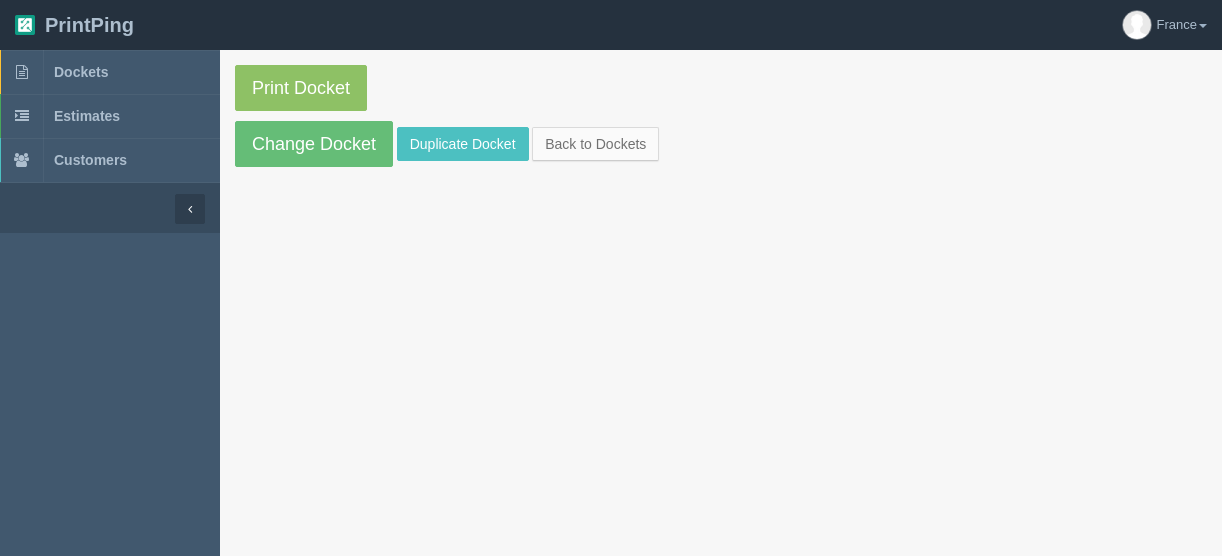 scroll, scrollTop: 0, scrollLeft: 0, axis: both 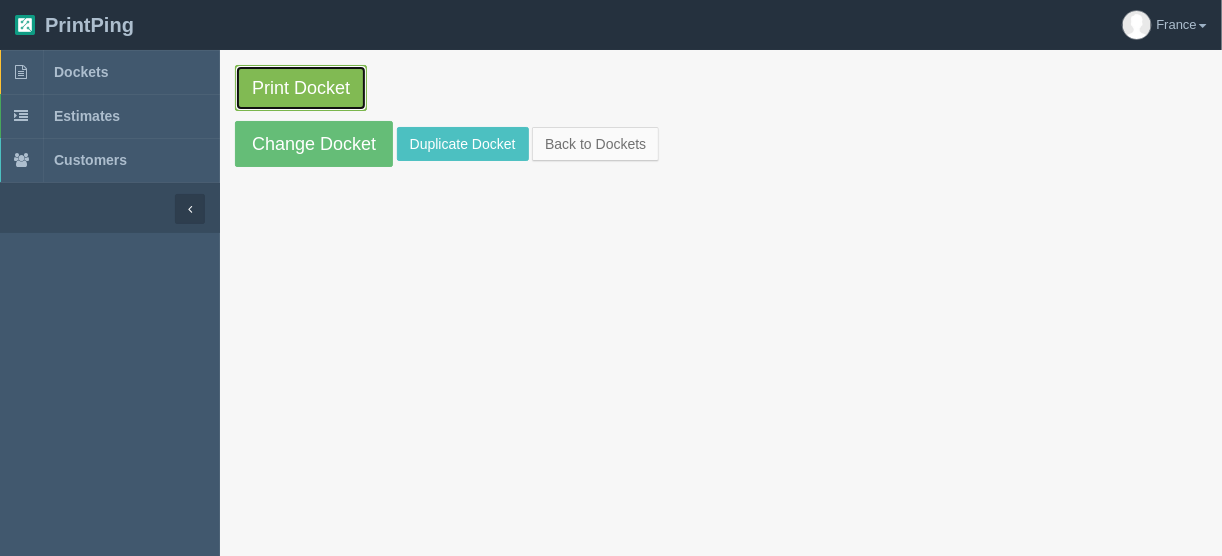 click on "Print Docket" at bounding box center (301, 88) 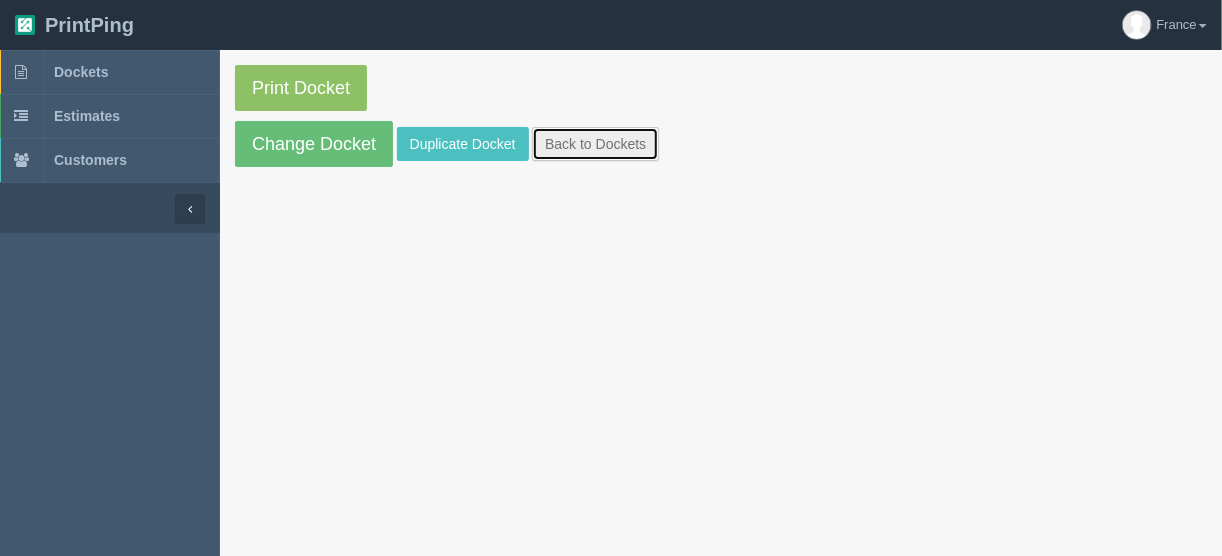 click on "Back to Dockets" at bounding box center (595, 144) 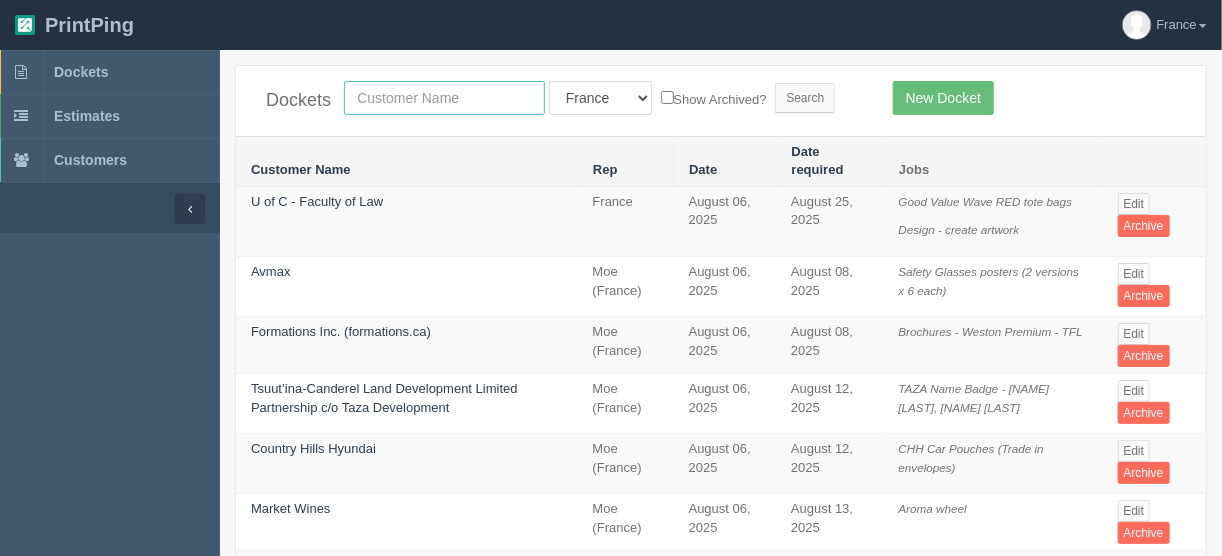 click at bounding box center [444, 98] 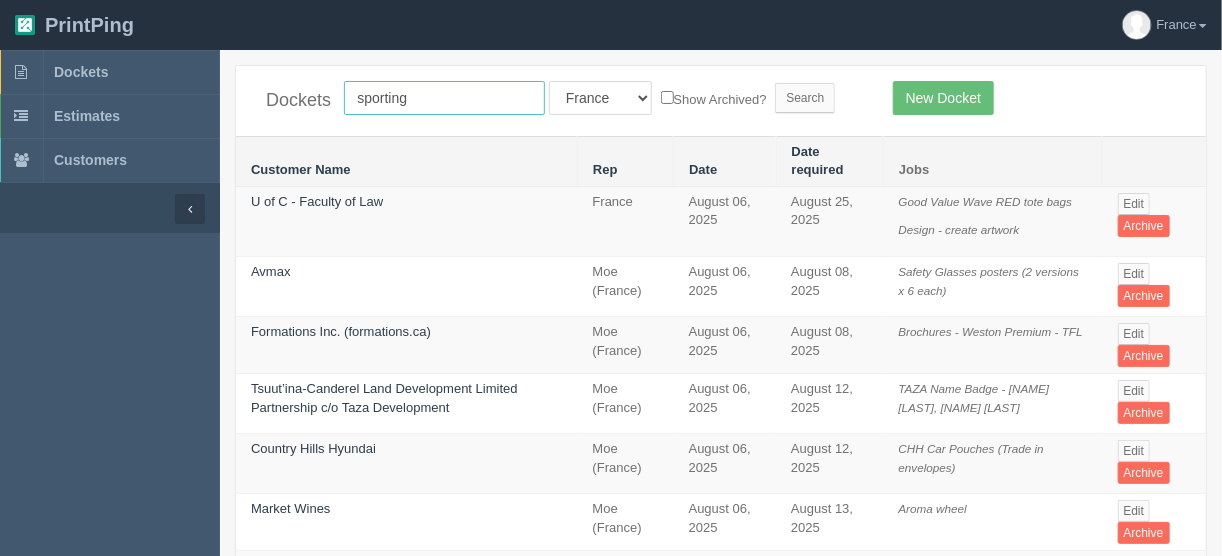type on "sporting" 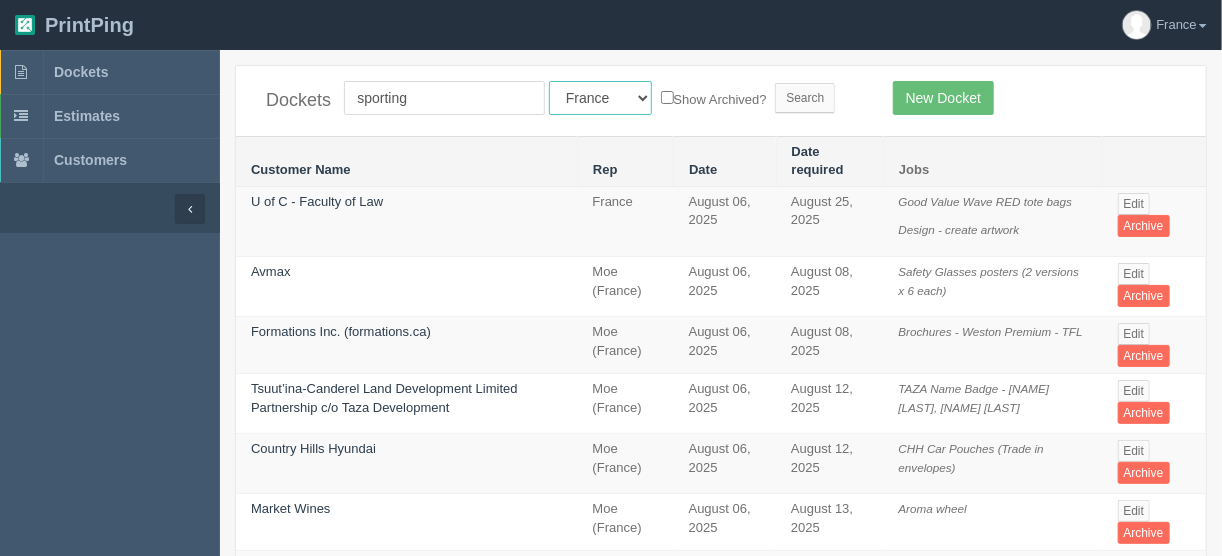 click on "All Users
Ali
Ali Test 1
Aly
Amy
Ankit
Arif
Brandon
Dan
France
Greg
Jim
Mark
Matthew
Mehmud
Mikayla
Moe
Phil
Rebecca
Sam
Stacy
Steve
Viki
Zach
Zack
Zunaid" at bounding box center [600, 98] 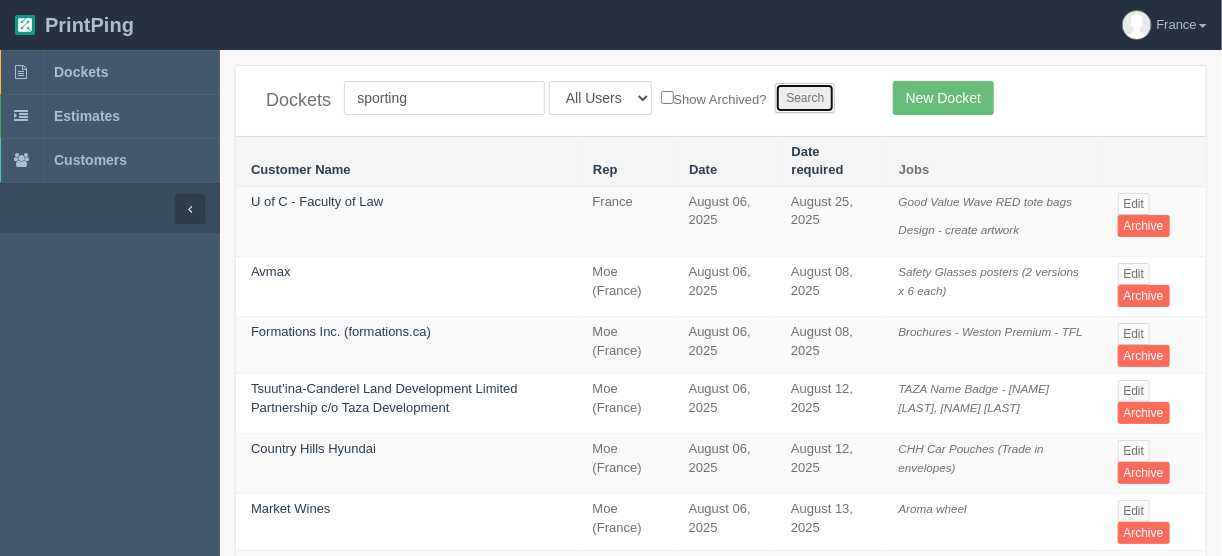 click on "Search" at bounding box center (805, 98) 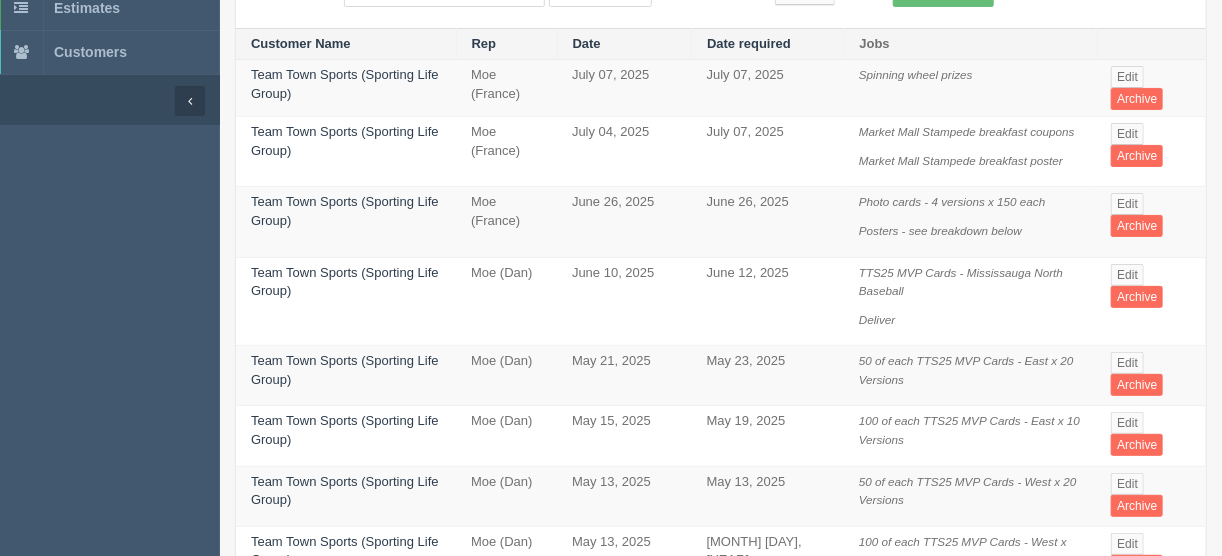 scroll, scrollTop: 80, scrollLeft: 0, axis: vertical 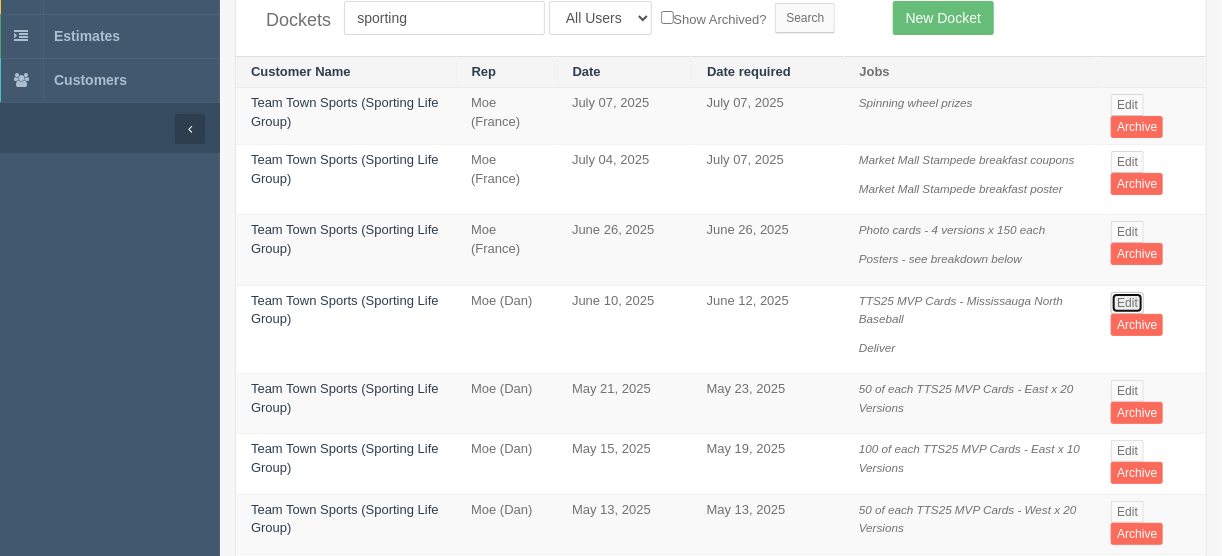click on "Edit" at bounding box center [1127, 303] 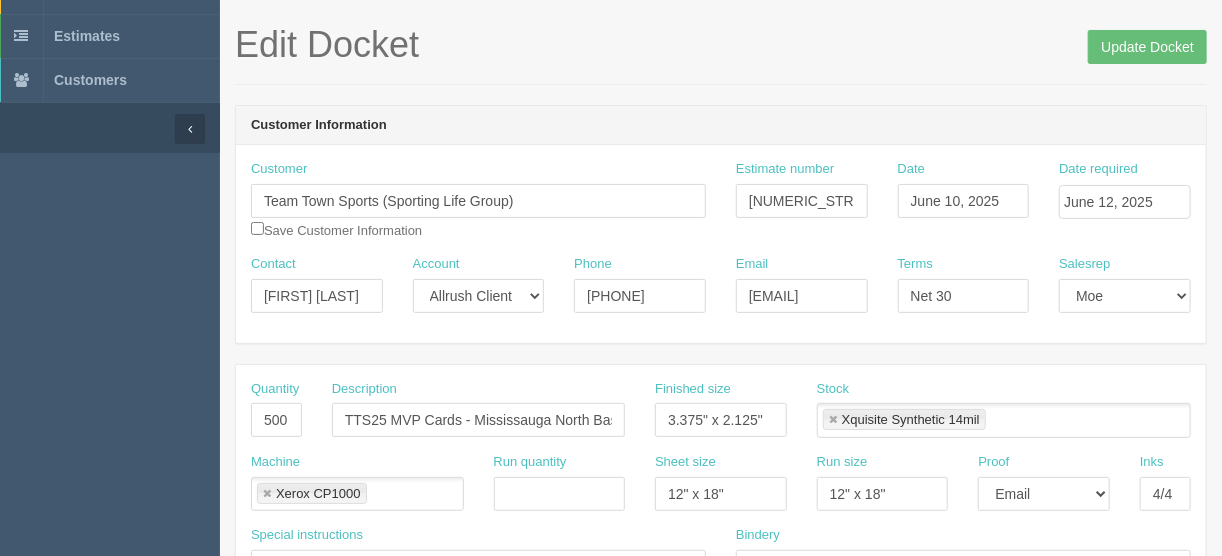 scroll, scrollTop: 0, scrollLeft: 0, axis: both 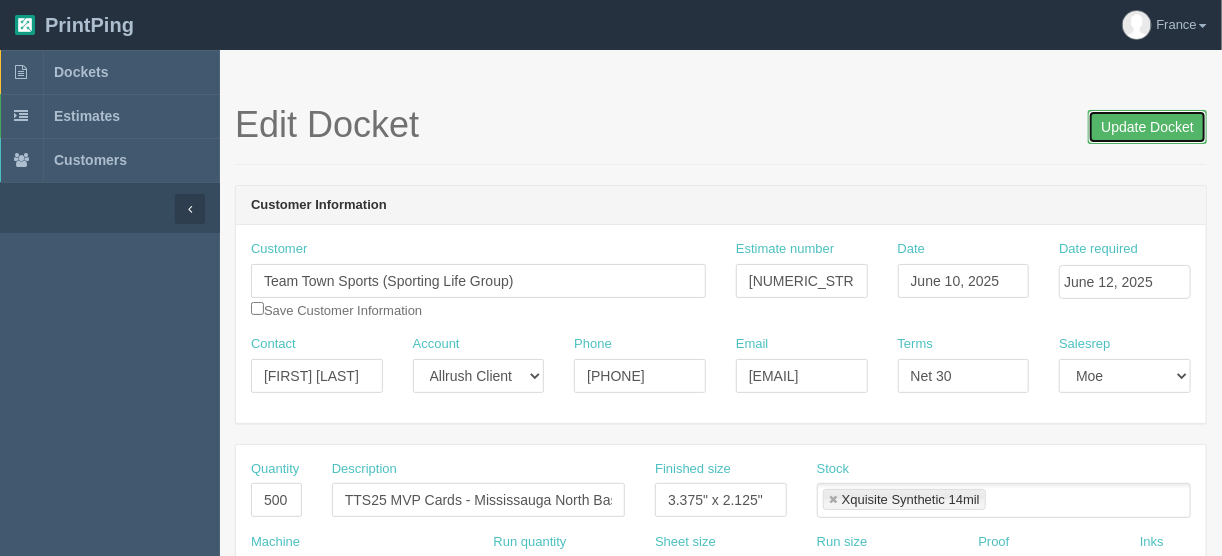 click on "Update Docket" at bounding box center (1147, 127) 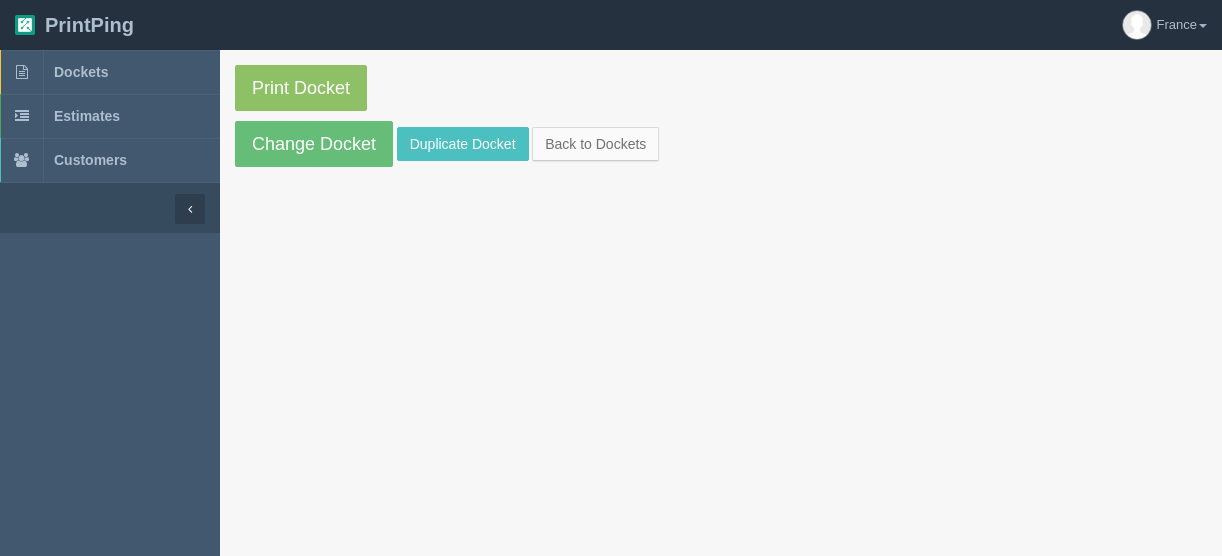 scroll, scrollTop: 0, scrollLeft: 0, axis: both 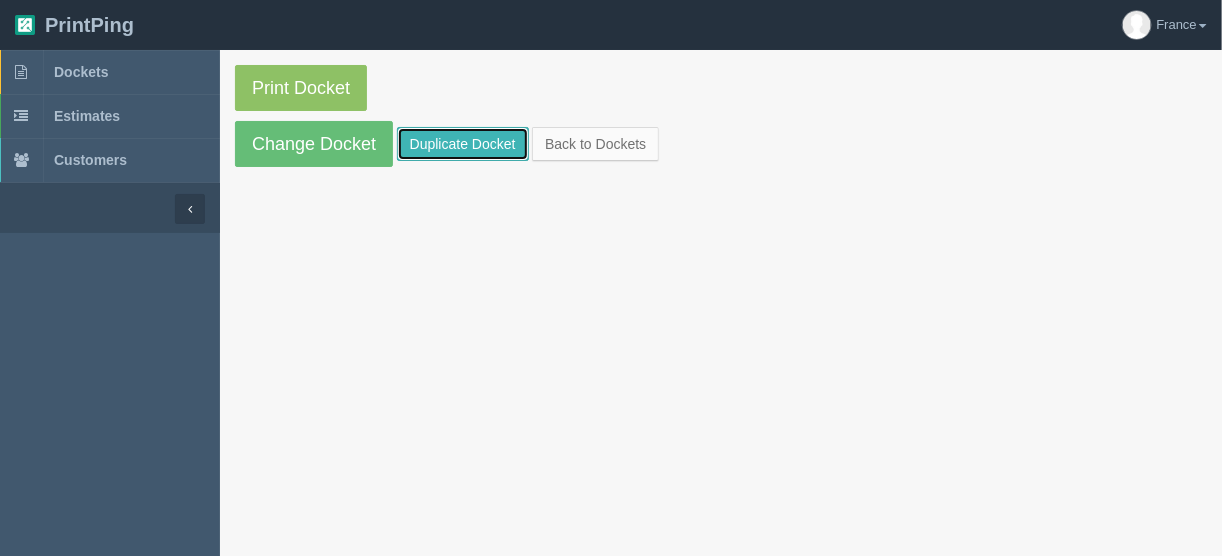 click on "Duplicate Docket" at bounding box center (463, 144) 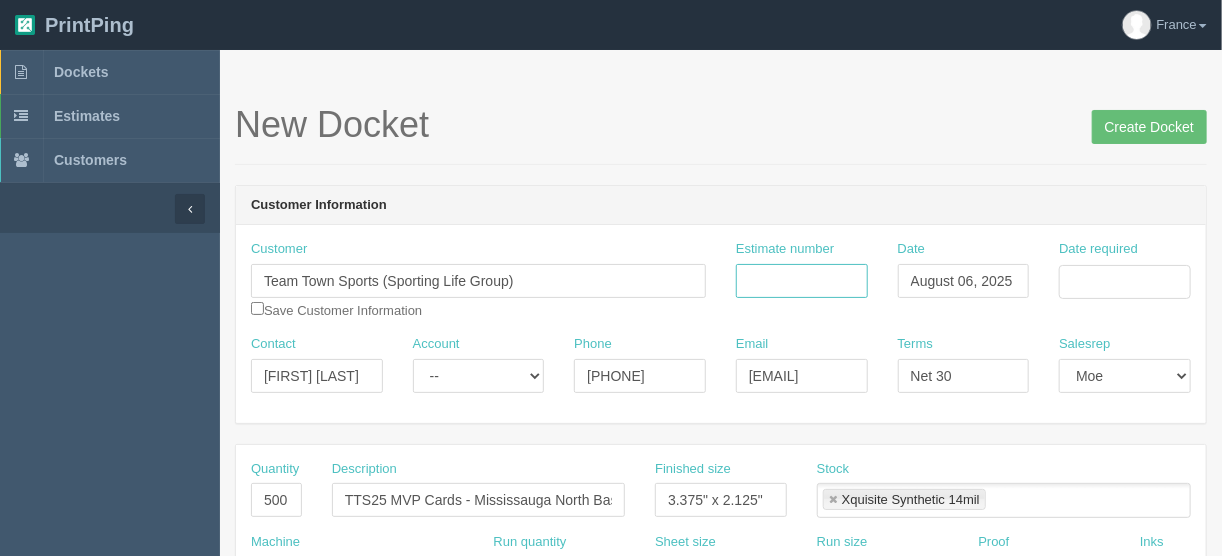 click on "Estimate number" at bounding box center (802, 281) 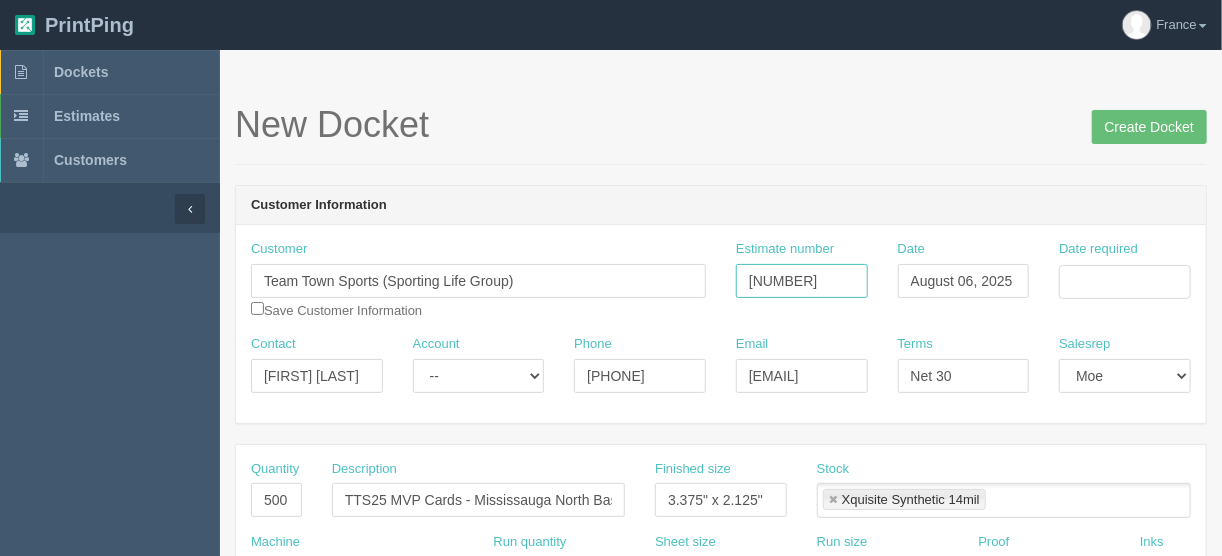 type on "[NUMBER]" 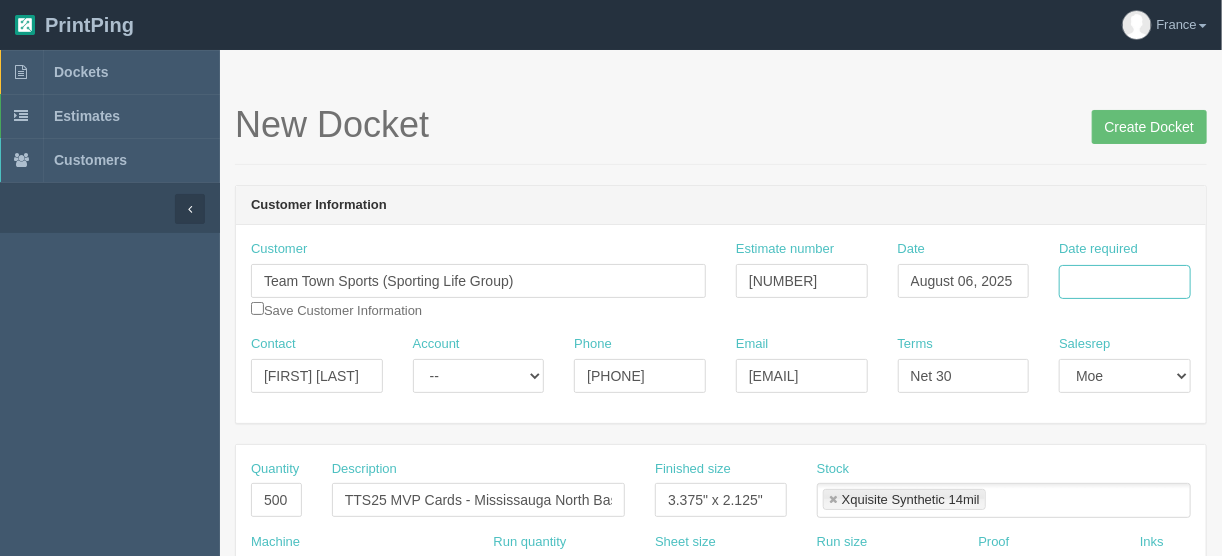 click on "Date required" at bounding box center [1125, 282] 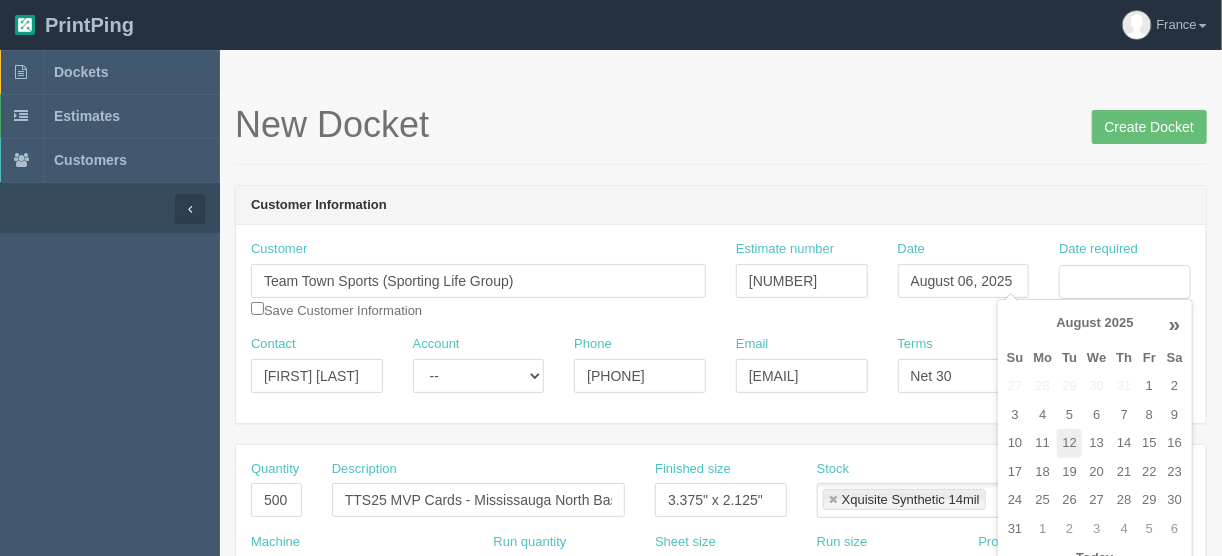 click on "12" at bounding box center (1069, 443) 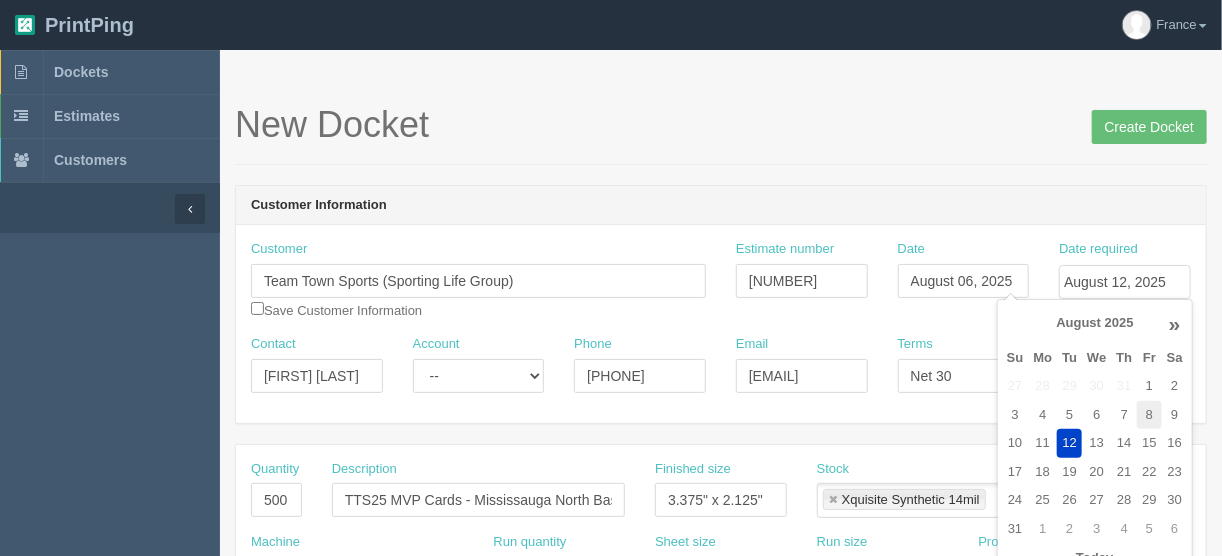 click on "8" at bounding box center [1149, 415] 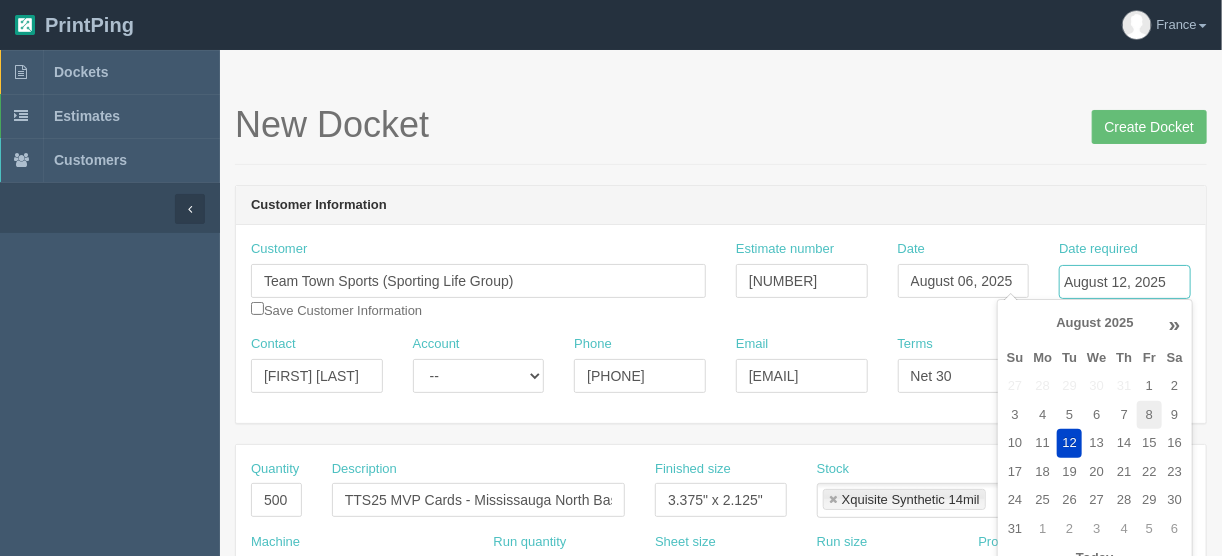 type on "August 8, 2025" 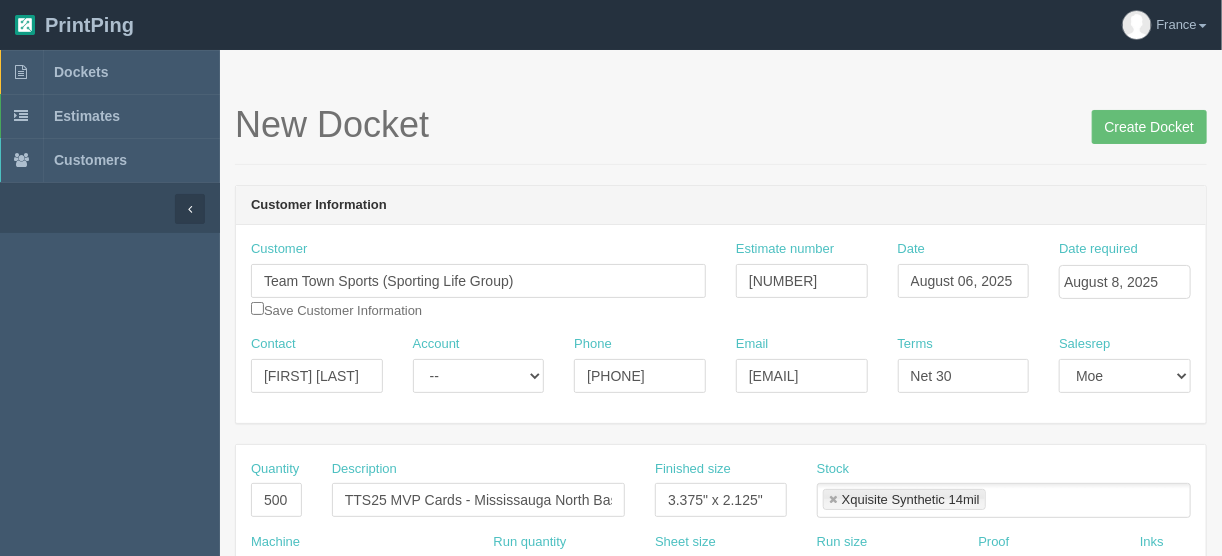 drag, startPoint x: 704, startPoint y: 115, endPoint x: 692, endPoint y: 154, distance: 40.804413 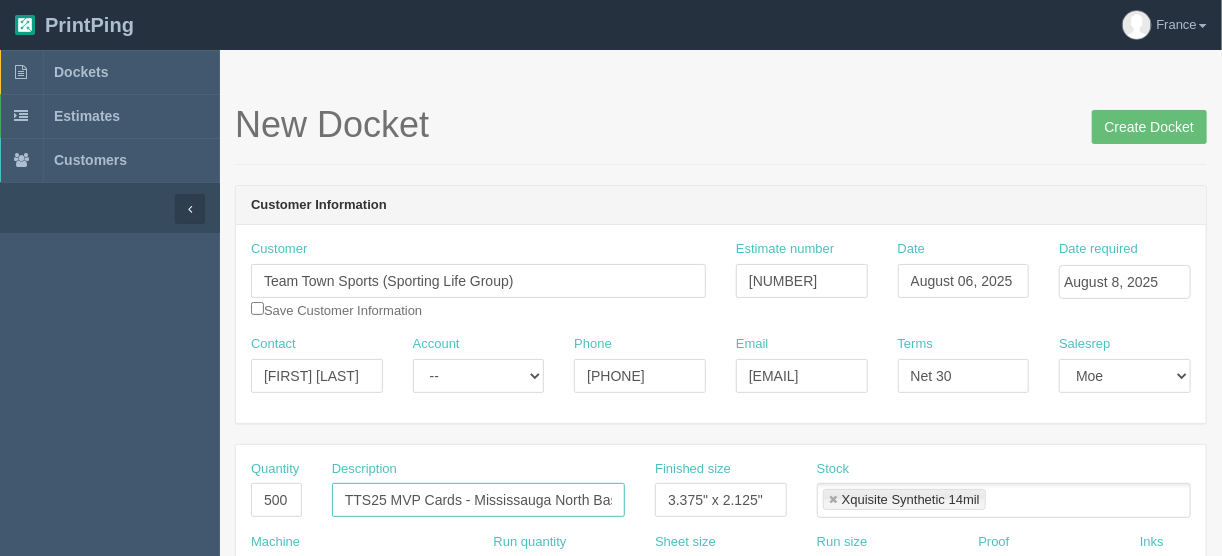 scroll, scrollTop: 0, scrollLeft: 33, axis: horizontal 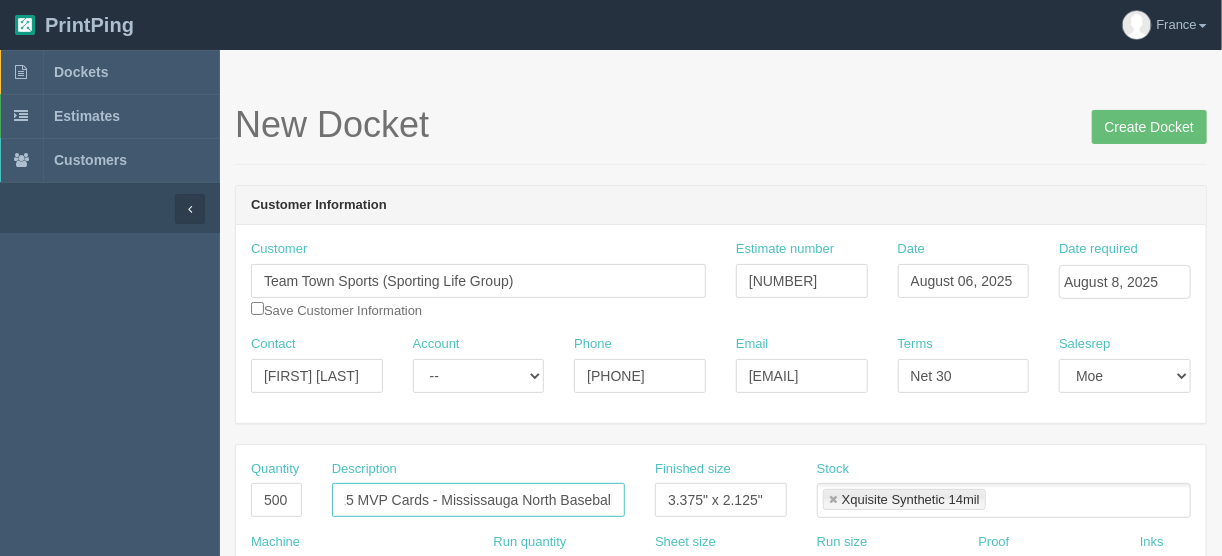 drag, startPoint x: 390, startPoint y: 493, endPoint x: 658, endPoint y: 489, distance: 268.02985 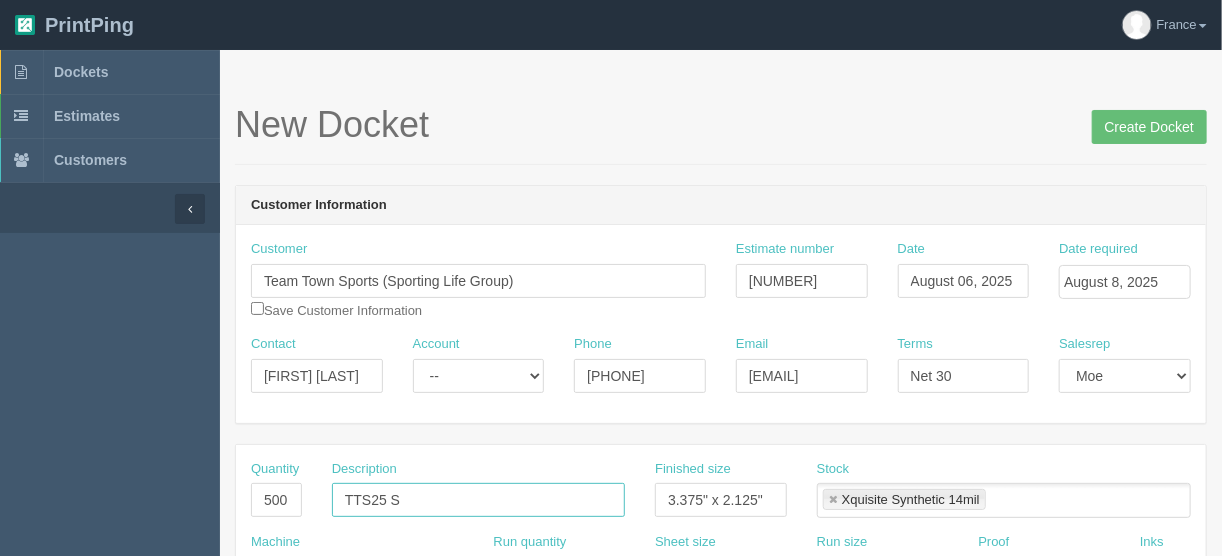 scroll, scrollTop: 0, scrollLeft: 0, axis: both 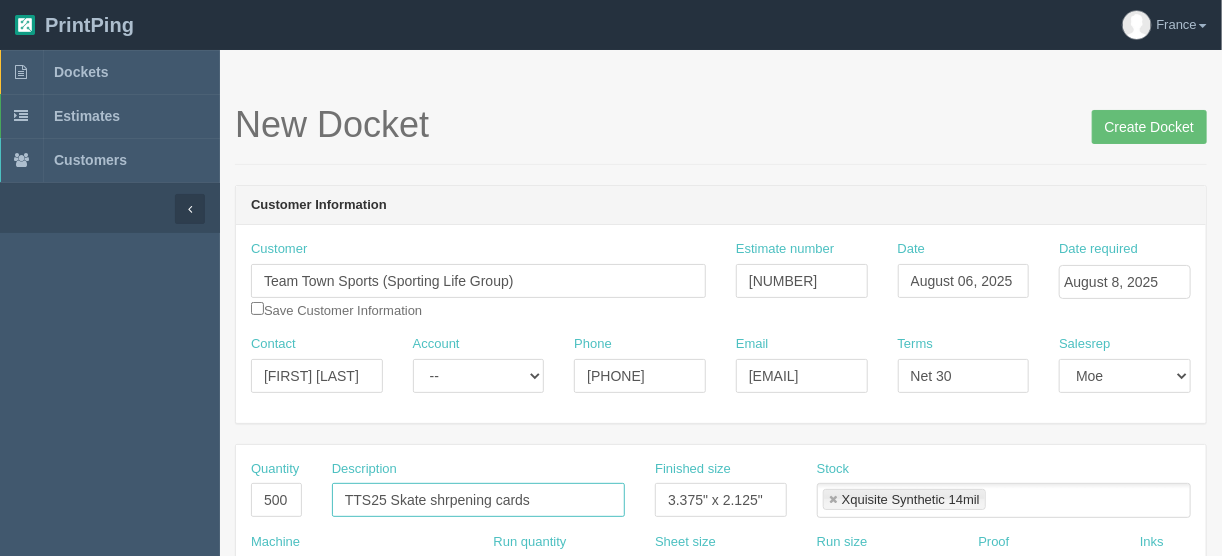 click on "TTS25 Skate shrpening cards" at bounding box center (478, 500) 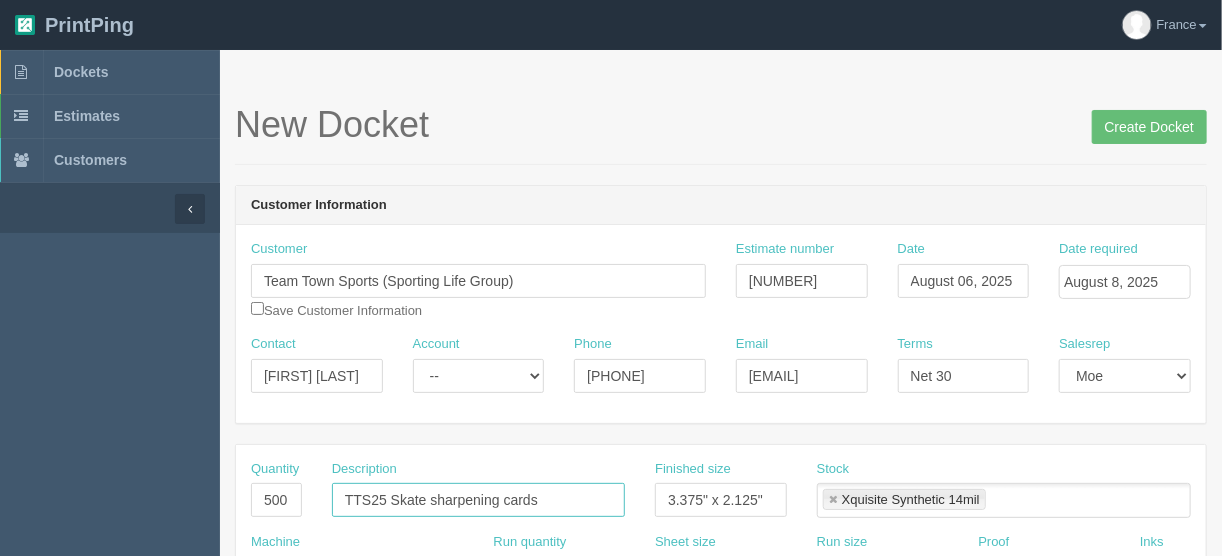 type on "TTS25 Skate sharpening cards" 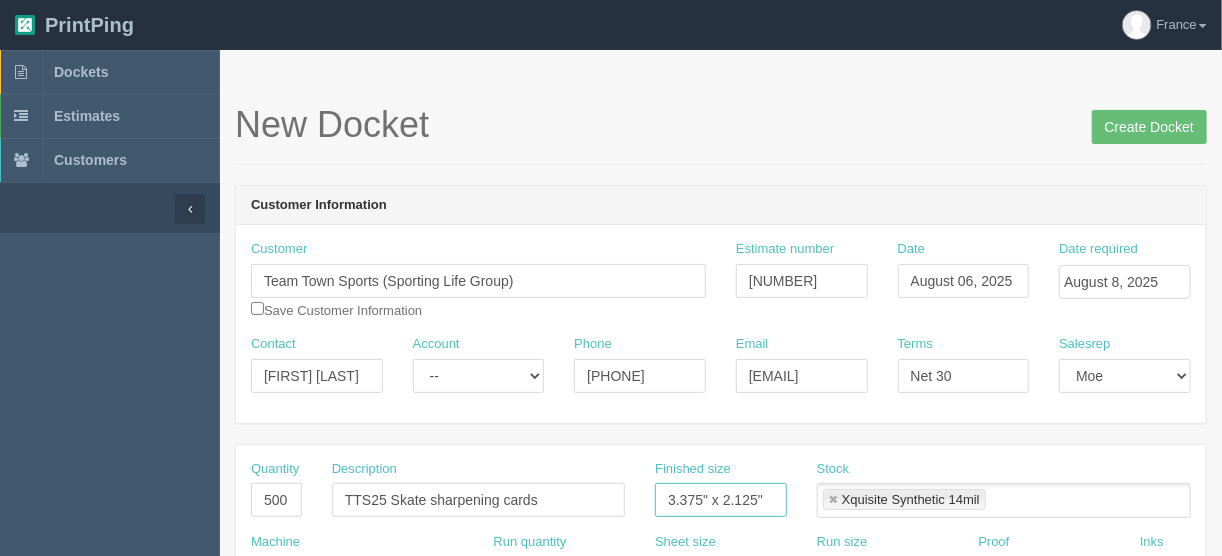 drag, startPoint x: 771, startPoint y: 499, endPoint x: 604, endPoint y: 520, distance: 168.31519 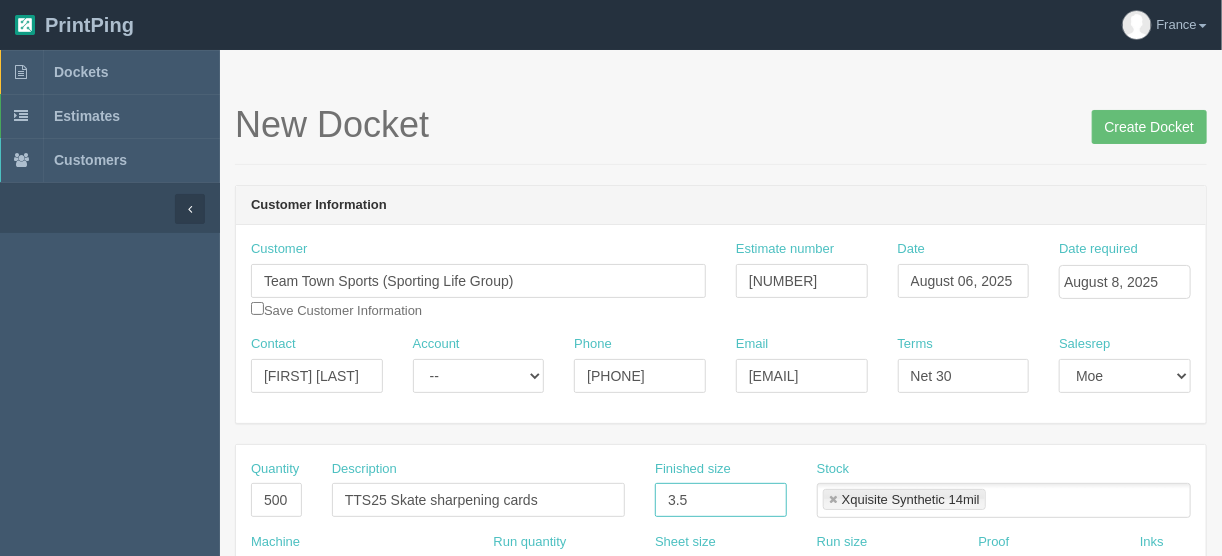 type on "3.5" x 2"" 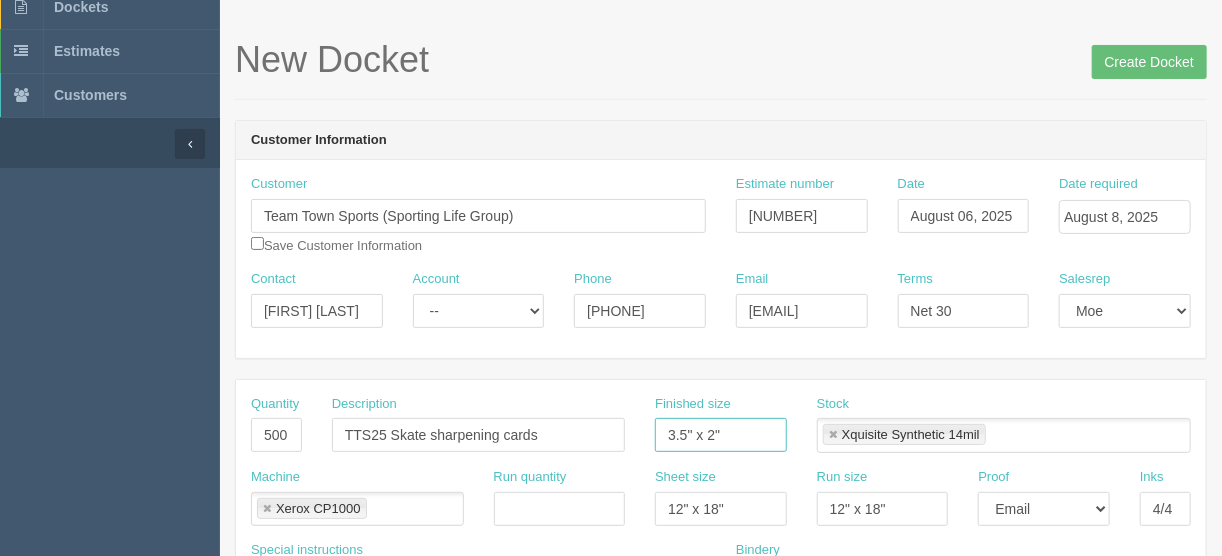 scroll, scrollTop: 160, scrollLeft: 0, axis: vertical 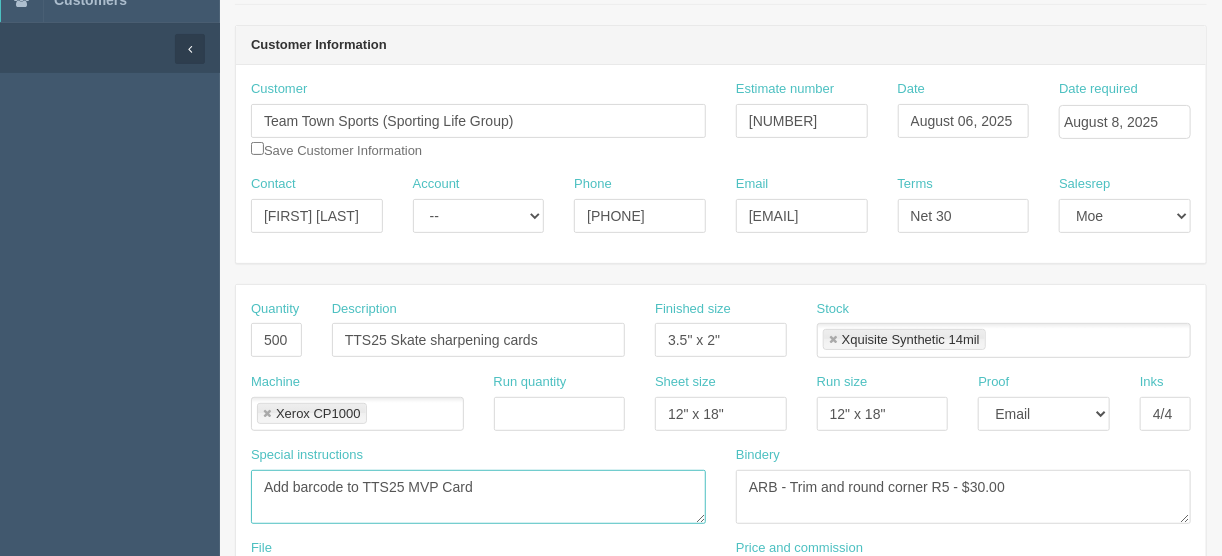 click on "Add barcode to TTS25 MVP Card" at bounding box center [478, 497] 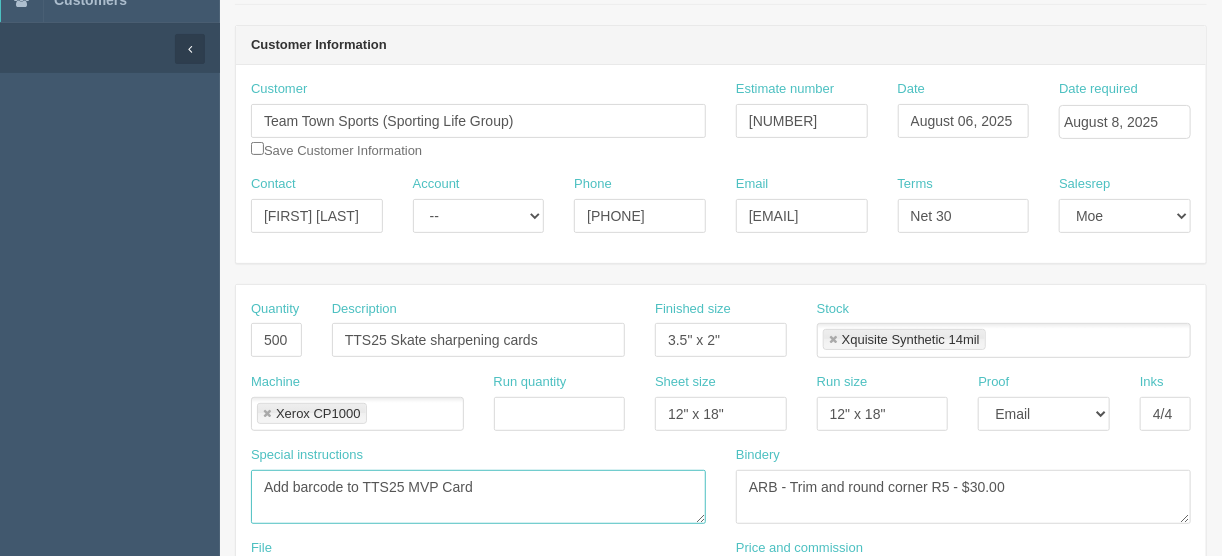 drag, startPoint x: 485, startPoint y: 477, endPoint x: 198, endPoint y: 460, distance: 287.50305 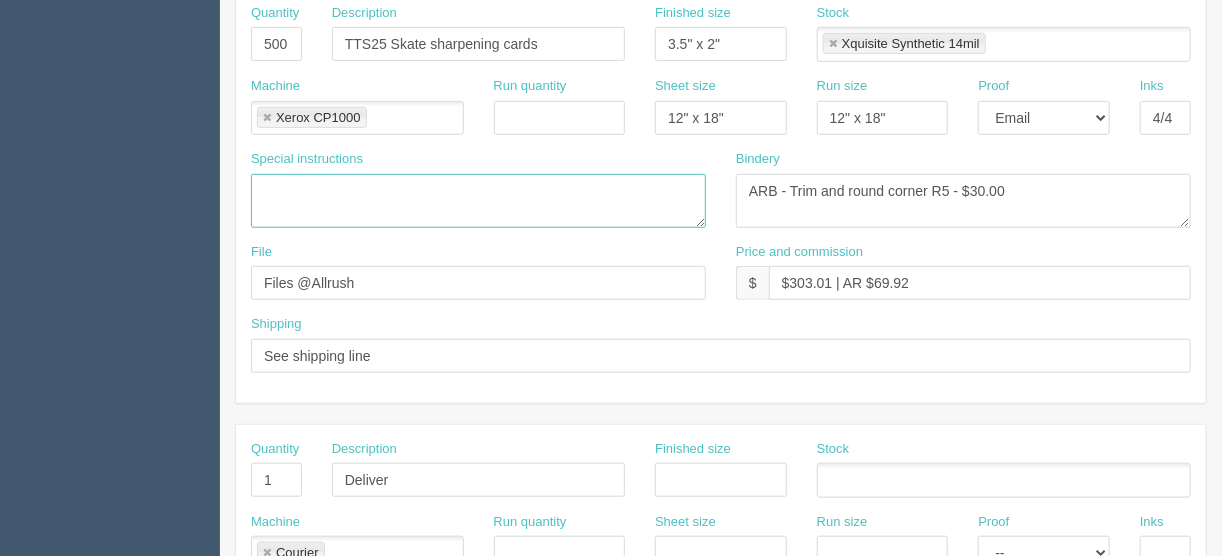scroll, scrollTop: 480, scrollLeft: 0, axis: vertical 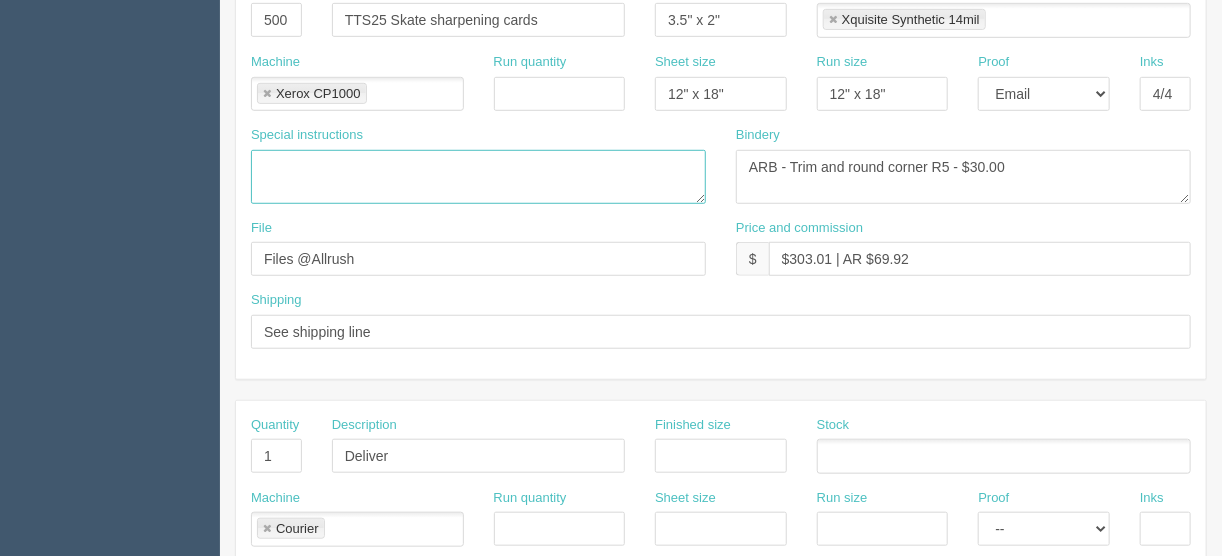 type 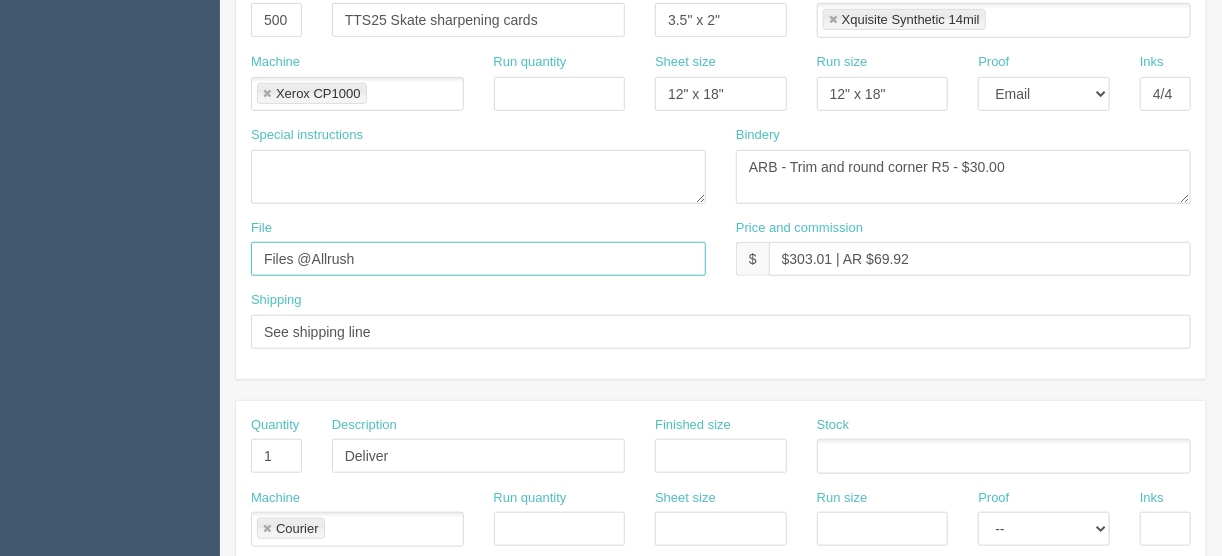 drag, startPoint x: 384, startPoint y: 256, endPoint x: 233, endPoint y: 252, distance: 151.05296 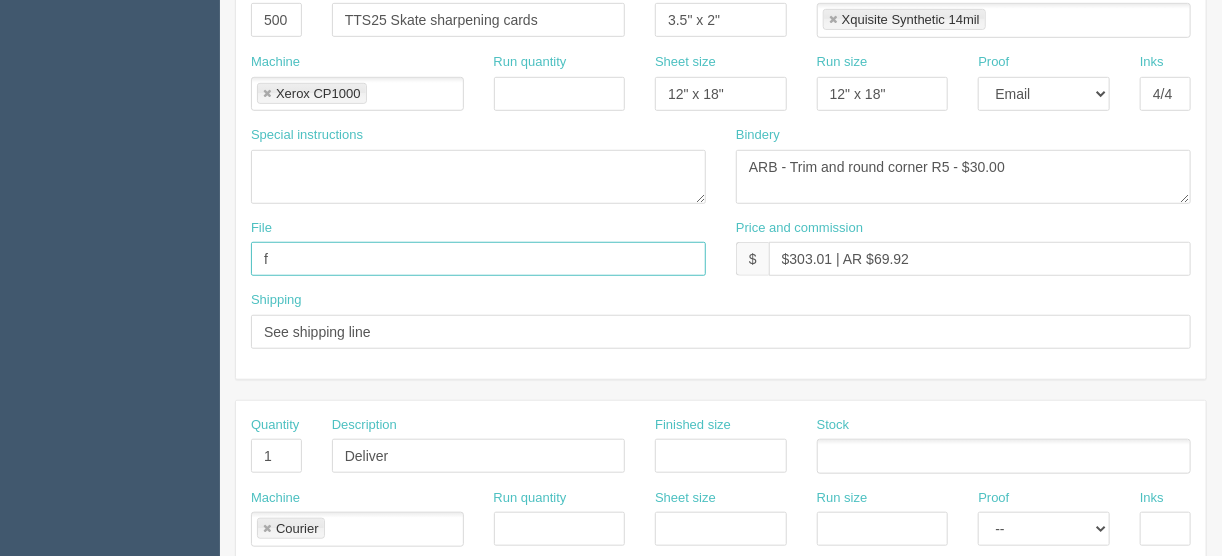 type on "[EMAIL]" 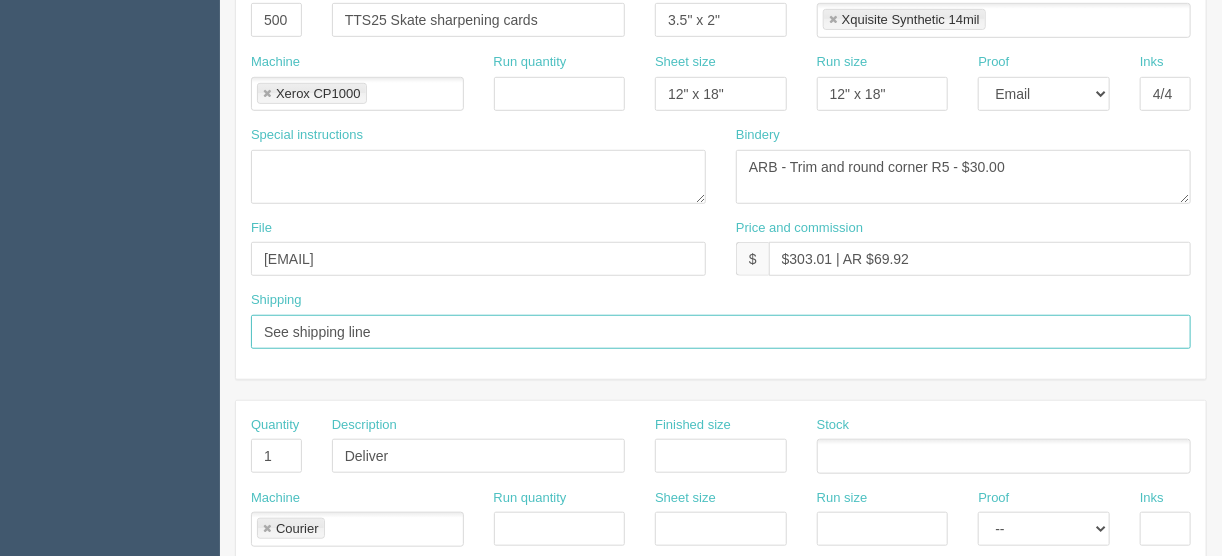 click on "See shipping line" at bounding box center (721, 332) 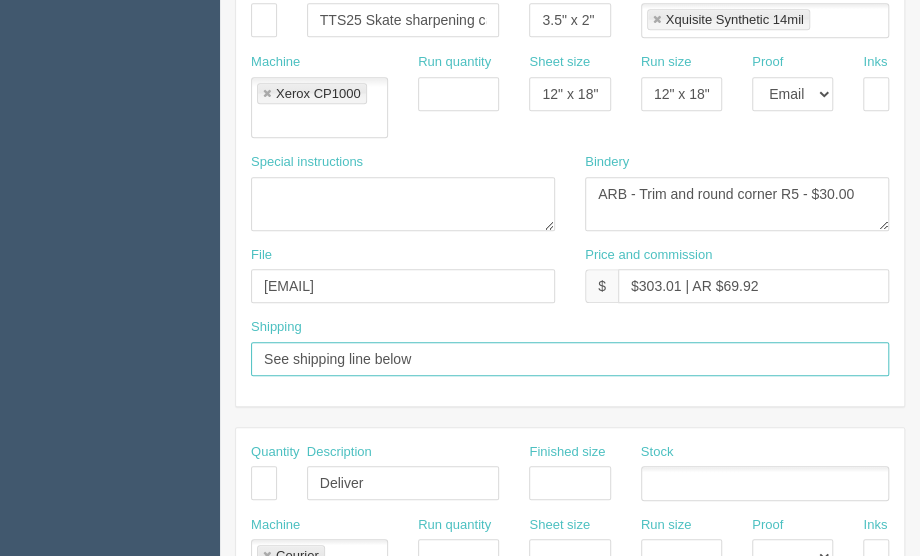 drag, startPoint x: 482, startPoint y: 338, endPoint x: 469, endPoint y: 352, distance: 19.104973 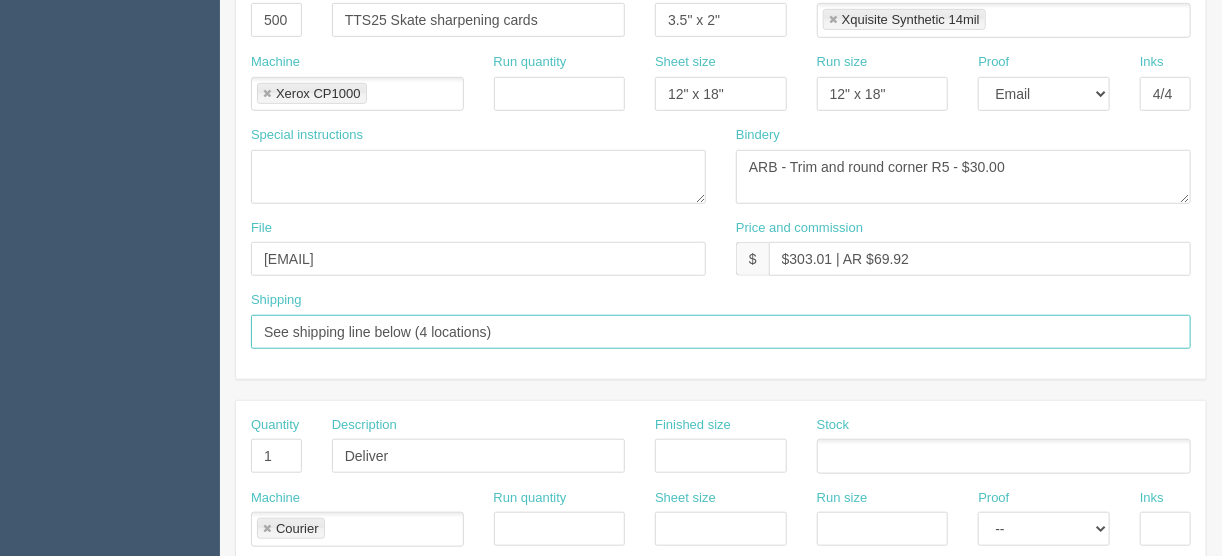 click on "See shipping line below (4 locations)" at bounding box center [721, 332] 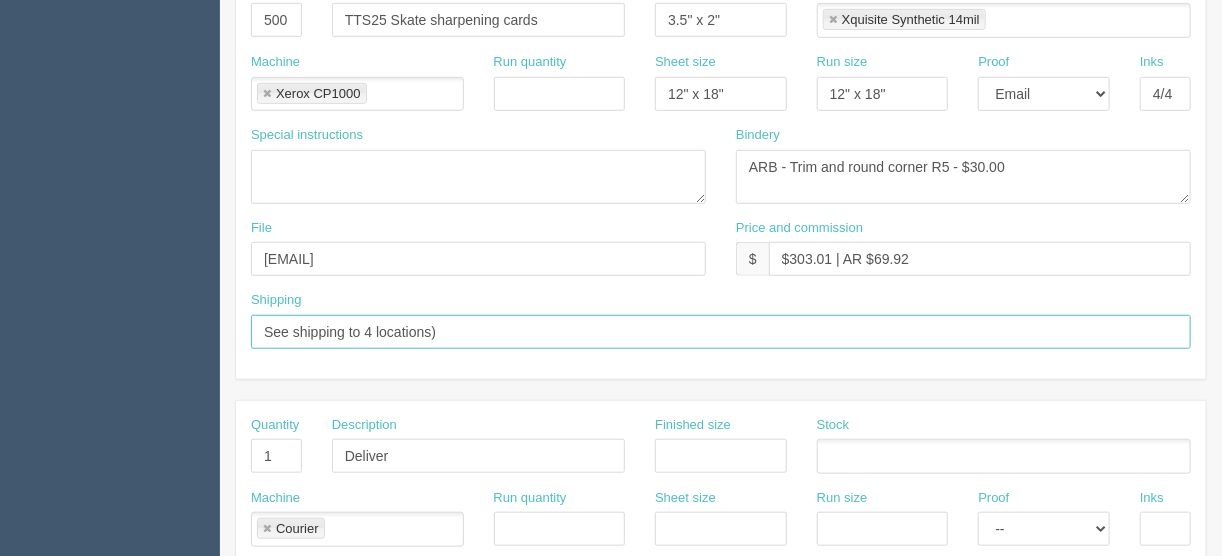 click on "See shipping to 4 locations)" at bounding box center (721, 332) 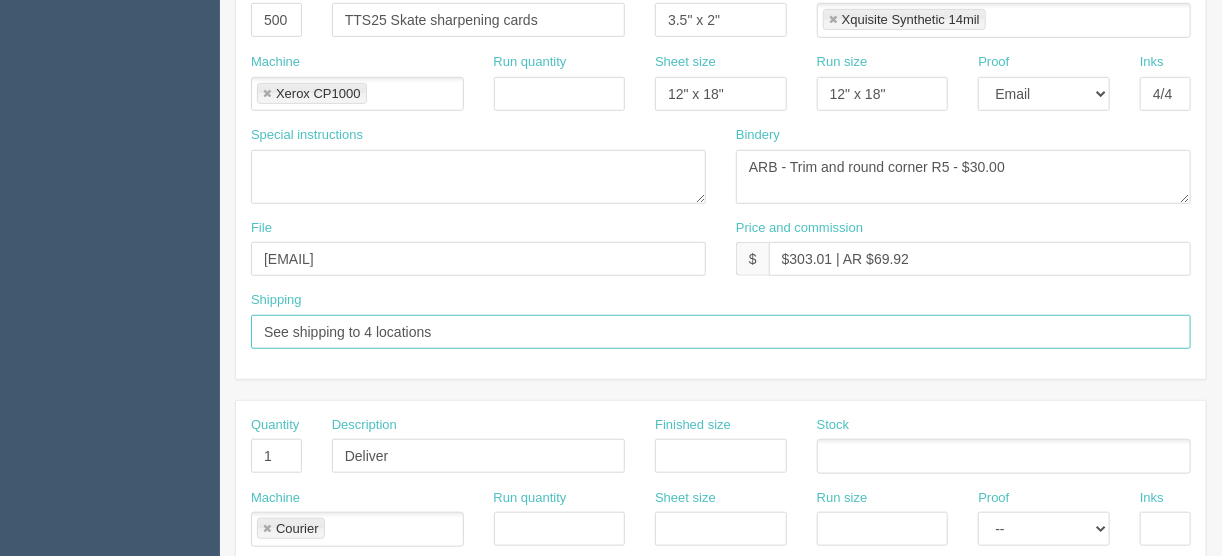 type on "See shipping to 4 locations" 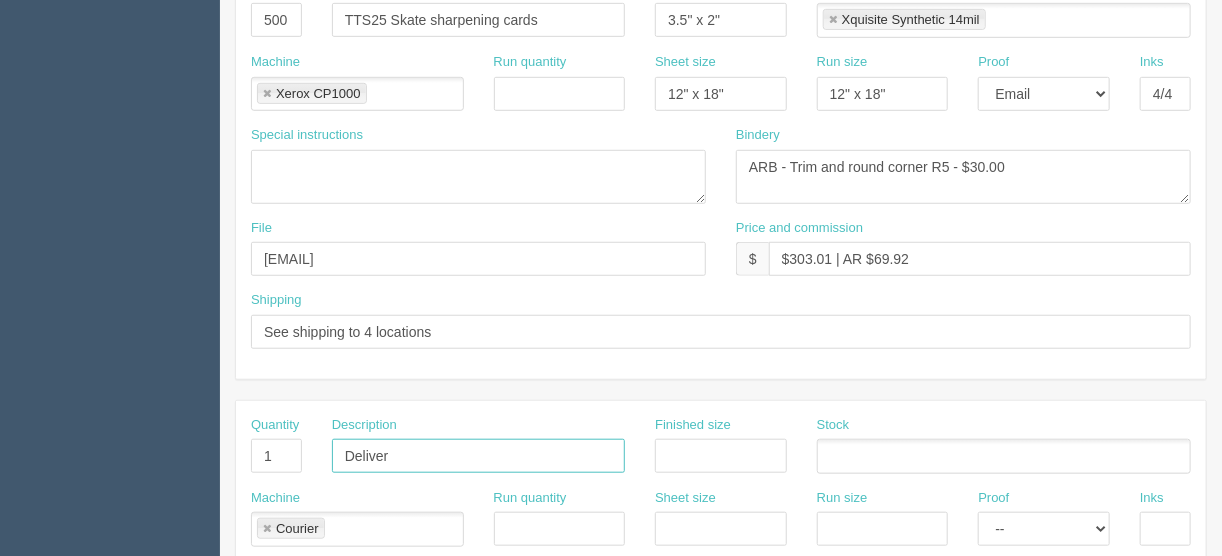 click on "Deliver" at bounding box center [478, 456] 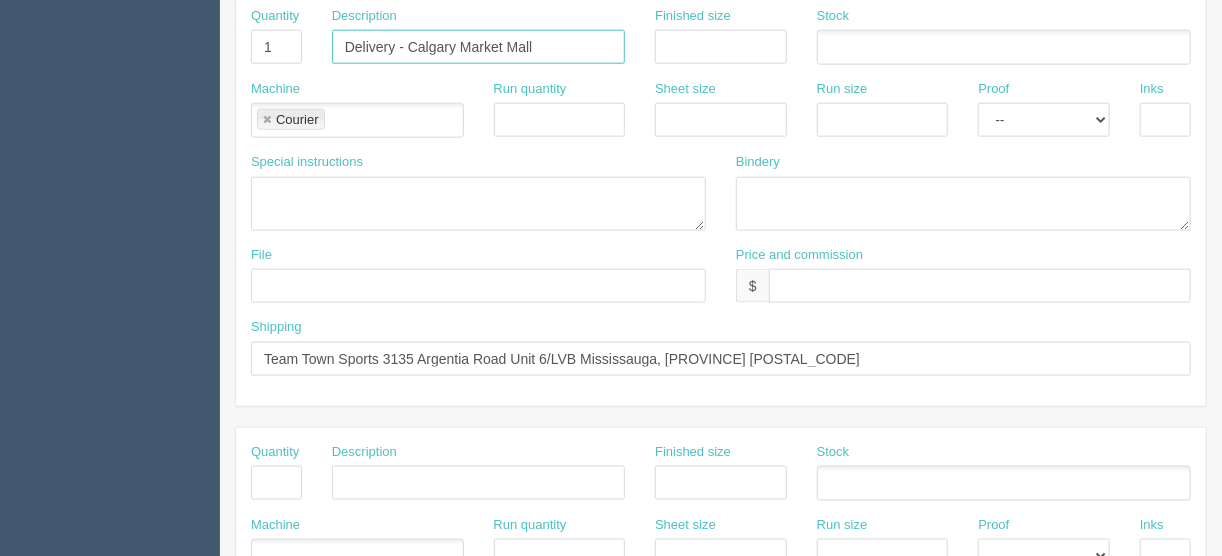 scroll, scrollTop: 1040, scrollLeft: 0, axis: vertical 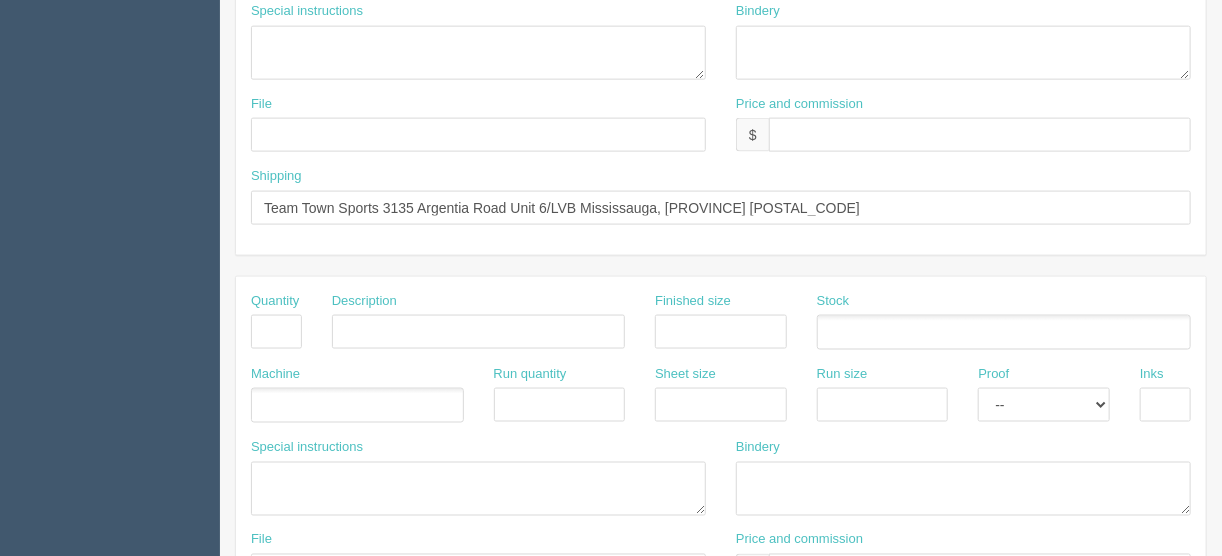 type on "Delivery - Calgary Market Mall" 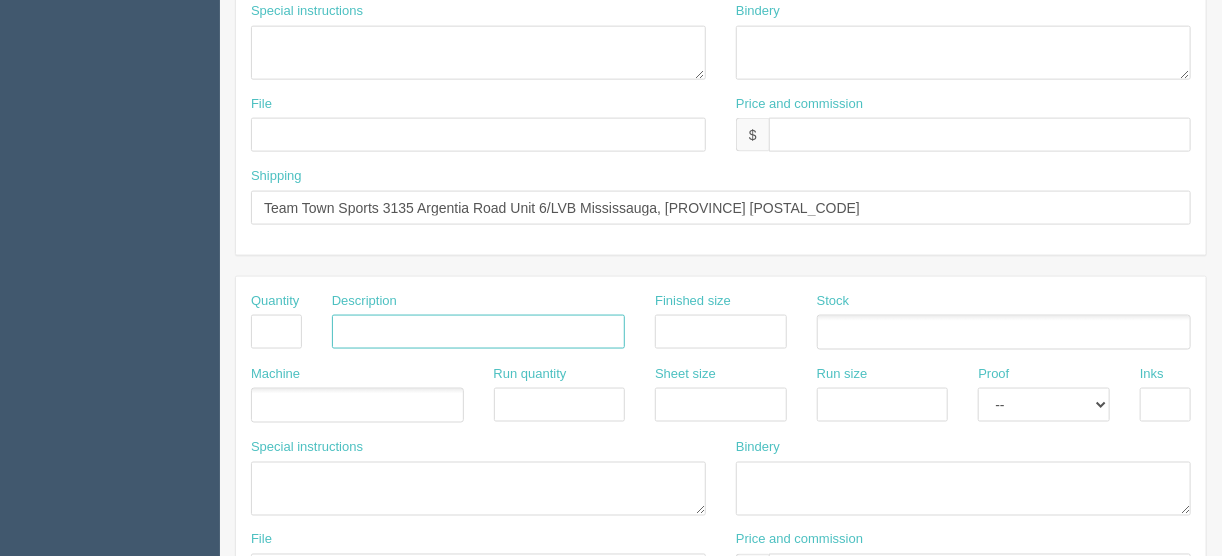 click at bounding box center [478, 332] 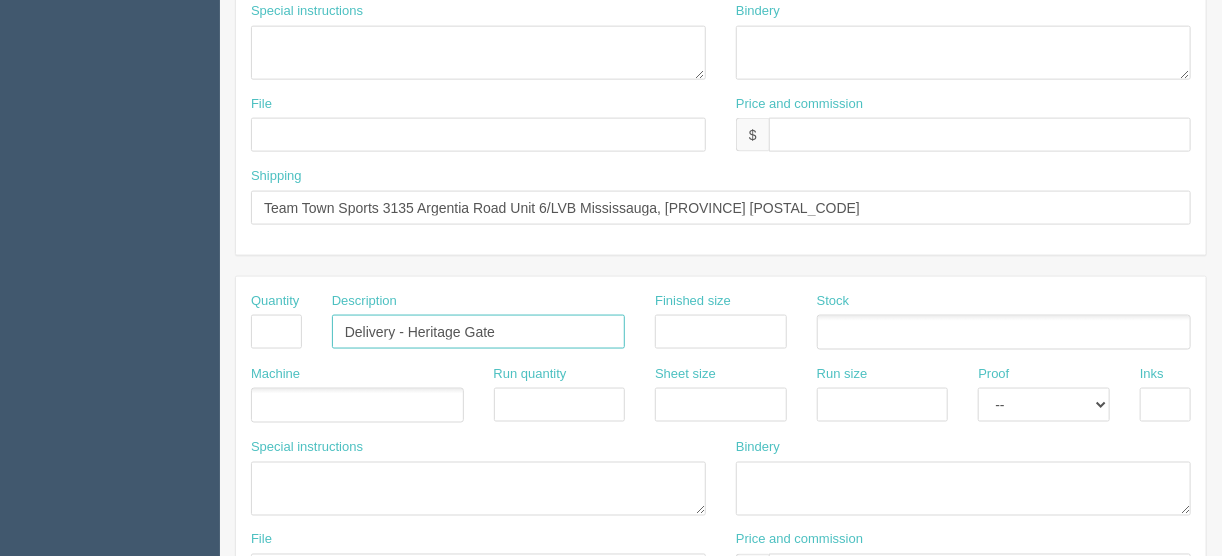 click on "Delivery - Heritage Gate" at bounding box center [478, 332] 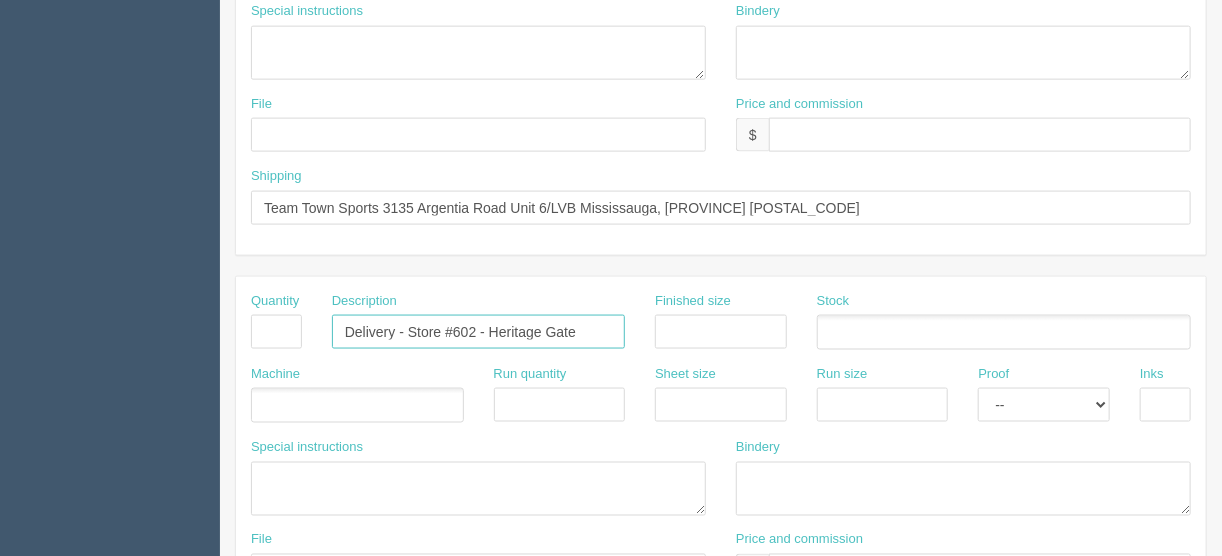 drag, startPoint x: 474, startPoint y: 323, endPoint x: 408, endPoint y: 321, distance: 66.0303 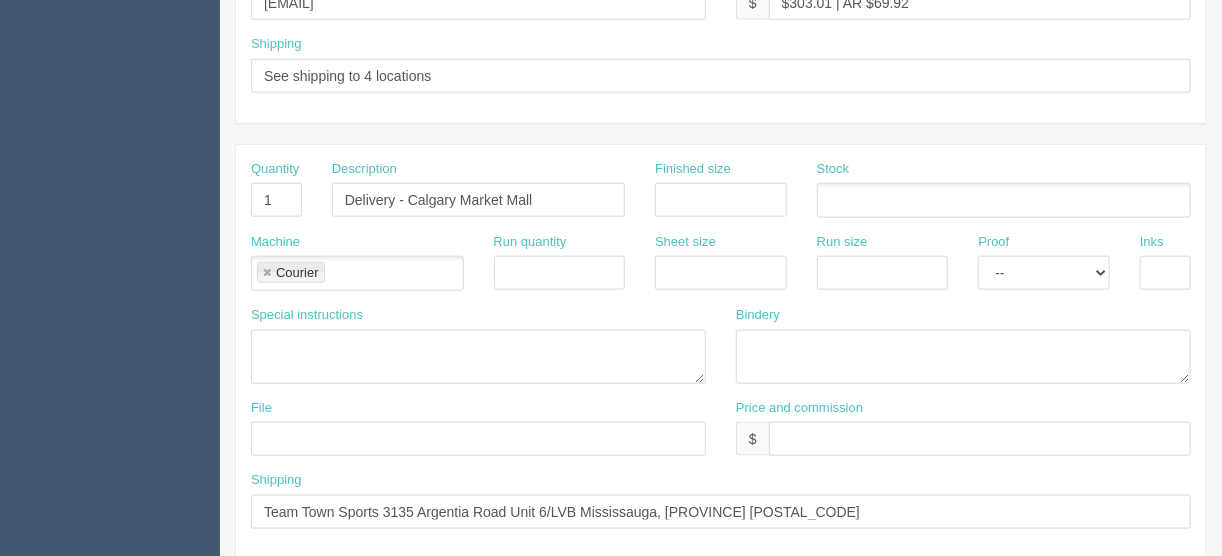 scroll, scrollTop: 640, scrollLeft: 0, axis: vertical 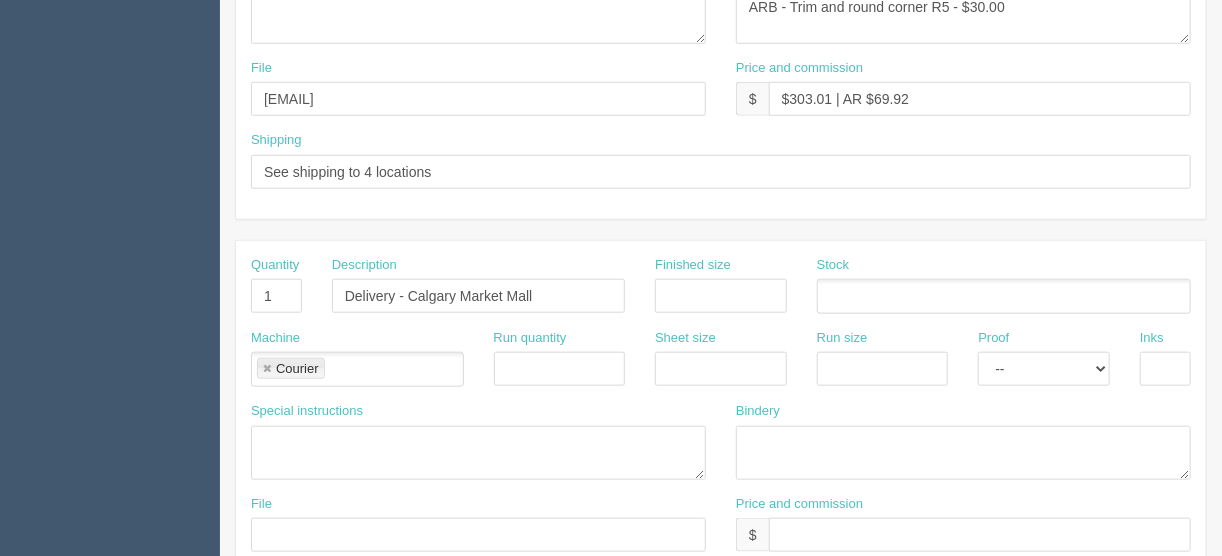 type on "Delivery - Store #602 - Heritage Gate" 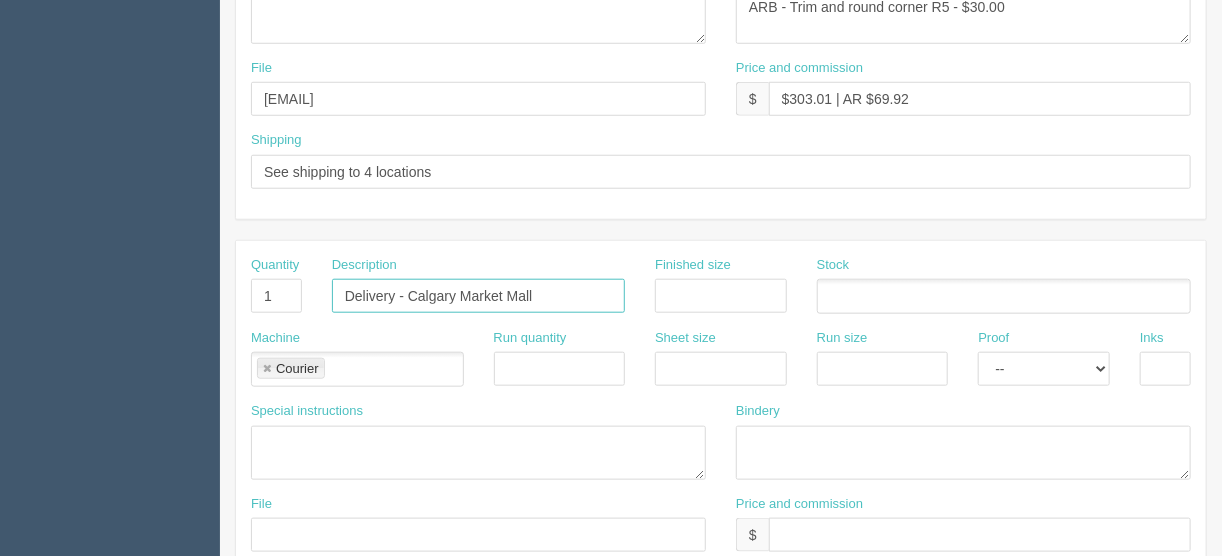 click on "Delivery - Calgary Market Mall" at bounding box center (478, 296) 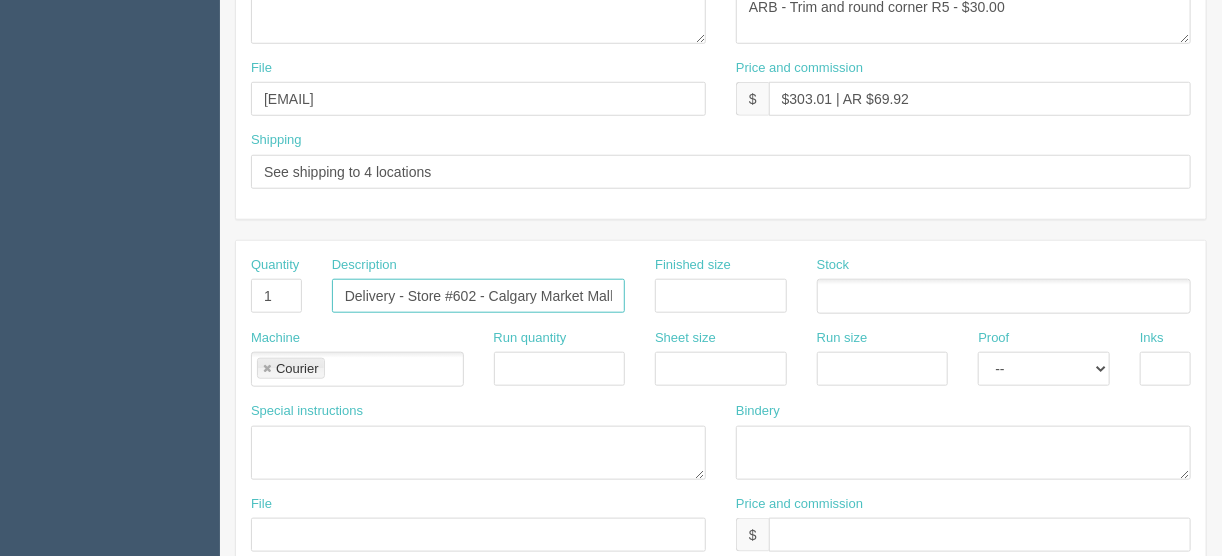 click on "Delivery - Store #602 - Calgary Market Mall" at bounding box center [478, 296] 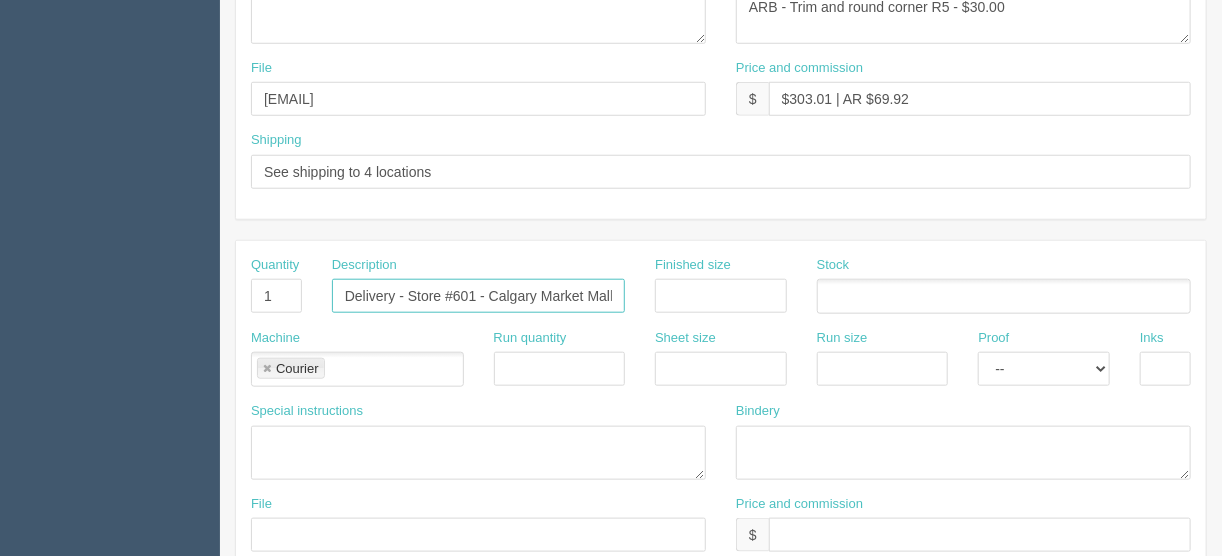 type on "Delivery - Store #601 - Calgary Market Mall" 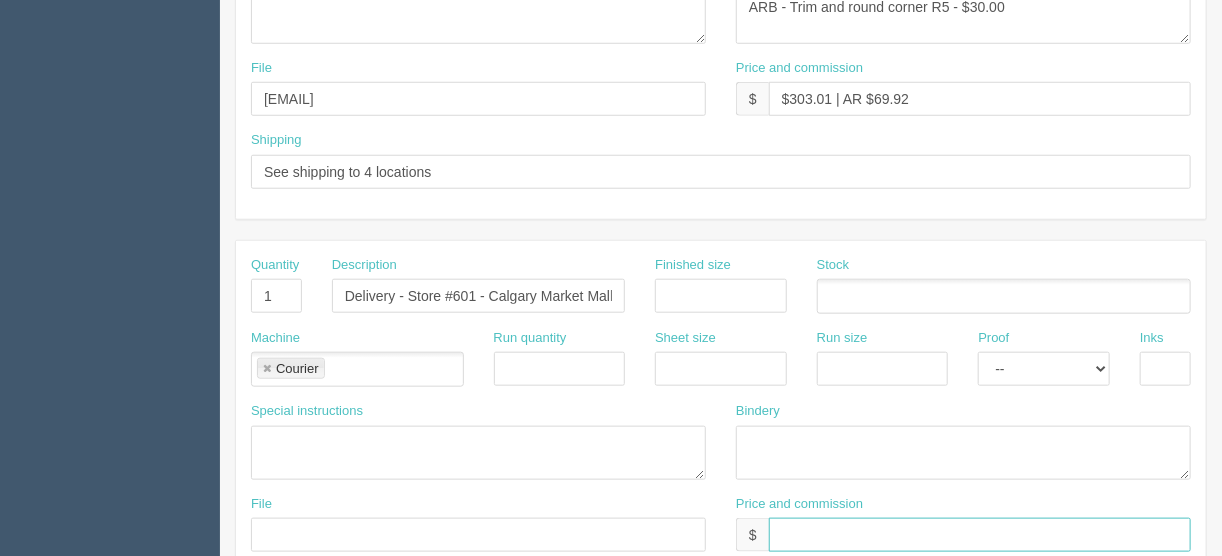 click at bounding box center [980, 535] 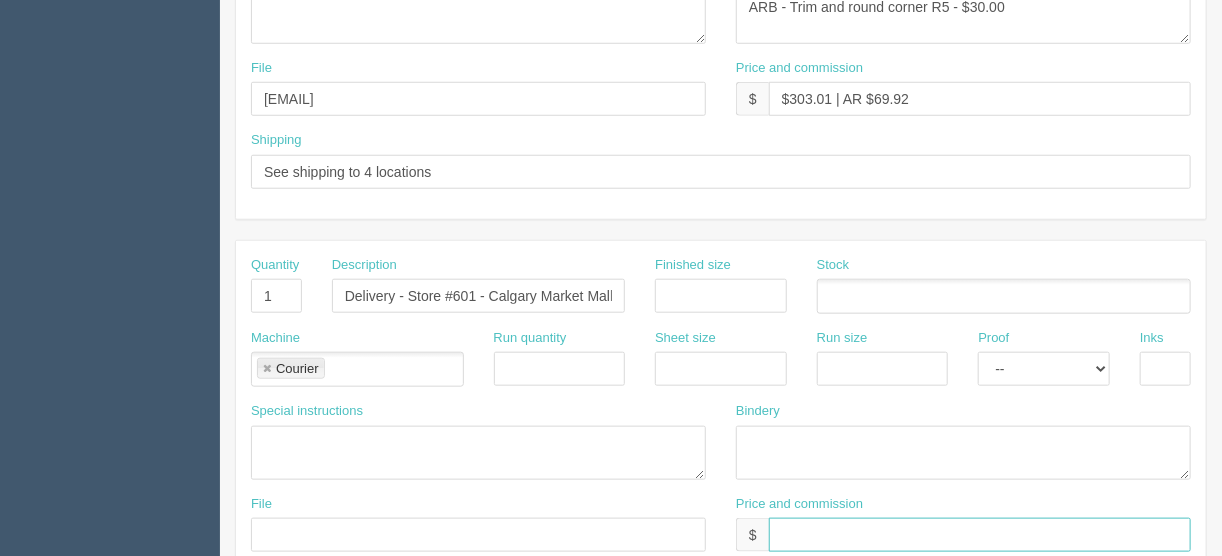 type on "$25.00" 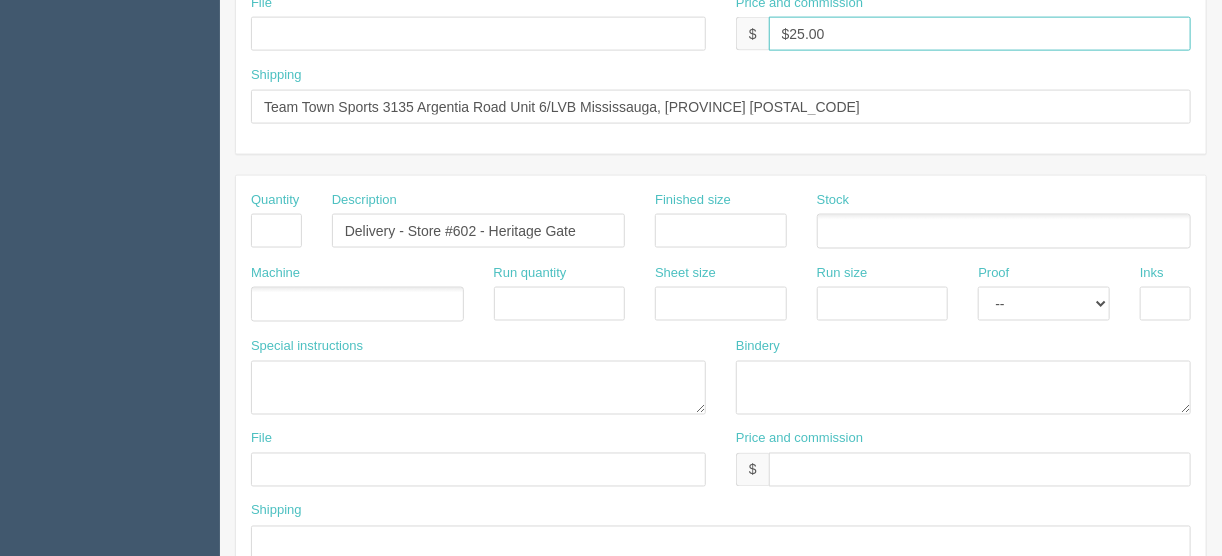 scroll, scrollTop: 1200, scrollLeft: 0, axis: vertical 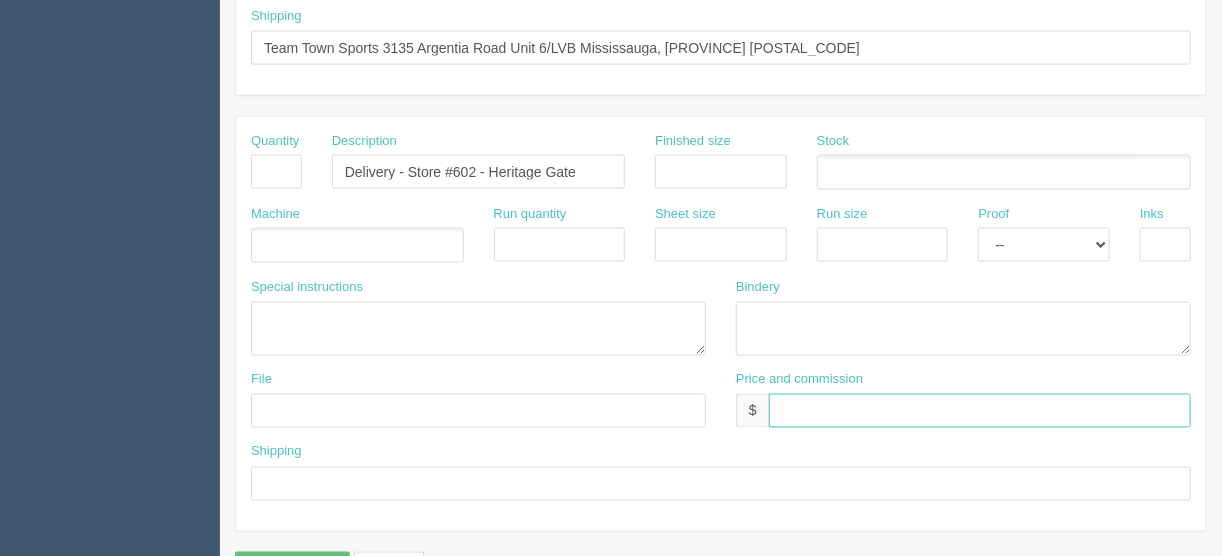 click at bounding box center [980, 411] 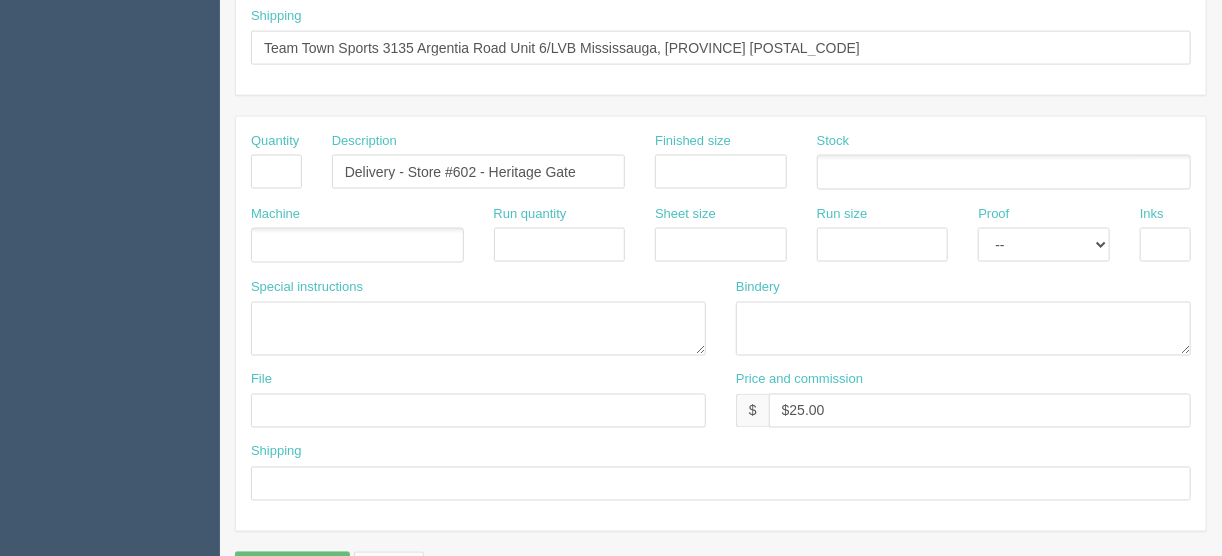click at bounding box center (357, 245) 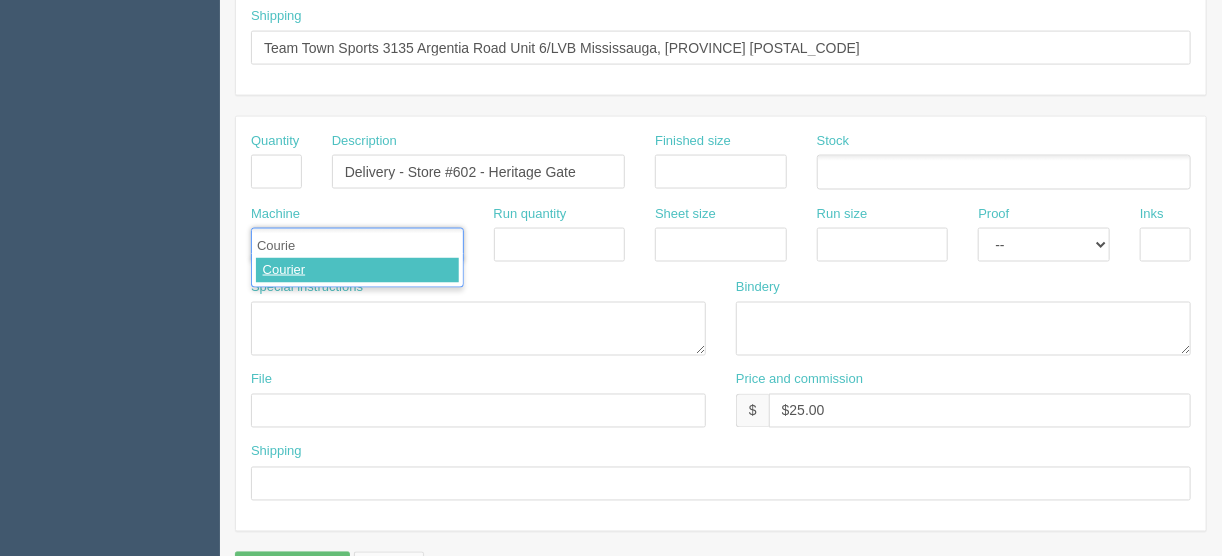 type on "Courier" 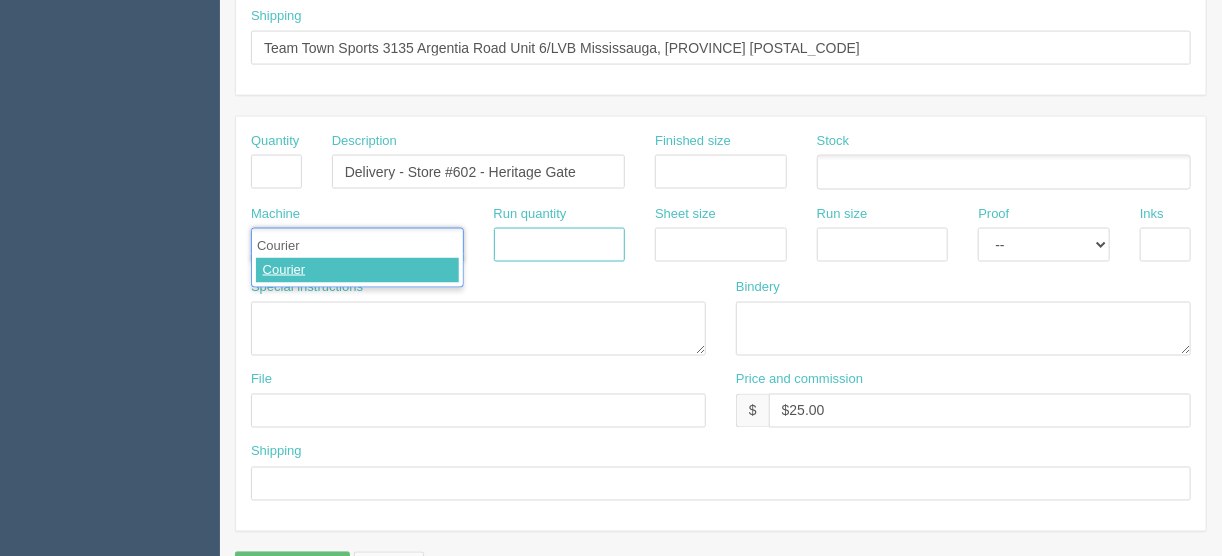 type 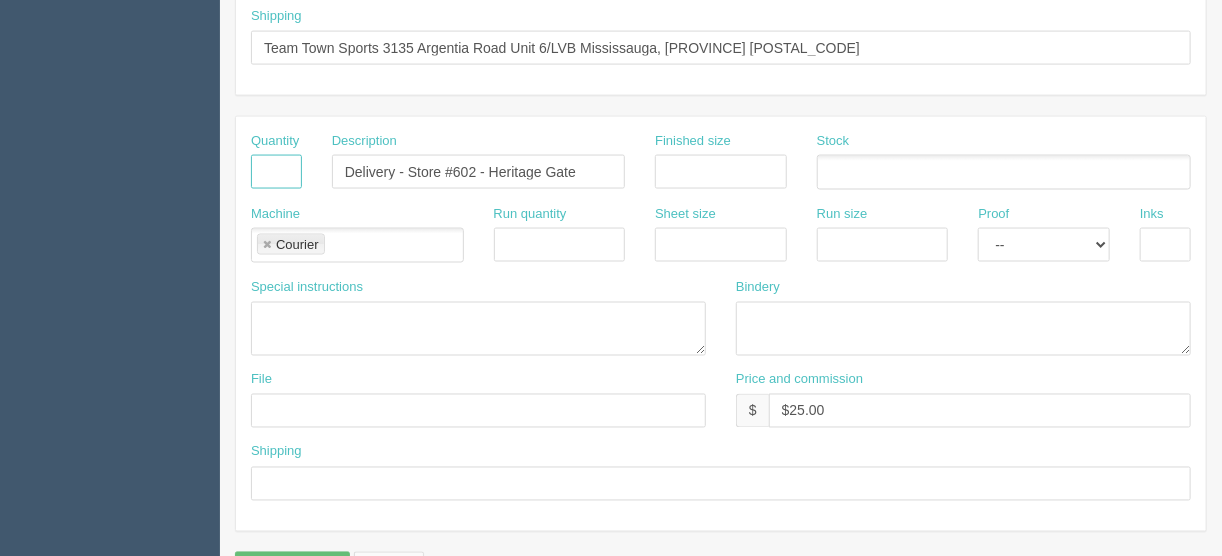 click at bounding box center (276, 172) 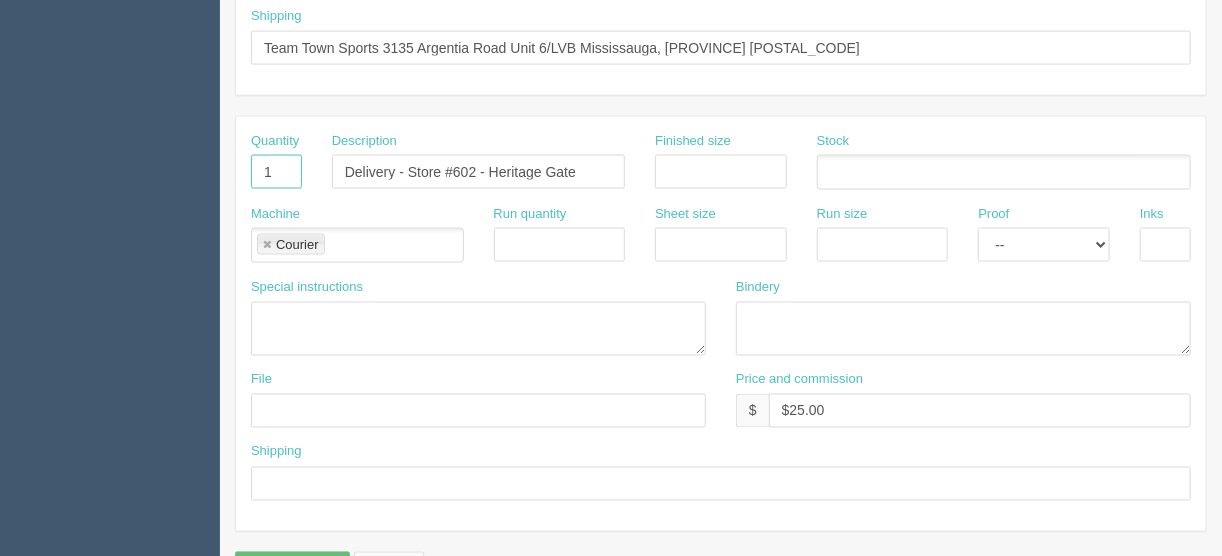 type on "1" 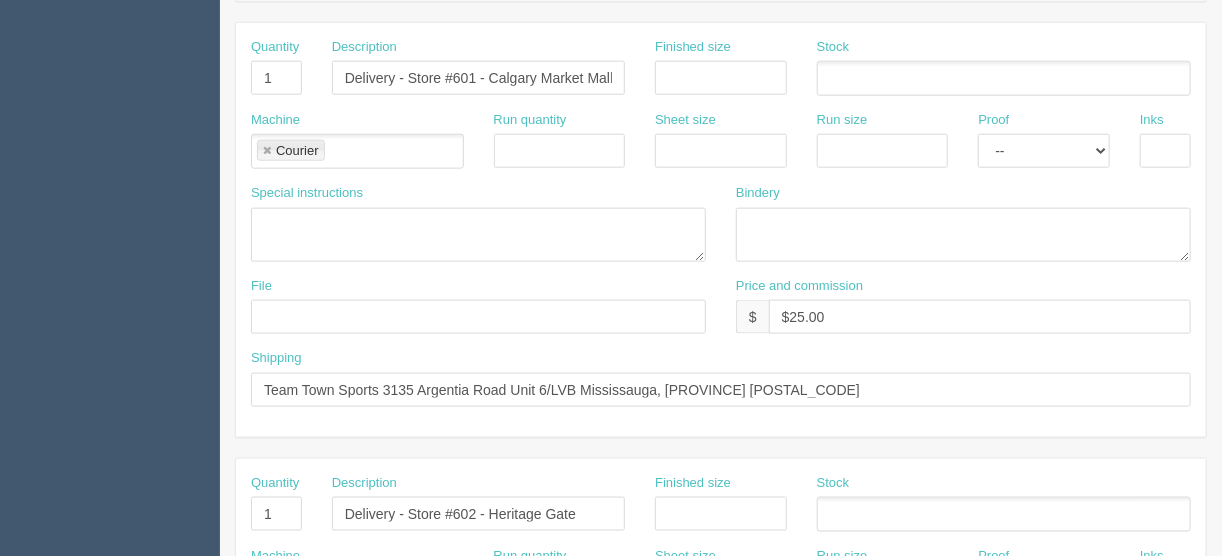 scroll, scrollTop: 720, scrollLeft: 0, axis: vertical 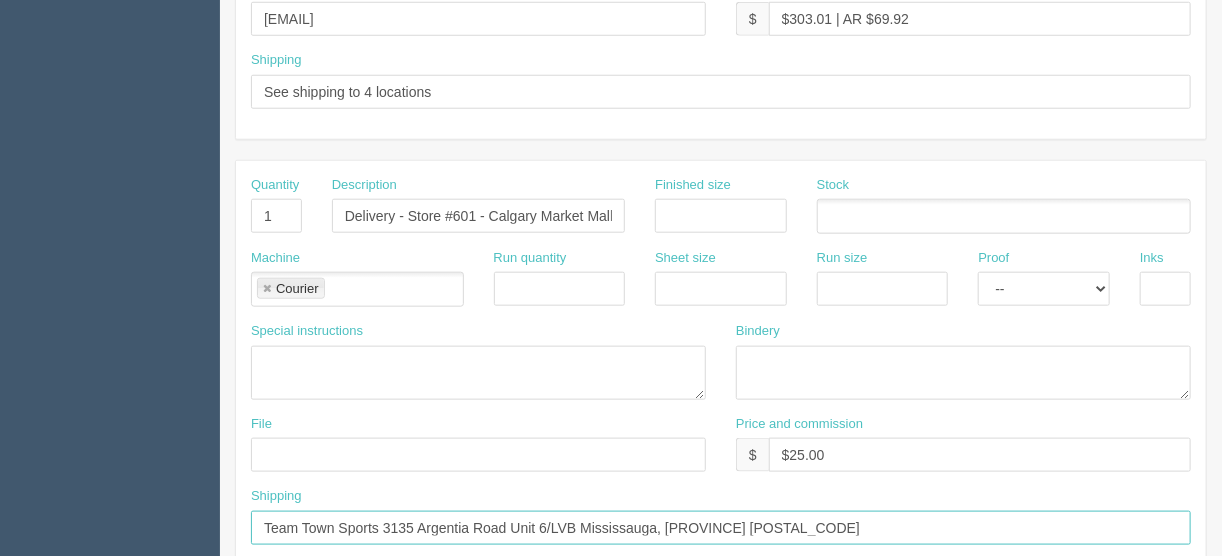 drag, startPoint x: 753, startPoint y: 524, endPoint x: 381, endPoint y: 522, distance: 372.00537 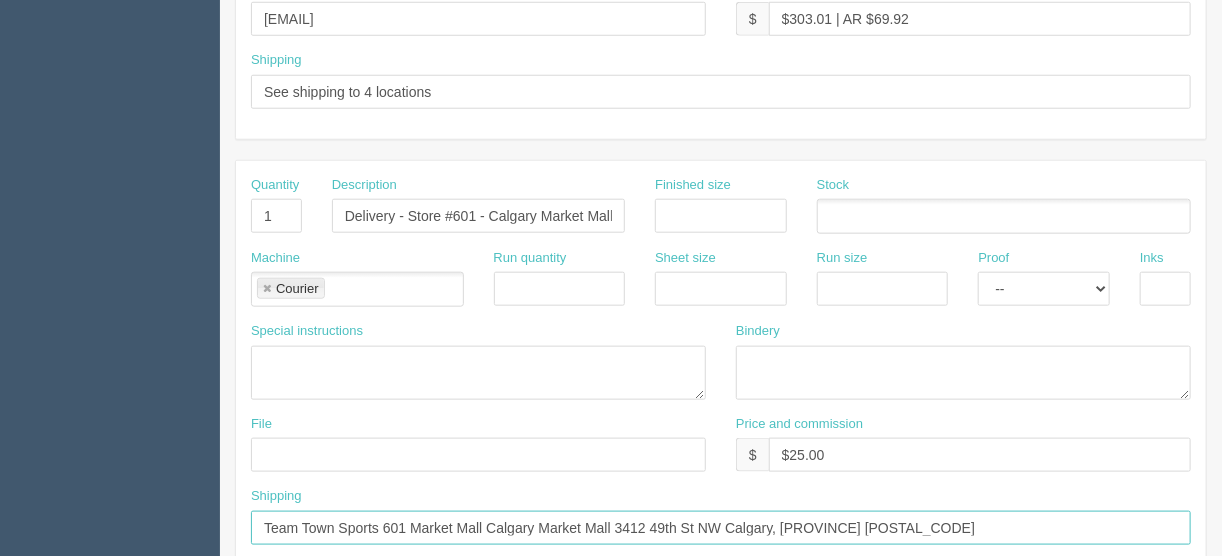 click on "Team Town Sports 601 Market Mall Calgary Market Mall 3412 49th St NW Calgary, AB T3A 2Y9" at bounding box center (721, 528) 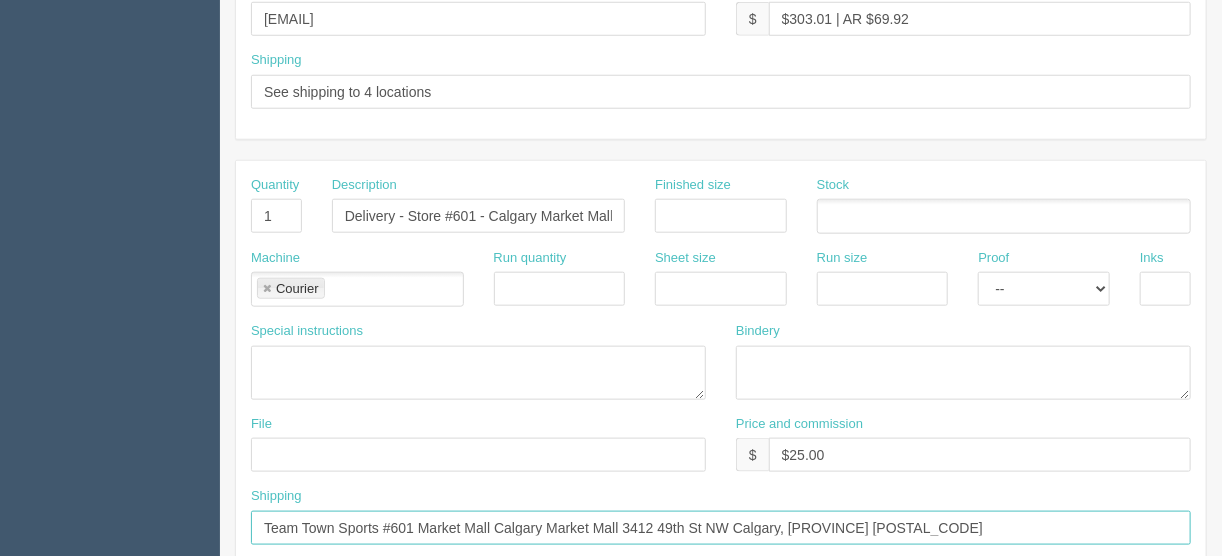 click on "Team Town Sports #601 Market Mall Calgary Market Mall 3412 49th St NW Calgary, AB T3A 2Y9" at bounding box center (721, 528) 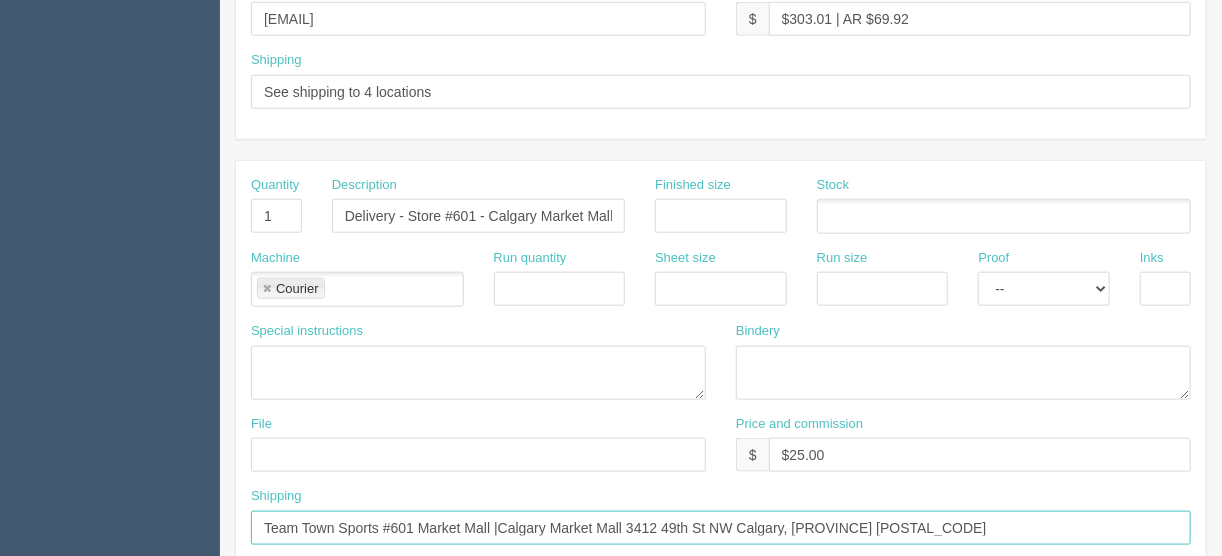 click on "Team Town Sports #601 Market Mall |Calgary Market Mall 3412 49th St NW Calgary, AB T3A 2Y9" at bounding box center [721, 528] 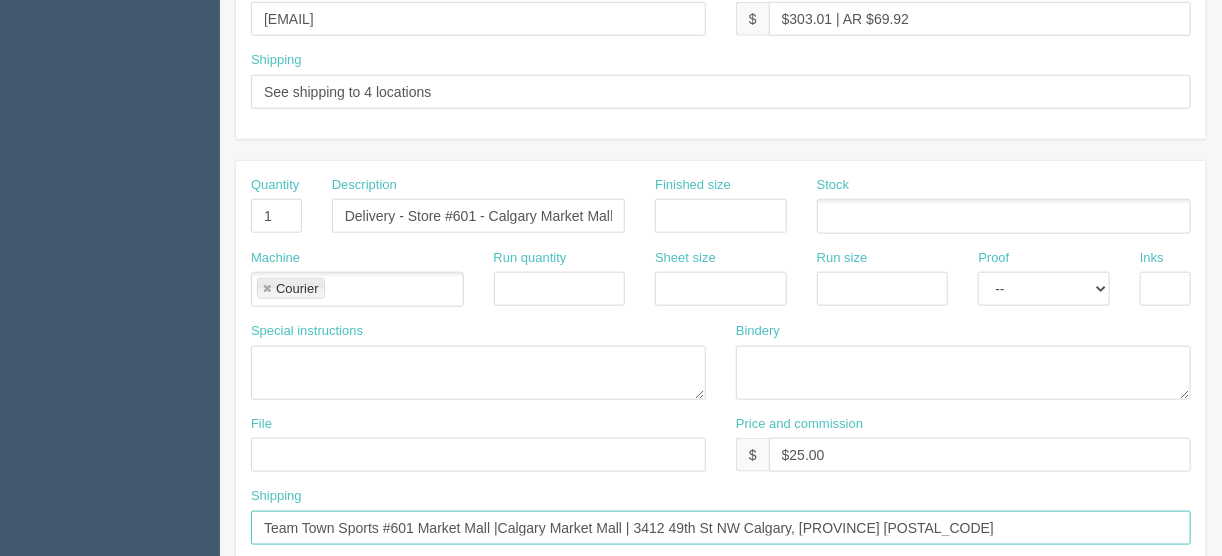 click on "Team Town Sports #601 Market Mall |Calgary Market Mall | 3412 49th St NW Calgary, AB T3A 2Y9" at bounding box center [721, 528] 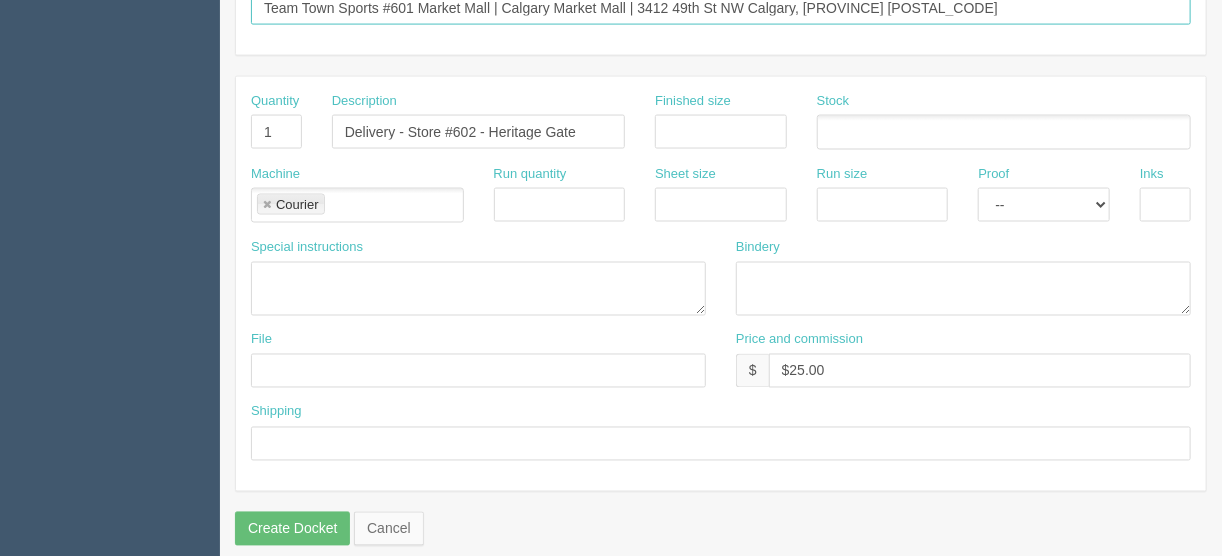 scroll, scrollTop: 1249, scrollLeft: 0, axis: vertical 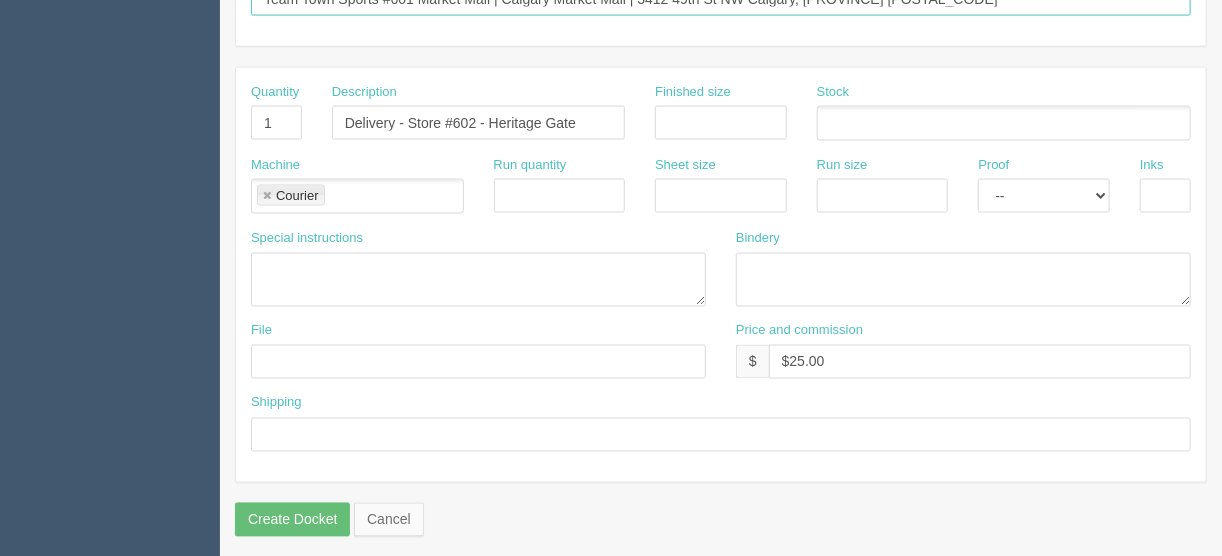 type on "Team Town Sports #[NUMBER] [STREET] | Calgary [STREET] | [POSTAL_CODE] [CITY], [STATE] [POSTAL_CODE]" 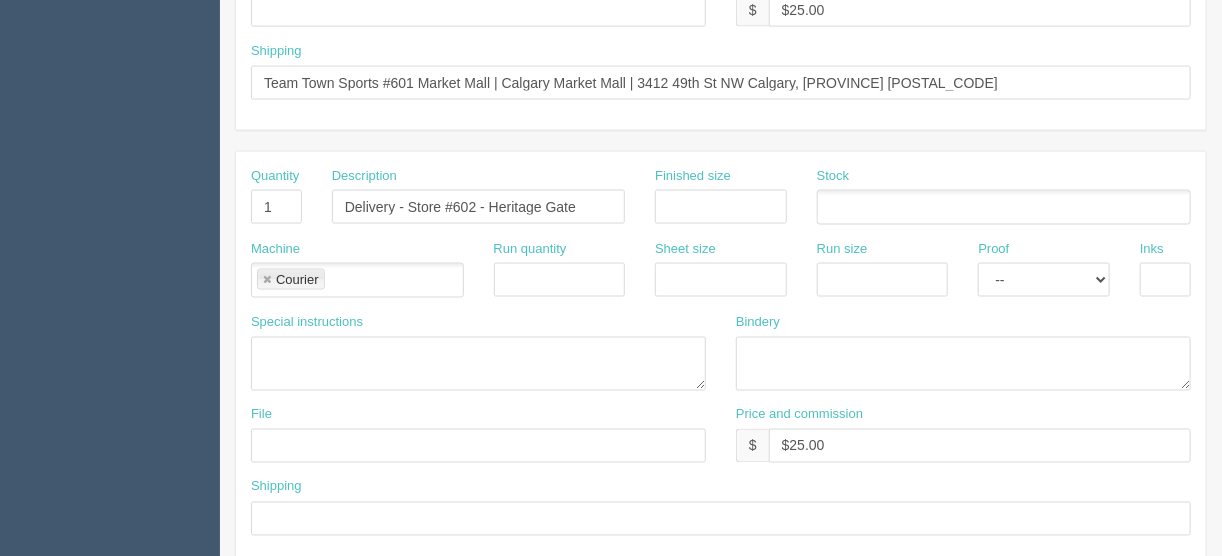 scroll, scrollTop: 1089, scrollLeft: 0, axis: vertical 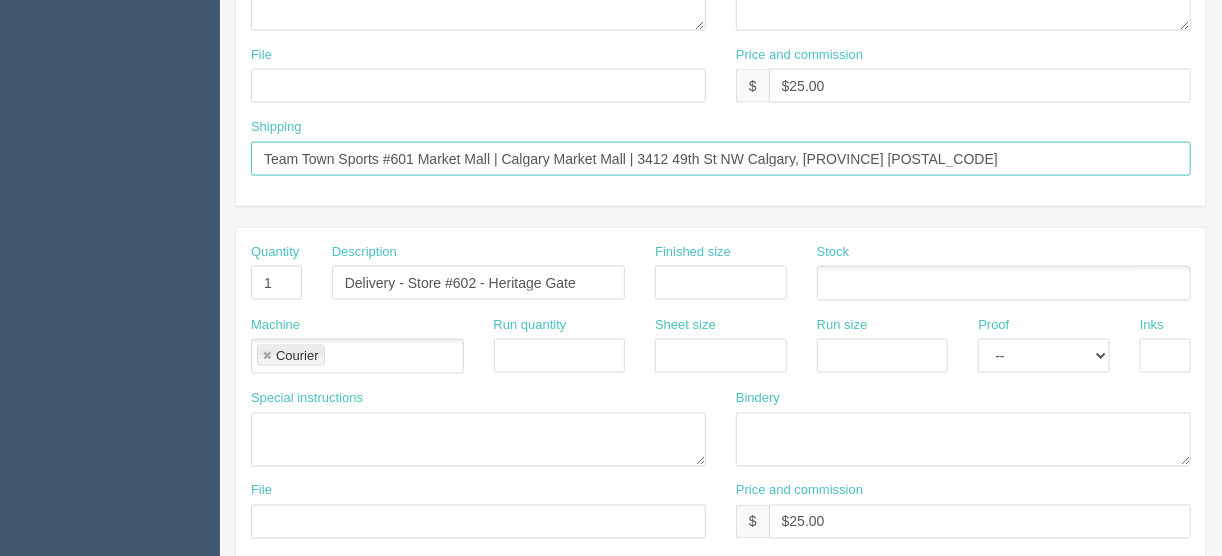 drag, startPoint x: 389, startPoint y: 147, endPoint x: 218, endPoint y: 161, distance: 171.57214 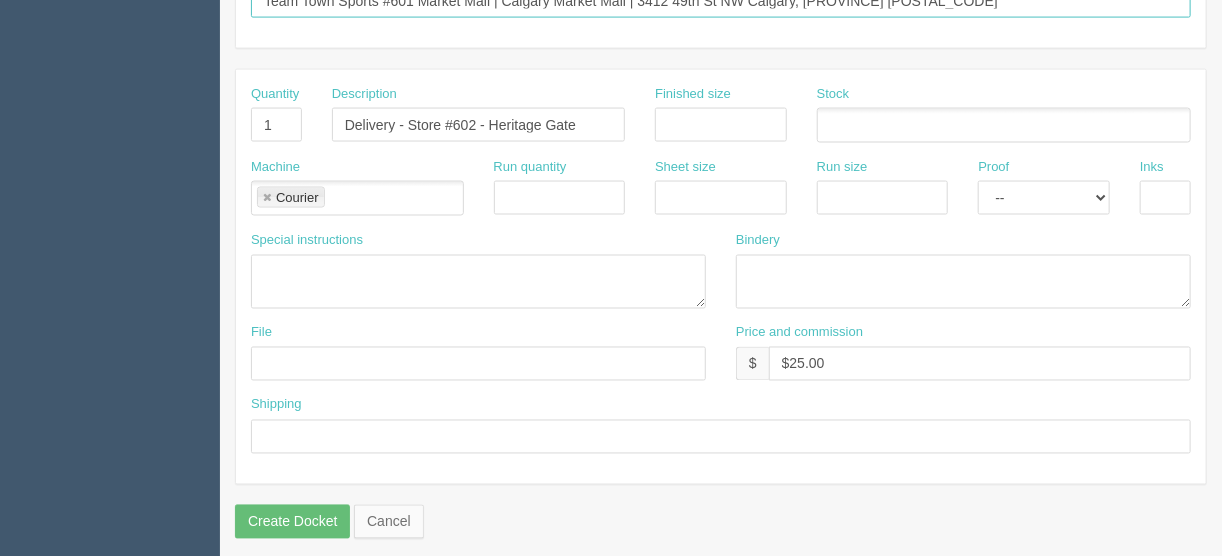 scroll, scrollTop: 1249, scrollLeft: 0, axis: vertical 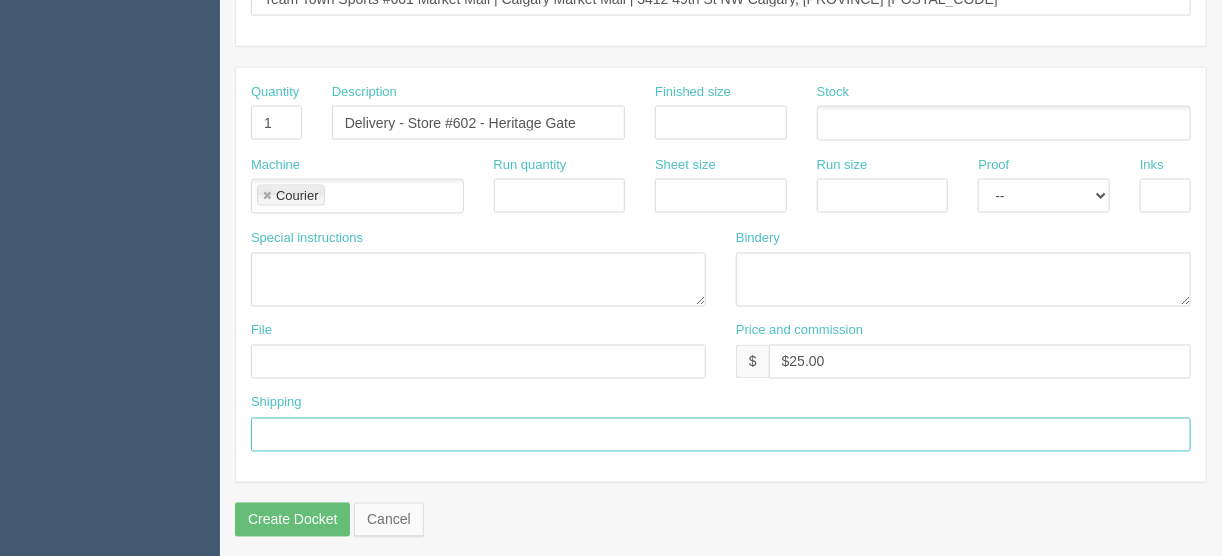 click at bounding box center [721, 435] 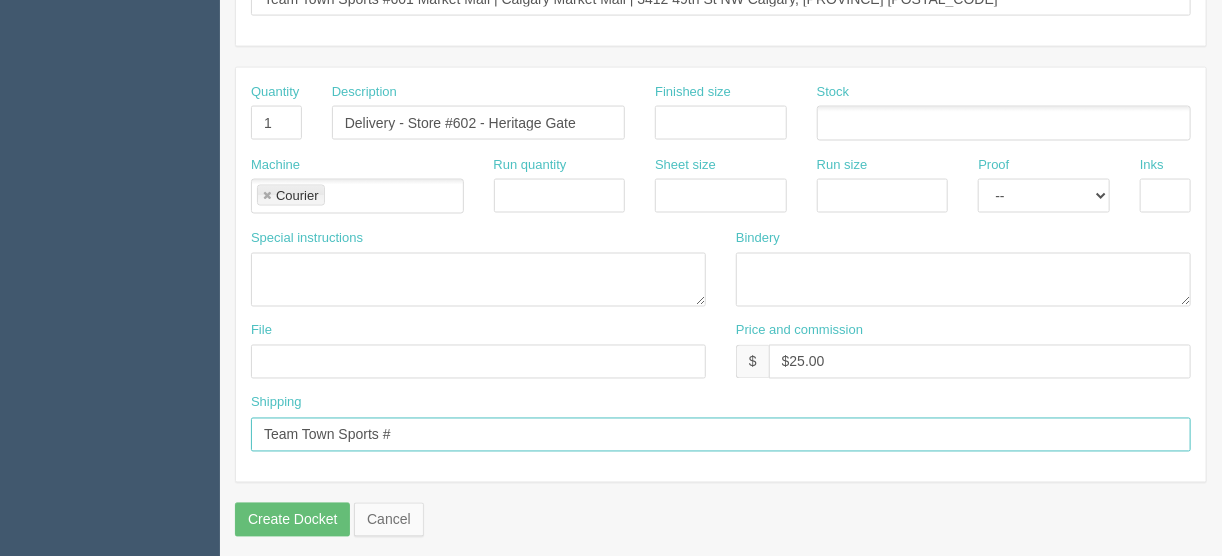click on "Team Town Sports #" at bounding box center (721, 435) 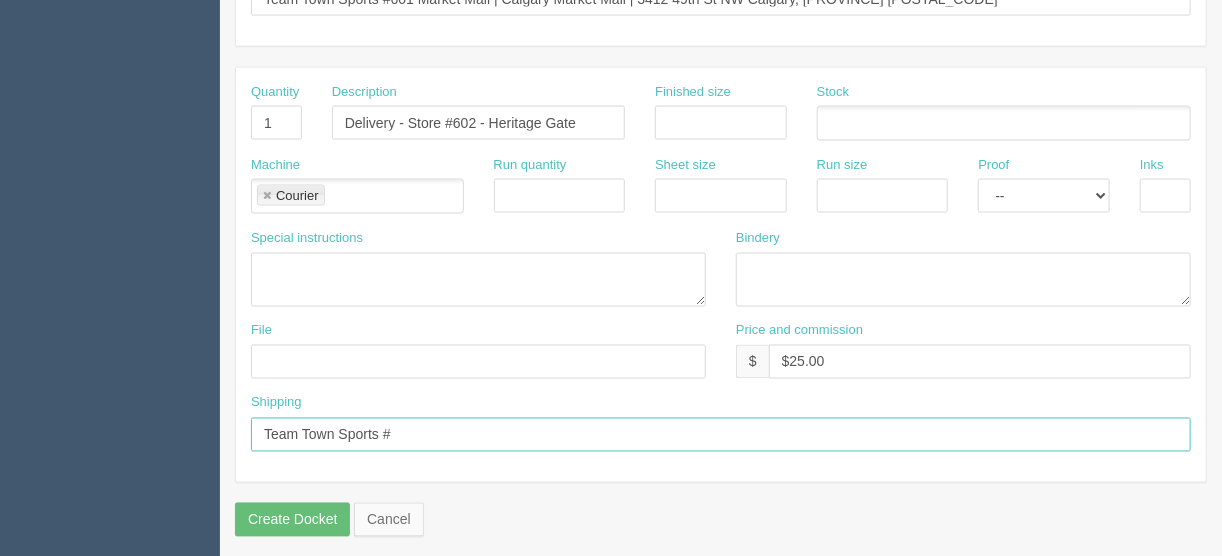 paste on "602 Heritage Gate 33 Heritage Gate SE Calgary, AB T2H 3A7" 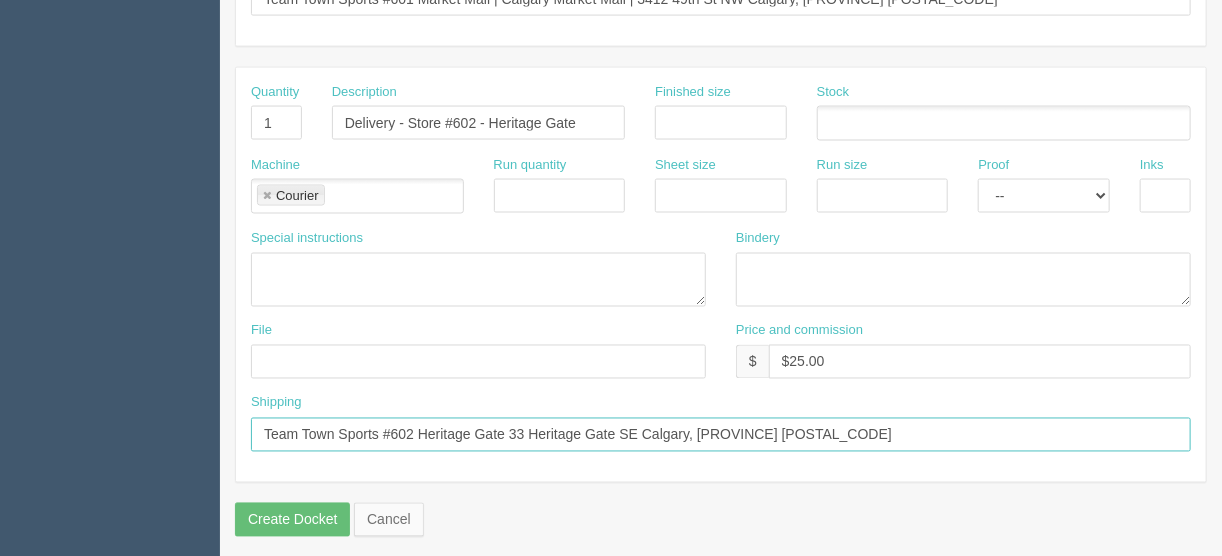 click on "Team Town Sports #602 Heritage Gate 33 Heritage Gate SE Calgary, AB T2H 3A7" at bounding box center [721, 435] 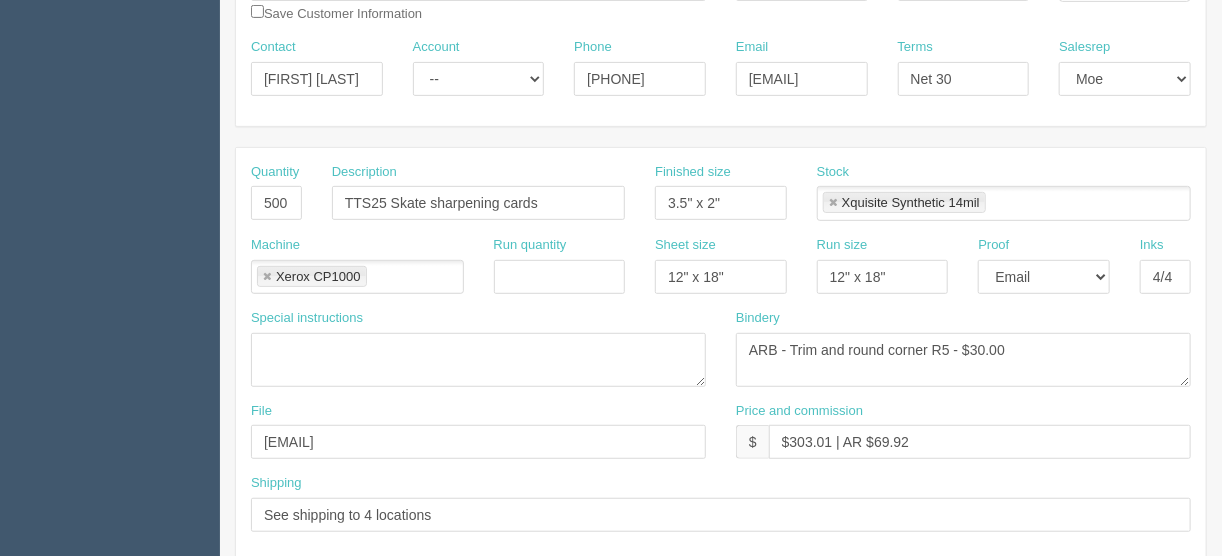 scroll, scrollTop: 289, scrollLeft: 0, axis: vertical 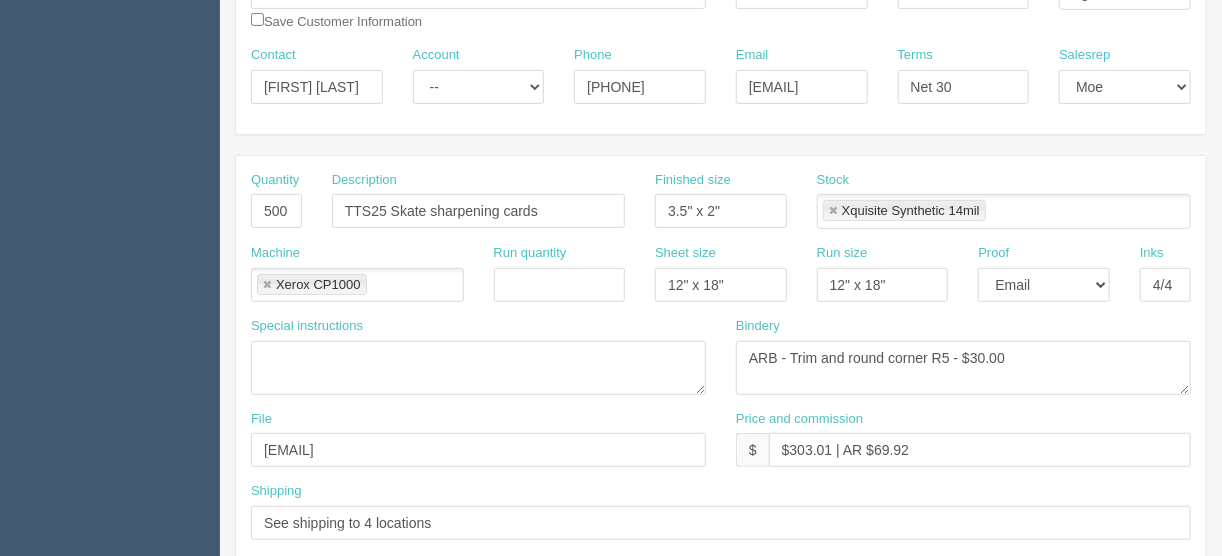 type on "Team Town Sports #602 Heritage Gate | [NUMBER] Heritage Gate SE [CITY], [PROVINCE] [POSTAL_CODE]" 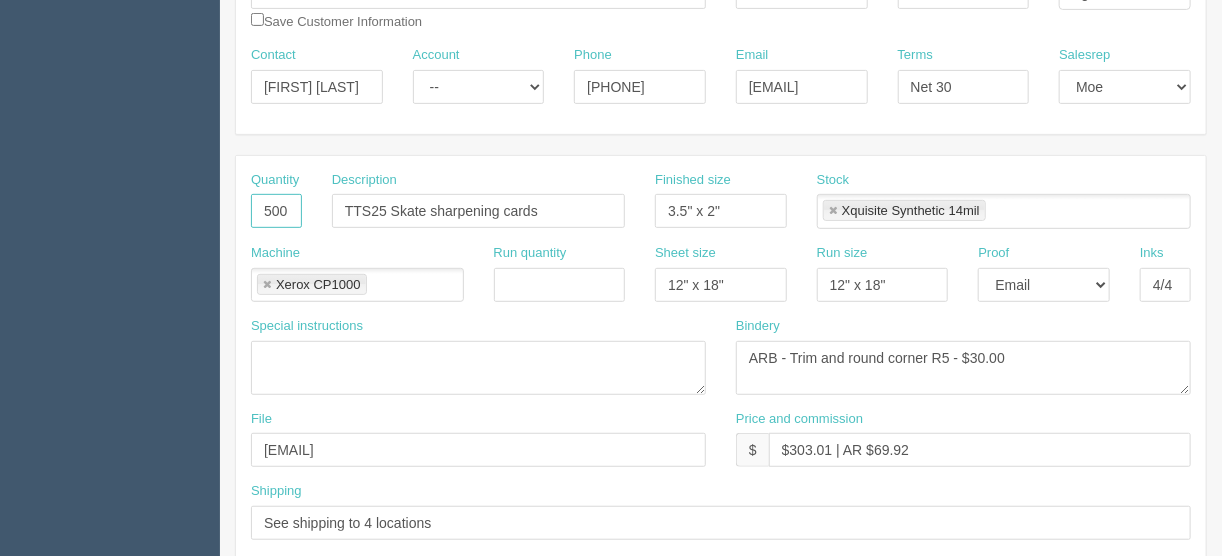 drag, startPoint x: 270, startPoint y: 208, endPoint x: 244, endPoint y: 145, distance: 68.154236 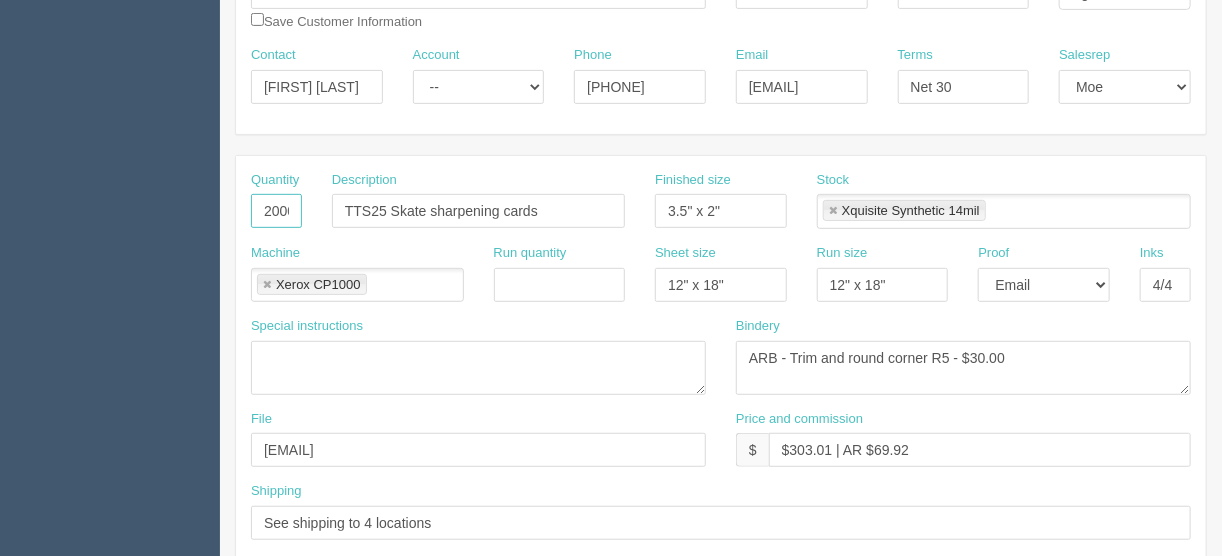 type on "2000" 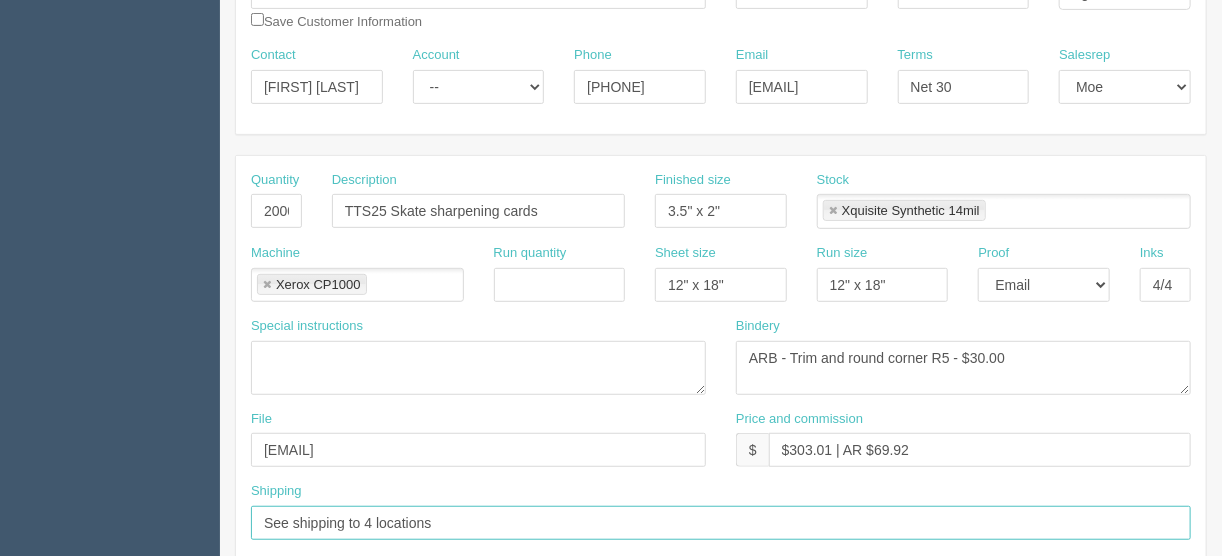 click on "See shipping to 4 locations" at bounding box center (721, 523) 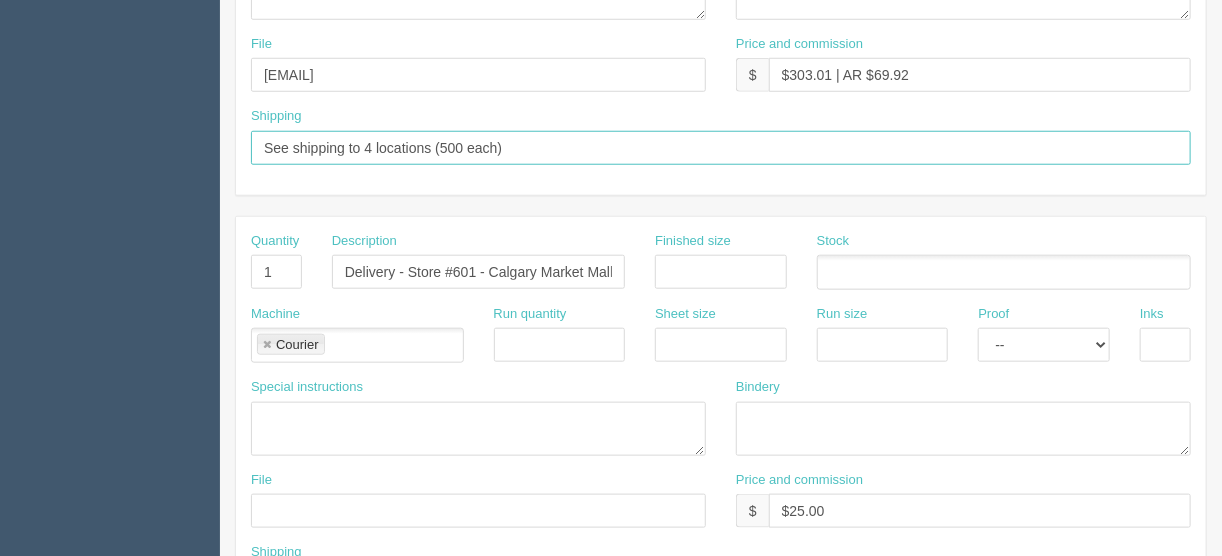 scroll, scrollTop: 1009, scrollLeft: 0, axis: vertical 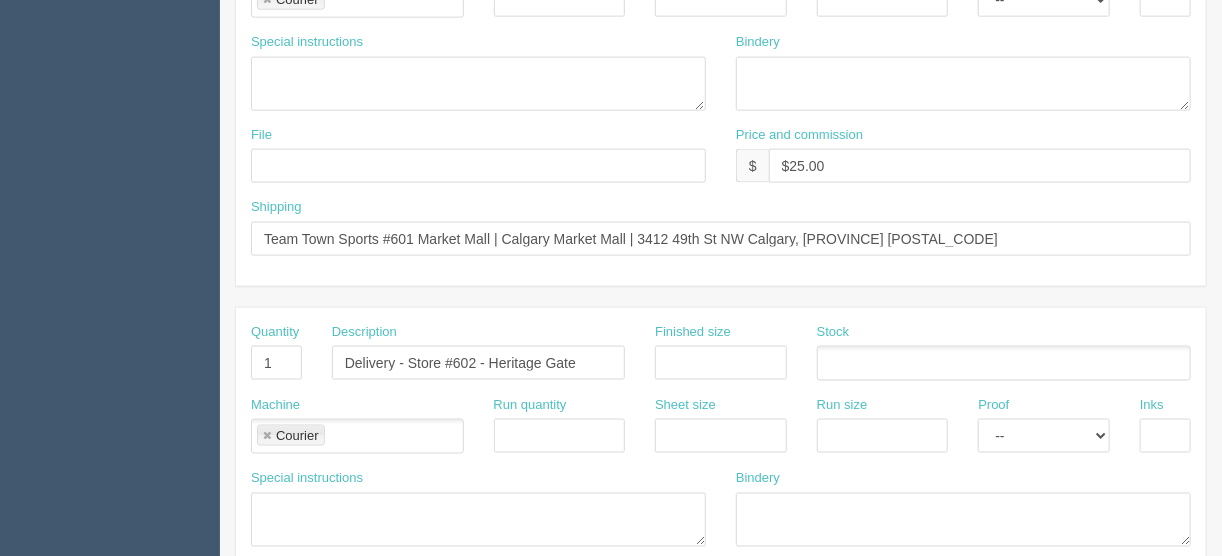 type on "See shipping to 4 locations (500 each)" 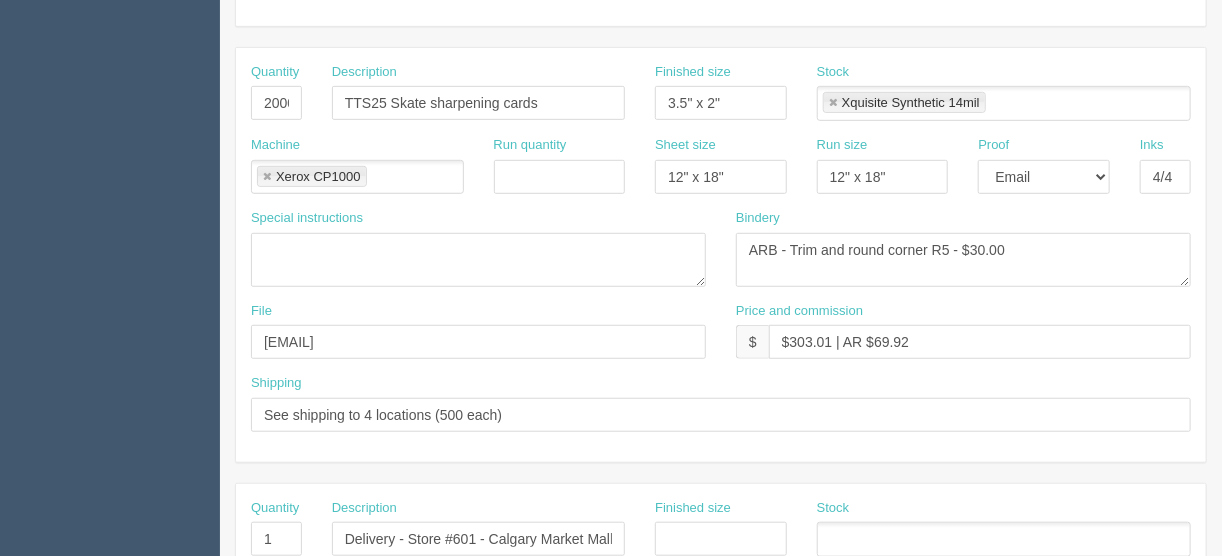 scroll, scrollTop: 369, scrollLeft: 0, axis: vertical 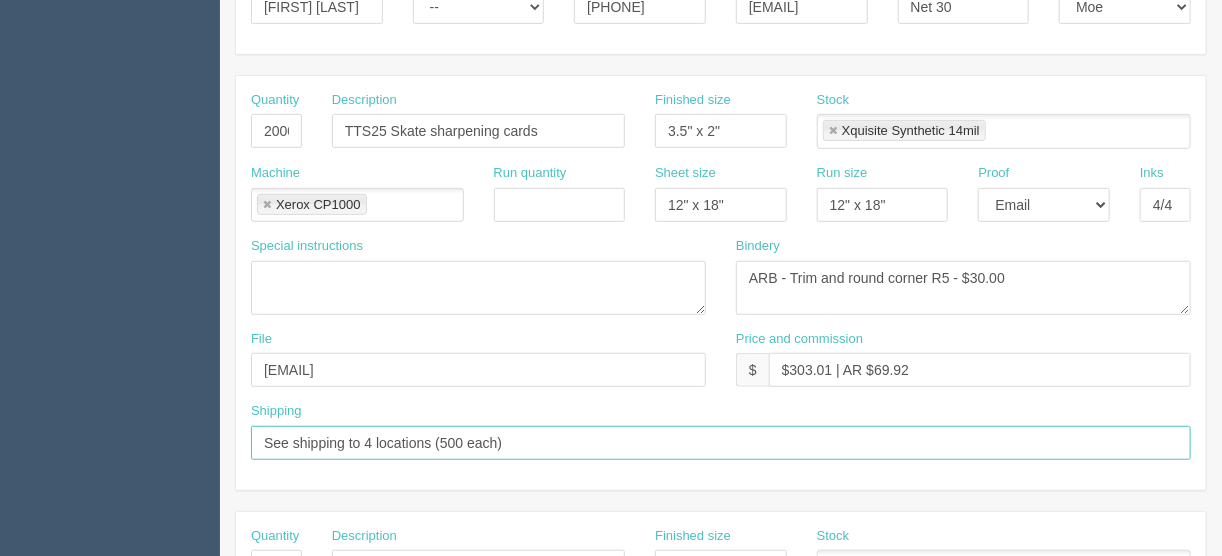 drag, startPoint x: 832, startPoint y: 124, endPoint x: 844, endPoint y: 138, distance: 18.439089 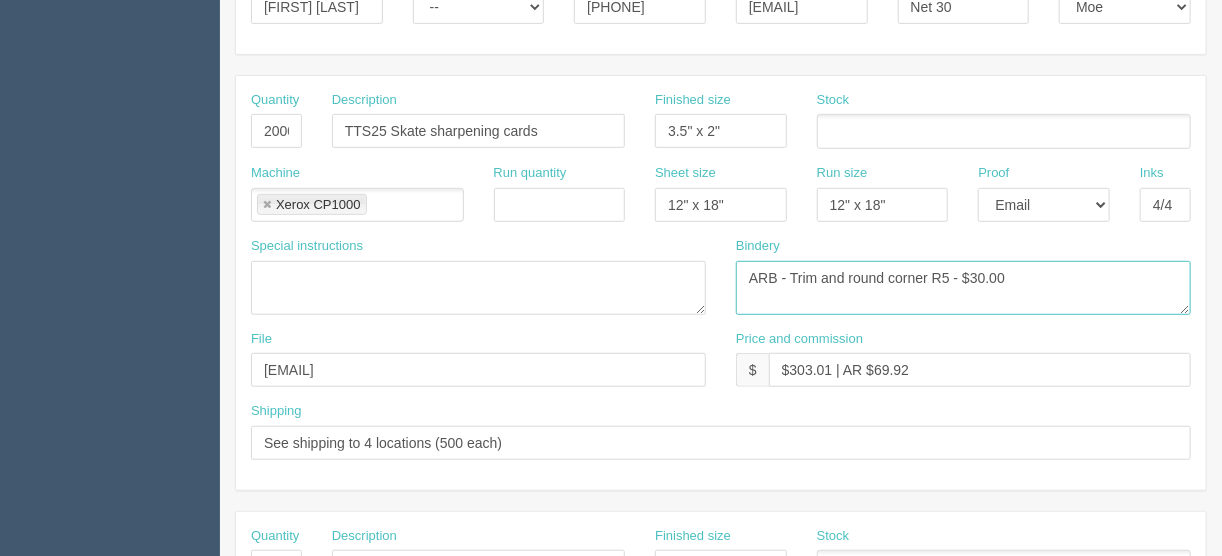 click on "ARB - Trim and round corner R5 - $30.00" at bounding box center [963, 288] 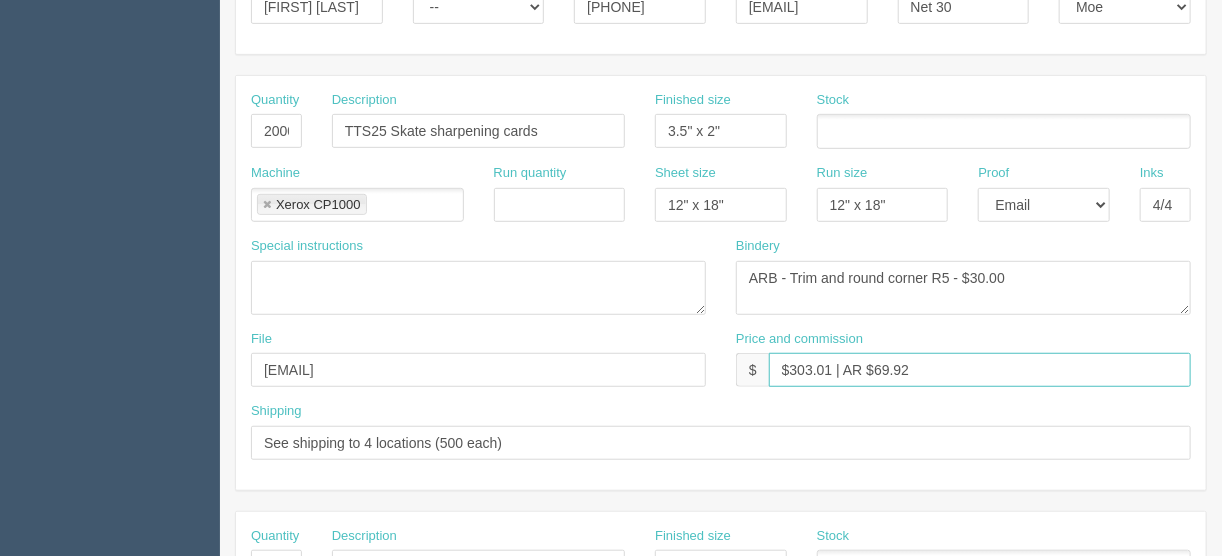 click on "$303.01 | AR $69.92" at bounding box center (980, 370) 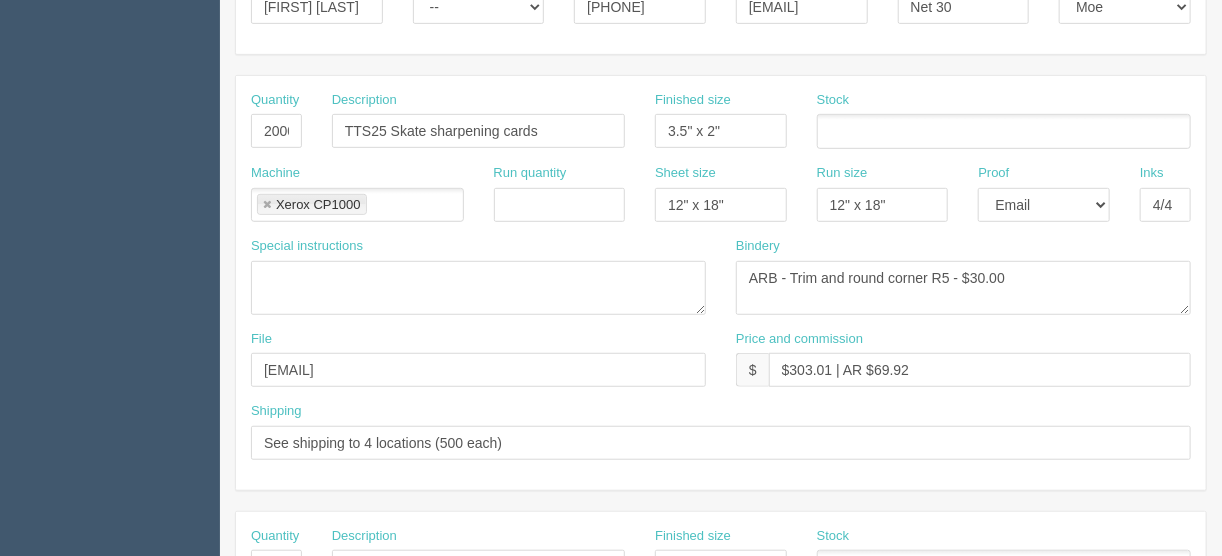 click at bounding box center [1004, 131] 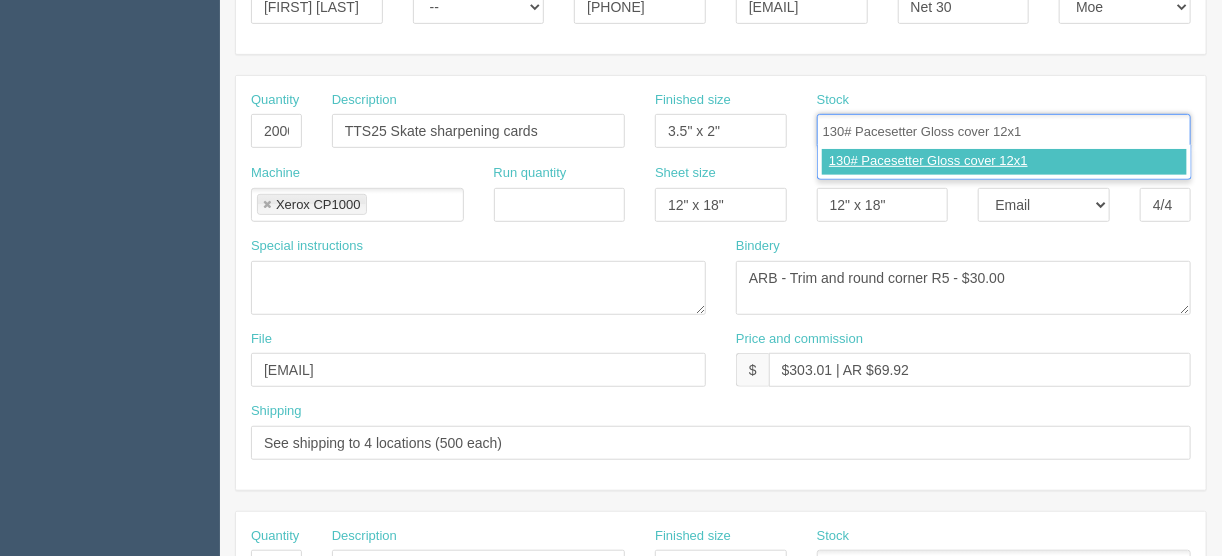 type on "130# Pacesetter Gloss cover 12x18" 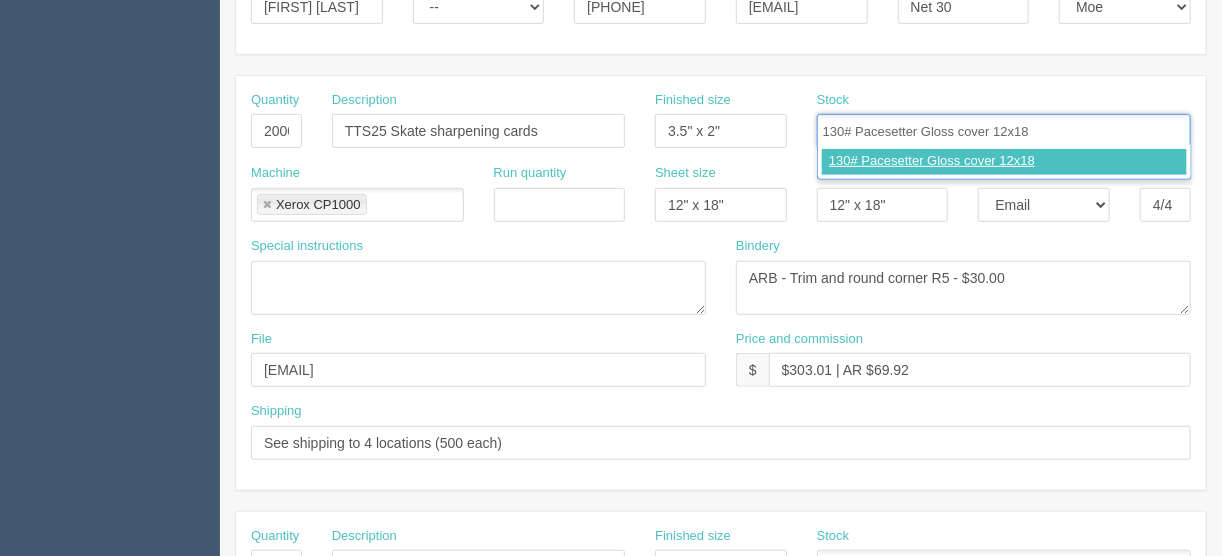 type 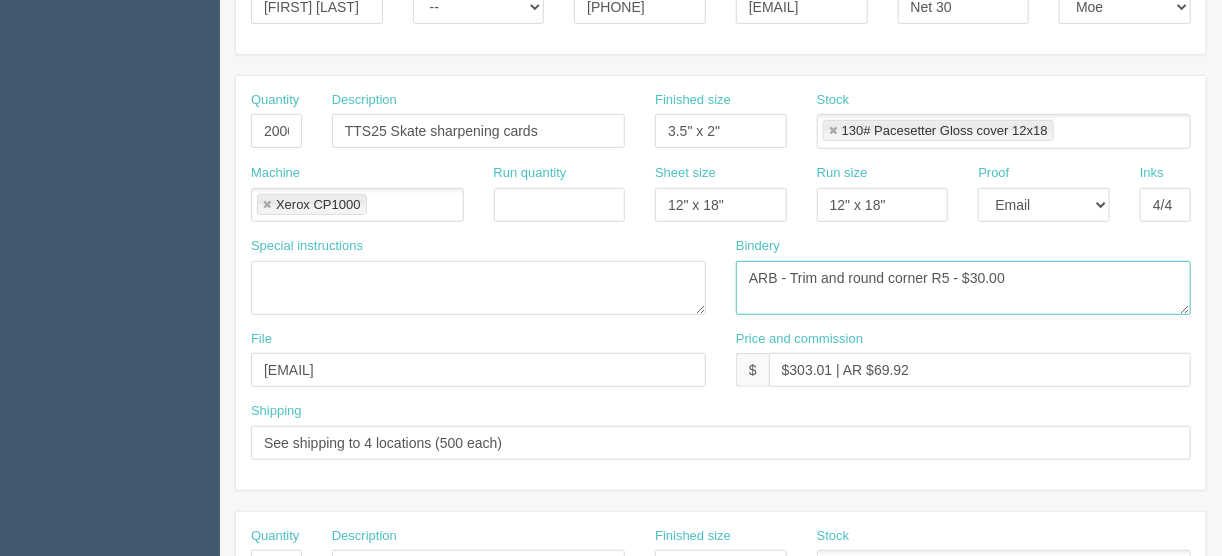 drag, startPoint x: 1008, startPoint y: 269, endPoint x: 629, endPoint y: 284, distance: 379.29672 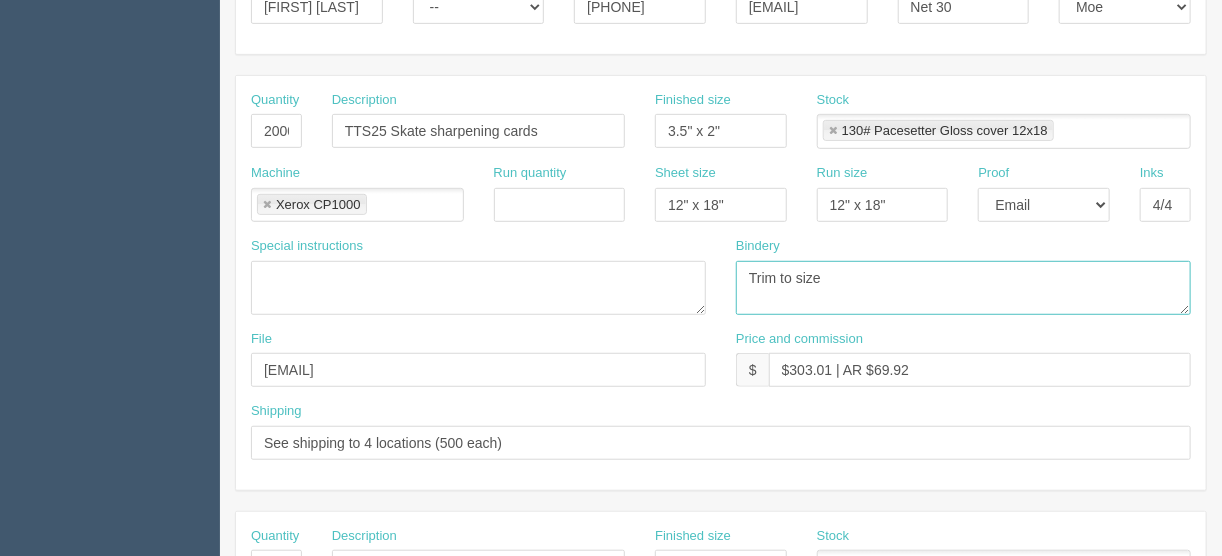 type on "Trim to size" 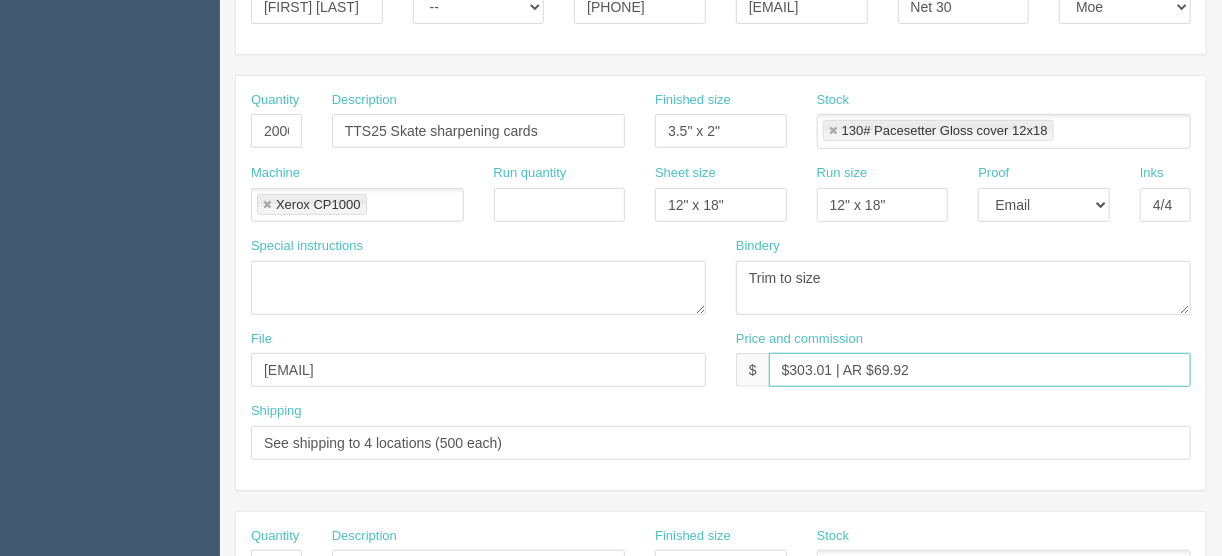 drag, startPoint x: 830, startPoint y: 364, endPoint x: 791, endPoint y: 364, distance: 39 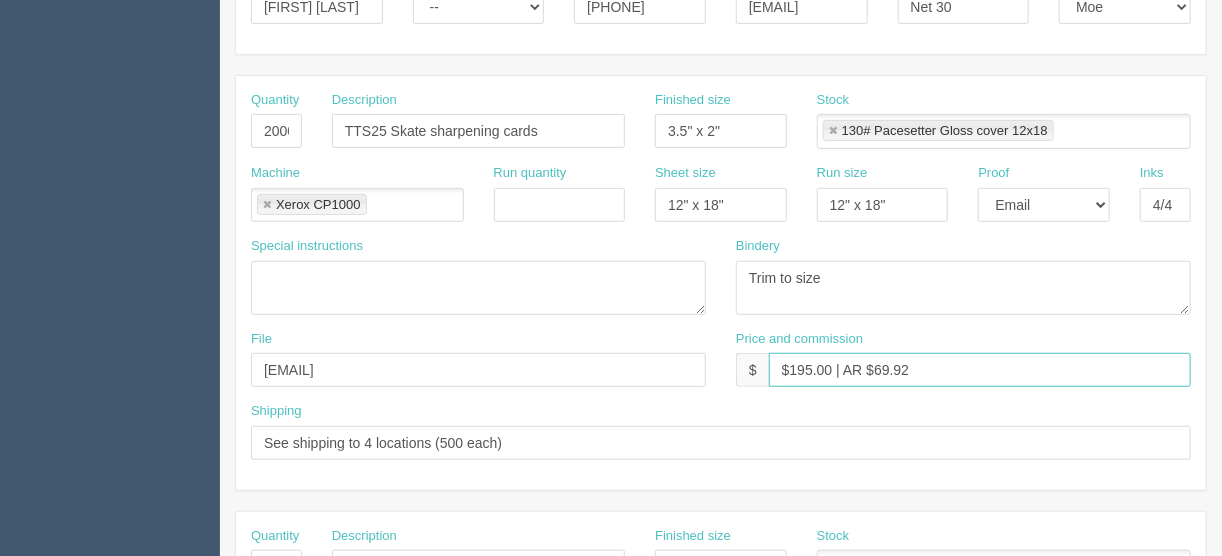 drag, startPoint x: 908, startPoint y: 364, endPoint x: 876, endPoint y: 365, distance: 32.01562 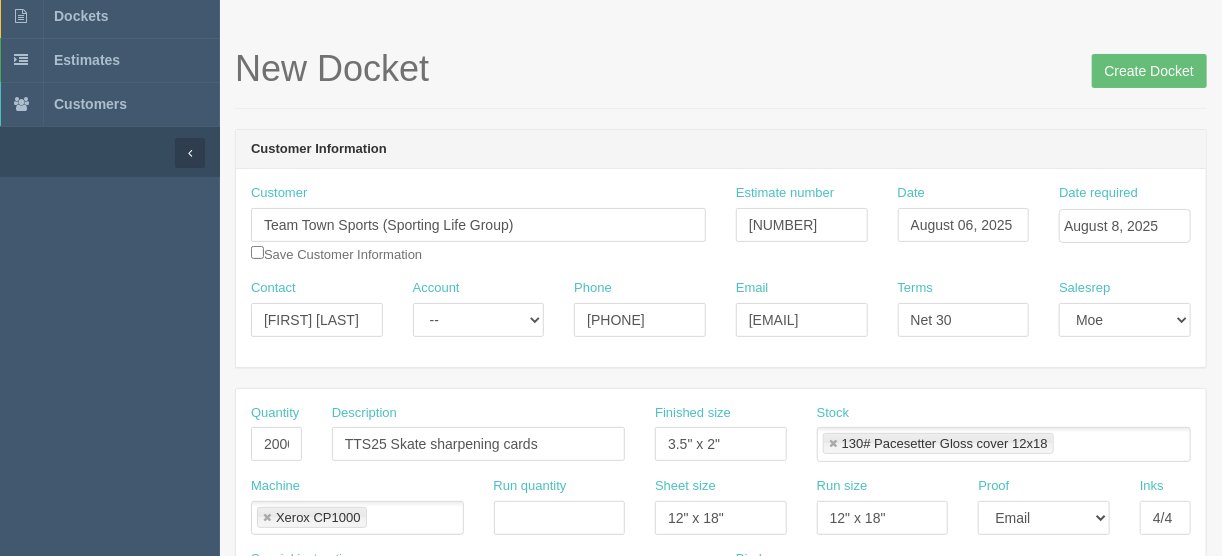 scroll, scrollTop: 49, scrollLeft: 0, axis: vertical 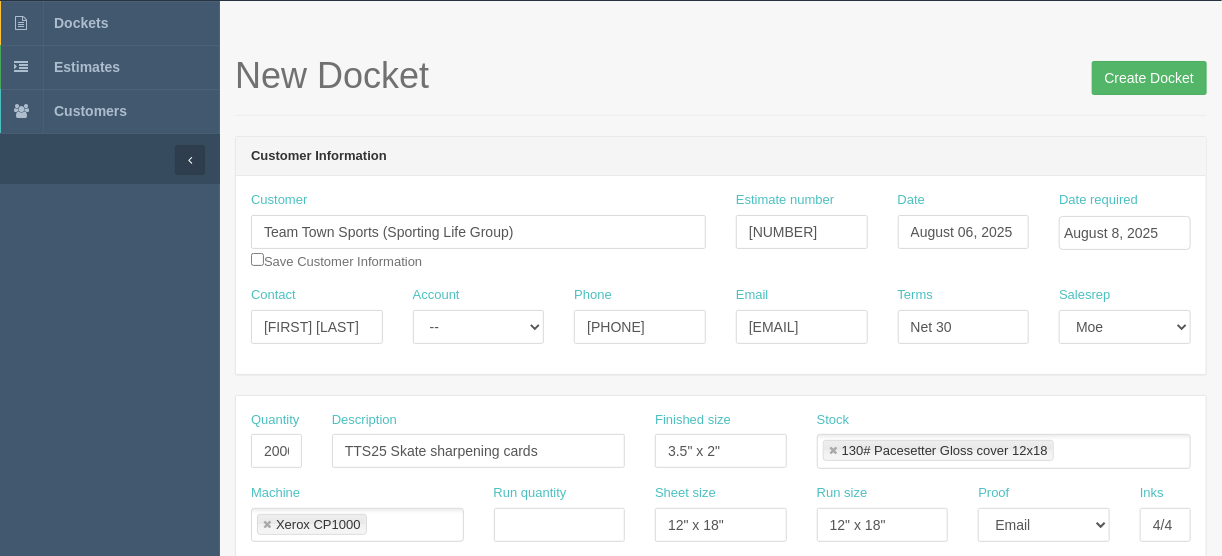 type on "$195.00 | AR $115.20" 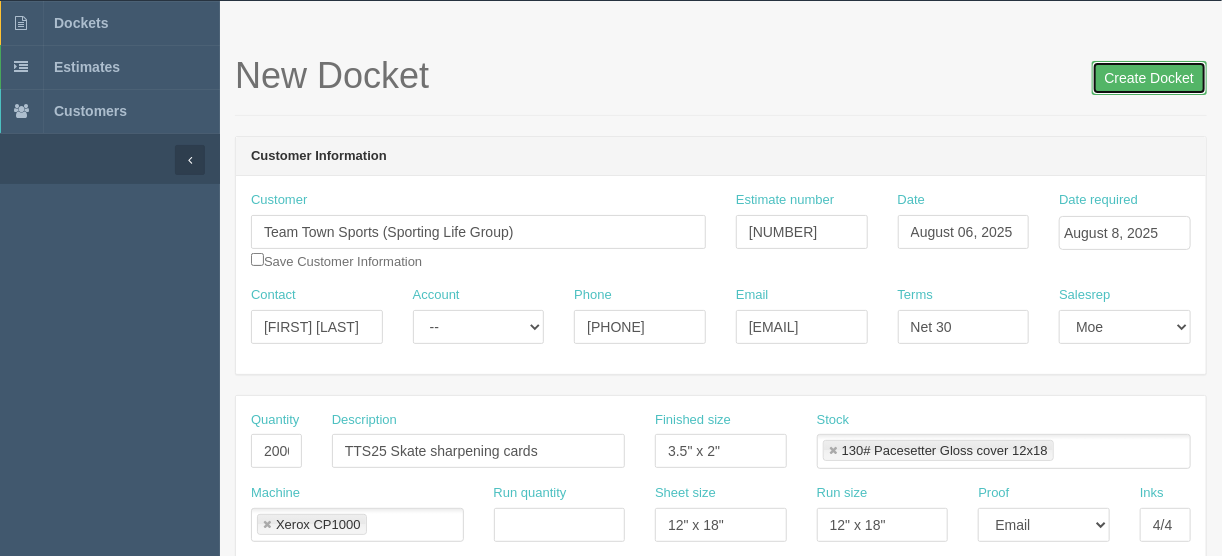 click on "Create Docket" at bounding box center (1149, 78) 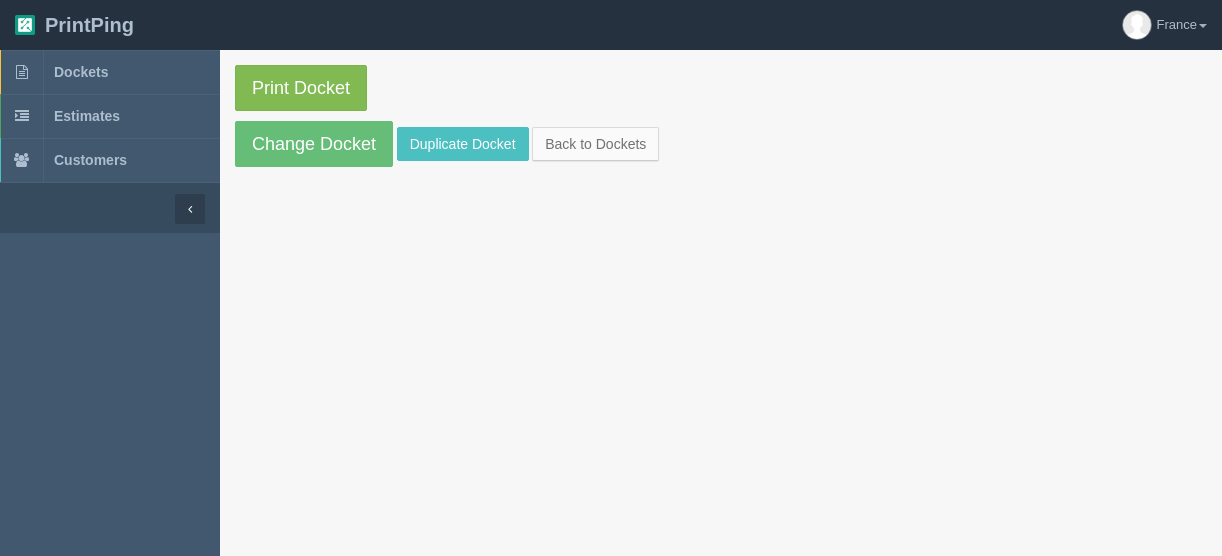 scroll, scrollTop: 0, scrollLeft: 0, axis: both 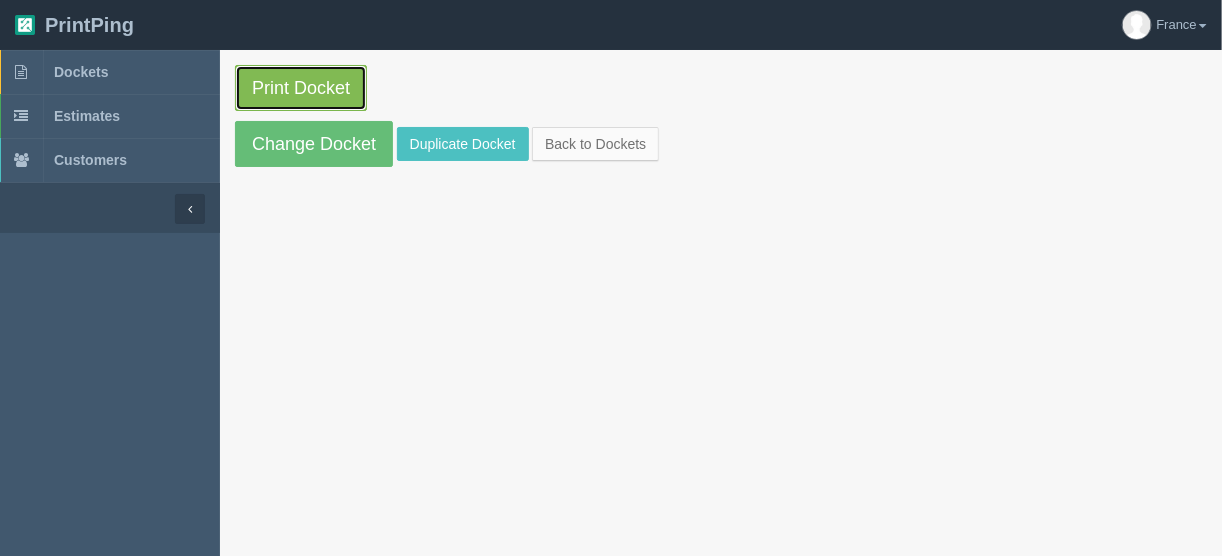 click on "Print Docket" at bounding box center (301, 88) 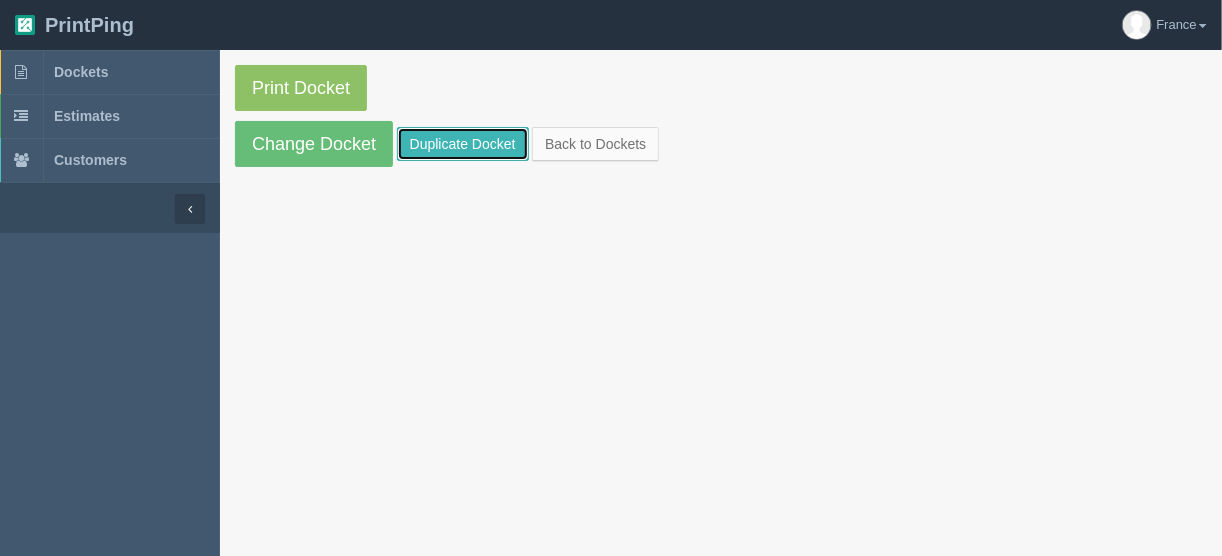 click on "Duplicate Docket" at bounding box center [463, 144] 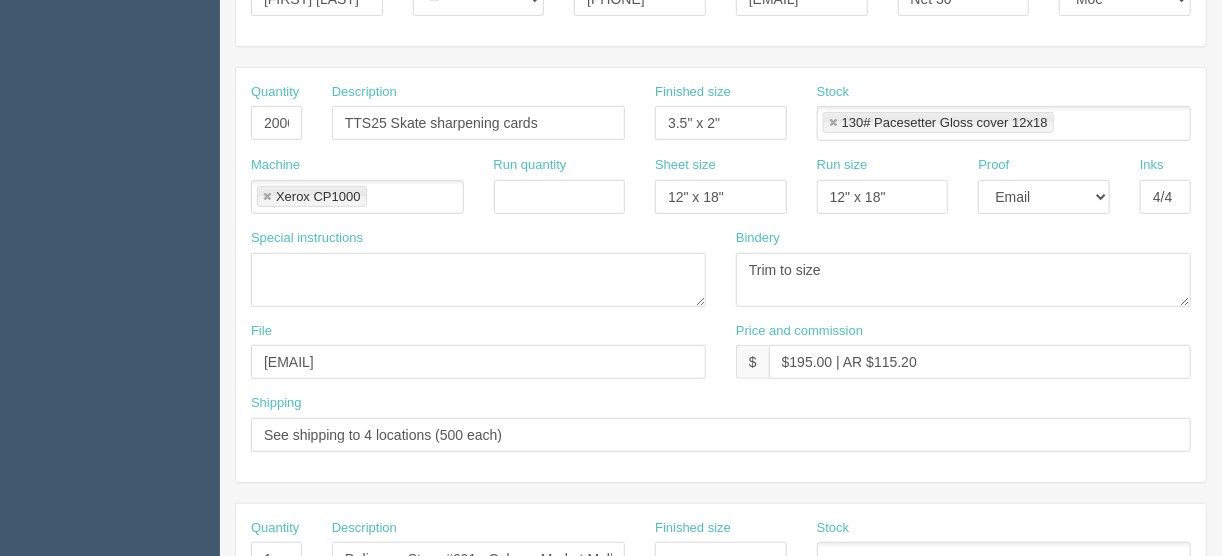 scroll, scrollTop: 480, scrollLeft: 0, axis: vertical 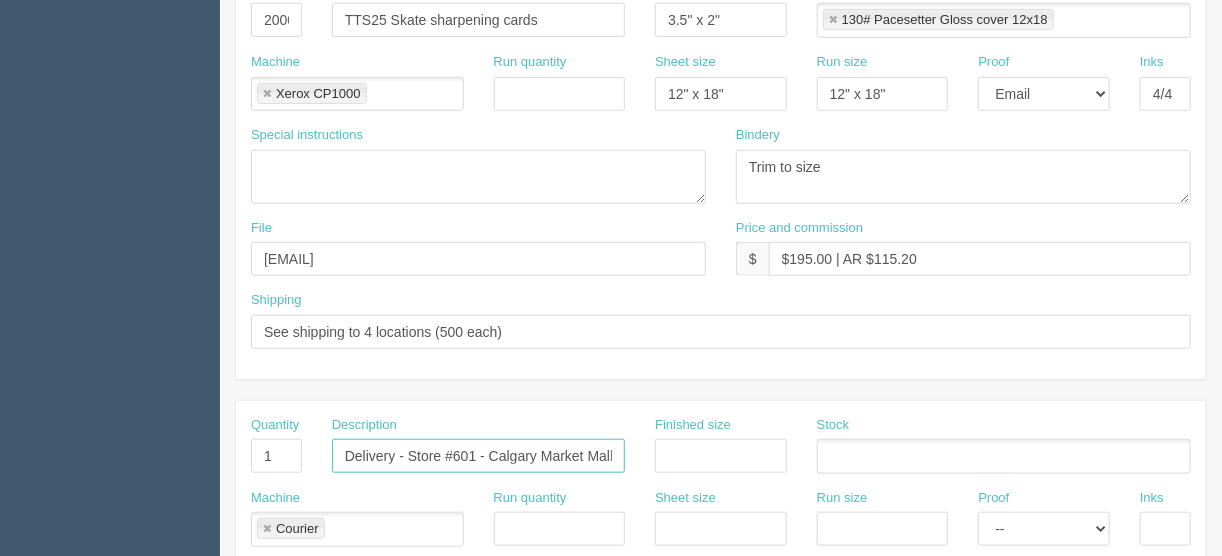 drag, startPoint x: 338, startPoint y: 454, endPoint x: 709, endPoint y: 452, distance: 371.0054 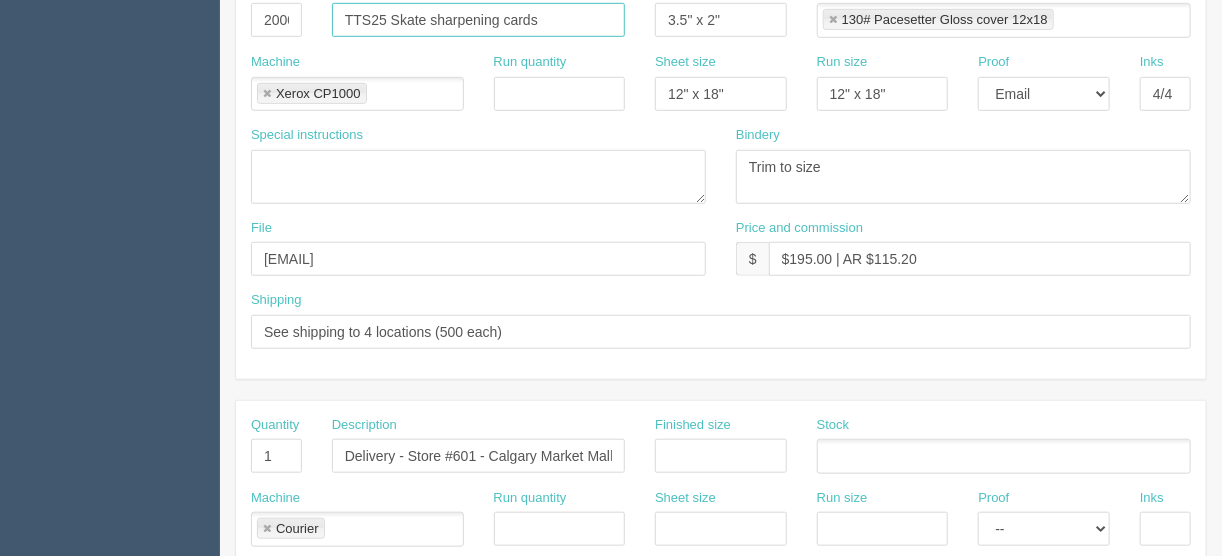scroll, scrollTop: 477, scrollLeft: 0, axis: vertical 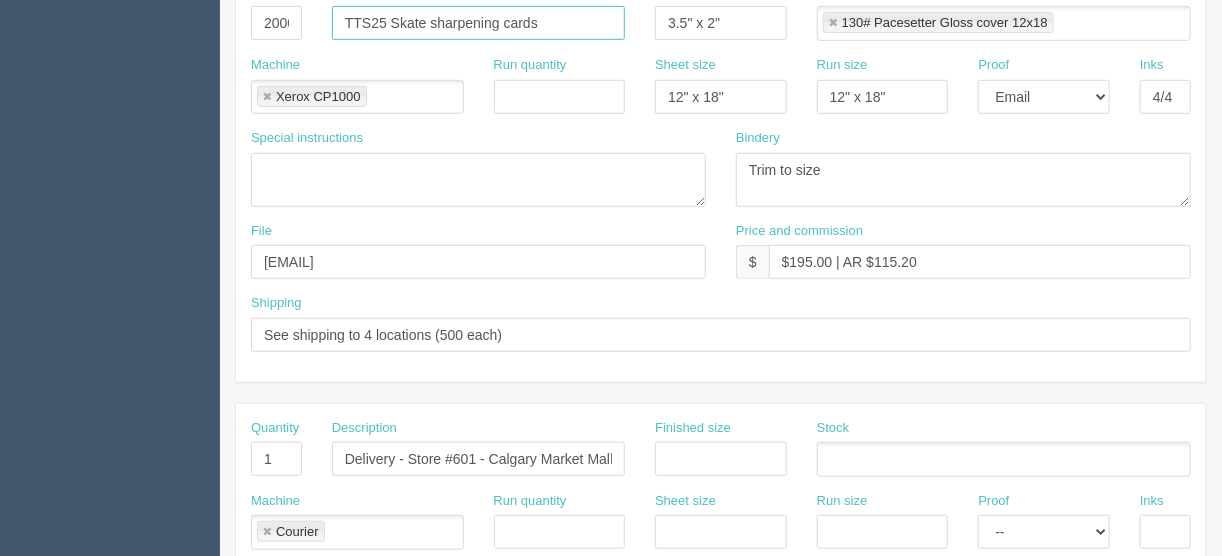 drag, startPoint x: 339, startPoint y: 9, endPoint x: 625, endPoint y: 18, distance: 286.14157 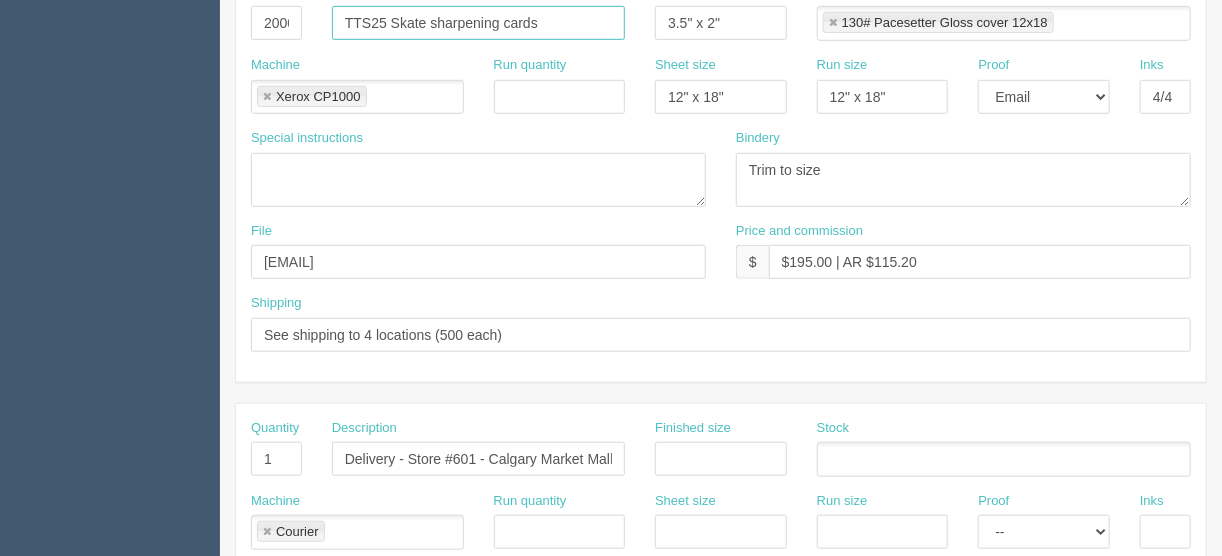 paste on "Delivery - Store #601 - Calgary Market Mall" 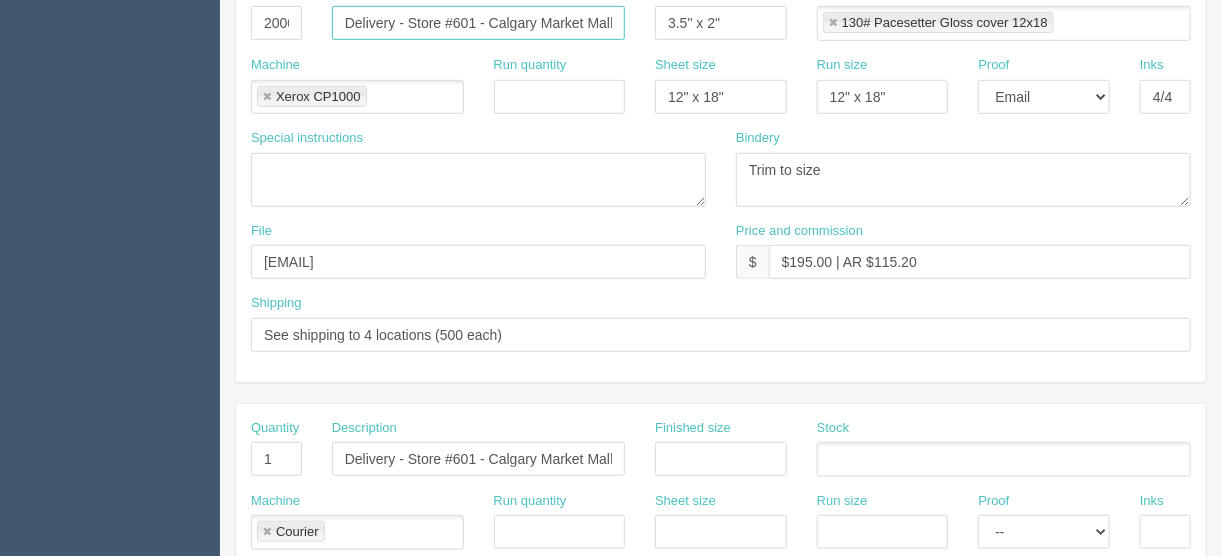 drag, startPoint x: 615, startPoint y: 15, endPoint x: 467, endPoint y: 18, distance: 148.0304 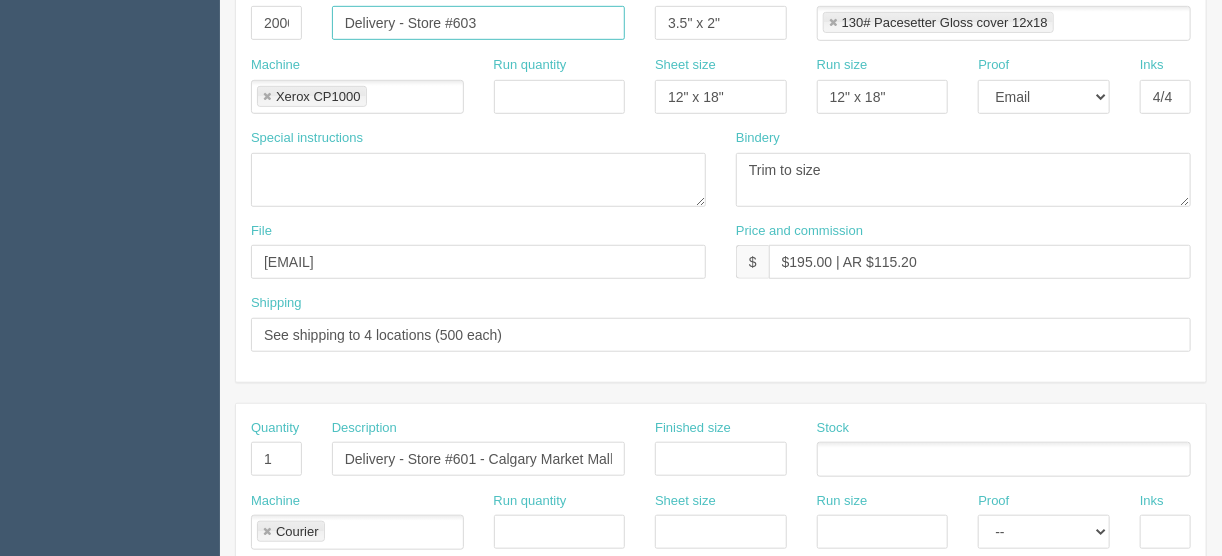 type on "Delivery - Store #603" 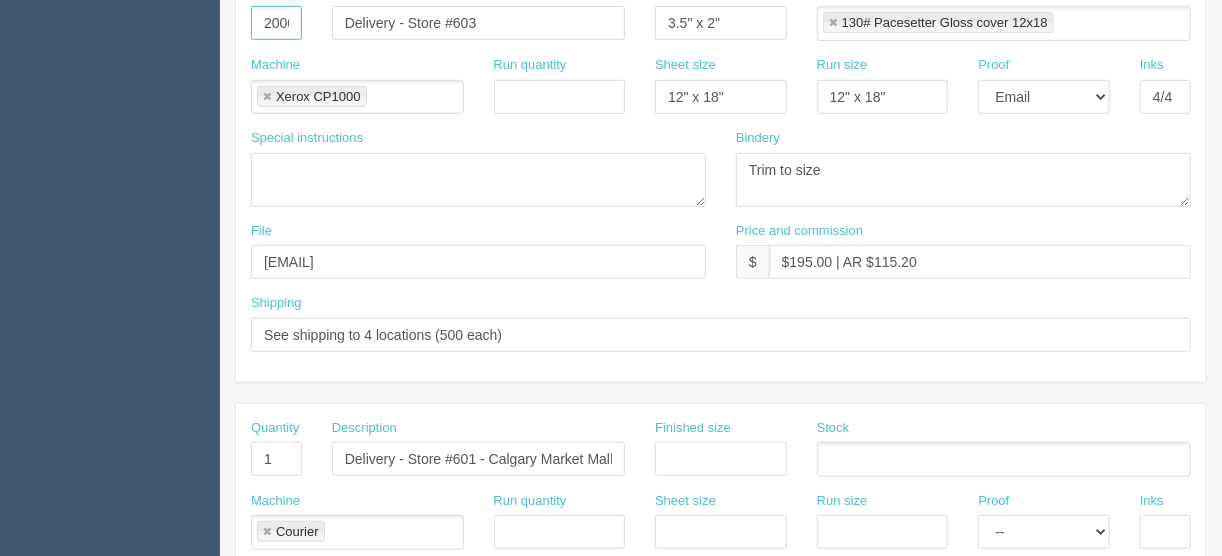 scroll, scrollTop: 0, scrollLeft: 5, axis: horizontal 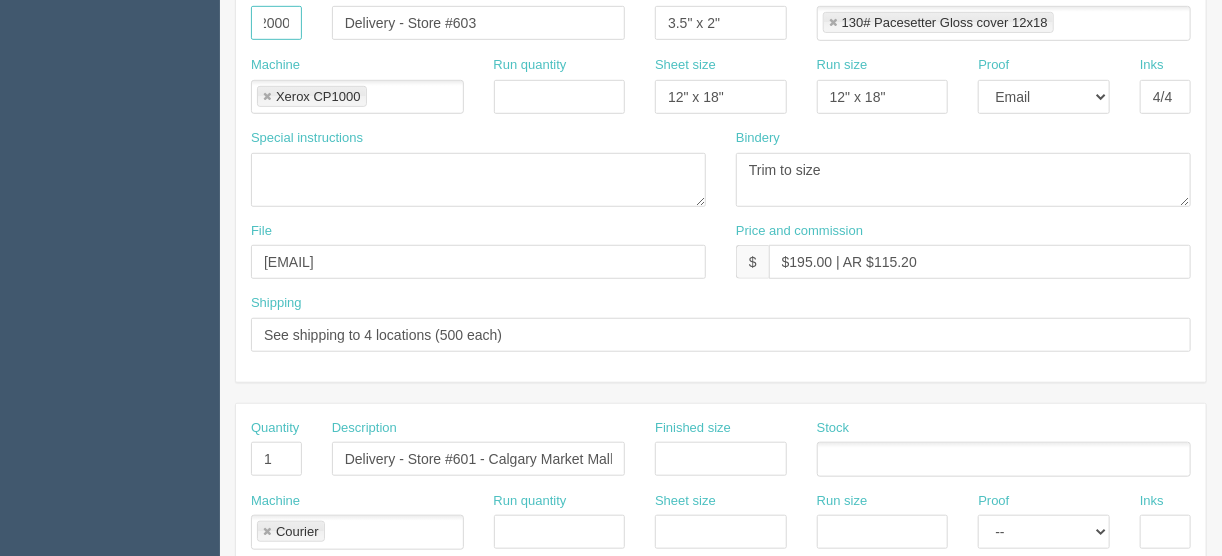 drag, startPoint x: 255, startPoint y: 19, endPoint x: 426, endPoint y: 24, distance: 171.07309 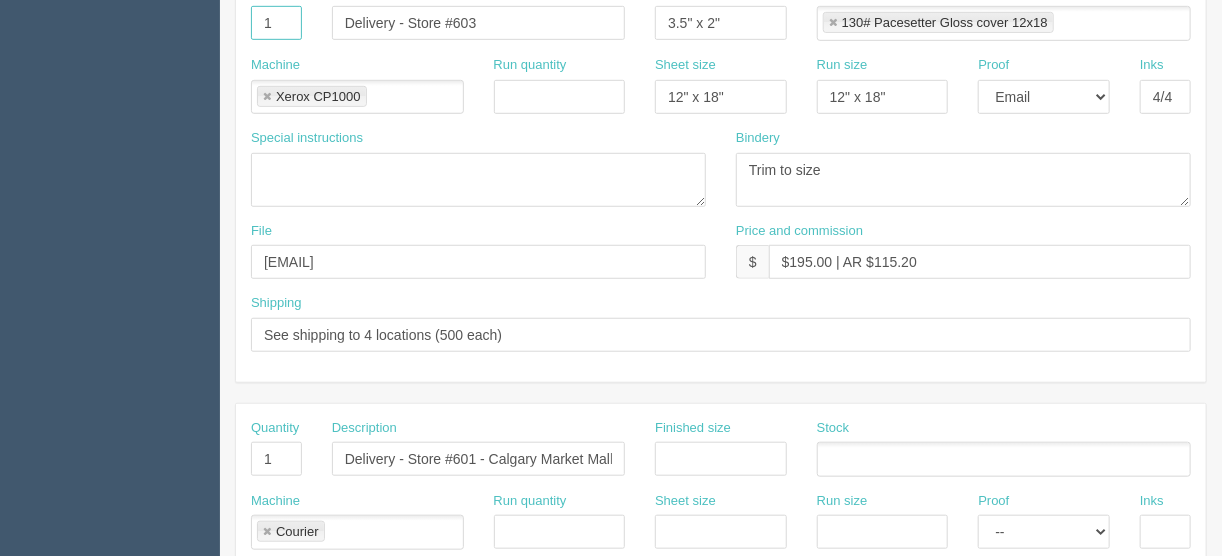 scroll, scrollTop: 0, scrollLeft: 0, axis: both 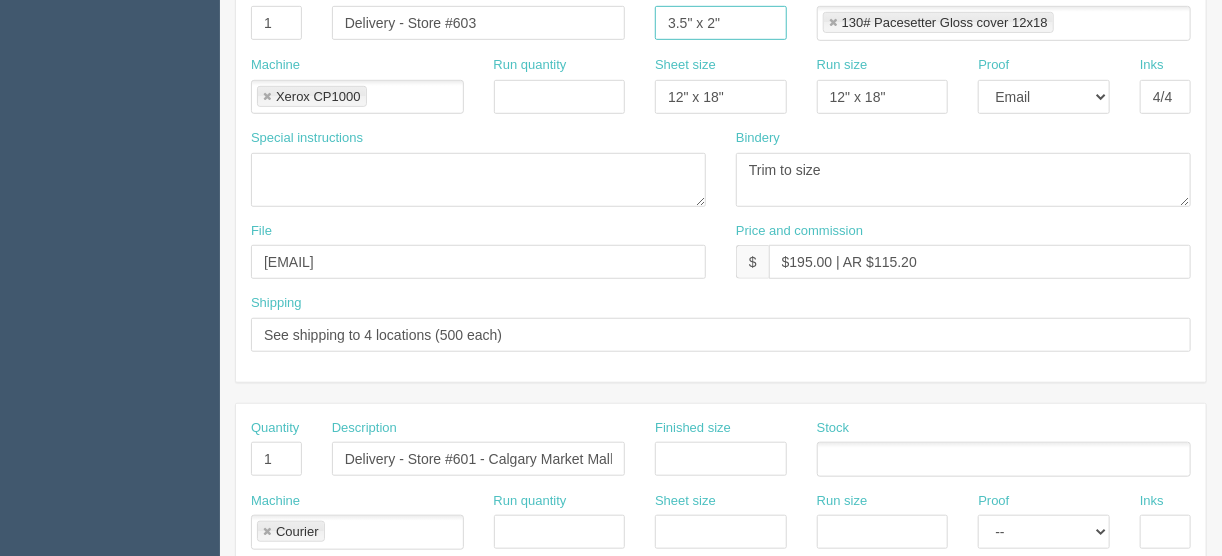 drag, startPoint x: 736, startPoint y: 17, endPoint x: 602, endPoint y: 33, distance: 134.95184 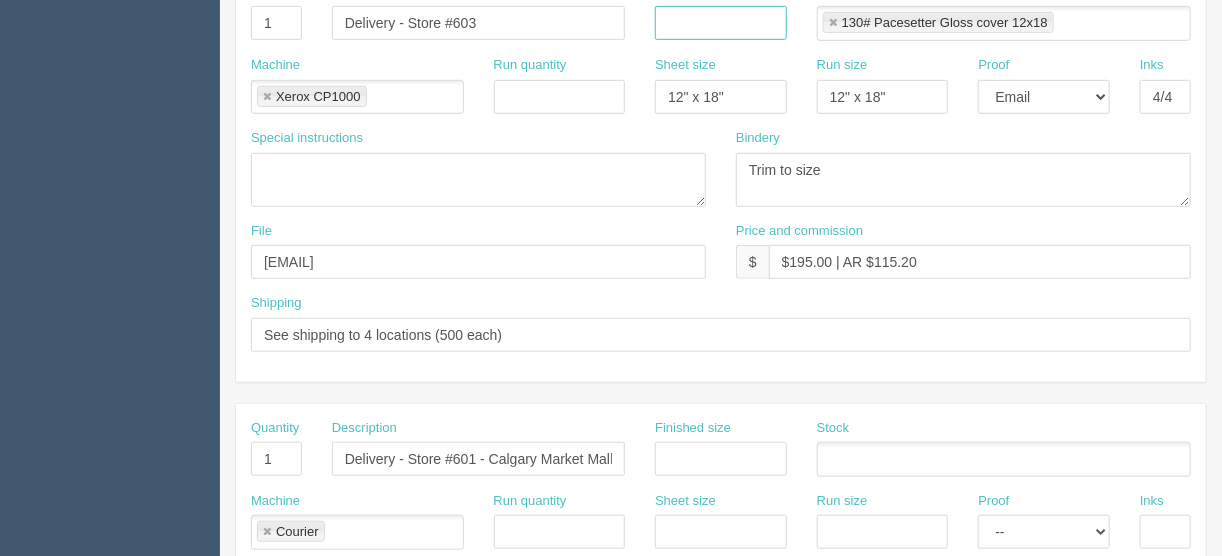 click at bounding box center [833, 23] 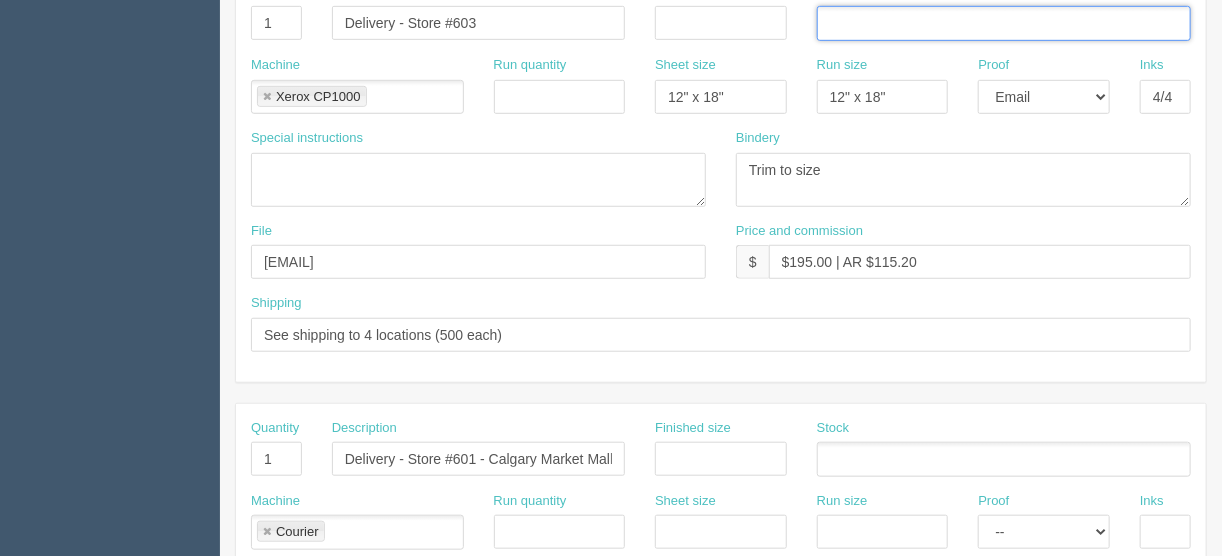 click at bounding box center (267, 97) 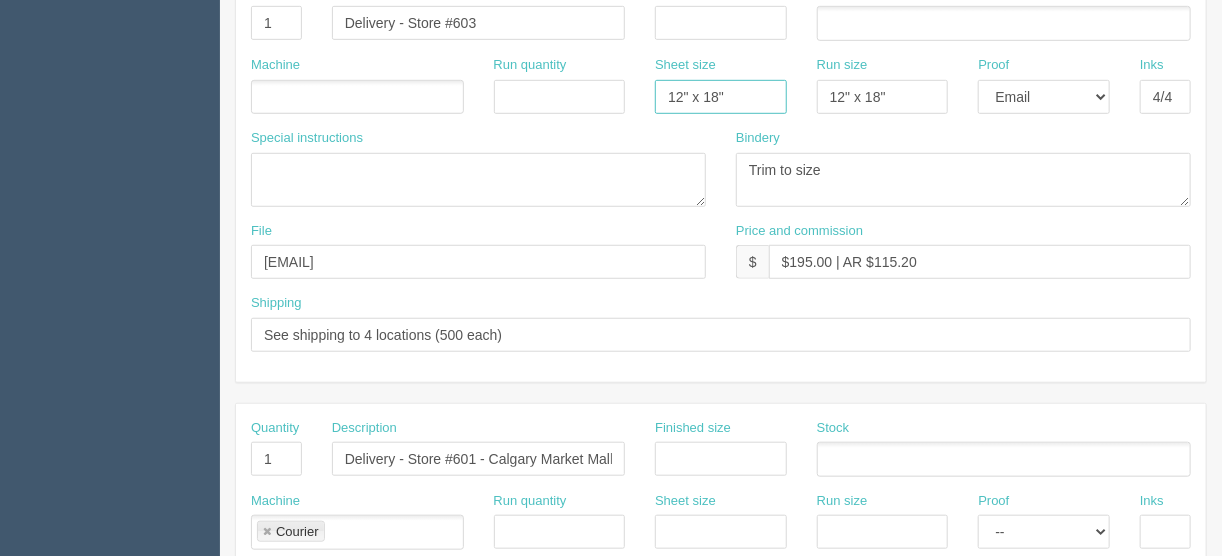drag, startPoint x: 755, startPoint y: 82, endPoint x: 647, endPoint y: 107, distance: 110.85576 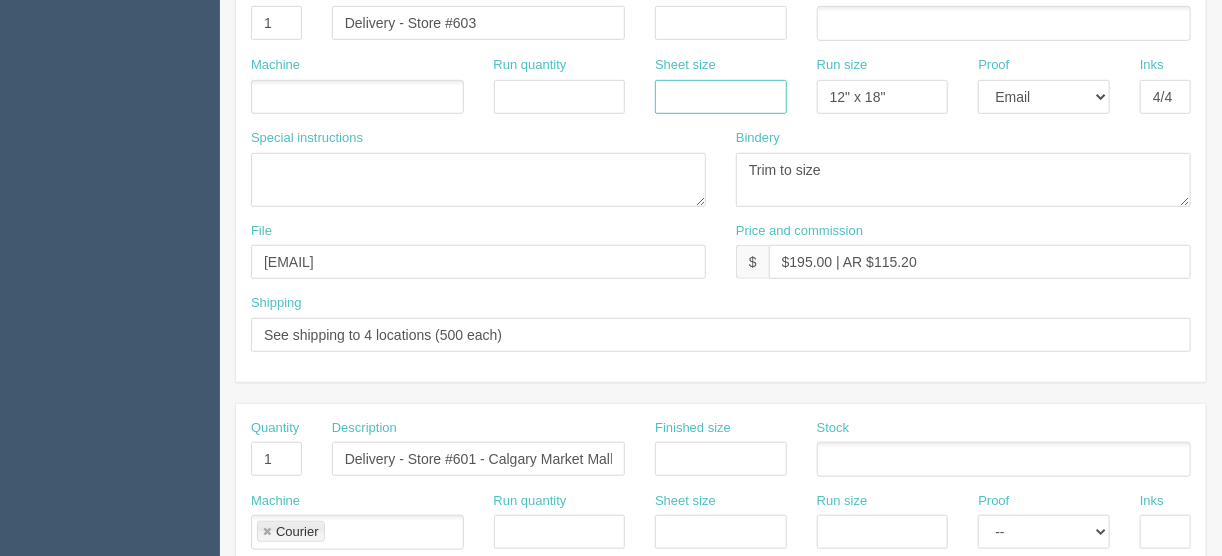 type 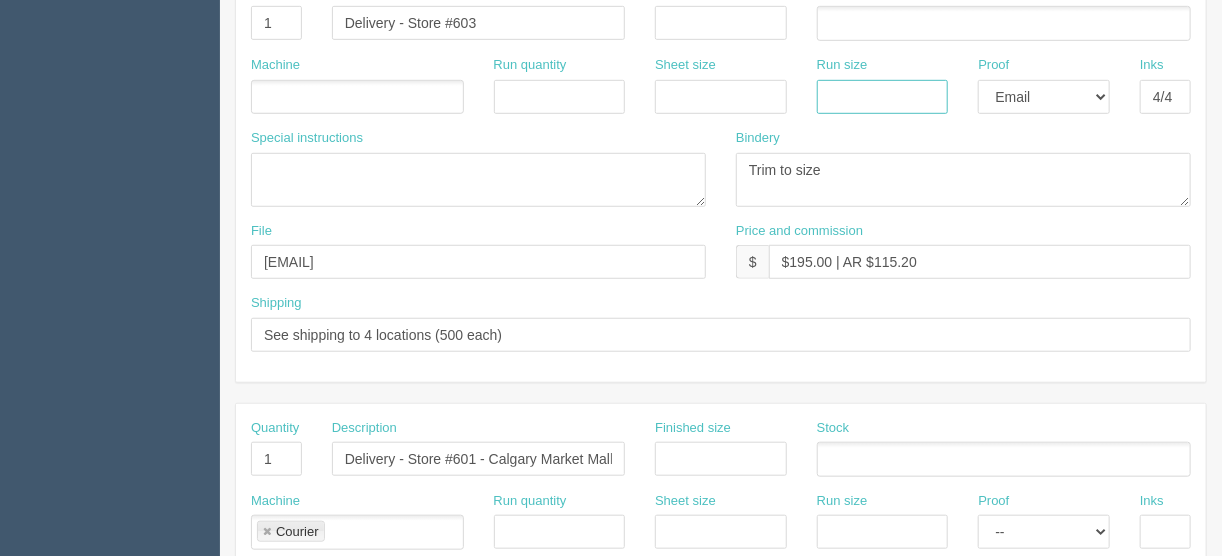 type 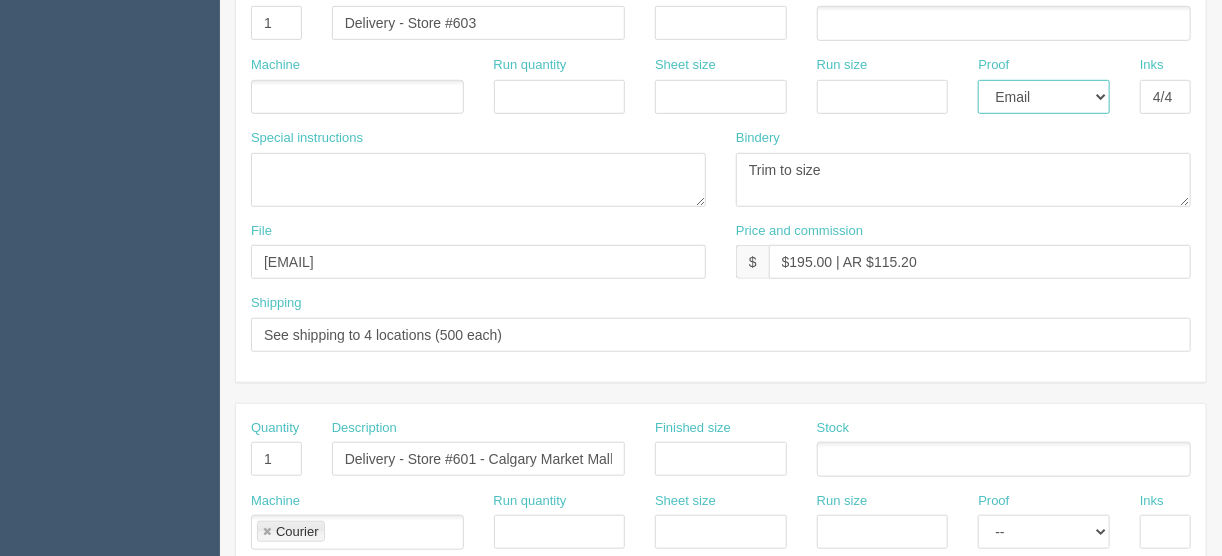 click on "--
Email
Hard Copy" at bounding box center [1044, 97] 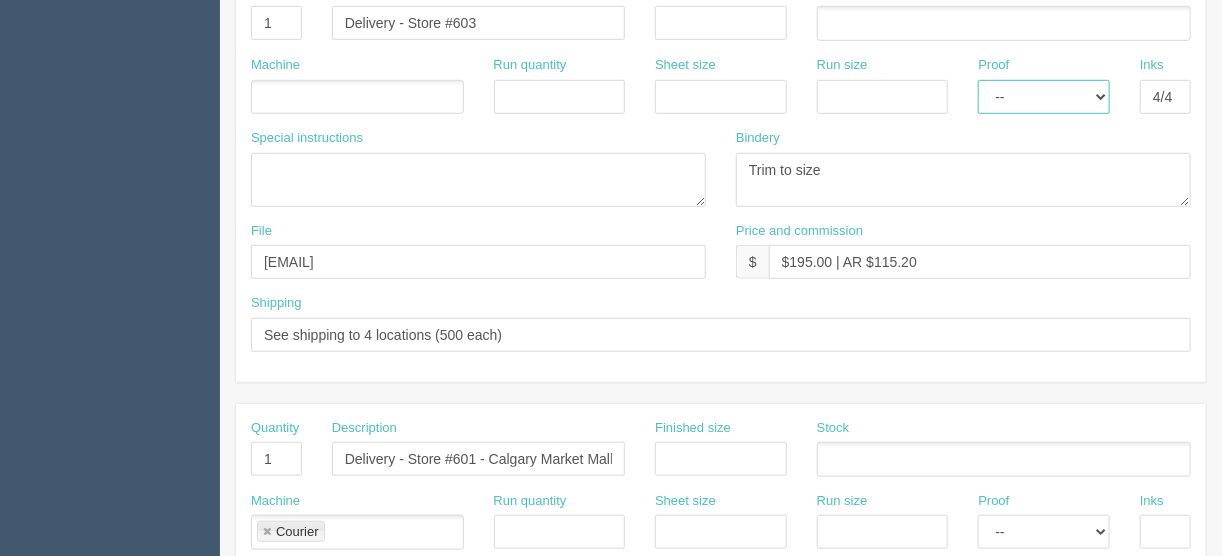 click on "--
Email
Hard Copy" at bounding box center [1044, 97] 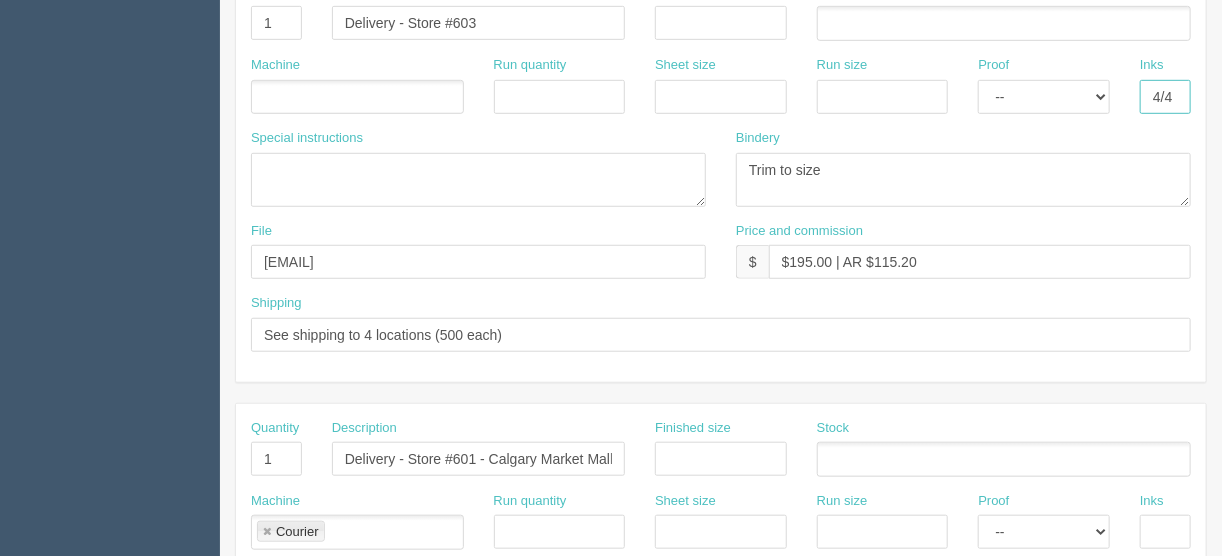 drag, startPoint x: 1150, startPoint y: 87, endPoint x: 1210, endPoint y: 68, distance: 62.936478 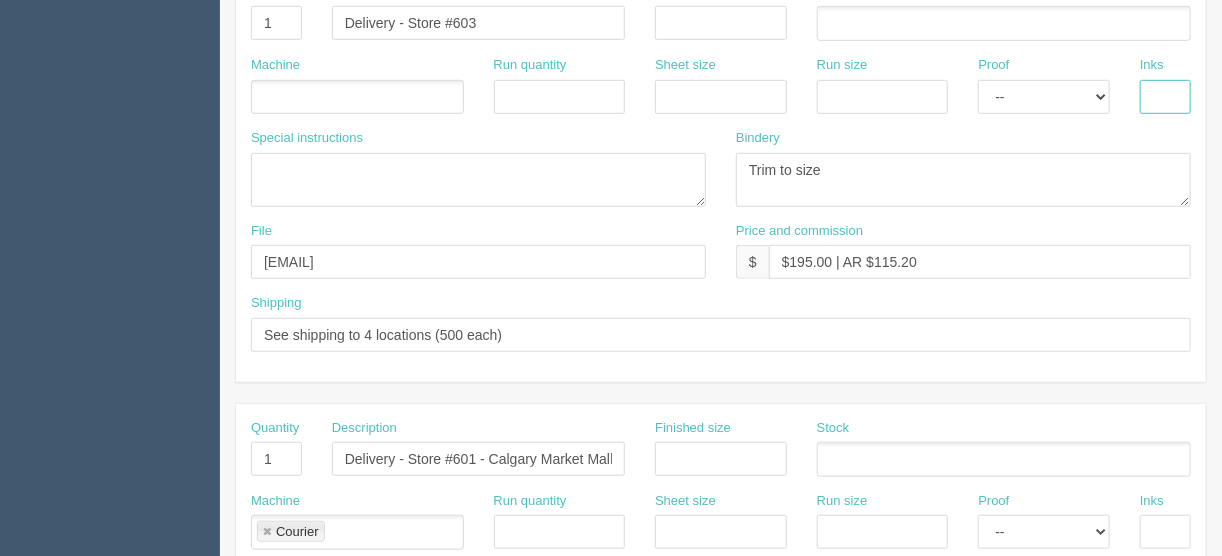 type 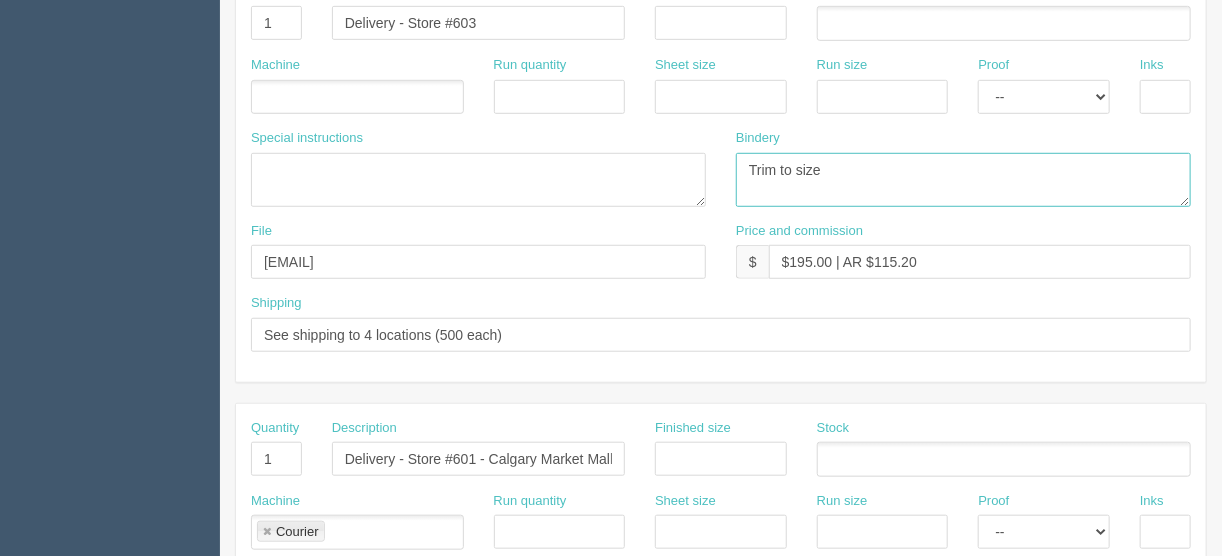 drag, startPoint x: 844, startPoint y: 160, endPoint x: 664, endPoint y: 183, distance: 181.4635 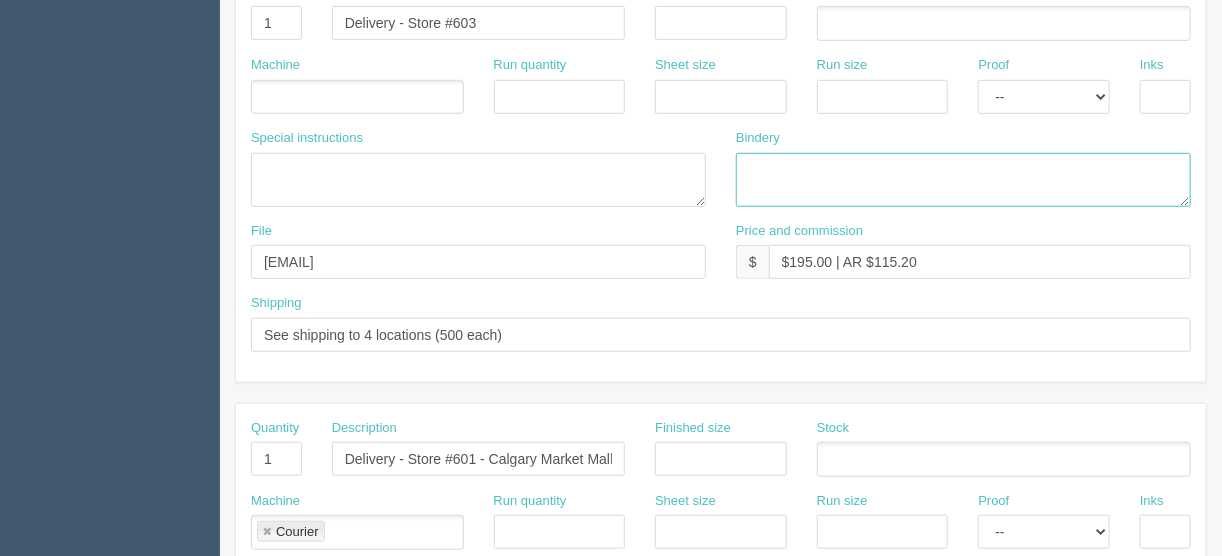 type 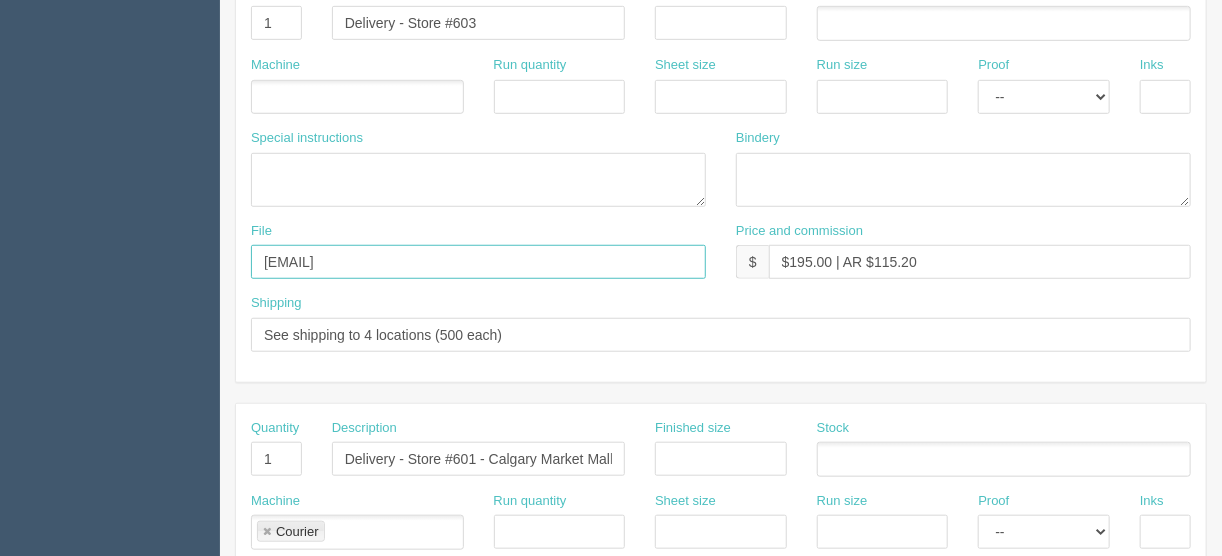 drag, startPoint x: 369, startPoint y: 258, endPoint x: 122, endPoint y: 273, distance: 247.45505 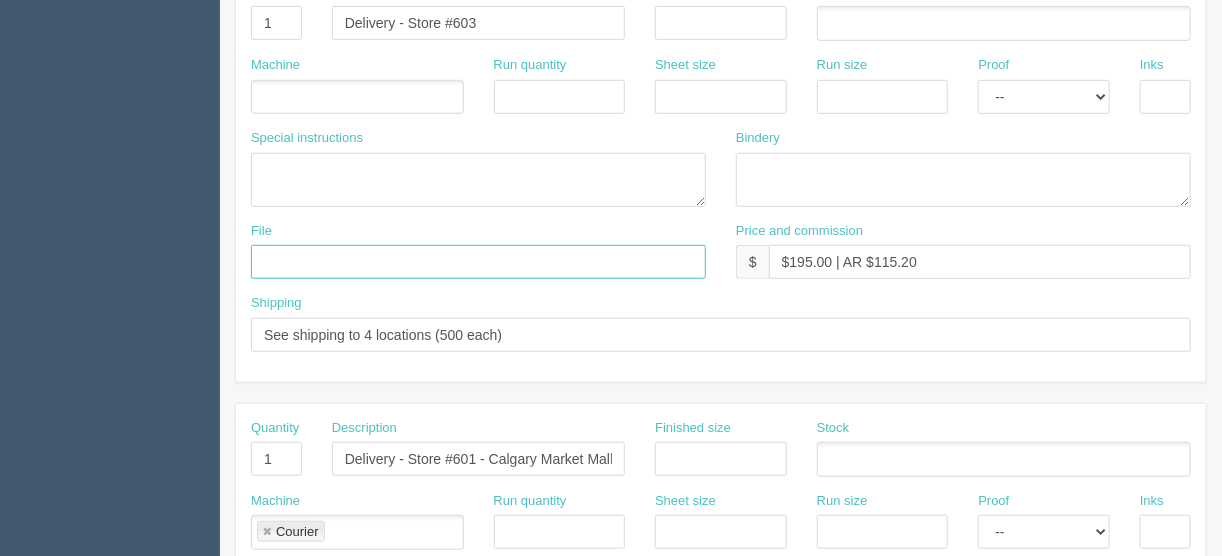 type 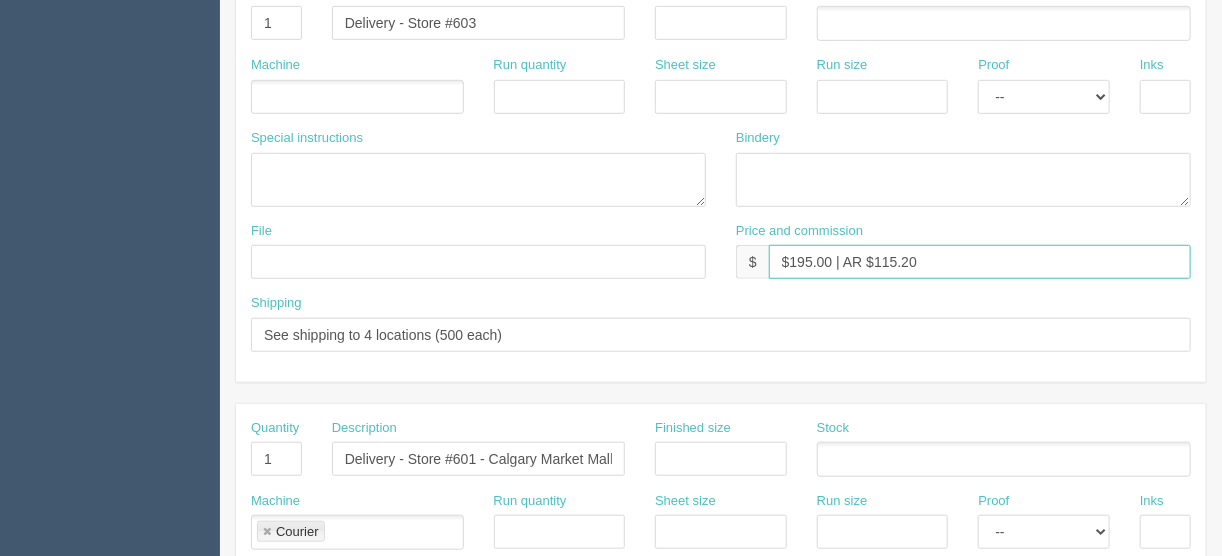 drag, startPoint x: 923, startPoint y: 256, endPoint x: 818, endPoint y: 309, distance: 117.61803 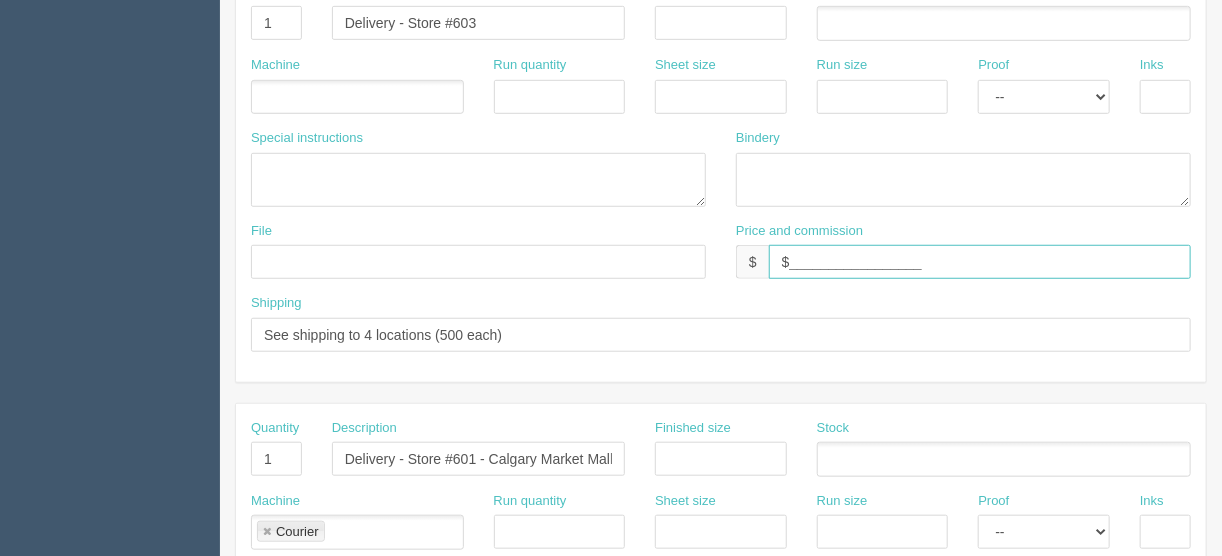 type on "$_________________" 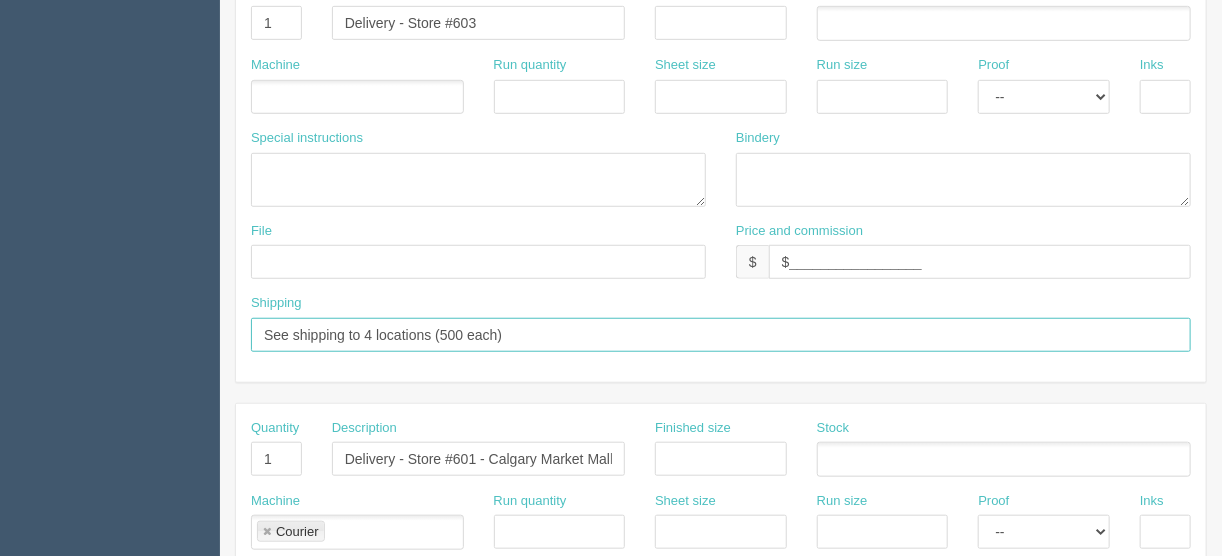 drag, startPoint x: 527, startPoint y: 326, endPoint x: 88, endPoint y: 324, distance: 439.00455 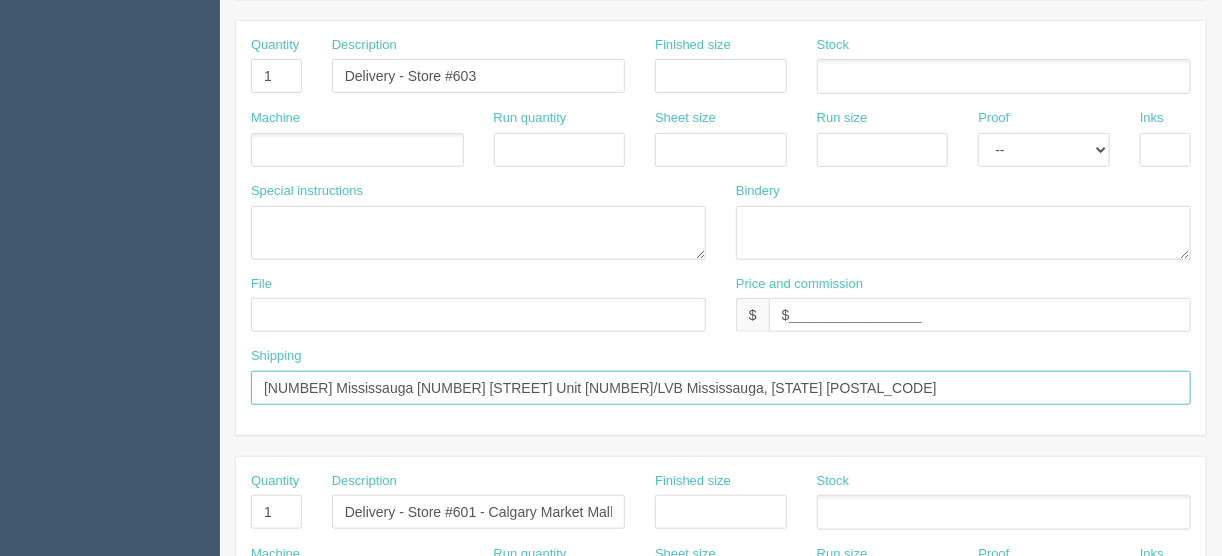 scroll, scrollTop: 397, scrollLeft: 0, axis: vertical 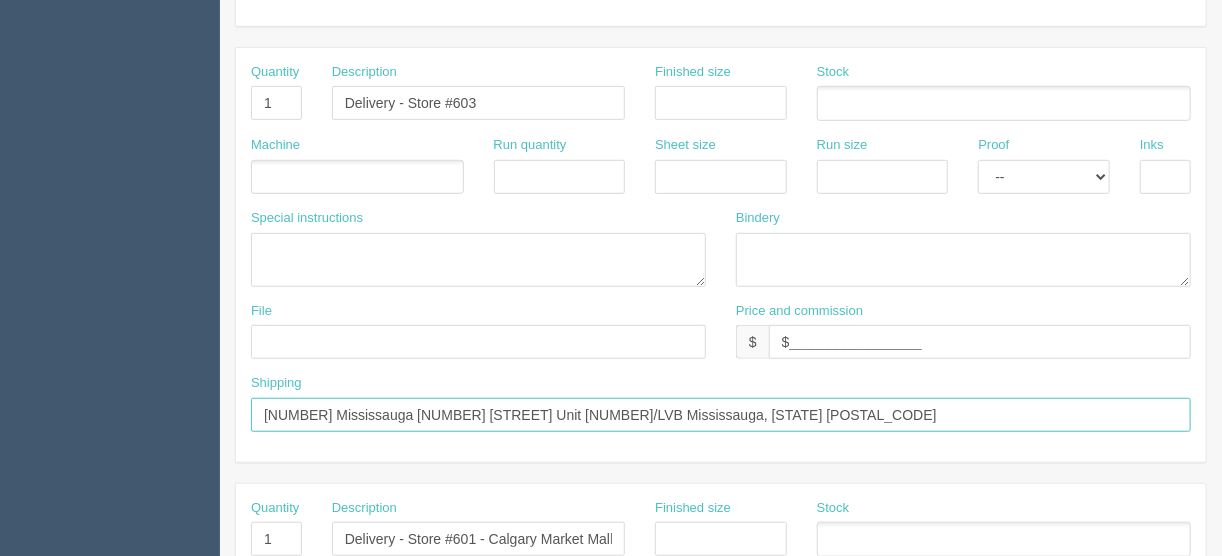 type on "[NUMBER] Mississauga [NUMBER] [STREET] Unit [NUMBER]/LVB Mississauga, [STATE] [POSTAL_CODE]" 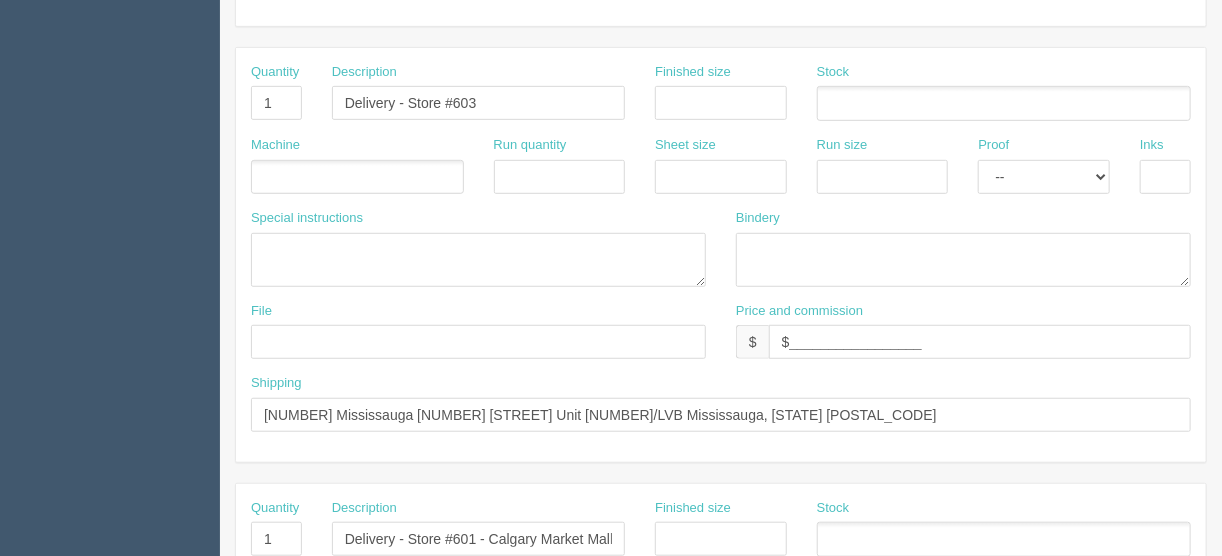 click at bounding box center [357, 177] 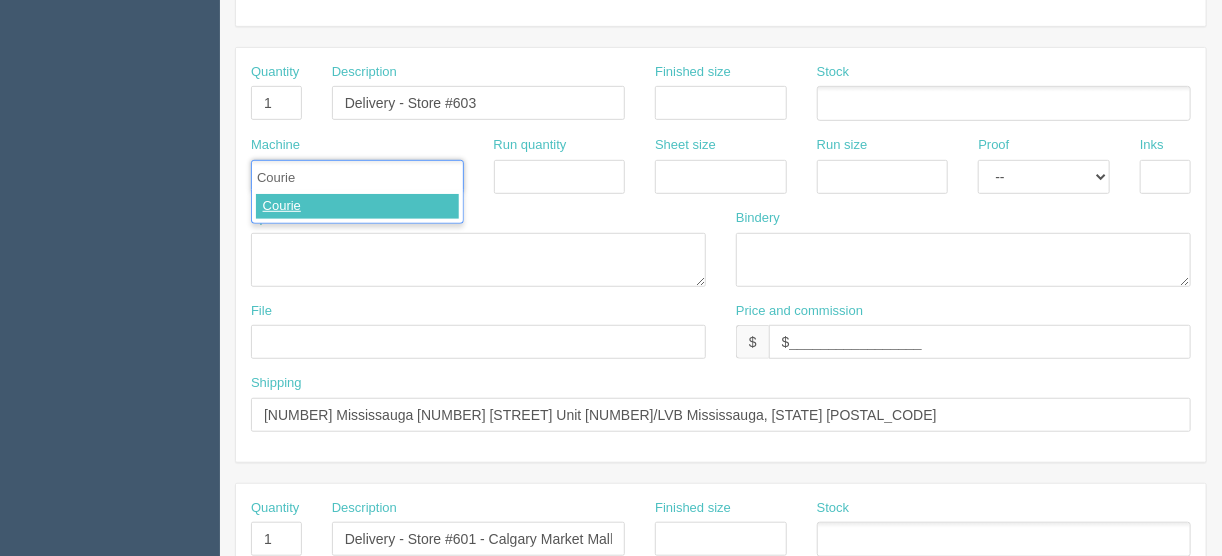 type on "Courier" 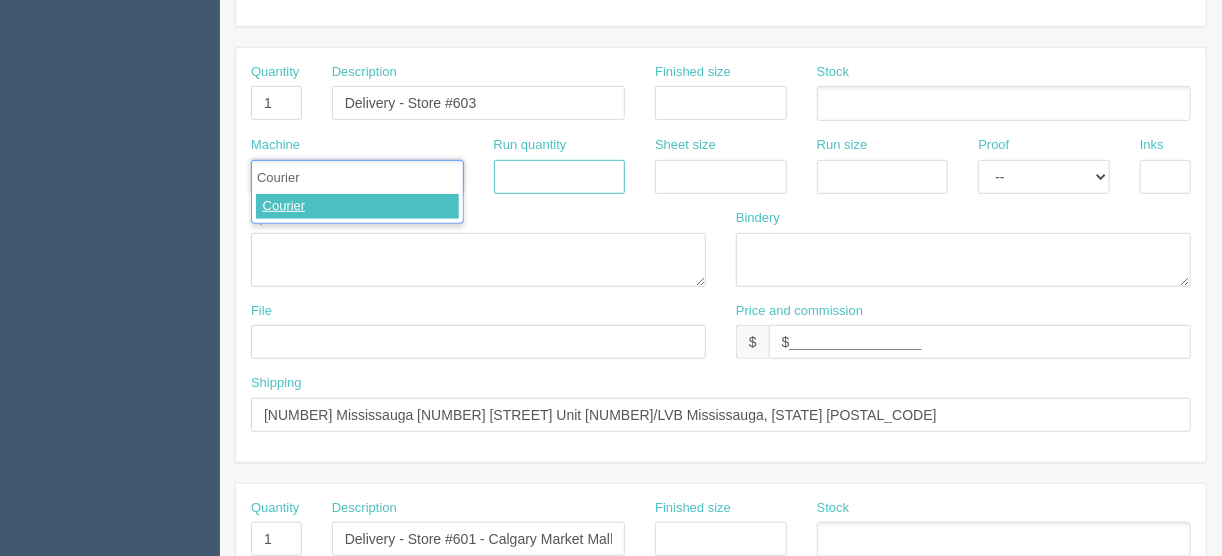 type 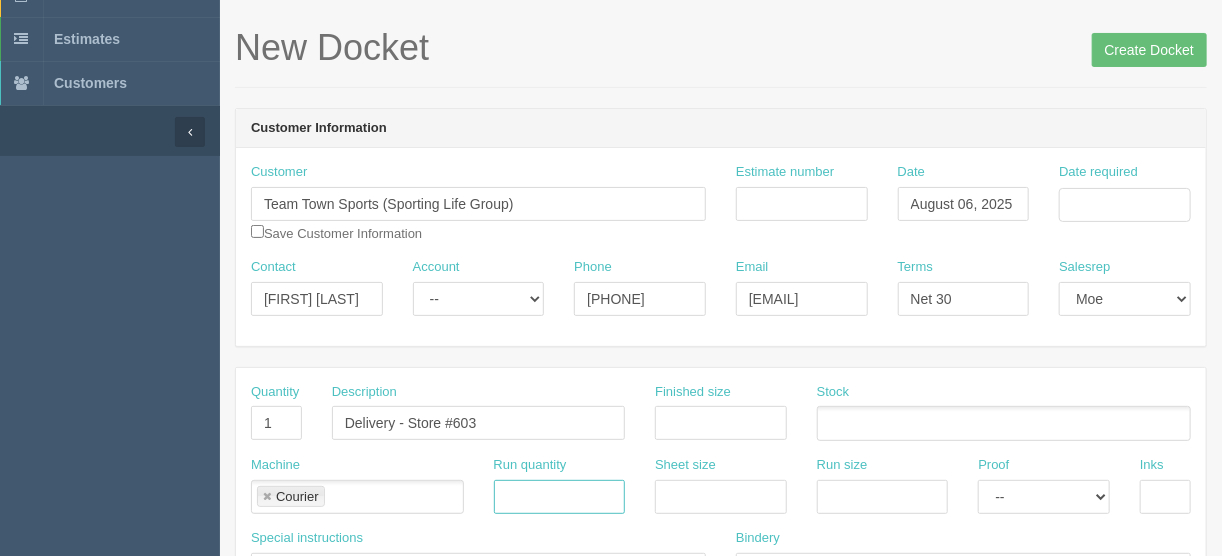 scroll, scrollTop: 0, scrollLeft: 0, axis: both 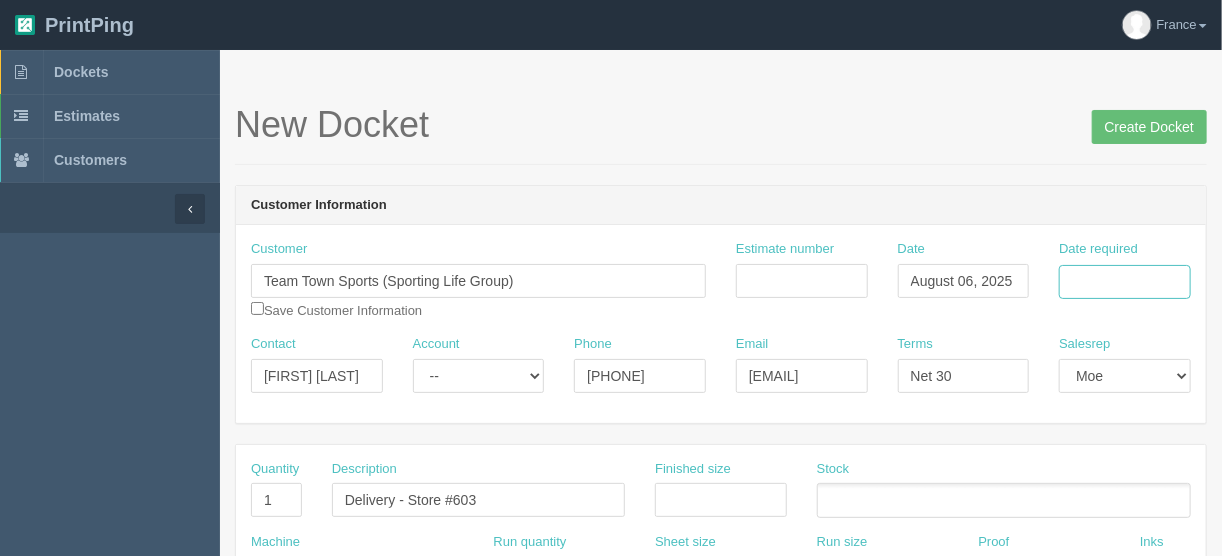 click on "Date required" at bounding box center (1125, 282) 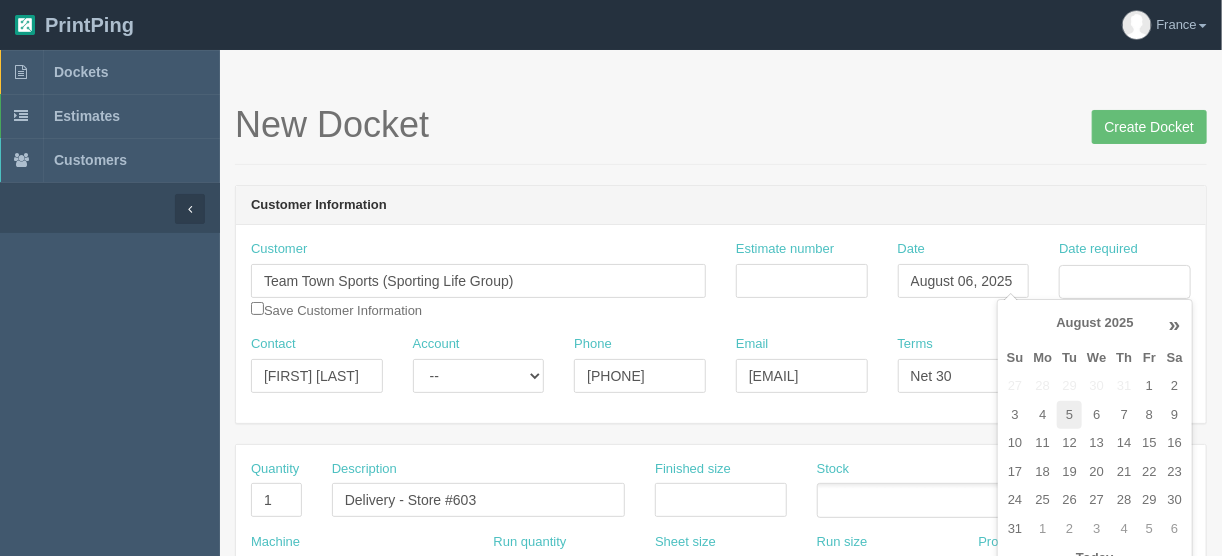 click on "5" at bounding box center [1069, 415] 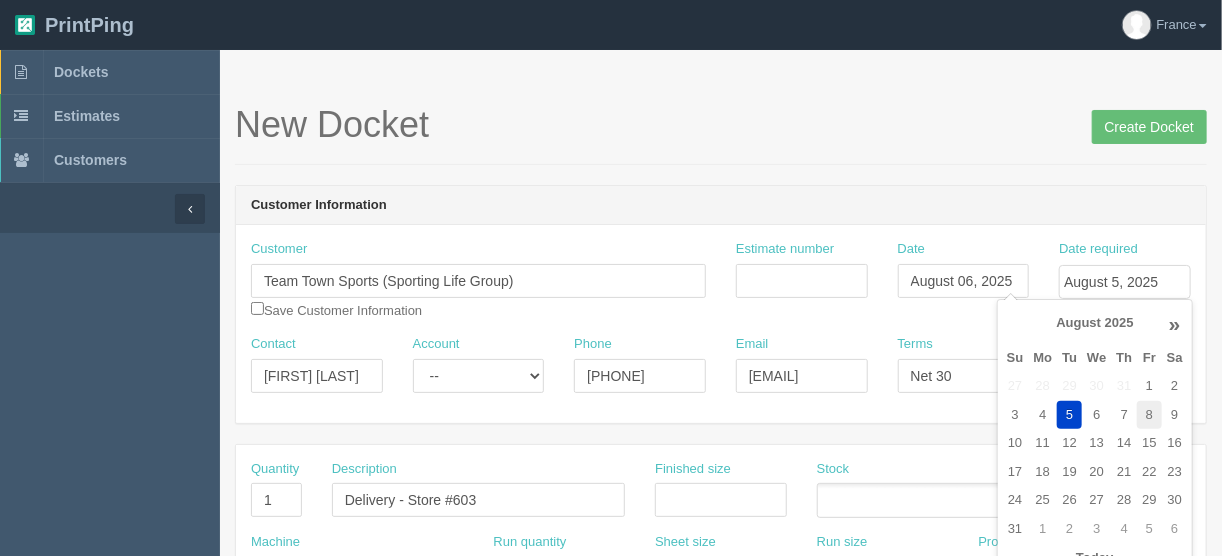 click on "8" at bounding box center [1149, 415] 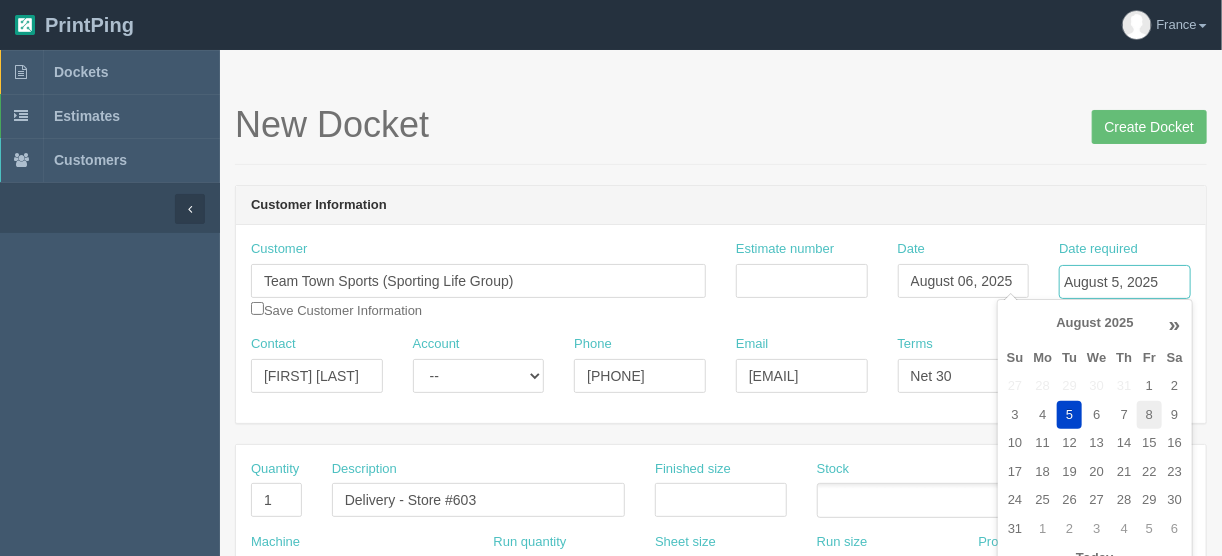 type on "August 8, 2025" 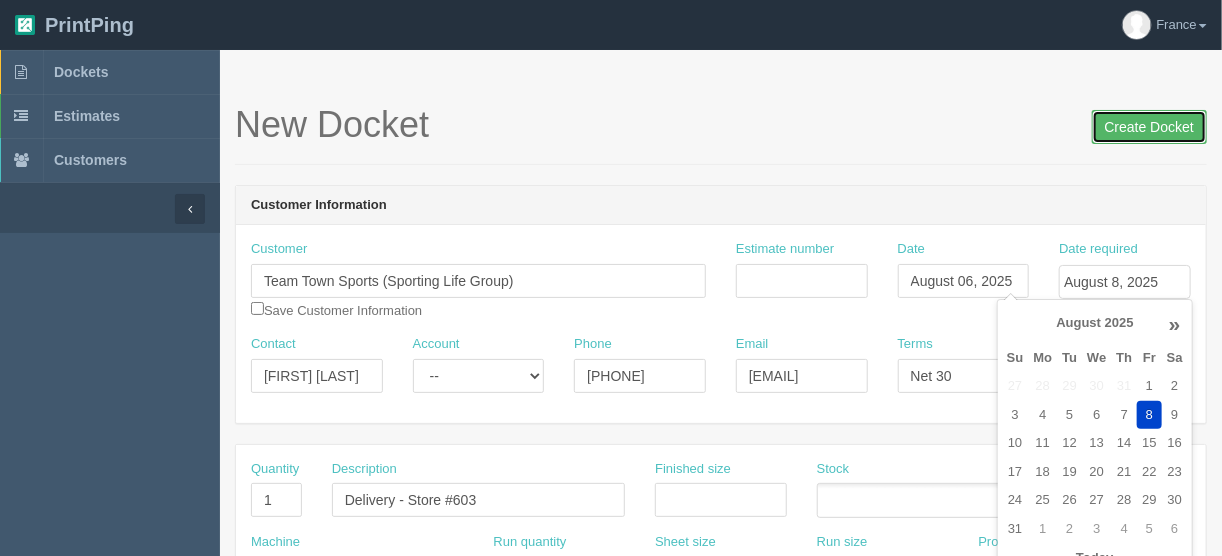 click on "Create Docket" at bounding box center [1149, 127] 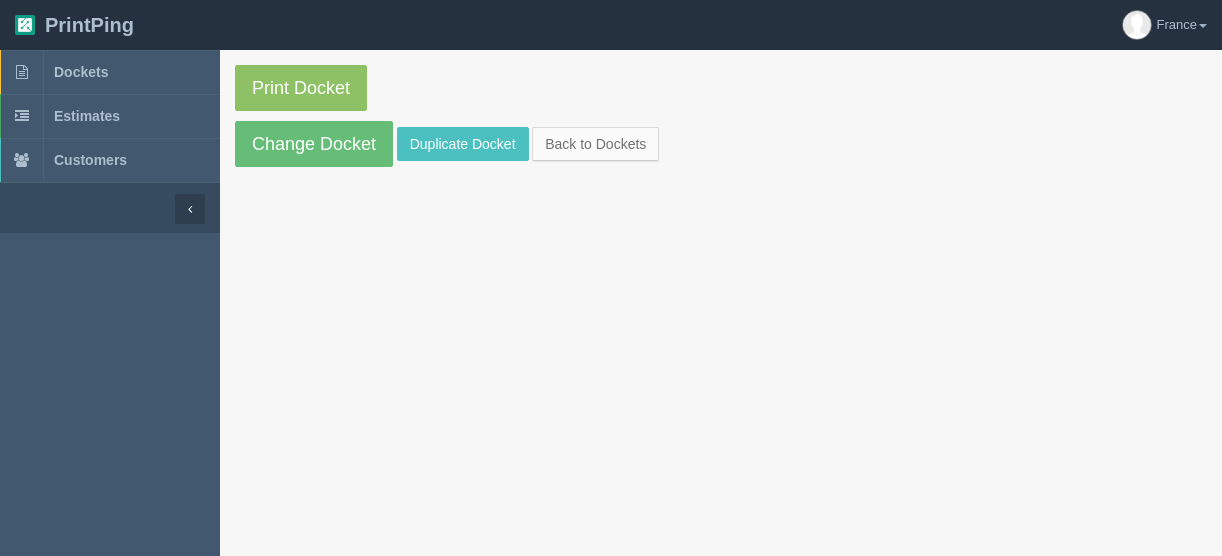 scroll, scrollTop: 0, scrollLeft: 0, axis: both 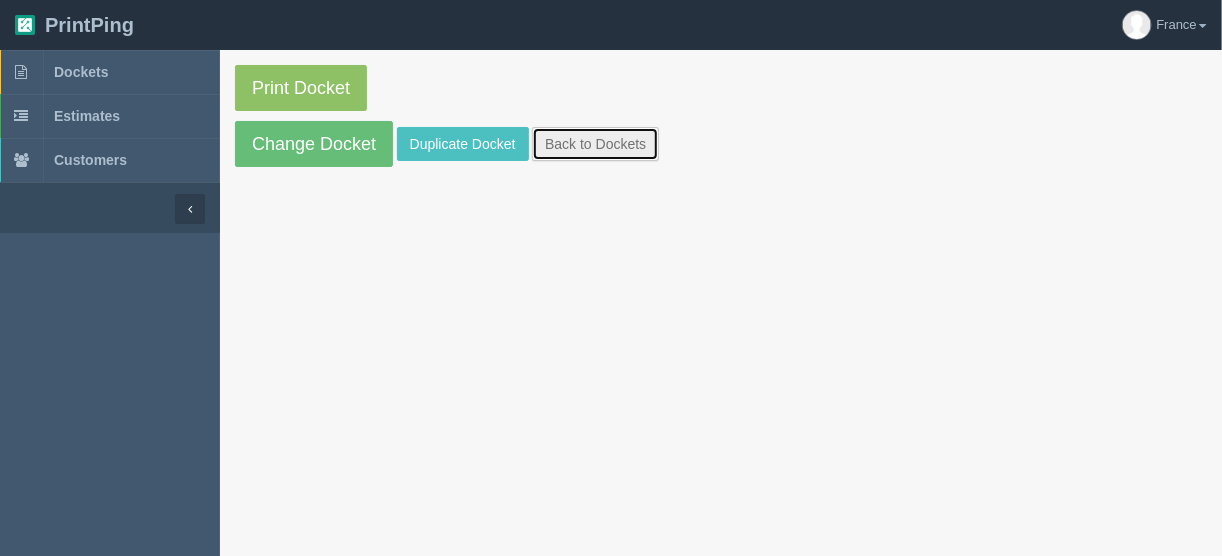 click on "Back to Dockets" at bounding box center [595, 144] 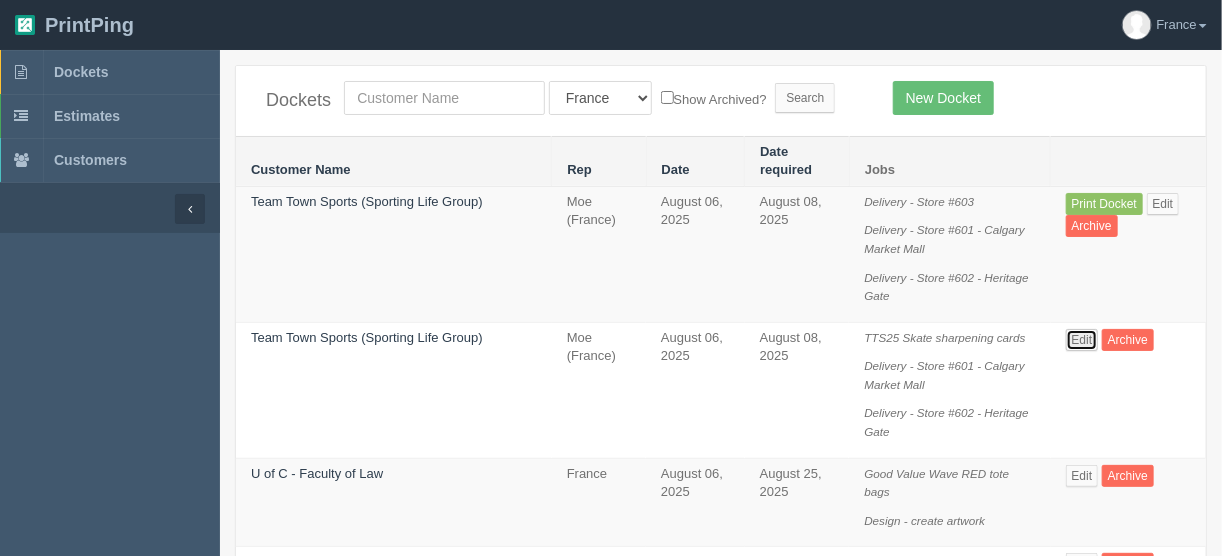 click on "Edit" at bounding box center (1082, 340) 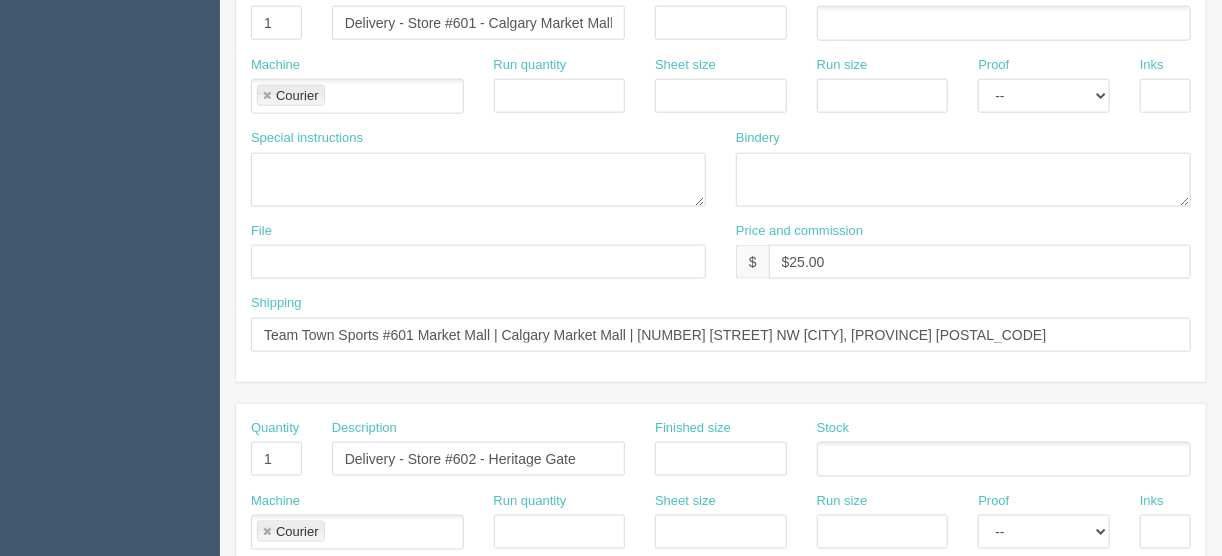 scroll, scrollTop: 960, scrollLeft: 0, axis: vertical 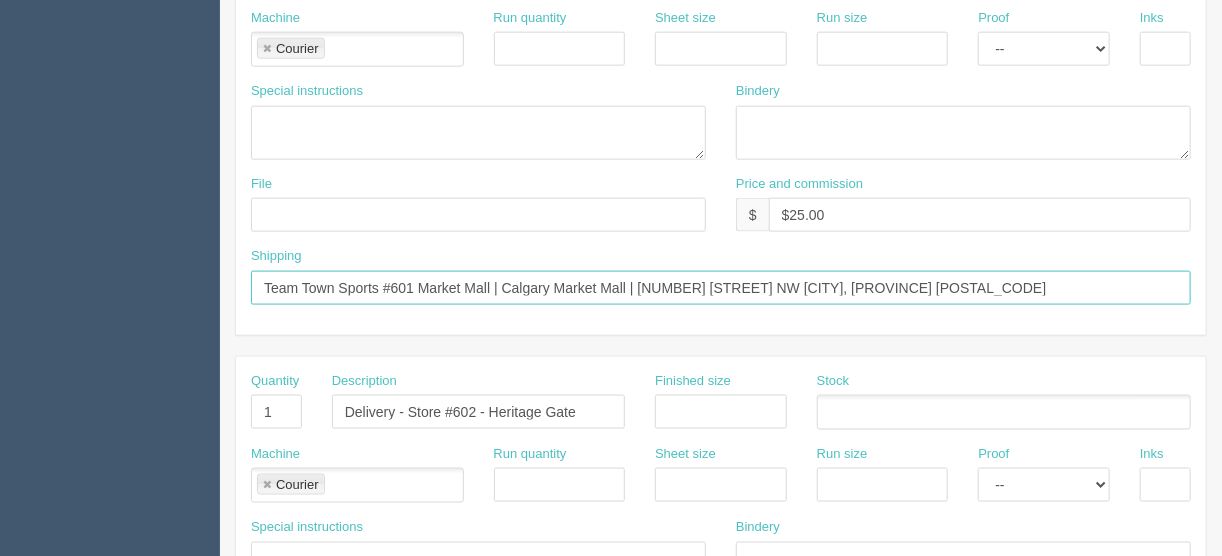 drag, startPoint x: 381, startPoint y: 282, endPoint x: 178, endPoint y: 298, distance: 203.62956 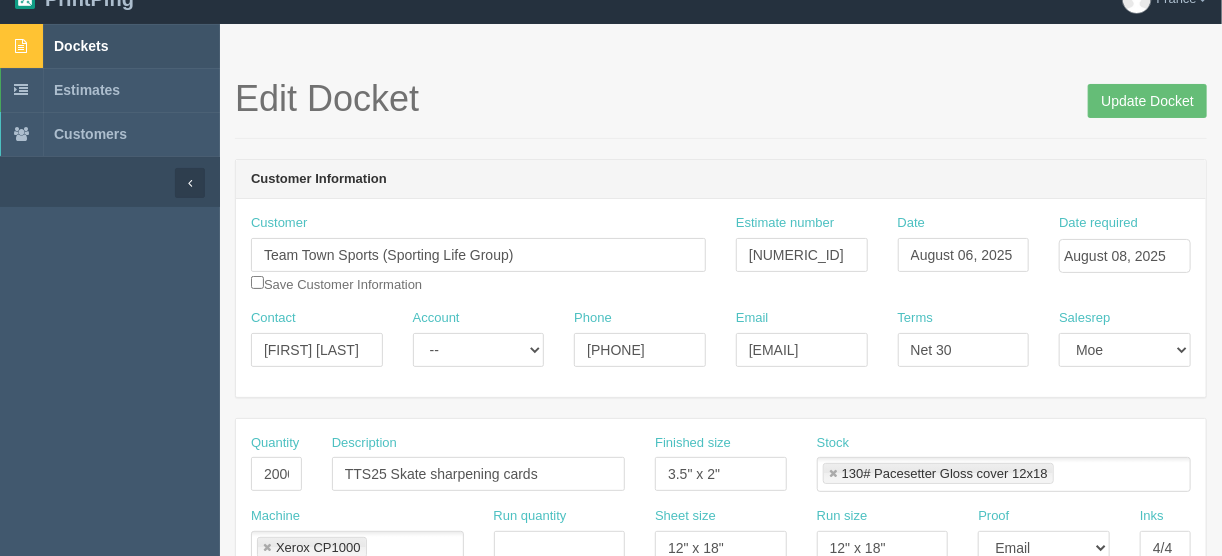 scroll, scrollTop: 0, scrollLeft: 0, axis: both 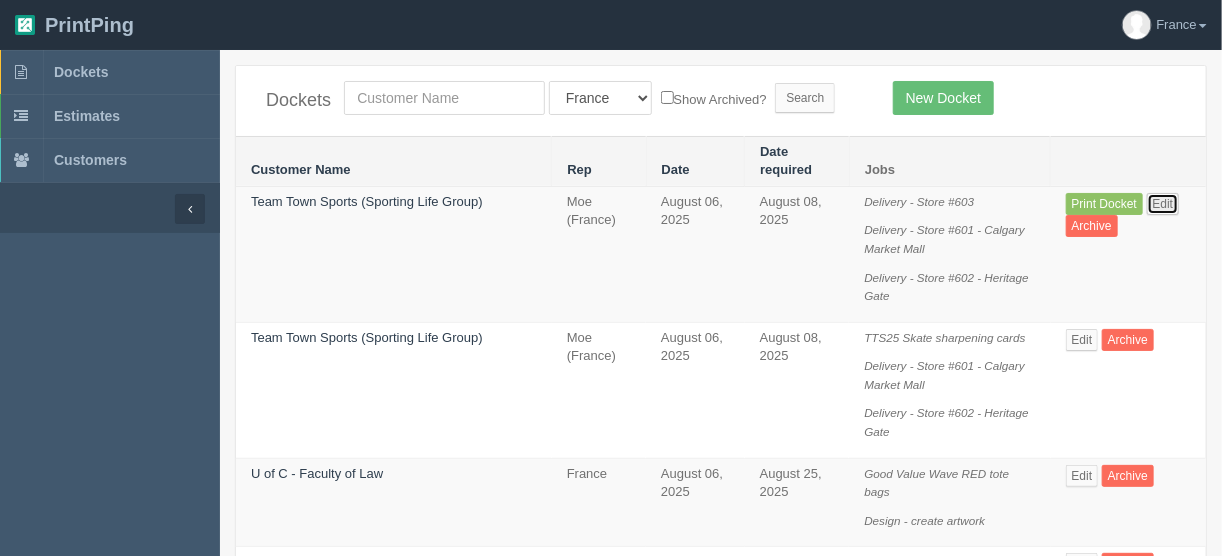click on "Edit" at bounding box center (1163, 204) 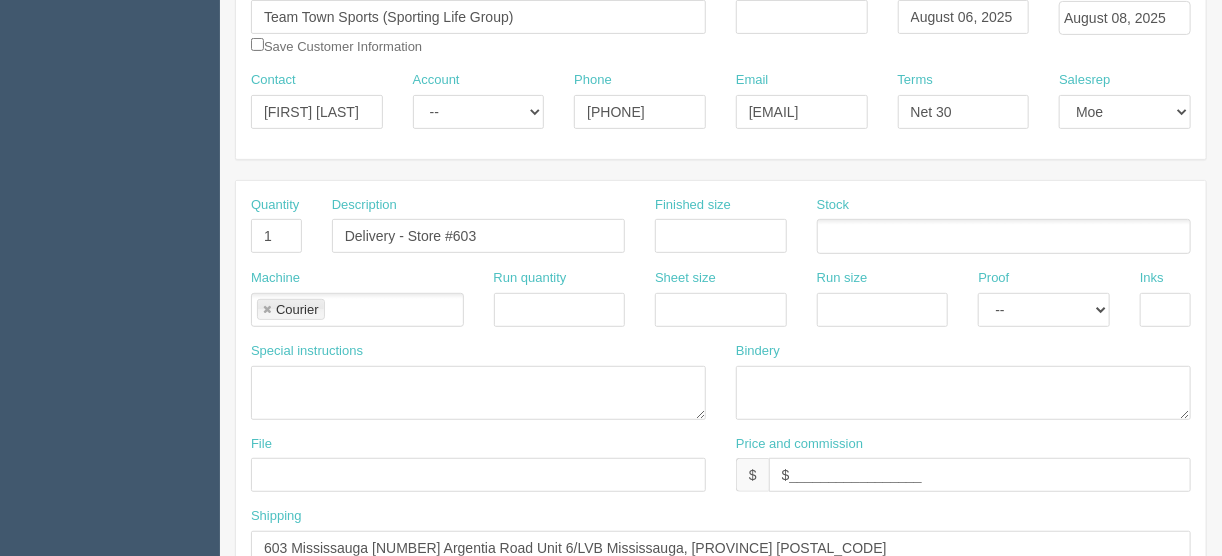 scroll, scrollTop: 480, scrollLeft: 0, axis: vertical 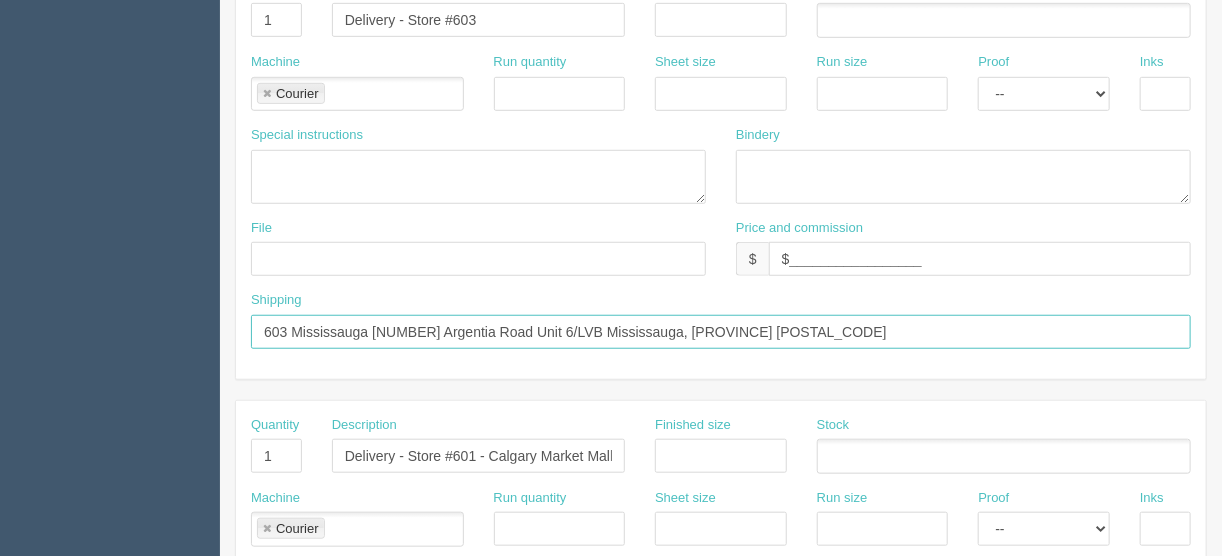 click on "603 Mississauga 3135 Argentia Road Unit 6/LVB Mississauga, ON L5N 8E1" at bounding box center [721, 332] 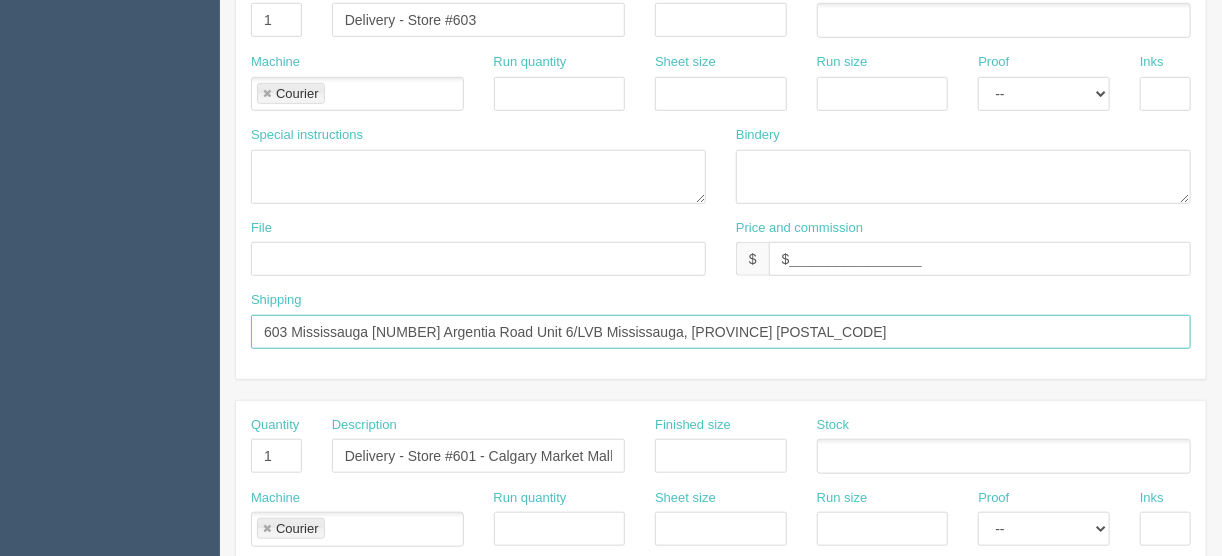 paste on "Team Town Sports" 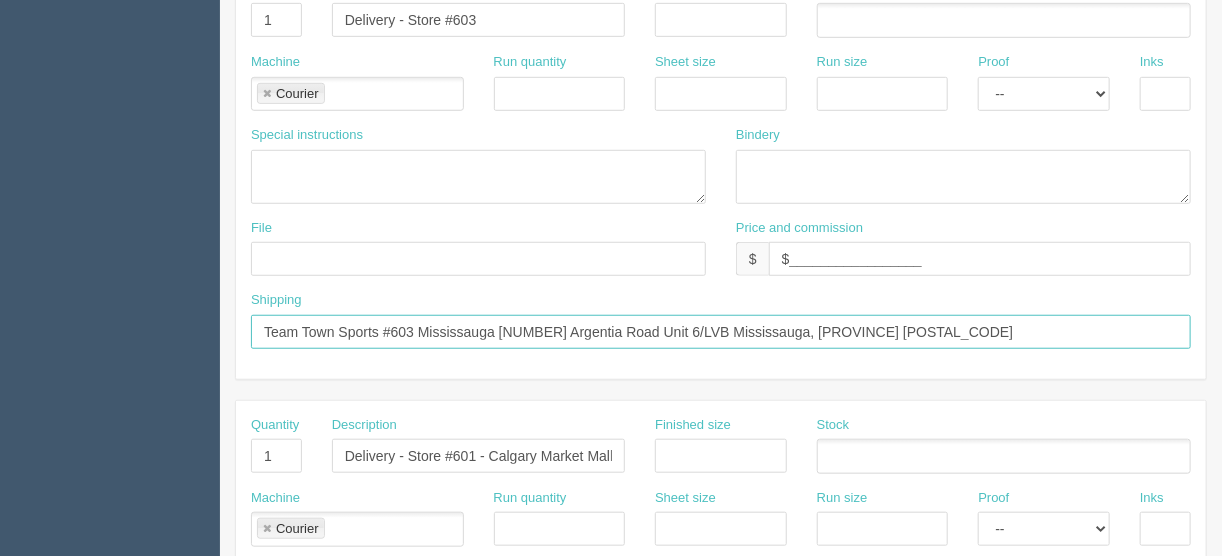 click on "Team Town Sports #603 Mississauga 3135 Argentia Road Unit 6/LVB Mississauga, ON L5N 8E1" at bounding box center [721, 332] 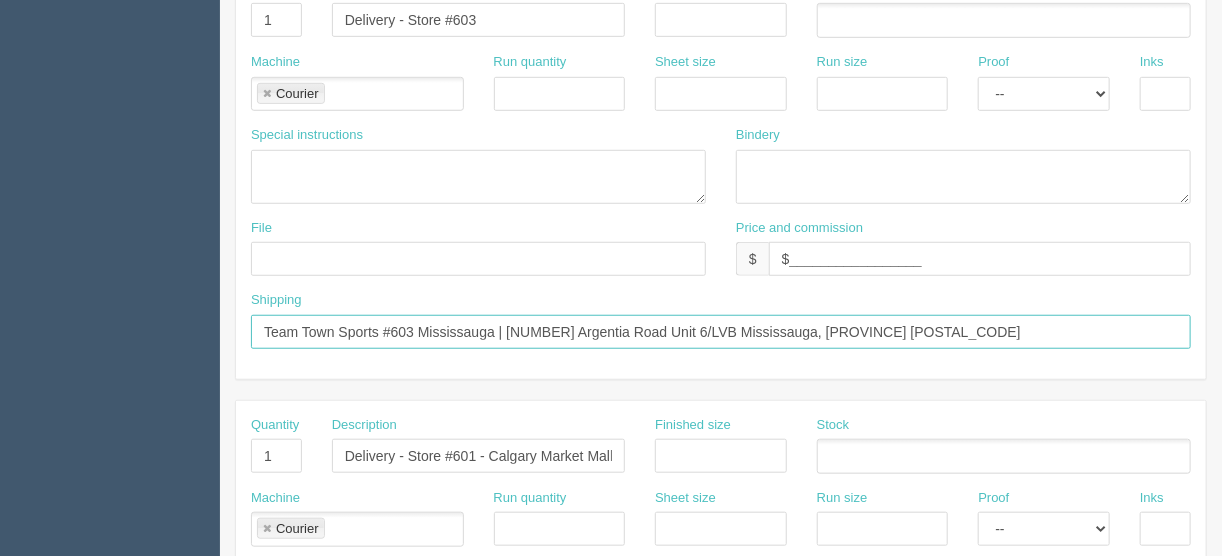 drag, startPoint x: 492, startPoint y: 324, endPoint x: 419, endPoint y: 319, distance: 73.171036 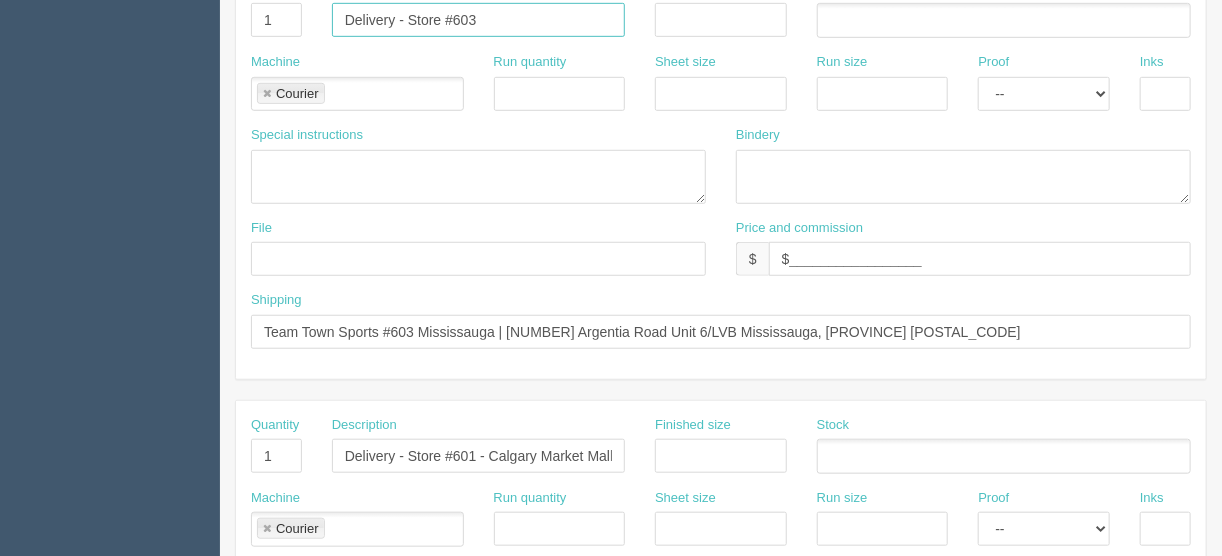 click on "Delivery - Store #603" at bounding box center [478, 20] 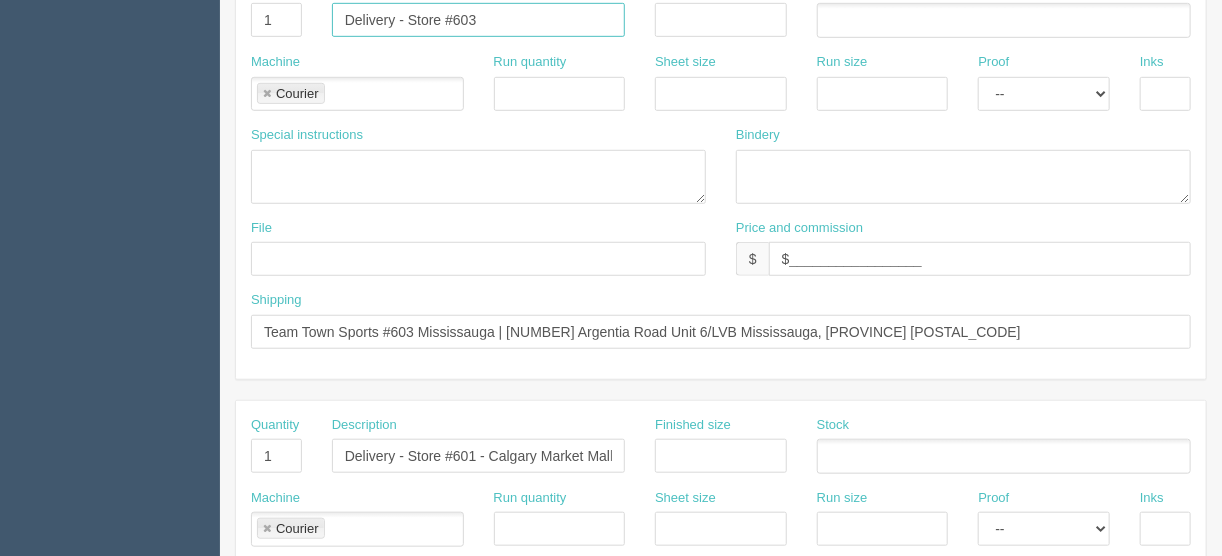 paste on "Mississauga" 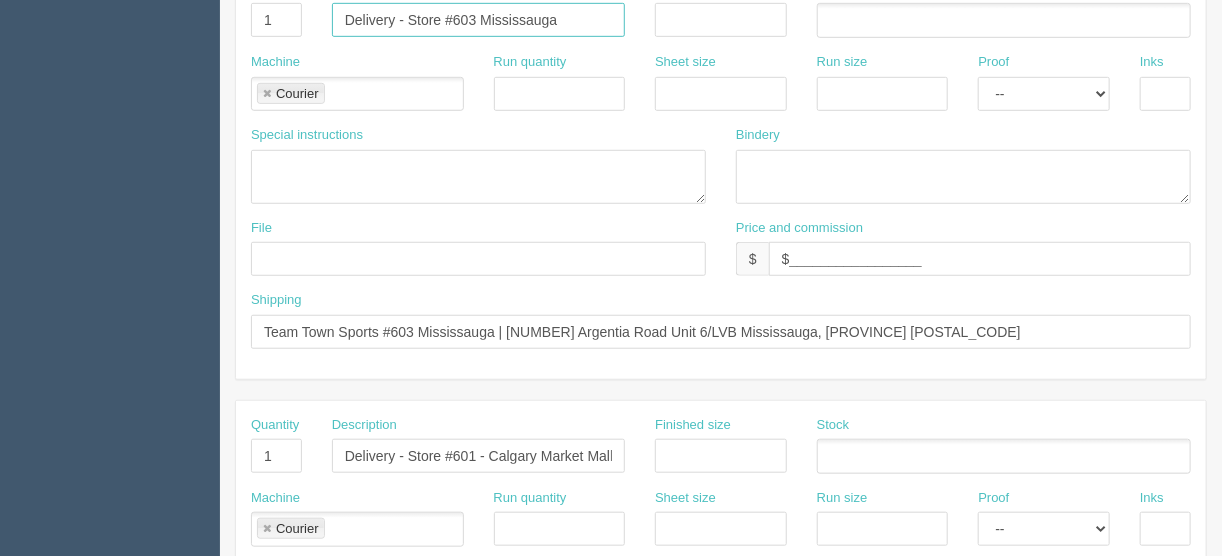 type on "Delivery - Store #603 Mississauga" 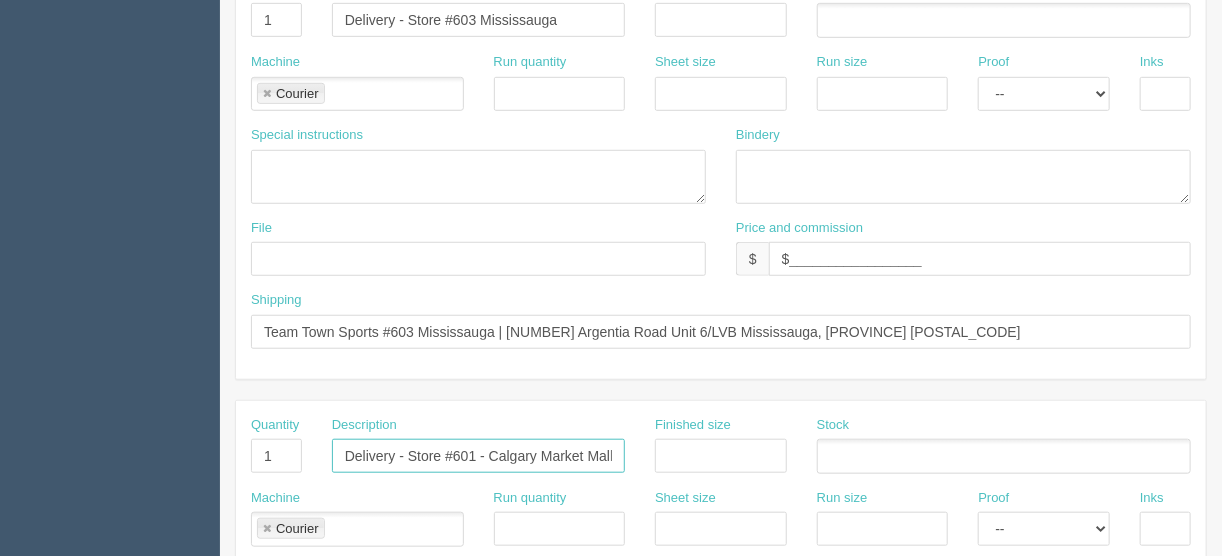 drag, startPoint x: 469, startPoint y: 453, endPoint x: 670, endPoint y: 452, distance: 201.00249 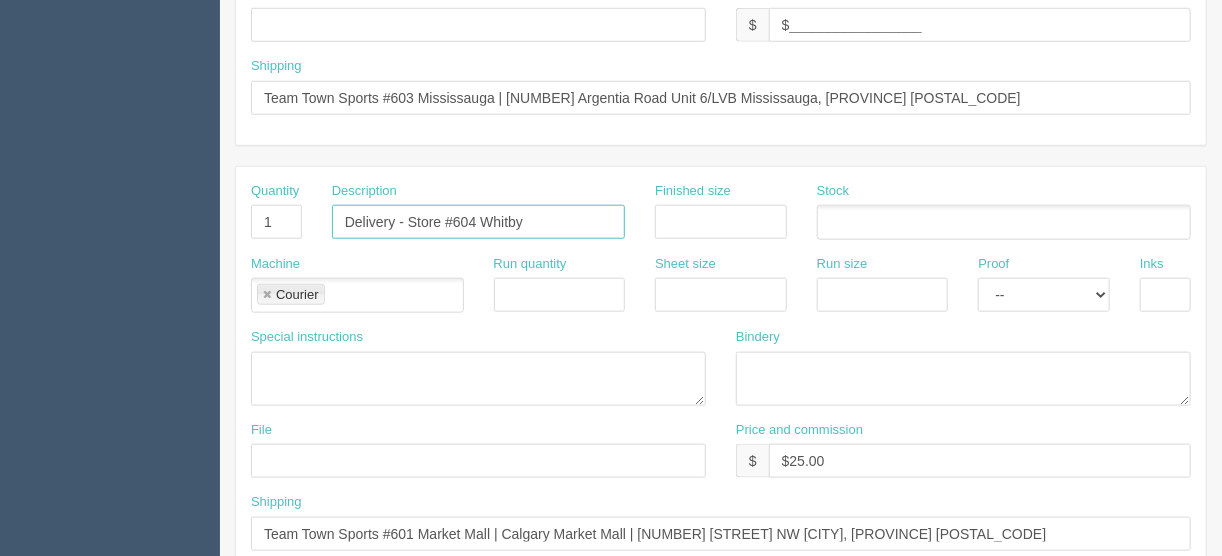 scroll, scrollTop: 720, scrollLeft: 0, axis: vertical 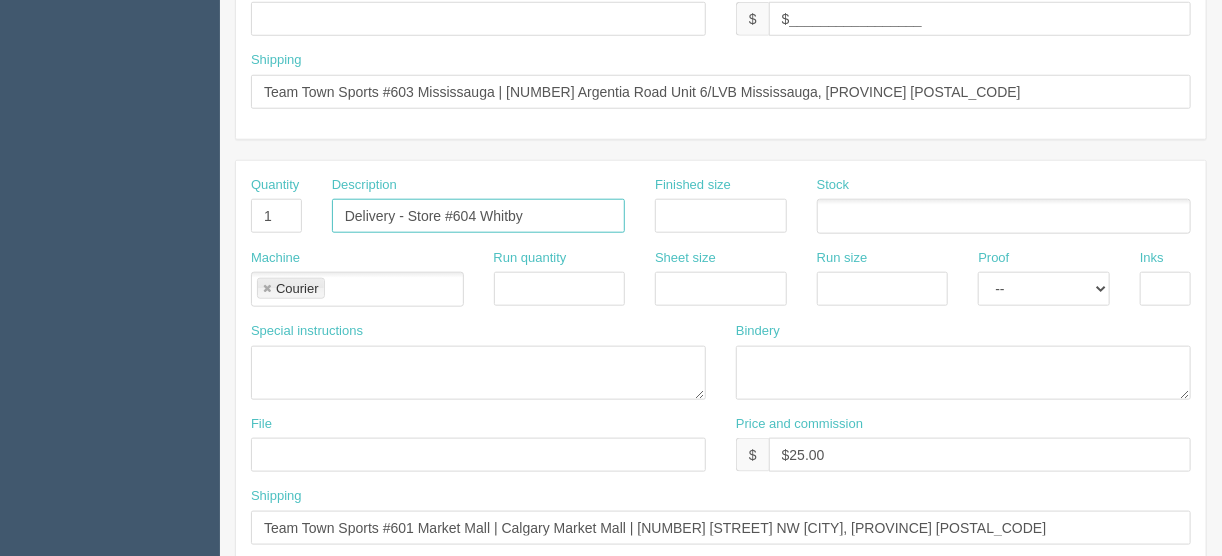 type on "Delivery - Store #604 Whitby" 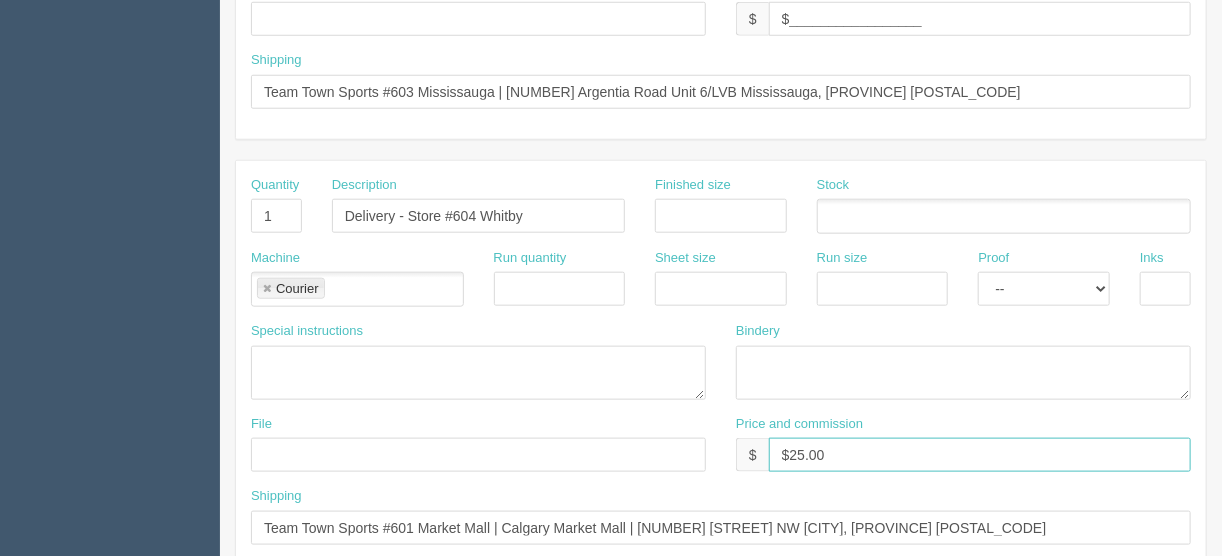 drag, startPoint x: 835, startPoint y: 440, endPoint x: 792, endPoint y: 452, distance: 44.64303 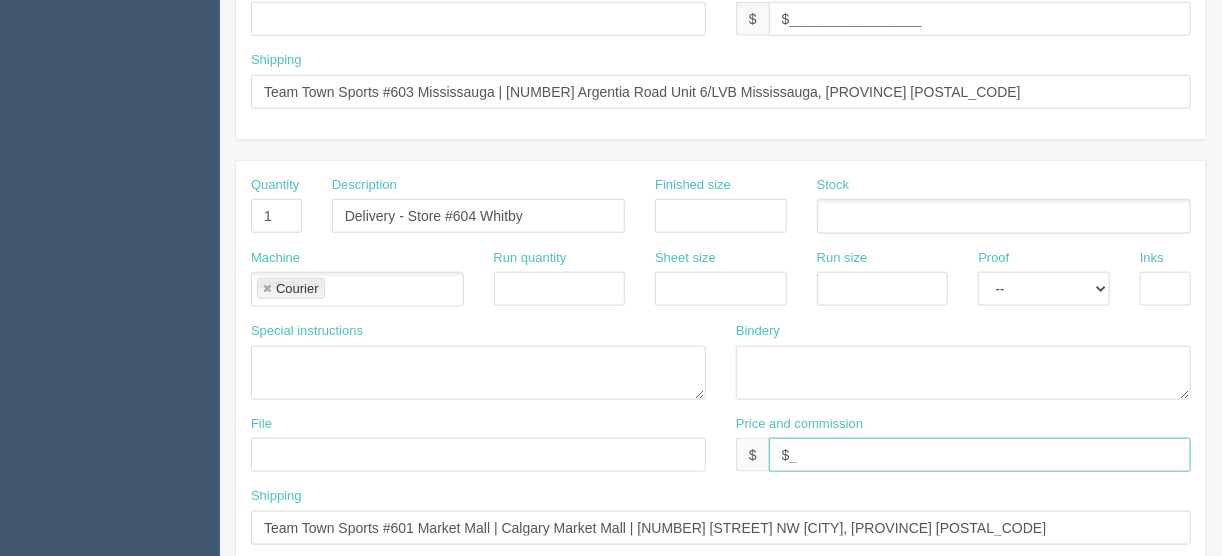 type on "$______________________" 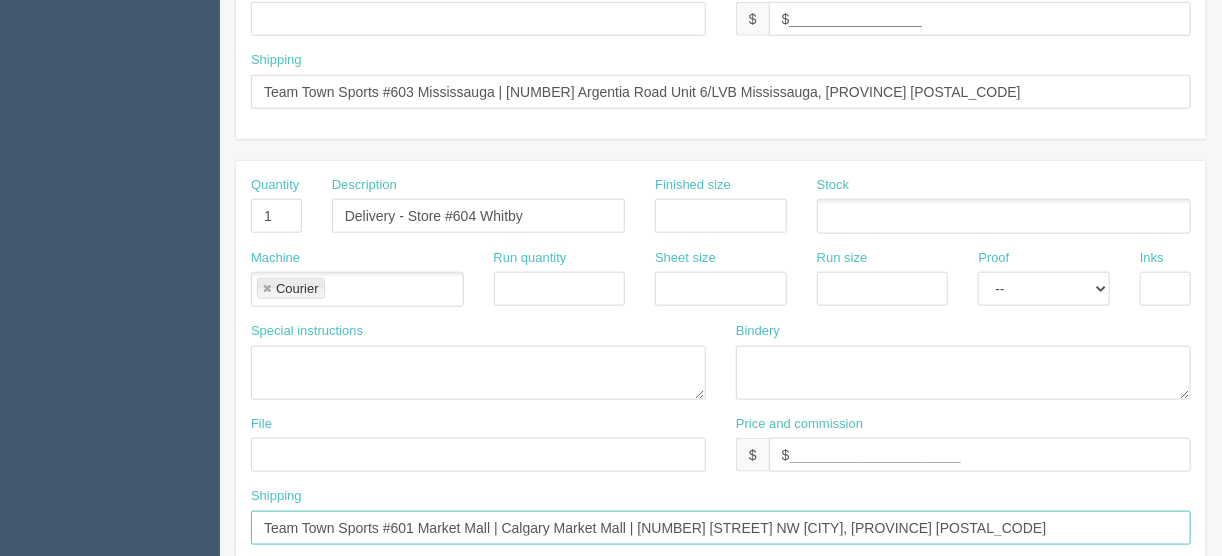 drag, startPoint x: 888, startPoint y: 518, endPoint x: 389, endPoint y: 510, distance: 499.06412 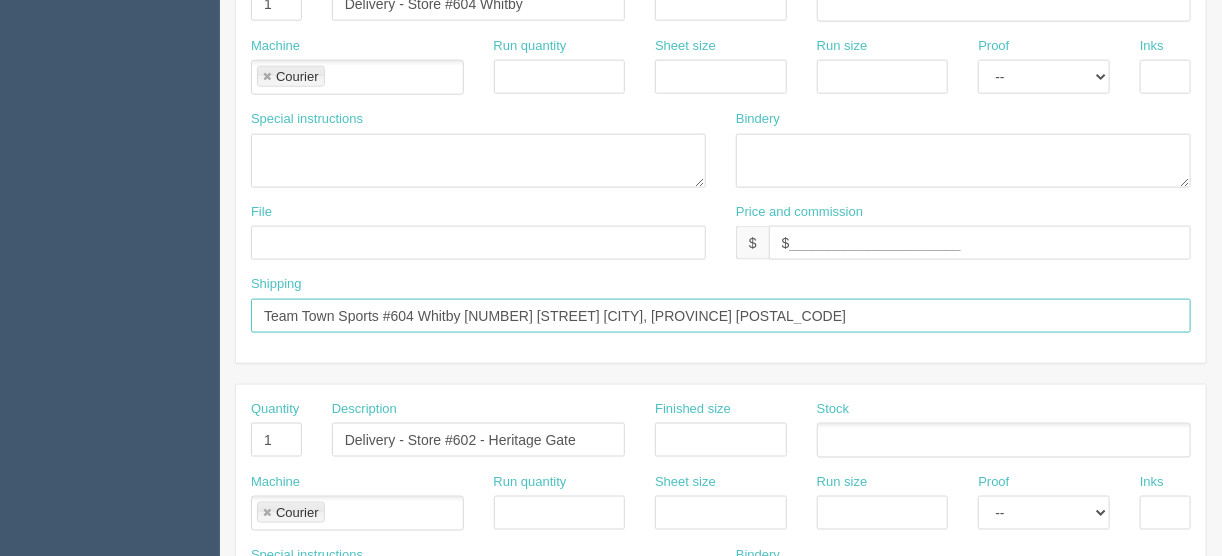 scroll, scrollTop: 960, scrollLeft: 0, axis: vertical 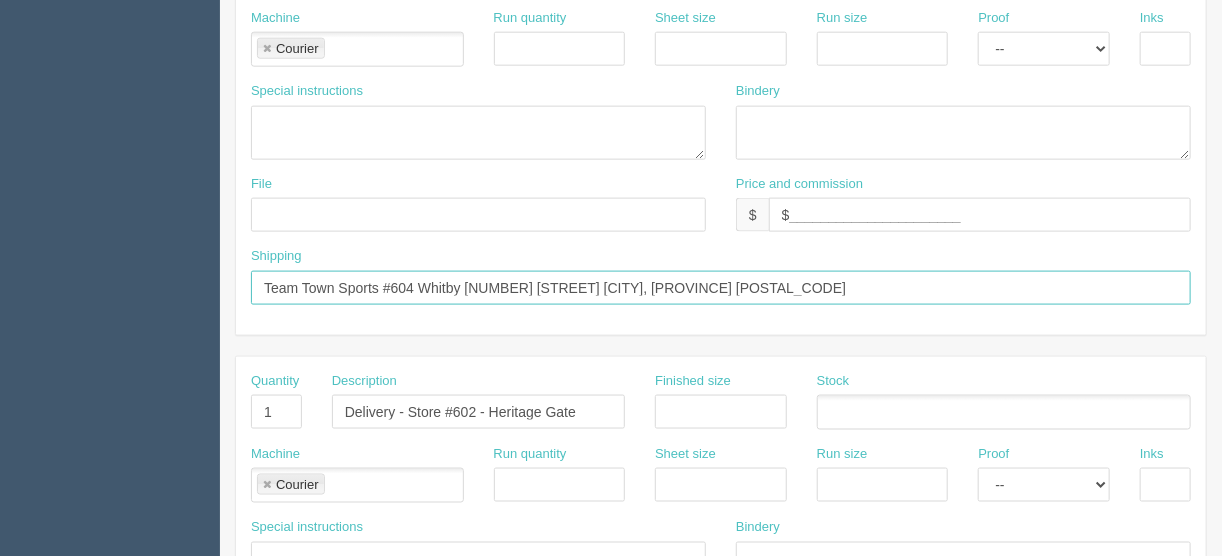 type on "Team Town Sports #604 Whitby 1751 VICTORIA ST E Whitby, ON L1N 9W4" 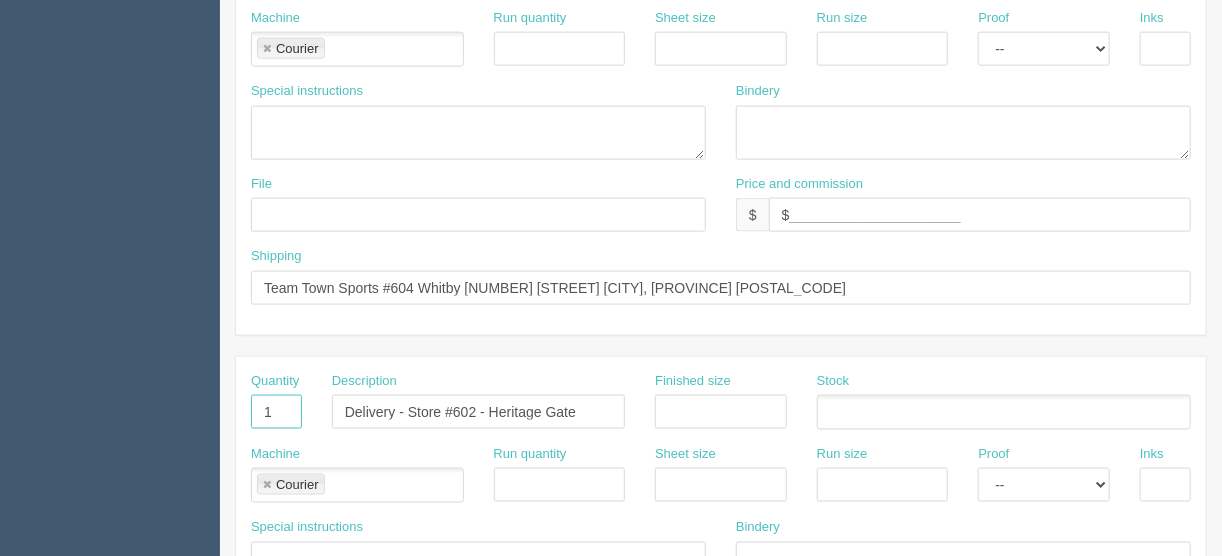 drag, startPoint x: 272, startPoint y: 396, endPoint x: 240, endPoint y: 402, distance: 32.55764 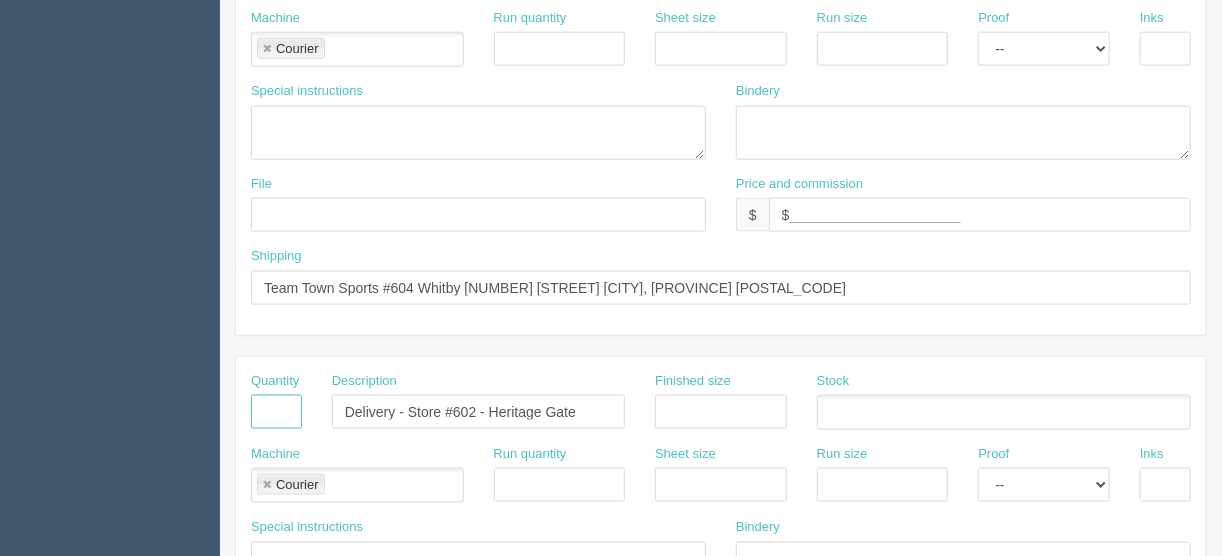 type 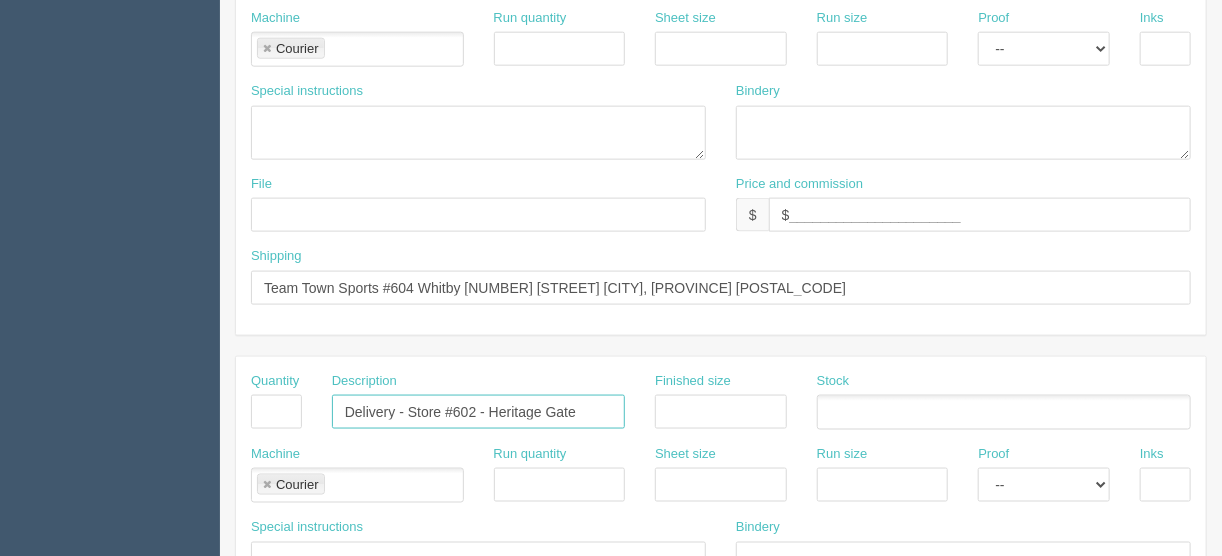 type 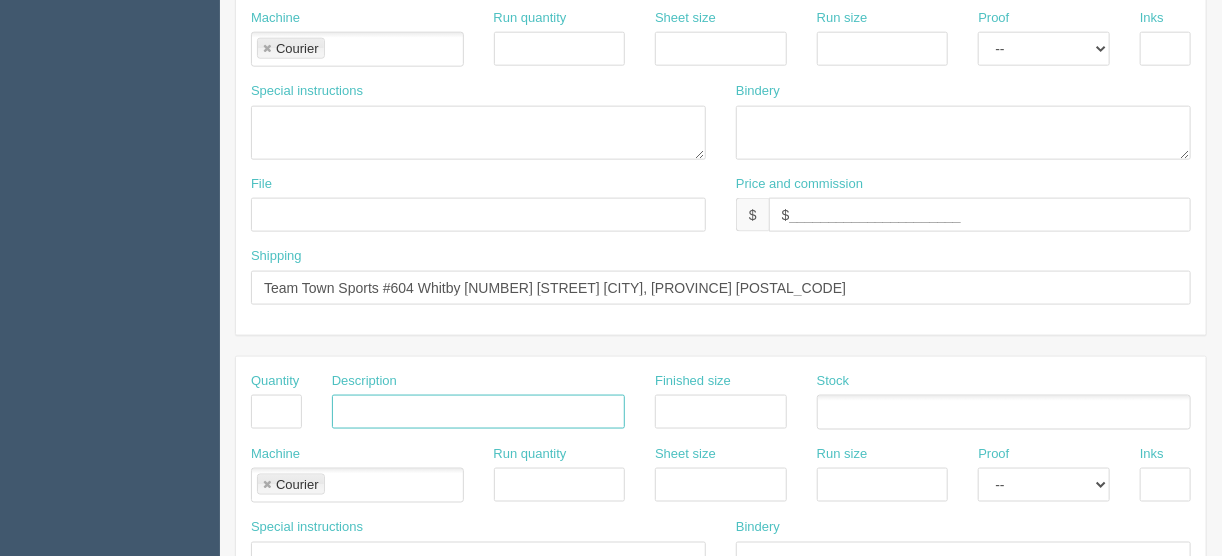 click at bounding box center [267, 485] 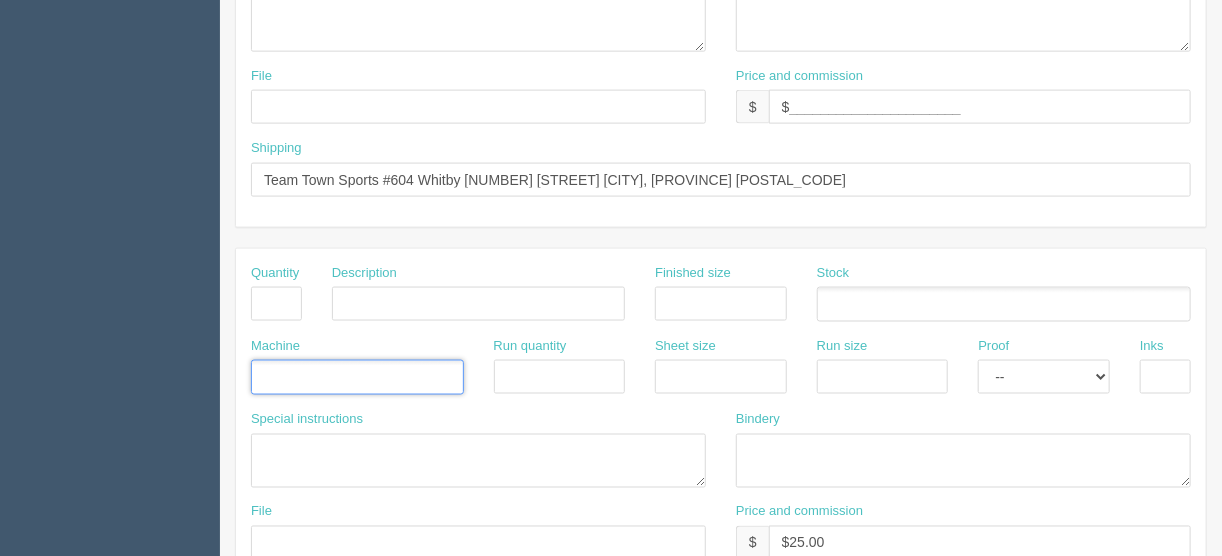 scroll, scrollTop: 1200, scrollLeft: 0, axis: vertical 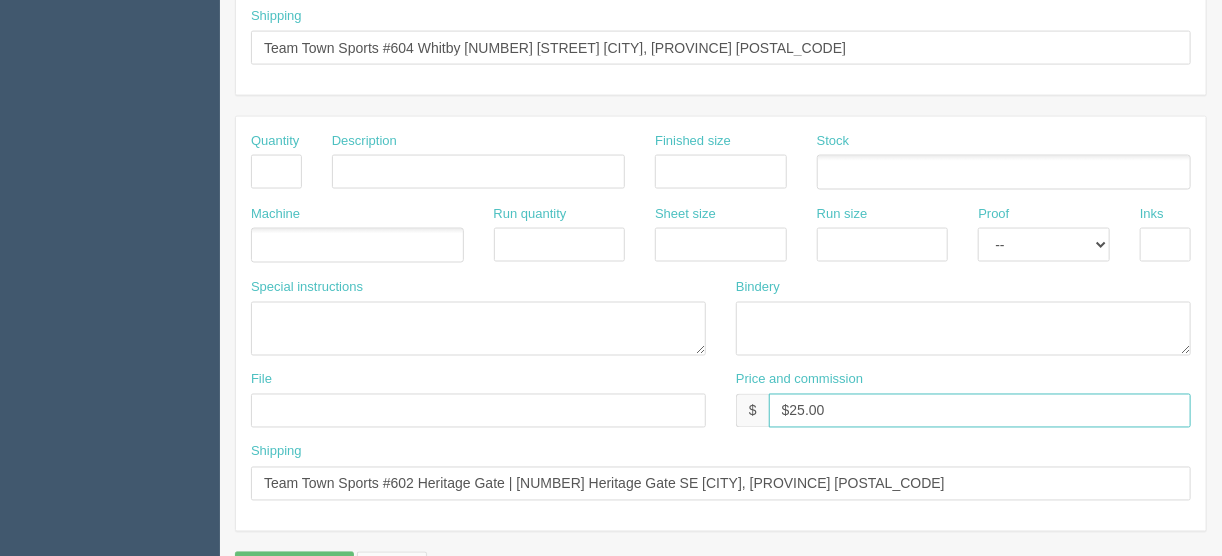 drag, startPoint x: 855, startPoint y: 400, endPoint x: 769, endPoint y: 403, distance: 86.05231 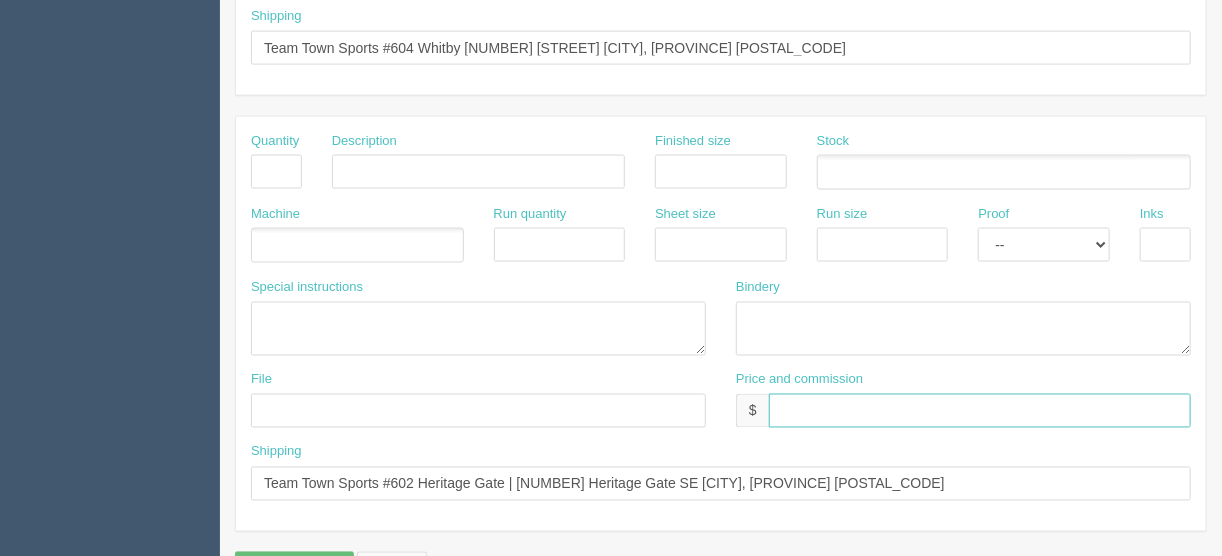 type 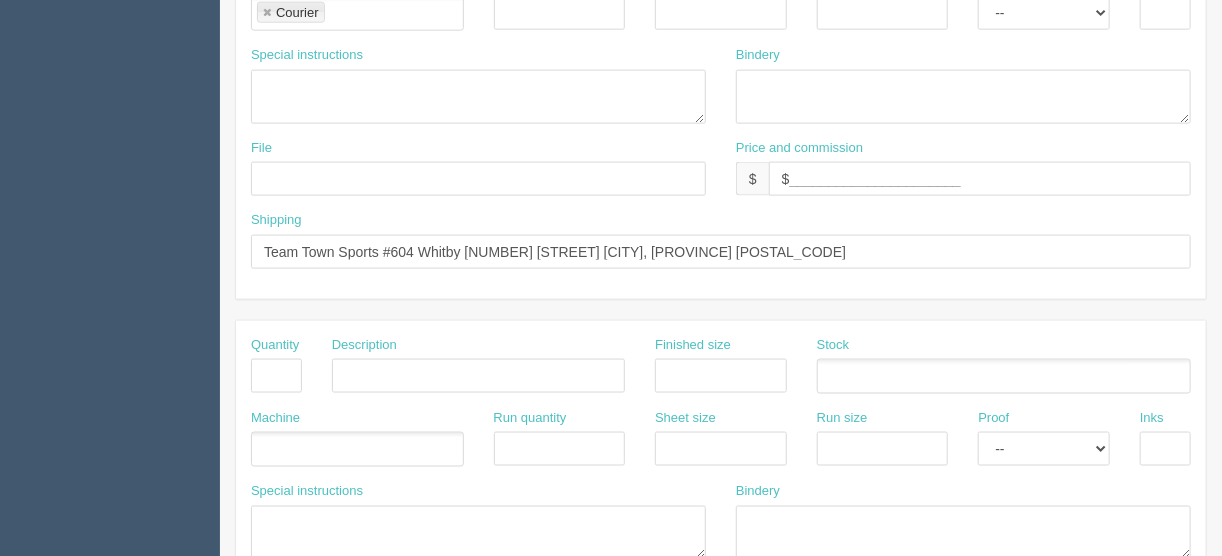 scroll, scrollTop: 960, scrollLeft: 0, axis: vertical 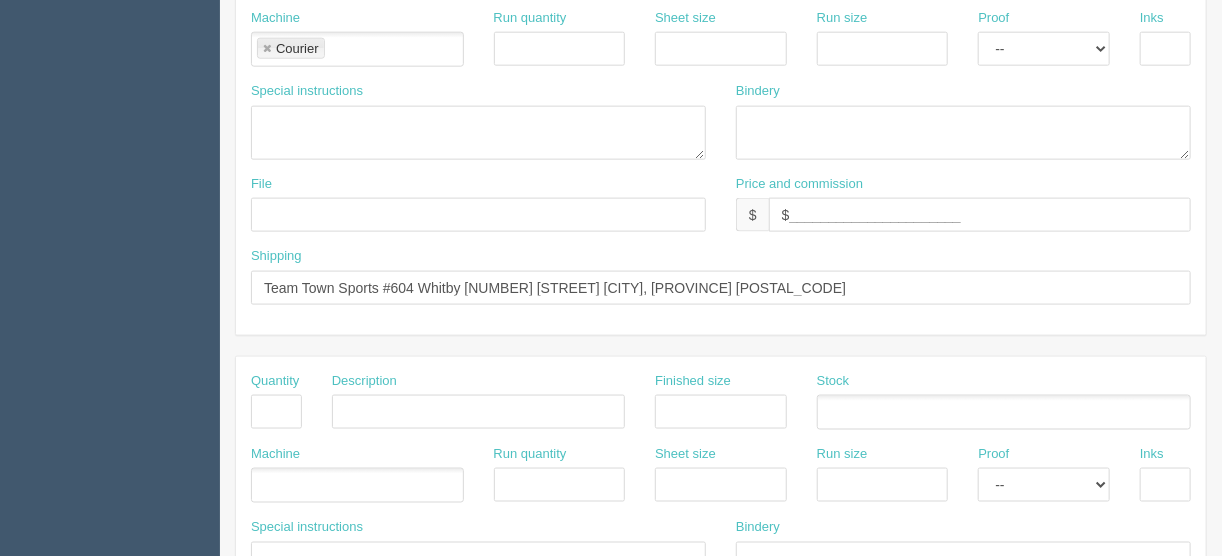 type 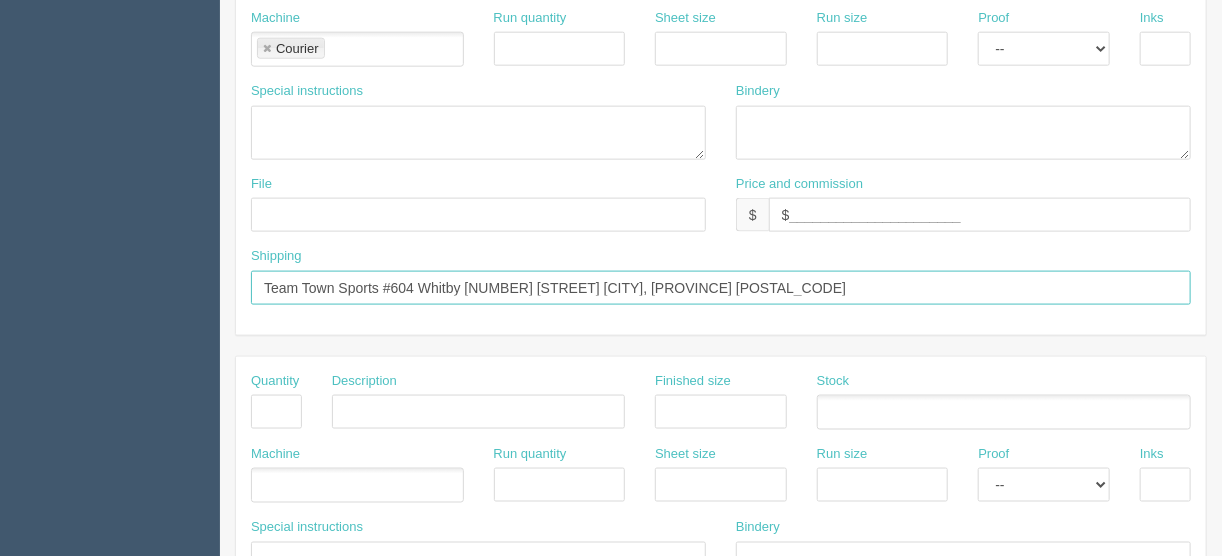 click on "Team Town Sports #604 Whitby 1751 VICTORIA ST E Whitby, ON L1N 9W4" at bounding box center (721, 288) 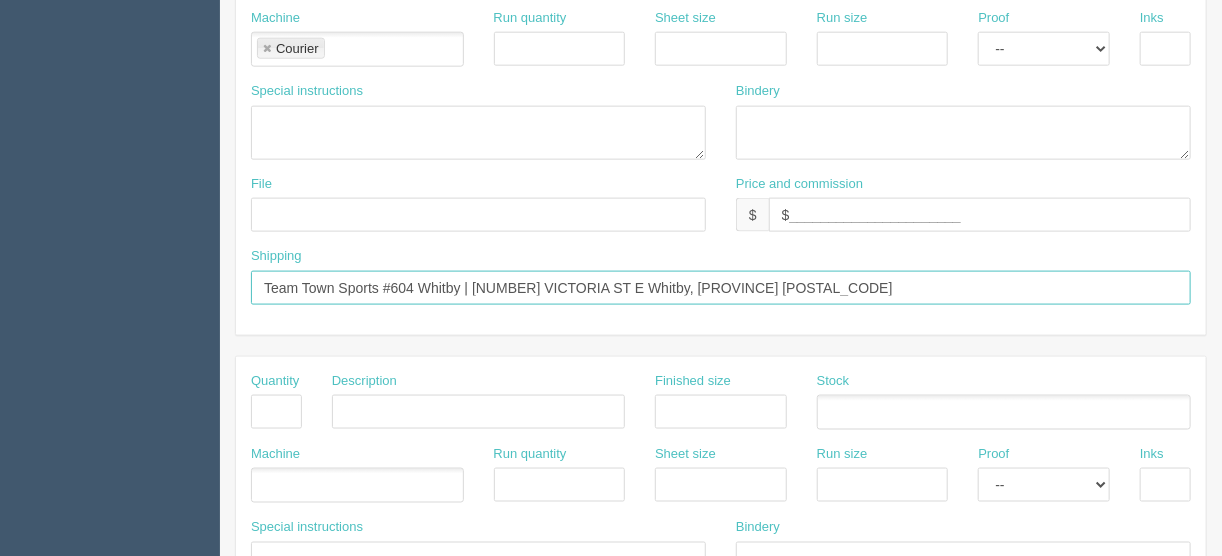 click on "Team Town Sports #604 Whitby | 1751 VICTORIA ST E Whitby, ON L1N 9W4" at bounding box center [721, 288] 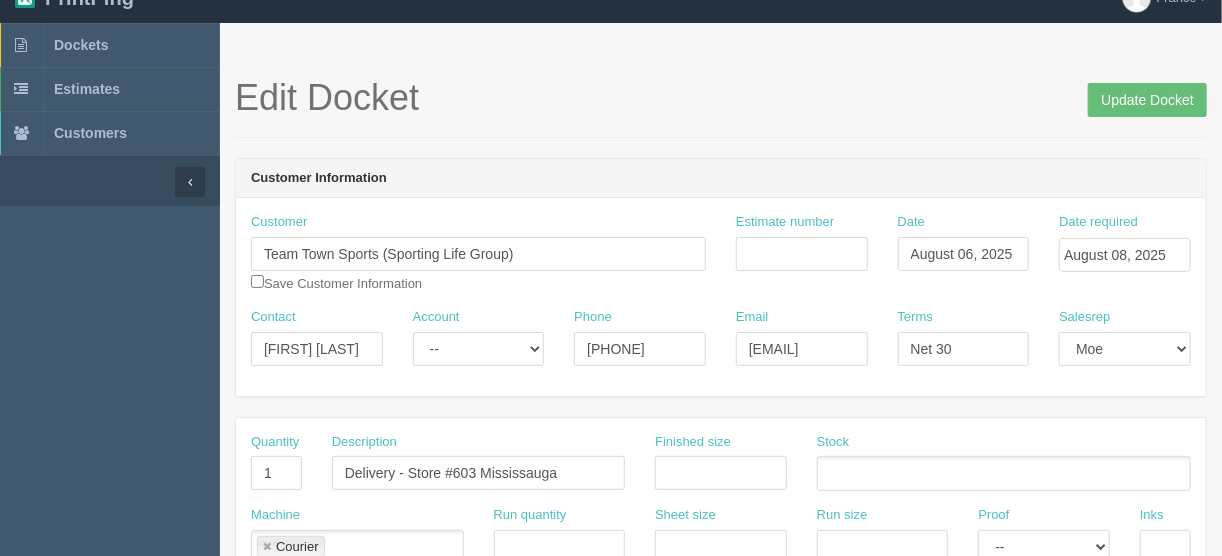 scroll, scrollTop: 0, scrollLeft: 0, axis: both 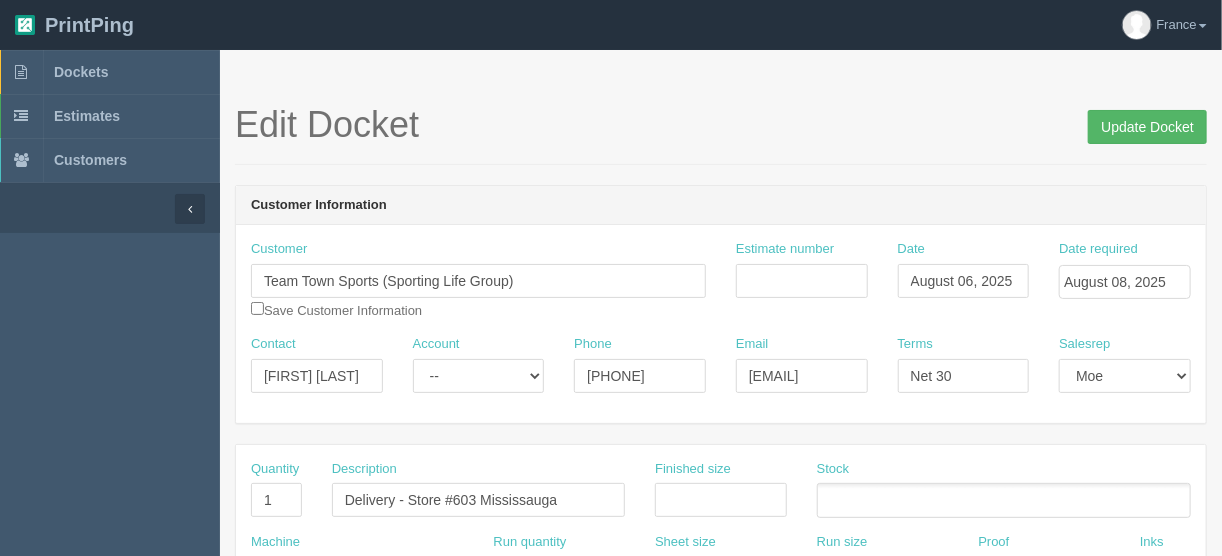 type on "Team Town Sports #604 Whitby | 1751 Victoria St E Whitby, ON L1N 9W4" 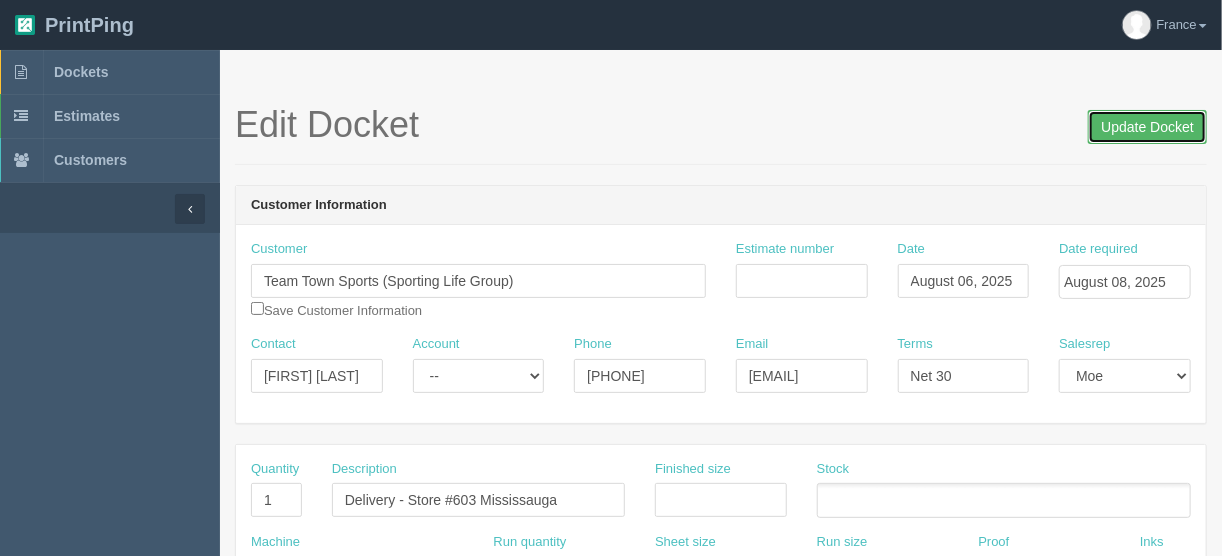 click on "Update Docket" at bounding box center [1147, 127] 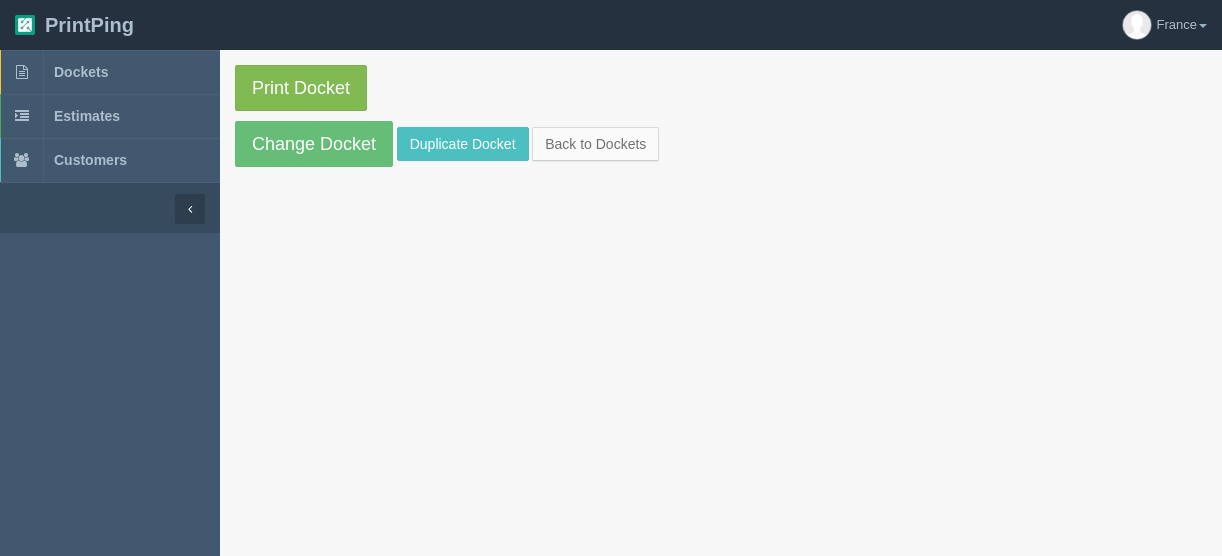 scroll, scrollTop: 0, scrollLeft: 0, axis: both 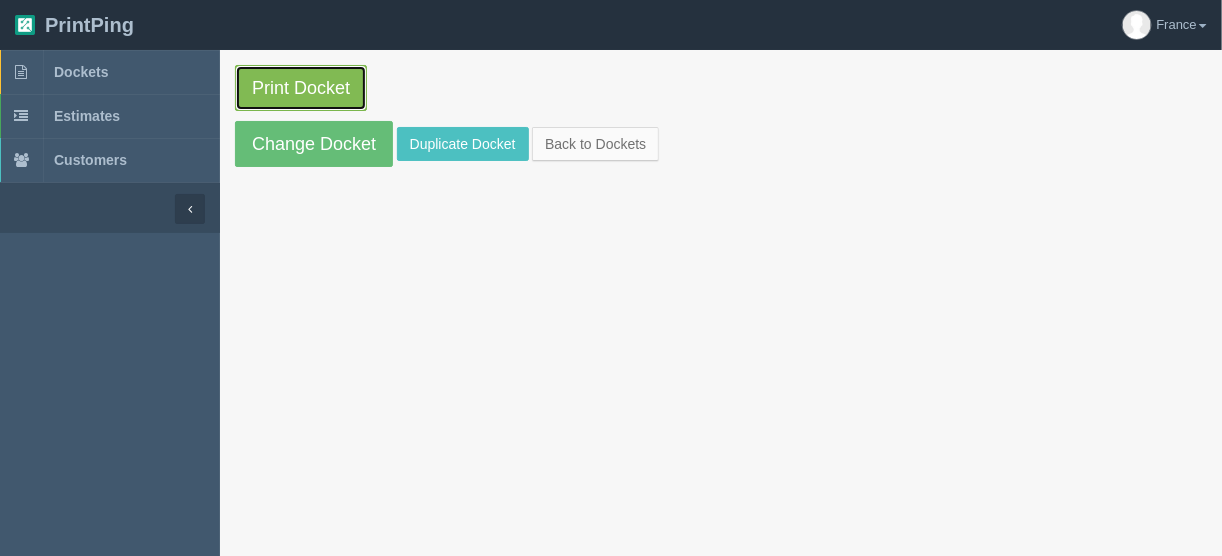click on "Print Docket" at bounding box center [301, 88] 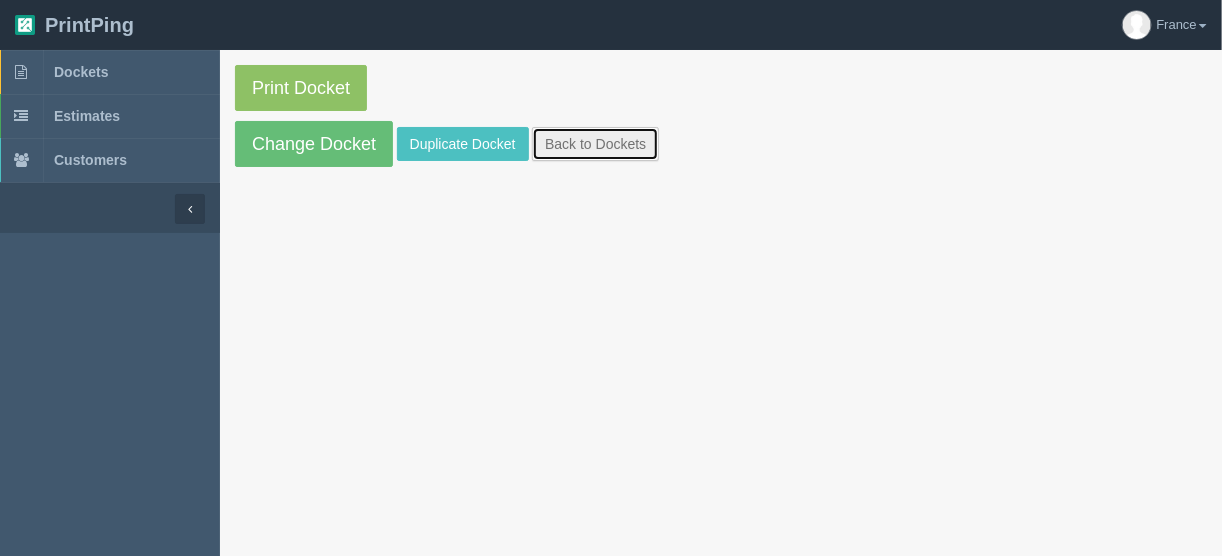 click on "Back to Dockets" at bounding box center [595, 144] 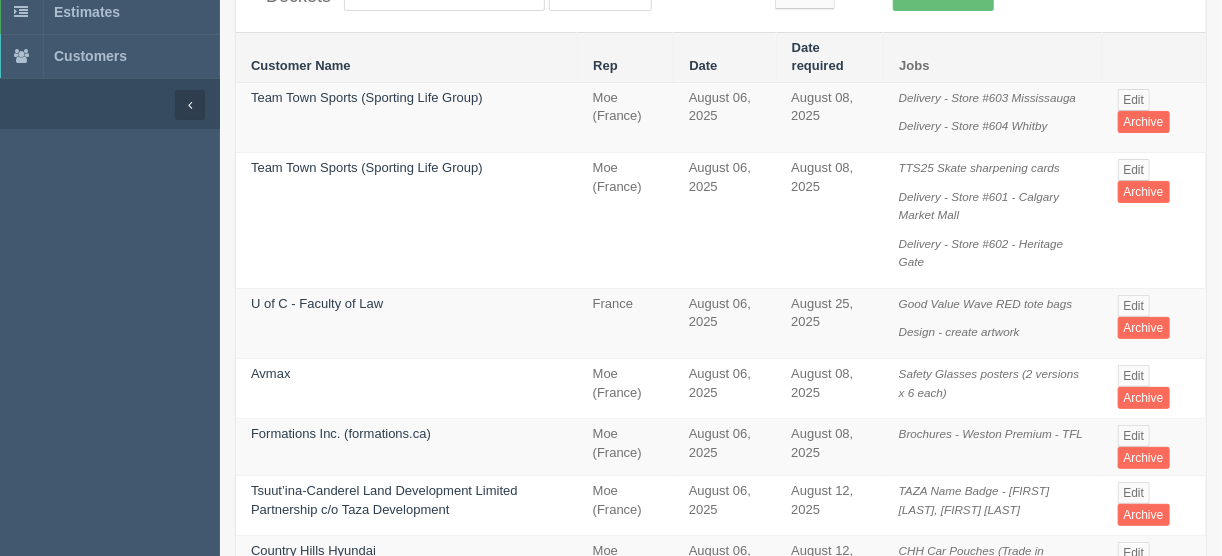 scroll, scrollTop: 240, scrollLeft: 0, axis: vertical 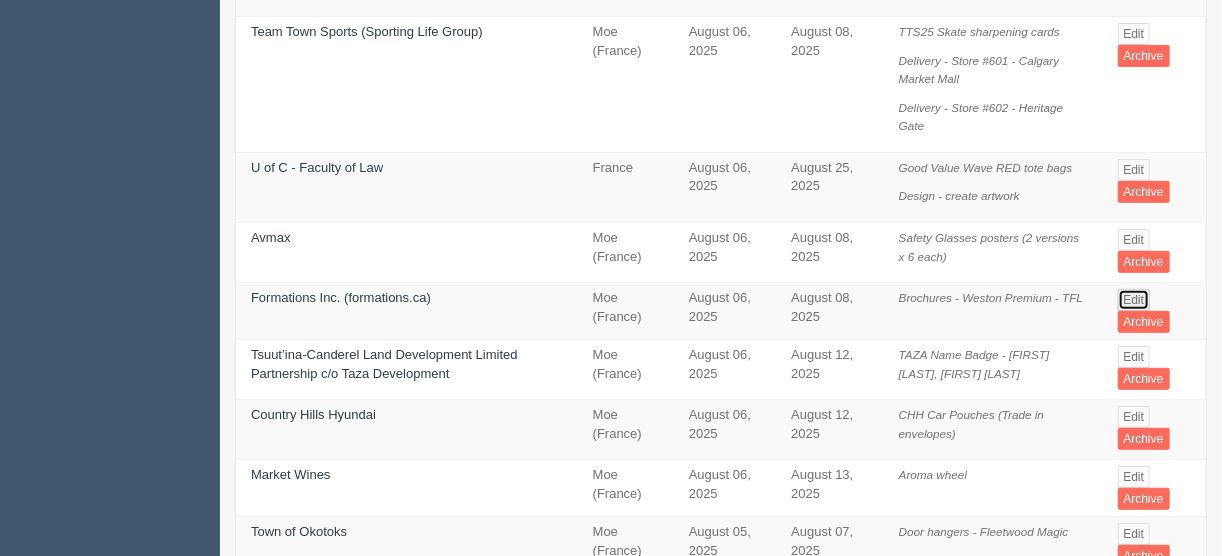 click on "Edit" at bounding box center [1134, 300] 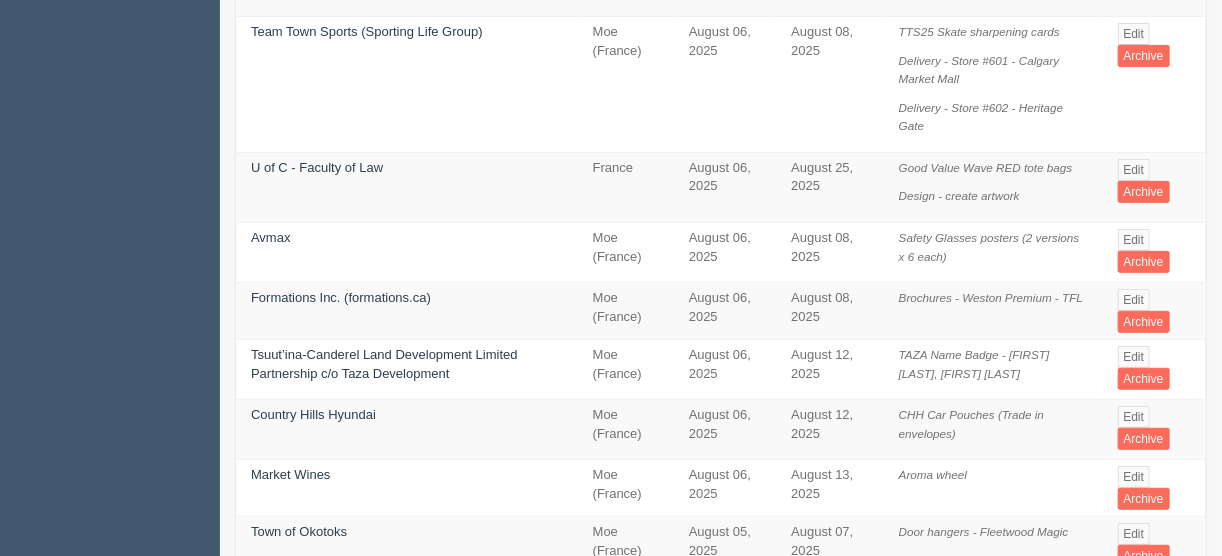 scroll, scrollTop: 0, scrollLeft: 0, axis: both 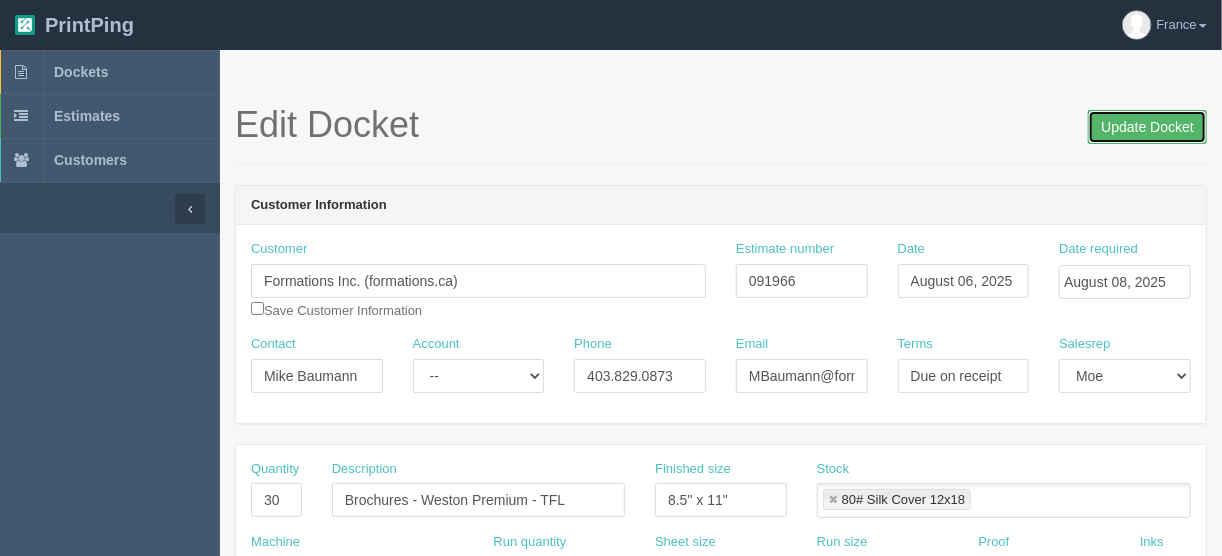 click on "Update Docket" at bounding box center (1147, 127) 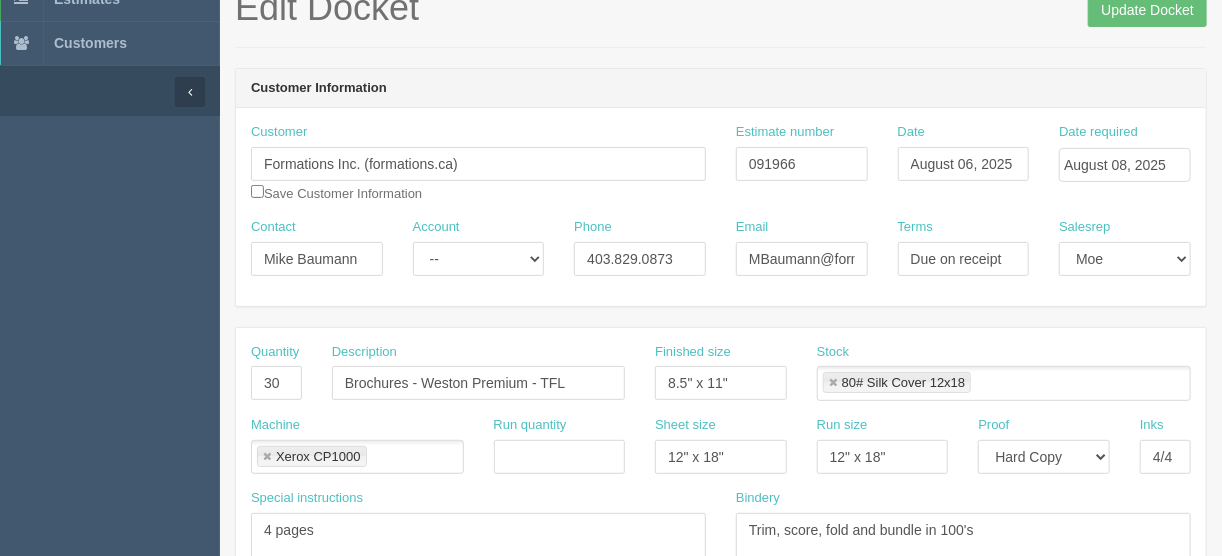 scroll, scrollTop: 80, scrollLeft: 0, axis: vertical 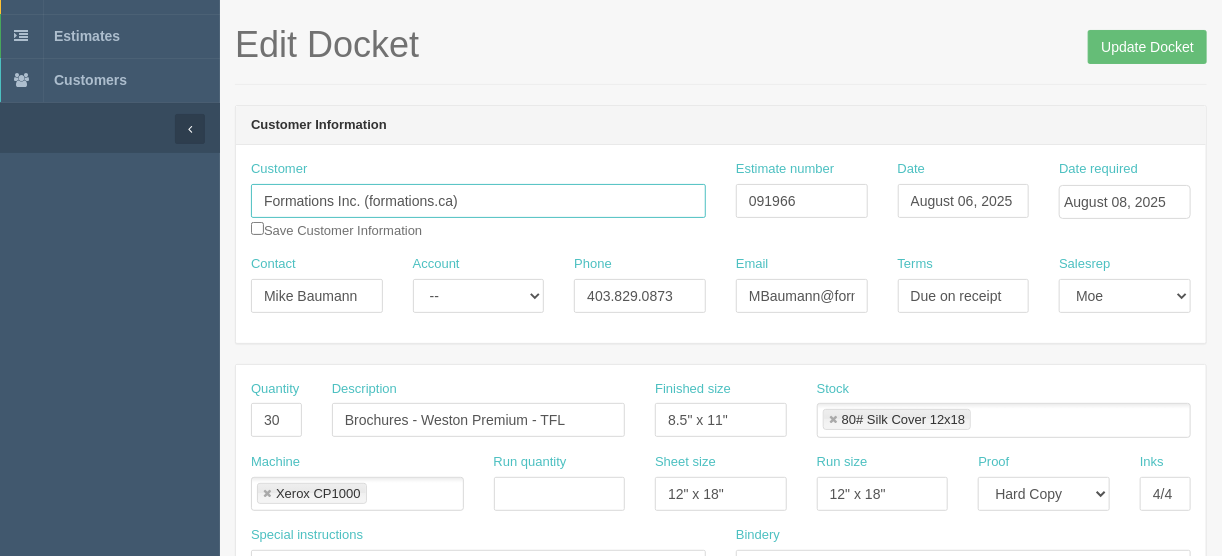 drag, startPoint x: 481, startPoint y: 197, endPoint x: 264, endPoint y: 189, distance: 217.14742 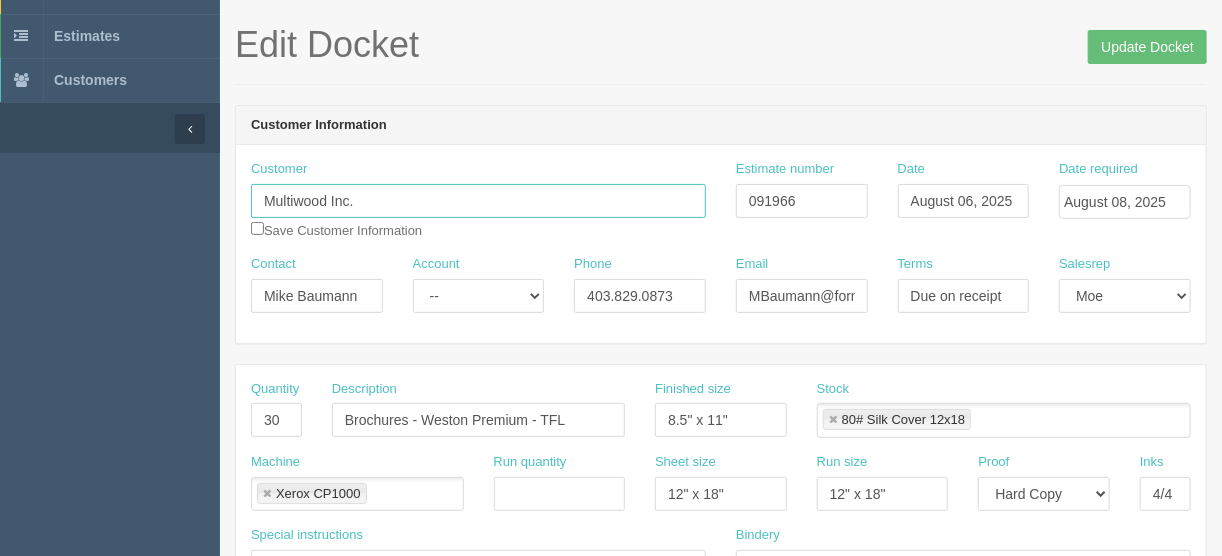 type on "Multiwood Inc." 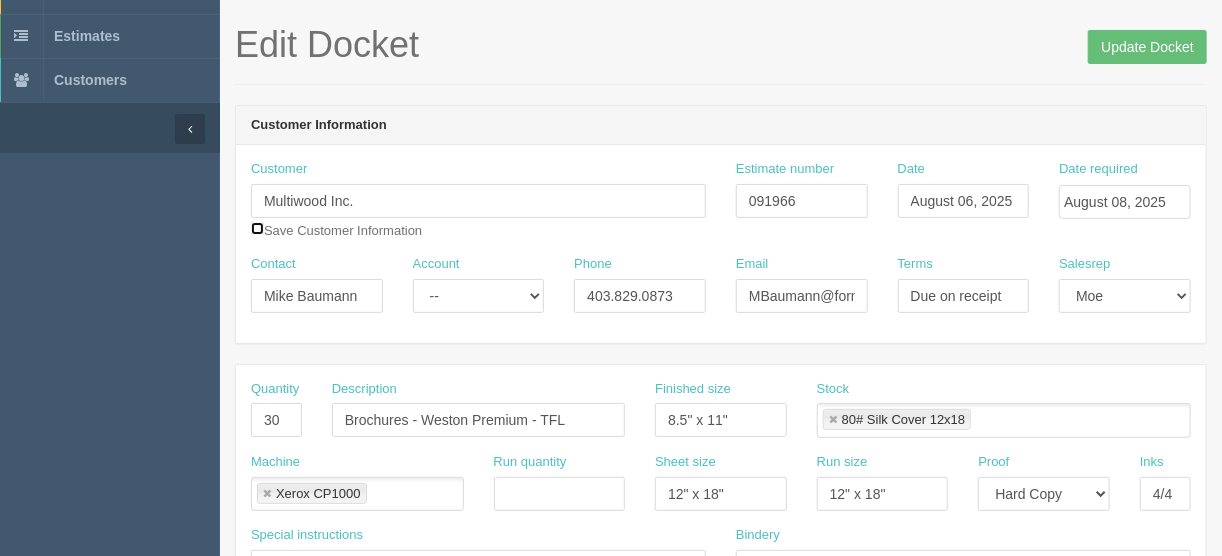 click at bounding box center (257, 228) 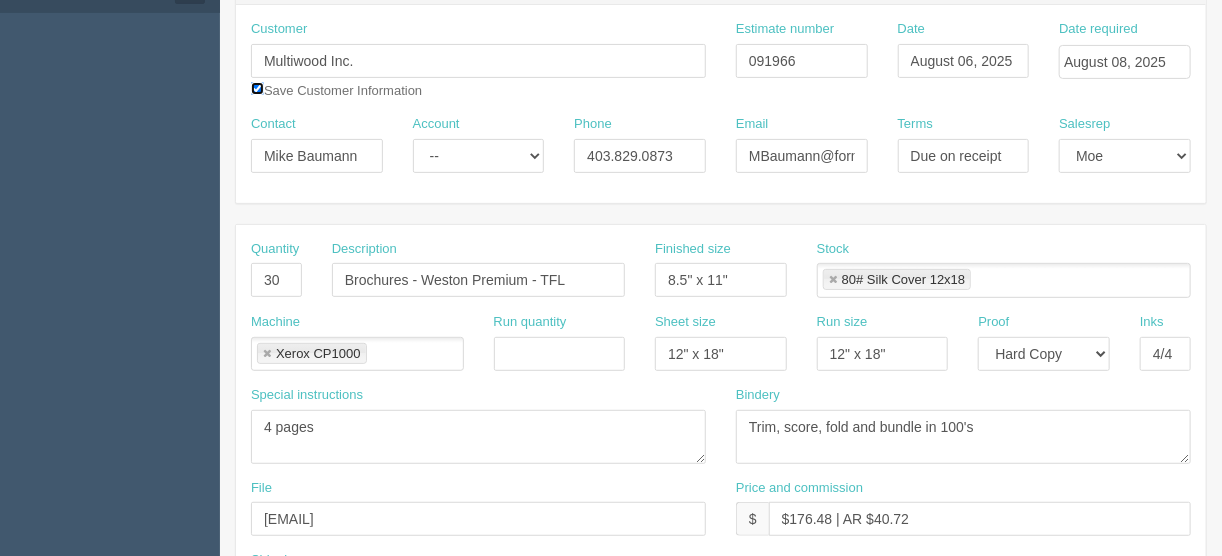 scroll, scrollTop: 320, scrollLeft: 0, axis: vertical 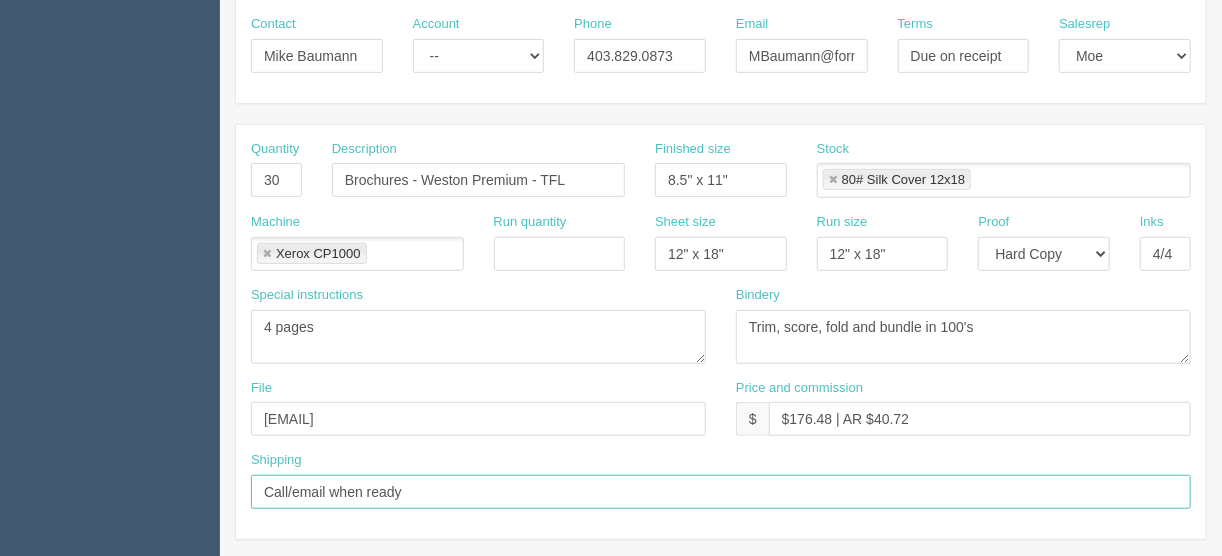 click on "Call/email when ready" at bounding box center [721, 492] 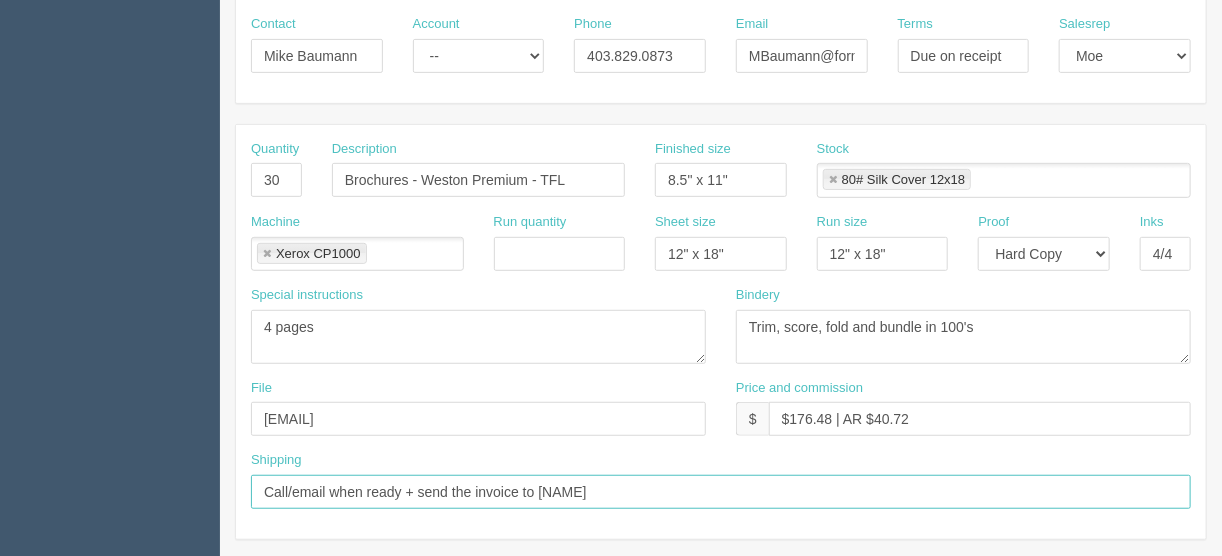 type on "Call/email when ready + send the invoice to Mike" 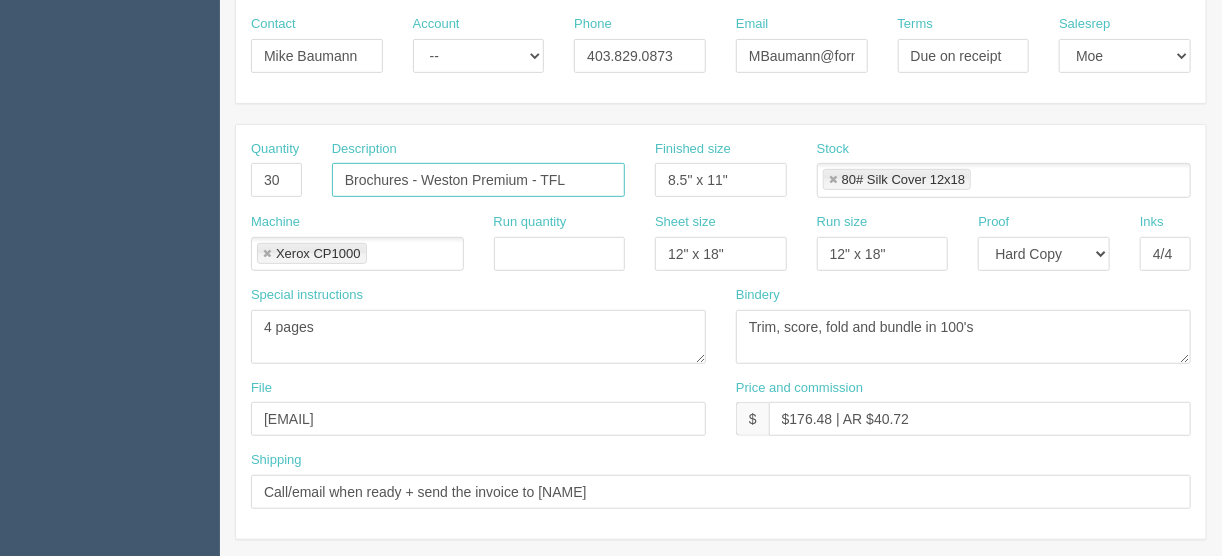 drag, startPoint x: 567, startPoint y: 177, endPoint x: 424, endPoint y: 173, distance: 143.05594 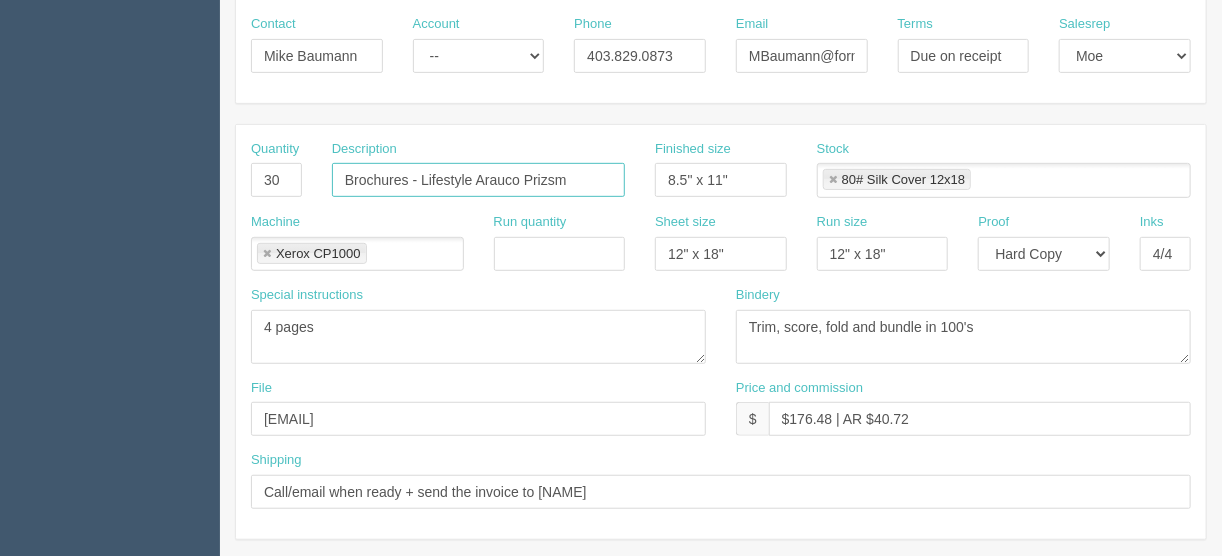 type on "Brochures - Lifestyle Arauco Prizsm" 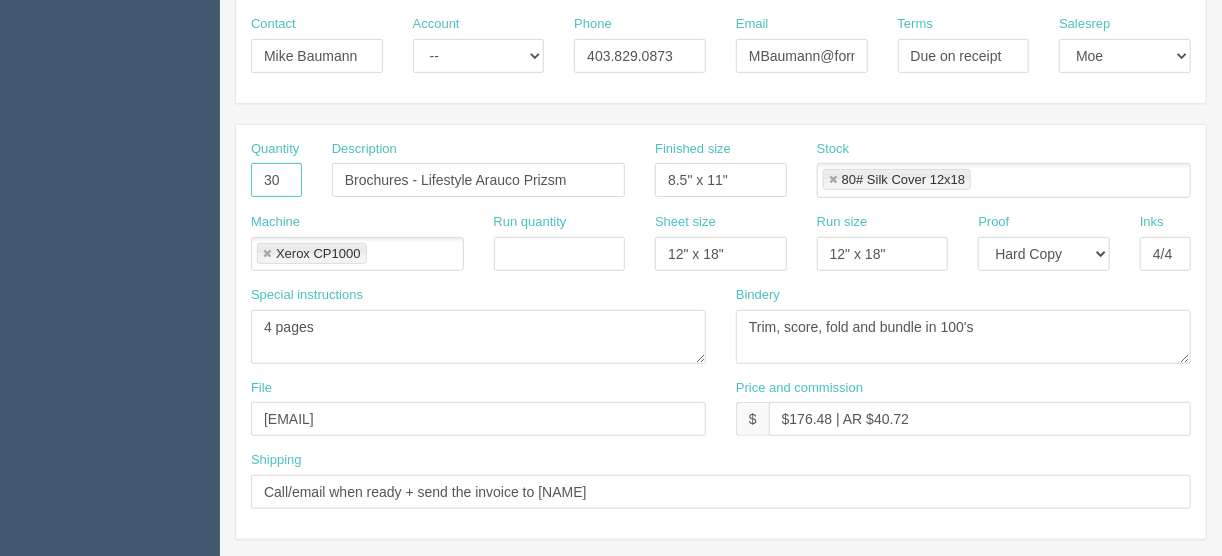 drag, startPoint x: 286, startPoint y: 168, endPoint x: 243, endPoint y: 179, distance: 44.38468 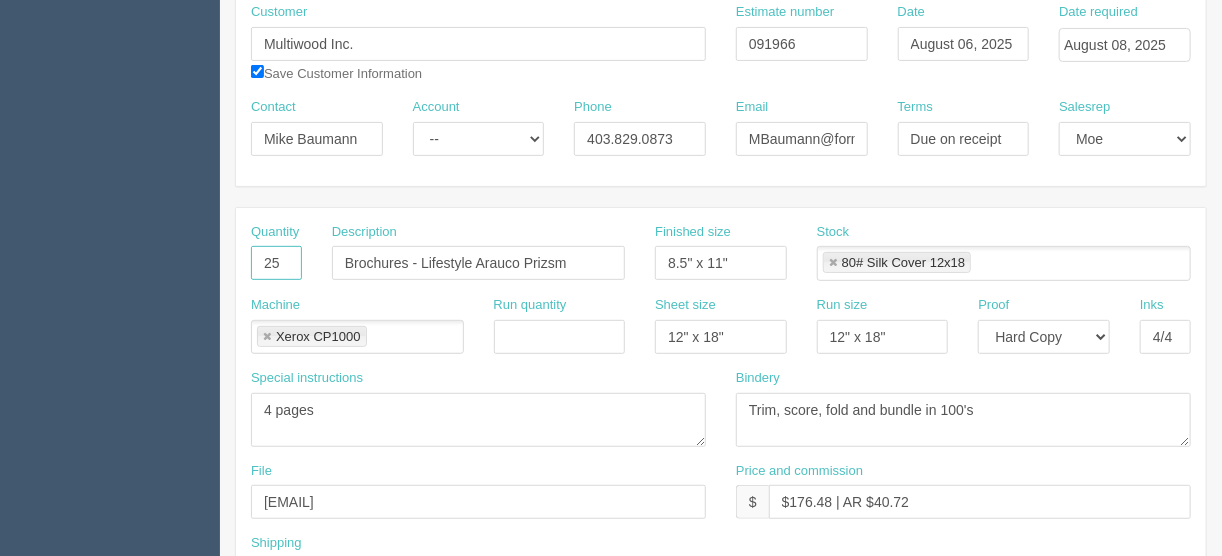 scroll, scrollTop: 240, scrollLeft: 0, axis: vertical 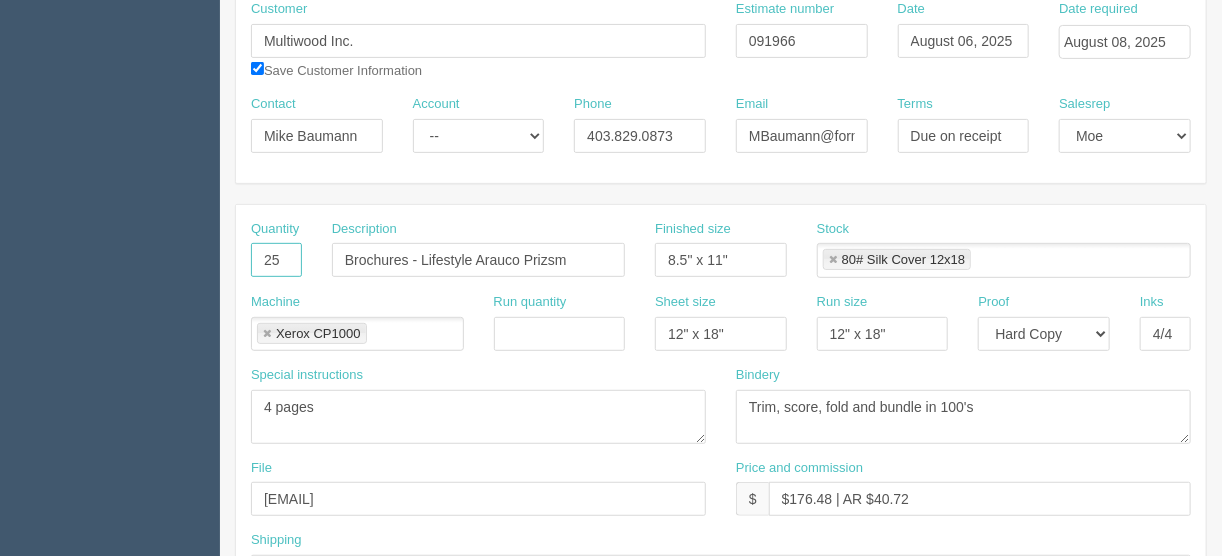 type on "25" 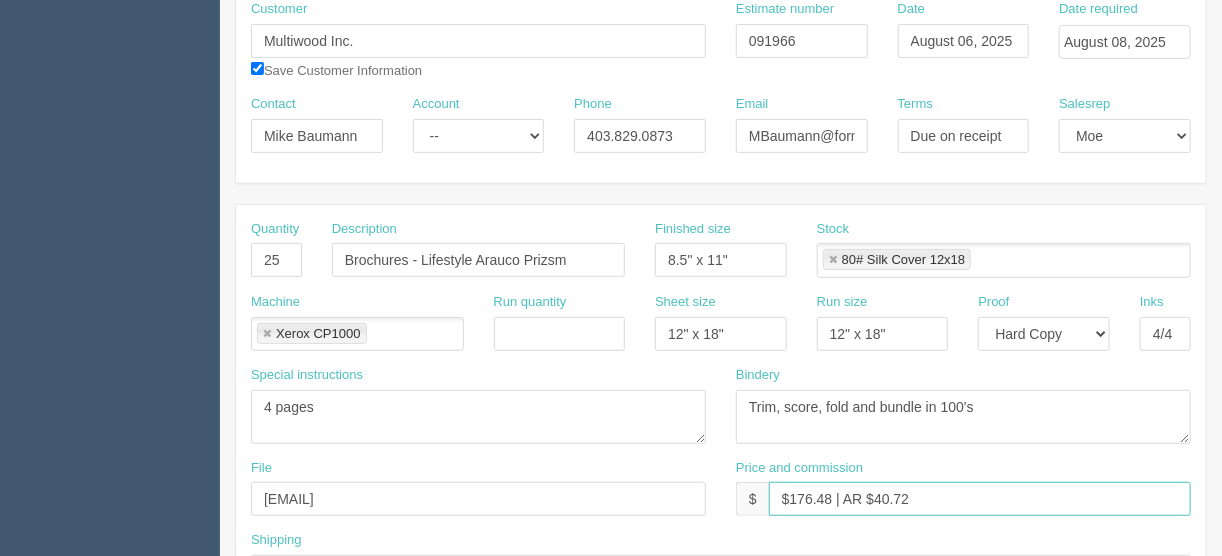 drag, startPoint x: 832, startPoint y: 492, endPoint x: 802, endPoint y: 495, distance: 30.149628 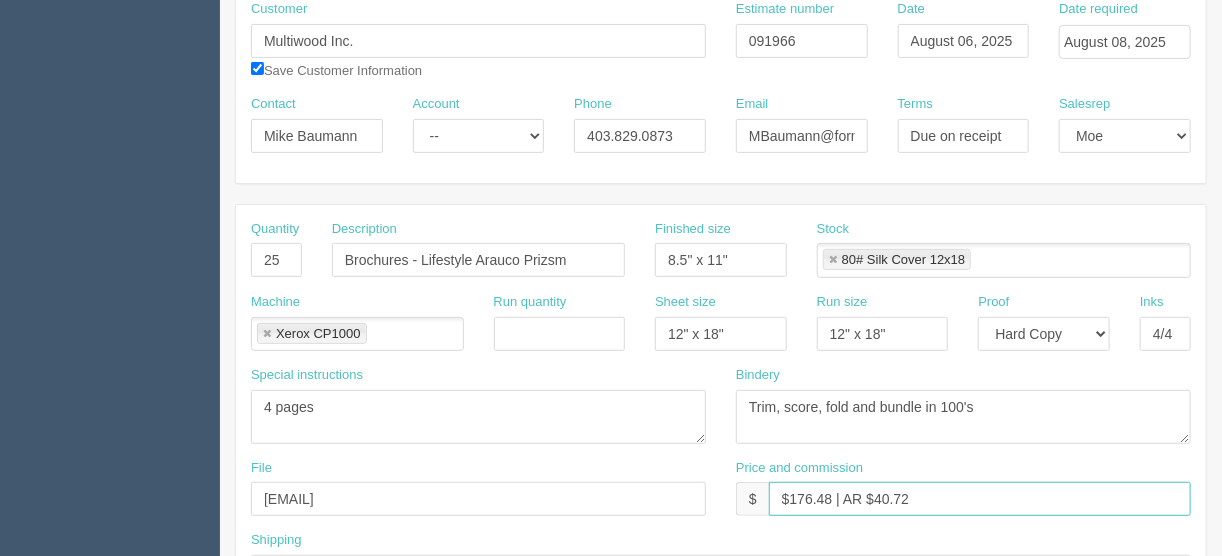click on "$176.48 | AR $40.72" at bounding box center (980, 499) 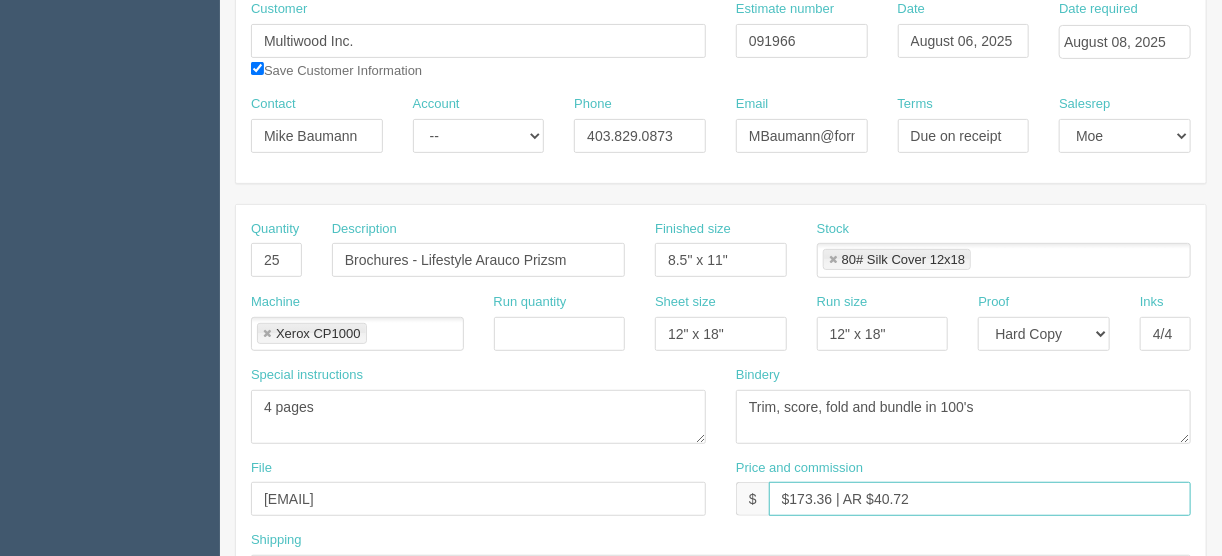 type on "$173.36 | AR $40.72" 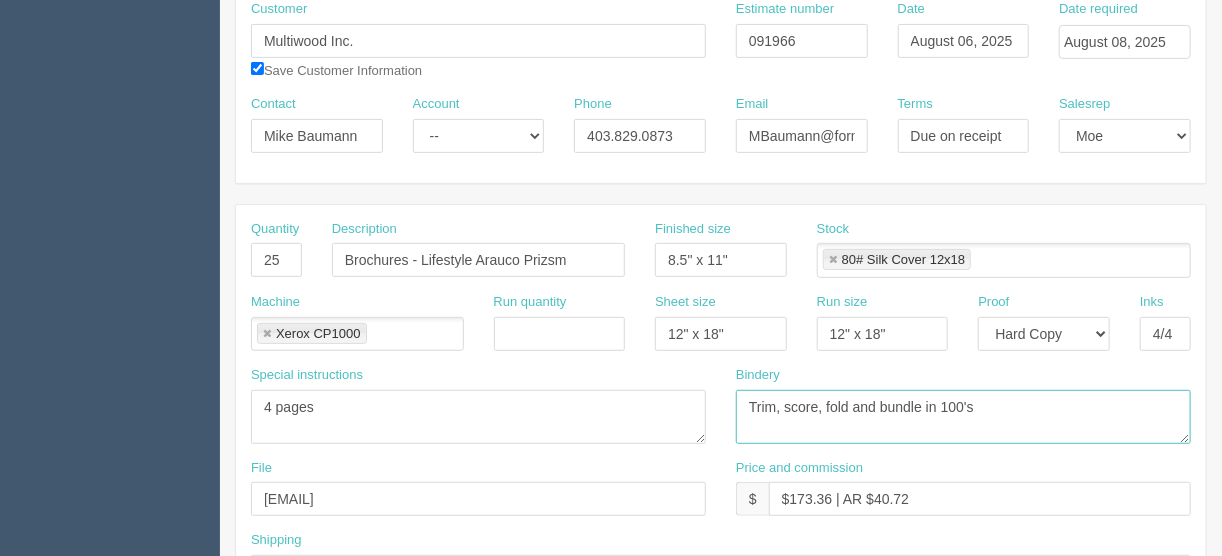drag, startPoint x: 992, startPoint y: 399, endPoint x: 849, endPoint y: 407, distance: 143.2236 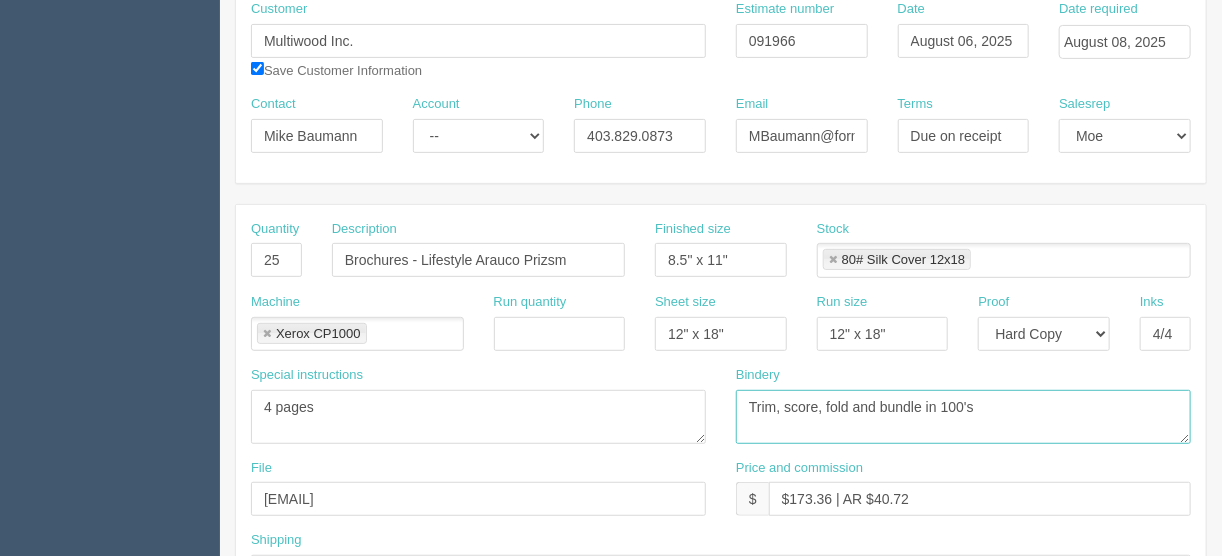 click on "Trim, score, fold and bundle in 100's" at bounding box center (963, 417) 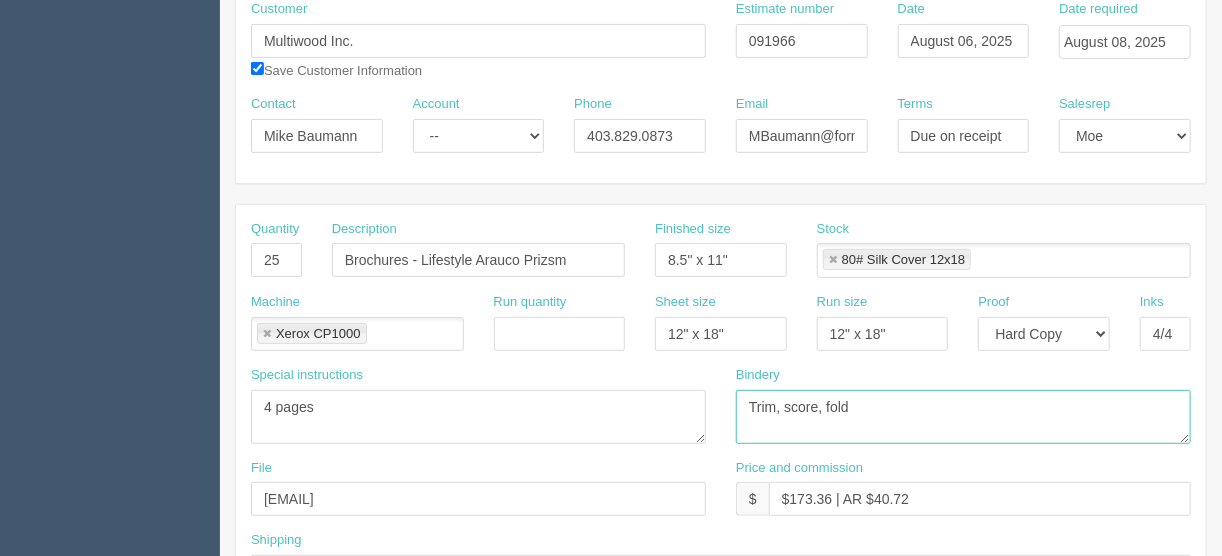 drag, startPoint x: 824, startPoint y: 401, endPoint x: 825, endPoint y: 452, distance: 51.009804 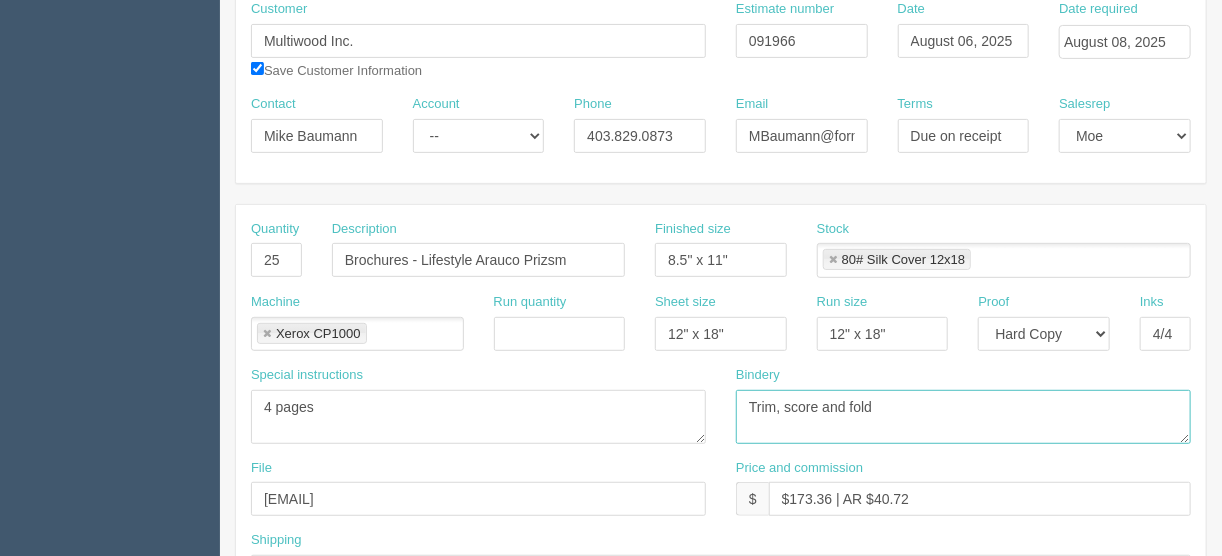 type on "Trim, score and fold" 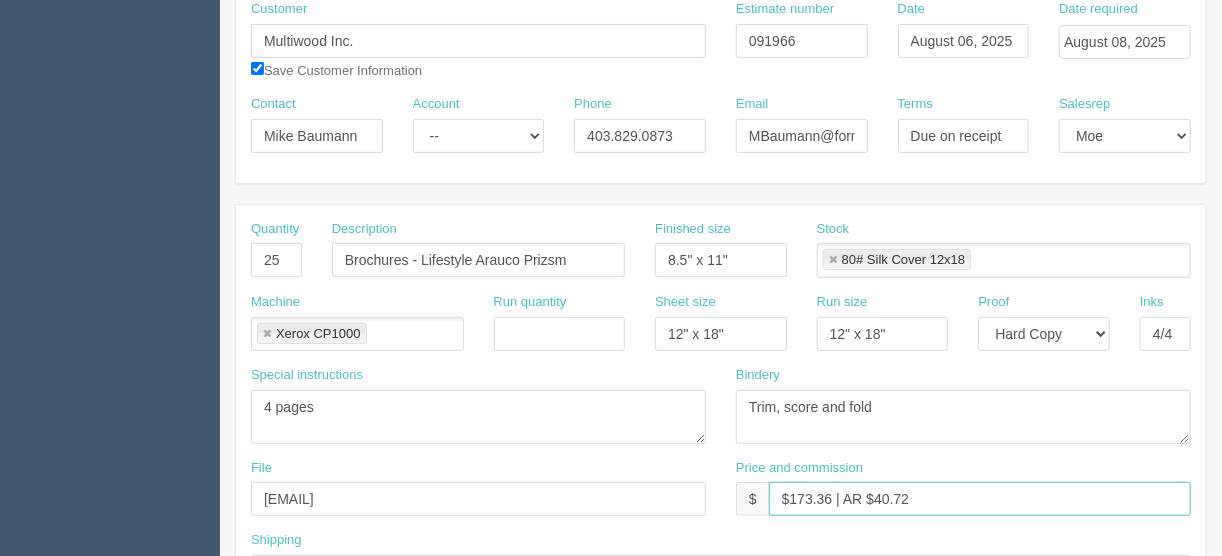 drag, startPoint x: 934, startPoint y: 489, endPoint x: 874, endPoint y: 490, distance: 60.00833 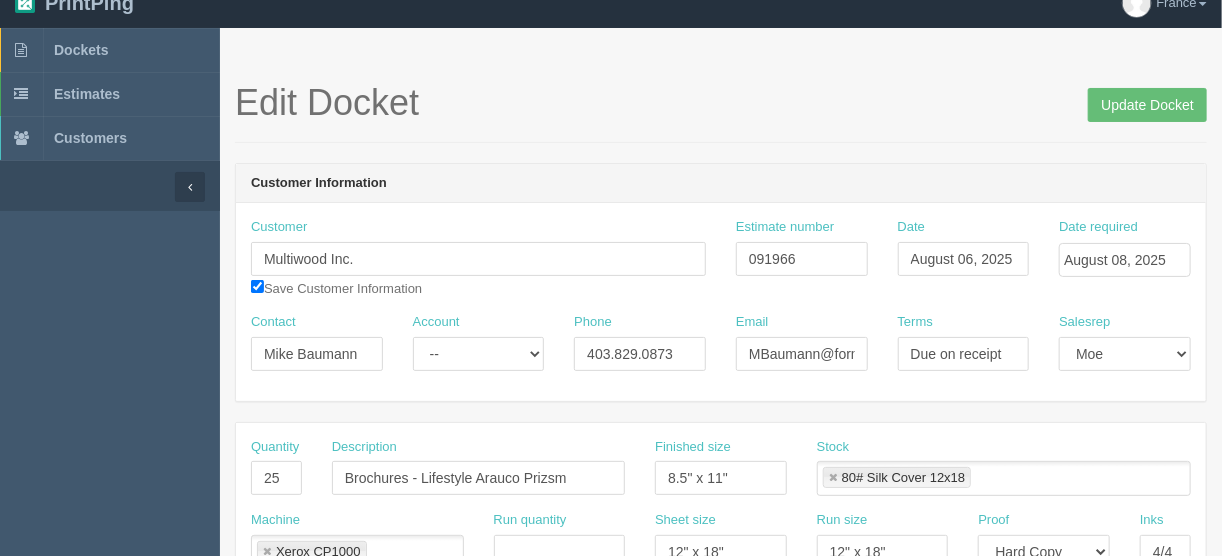 scroll, scrollTop: 0, scrollLeft: 0, axis: both 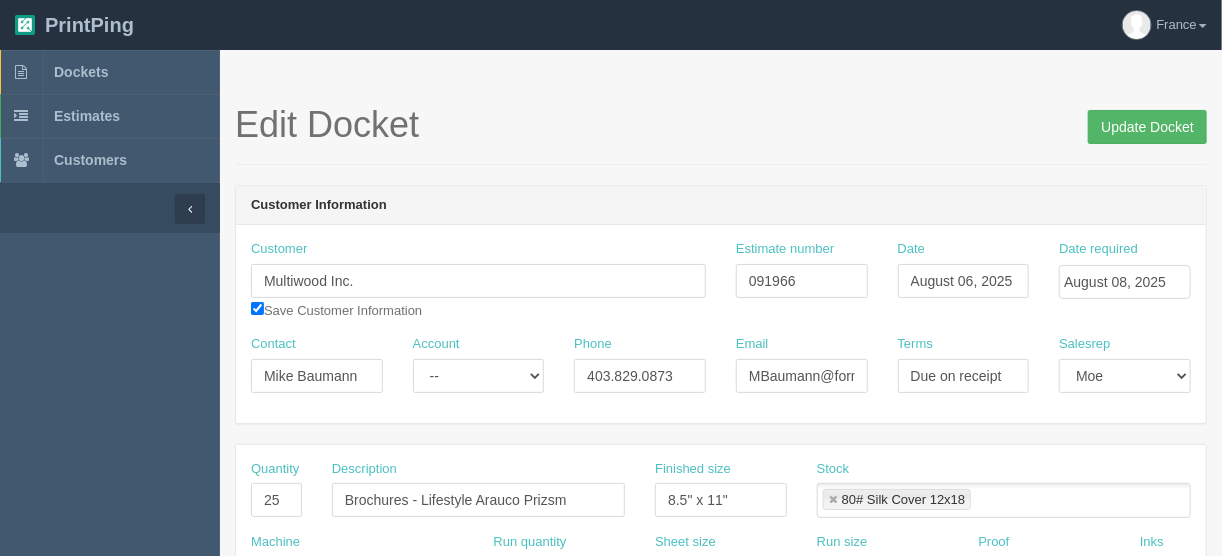 type on "$173.36 | AR $40.01" 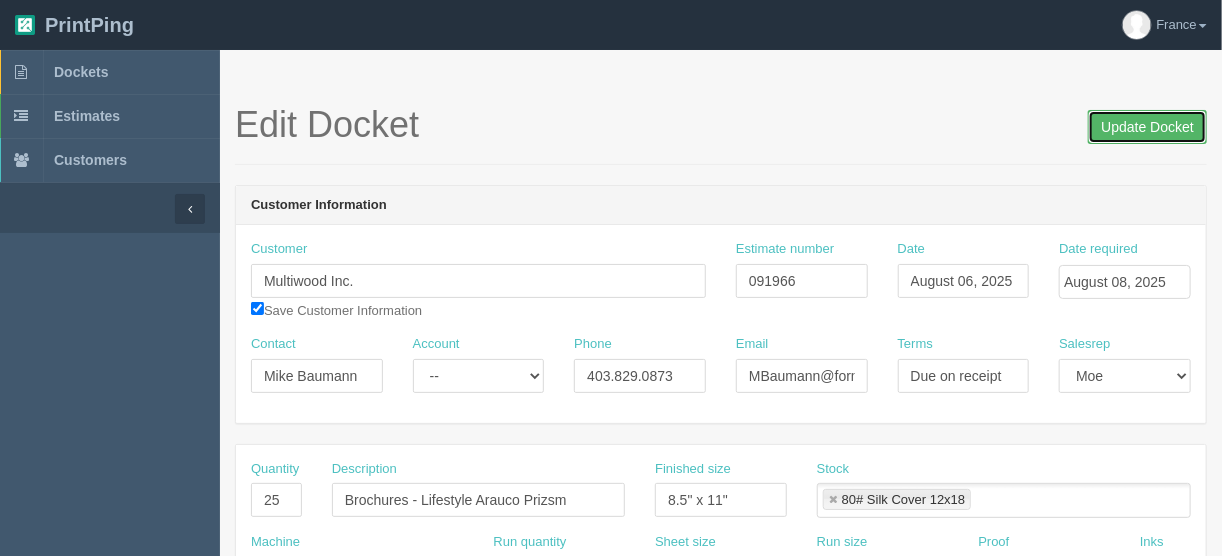 click on "Update Docket" at bounding box center [1147, 127] 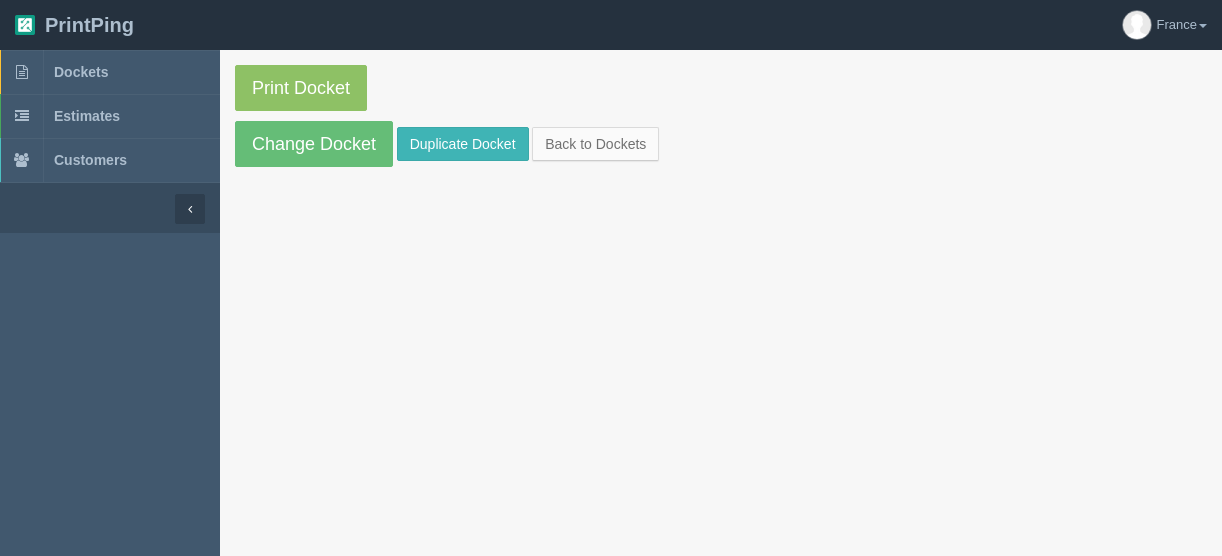 scroll, scrollTop: 0, scrollLeft: 0, axis: both 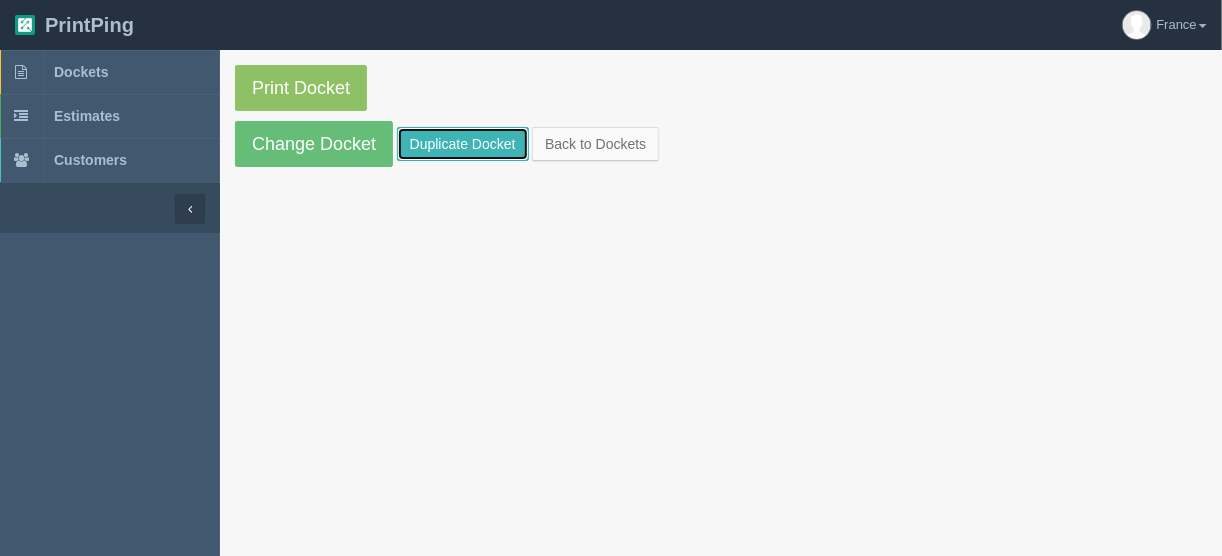 click on "Duplicate Docket" at bounding box center (463, 144) 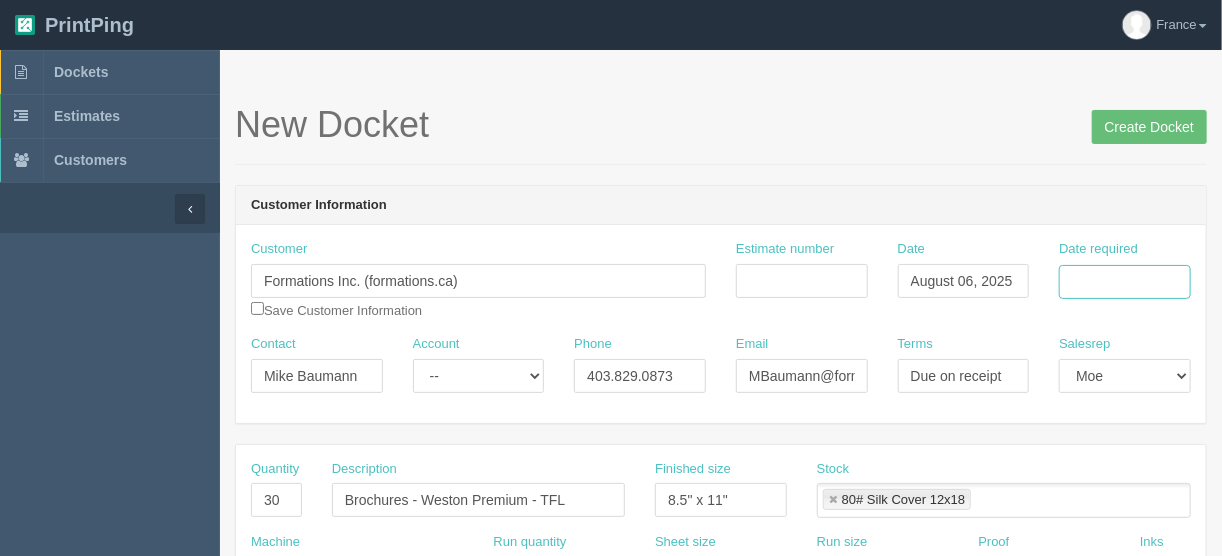 drag, startPoint x: 1086, startPoint y: 285, endPoint x: 1098, endPoint y: 296, distance: 16.27882 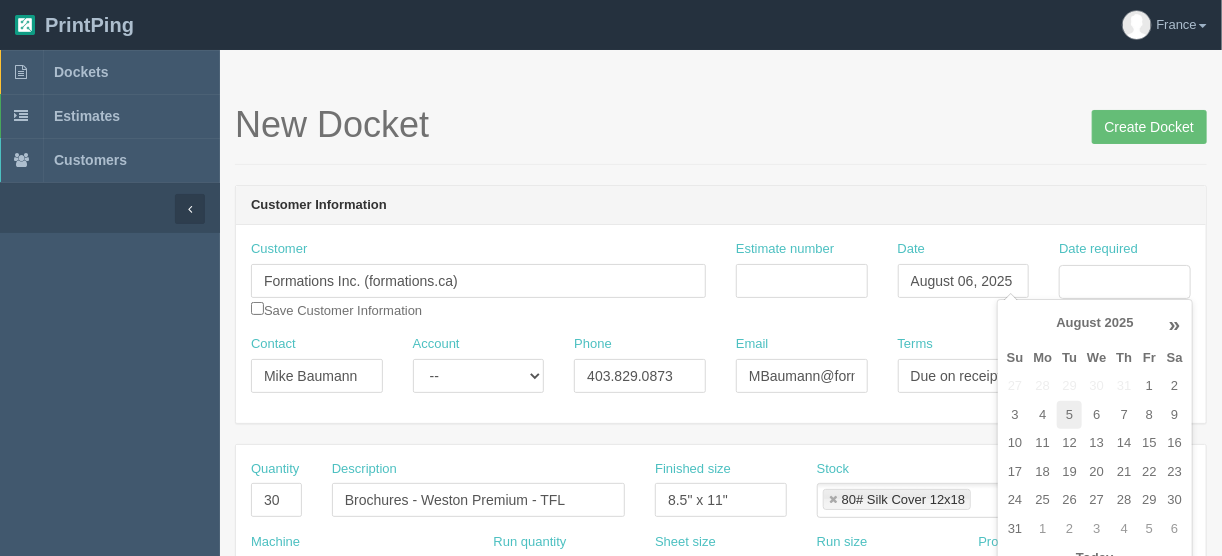 click on "5" at bounding box center (1069, 415) 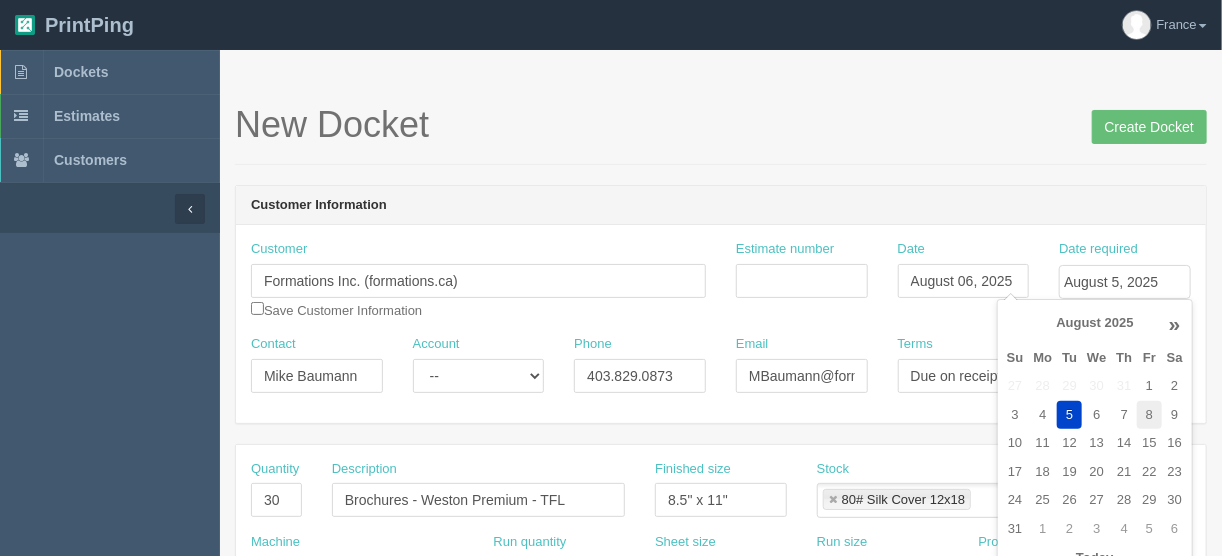 click on "8" at bounding box center [1149, 415] 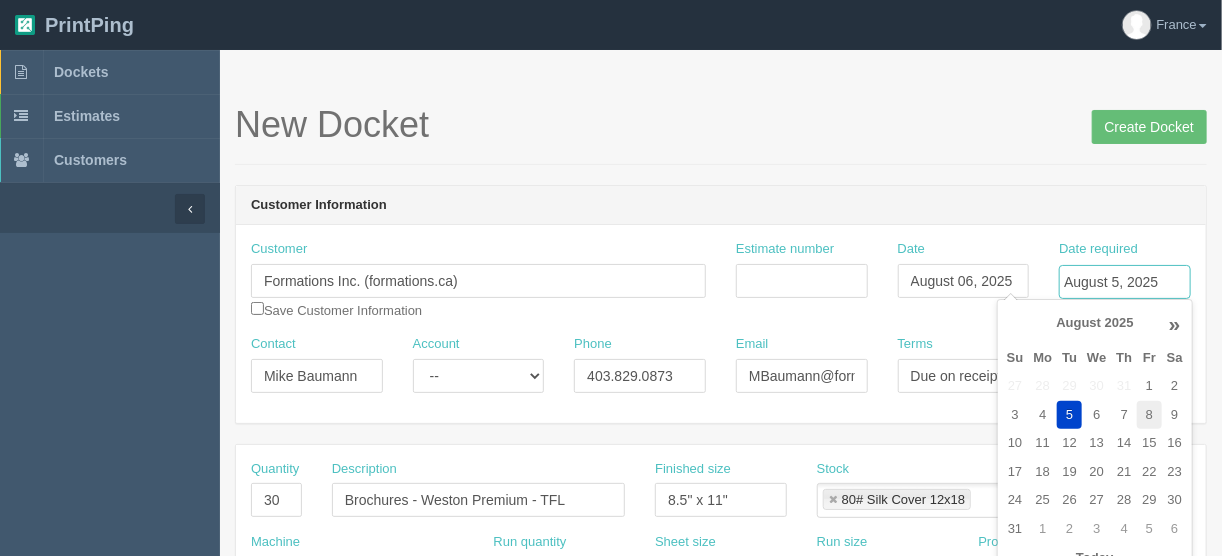 type on "August 8, 2025" 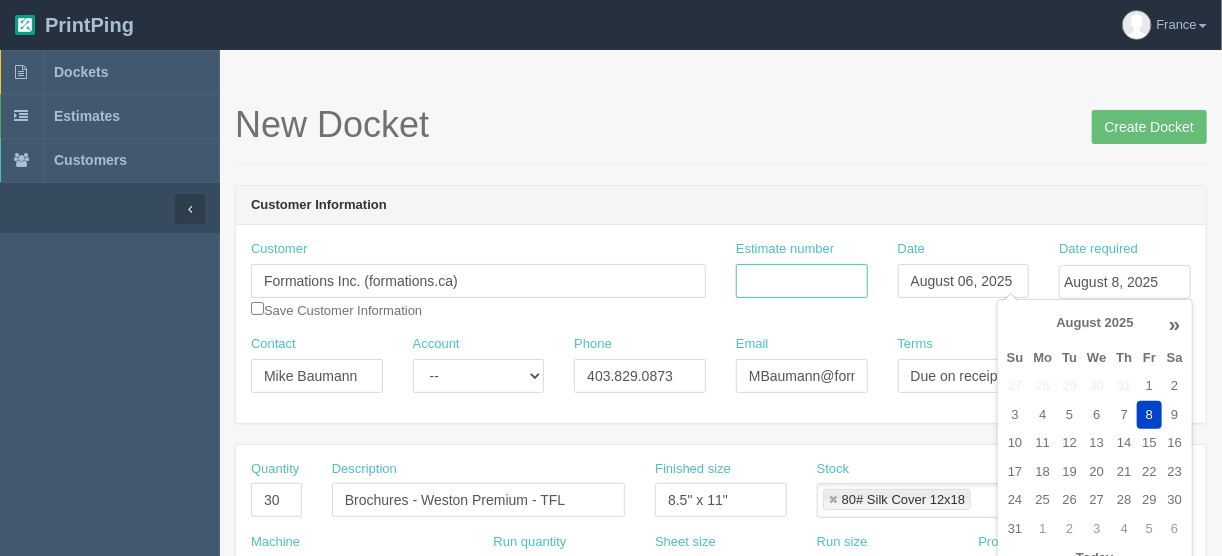 click on "Estimate number" at bounding box center (802, 281) 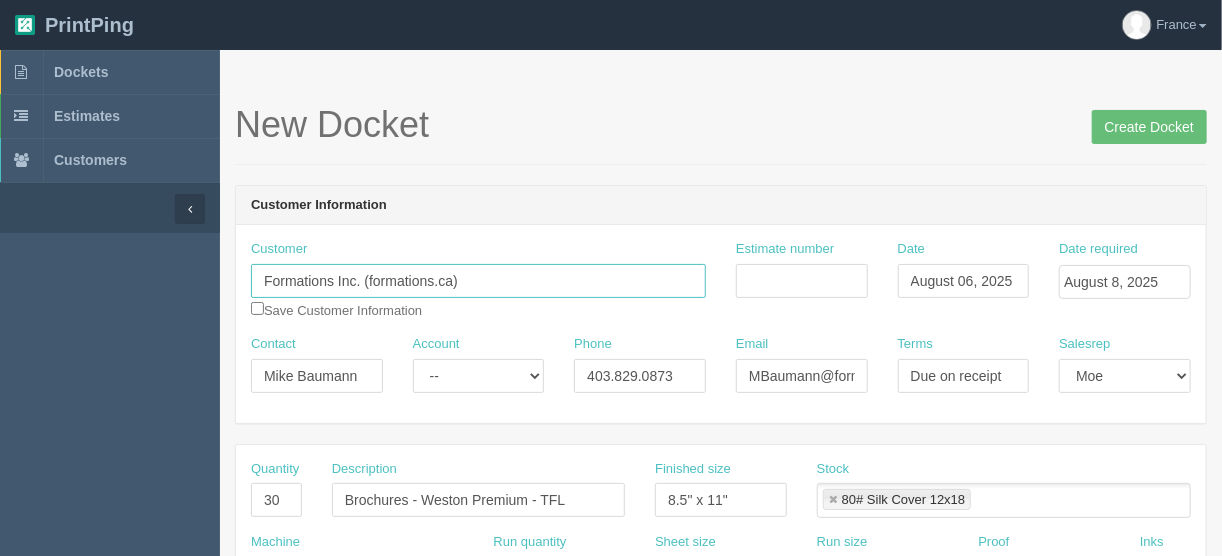drag, startPoint x: 449, startPoint y: 280, endPoint x: 201, endPoint y: 285, distance: 248.0504 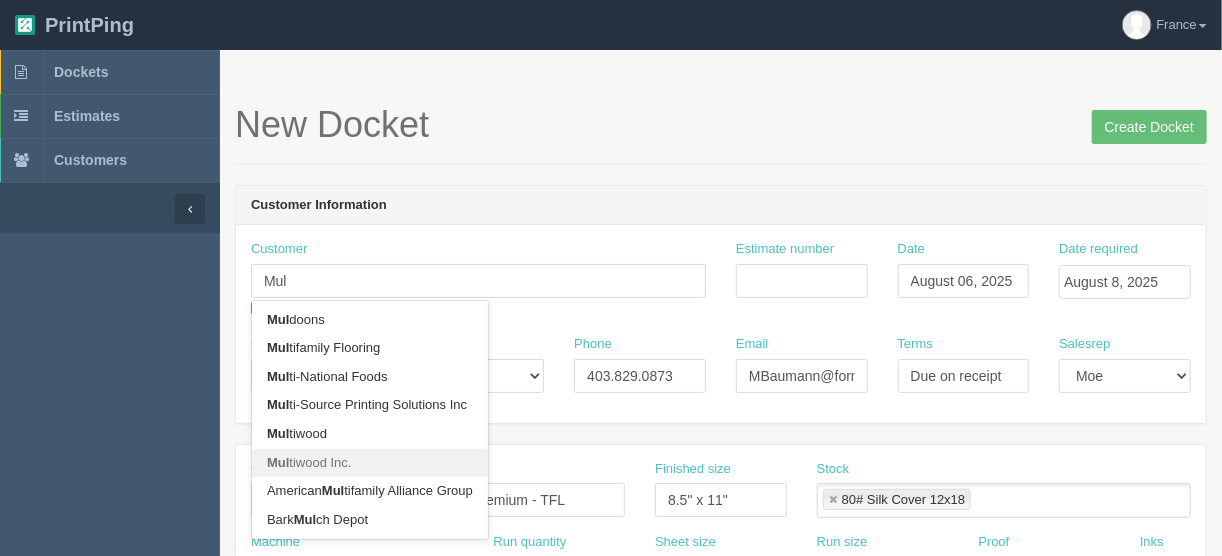 click on "Mul tiwood Inc." at bounding box center (370, 463) 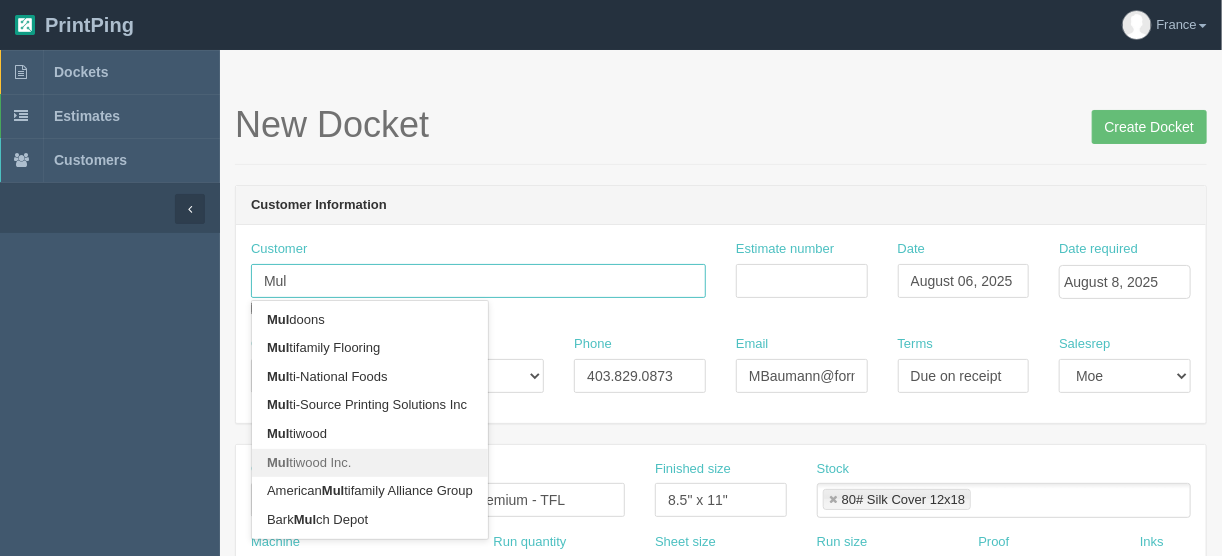 type on "Multiwood Inc." 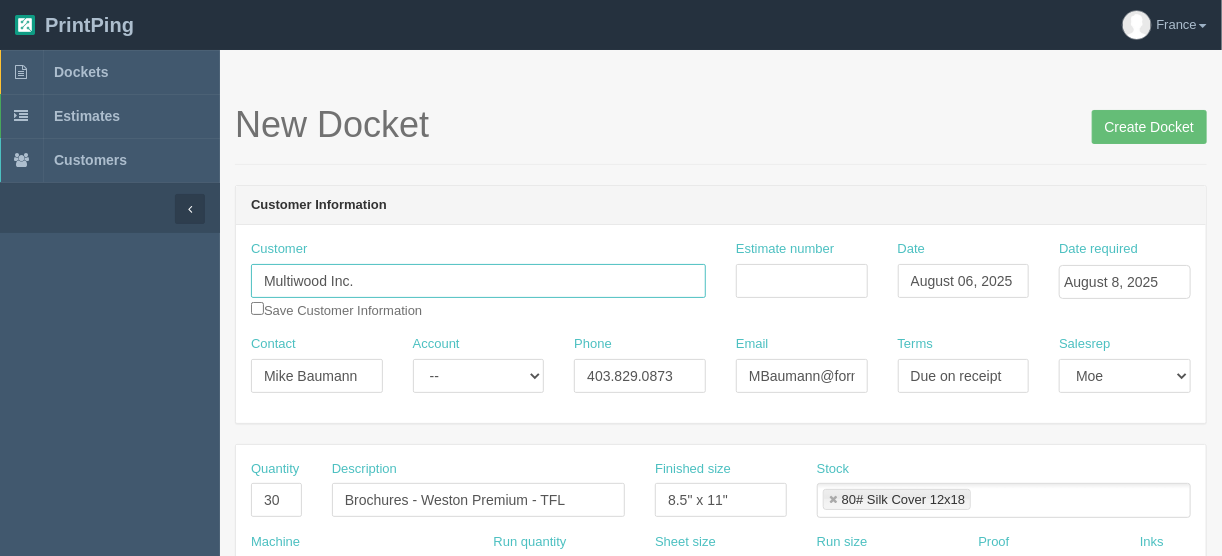 type 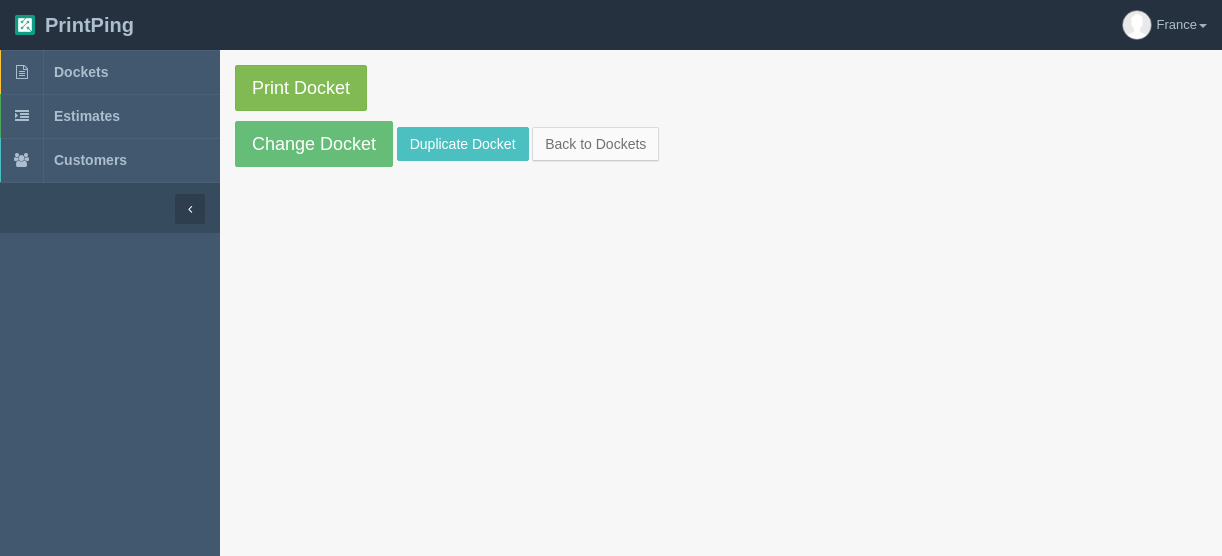 scroll, scrollTop: 0, scrollLeft: 0, axis: both 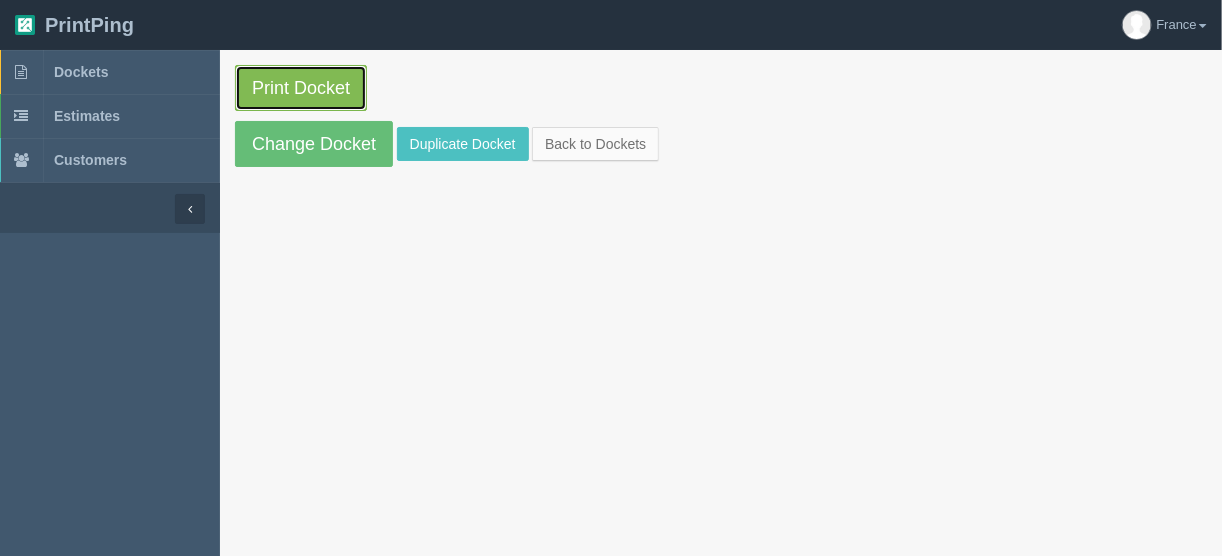 click on "Print Docket" at bounding box center (301, 88) 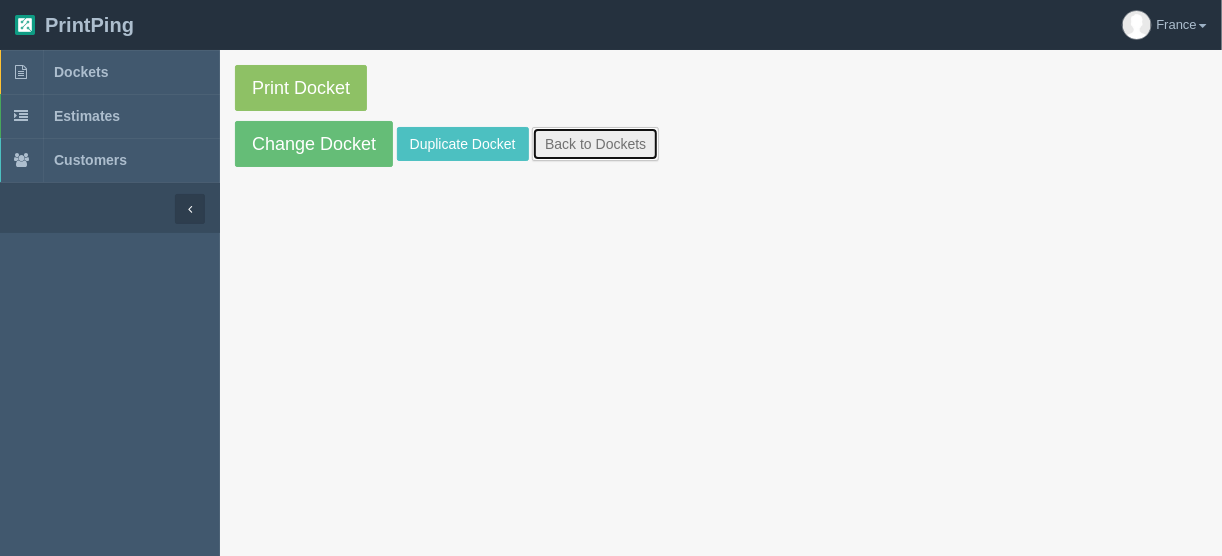 click on "Back to Dockets" at bounding box center (595, 144) 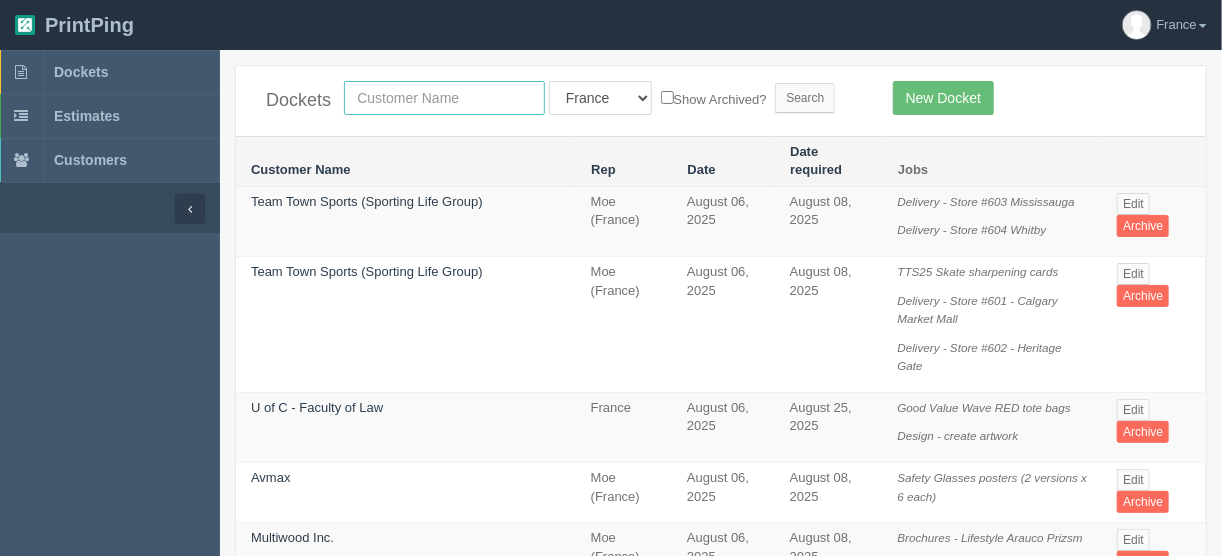 click at bounding box center [444, 98] 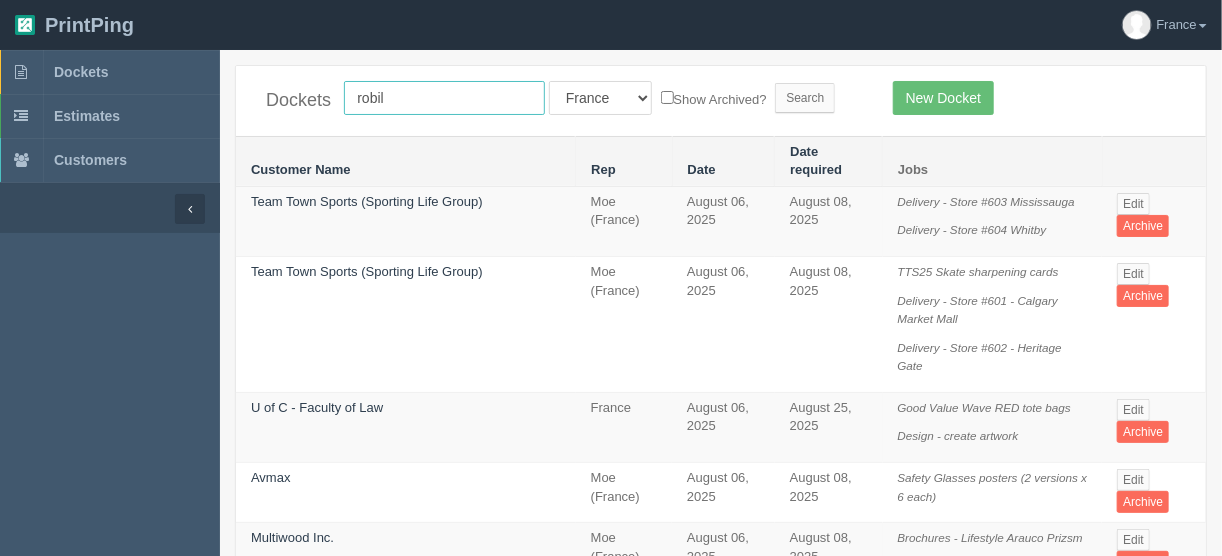 type on "robil" 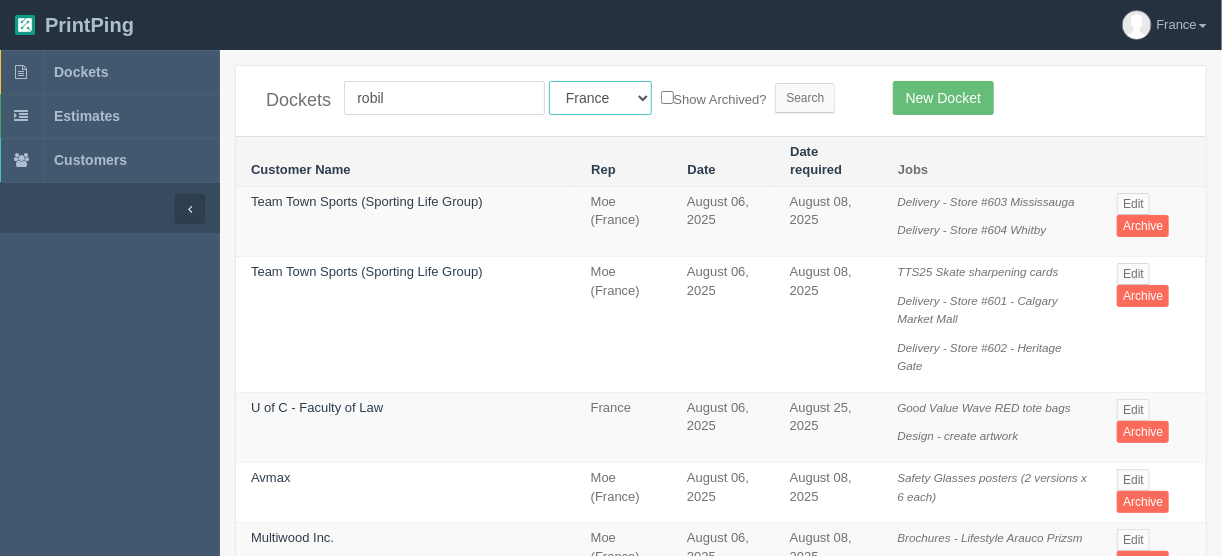 click on "All Users
Ali
Ali Test 1
Aly
Amy
Ankit
Arif
Brandon
Dan
France
Greg
Jim
Mark
Matthew
Mehmud
Mikayla
Moe
Phil
Rebecca
Sam
Stacy
Steve
Viki
Zach
Zack
Zunaid" at bounding box center [600, 98] 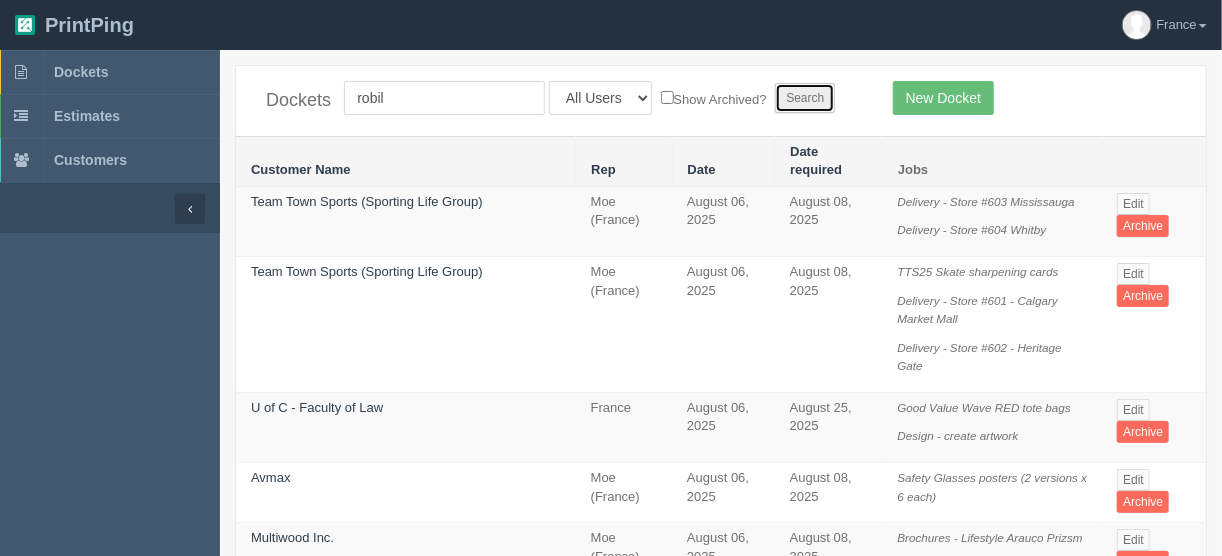 click on "Search" at bounding box center [805, 98] 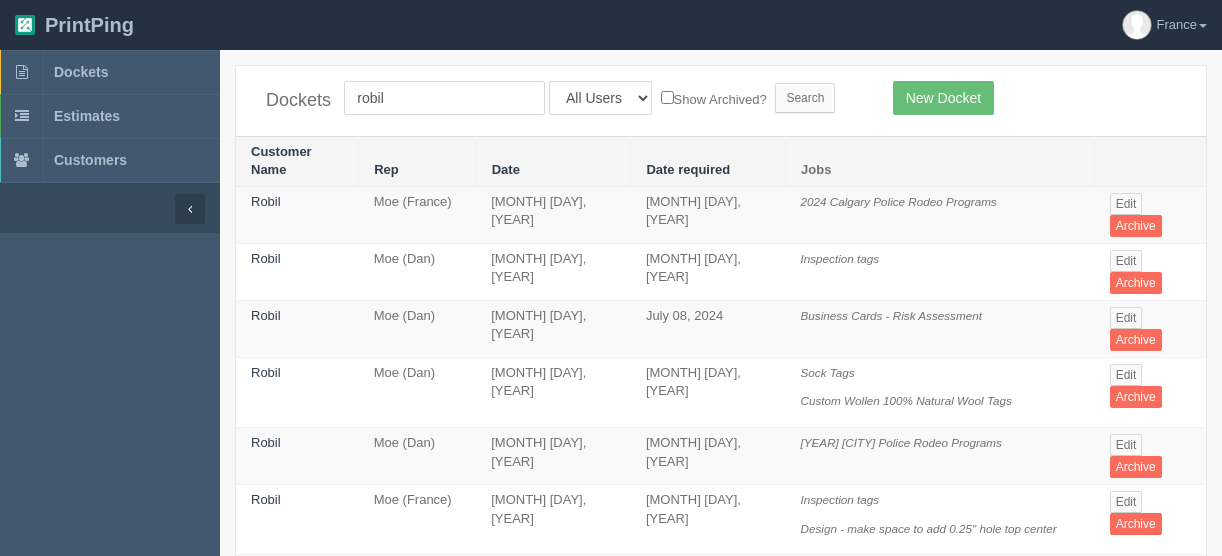 scroll, scrollTop: 0, scrollLeft: 0, axis: both 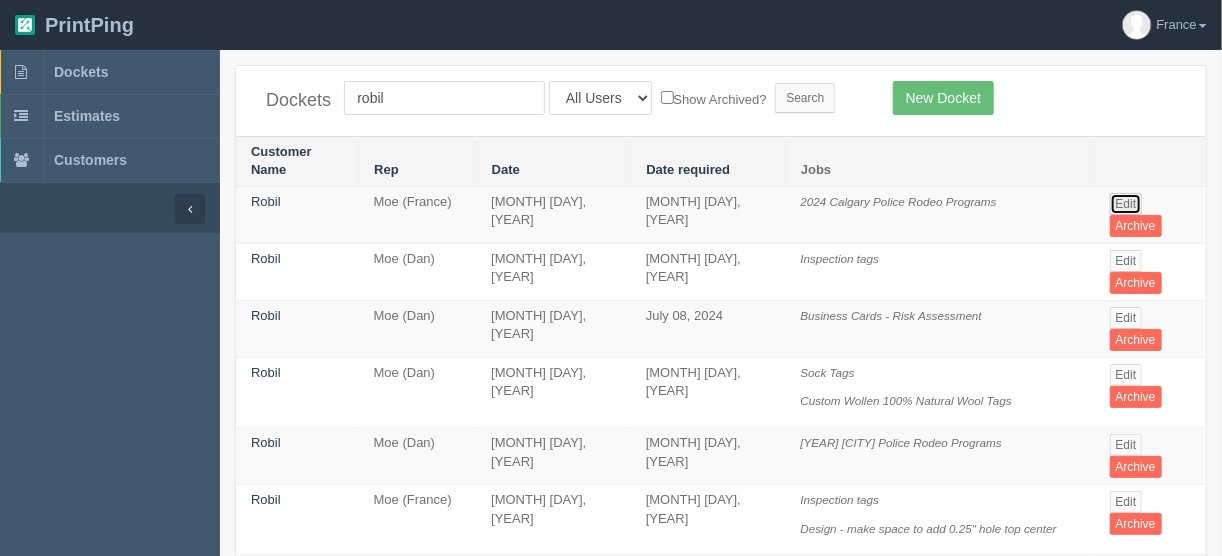 click on "Edit" at bounding box center (1126, 204) 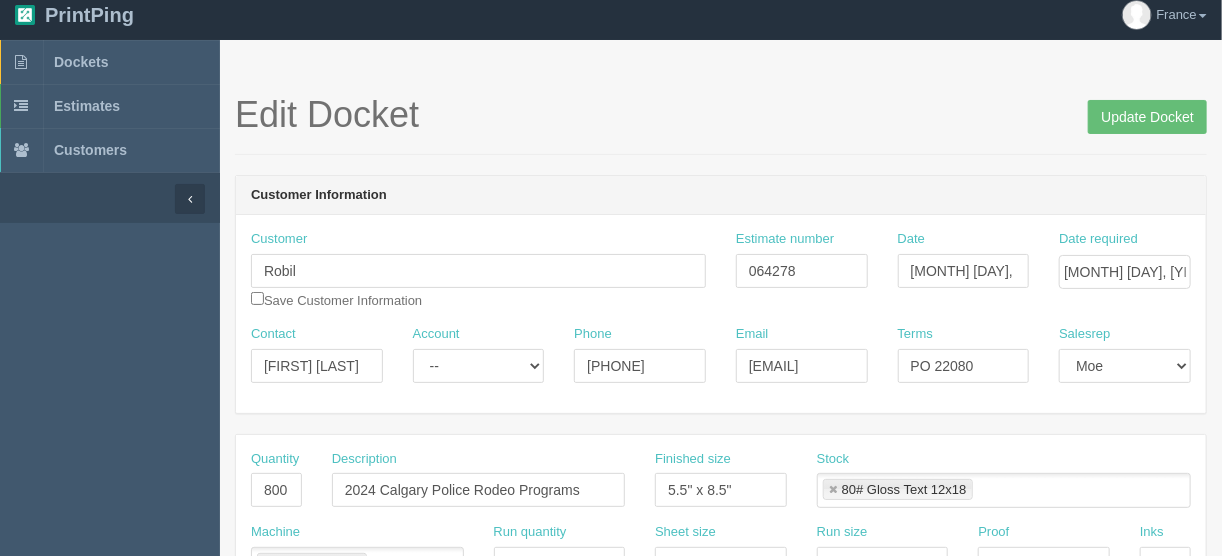 scroll, scrollTop: 0, scrollLeft: 0, axis: both 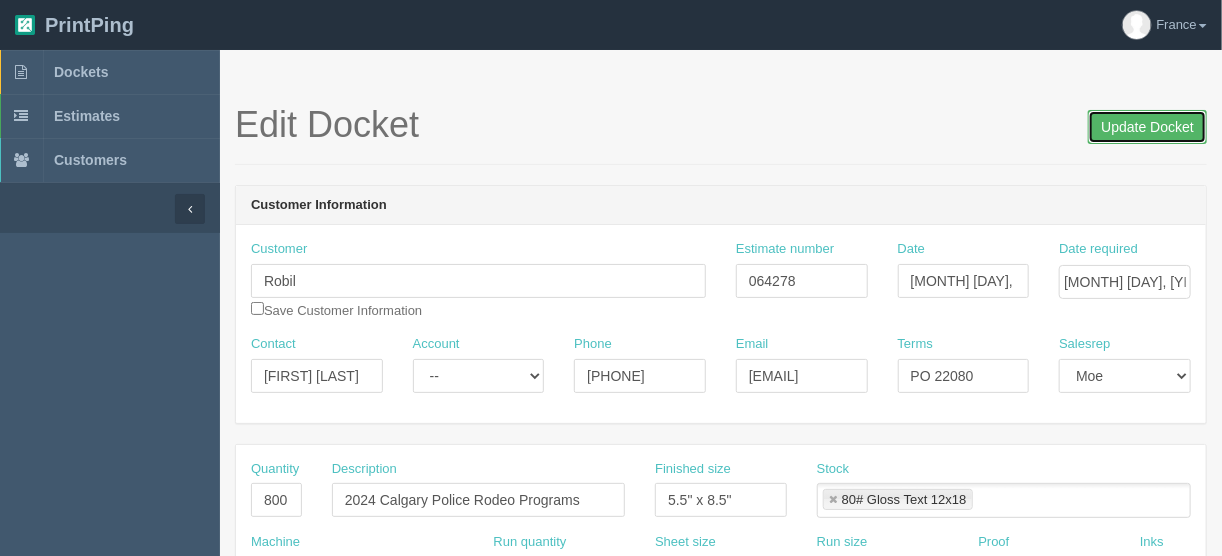 click on "Update Docket" at bounding box center [1147, 127] 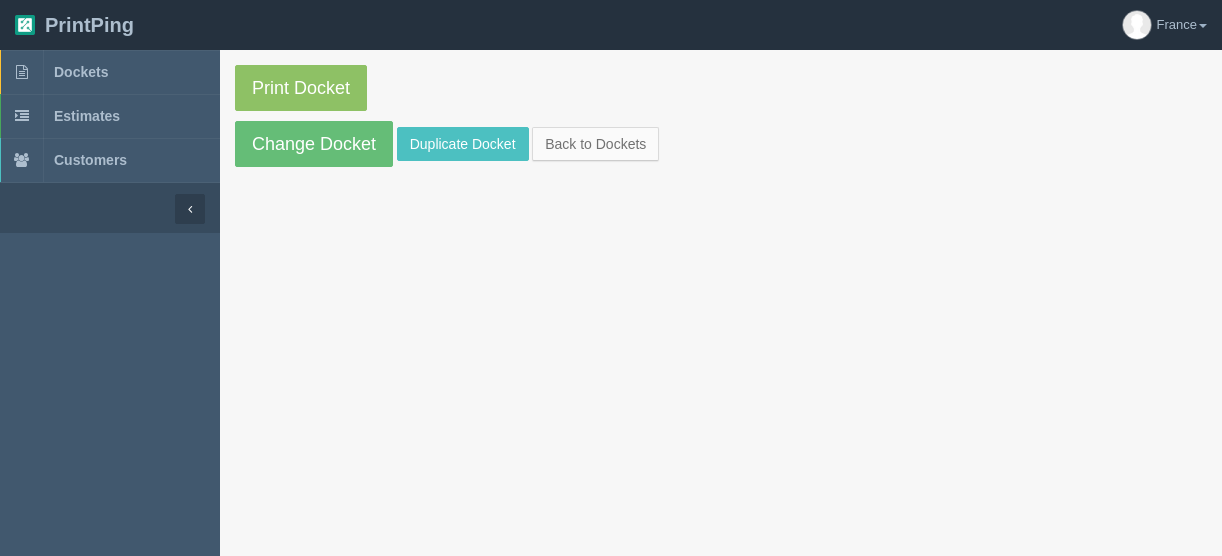 scroll, scrollTop: 0, scrollLeft: 0, axis: both 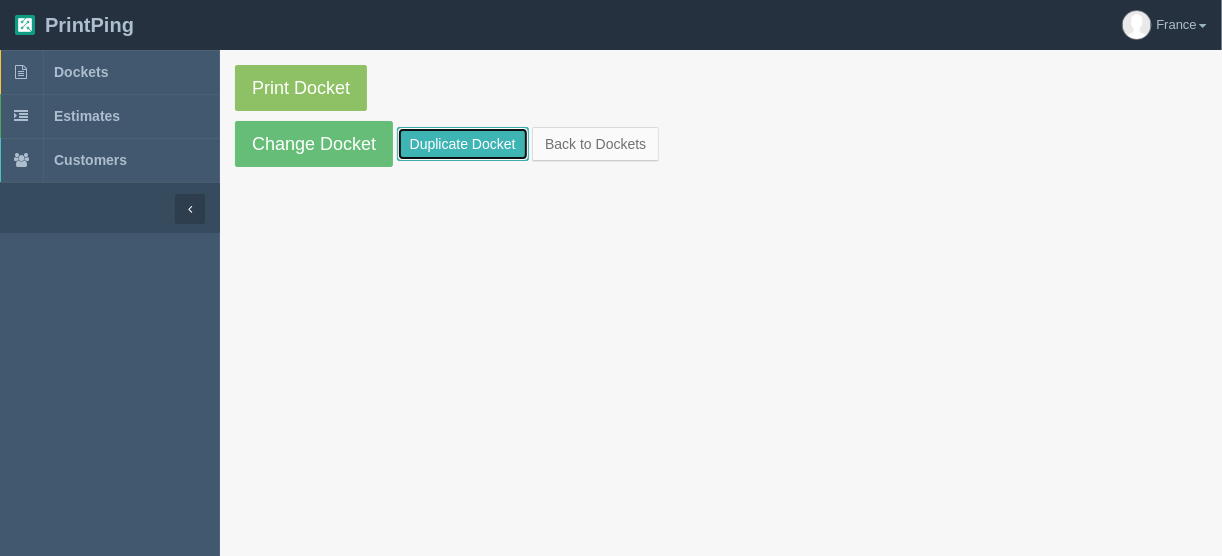 click on "Duplicate Docket" at bounding box center [463, 144] 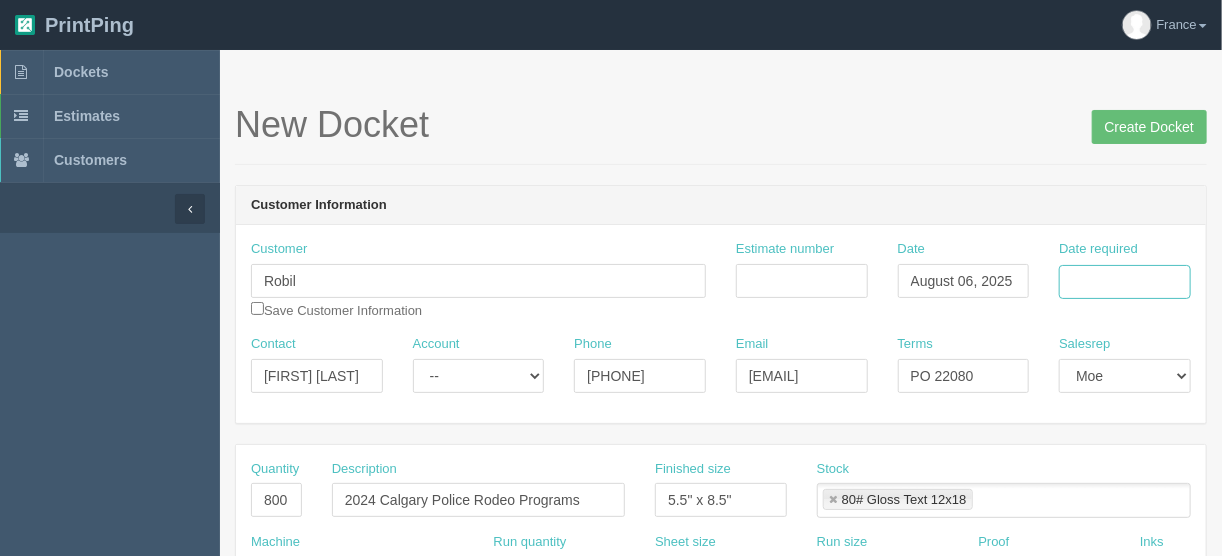 click on "Date required" at bounding box center [1125, 282] 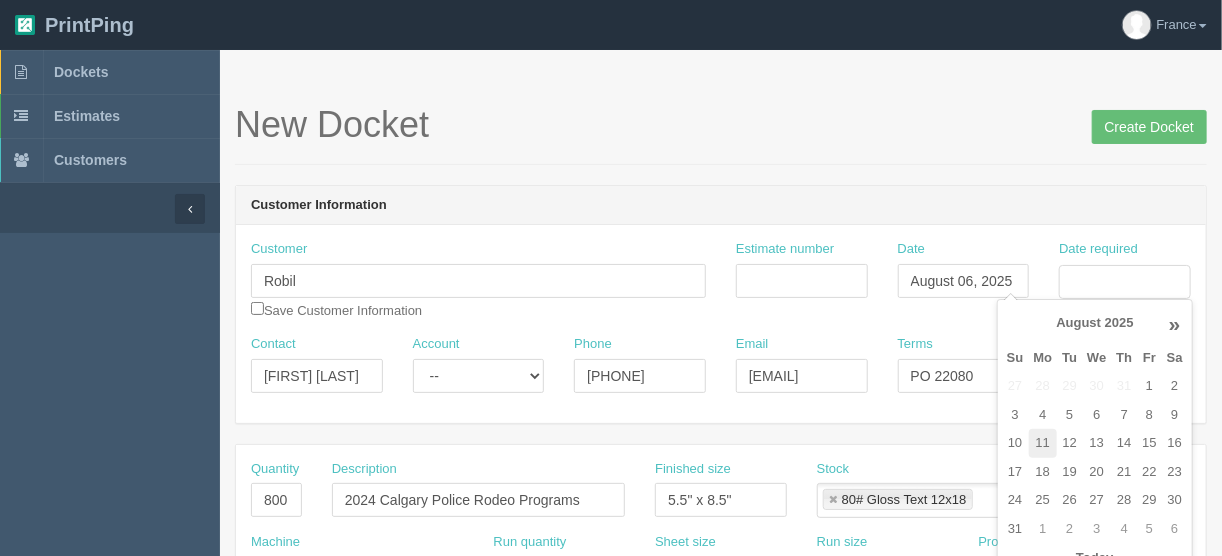 click on "11" at bounding box center (1043, 443) 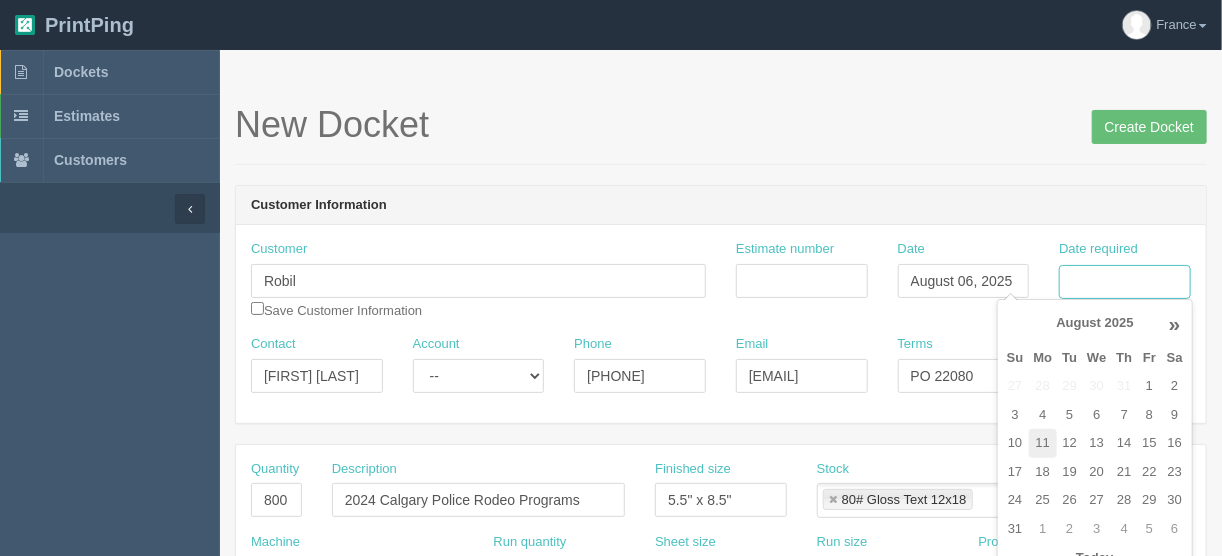 type on "August 11, 2025" 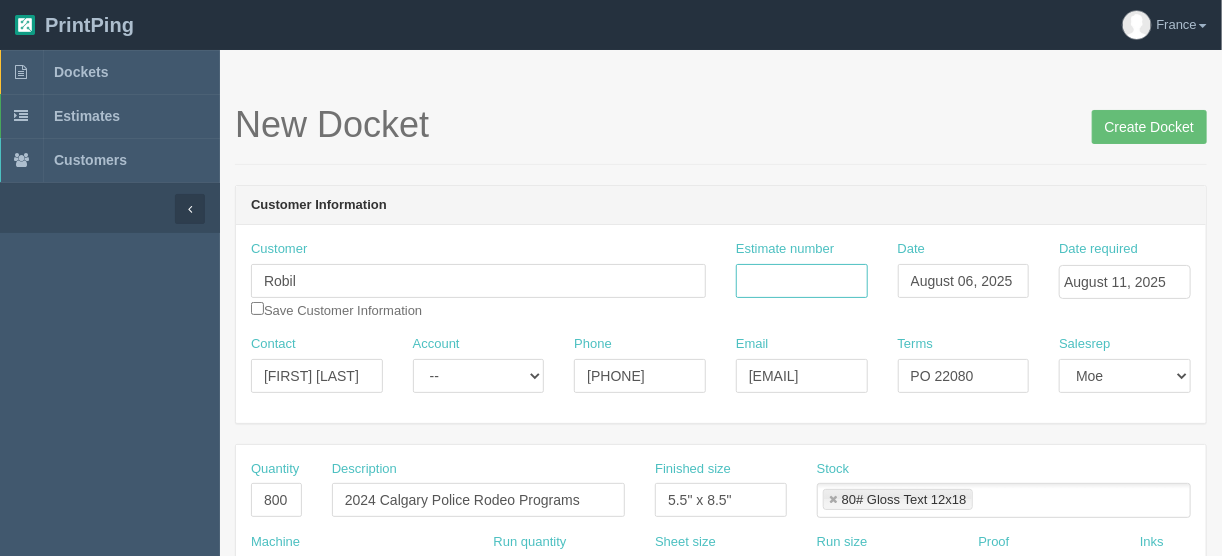 click on "Estimate number" at bounding box center (802, 281) 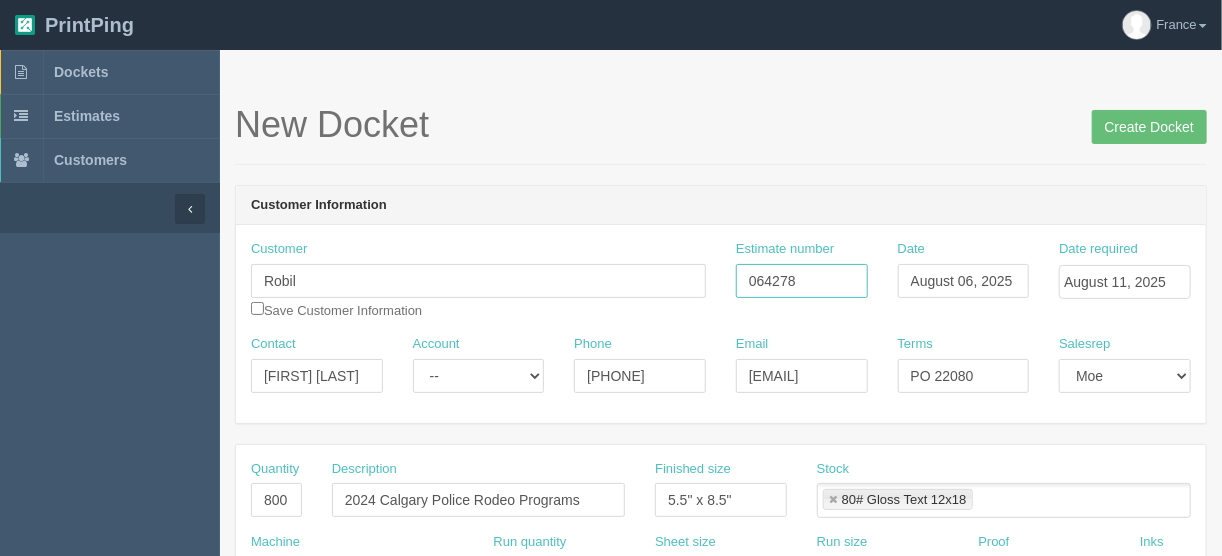type on "064278" 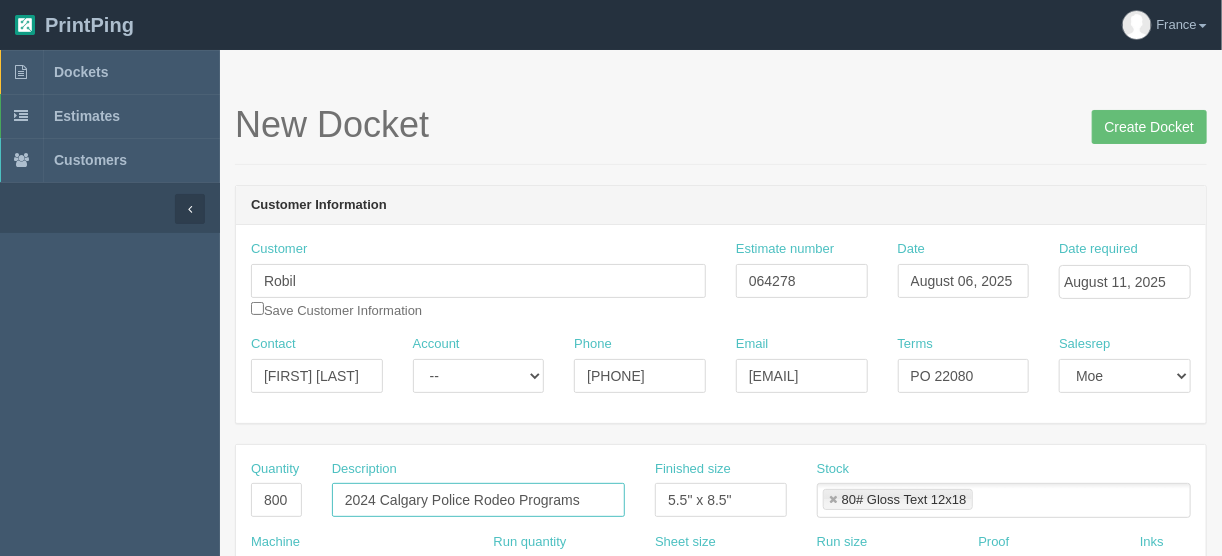 click on "2024 Calgary Police Rodeo Programs" at bounding box center (478, 500) 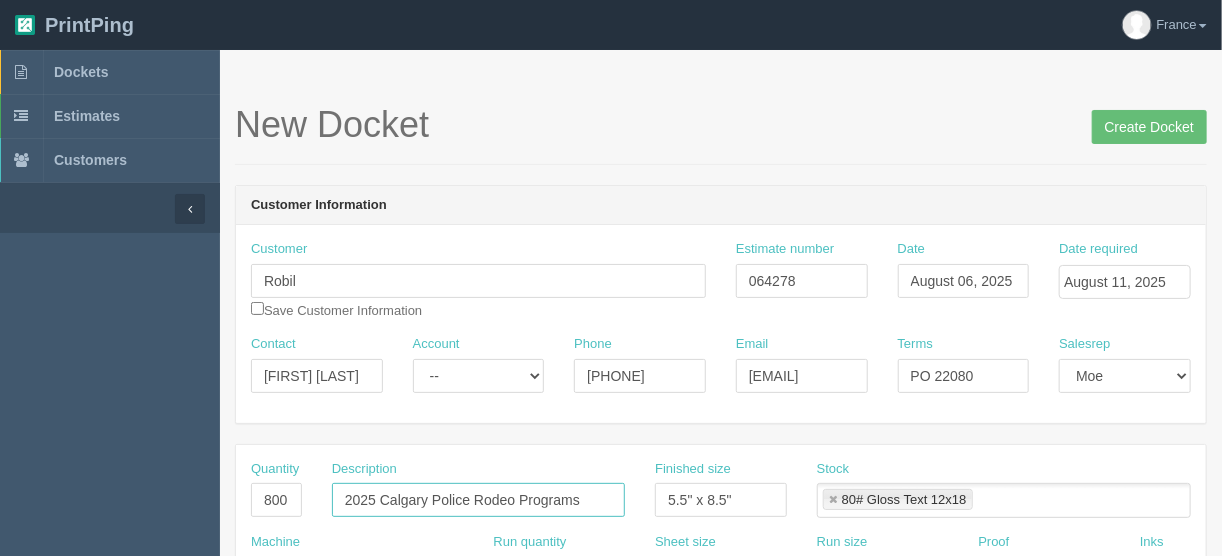 type on "2025 Calgary Police Rodeo Programs" 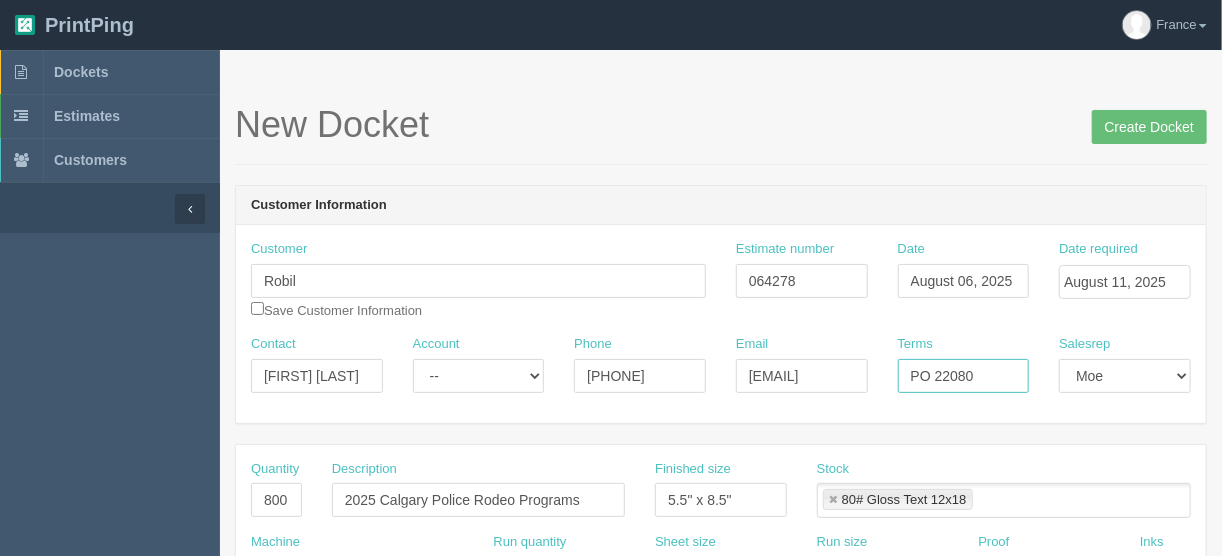 click on "PO 22080" at bounding box center (964, 376) 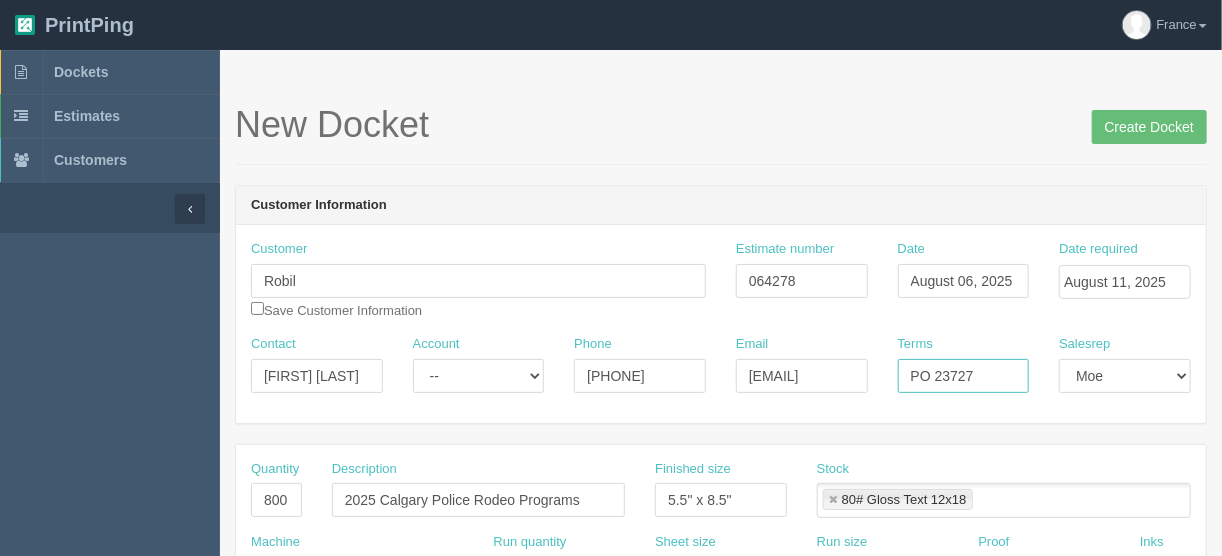 type on "PO 23727" 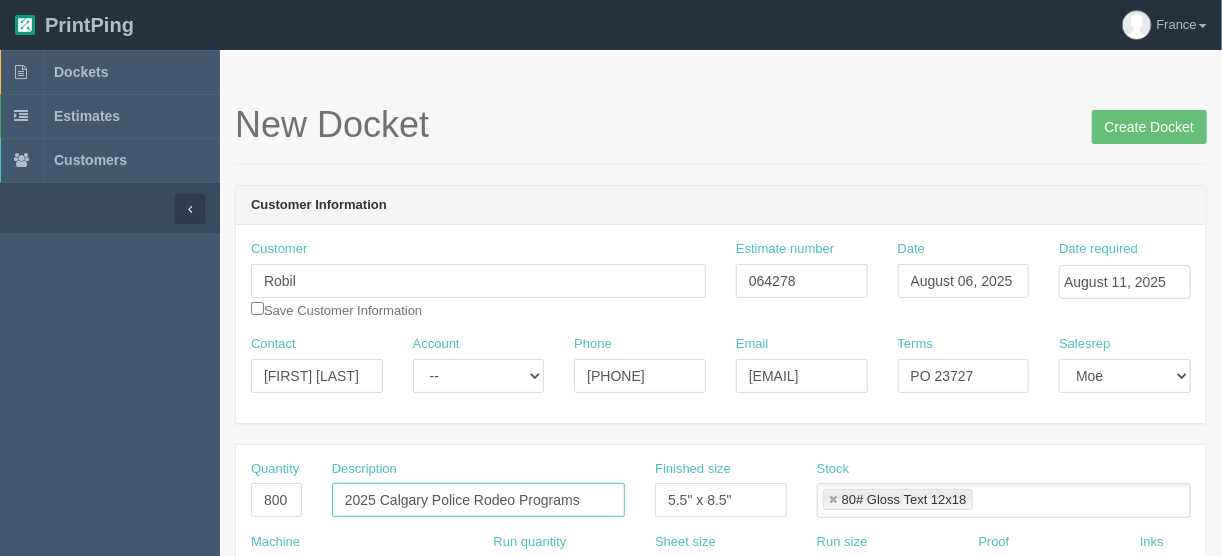 click on "2025 Calgary Police Rodeo Programs" at bounding box center (478, 500) 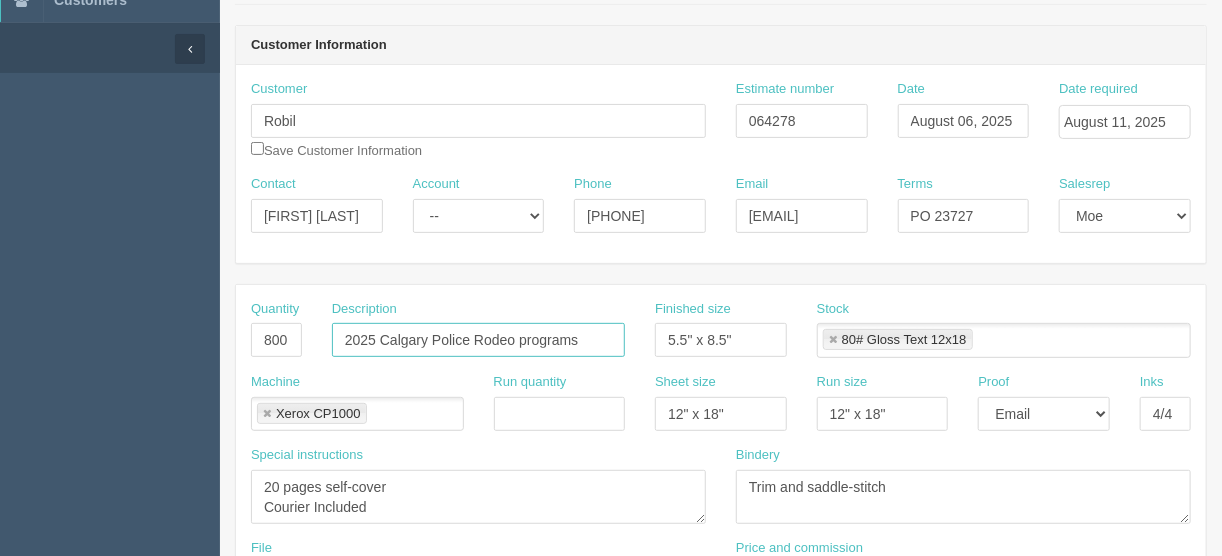 scroll, scrollTop: 320, scrollLeft: 0, axis: vertical 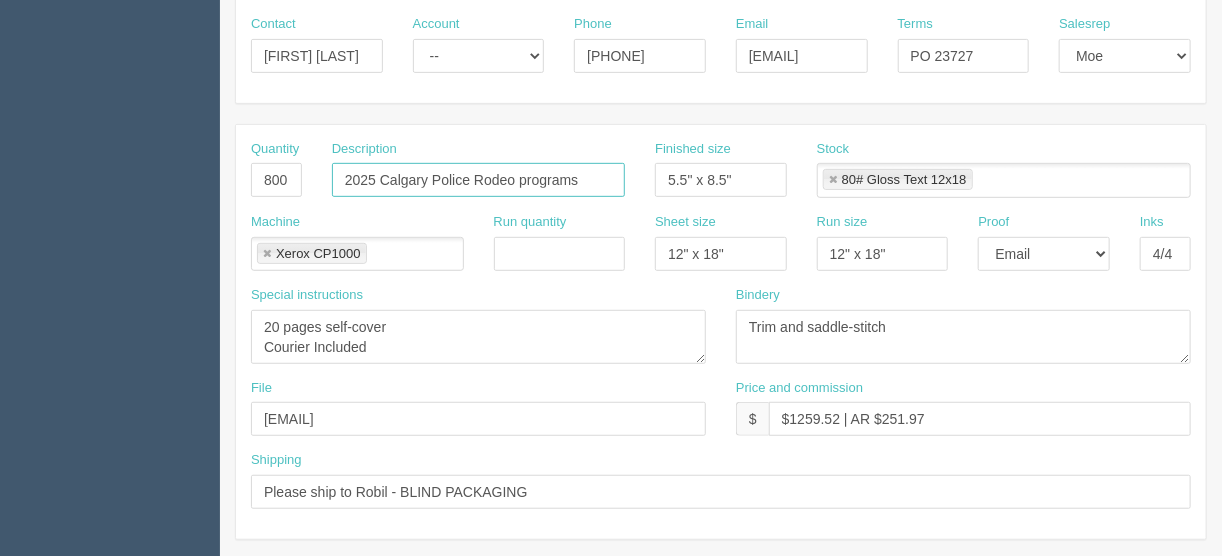 type on "2025 Calgary Police Rodeo programs" 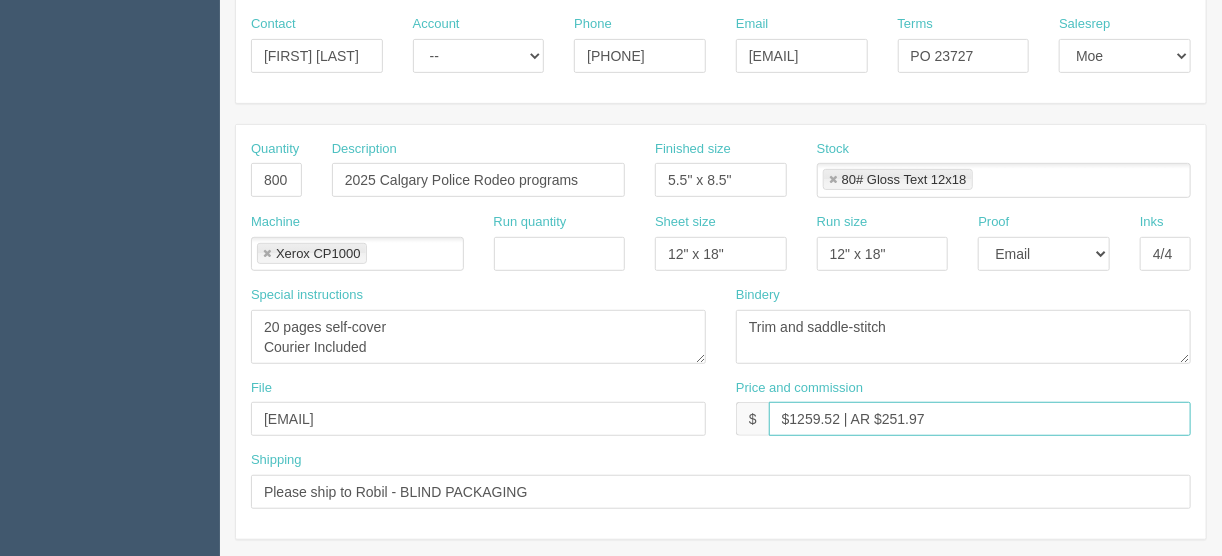 click on "$1259.52 | AR $251.97" at bounding box center [980, 419] 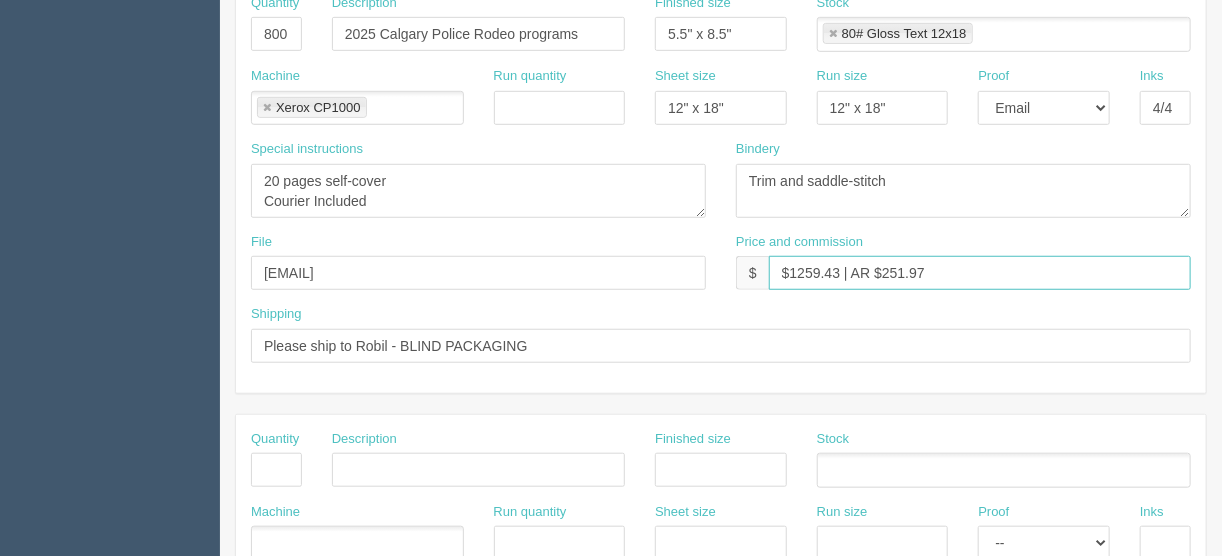 scroll, scrollTop: 449, scrollLeft: 0, axis: vertical 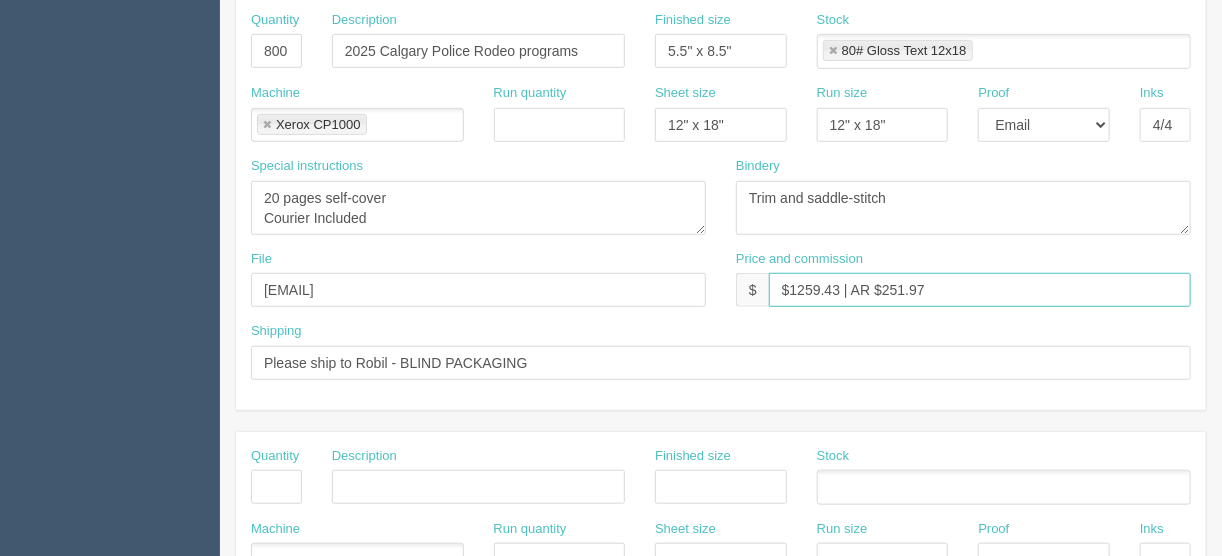 click on "$1259.43 | AR $251.97" at bounding box center (980, 290) 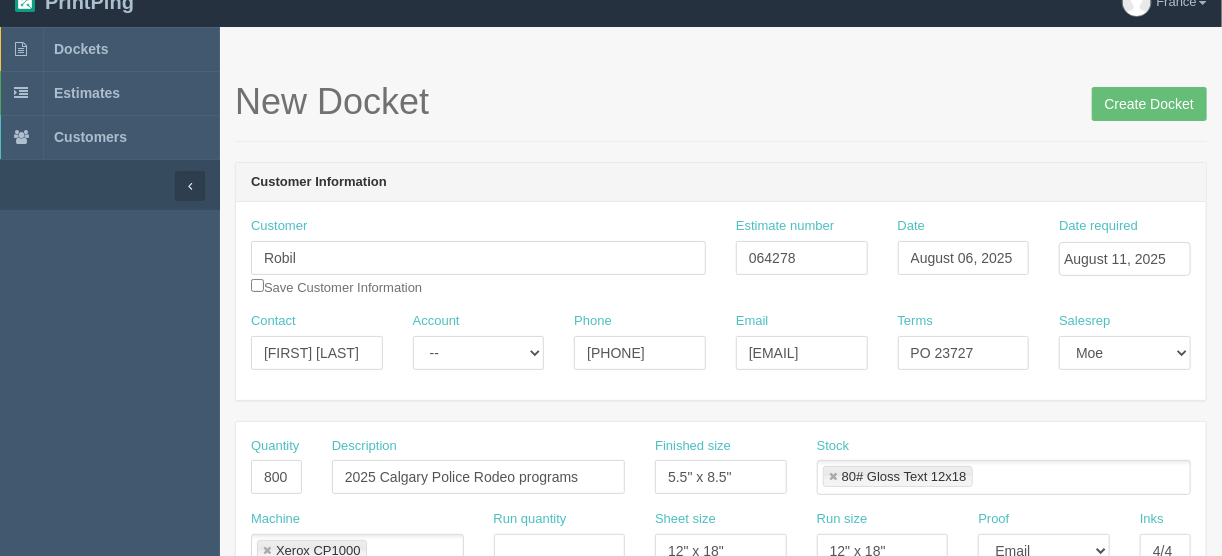 scroll, scrollTop: 0, scrollLeft: 0, axis: both 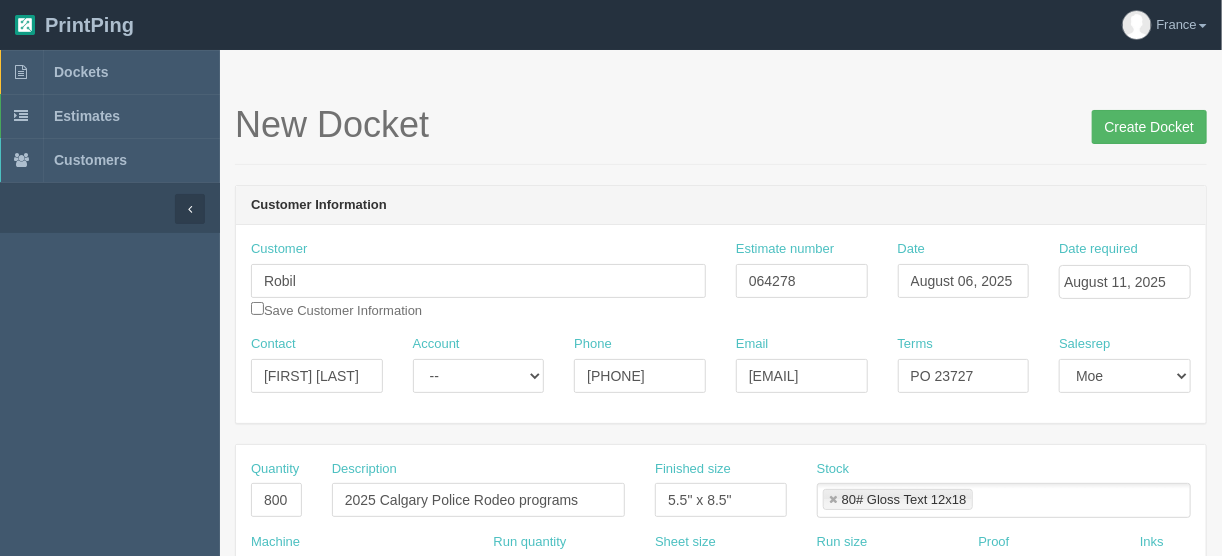 type on "$1259.43 | AR $251.88" 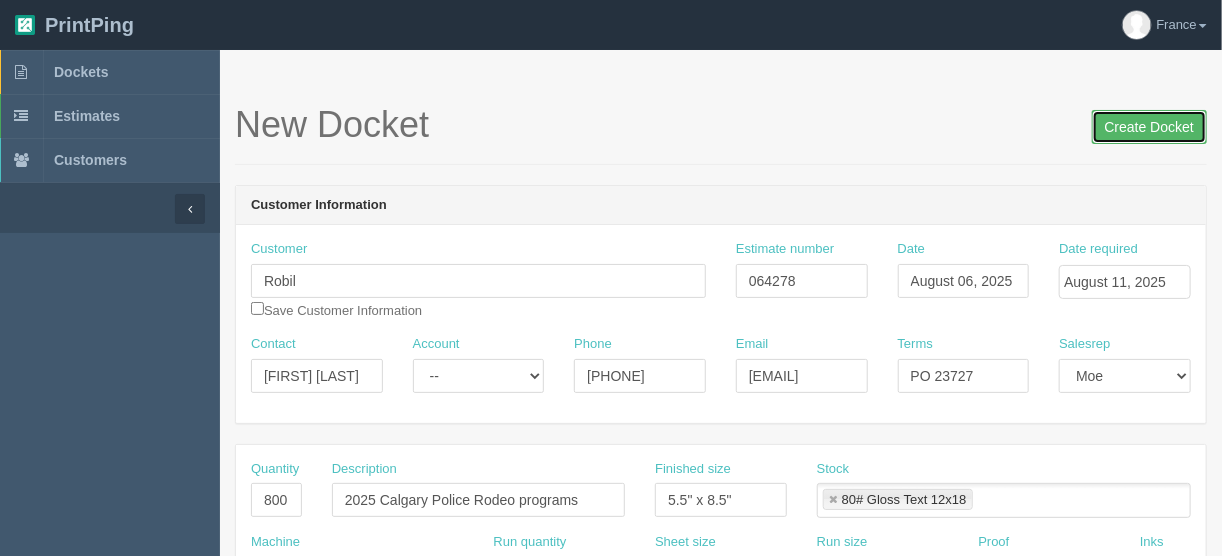 click on "Create Docket" at bounding box center [1149, 127] 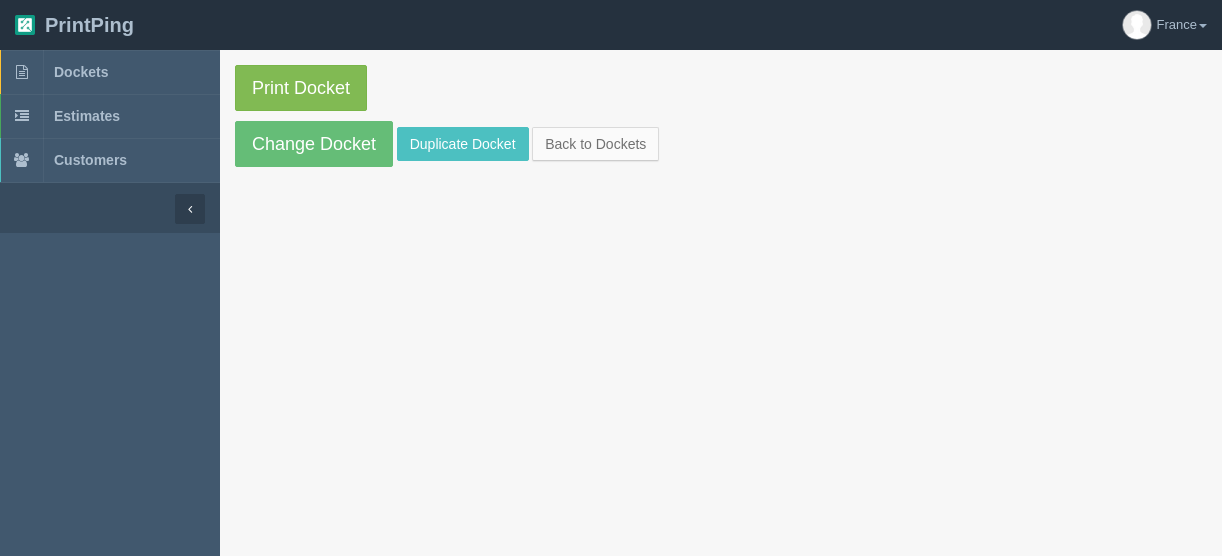 scroll, scrollTop: 0, scrollLeft: 0, axis: both 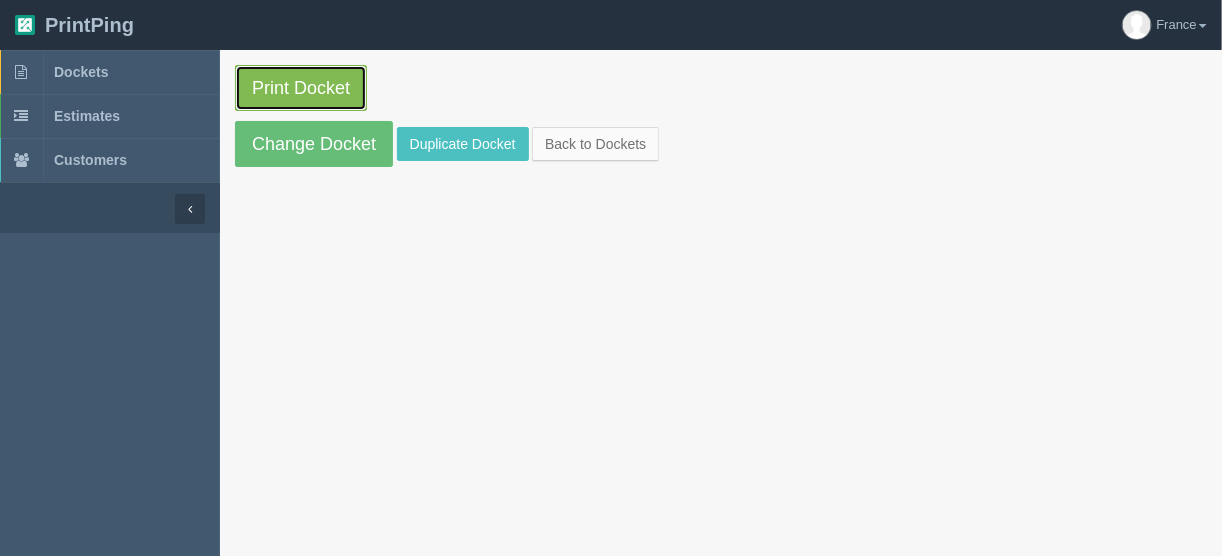 click on "Print Docket" at bounding box center (301, 88) 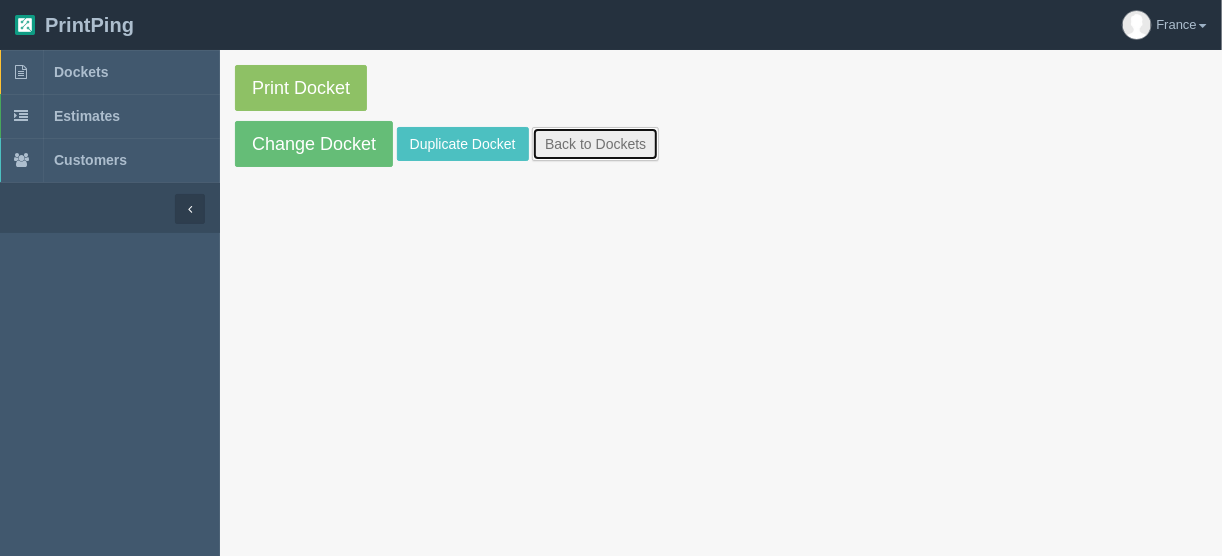 click on "Back to Dockets" at bounding box center [595, 144] 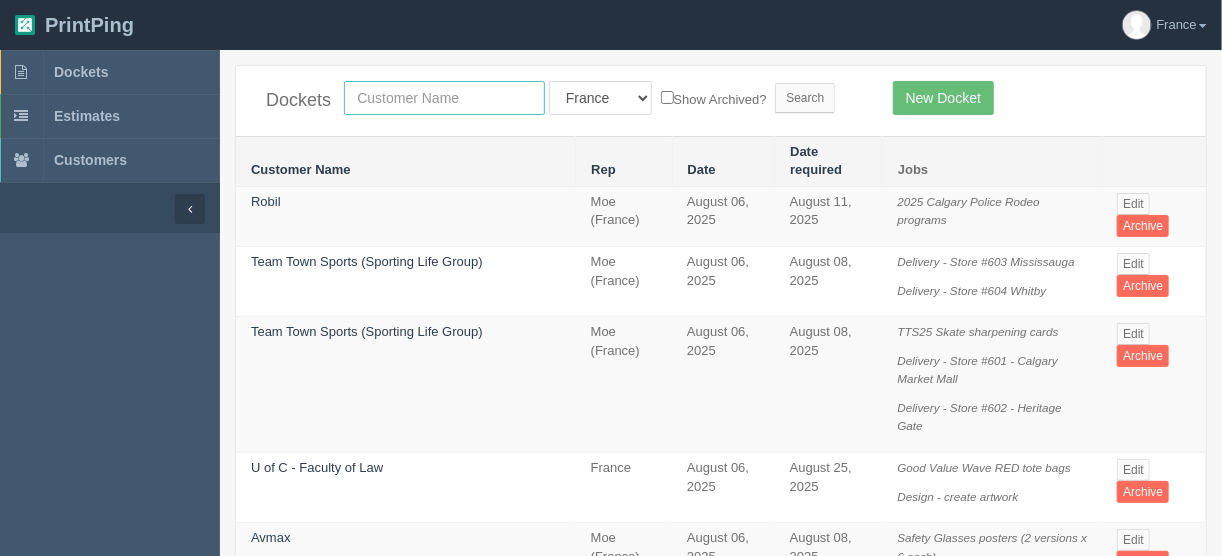 click at bounding box center (444, 98) 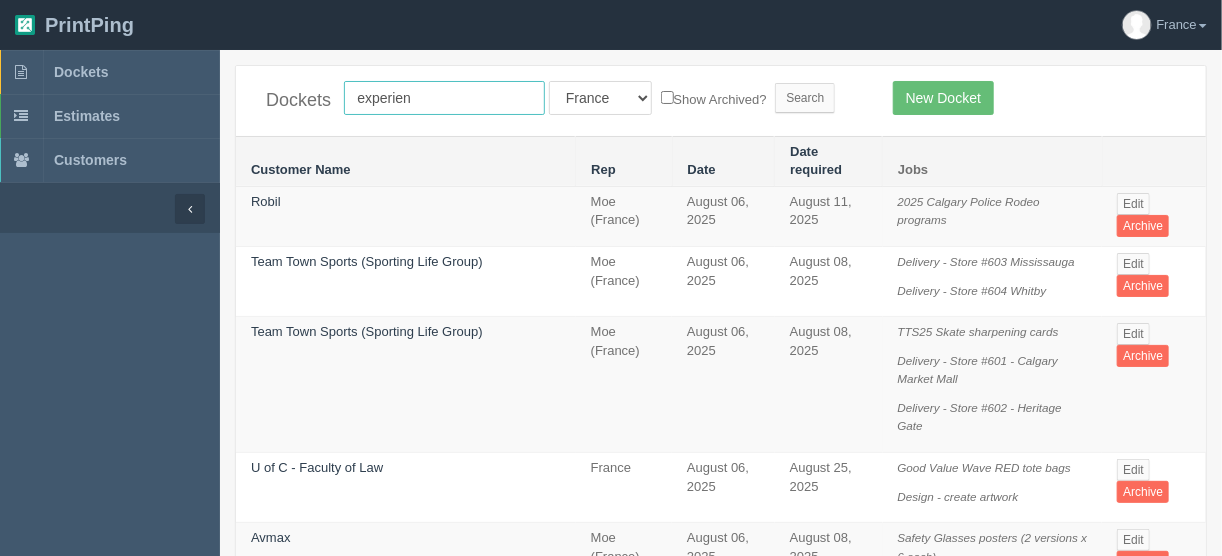 type on "experience ch" 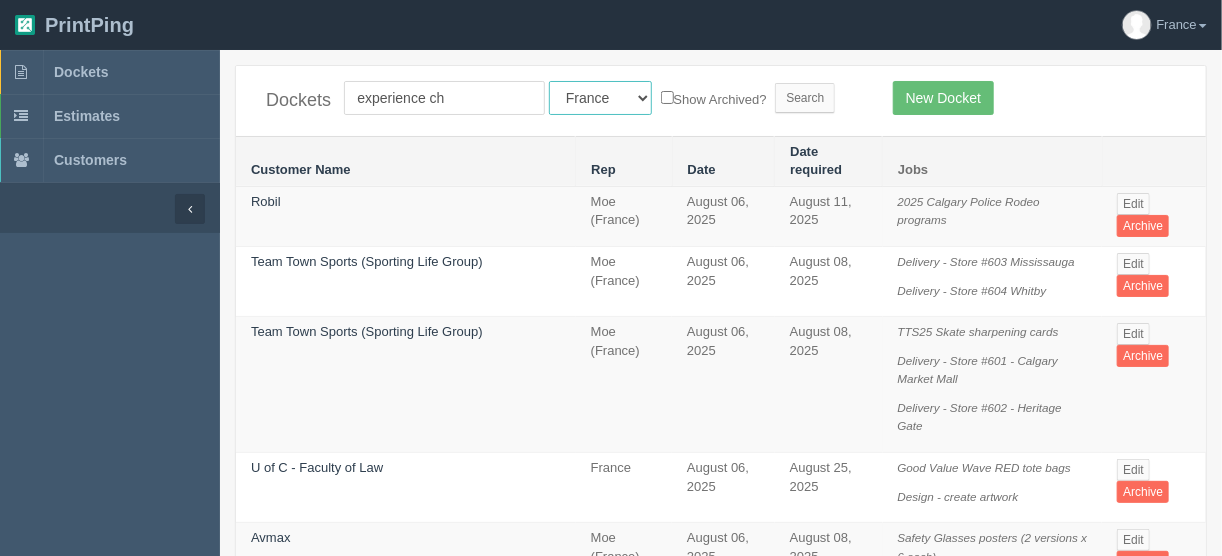 click on "All Users
Ali
Ali Test 1
Aly
Amy
Ankit
Arif
Brandon
Dan
France
Greg
Jim
Mark
Matthew
Mehmud
Mikayla
Moe
Phil
Rebecca
Sam
Stacy
Steve
Viki
Zach
Zack
Zunaid" at bounding box center [600, 98] 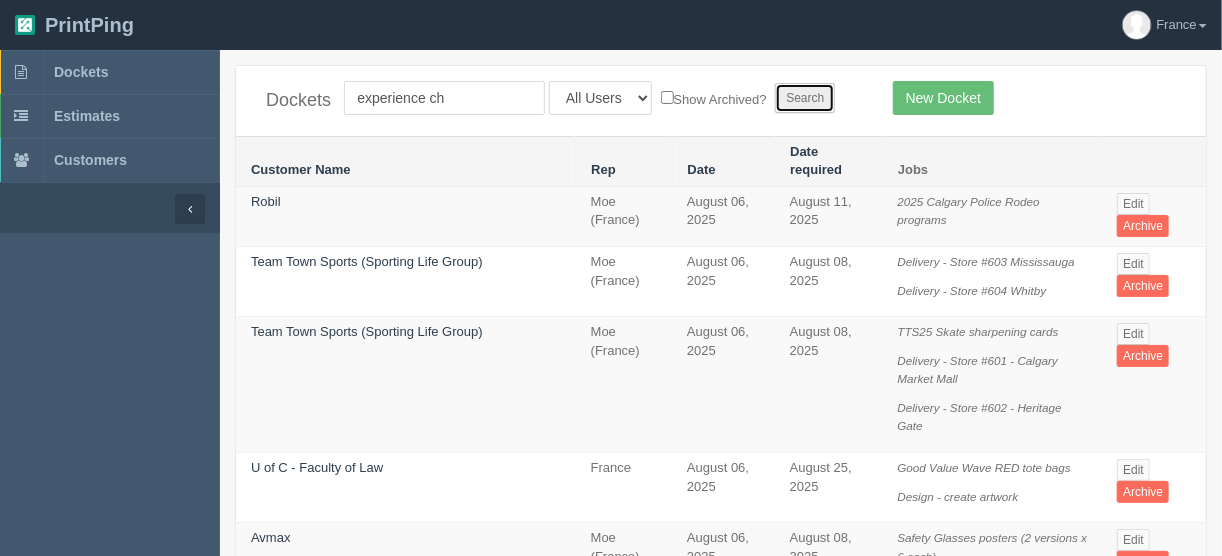 click on "Search" at bounding box center [805, 98] 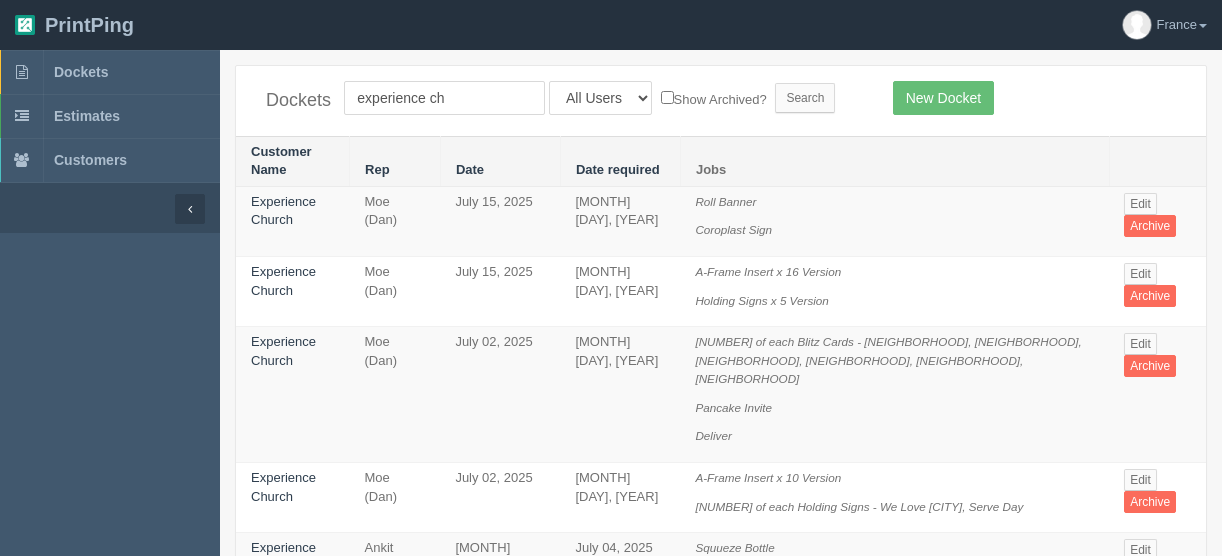 scroll, scrollTop: 0, scrollLeft: 0, axis: both 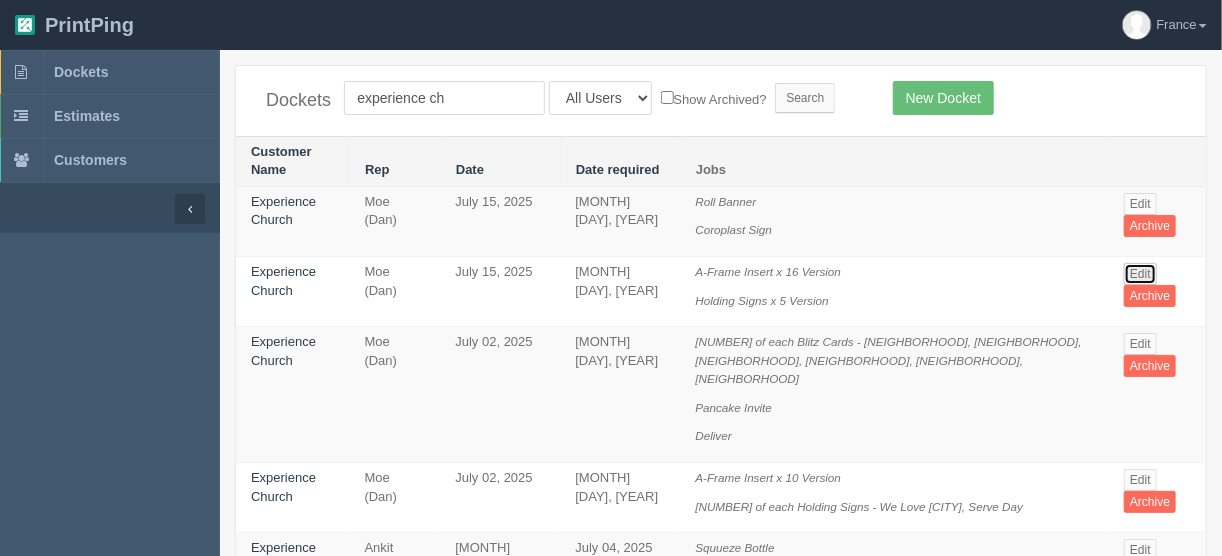 click on "Edit" at bounding box center [1140, 274] 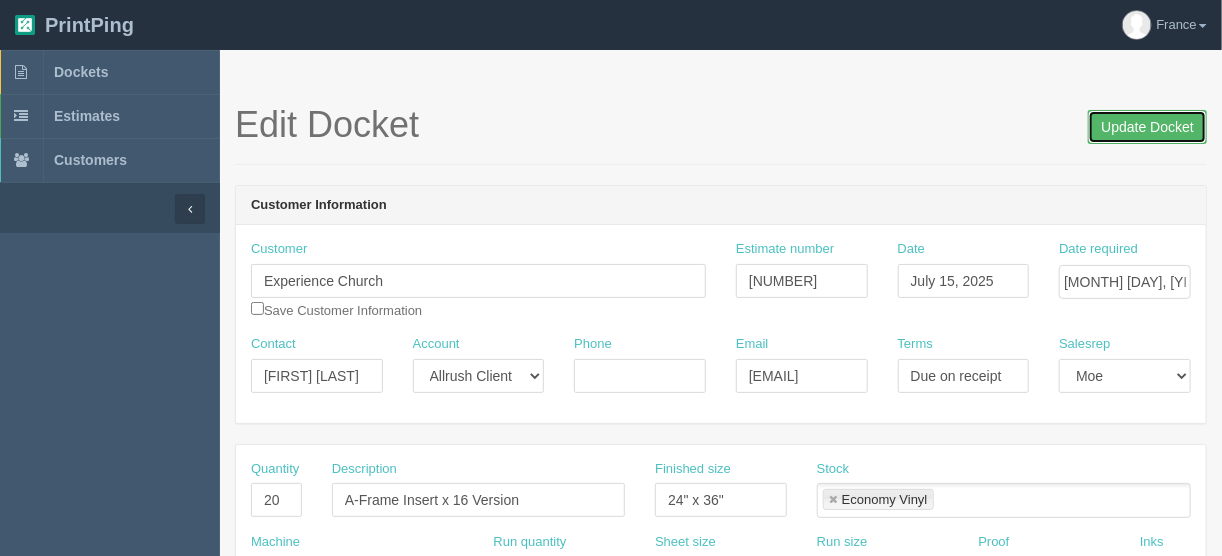 click on "Update Docket" at bounding box center (1147, 127) 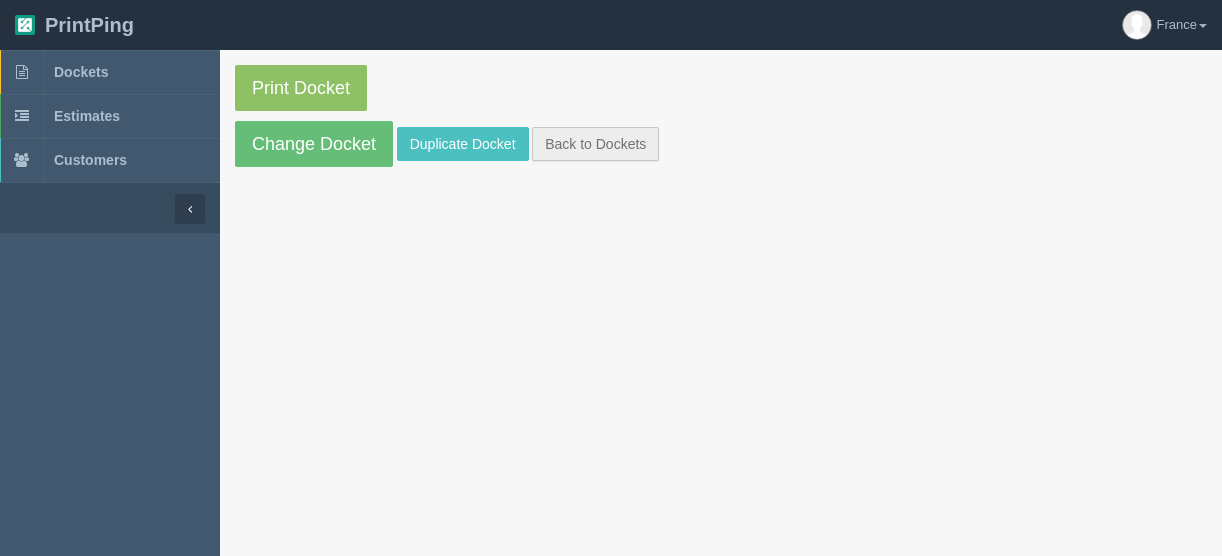 scroll, scrollTop: 0, scrollLeft: 0, axis: both 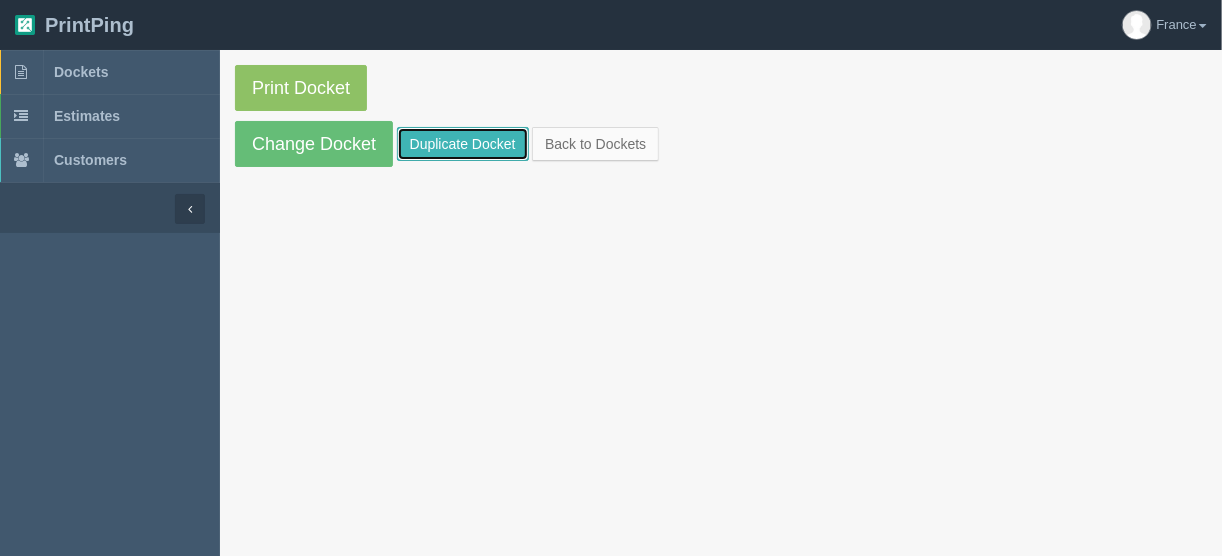 click on "Duplicate Docket" at bounding box center [463, 144] 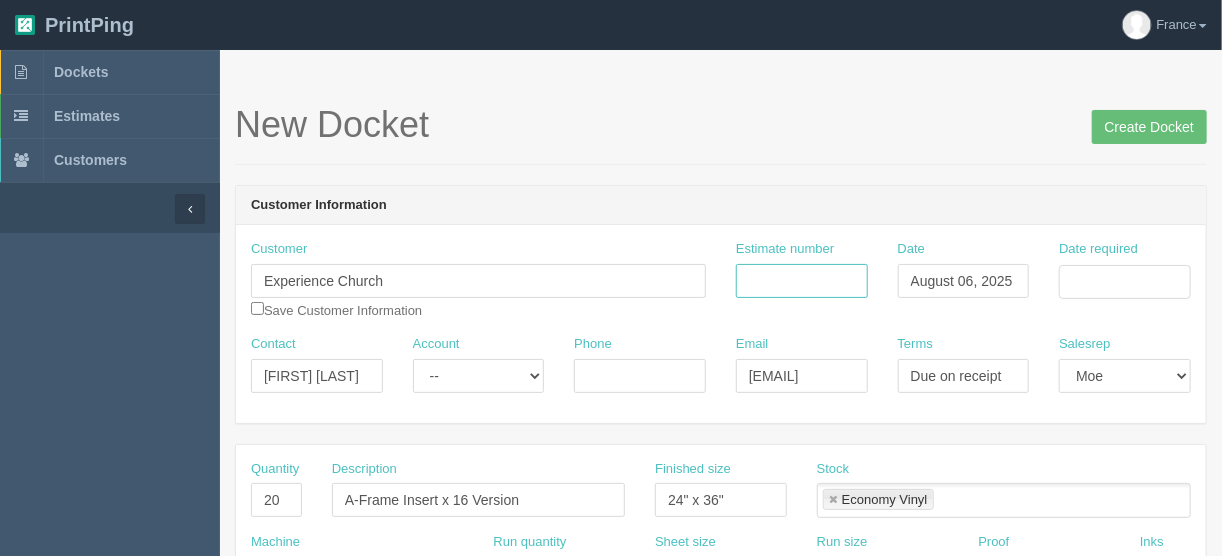click on "Estimate number" at bounding box center (802, 281) 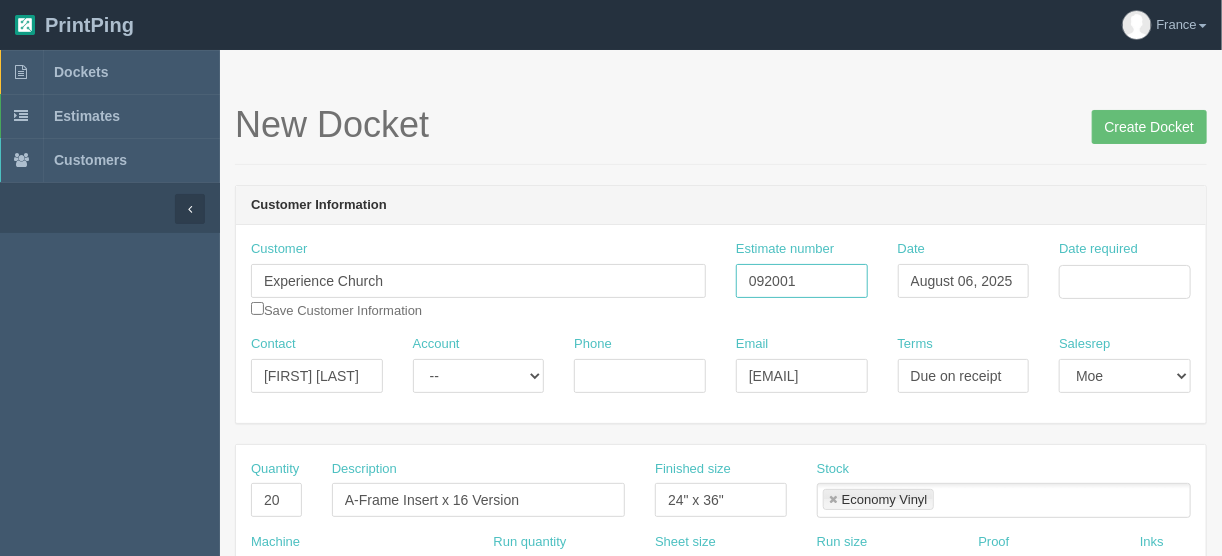 type on "092001" 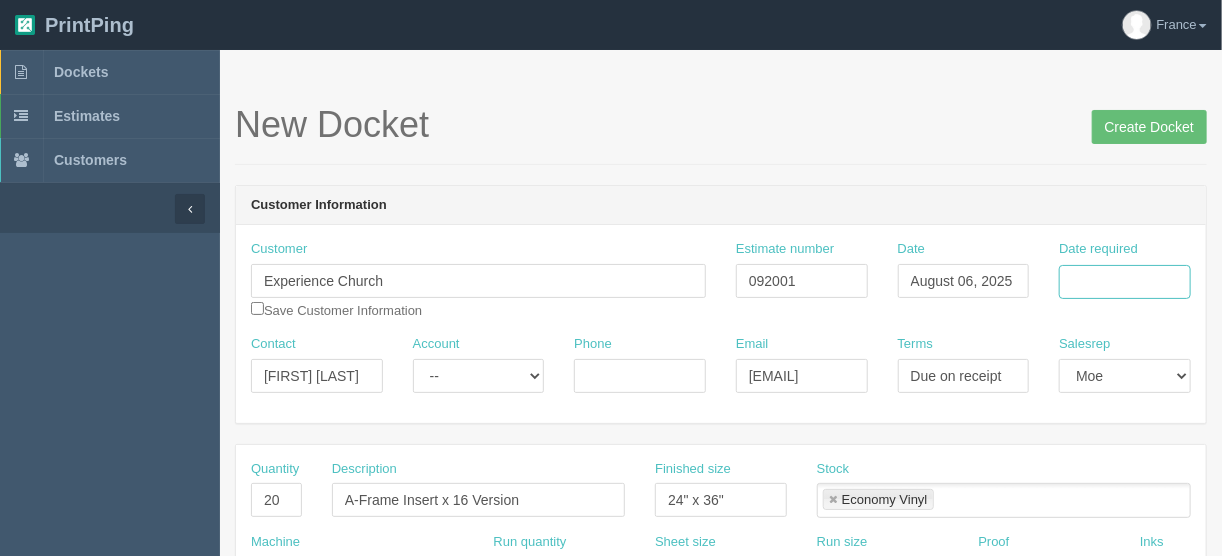 click on "Date required" at bounding box center [1125, 282] 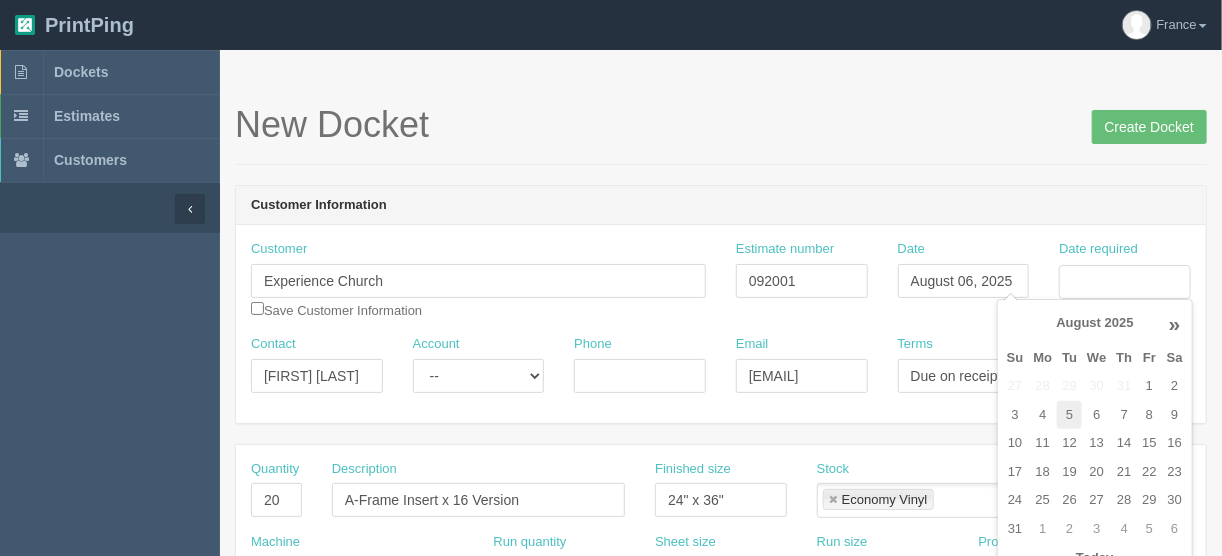 click on "5" at bounding box center [1069, 415] 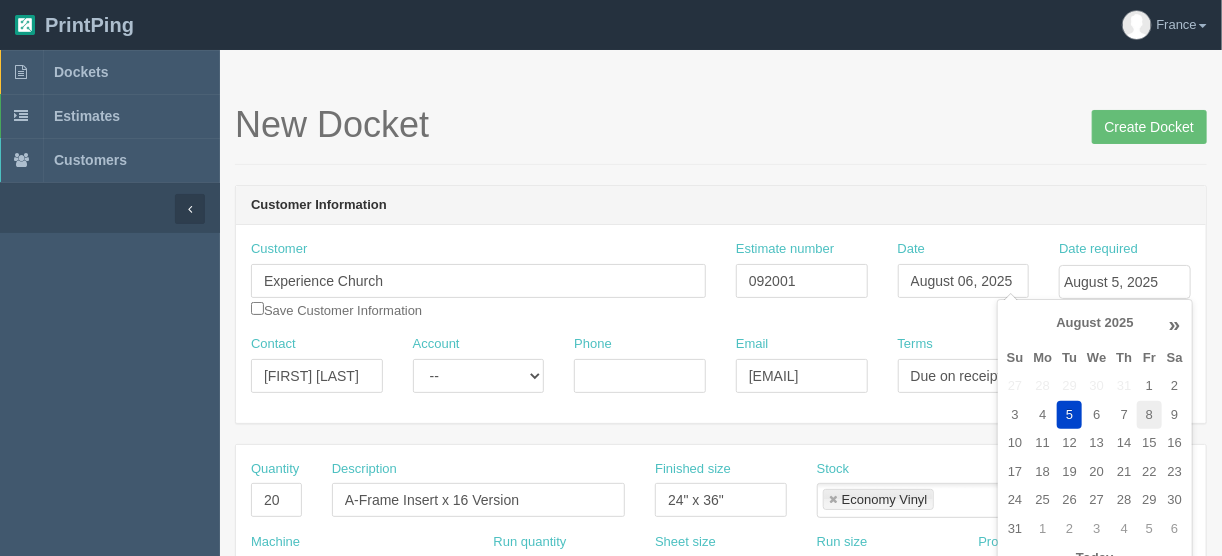 click on "8" at bounding box center (1149, 415) 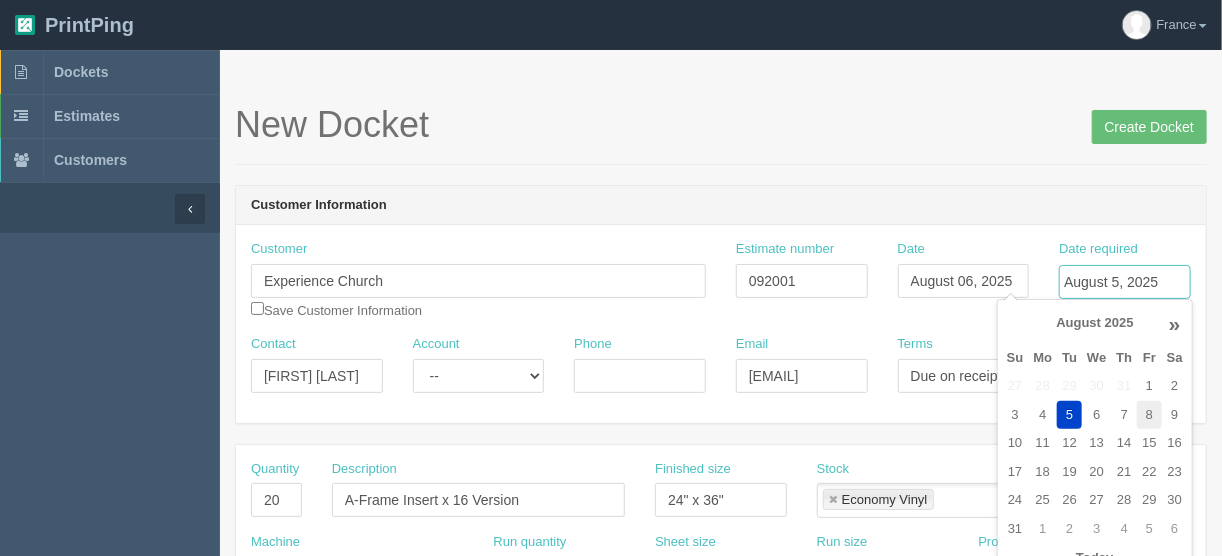 type on "August 8, 2025" 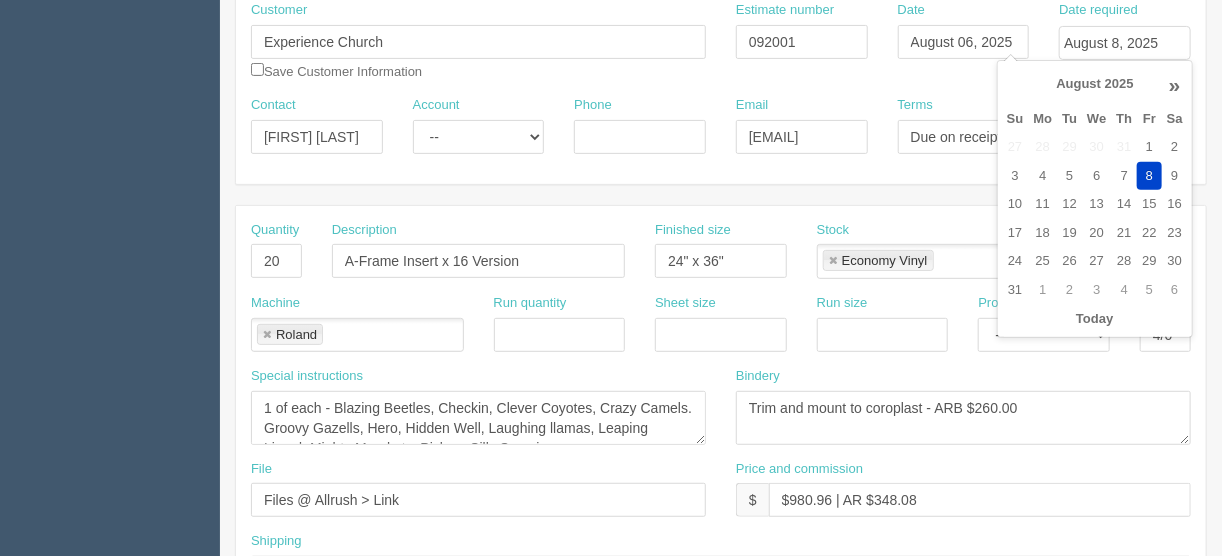 scroll, scrollTop: 240, scrollLeft: 0, axis: vertical 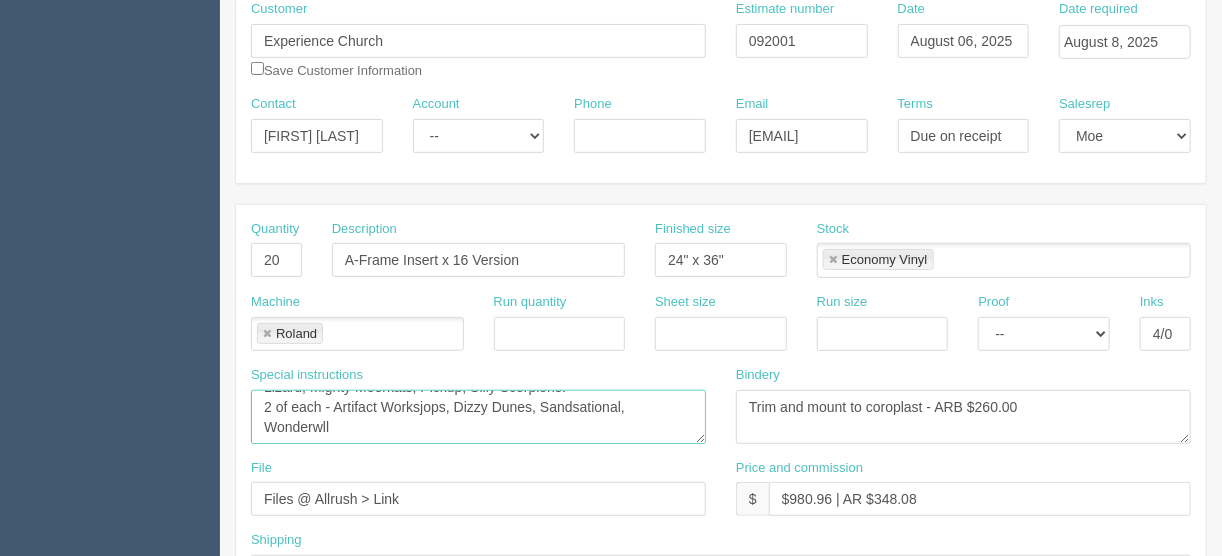 drag, startPoint x: 263, startPoint y: 400, endPoint x: 603, endPoint y: 443, distance: 342.70834 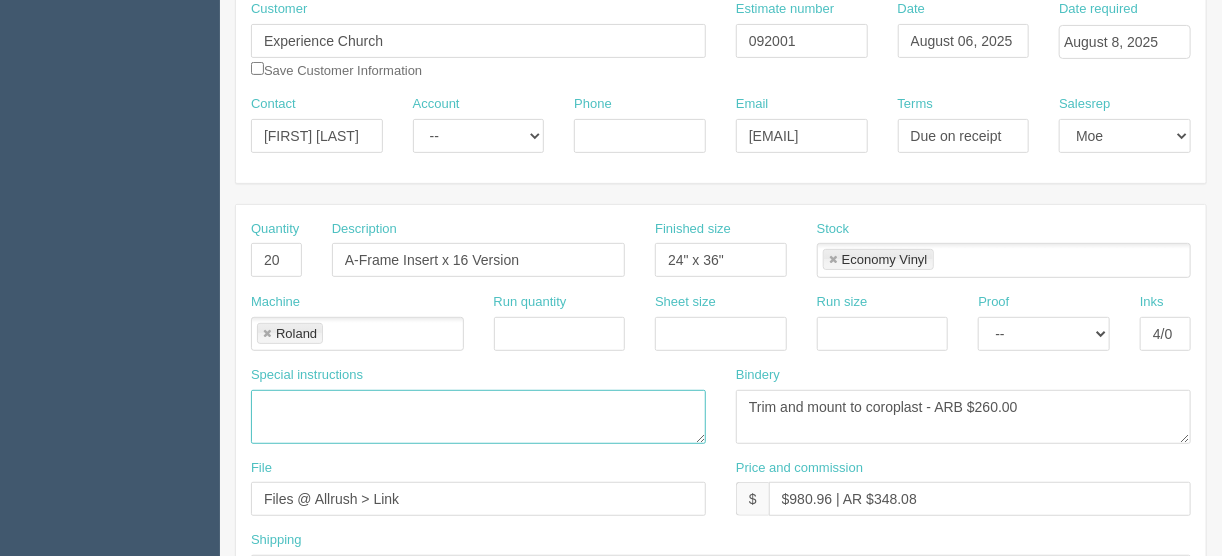 scroll, scrollTop: 0, scrollLeft: 0, axis: both 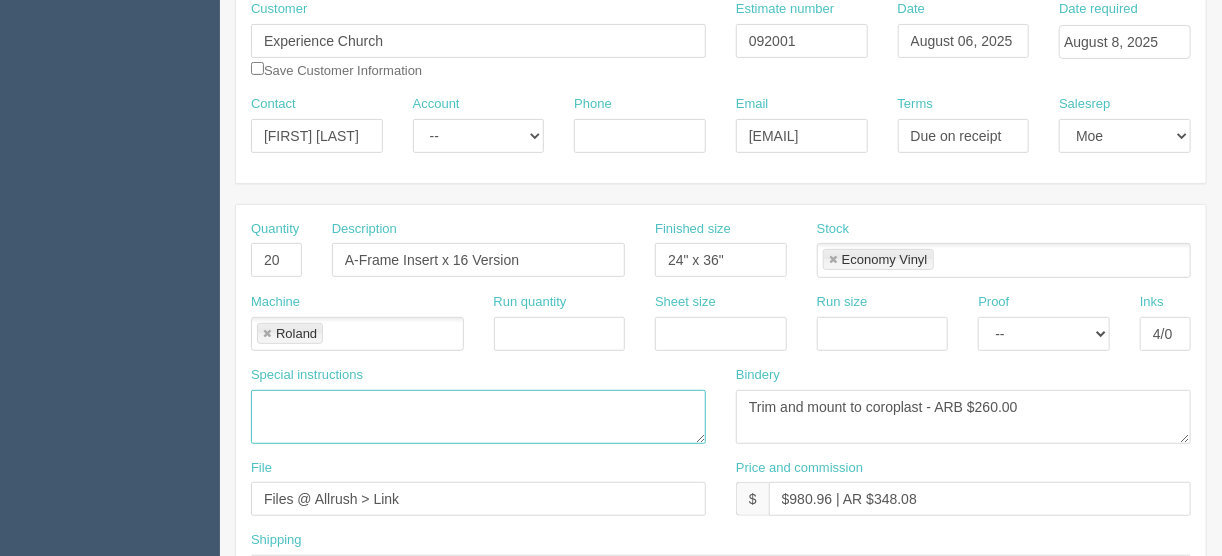 click on "1 of each - Blazing Beetles, Checkin, Clever Coyotes, Crazy Camels. Groovy Gazells, Hero, Hidden Well, Laughing llamas, Leaping Lizard, Mighty Meerkats, Pickup, Silly Scorpions.
2 of each - Artifact Worksjops, Dizzy Dunes, Sandsational, Wonderwll" at bounding box center (478, 417) 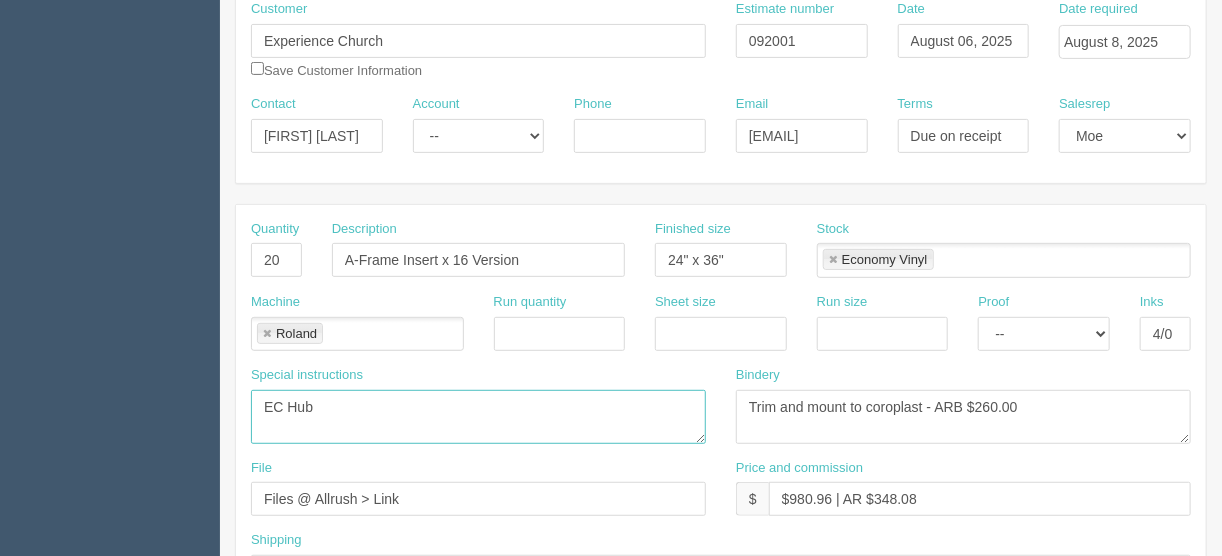 click on "1 of each - Blazing Beetles, Checkin, Clever Coyotes, Crazy Camels. Groovy Gazells, Hero, Hidden Well, Laughing llamas, Leaping Lizard, Mighty Meerkats, Pickup, Silly Scorpions.
2 of each - Artifact Worksjops, Dizzy Dunes, Sandsational, Wonderwll" at bounding box center (478, 417) 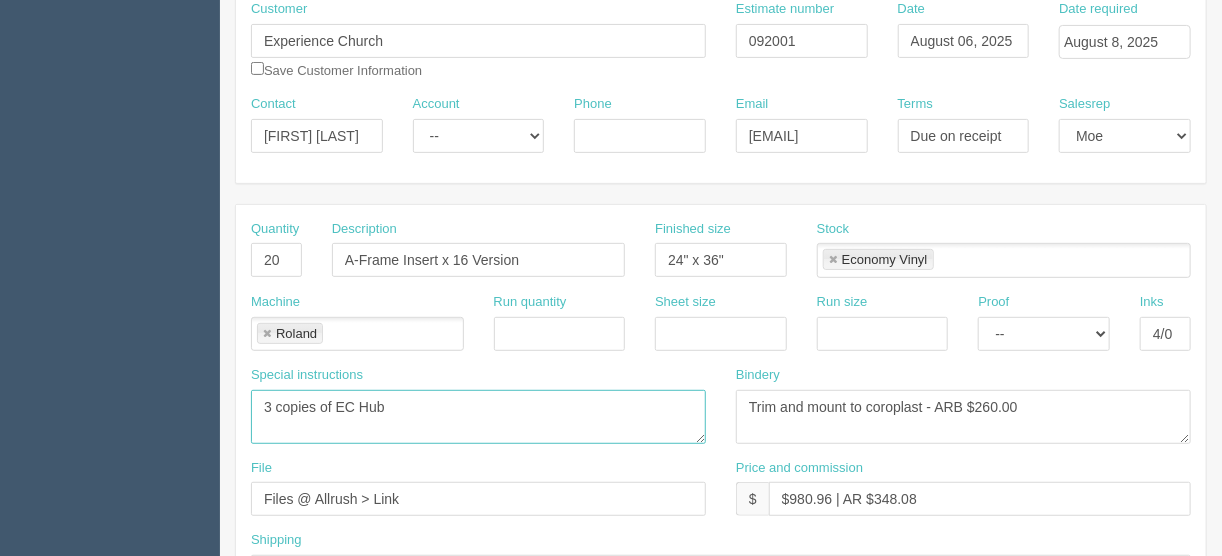 click on "1 of each - Blazing Beetles, Checkin, Clever Coyotes, Crazy Camels. Groovy Gazells, Hero, Hidden Well, Laughing llamas, Leaping Lizard, Mighty Meerkats, Pickup, Silly Scorpions.
2 of each - Artifact Worksjops, Dizzy Dunes, Sandsational, Wonderwll" at bounding box center [478, 417] 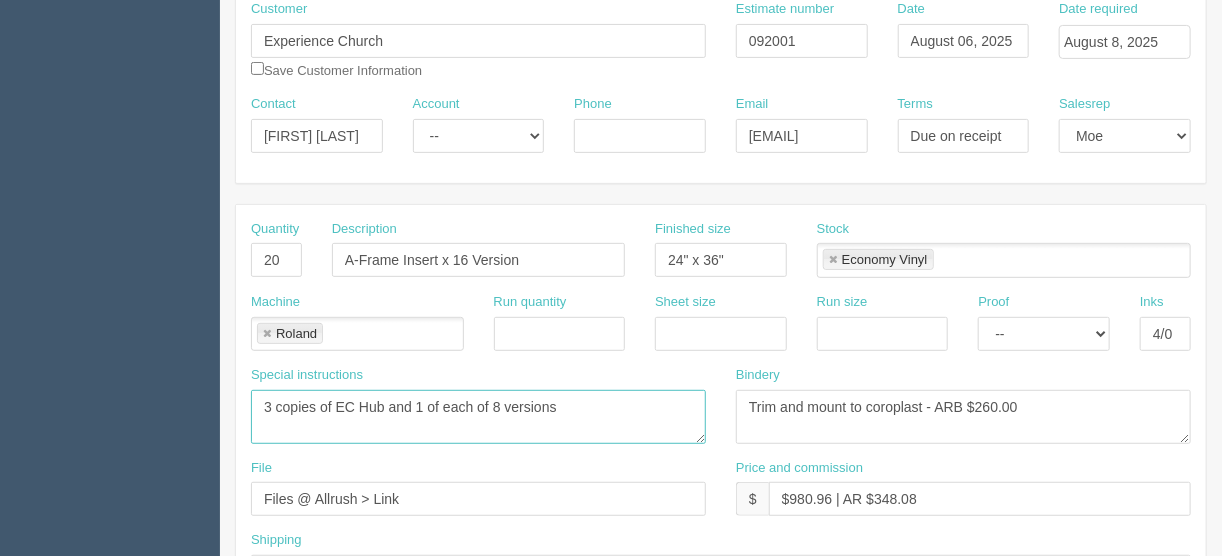 type on "3 copies of EC Hub and 1 of each of 8 versions" 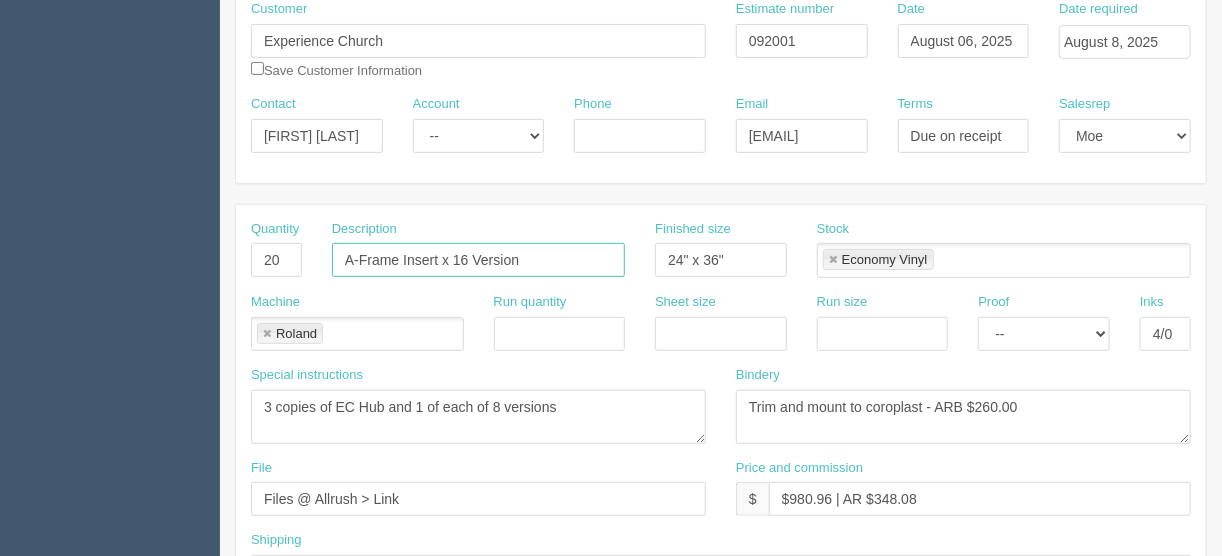 drag, startPoint x: 526, startPoint y: 259, endPoint x: 440, endPoint y: 280, distance: 88.52683 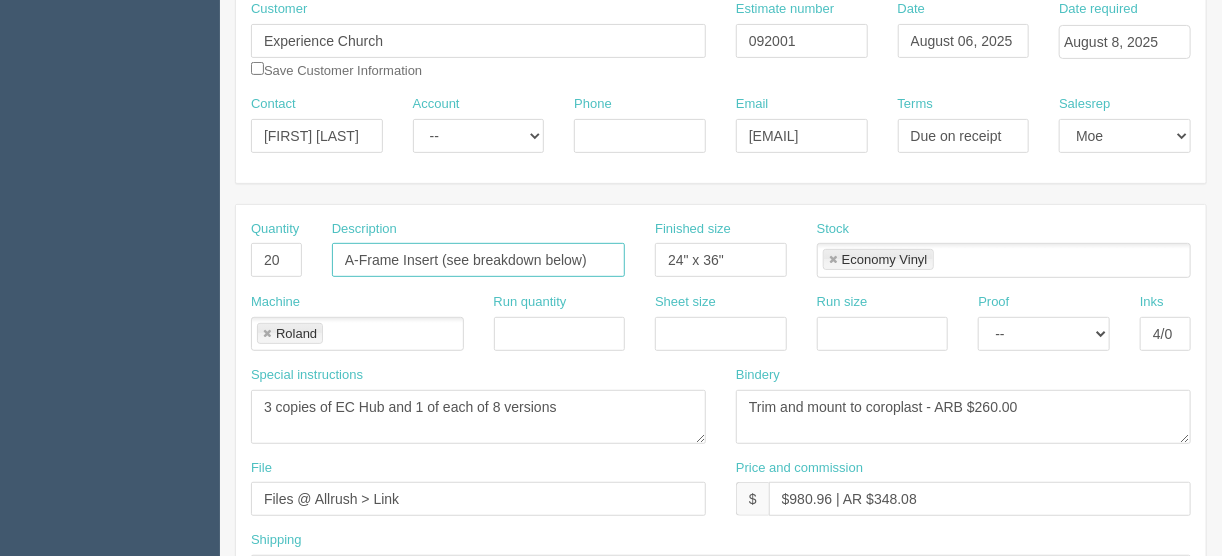 type on "A-Frame Insert (see breakdown below)" 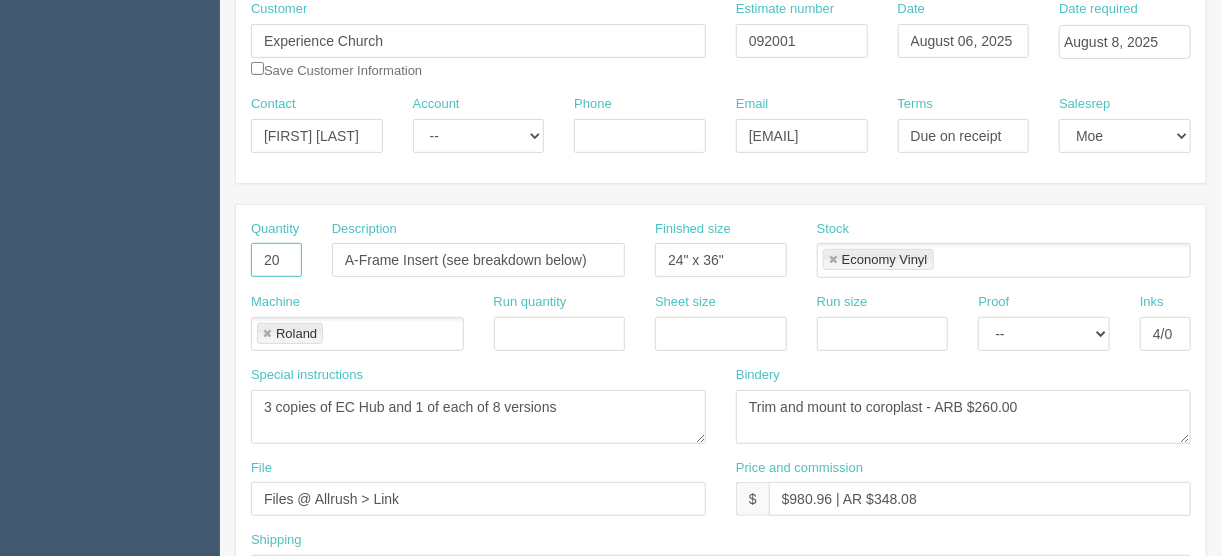 drag, startPoint x: 282, startPoint y: 259, endPoint x: 222, endPoint y: 250, distance: 60.671246 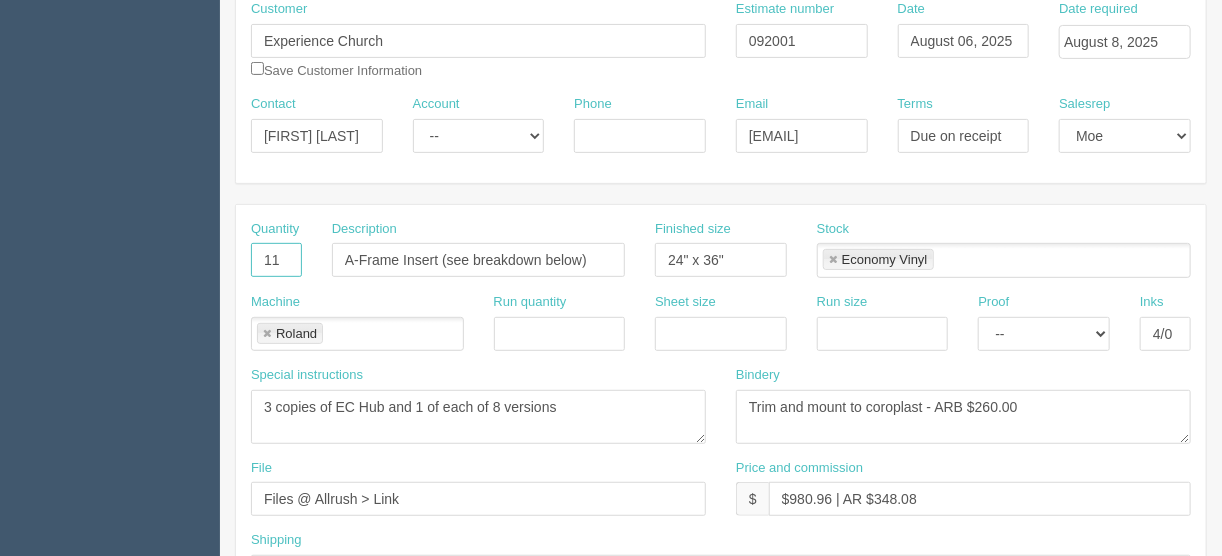 type on "11" 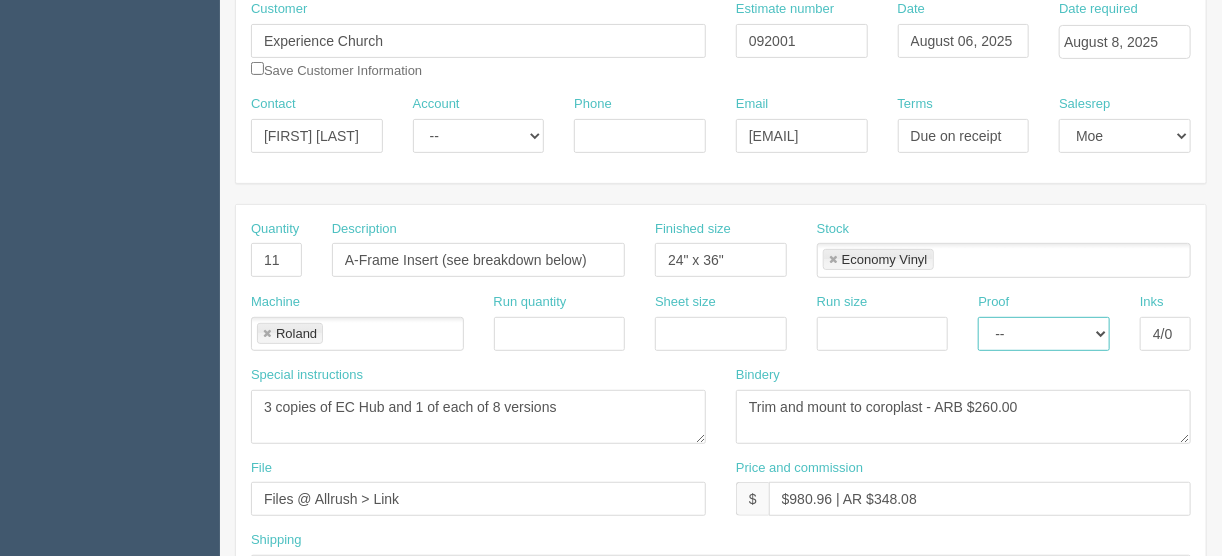 click on "--
Email
Hard Copy" at bounding box center (1044, 334) 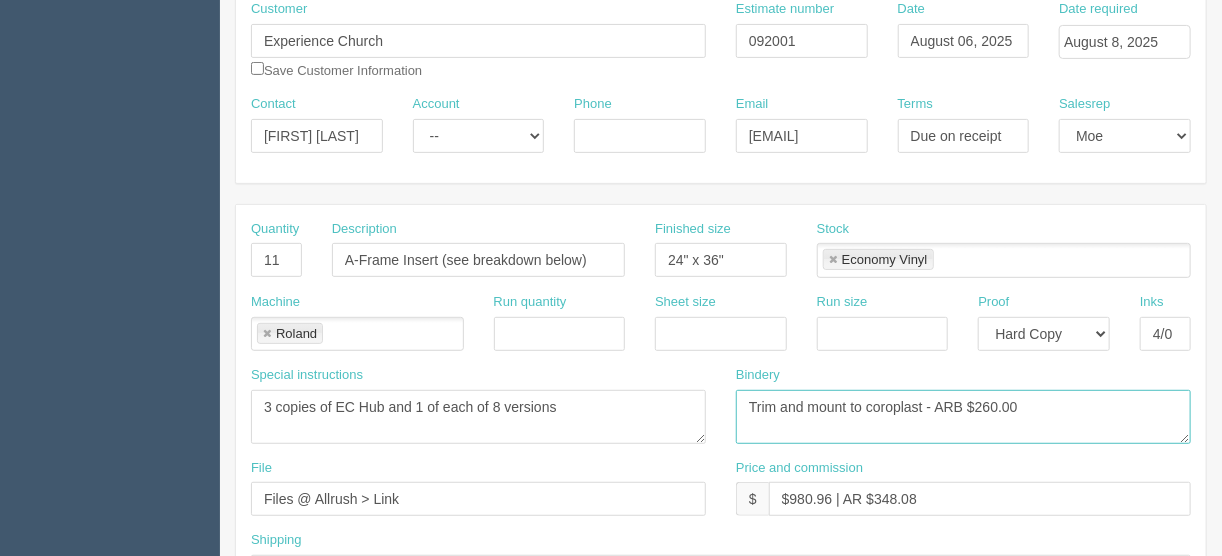 drag, startPoint x: 748, startPoint y: 406, endPoint x: 760, endPoint y: 396, distance: 15.6205 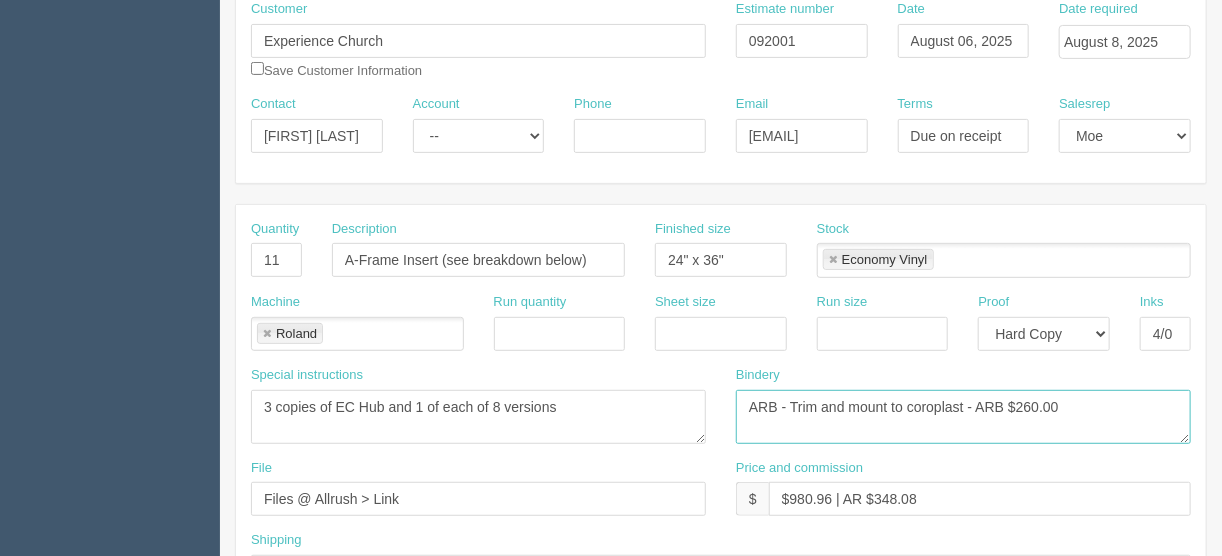 click on "Trim and mount to coroplast - ARB $260.00" at bounding box center (963, 417) 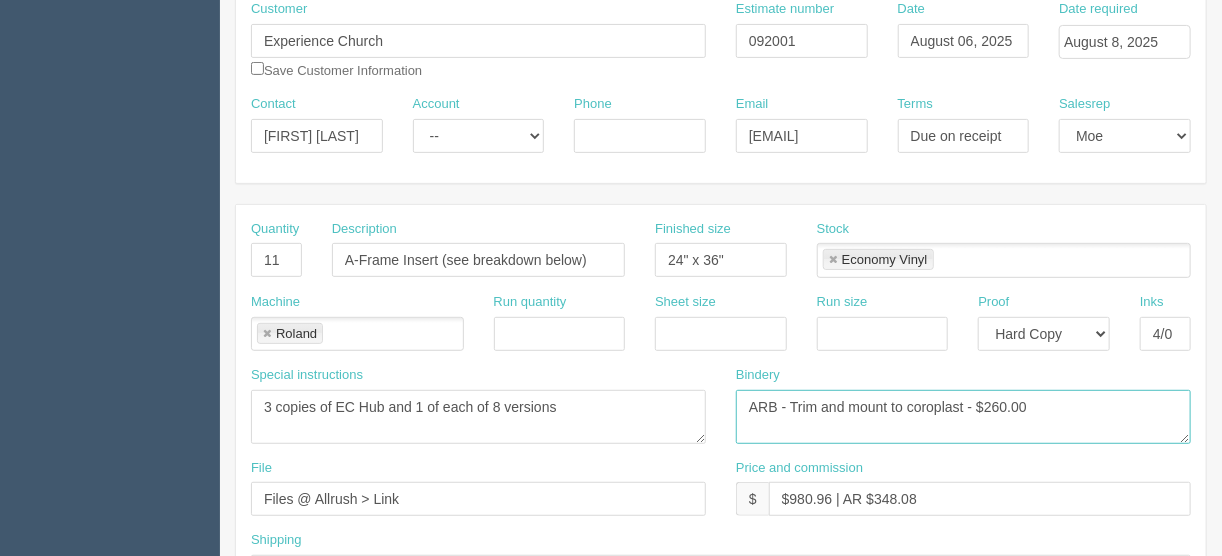 type on "ARB - Trim and mount to coroplast - $260.00" 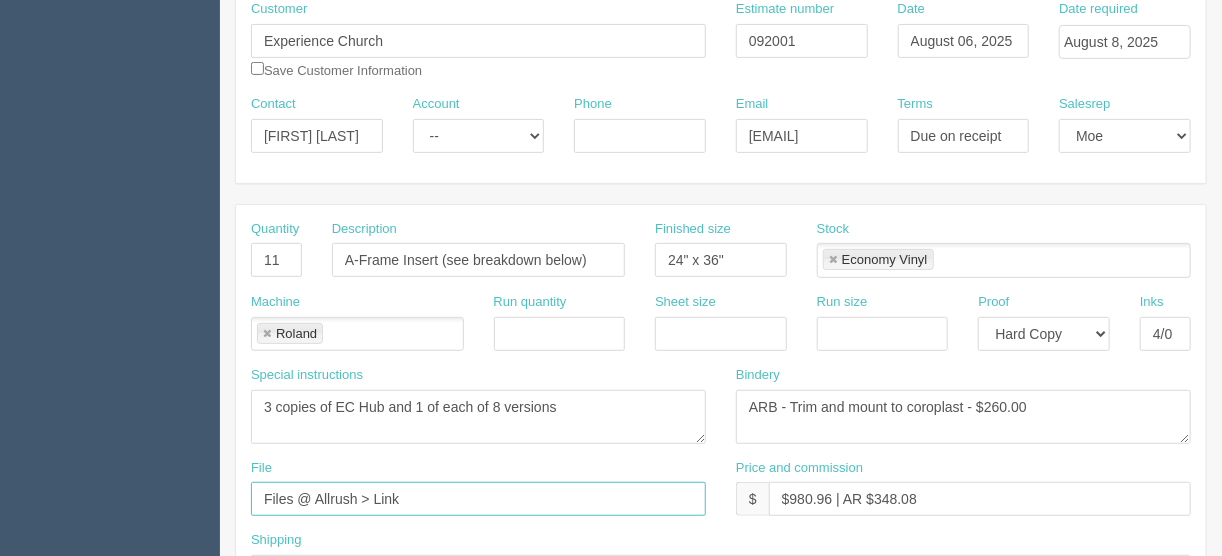 drag, startPoint x: 423, startPoint y: 498, endPoint x: 155, endPoint y: 497, distance: 268.00186 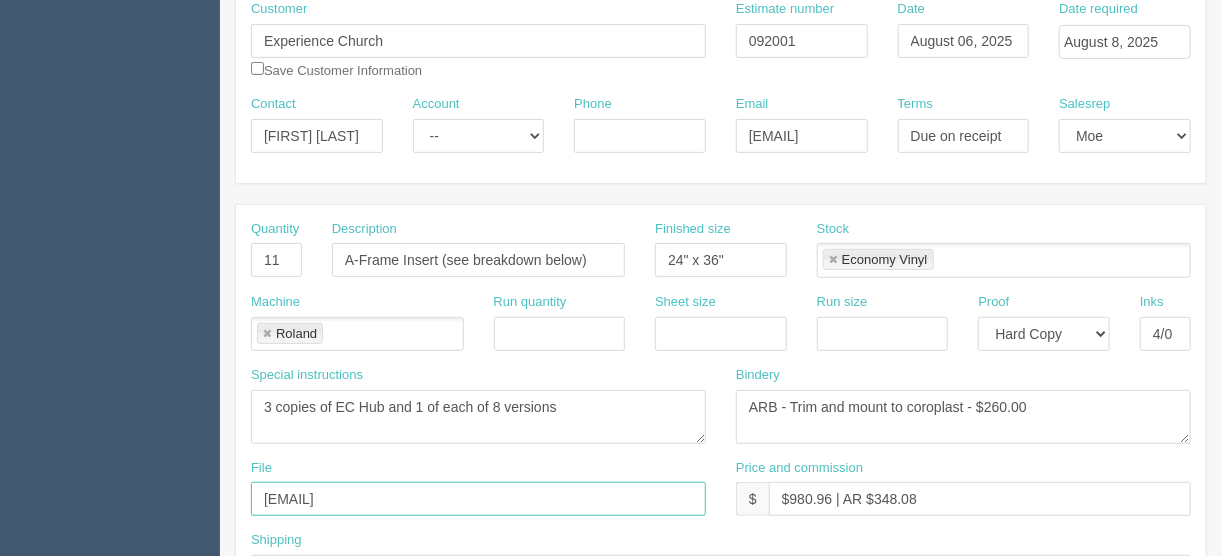 drag, startPoint x: 401, startPoint y: 492, endPoint x: 277, endPoint y: 501, distance: 124.32619 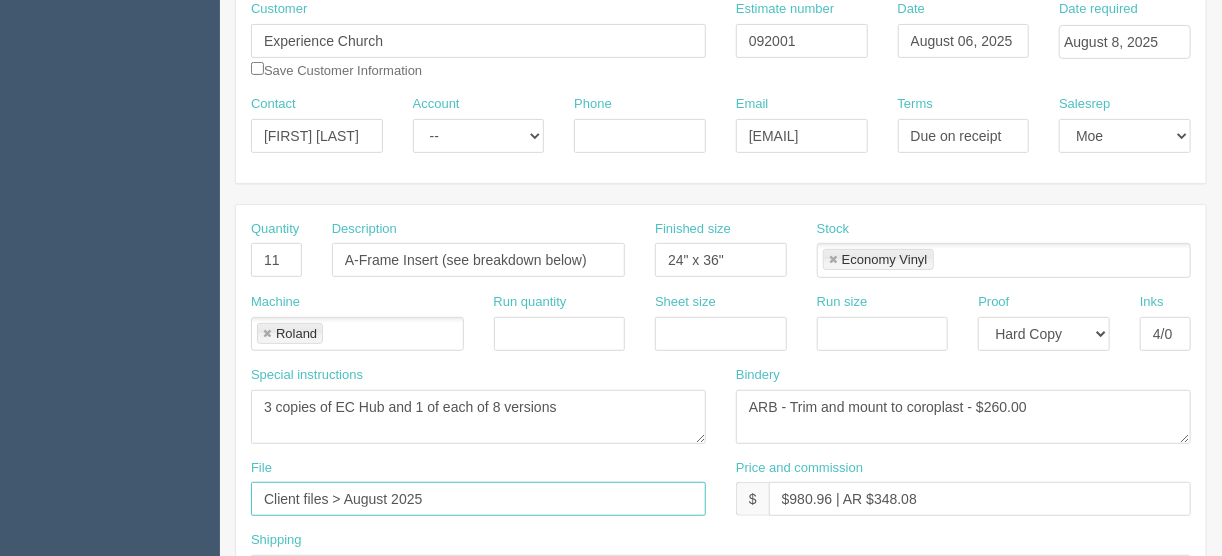 click on "Client files > August 2025" at bounding box center [478, 499] 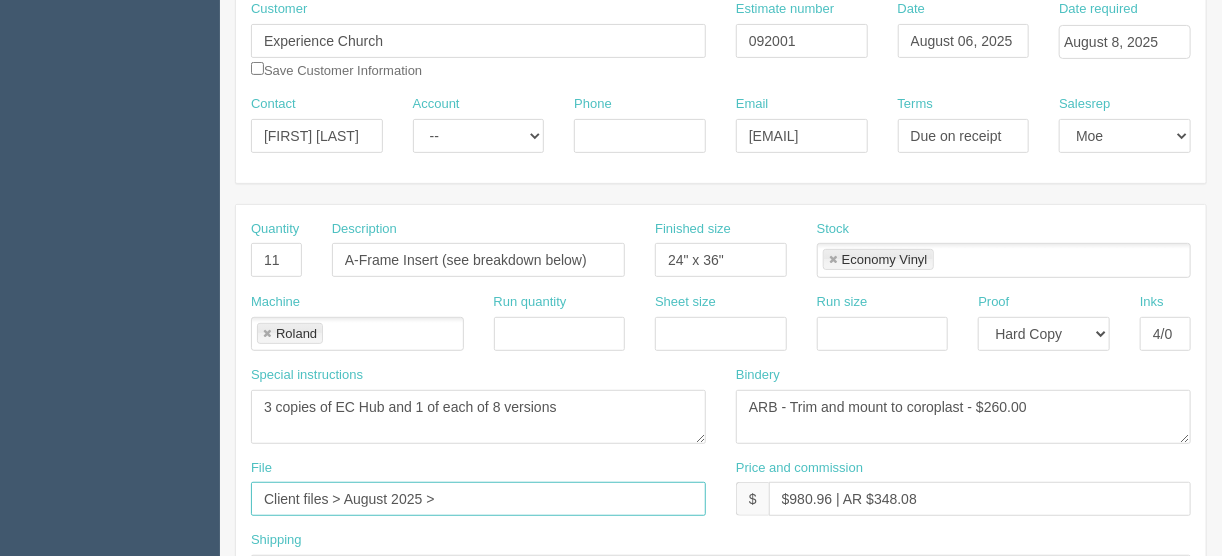 paste on "Signage - 080625" 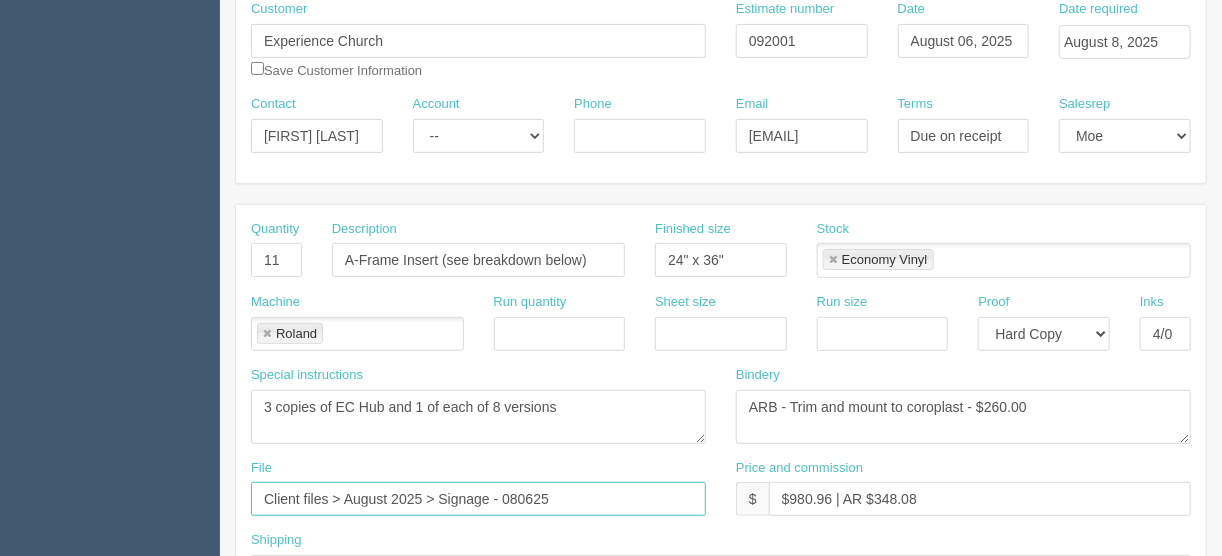 type on "Client files > August 2025 > Signage - 080625" 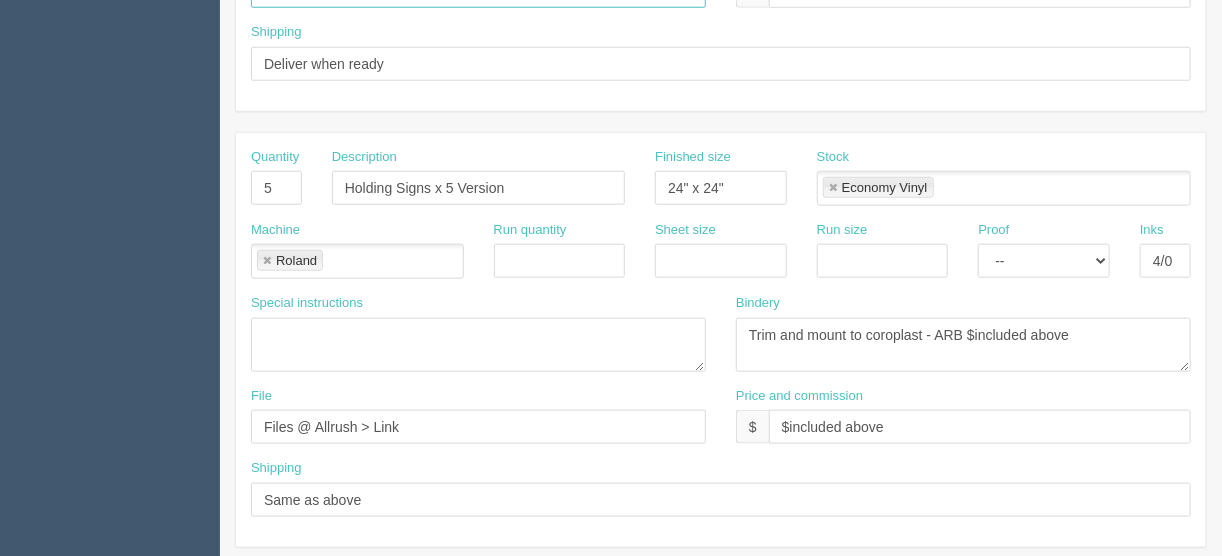 scroll, scrollTop: 800, scrollLeft: 0, axis: vertical 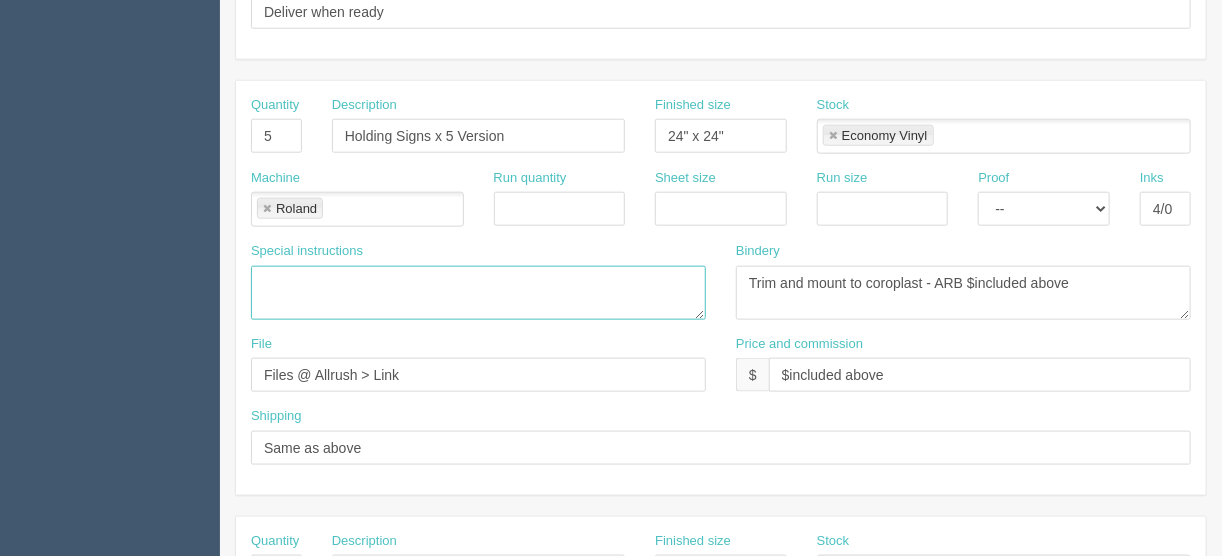 click at bounding box center (478, 293) 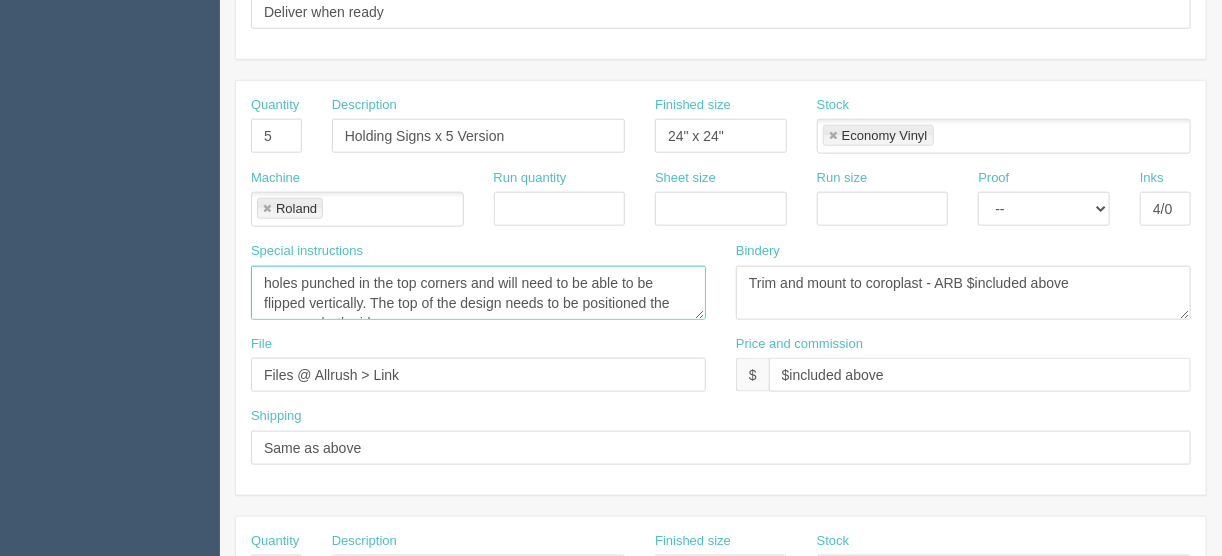 scroll, scrollTop: 12, scrollLeft: 0, axis: vertical 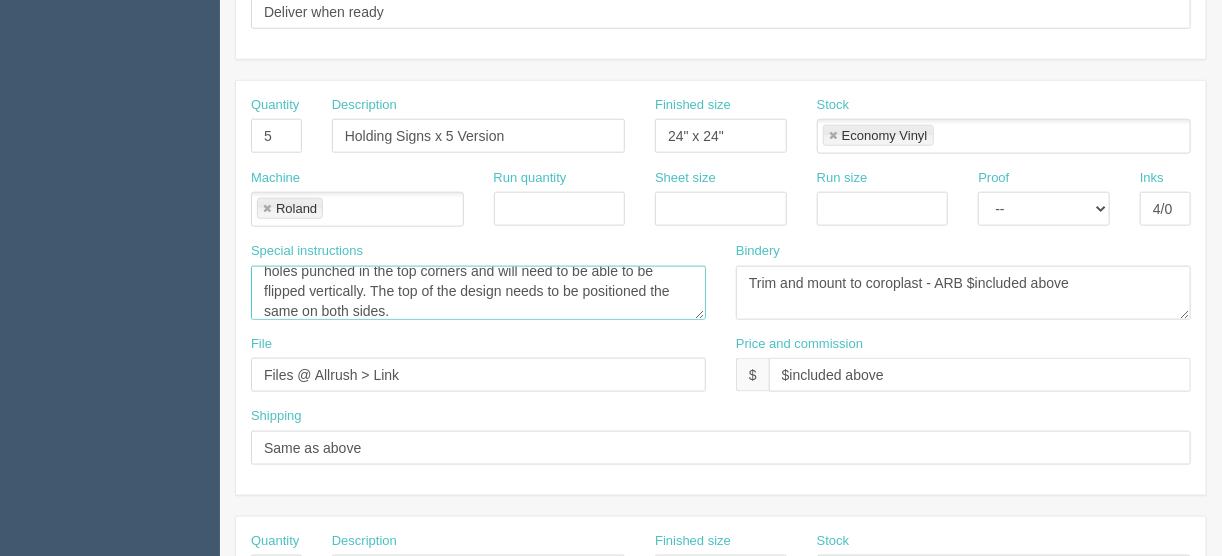 click on "holes punched in the top corners and will need to be able to be flipped vertically. The top of the design needs to be positioned the same on both sides." at bounding box center [478, 293] 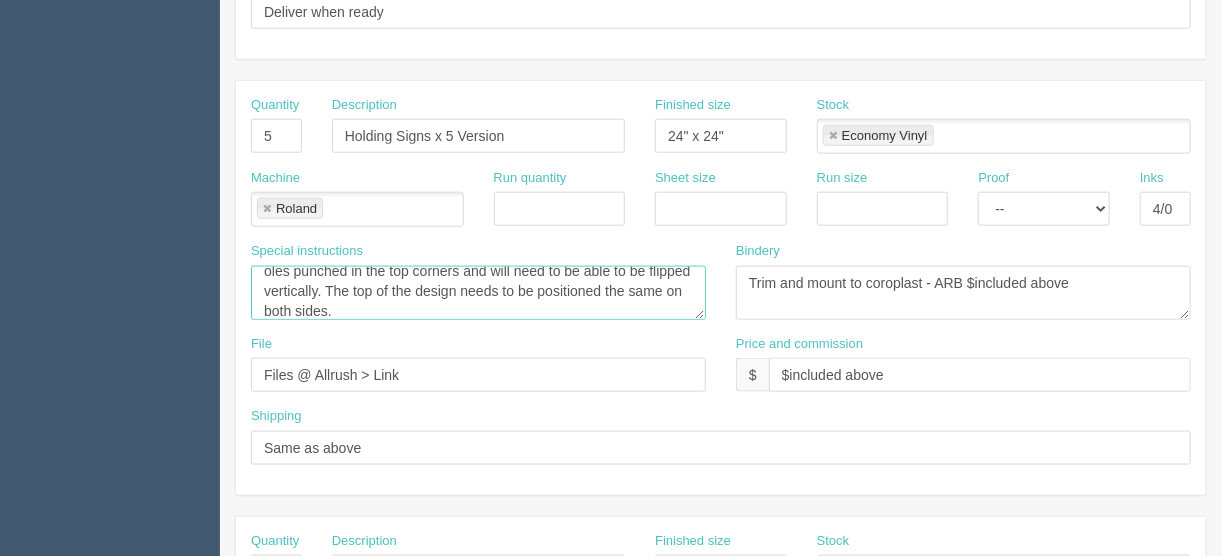 scroll, scrollTop: 7, scrollLeft: 0, axis: vertical 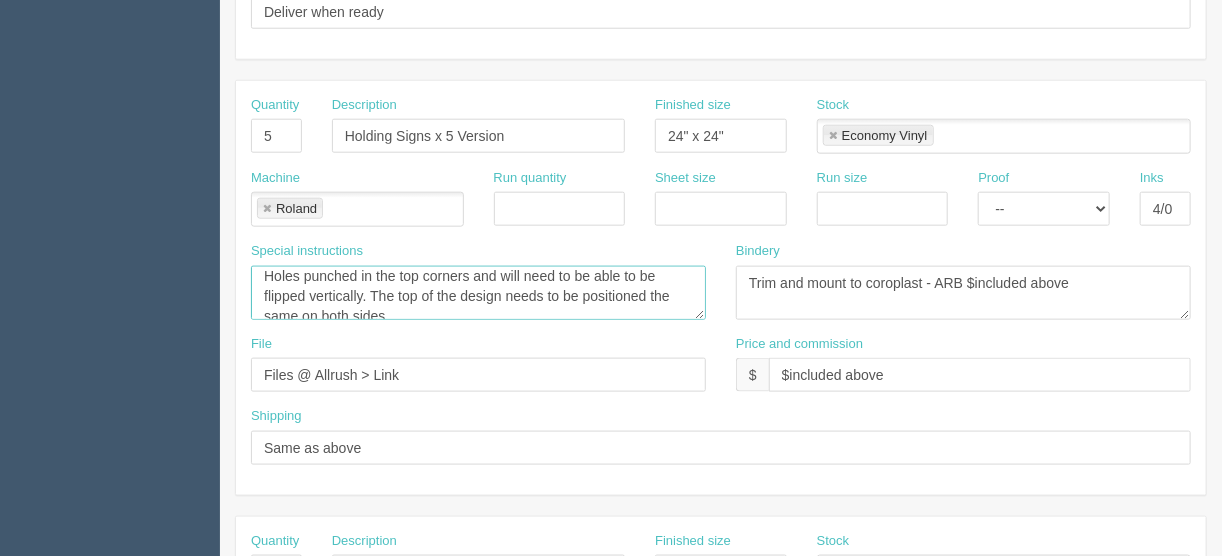click on "Holes punched in the top corners and will need to be able to be flipped vertically. The top of the design needs to be positioned the same on both sides." at bounding box center (478, 293) 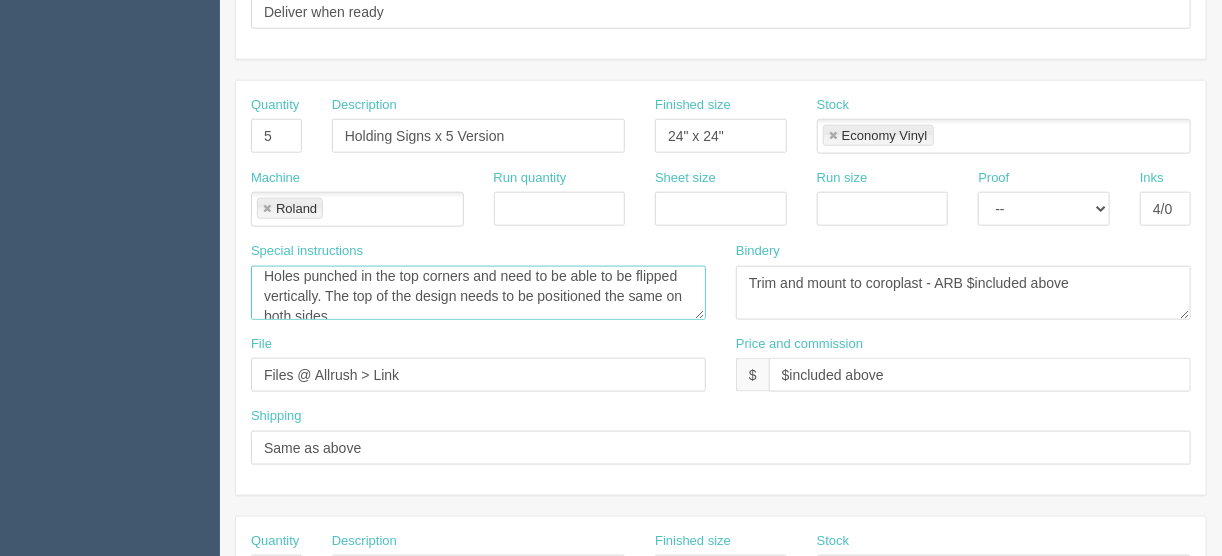 click on "Holes punched in the top corners and need to be able to be flipped vertically. The top of the design needs to be positioned the same on both sides." at bounding box center [478, 293] 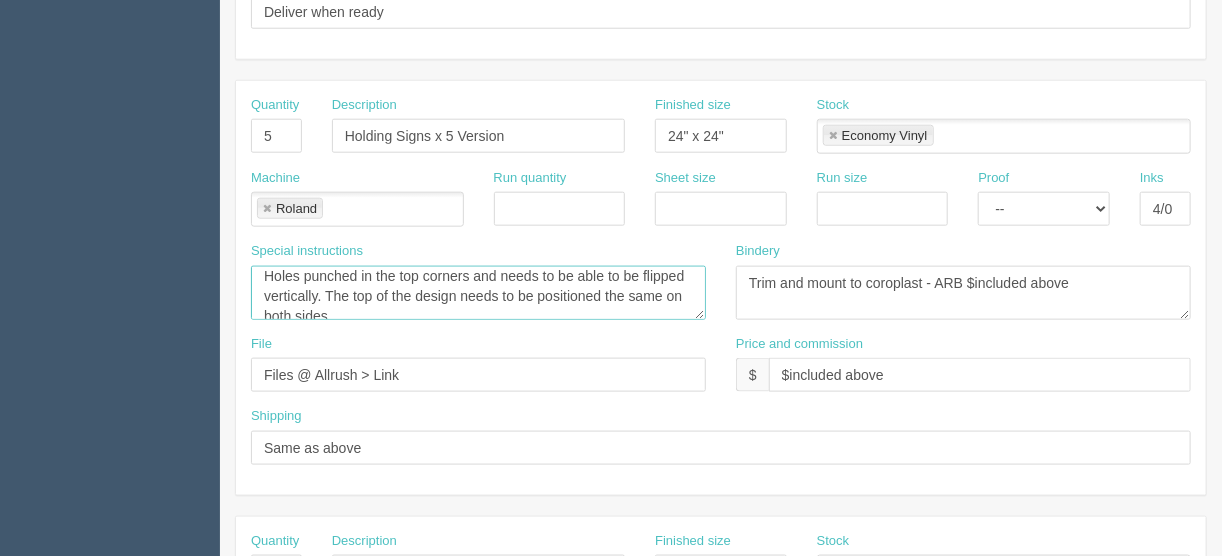 click on "Holes punched in the top corners and needs to be able to be flipped vertically. The top of the design needs to be positioned the same on both sides." at bounding box center [478, 293] 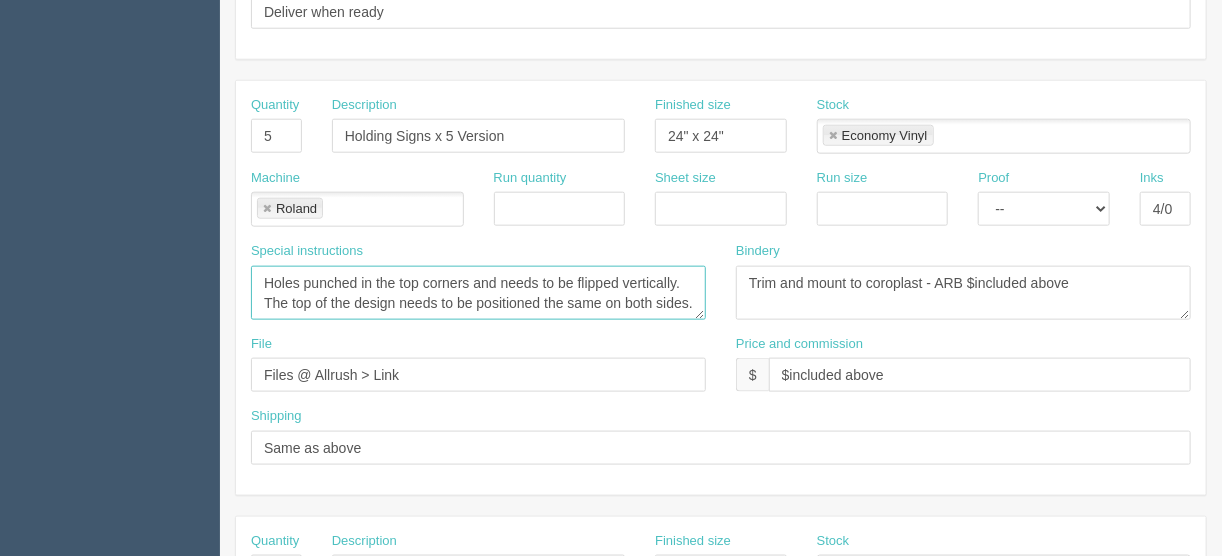 click on "Holes punched in the top corners and needs to be flipped vertically. The top of the design needs to be positioned the same on both sides." at bounding box center (478, 293) 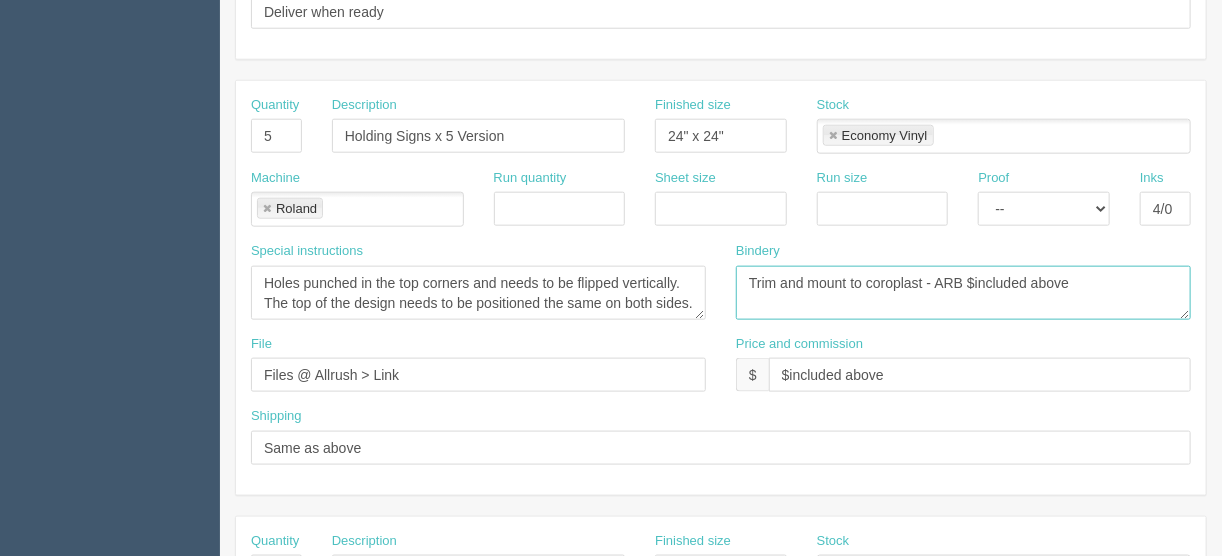 click on "Trim and mount to coroplast - ARB $included above" at bounding box center [963, 293] 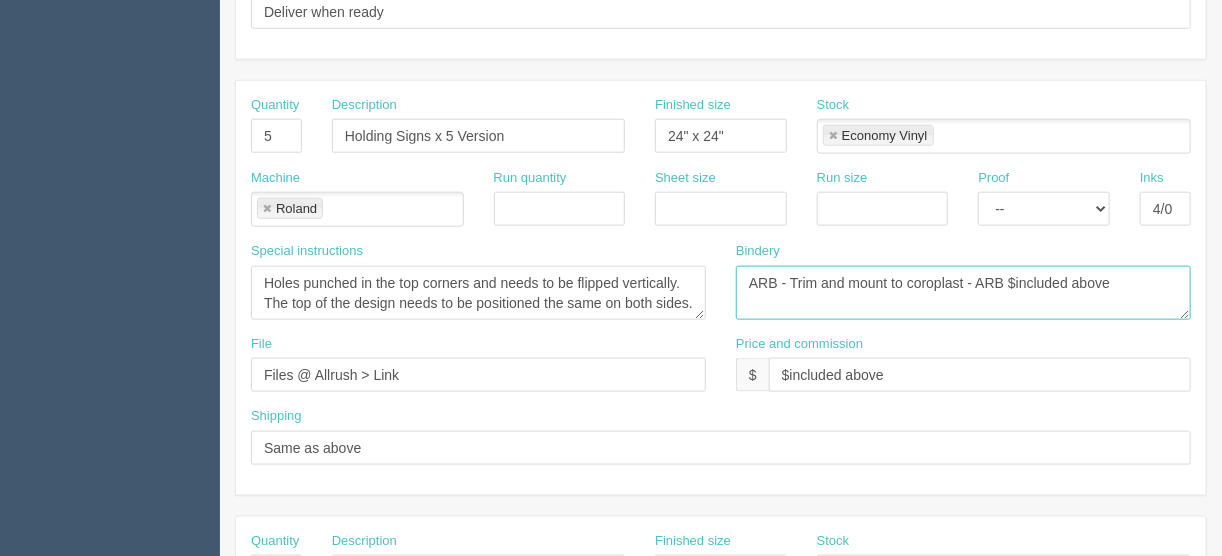 drag, startPoint x: 1003, startPoint y: 275, endPoint x: 976, endPoint y: 277, distance: 27.073973 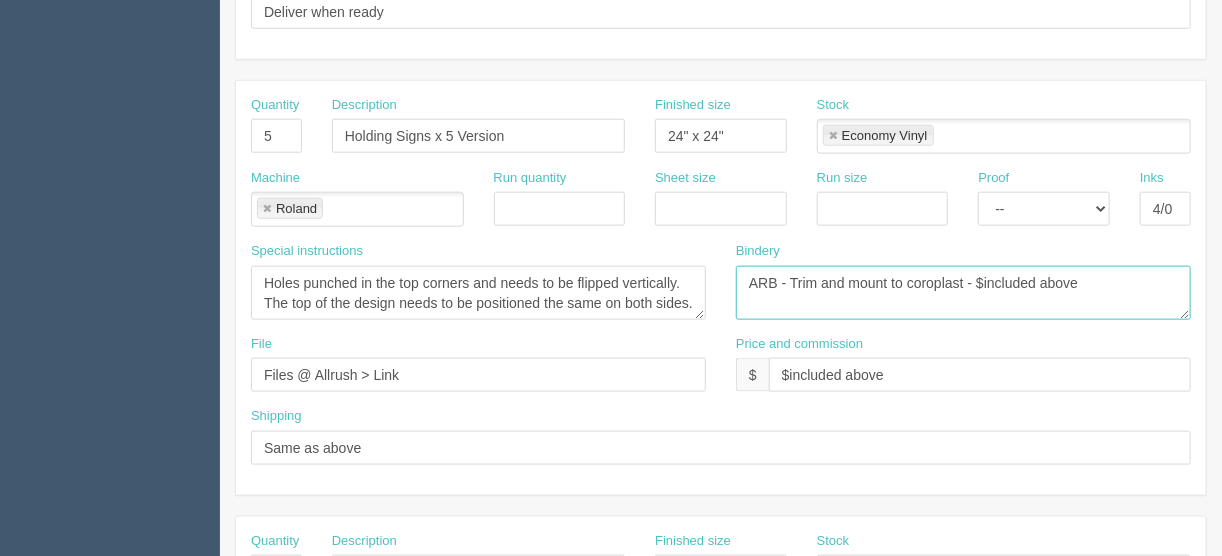 type on "ARB - Trim and mount to coroplast - $included above" 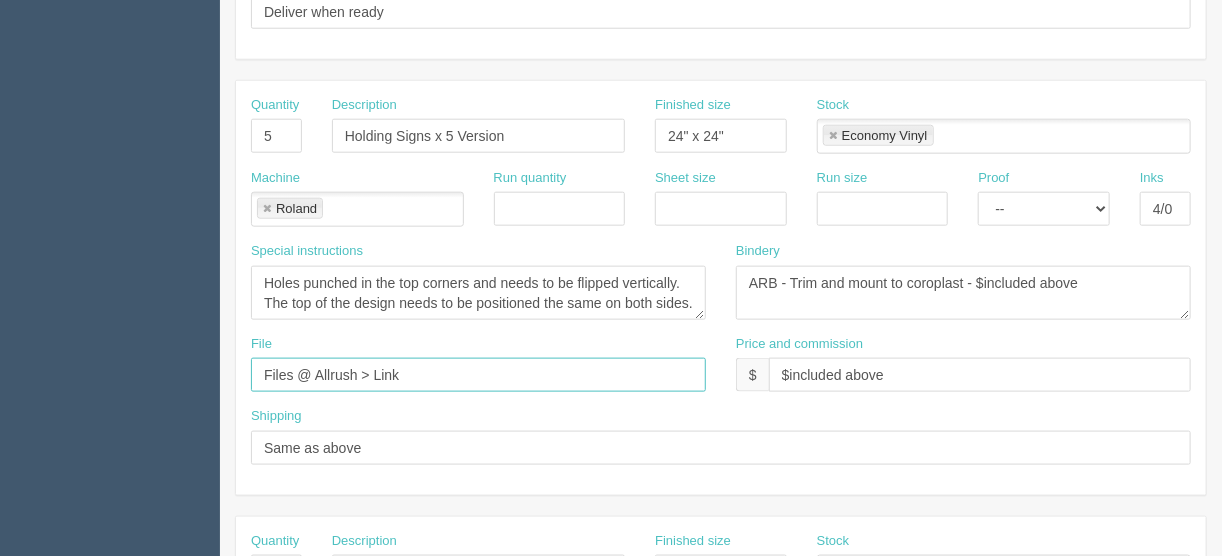 drag, startPoint x: 391, startPoint y: 362, endPoint x: 195, endPoint y: 389, distance: 197.85095 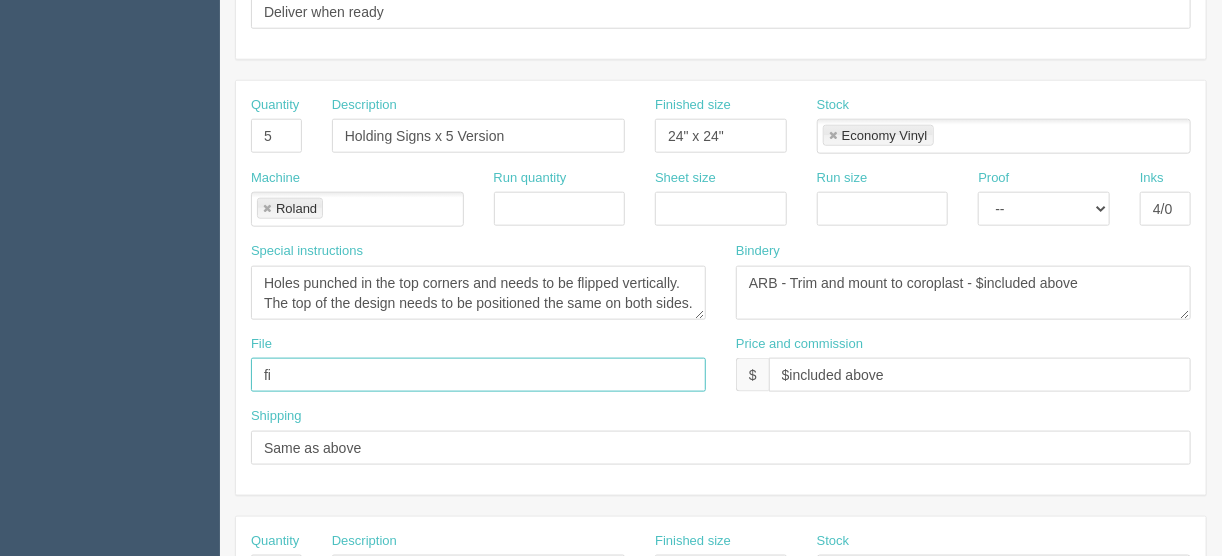 scroll, scrollTop: 560, scrollLeft: 0, axis: vertical 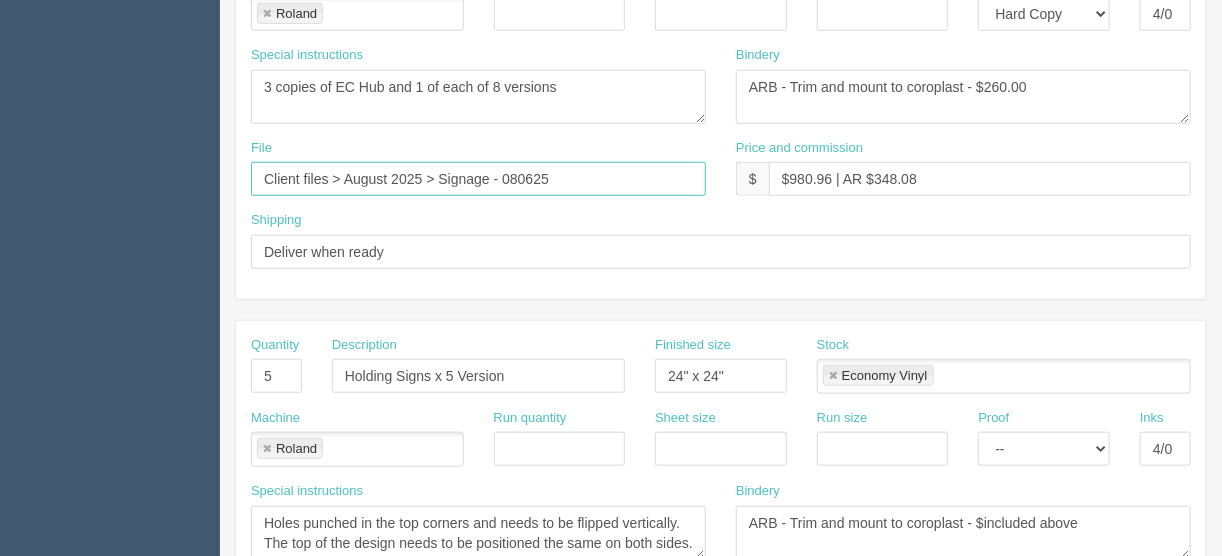 drag, startPoint x: 588, startPoint y: 173, endPoint x: 232, endPoint y: 175, distance: 356.0056 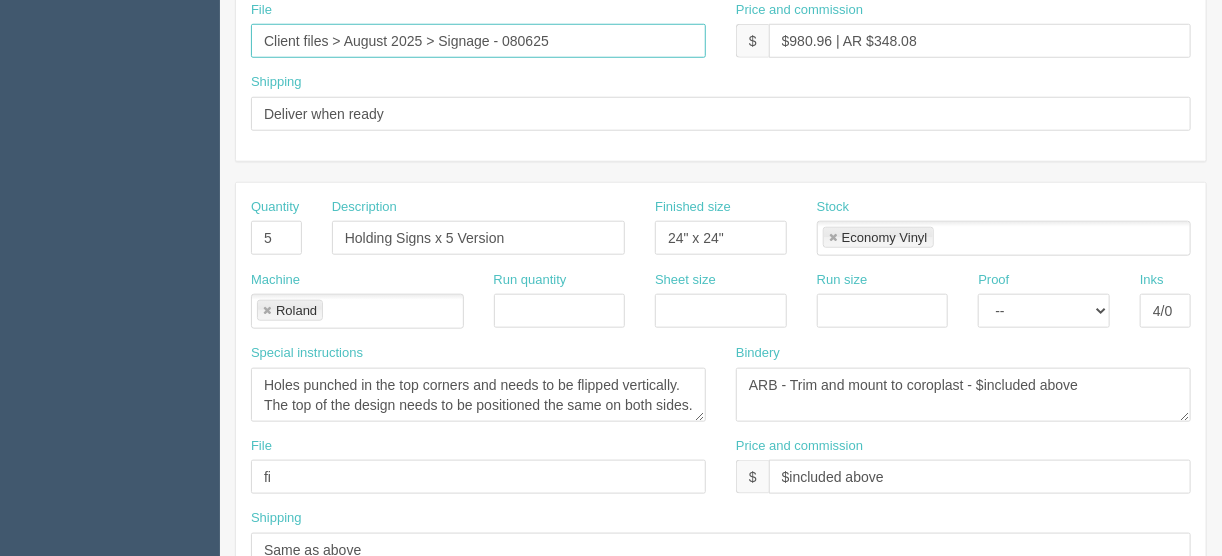 scroll, scrollTop: 800, scrollLeft: 0, axis: vertical 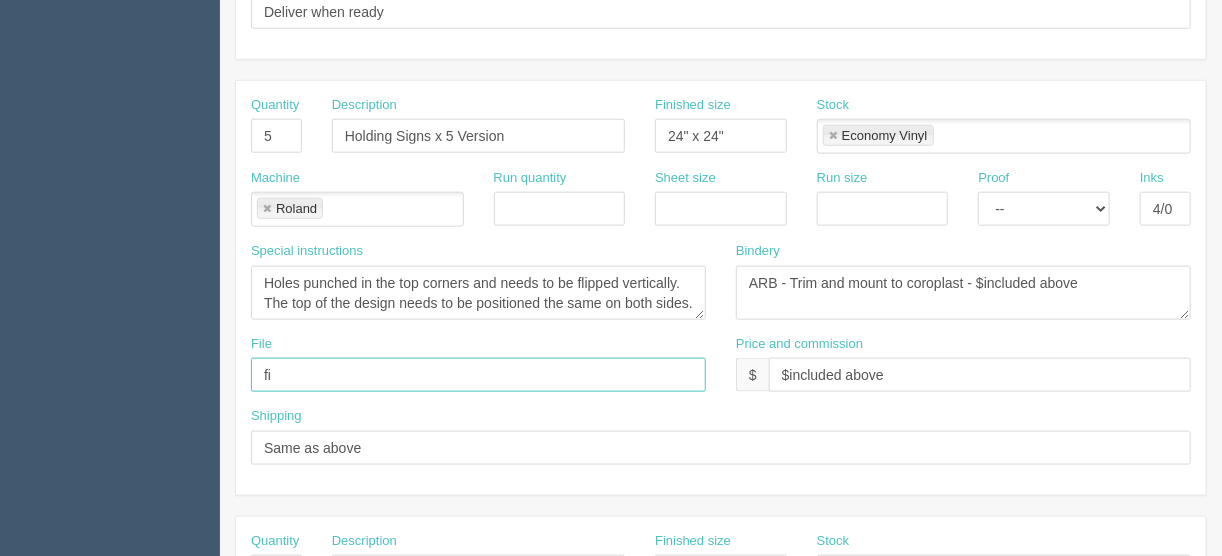 drag, startPoint x: 305, startPoint y: 365, endPoint x: 126, endPoint y: 372, distance: 179.13683 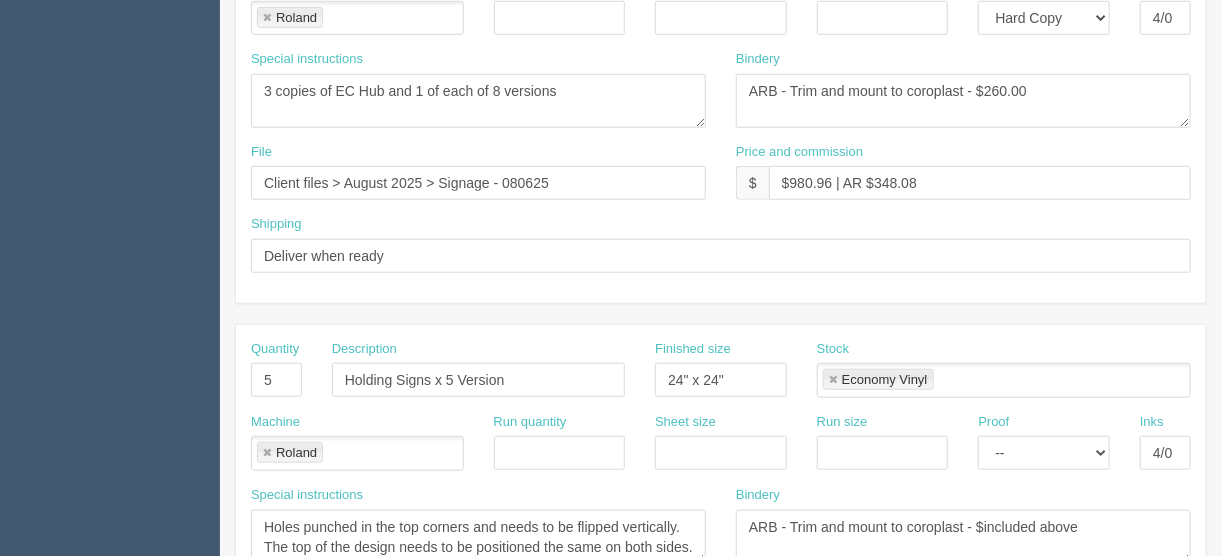 scroll, scrollTop: 529, scrollLeft: 0, axis: vertical 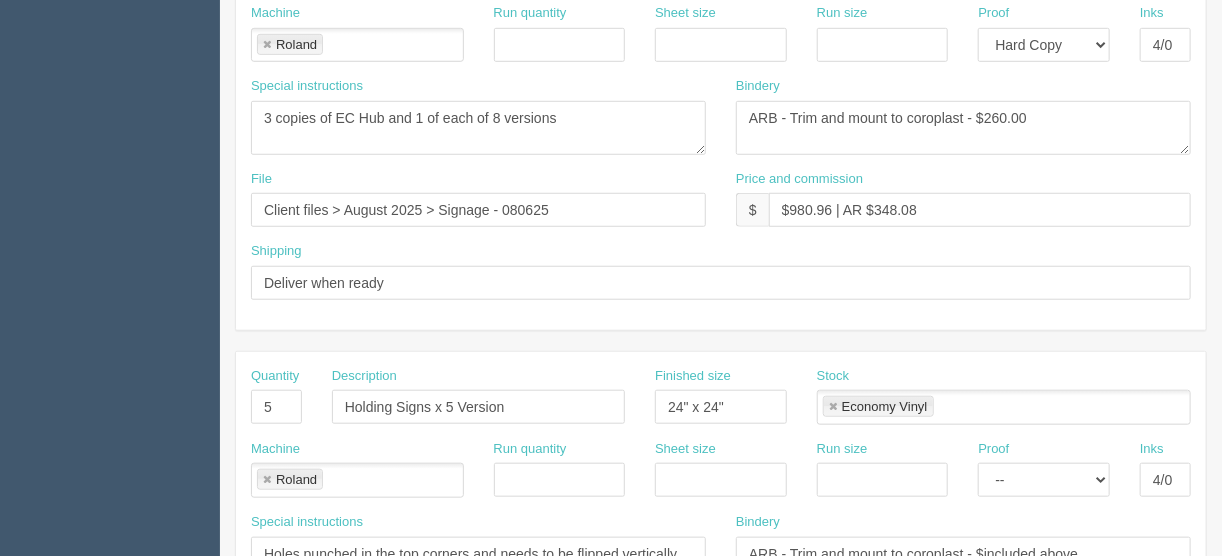 type on "Client files > August 2025 > Signage - 080625" 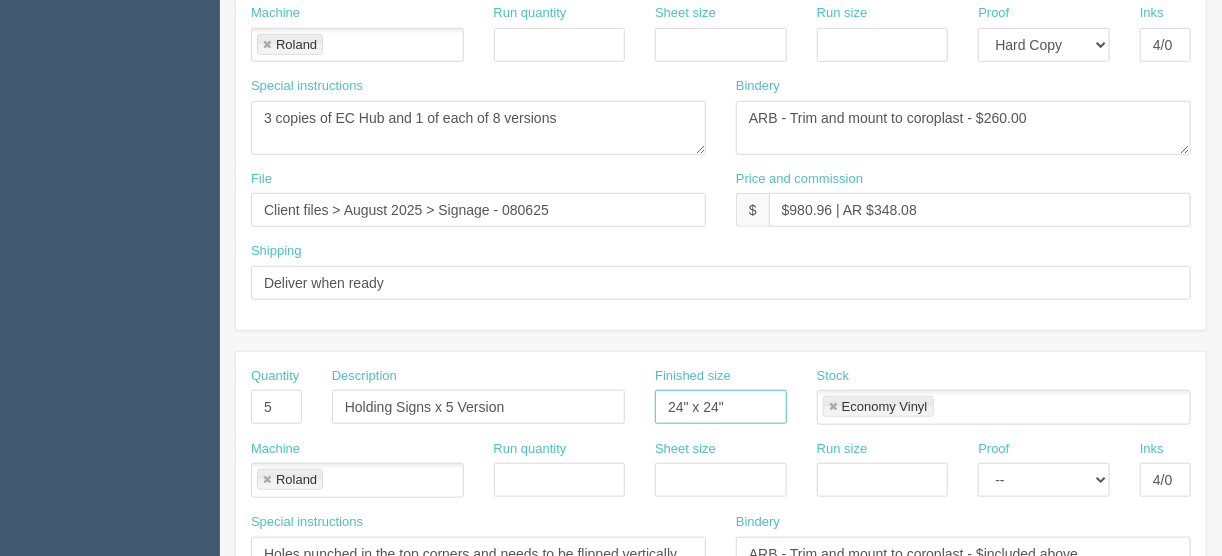 drag, startPoint x: 680, startPoint y: 403, endPoint x: 650, endPoint y: 404, distance: 30.016663 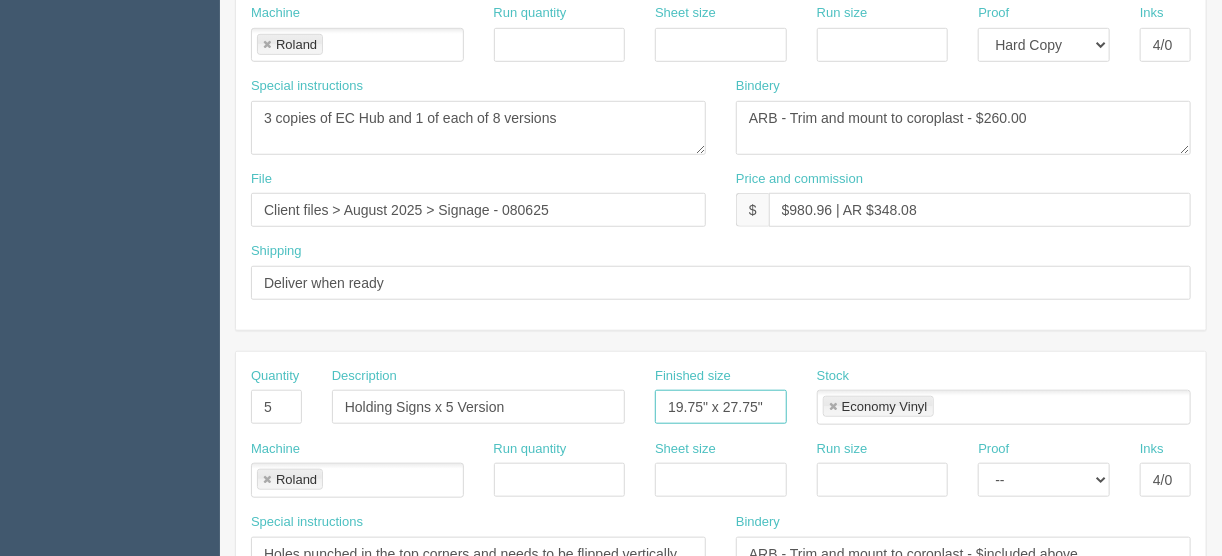 type on "19.75" x 27.75"" 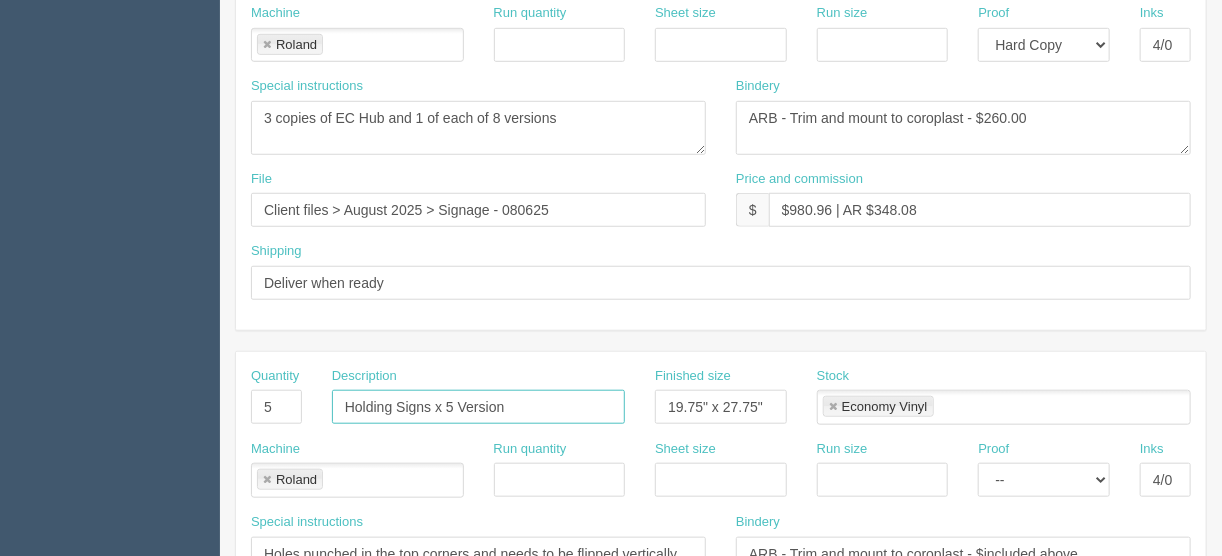 drag, startPoint x: 521, startPoint y: 404, endPoint x: 307, endPoint y: 427, distance: 215.23244 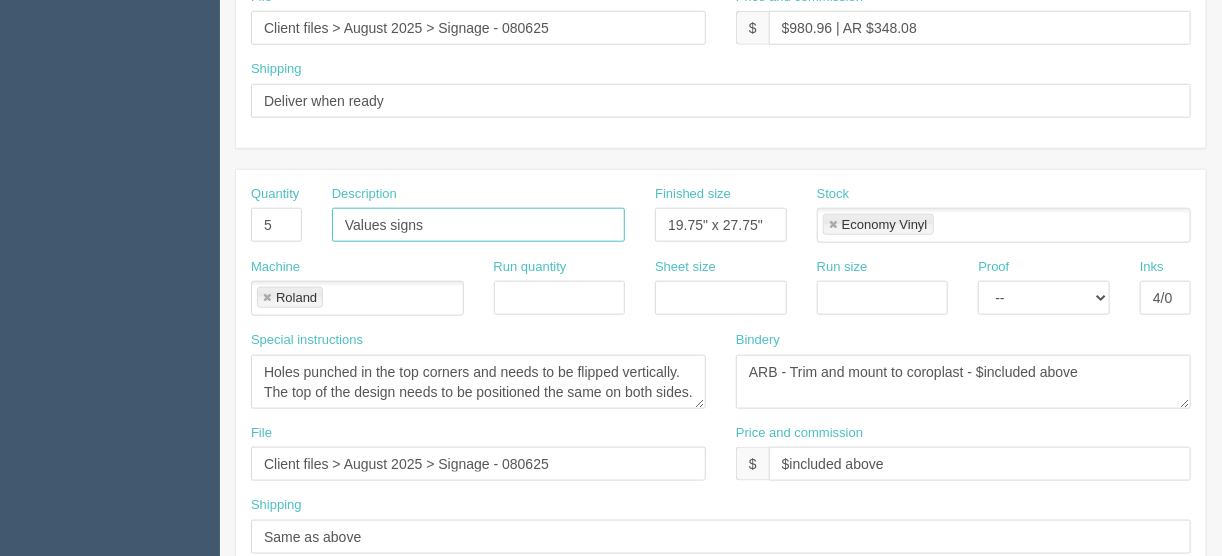 scroll, scrollTop: 769, scrollLeft: 0, axis: vertical 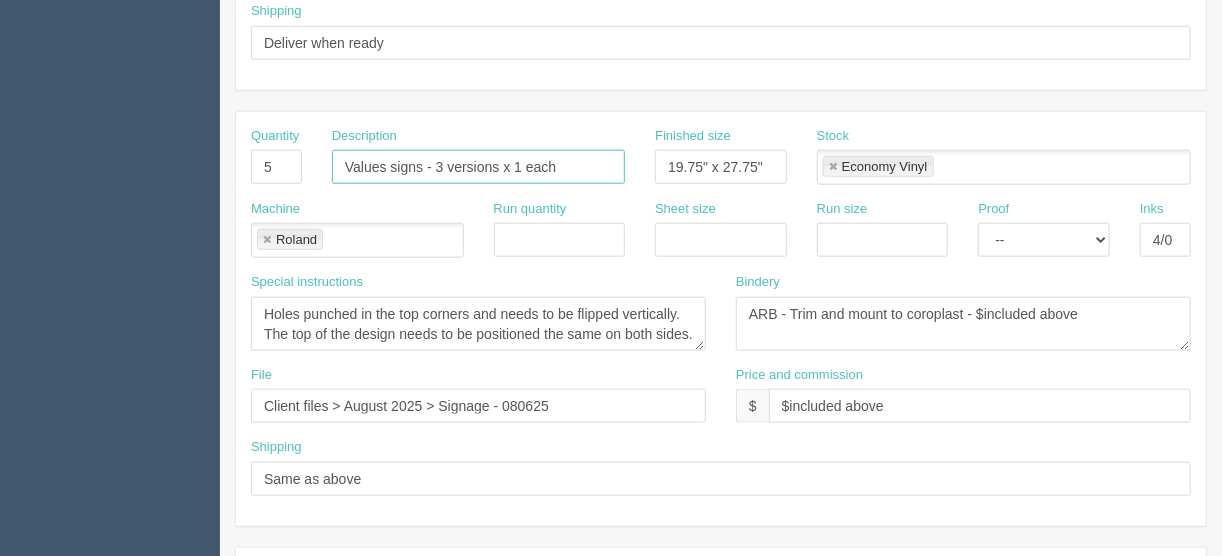 type on "Values signs - 3 versions x 1 each" 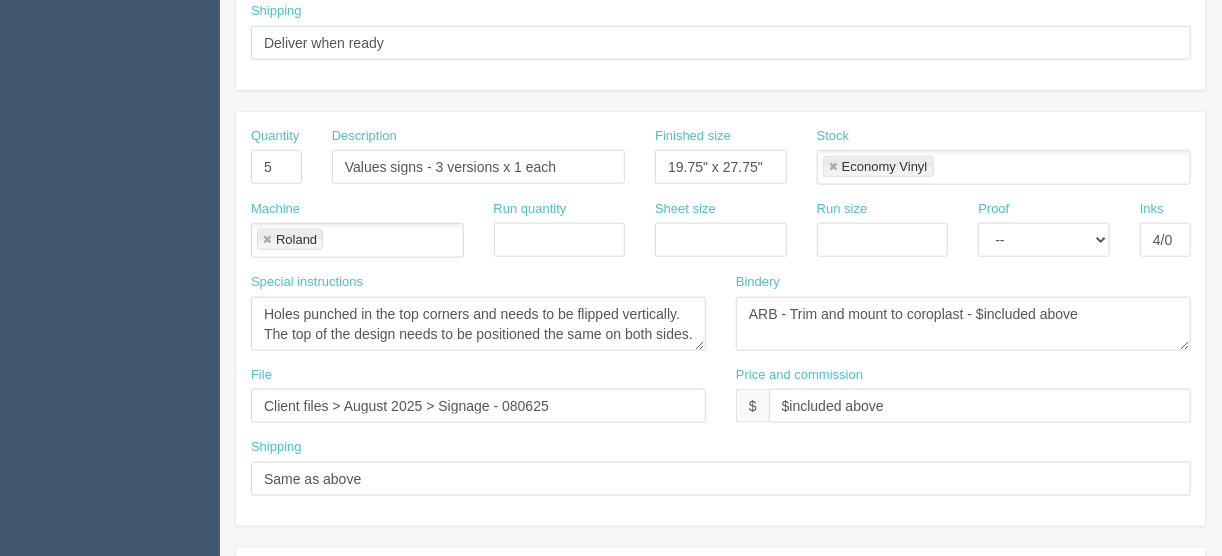 drag, startPoint x: 294, startPoint y: 185, endPoint x: 303, endPoint y: 204, distance: 21.023796 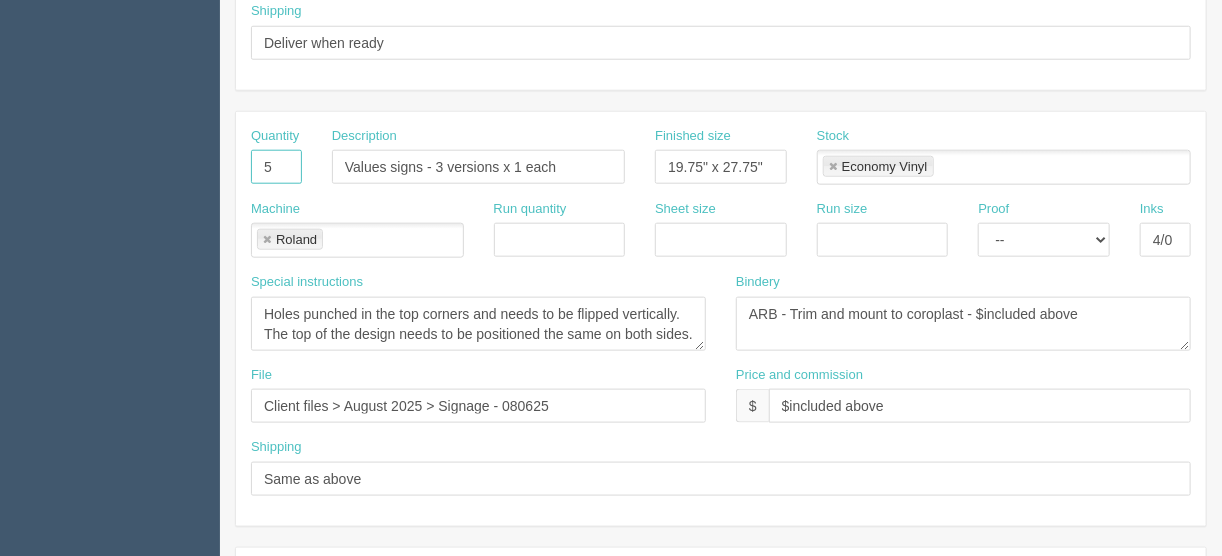 drag, startPoint x: 275, startPoint y: 147, endPoint x: 277, endPoint y: 159, distance: 12.165525 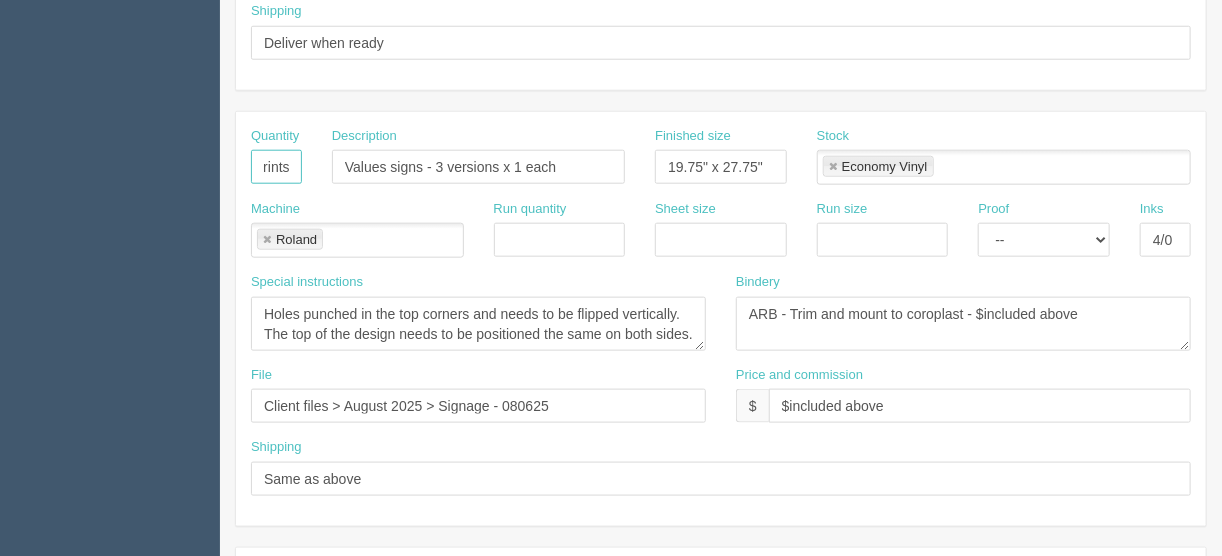 scroll, scrollTop: 0, scrollLeft: 44, axis: horizontal 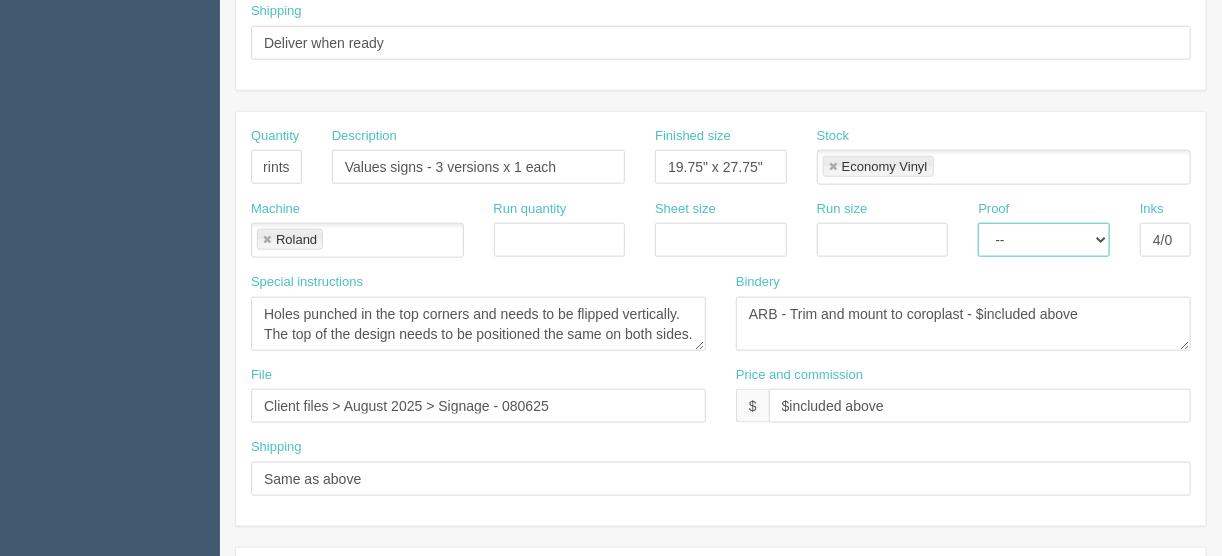 drag, startPoint x: 1103, startPoint y: 236, endPoint x: 1096, endPoint y: 245, distance: 11.401754 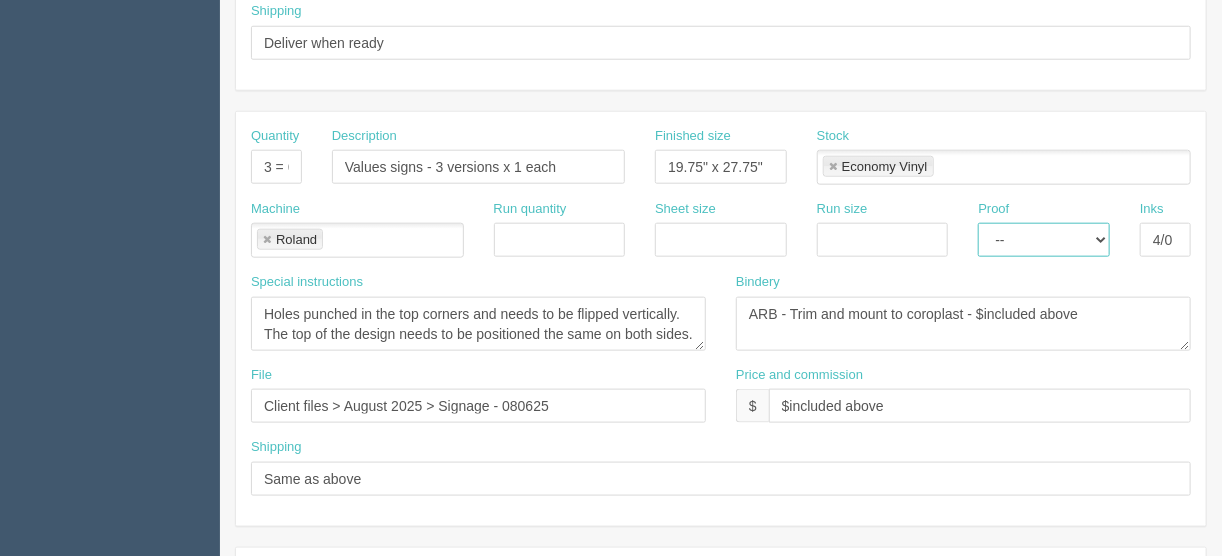 select on "Hard Copy" 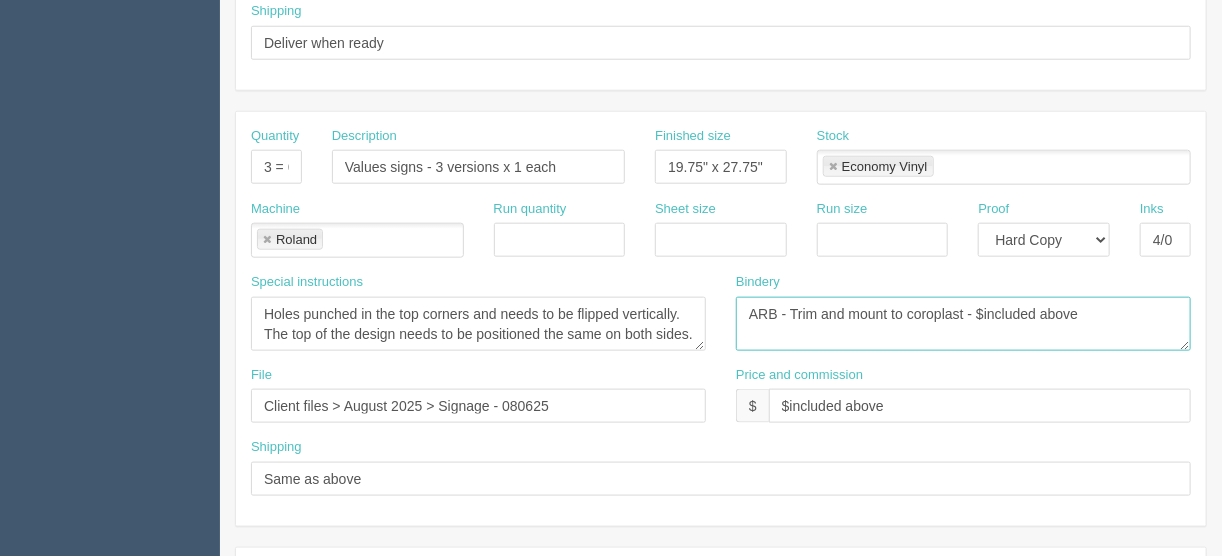 drag, startPoint x: 963, startPoint y: 303, endPoint x: 982, endPoint y: 324, distance: 28.319605 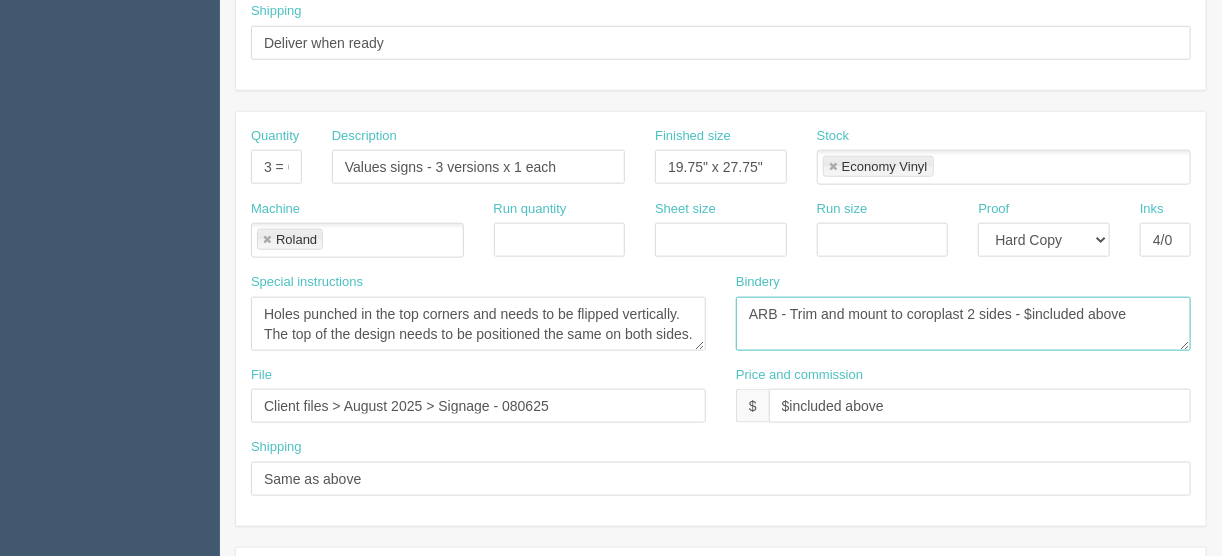 type on "ARB - Trim and mount to coroplast 2 sides - $included above" 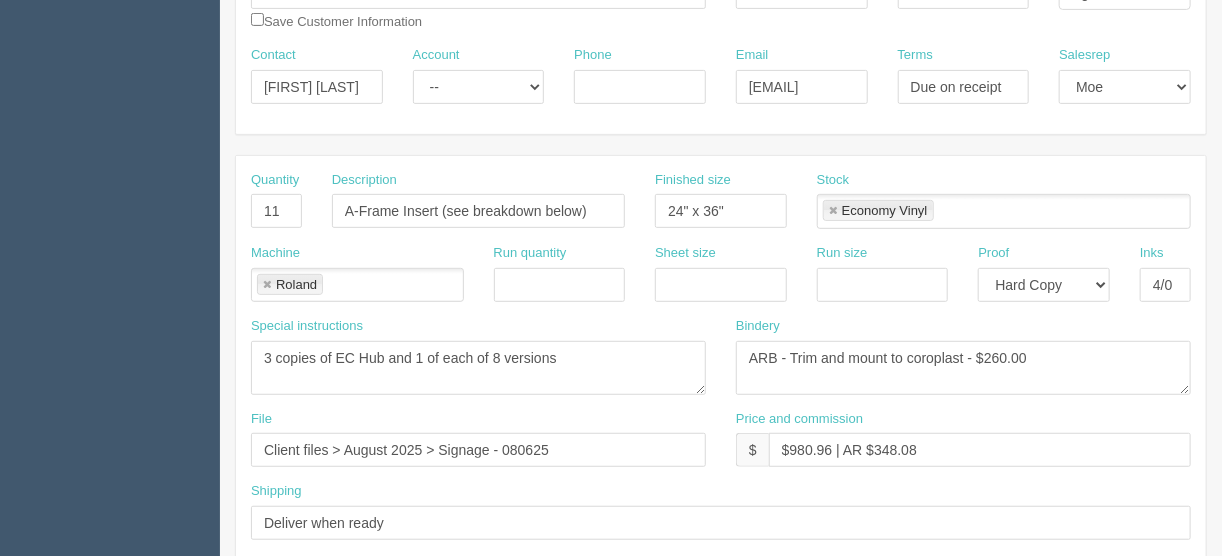 scroll, scrollTop: 129, scrollLeft: 0, axis: vertical 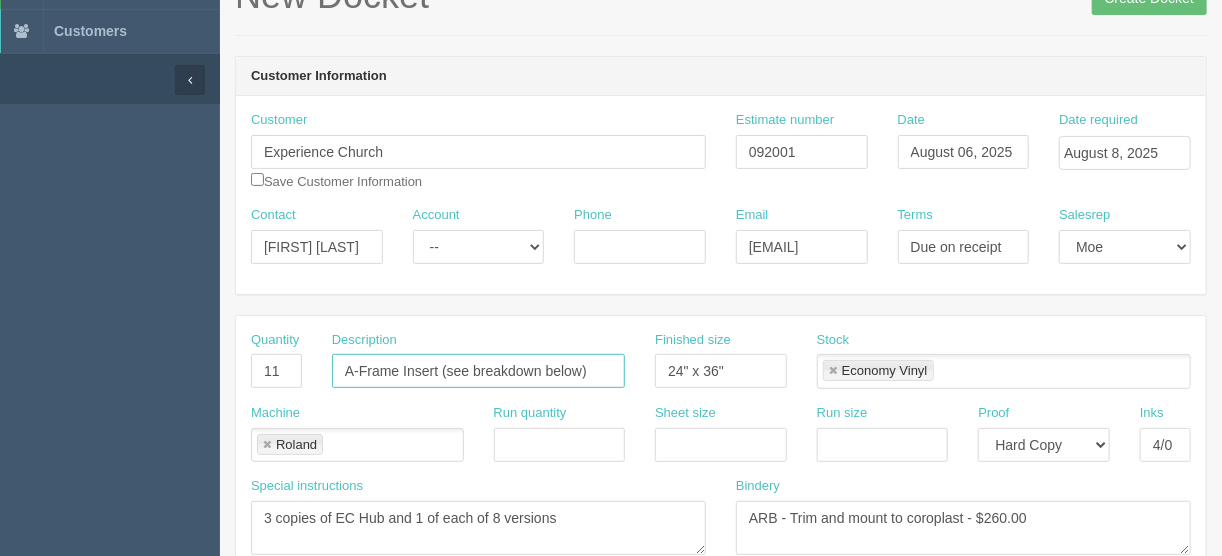 click on "A-Frame Insert (see breakdown below)" at bounding box center (478, 371) 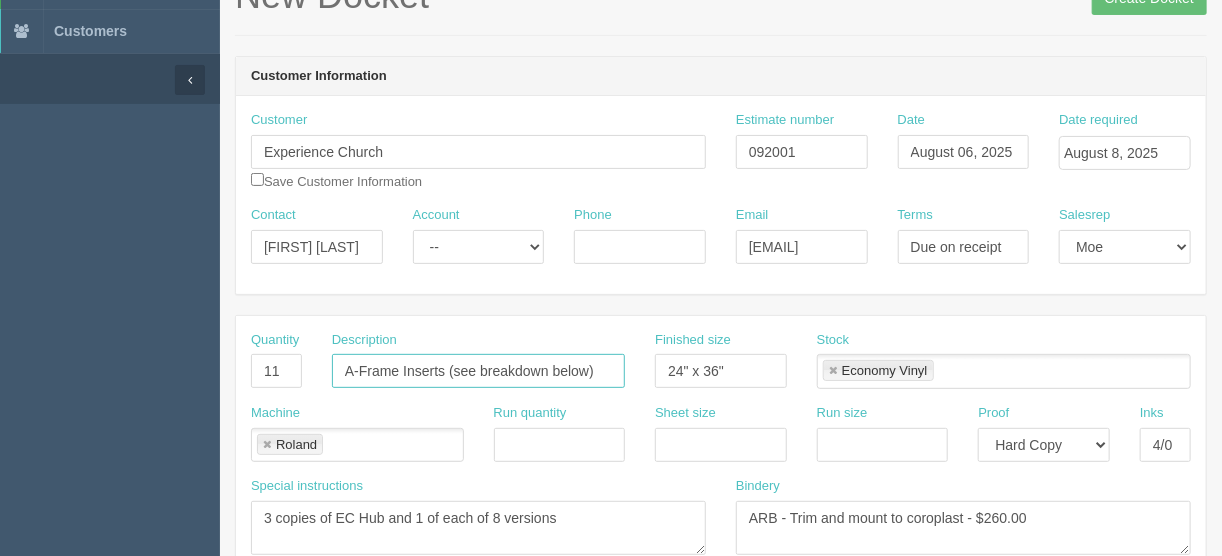 click on "A-Frame Inserts (see breakdown below)" at bounding box center [478, 371] 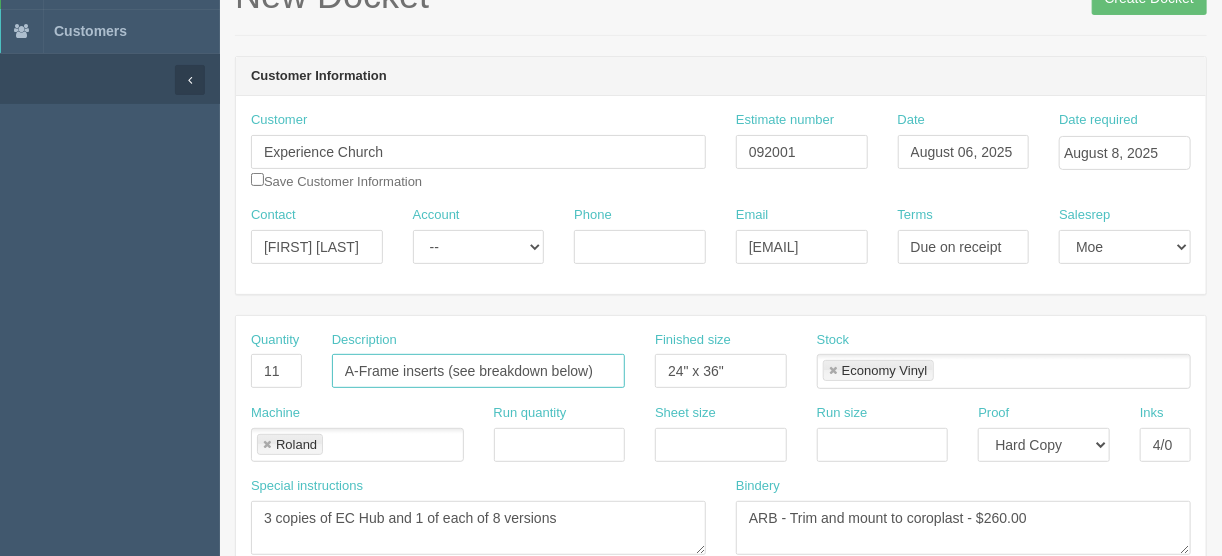 type on "A-Frame inserts (see breakdown below)" 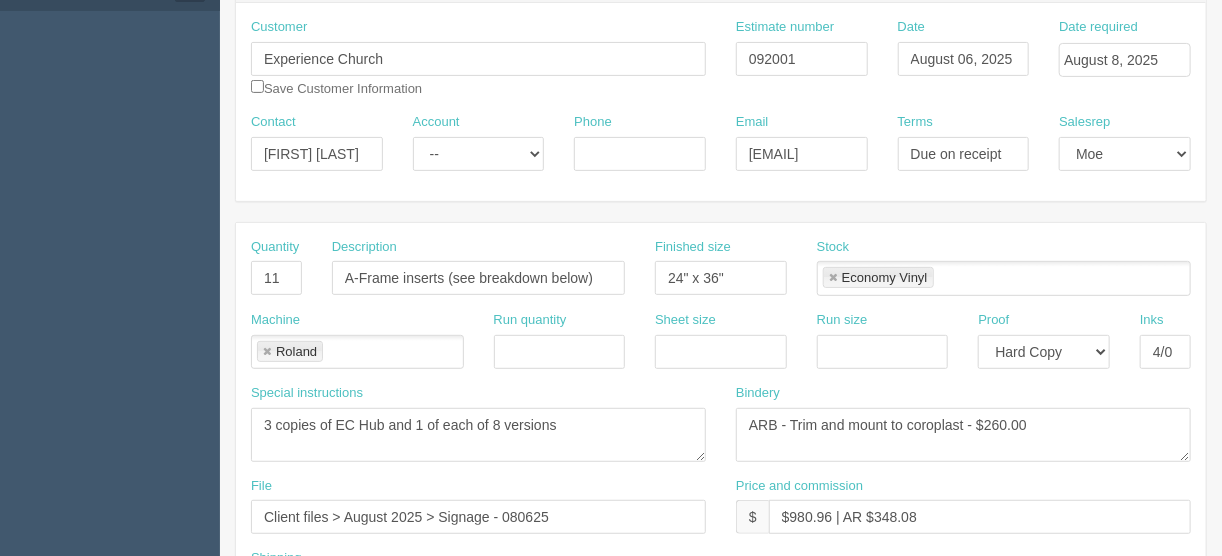 scroll, scrollTop: 209, scrollLeft: 0, axis: vertical 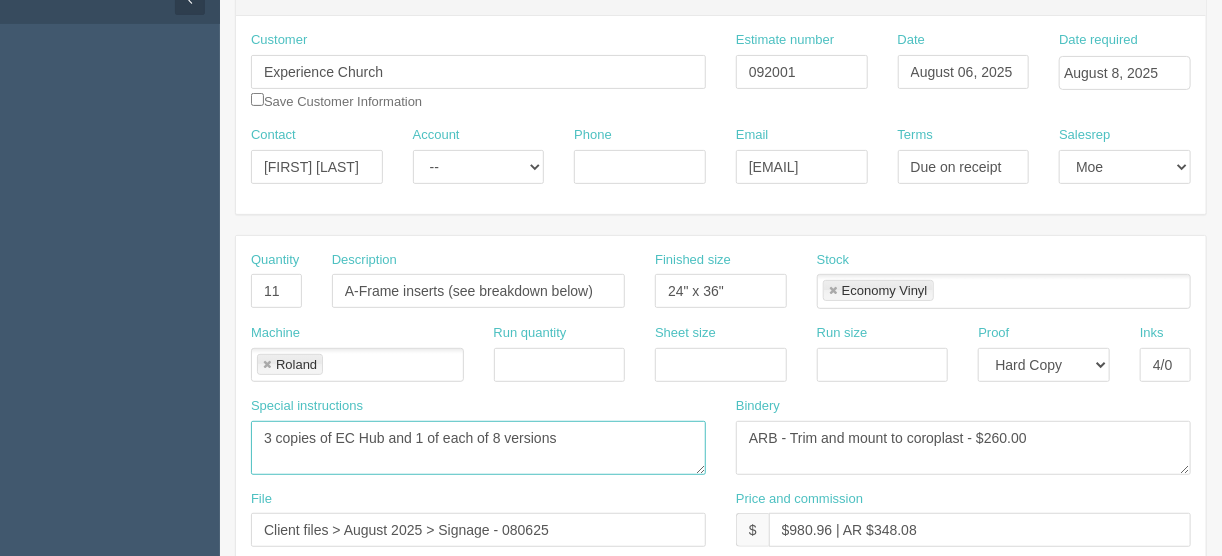 click on "1 of each - Blazing Beetles, Checkin, Clever Coyotes, Crazy Camels. Groovy Gazells, Hero, Hidden Well, Laughing llamas, Leaping Lizard, Mighty Meerkats, Pickup, Silly Scorpions.
2 of each - Artifact Worksjops, Dizzy Dunes, Sandsational, Wonderwll" at bounding box center [478, 448] 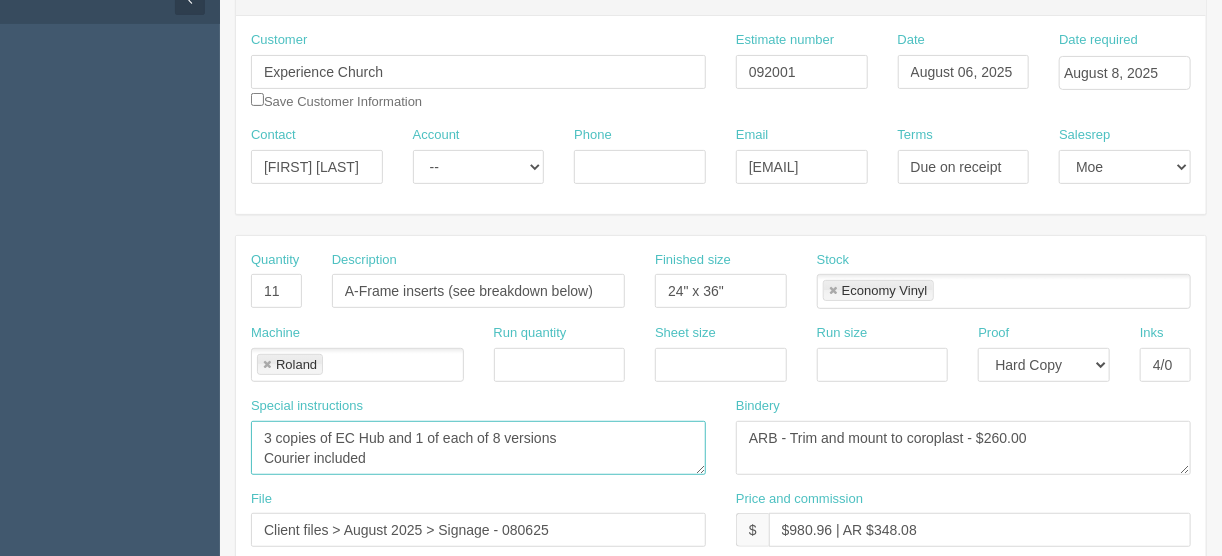 type on "3 copies of EC Hub and 1 of each of 8 versions
Courier included" 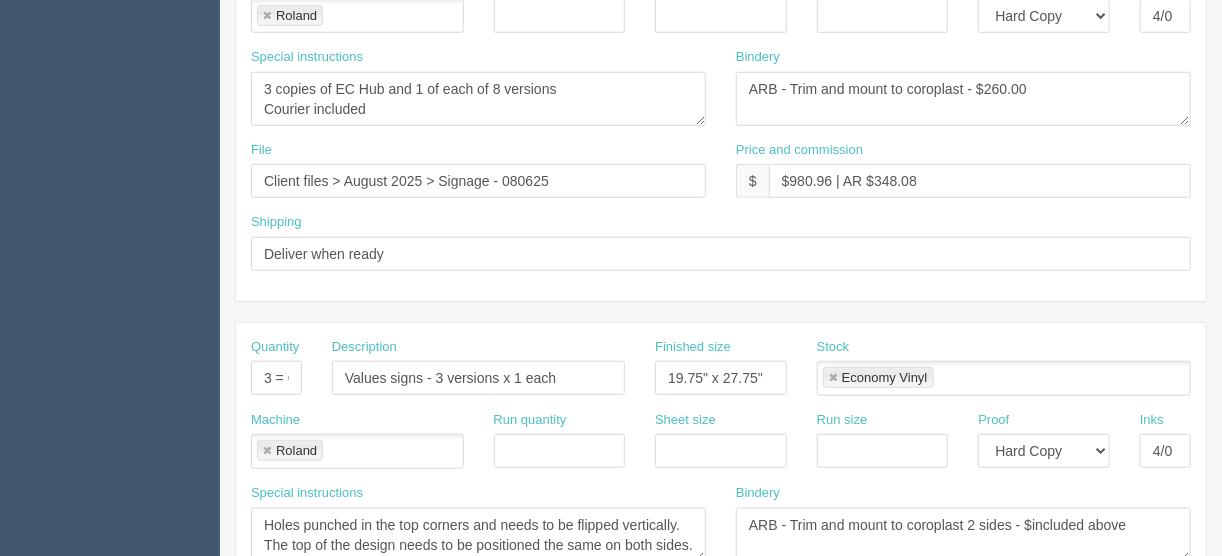 scroll, scrollTop: 609, scrollLeft: 0, axis: vertical 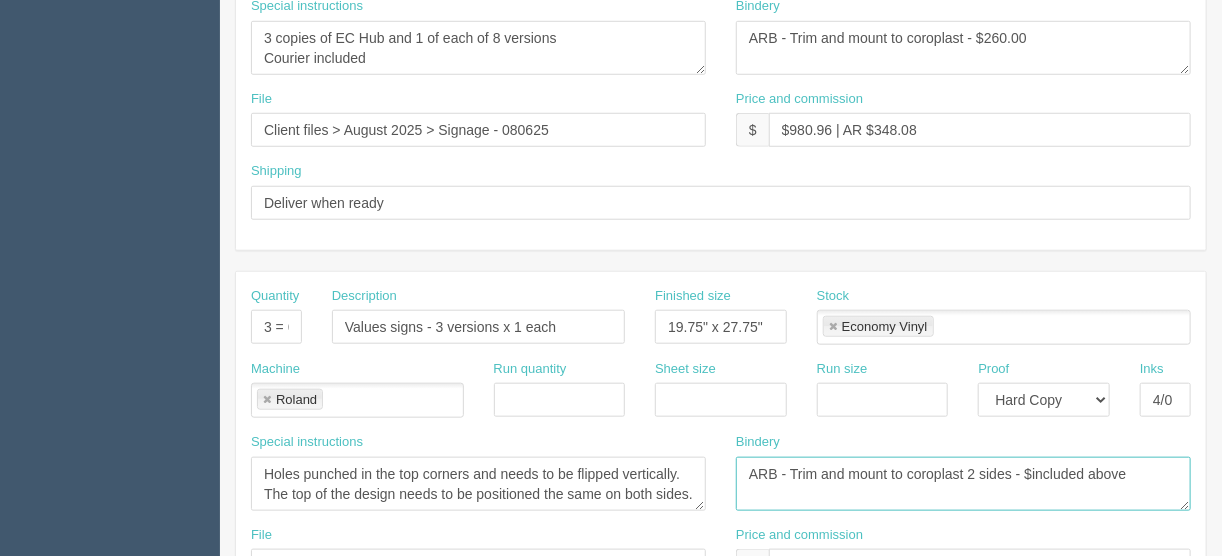 click on "Trim and mount to coroplast - ARB $included above" at bounding box center [963, 484] 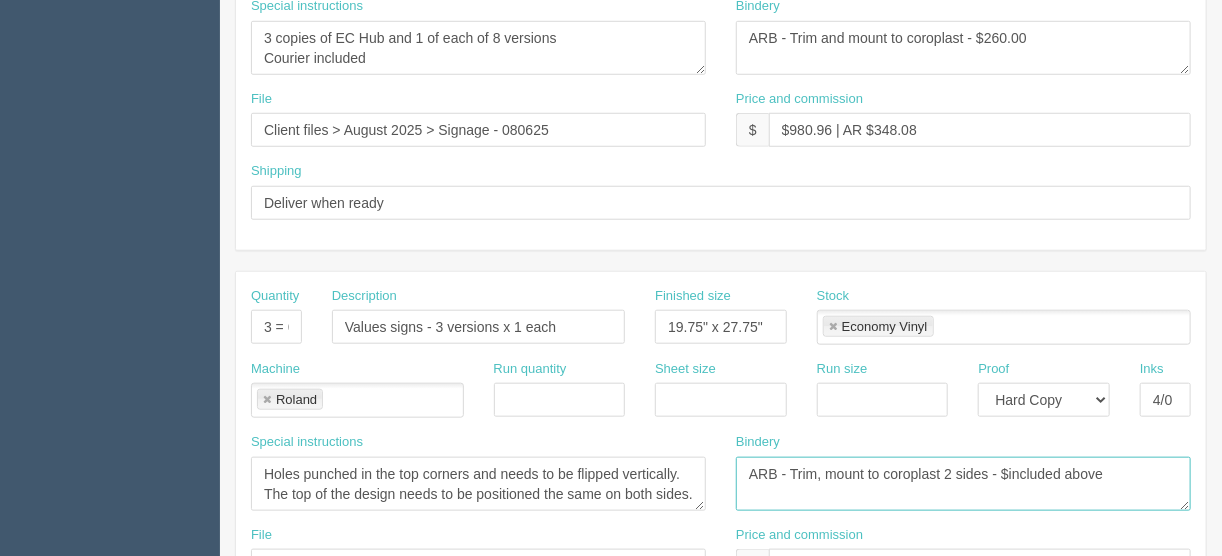 click on "Trim and mount to coroplast - ARB $included above" at bounding box center (963, 484) 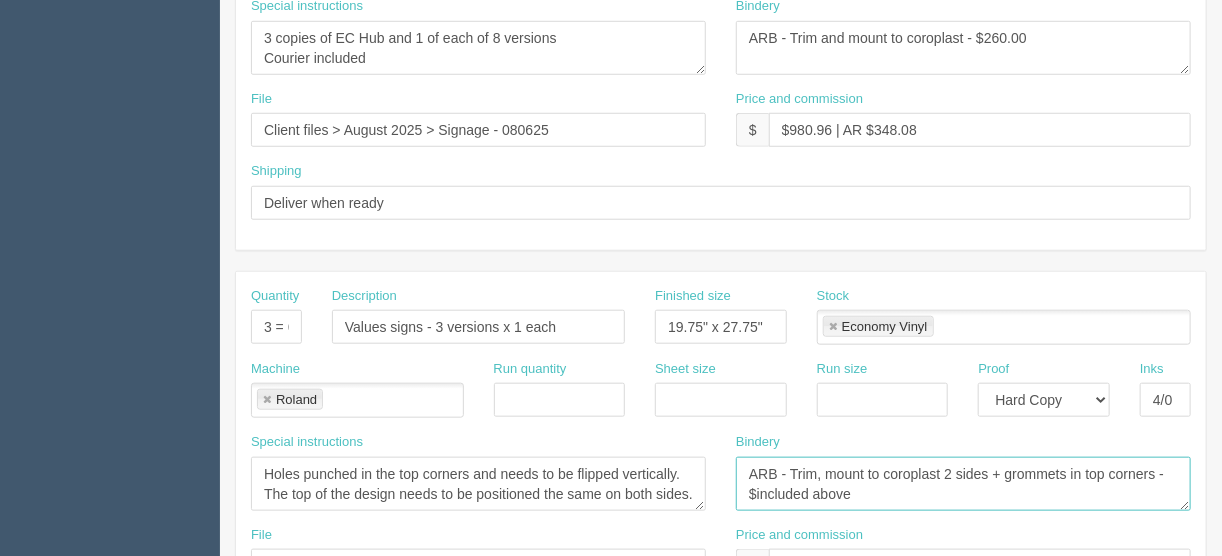 drag, startPoint x: 853, startPoint y: 485, endPoint x: 756, endPoint y: 495, distance: 97.5141 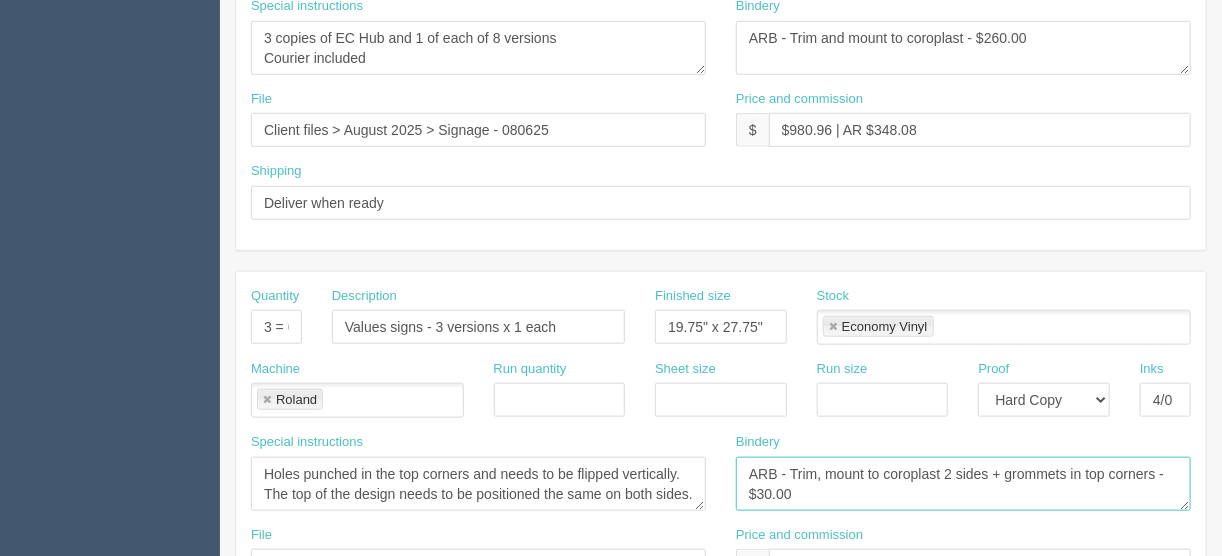 type on "ARB - Trim, mount to coroplast 2 sides + grommets in top corners - $30.00" 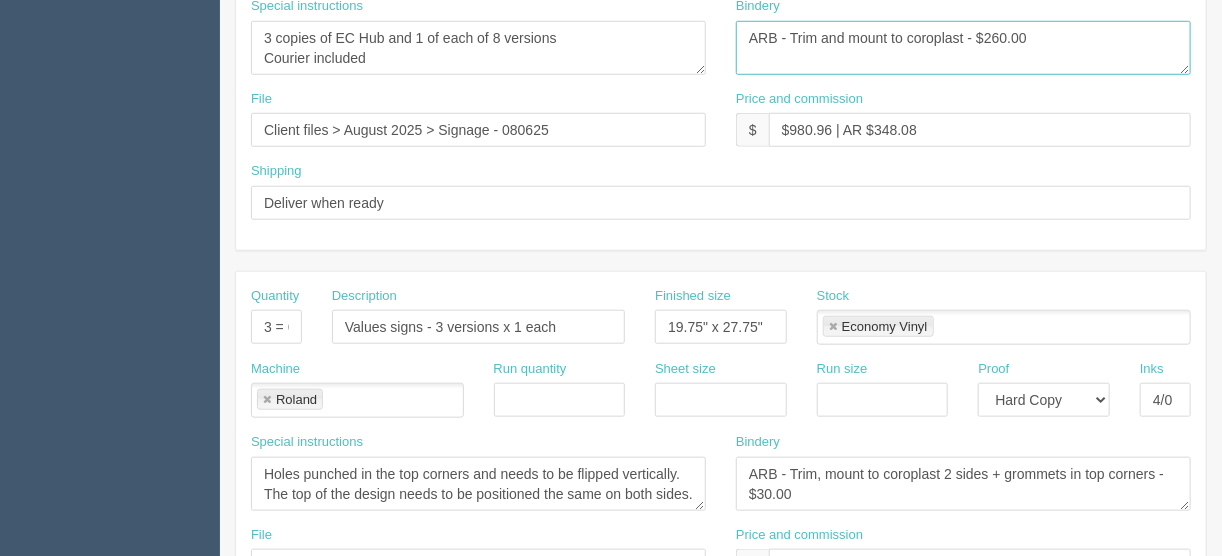 drag, startPoint x: 999, startPoint y: 28, endPoint x: 977, endPoint y: 83, distance: 59.236813 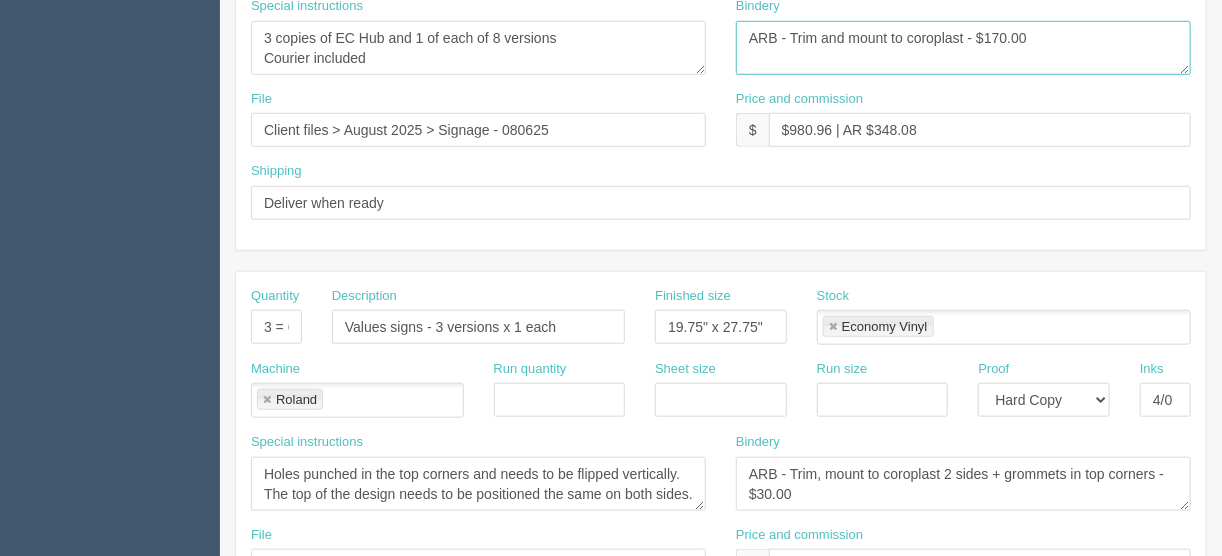 type on "ARB - Trim and mount to coroplast - $170.00" 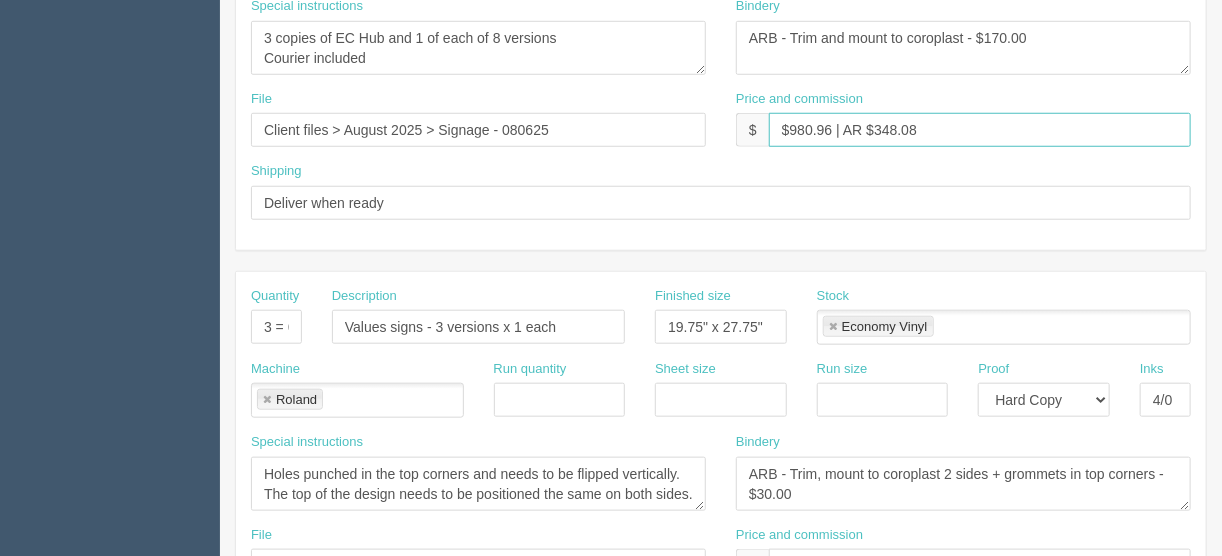 drag, startPoint x: 829, startPoint y: 123, endPoint x: 792, endPoint y: 127, distance: 37.215588 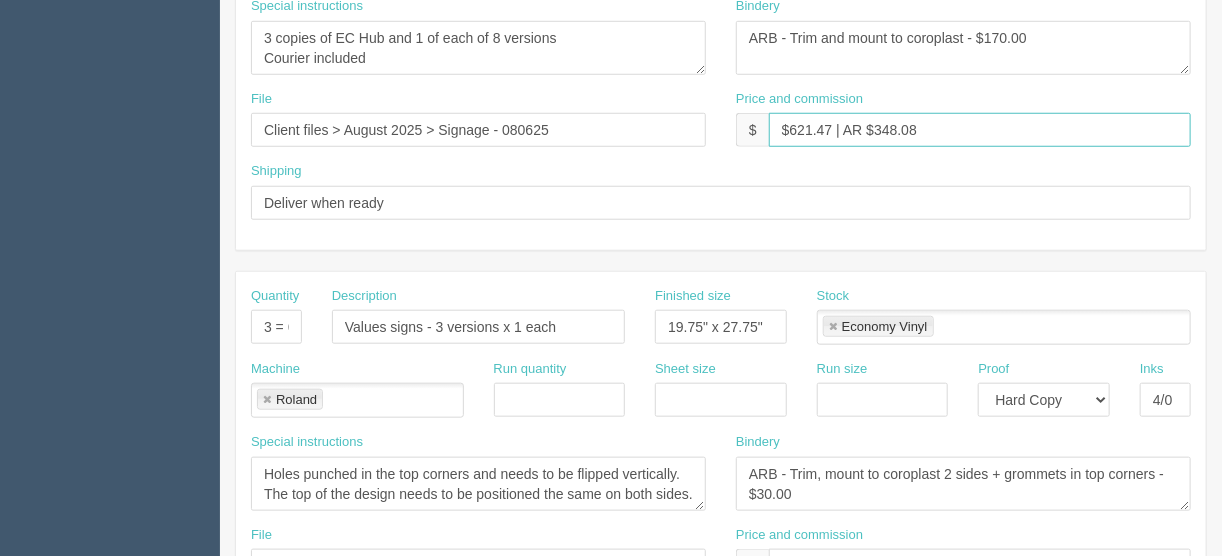 drag, startPoint x: 921, startPoint y: 120, endPoint x: 875, endPoint y: 127, distance: 46.52956 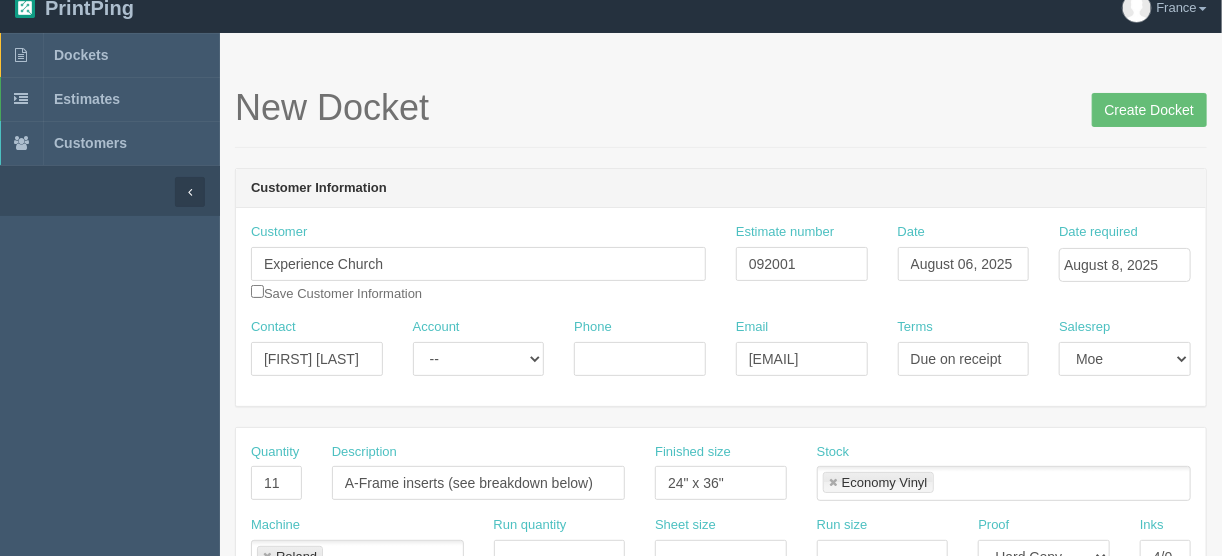 scroll, scrollTop: 0, scrollLeft: 0, axis: both 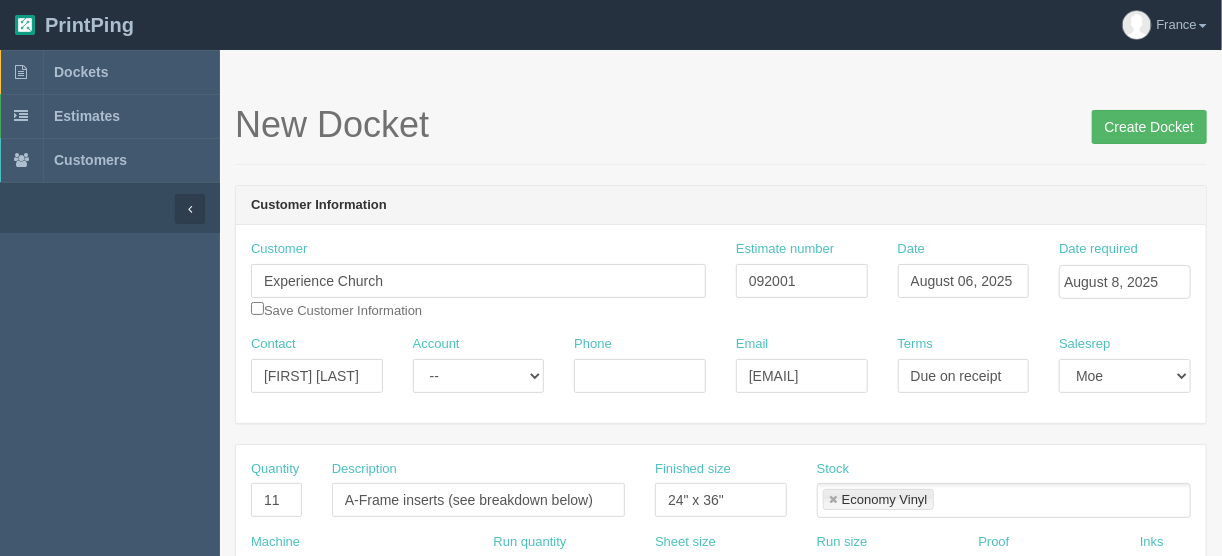 type on "$621.47 | AR $220.52" 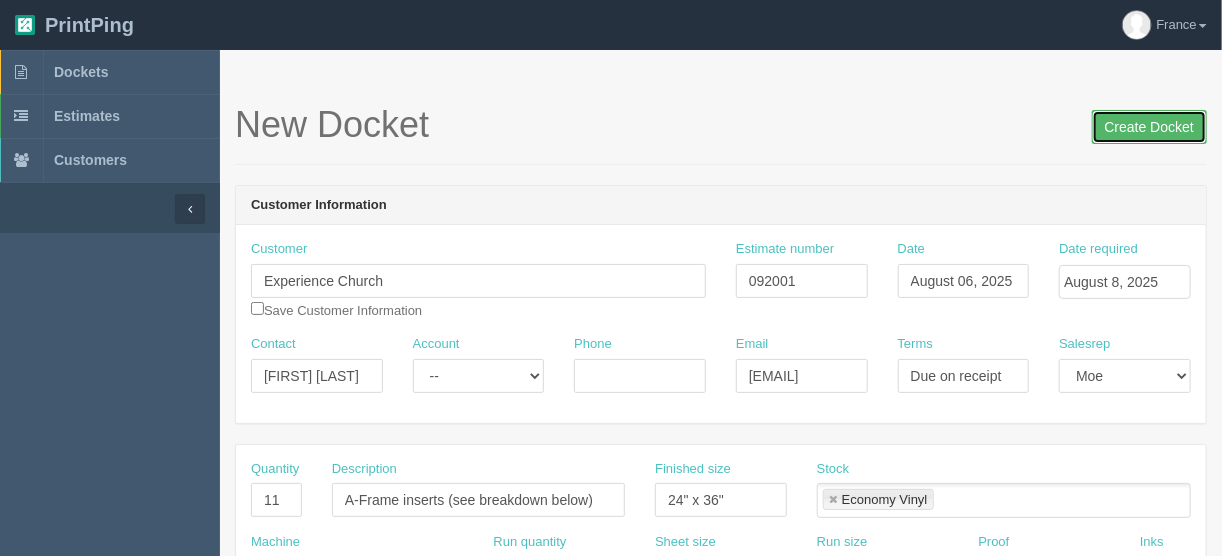 click on "Create Docket" at bounding box center [1149, 127] 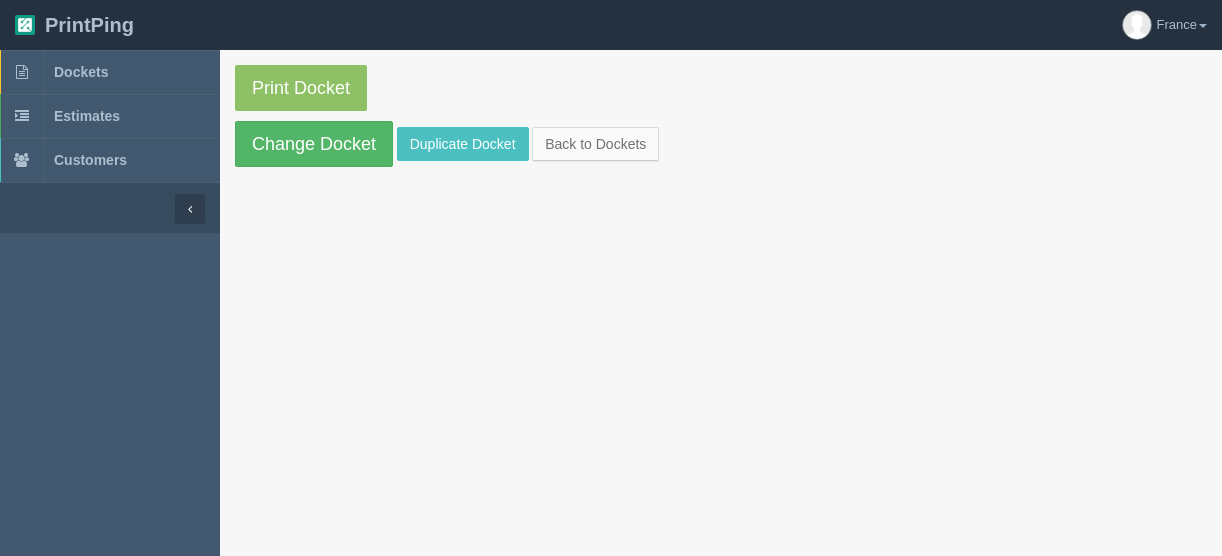 scroll, scrollTop: 0, scrollLeft: 0, axis: both 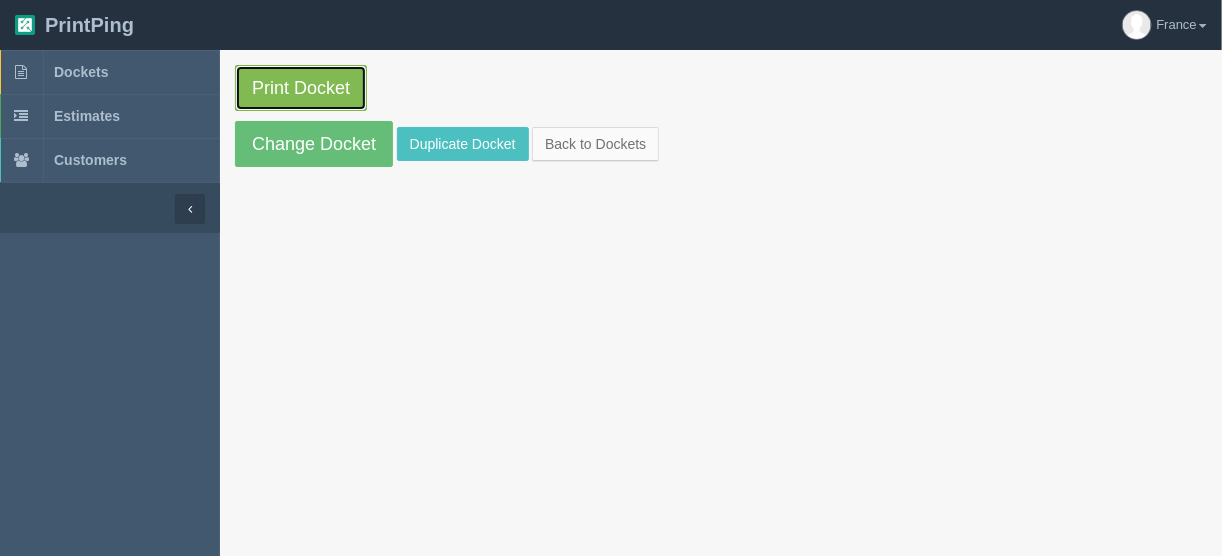 click on "Print Docket" at bounding box center (301, 88) 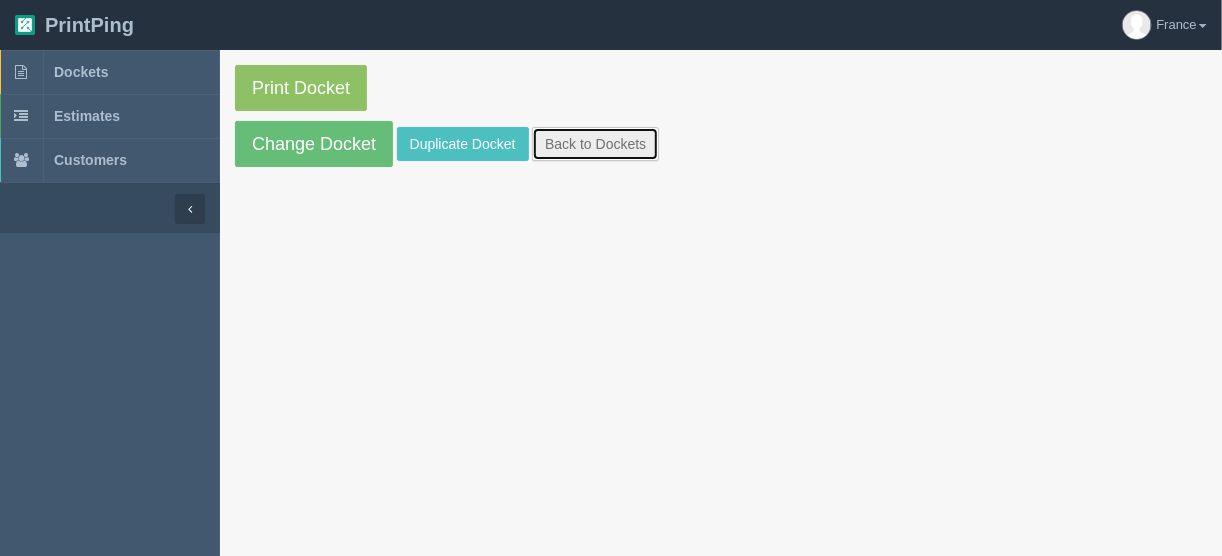 click on "Back to Dockets" at bounding box center (595, 144) 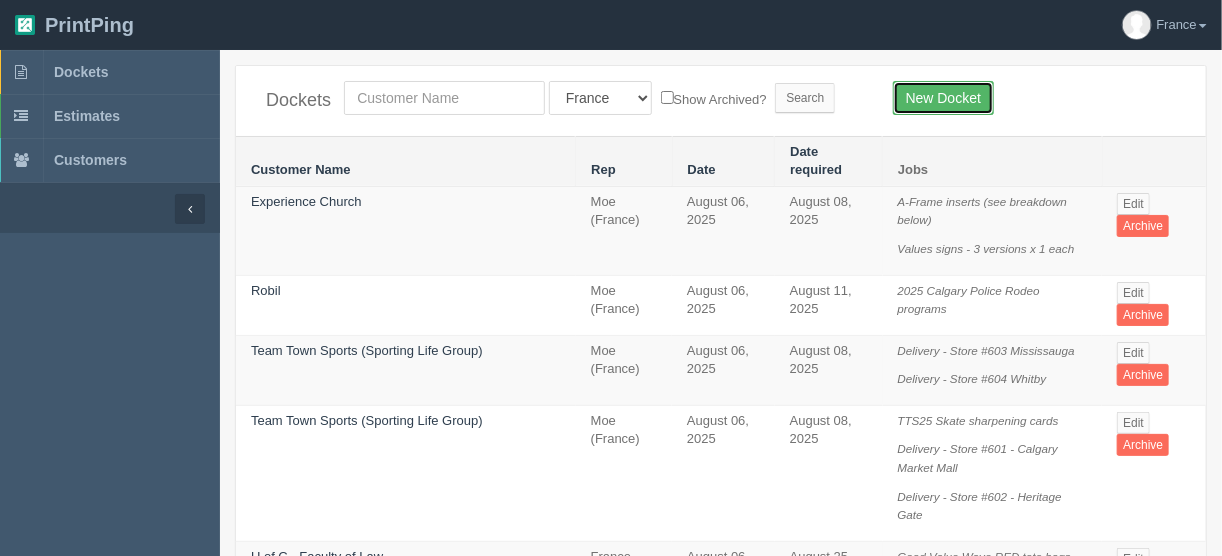click on "New Docket" at bounding box center (943, 98) 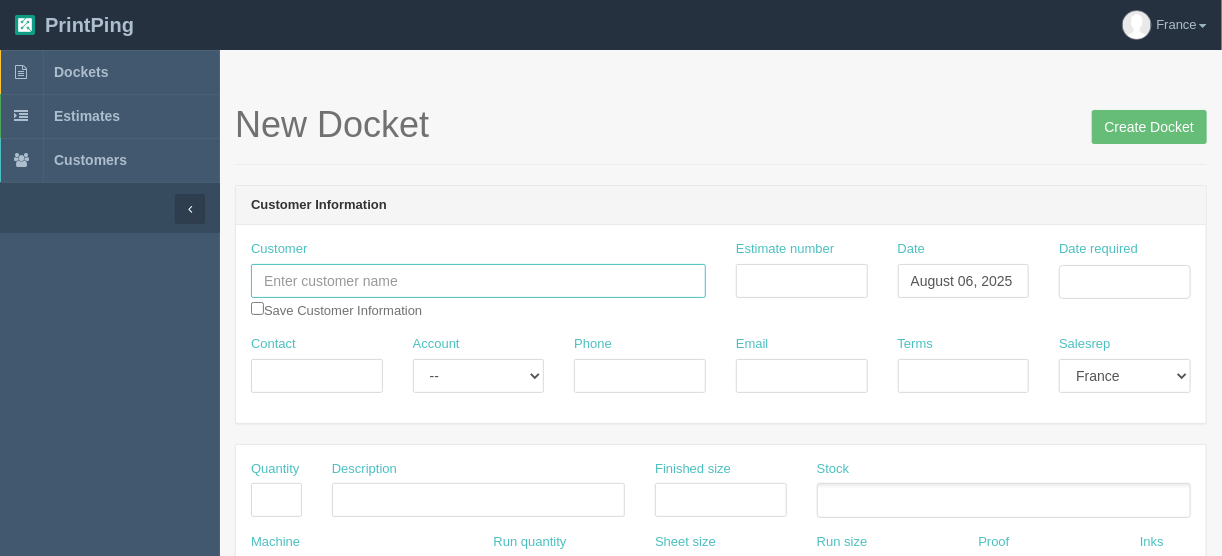 click at bounding box center (478, 281) 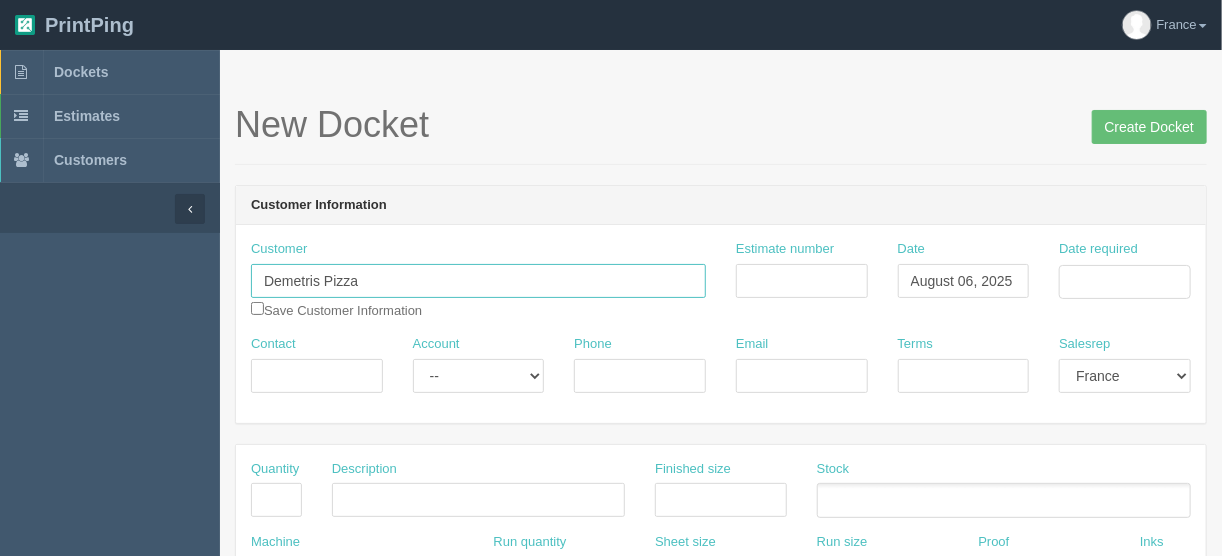 type on "Demetris Pizza" 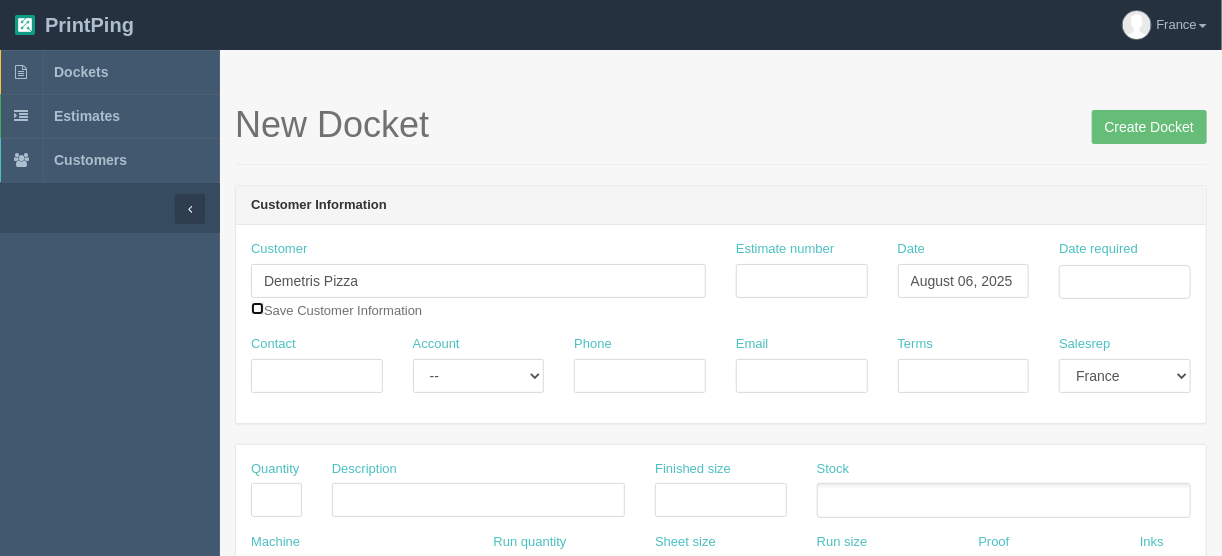 click at bounding box center (257, 308) 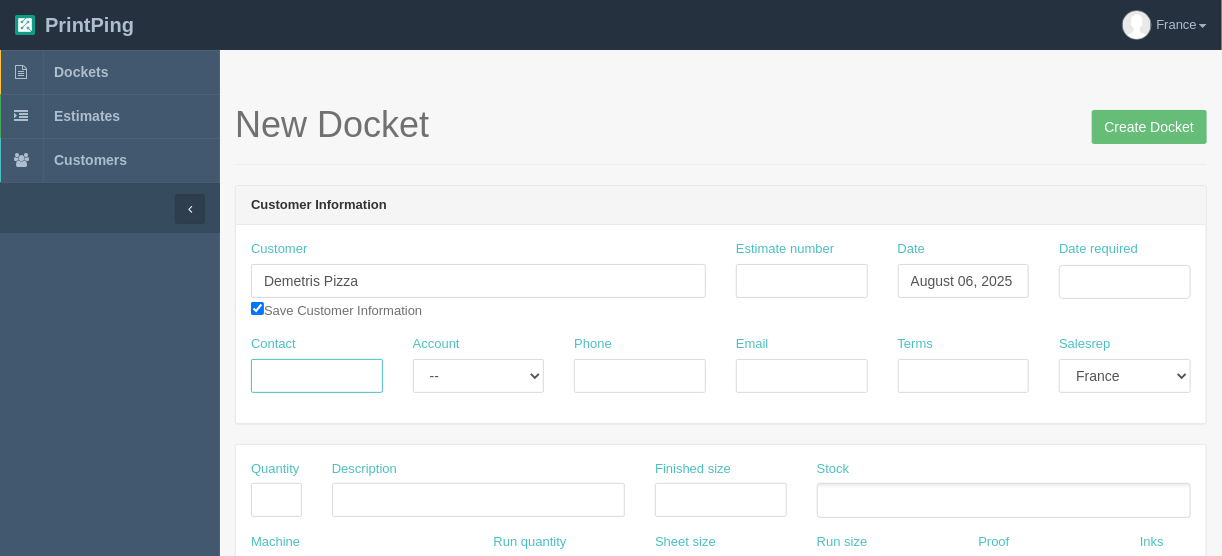 click on "Contact" at bounding box center (317, 376) 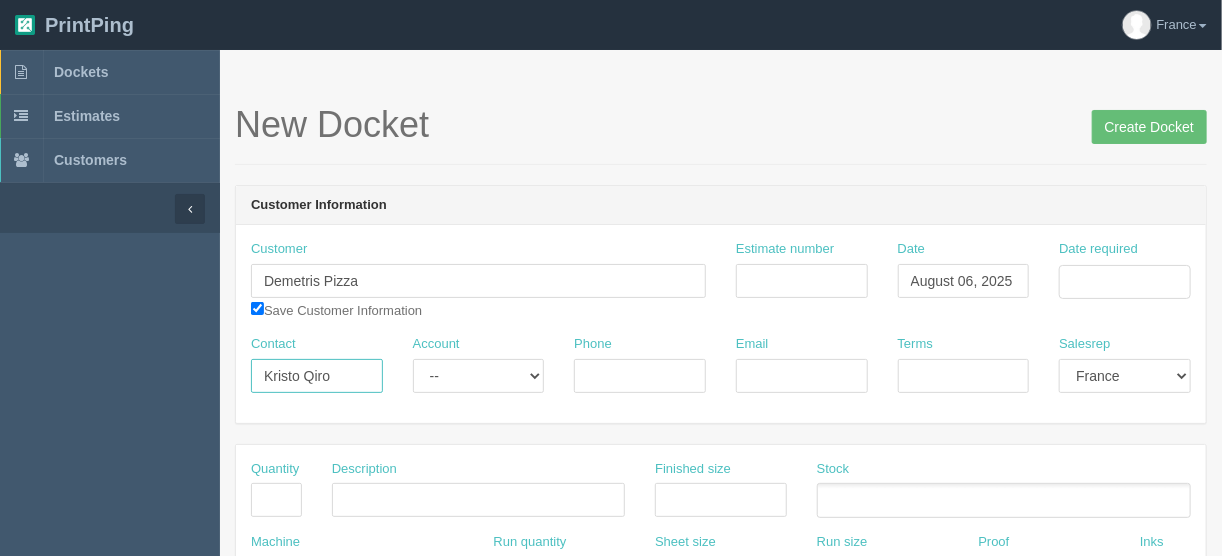 type on "Kristo Qiro" 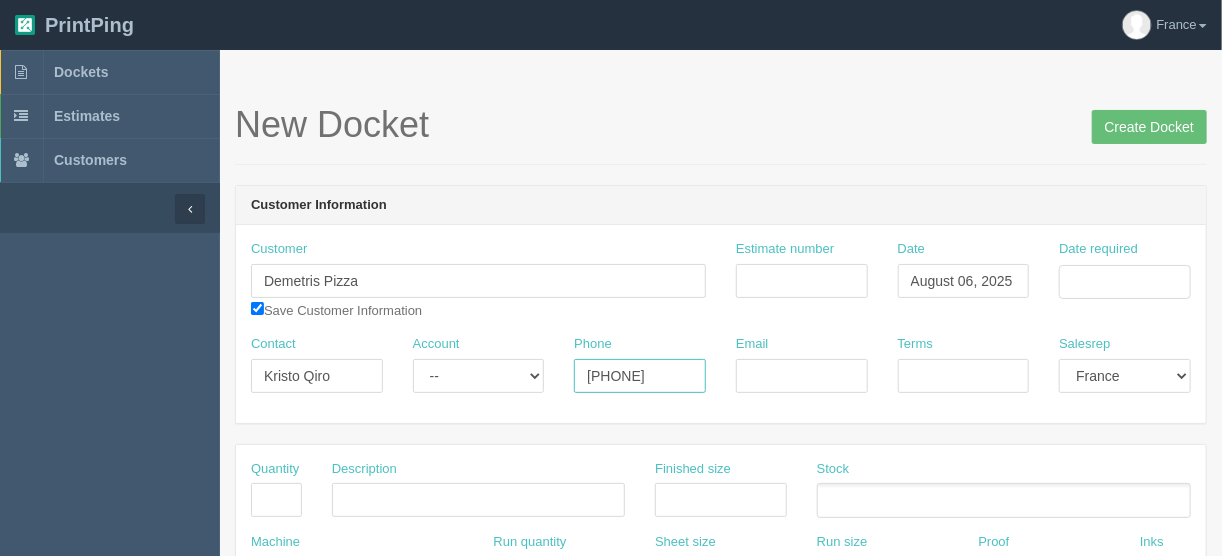 type on "[PHONE]" 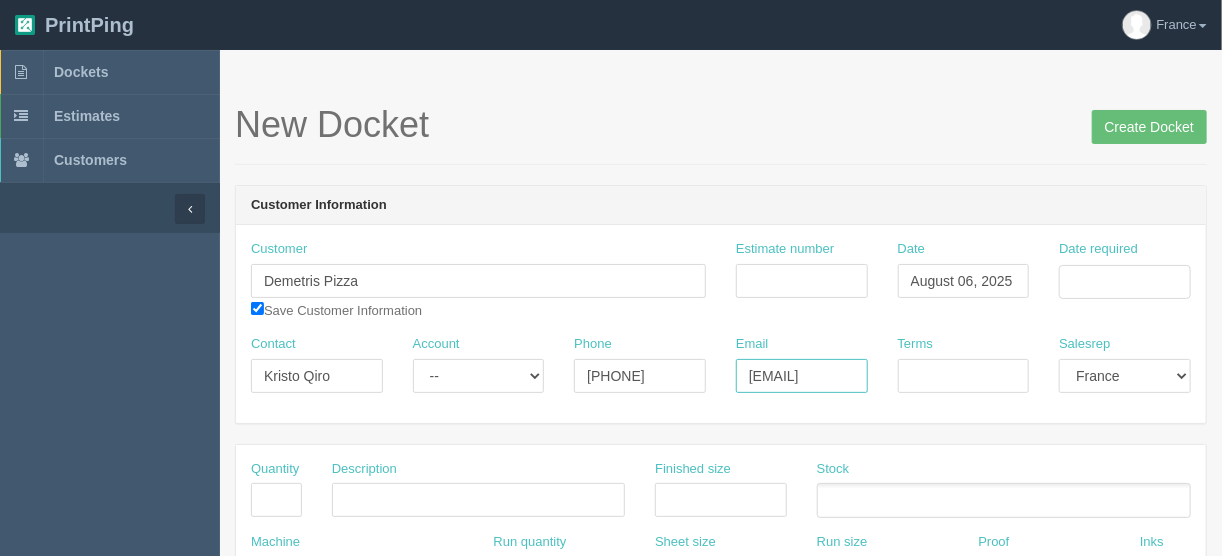 scroll, scrollTop: 0, scrollLeft: 69, axis: horizontal 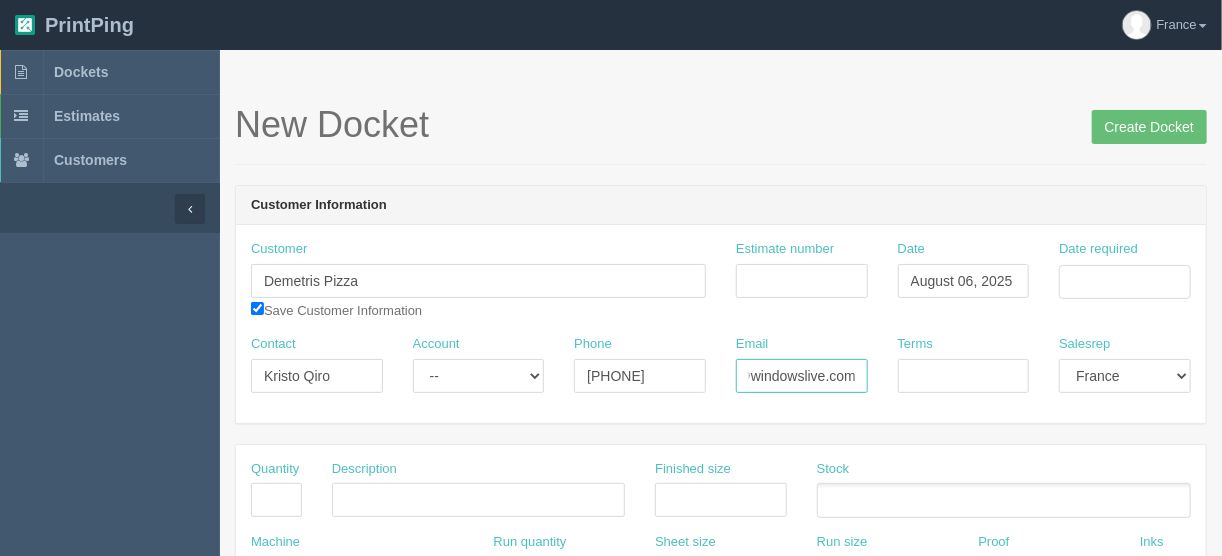 type on "qirokristo@windowslive.com" 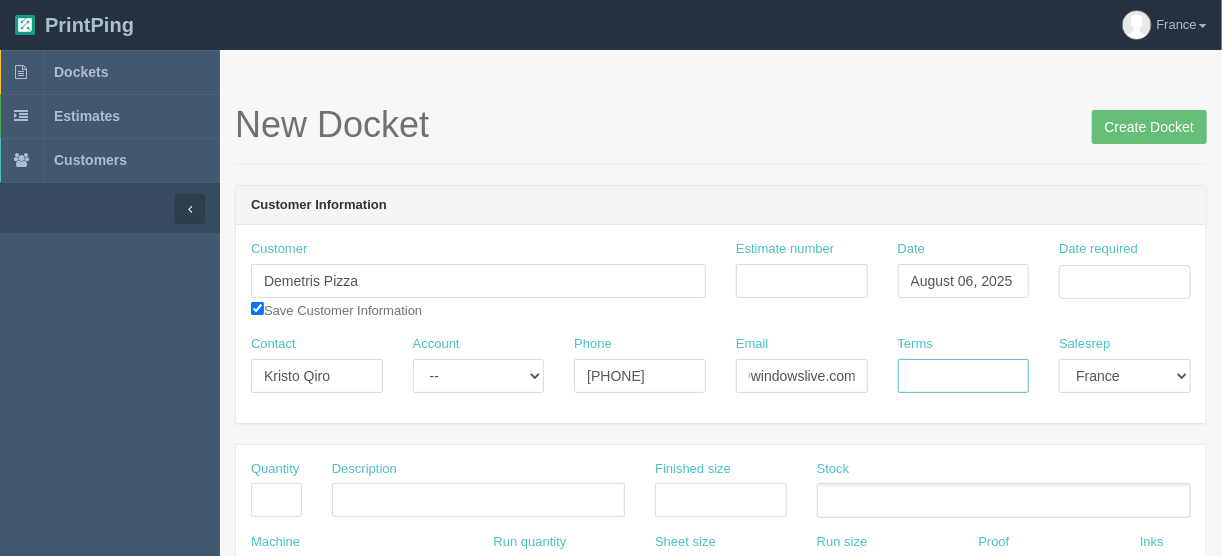 scroll, scrollTop: 0, scrollLeft: 0, axis: both 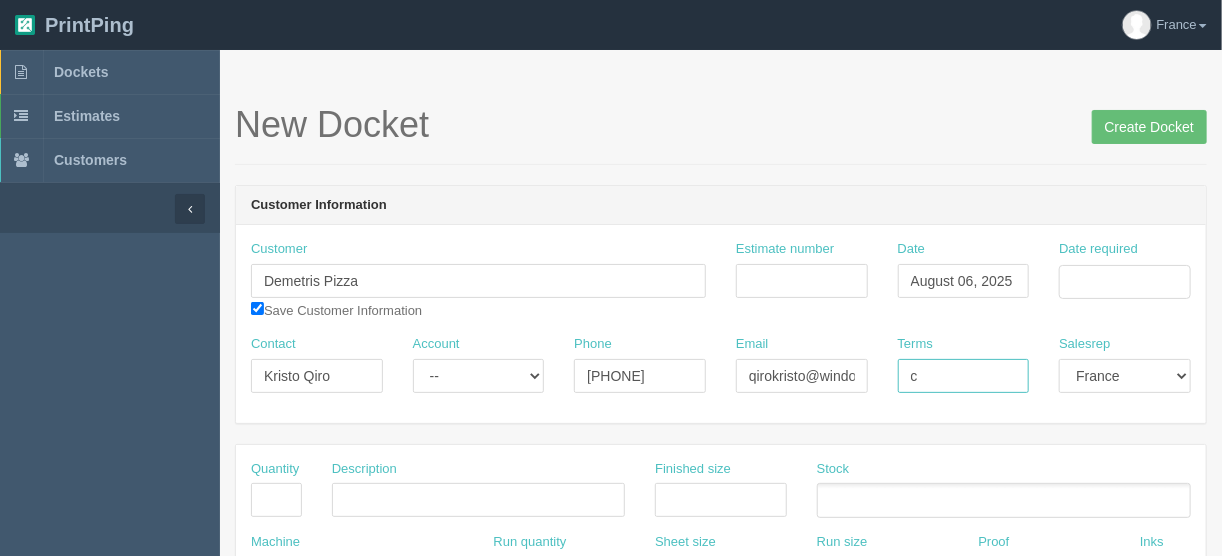 type on "COD" 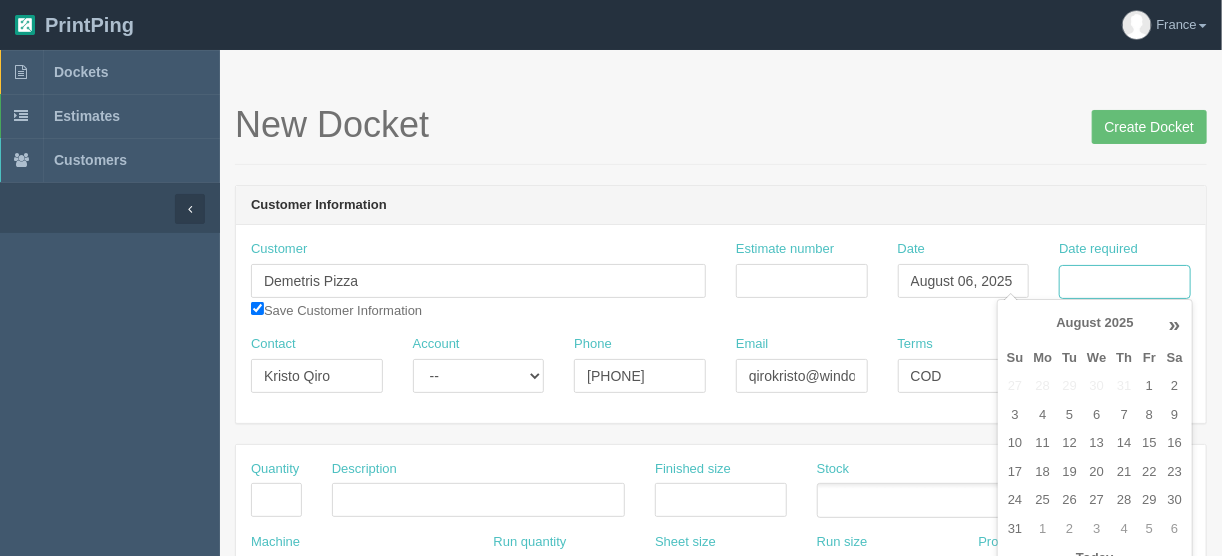 click on "Date required" at bounding box center (1125, 282) 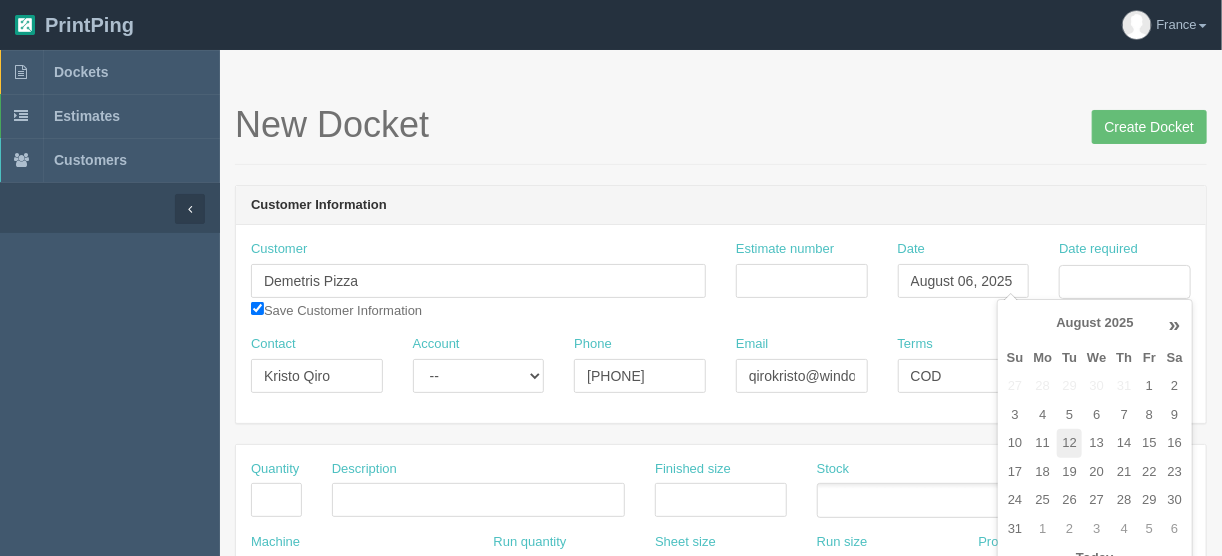 click on "12" at bounding box center (1069, 443) 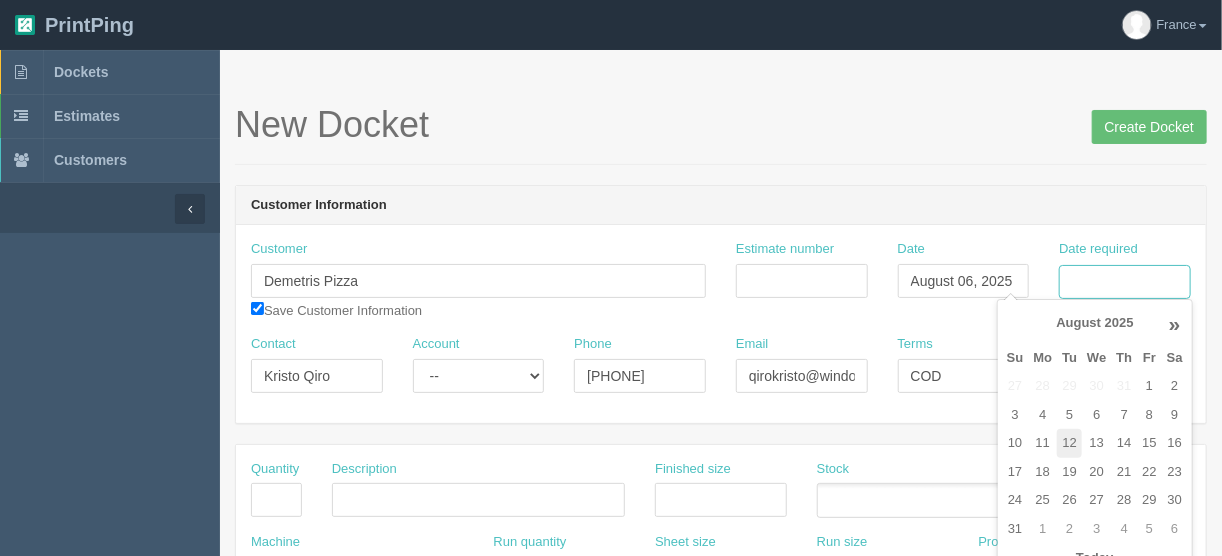 type on "August 12, 2025" 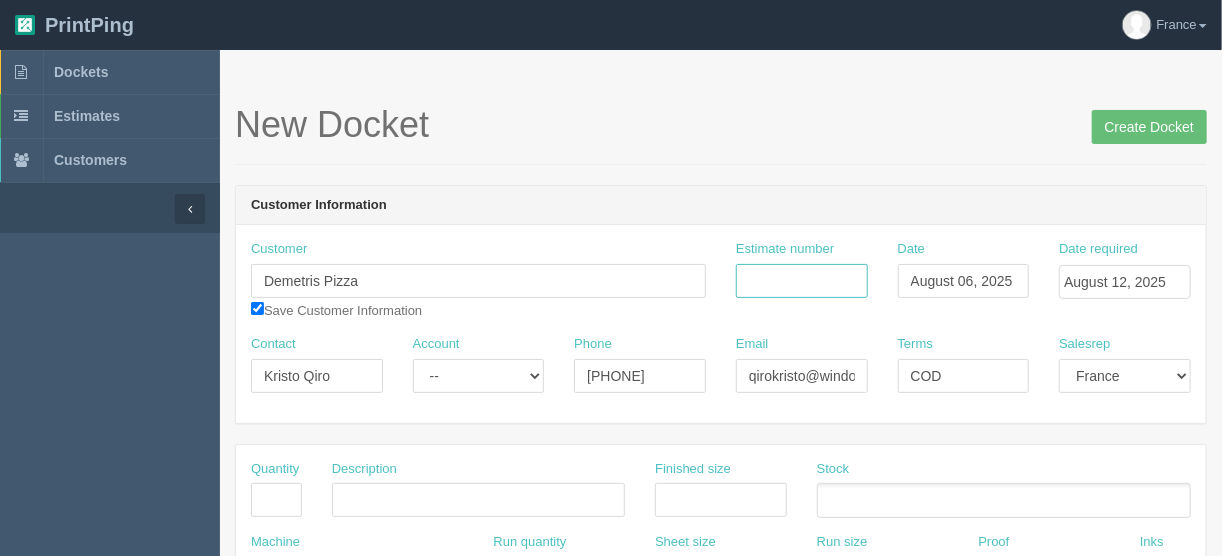click on "Estimate number" at bounding box center (802, 281) 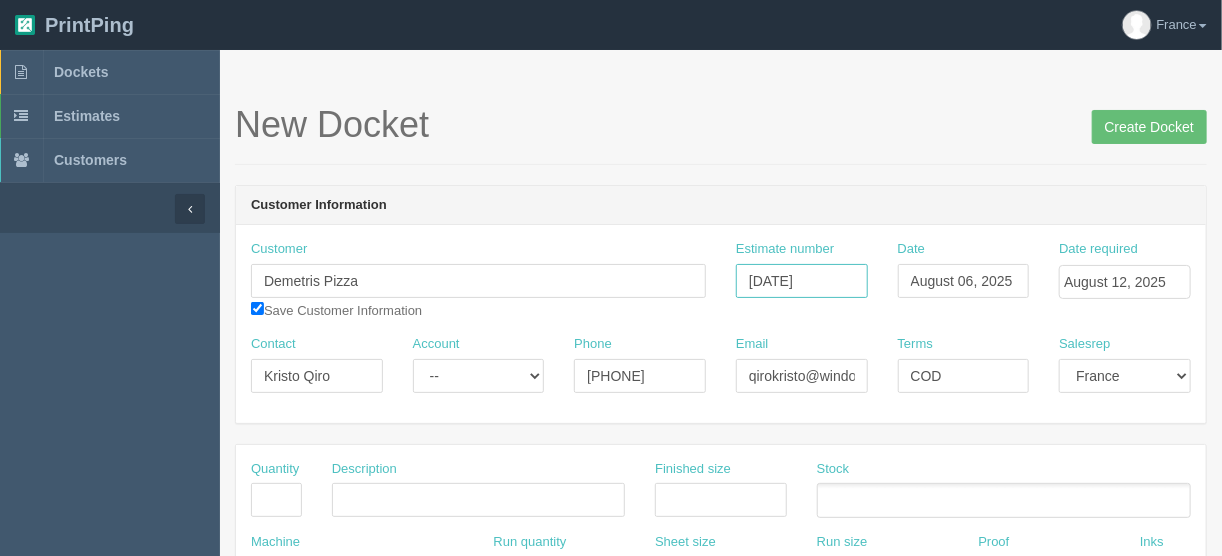 type on "[DATE]" 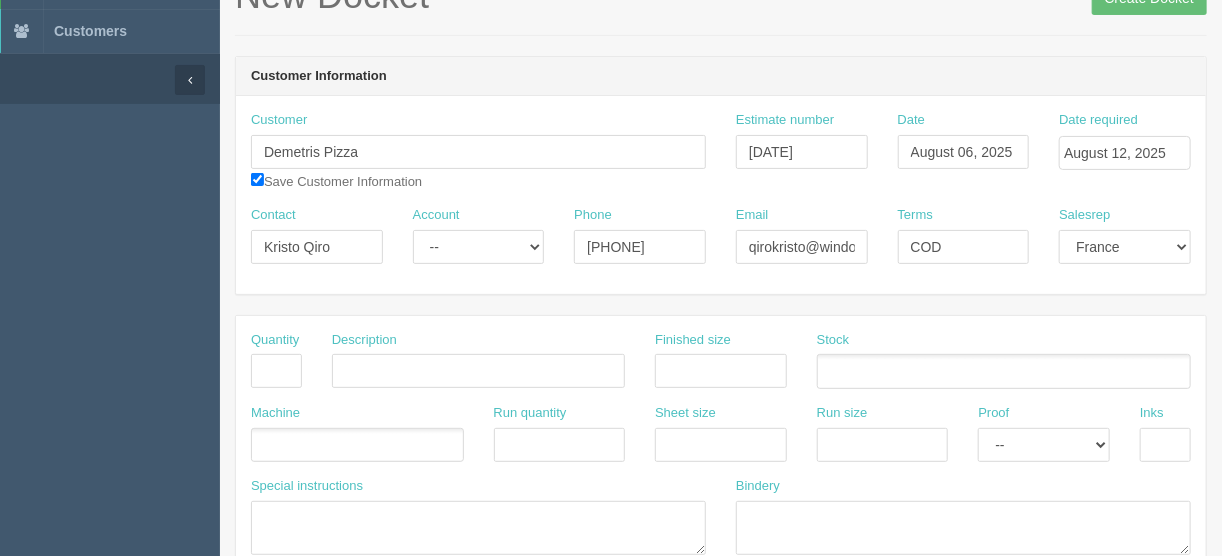 scroll, scrollTop: 160, scrollLeft: 0, axis: vertical 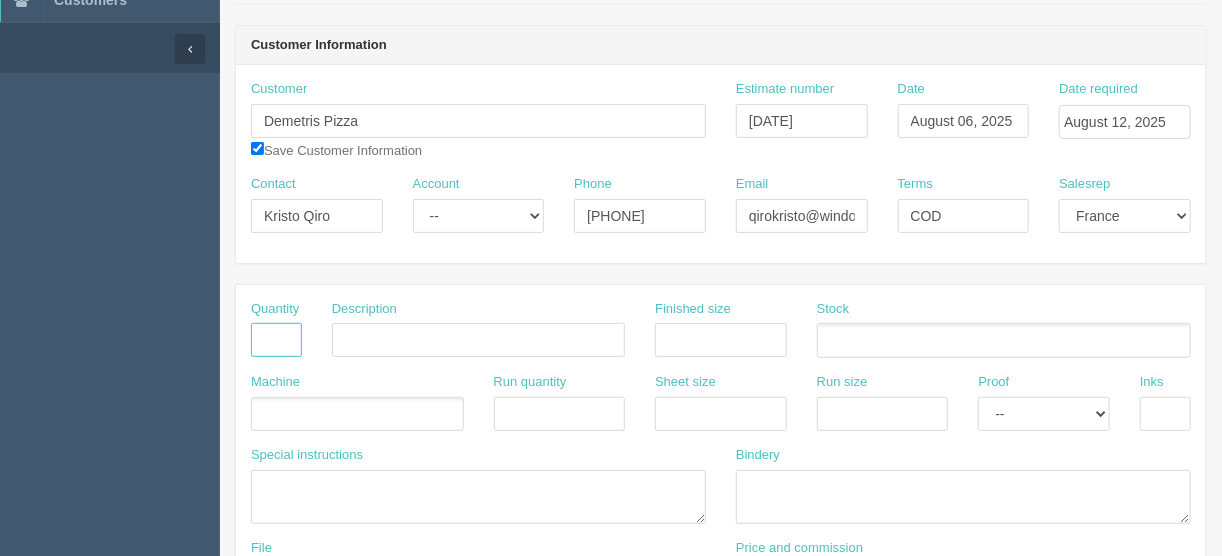 click at bounding box center (276, 340) 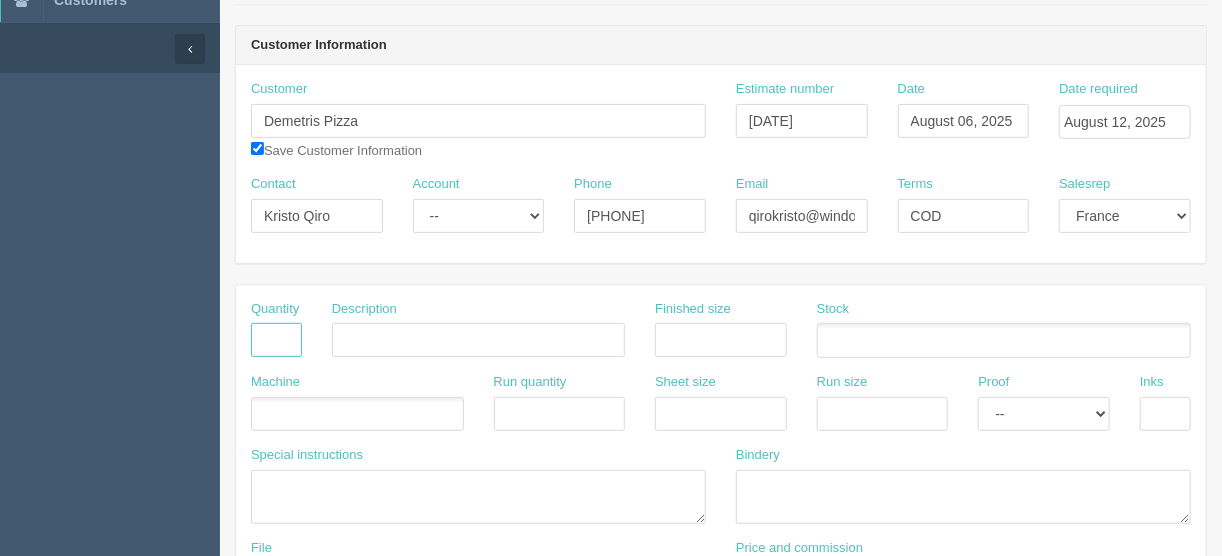 click at bounding box center [276, 340] 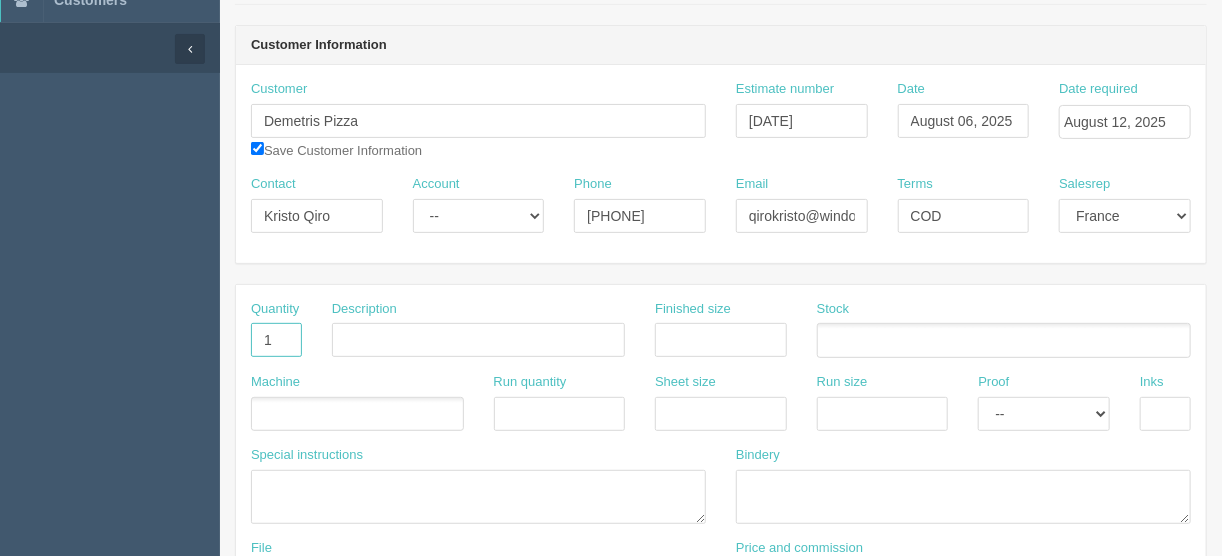 type on "1" 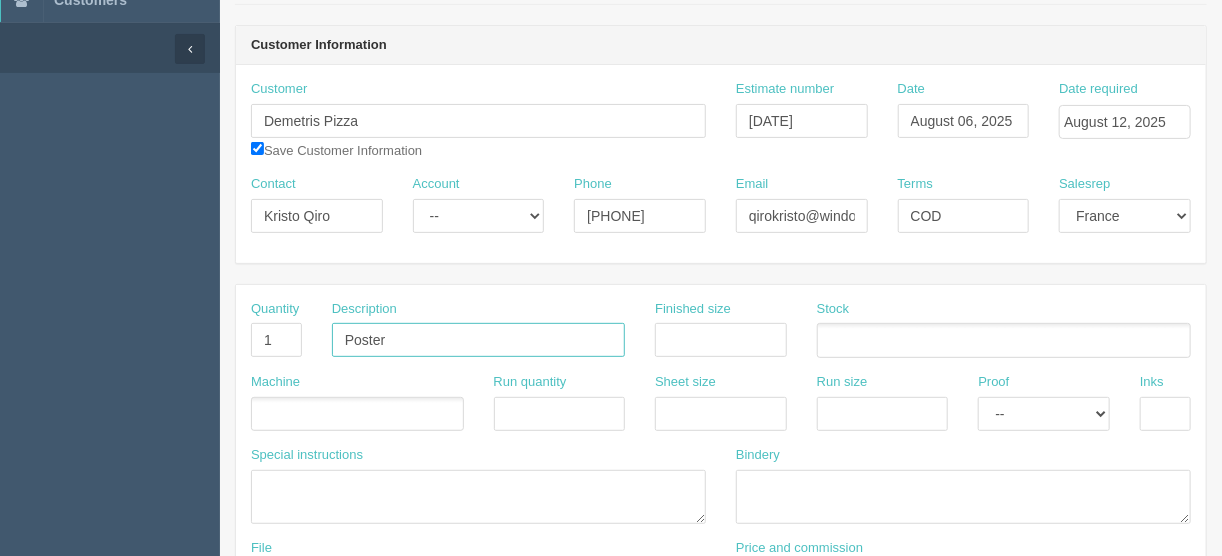 type on "Poster" 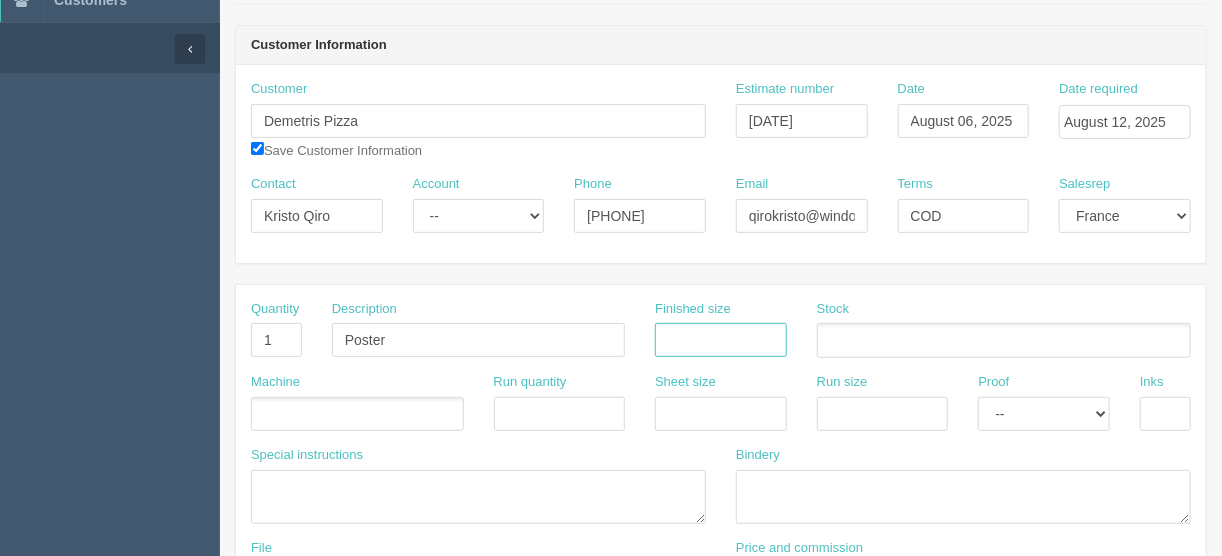 type on "q" 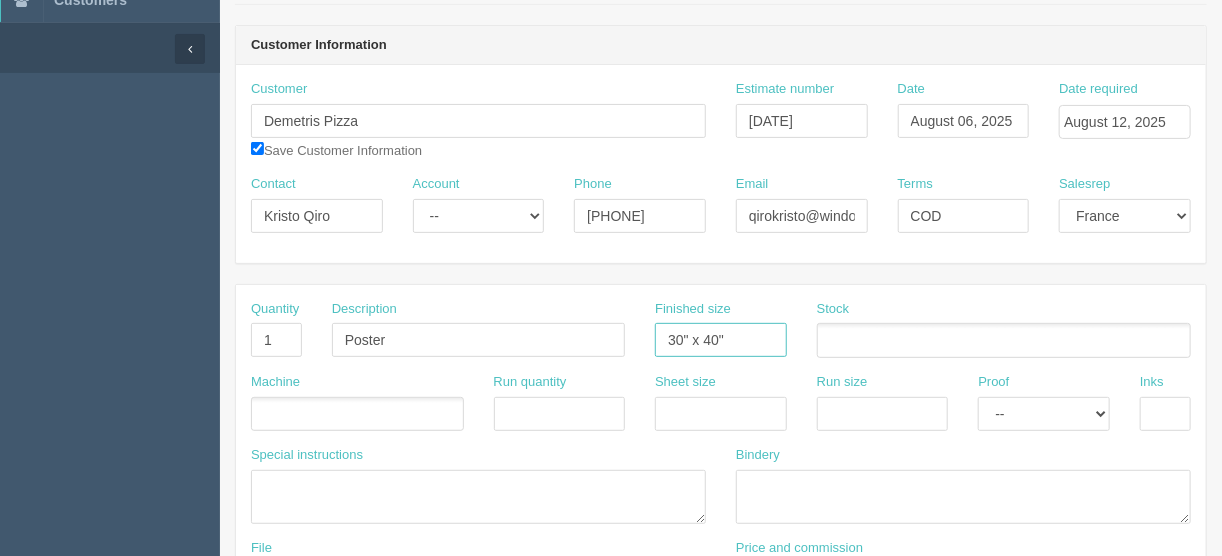 type on "30" x 40"" 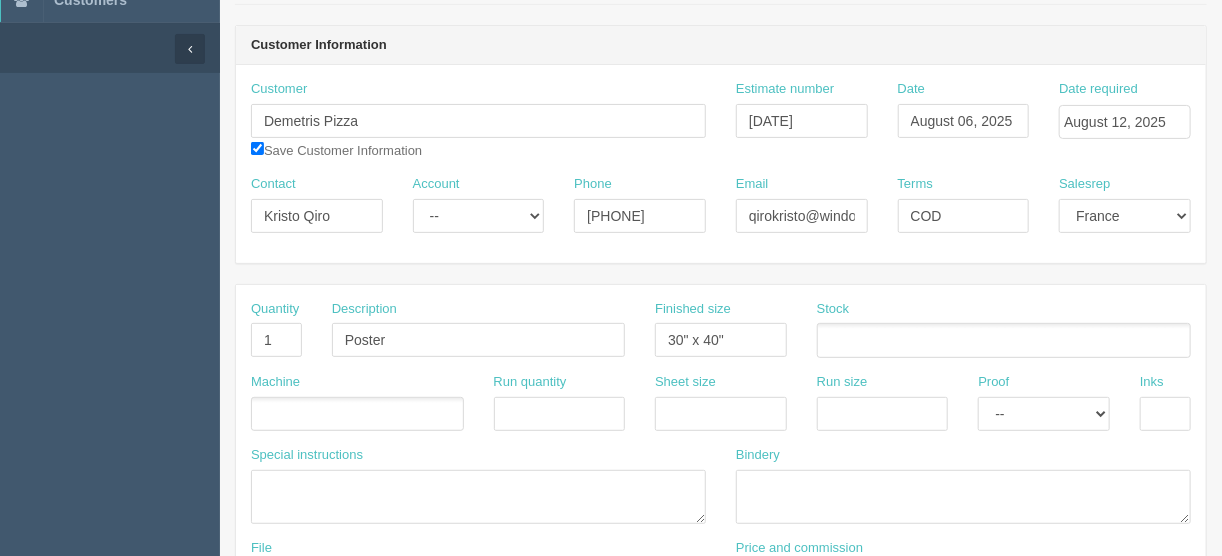 click at bounding box center (357, 414) 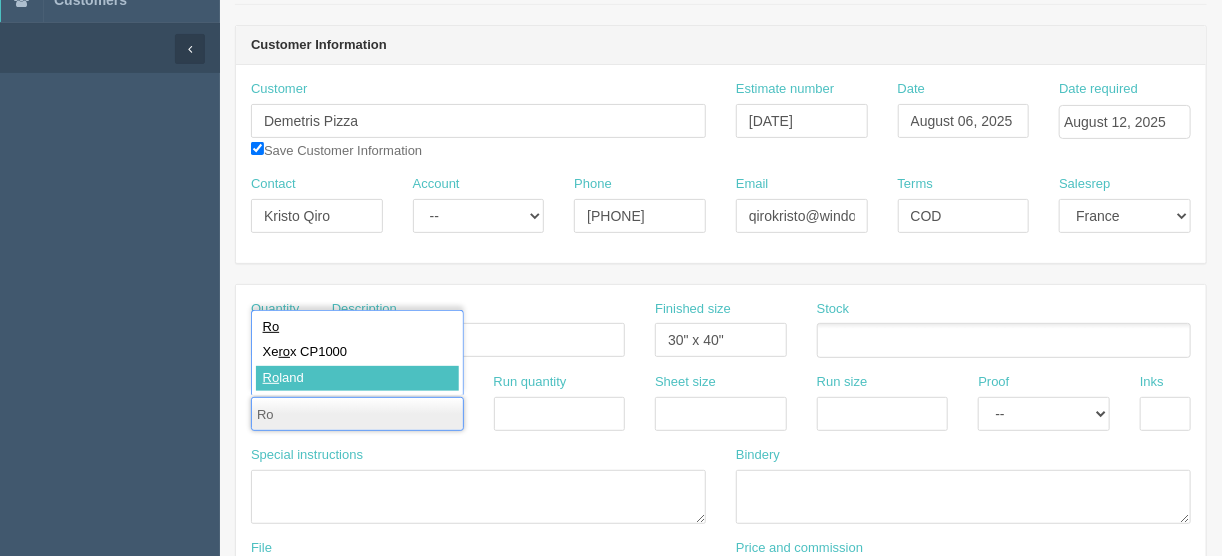 type on "Ro" 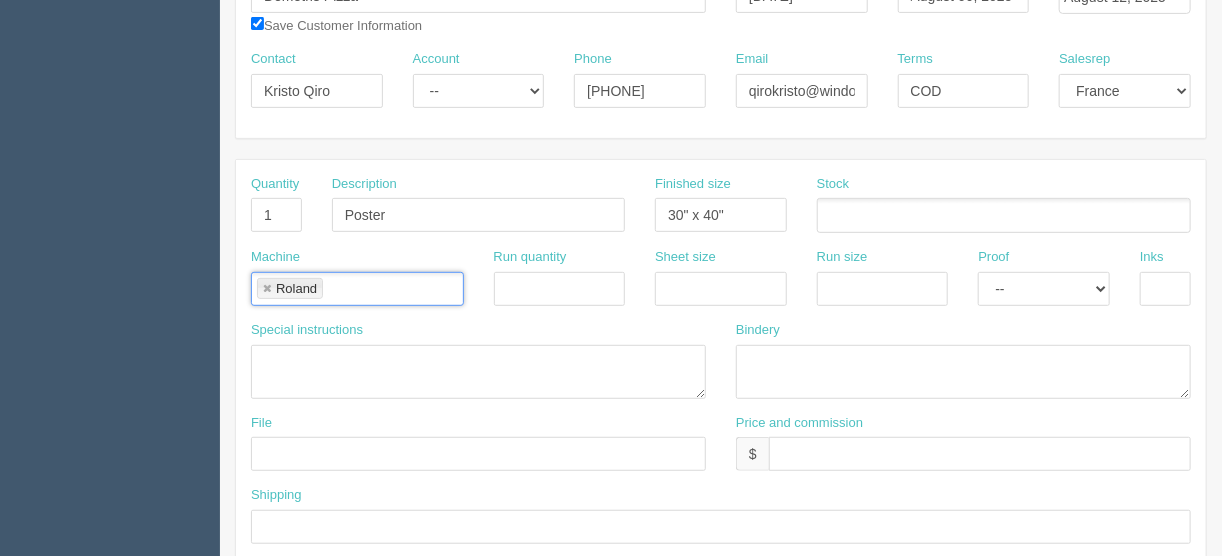 scroll, scrollTop: 400, scrollLeft: 0, axis: vertical 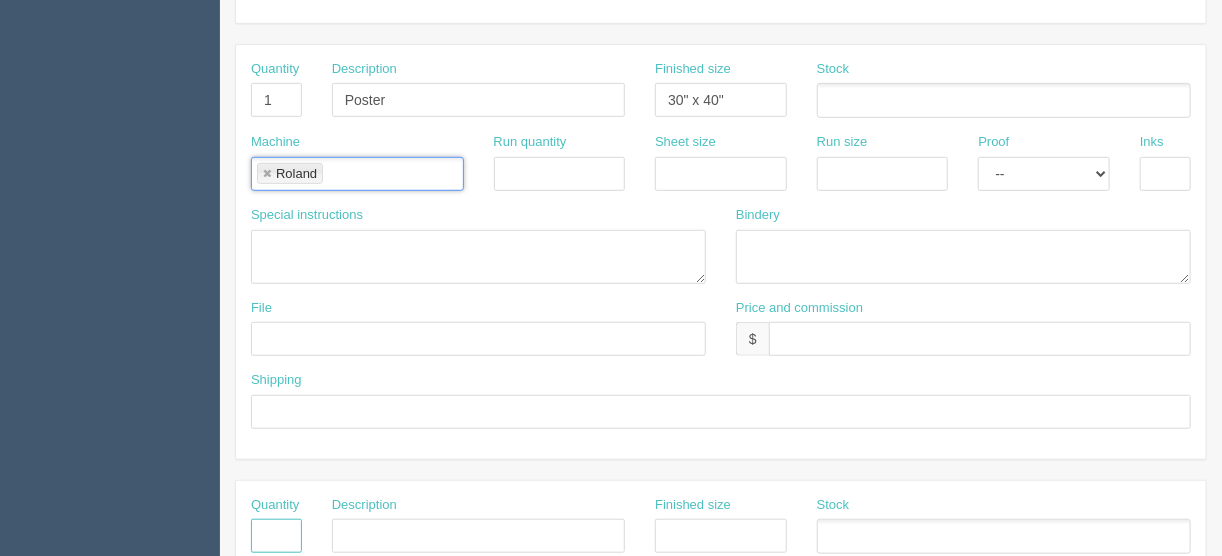 click at bounding box center (276, 536) 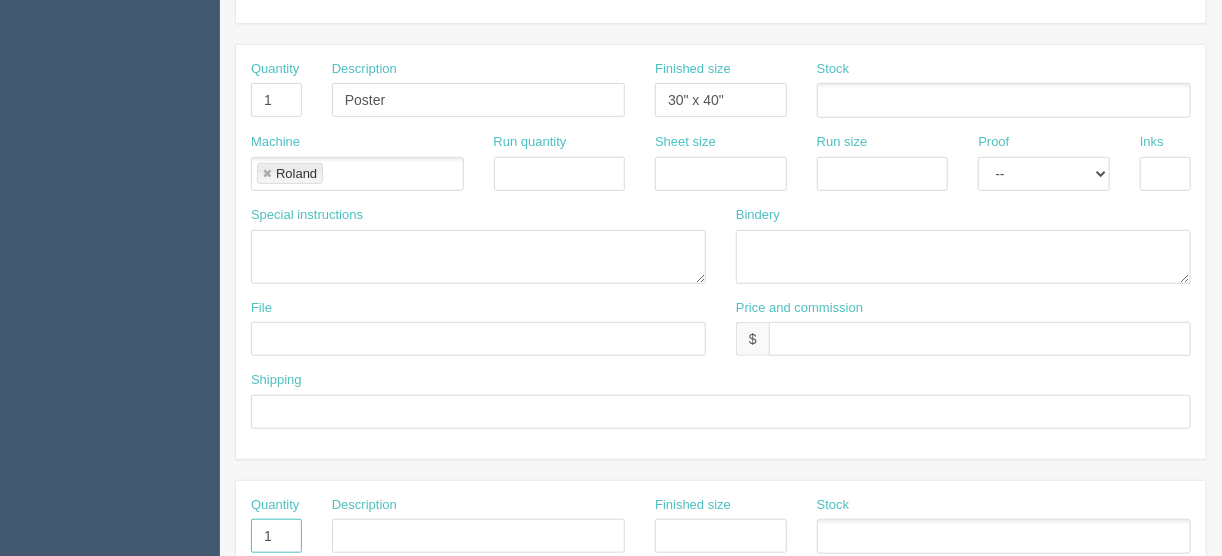 type on "1" 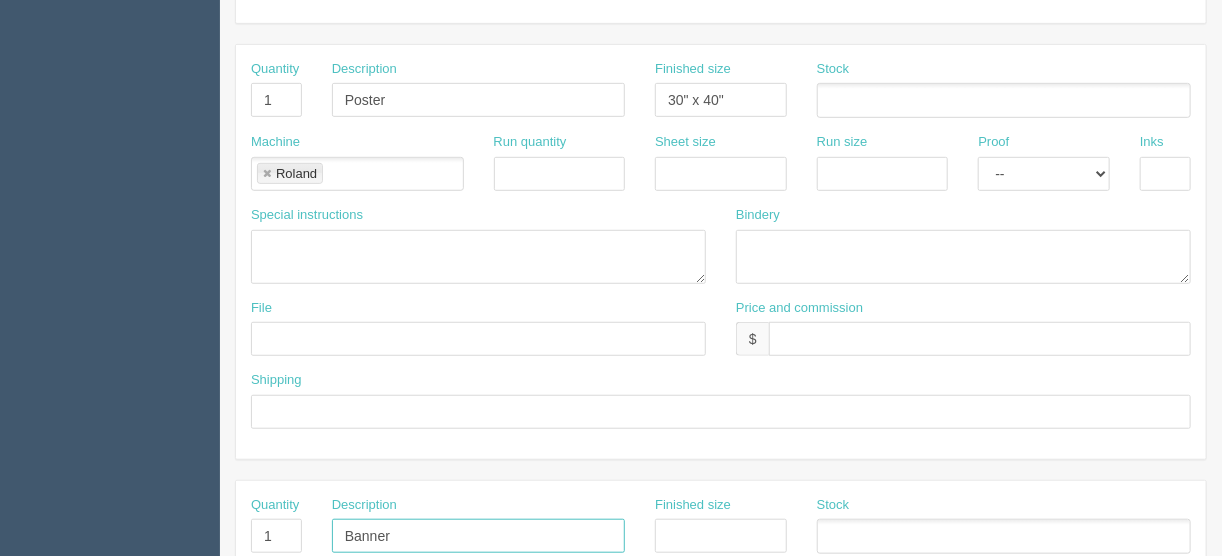 type on "Banner" 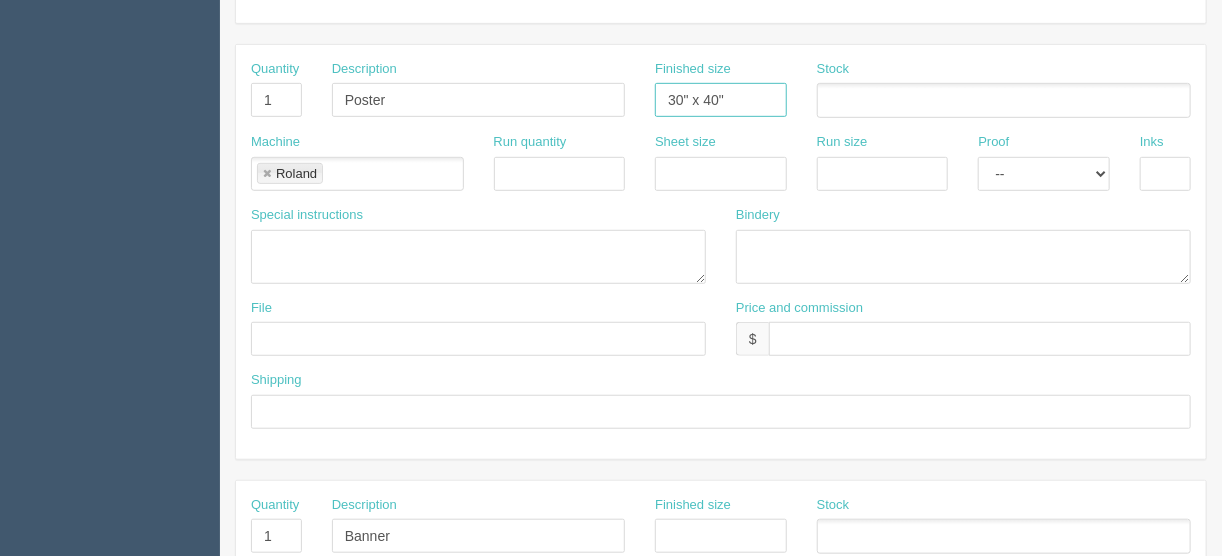 drag, startPoint x: 737, startPoint y: 89, endPoint x: 607, endPoint y: 115, distance: 132.57451 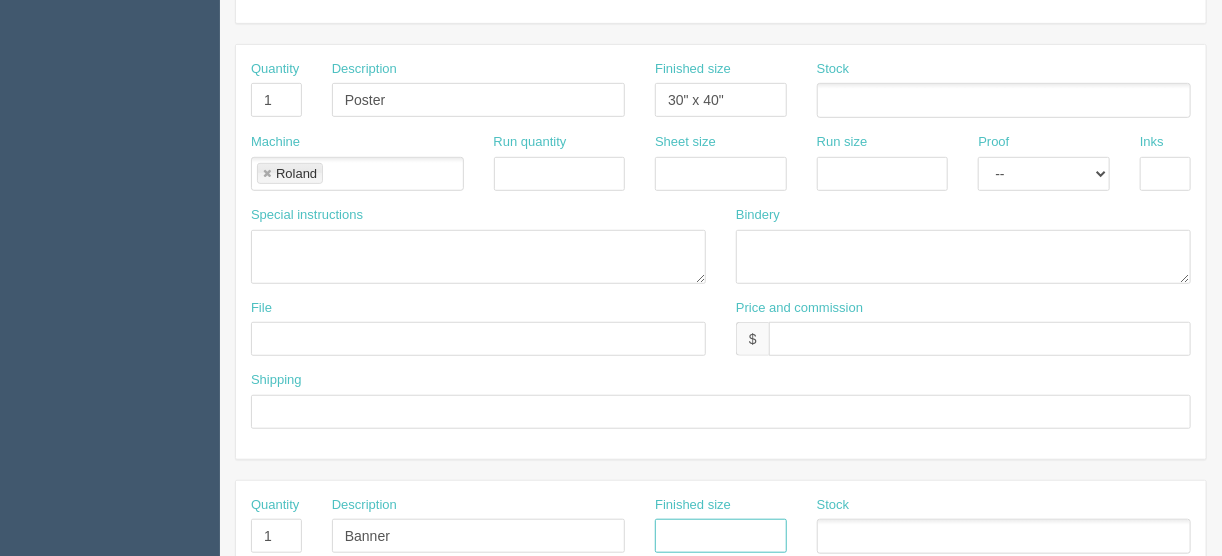 drag, startPoint x: 679, startPoint y: 520, endPoint x: 673, endPoint y: 530, distance: 11.661903 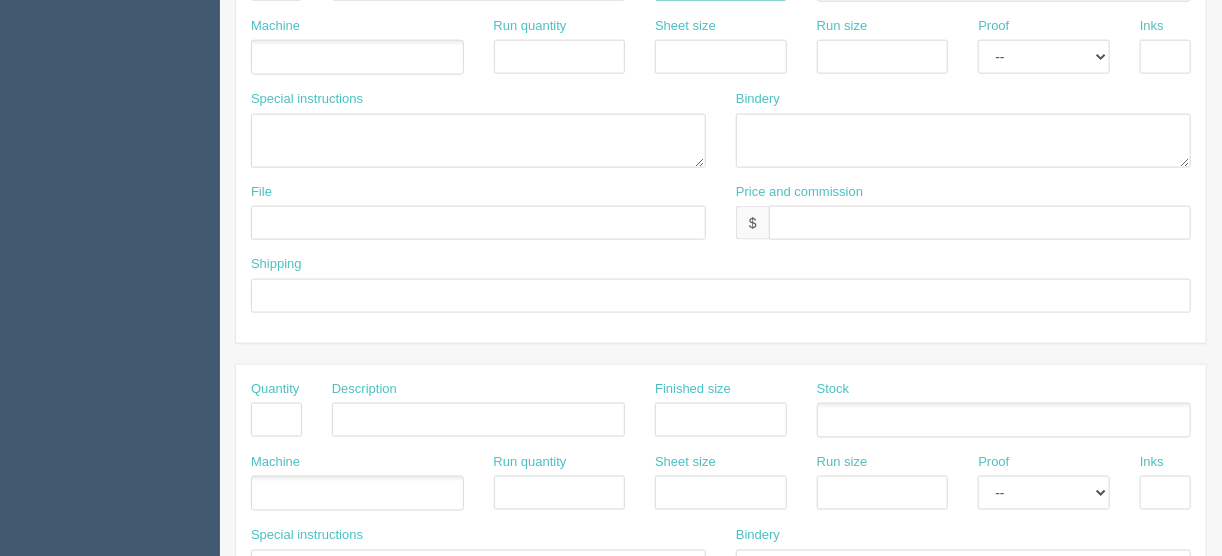 scroll, scrollTop: 1040, scrollLeft: 0, axis: vertical 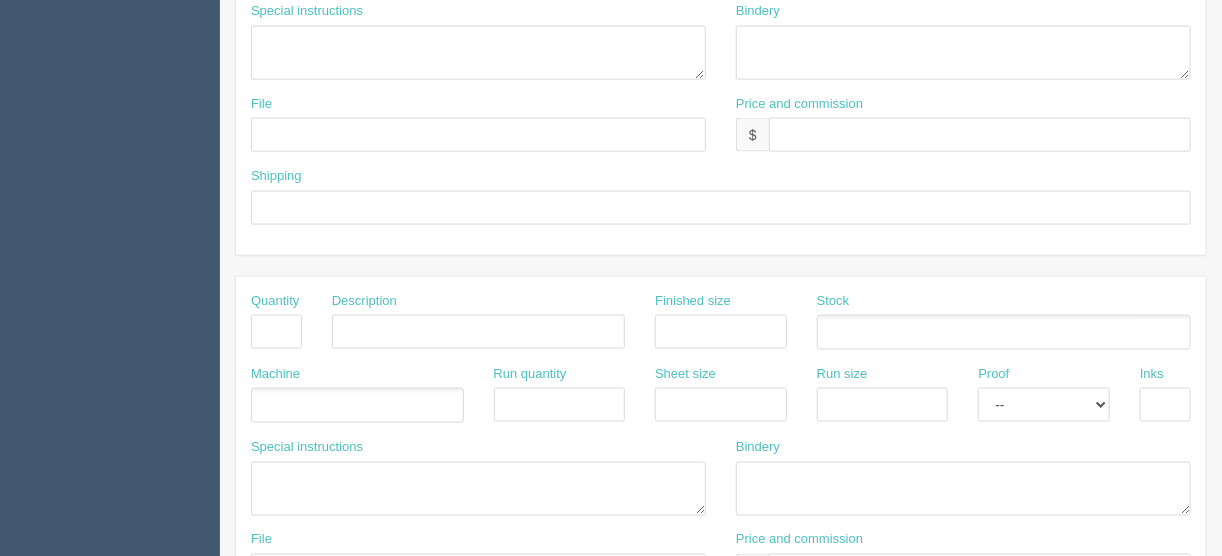 type on "30" x 40"" 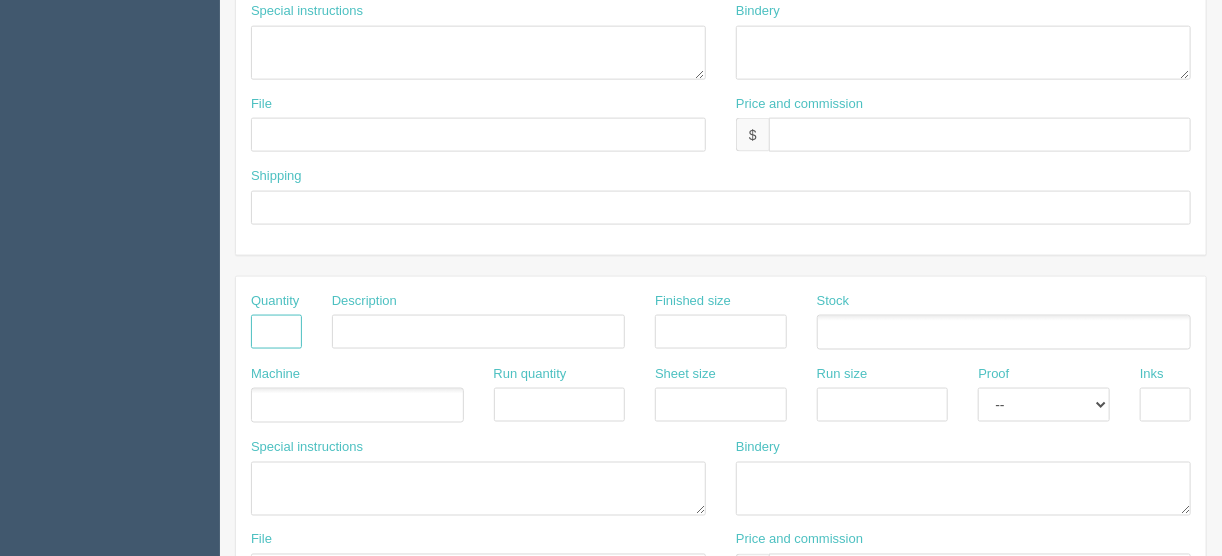 click at bounding box center (276, 332) 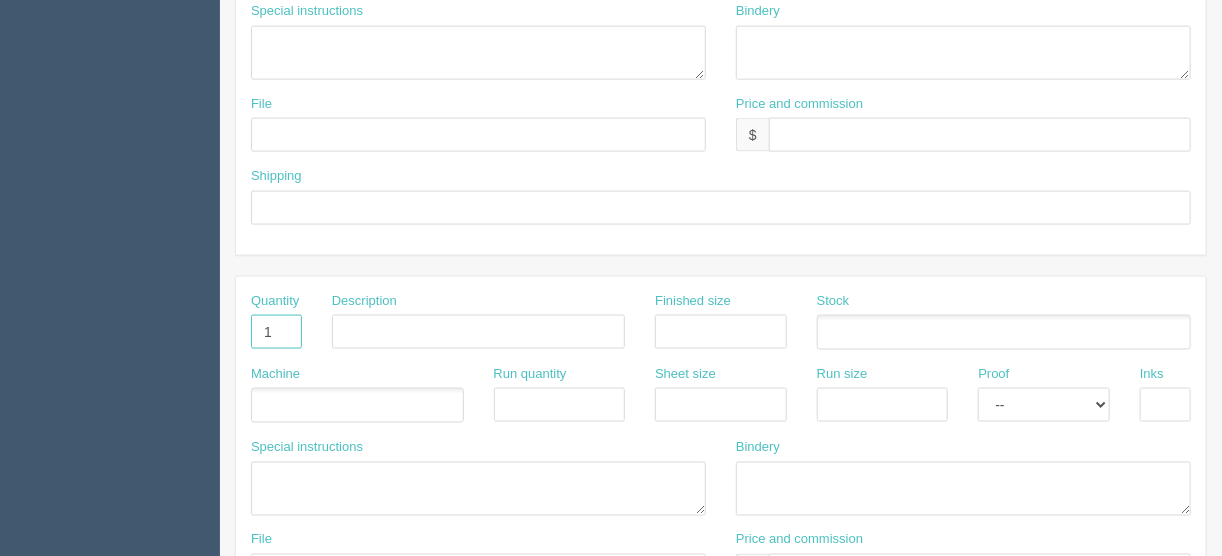 type on "1" 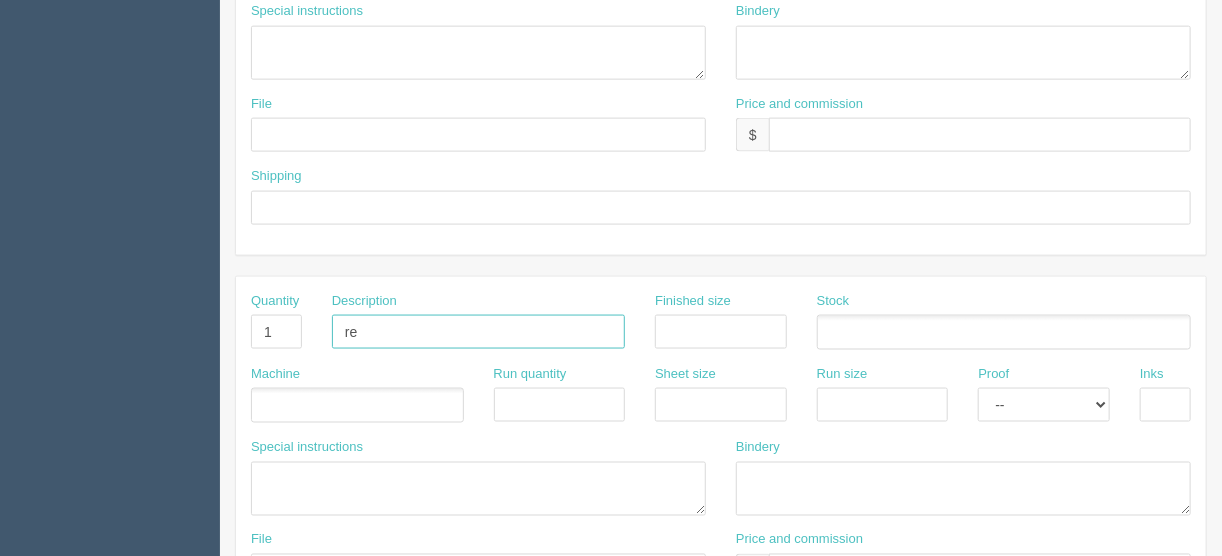 type on "r" 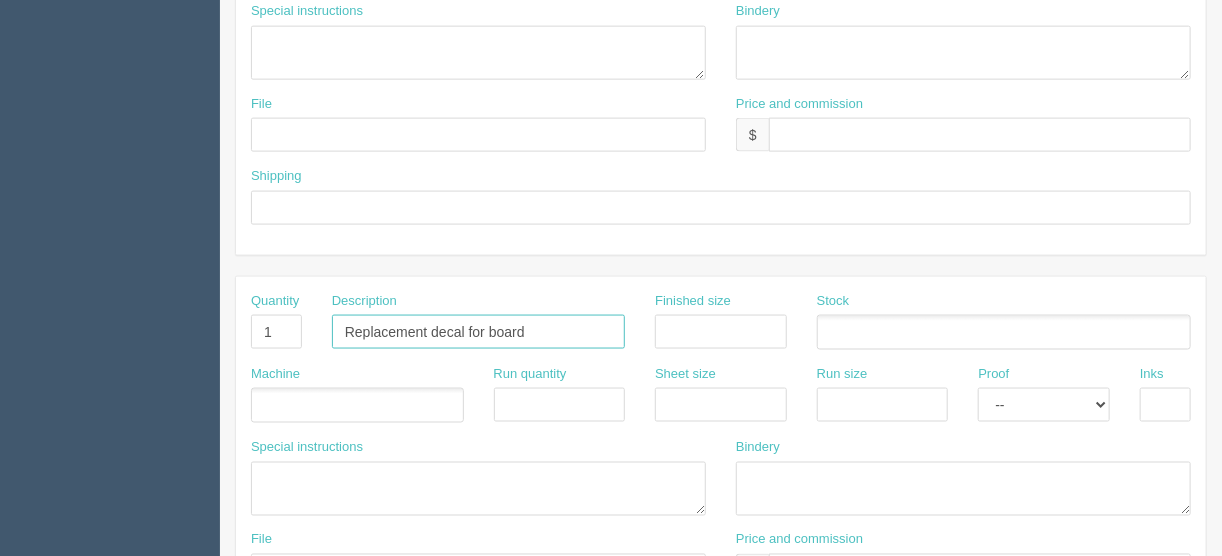 type on "Replacement decal for board" 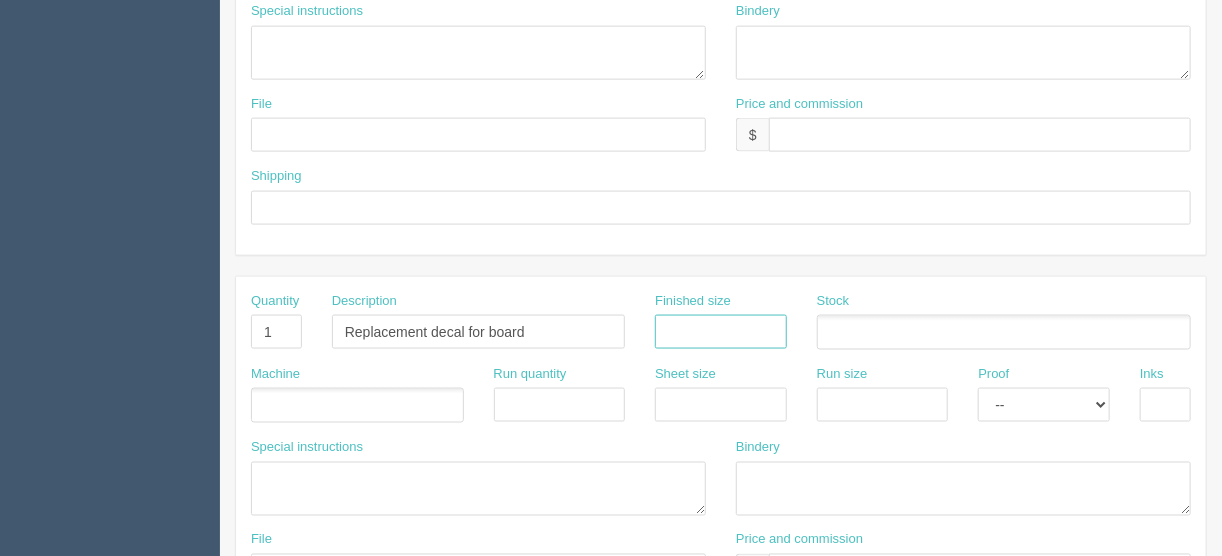 drag, startPoint x: 696, startPoint y: 324, endPoint x: 686, endPoint y: 326, distance: 10.198039 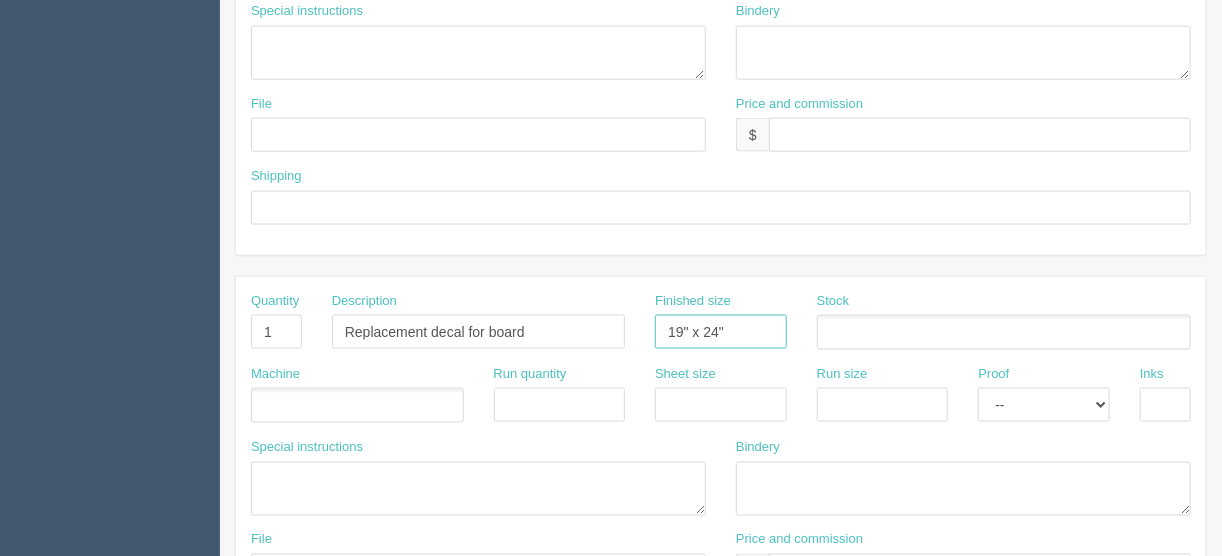 type on "19" x 24"" 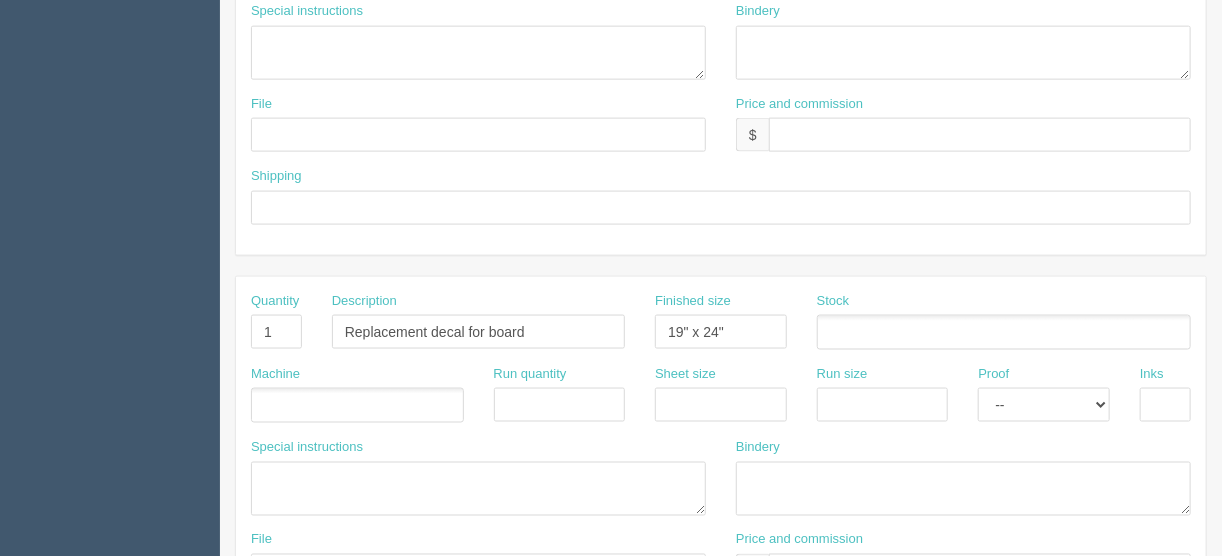 click at bounding box center [357, 405] 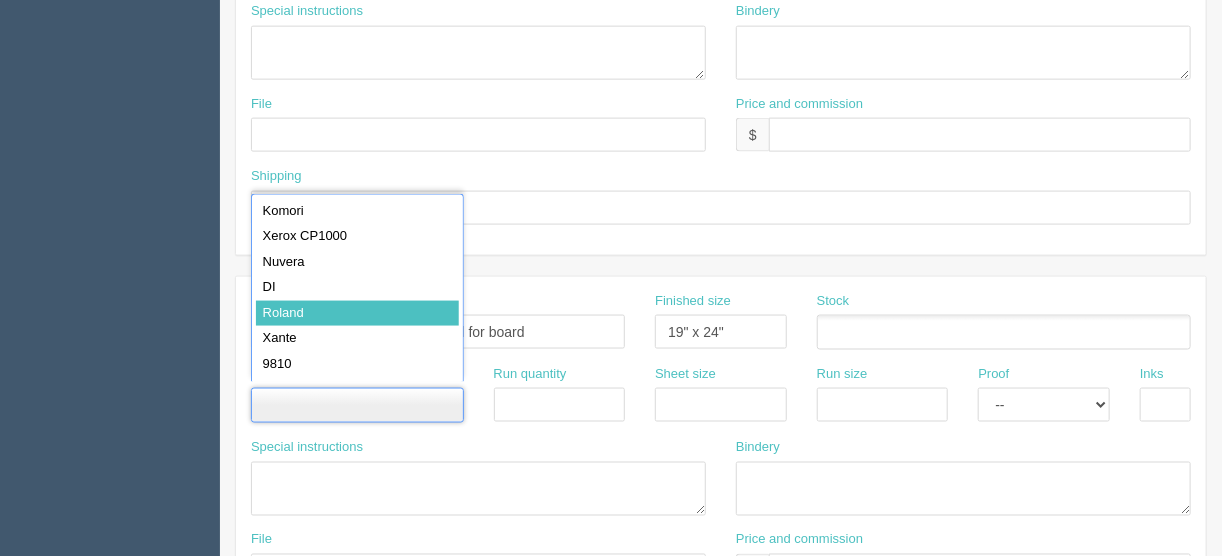 type on "Roland" 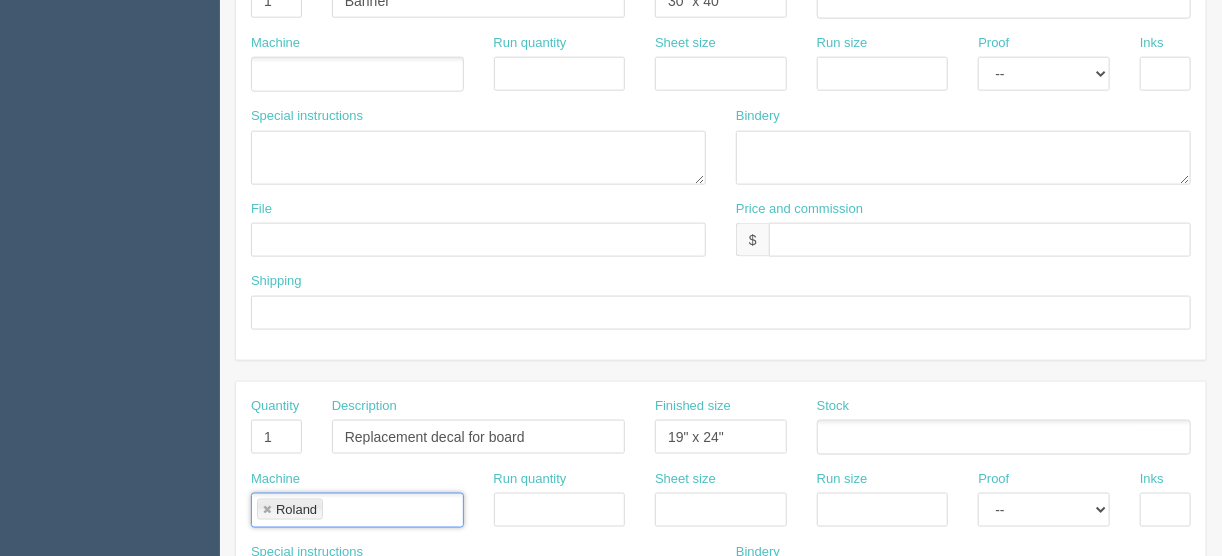 scroll, scrollTop: 800, scrollLeft: 0, axis: vertical 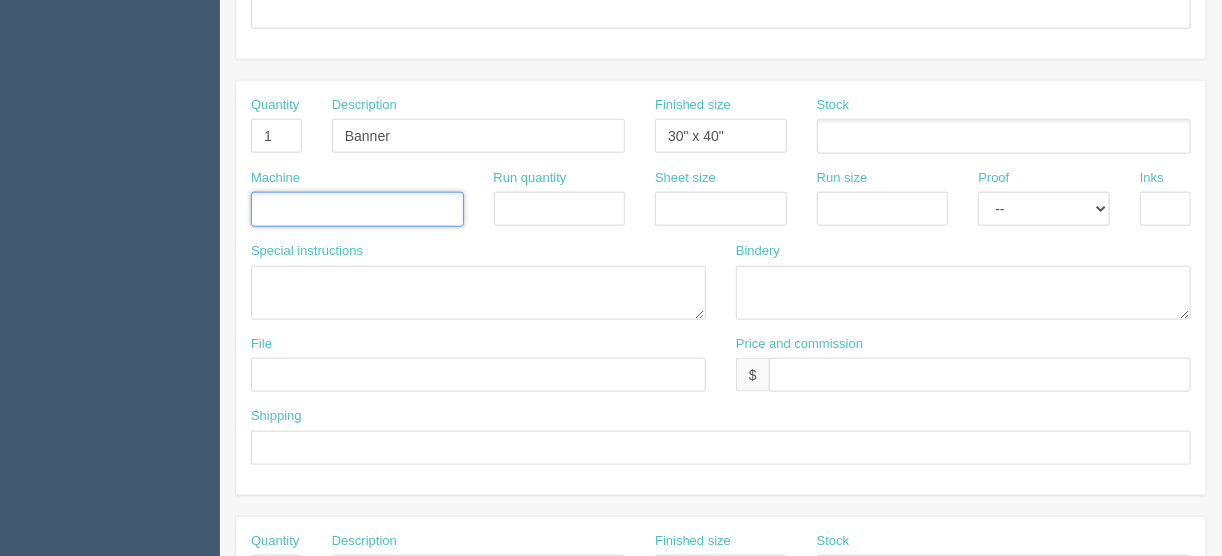 click at bounding box center [262, 210] 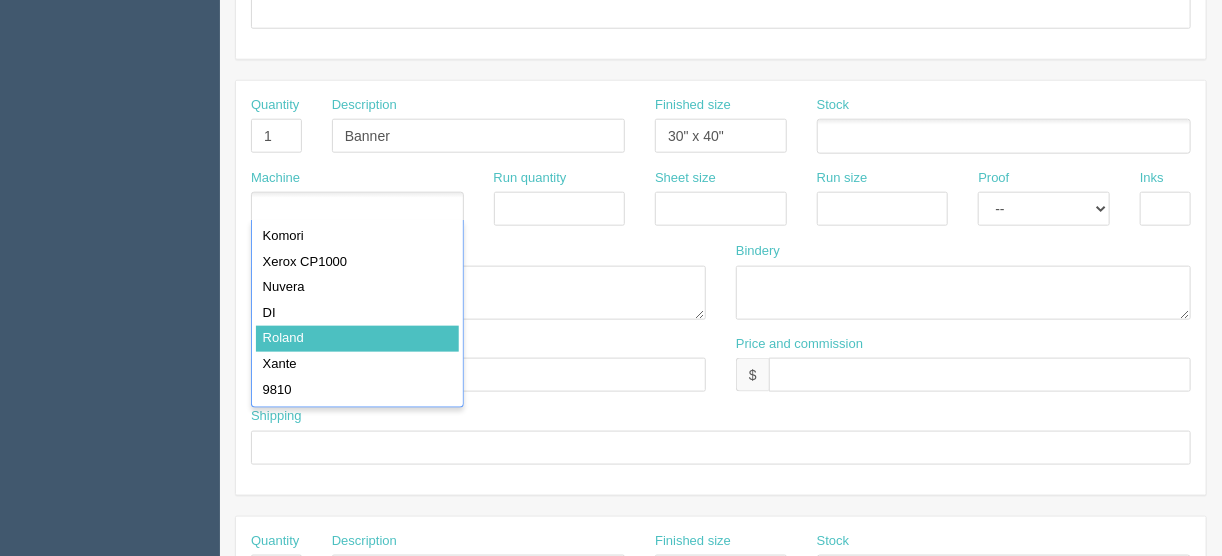 type on "Roland" 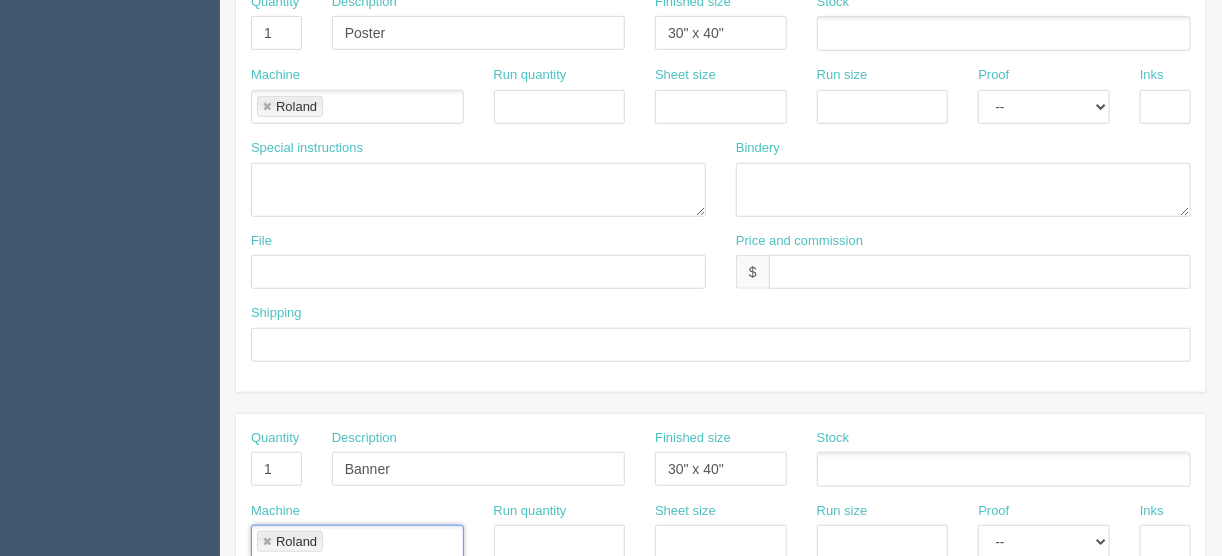 scroll, scrollTop: 400, scrollLeft: 0, axis: vertical 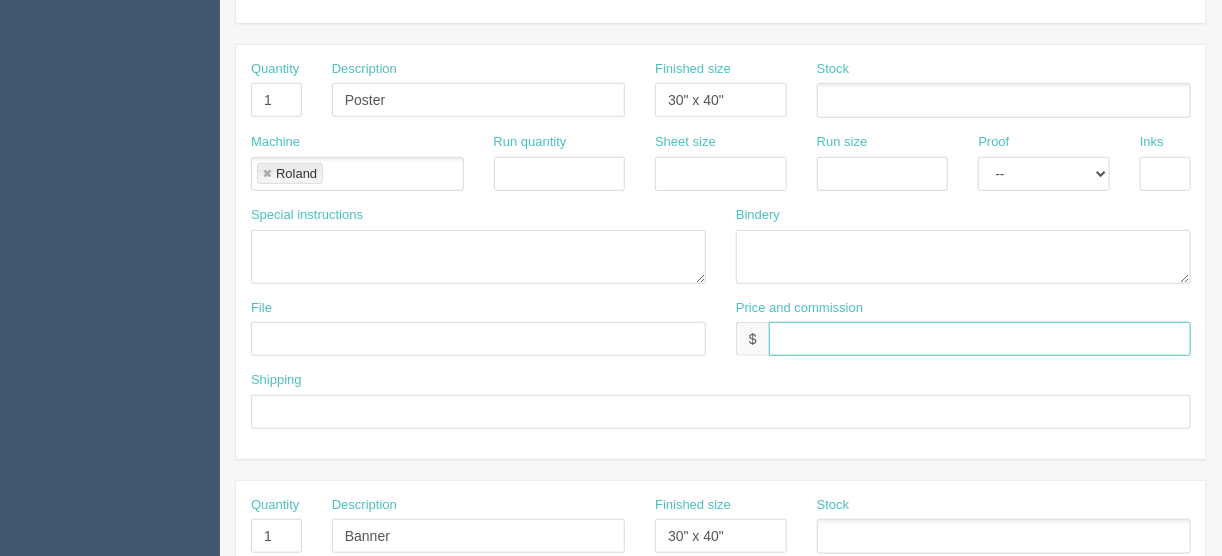click at bounding box center (980, 339) 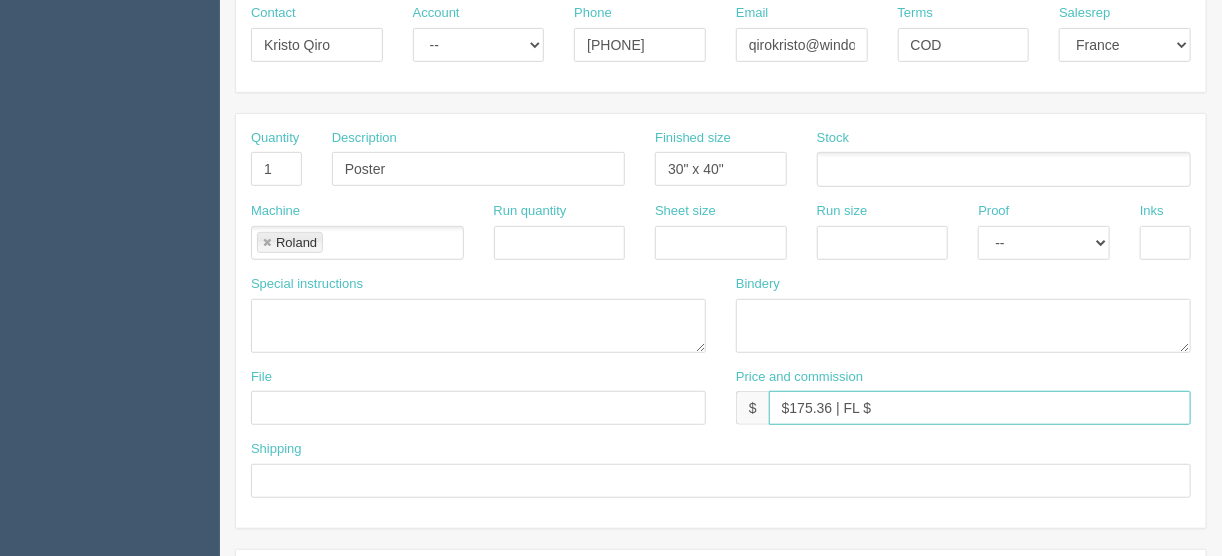 scroll, scrollTop: 400, scrollLeft: 0, axis: vertical 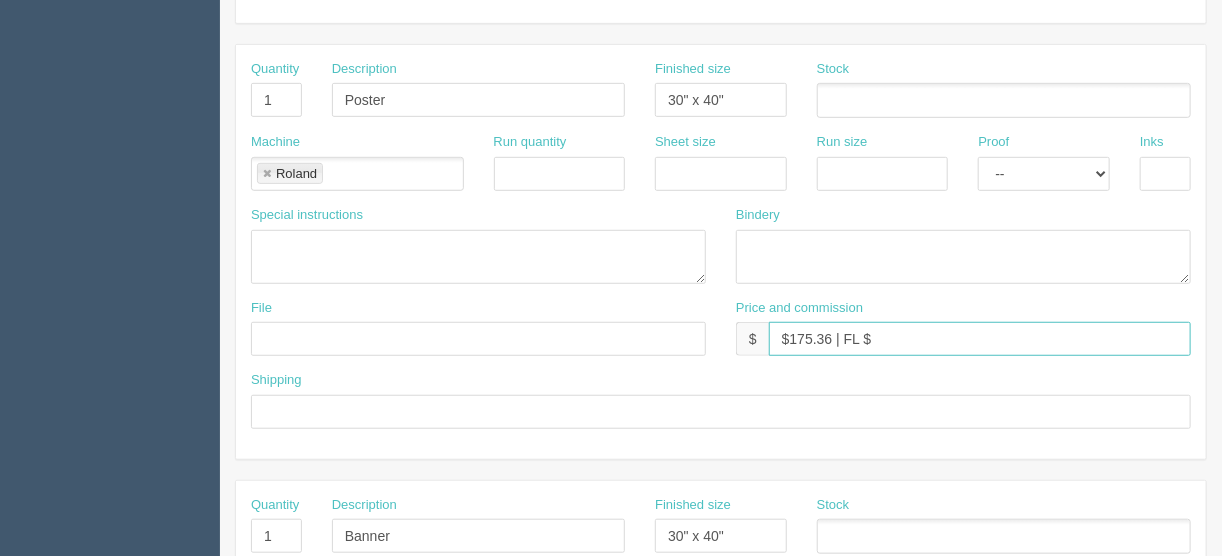 type on "$175.36 | FL $" 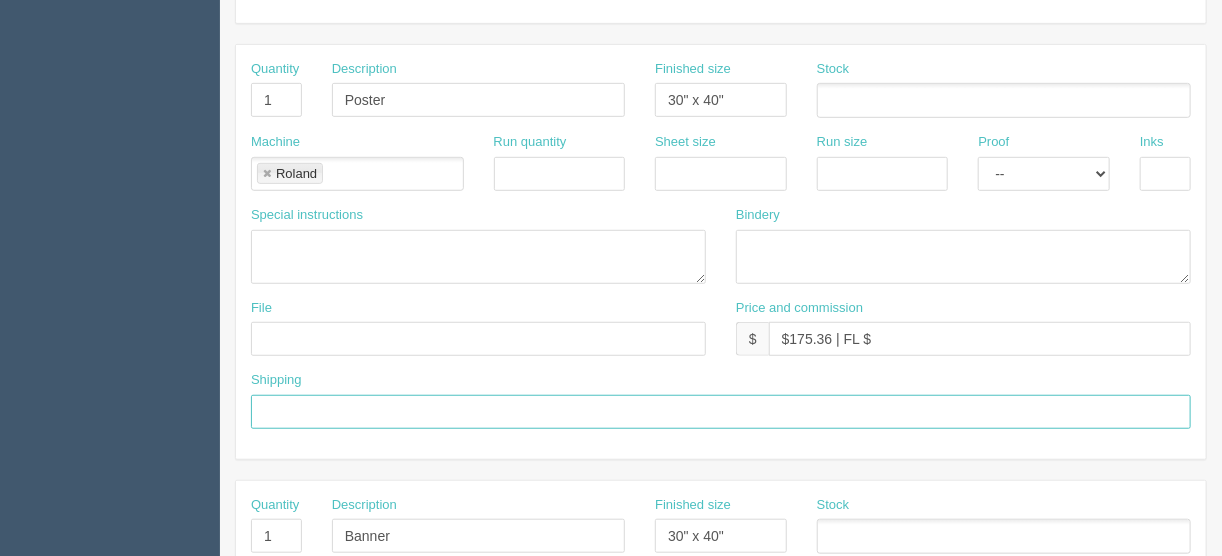 click at bounding box center [721, 412] 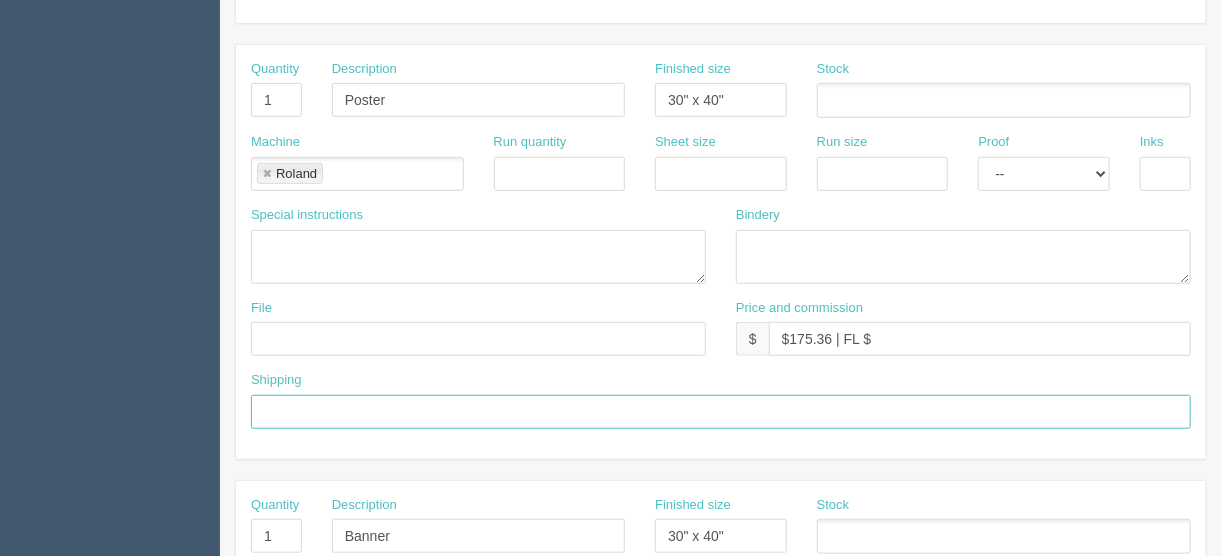 type on "Call/email when ready" 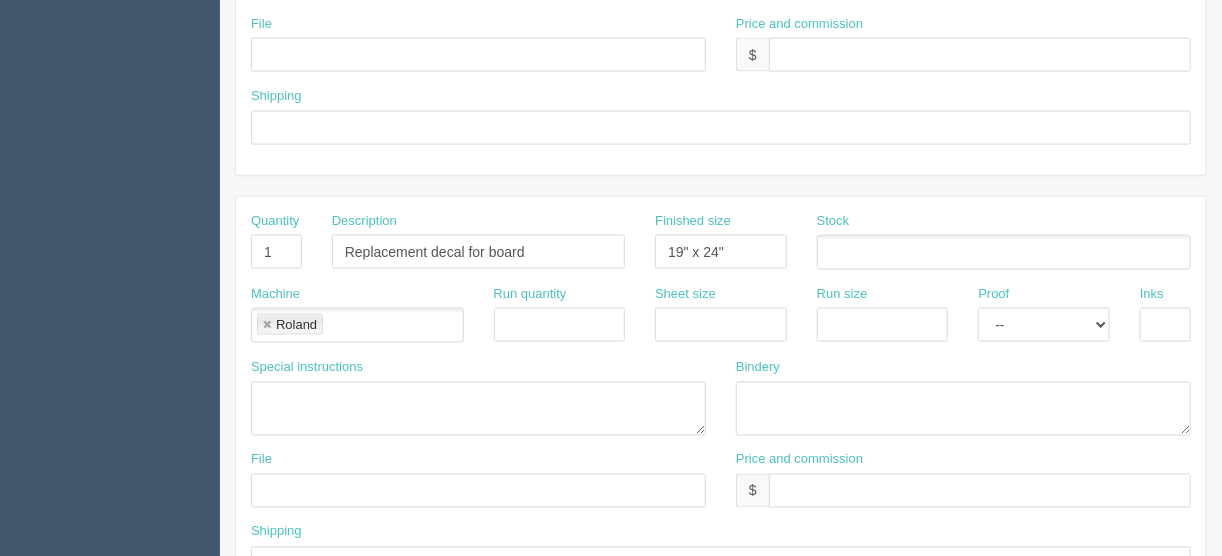 scroll, scrollTop: 1249, scrollLeft: 0, axis: vertical 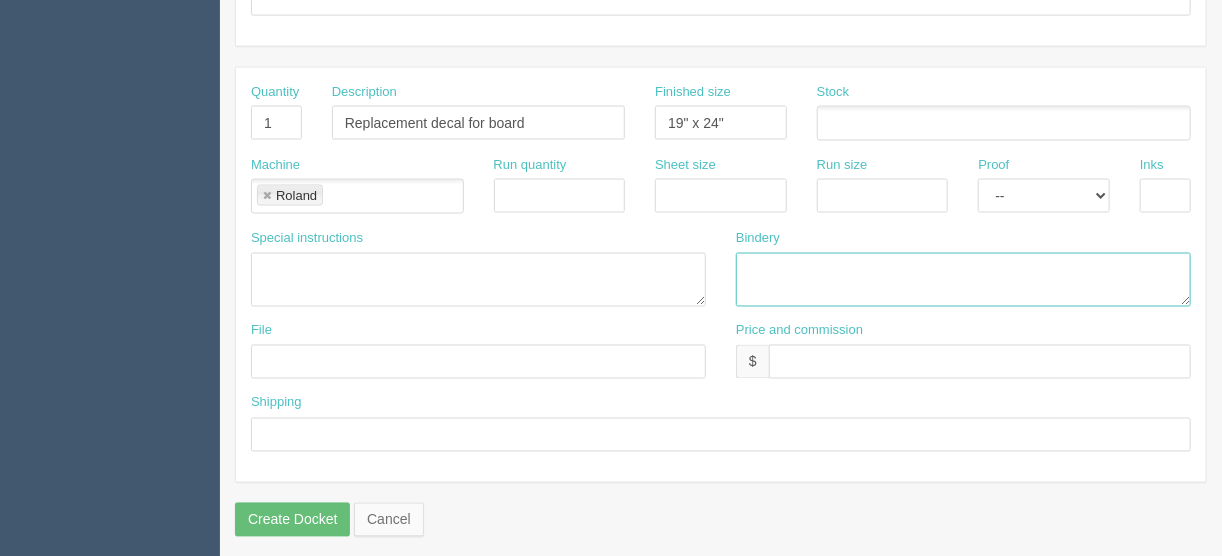 click at bounding box center [963, 280] 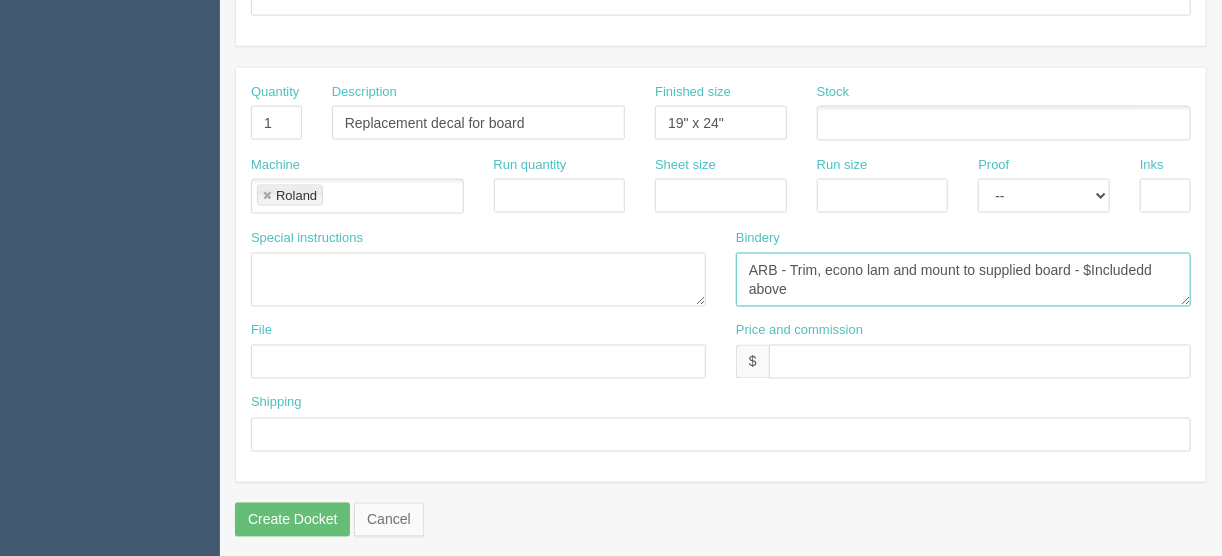 click on "ARB - Trim, econo lam and mount to supplied board - $Includedd above" at bounding box center [963, 280] 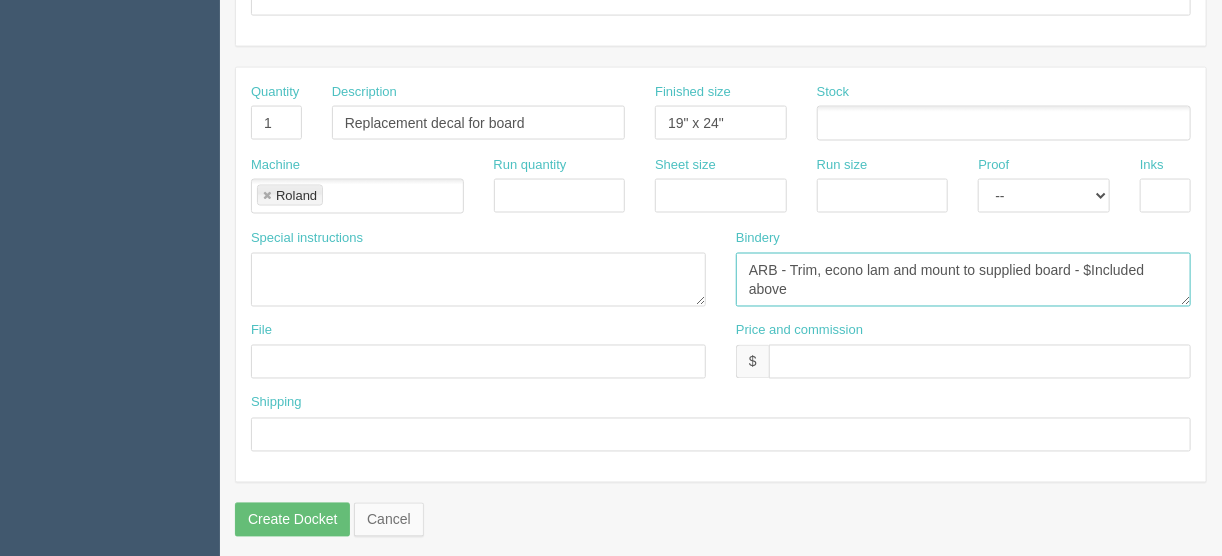 drag, startPoint x: 791, startPoint y: 279, endPoint x: 727, endPoint y: 264, distance: 65.734314 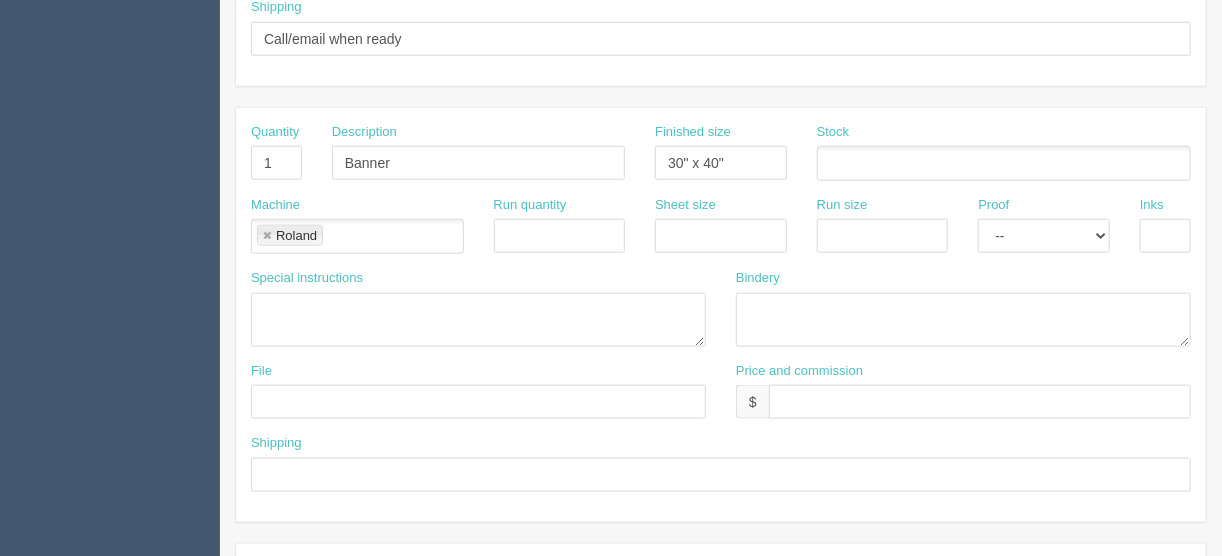 scroll, scrollTop: 769, scrollLeft: 0, axis: vertical 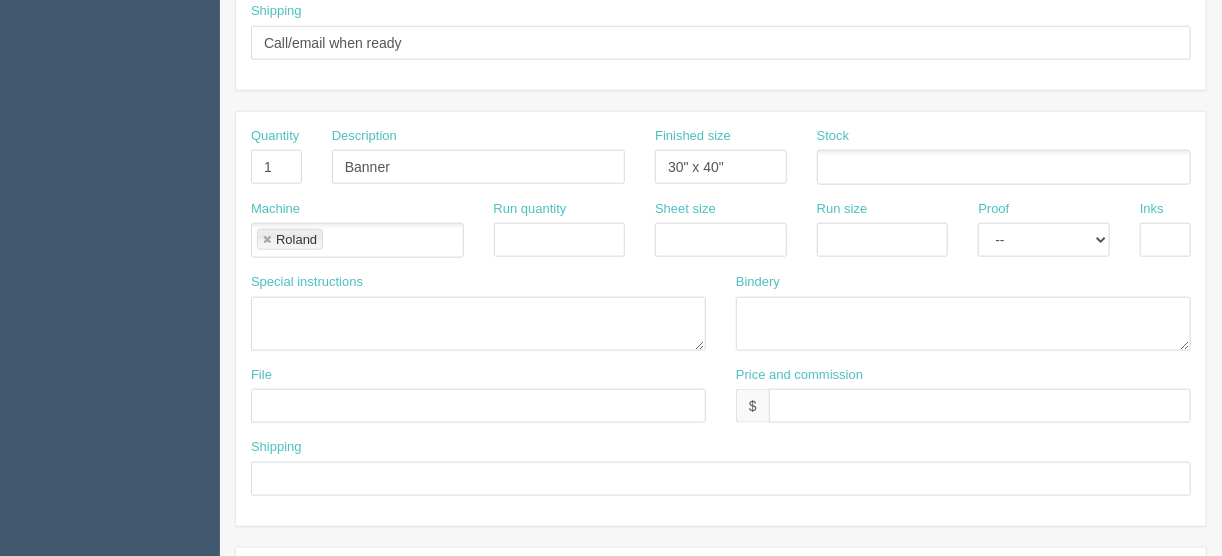 type on "ARB - Trim, econo lam and mount to supplied board - $Included above" 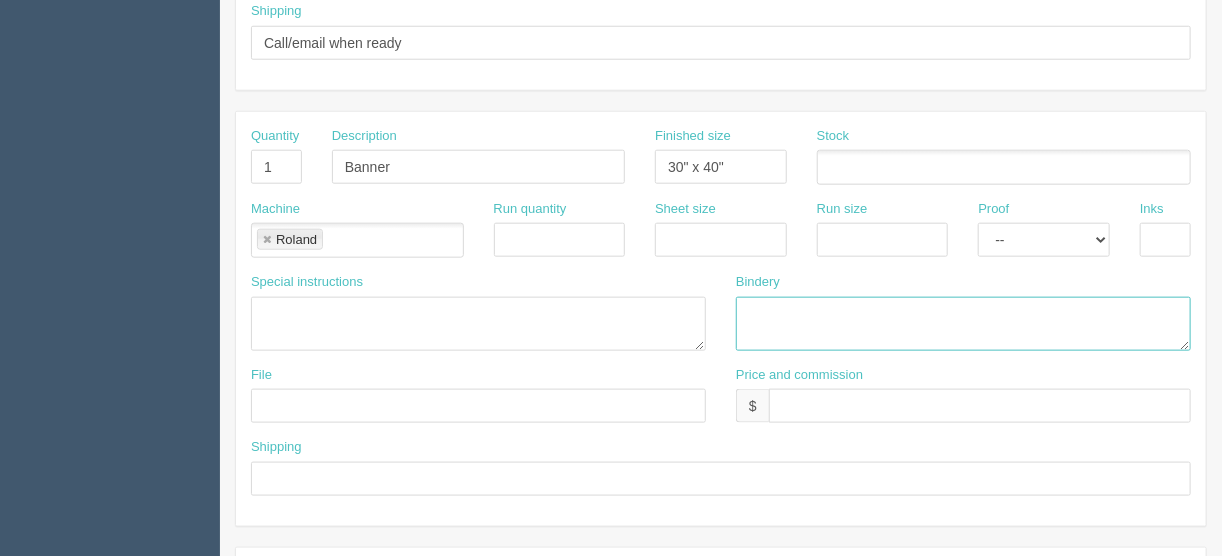 click at bounding box center [963, 324] 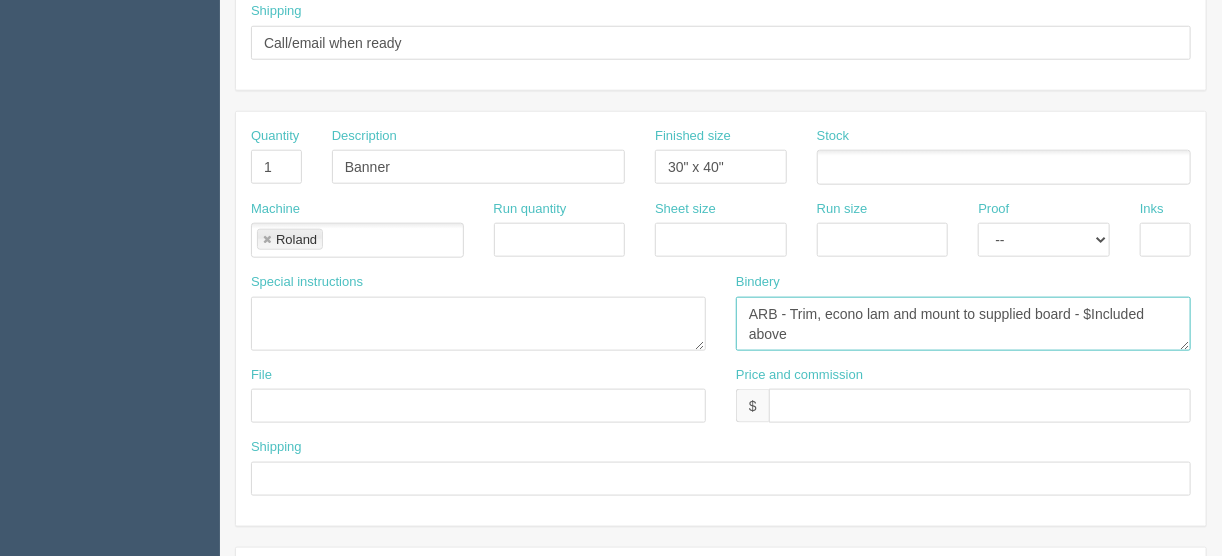 drag, startPoint x: 1071, startPoint y: 303, endPoint x: 825, endPoint y: 317, distance: 246.39806 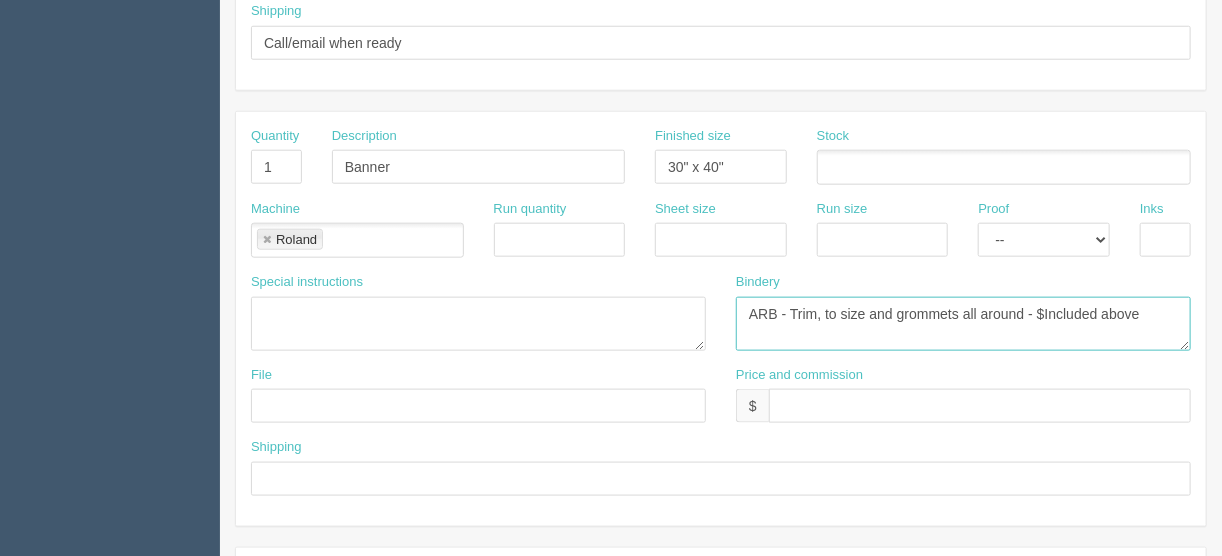 click on "ARB - Trim, to size and grommets all around - $Included above" at bounding box center (963, 324) 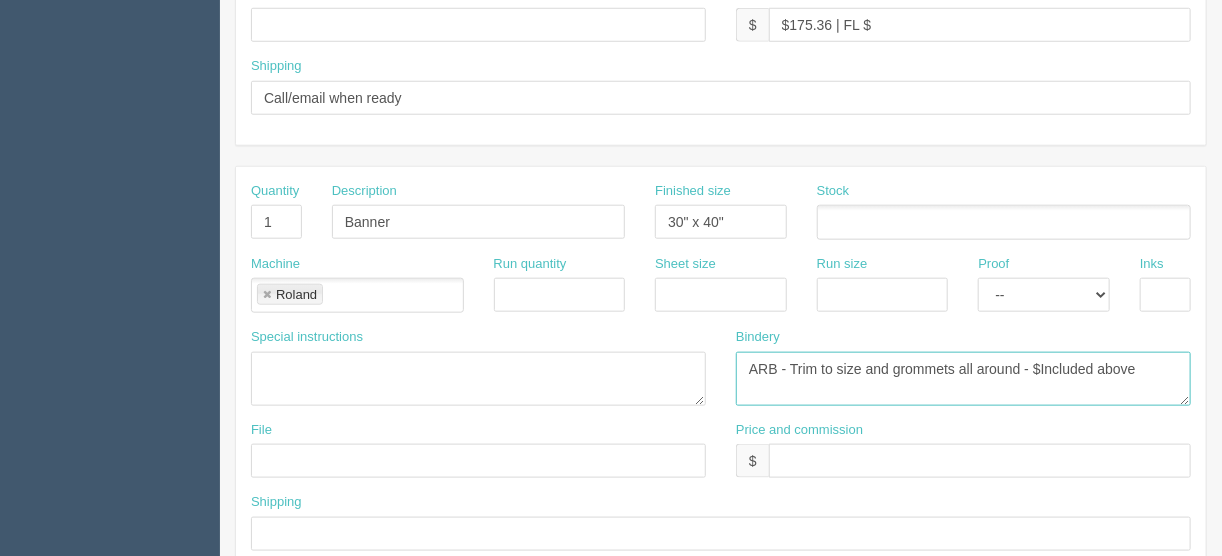 scroll, scrollTop: 689, scrollLeft: 0, axis: vertical 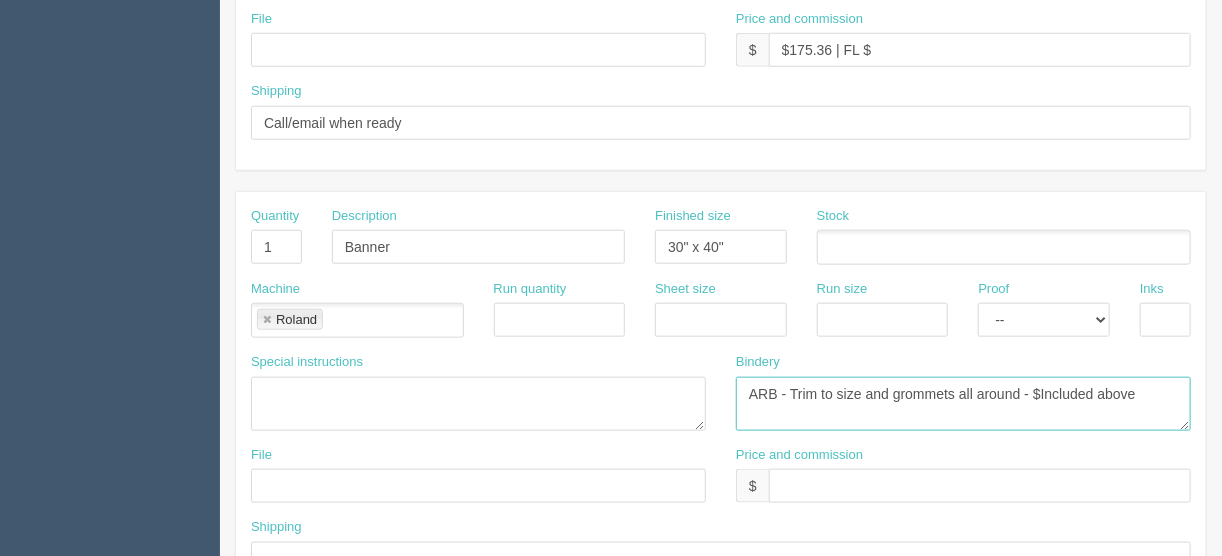 click on "ARB - Trim to size and grommets all around - $Included above" at bounding box center (963, 404) 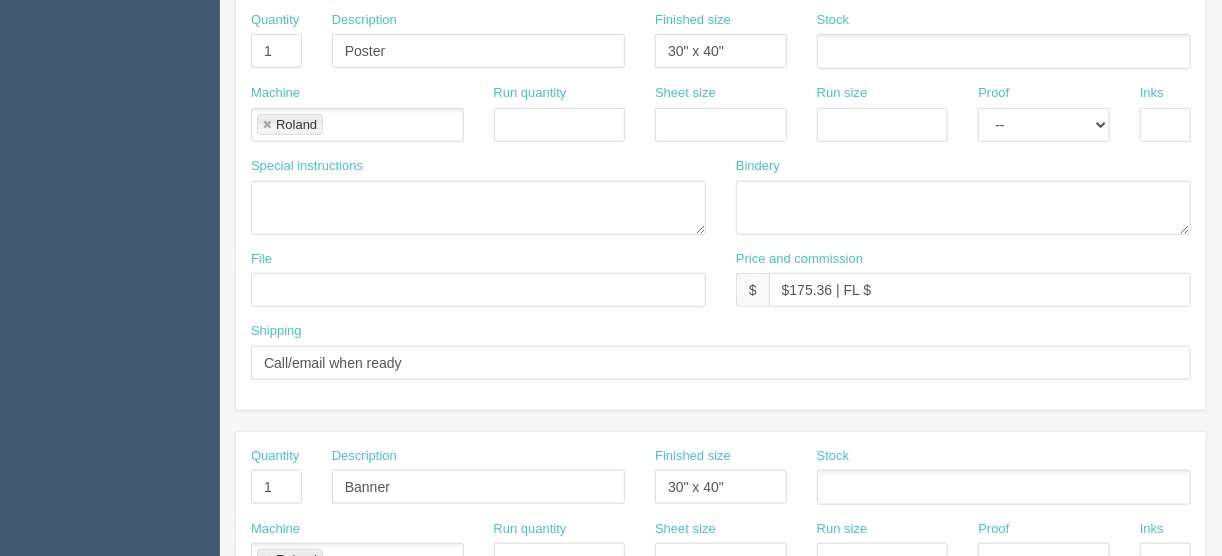 type on "ARB - Trim to size and grommets all around - $Included above" 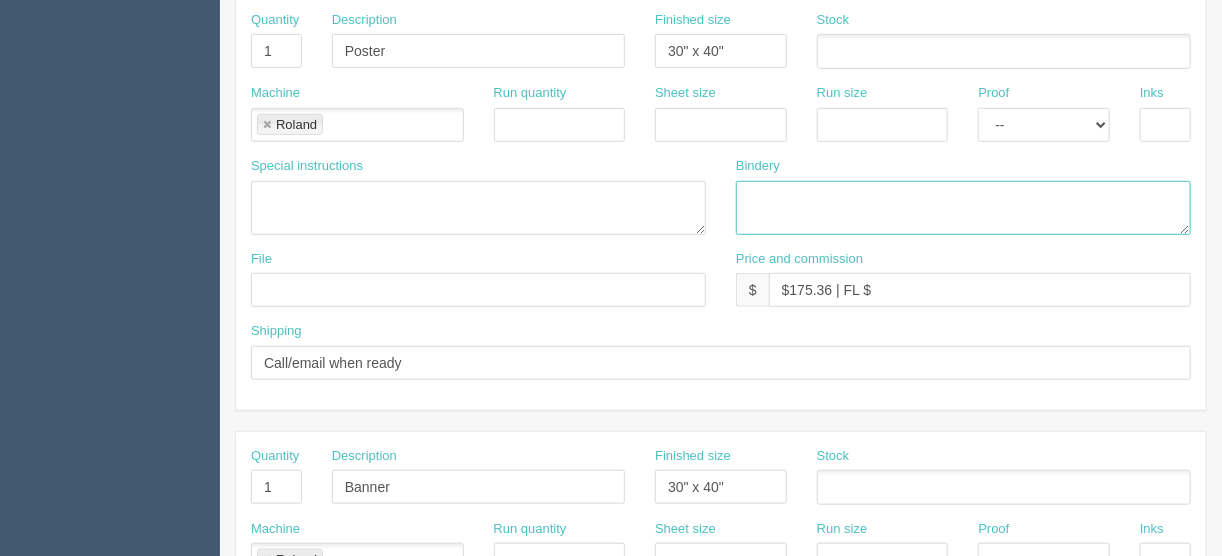 click at bounding box center [963, 208] 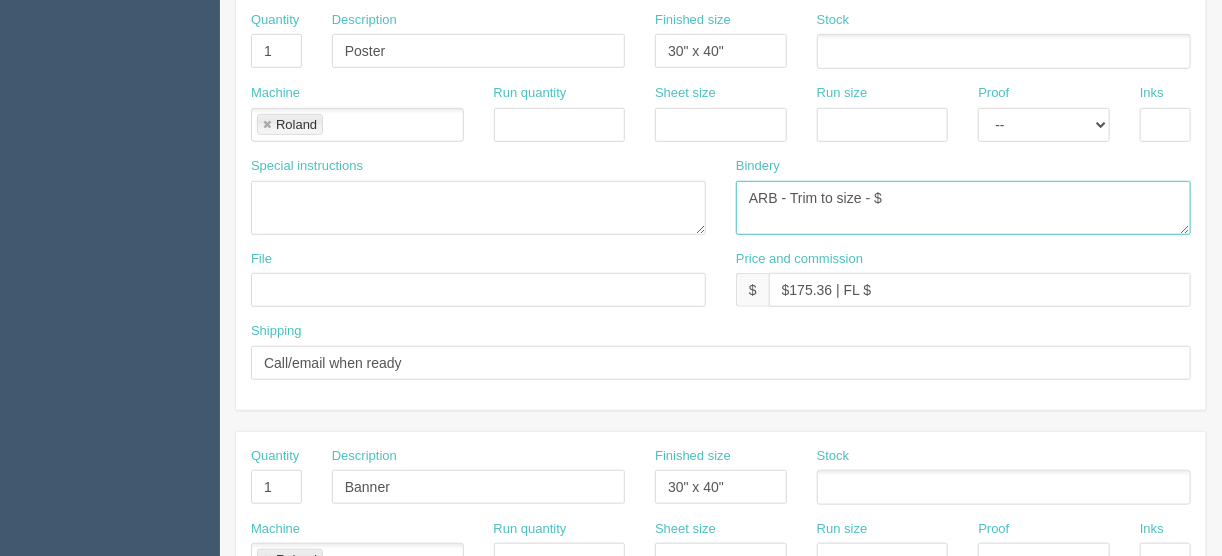 type on "ARB - Trim to size - $" 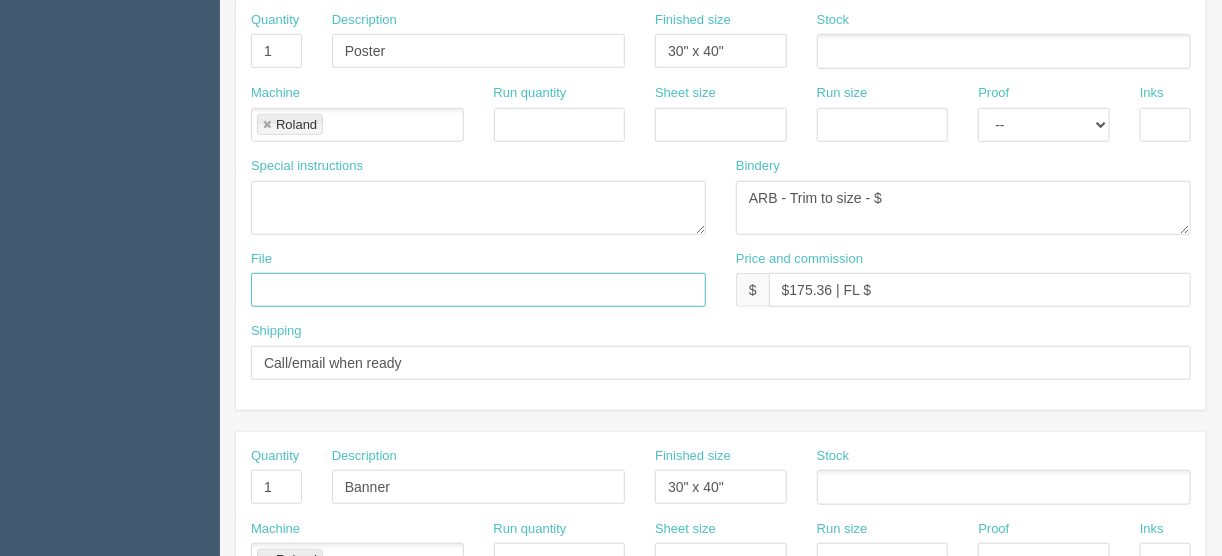 click at bounding box center [478, 290] 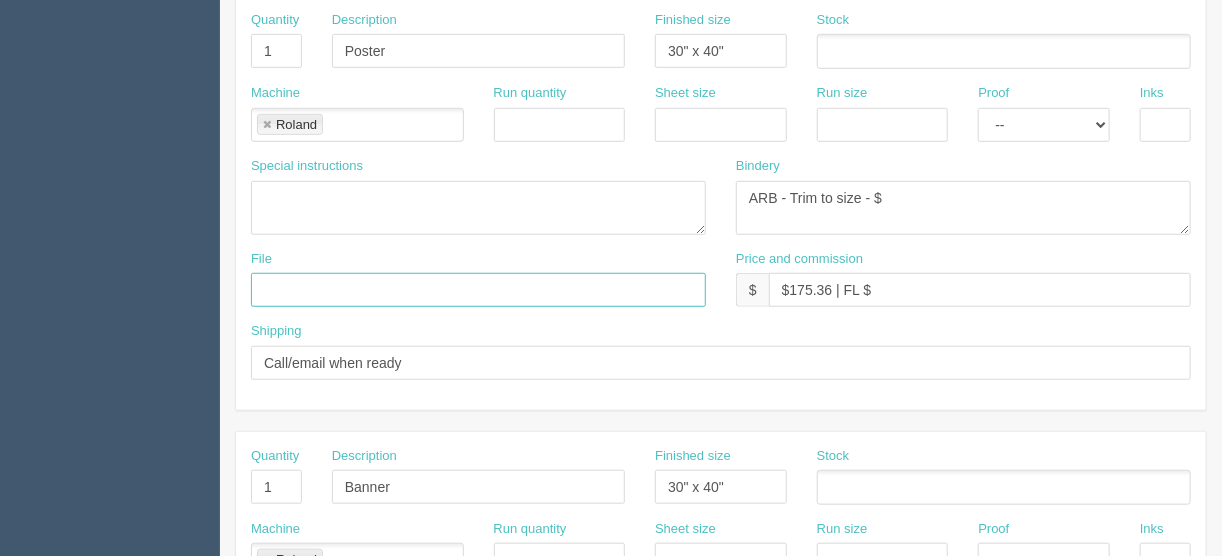 type on "Client files" 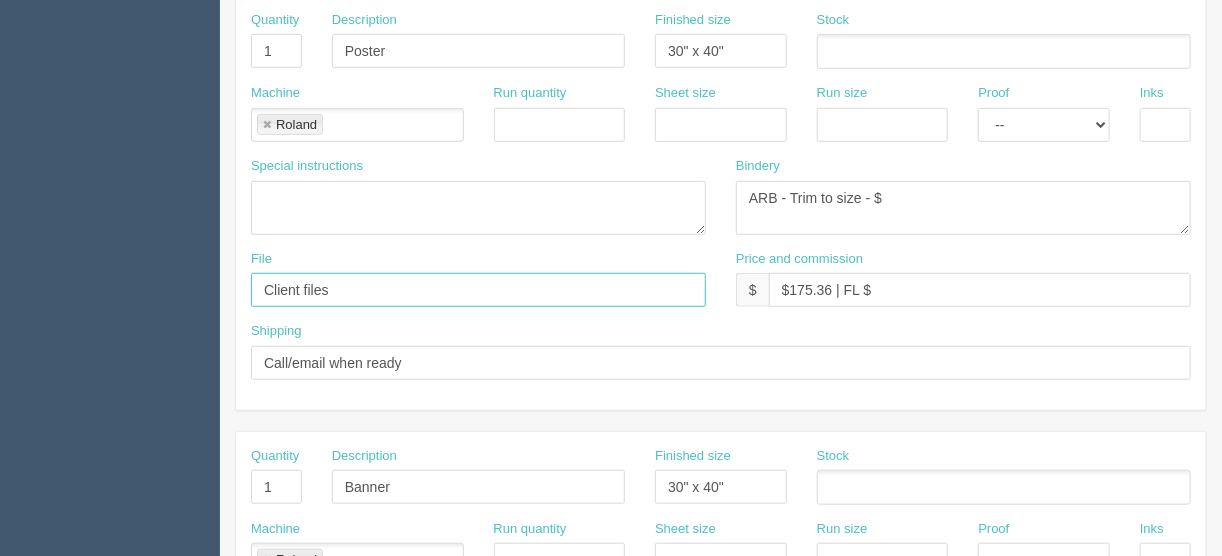 scroll, scrollTop: 769, scrollLeft: 0, axis: vertical 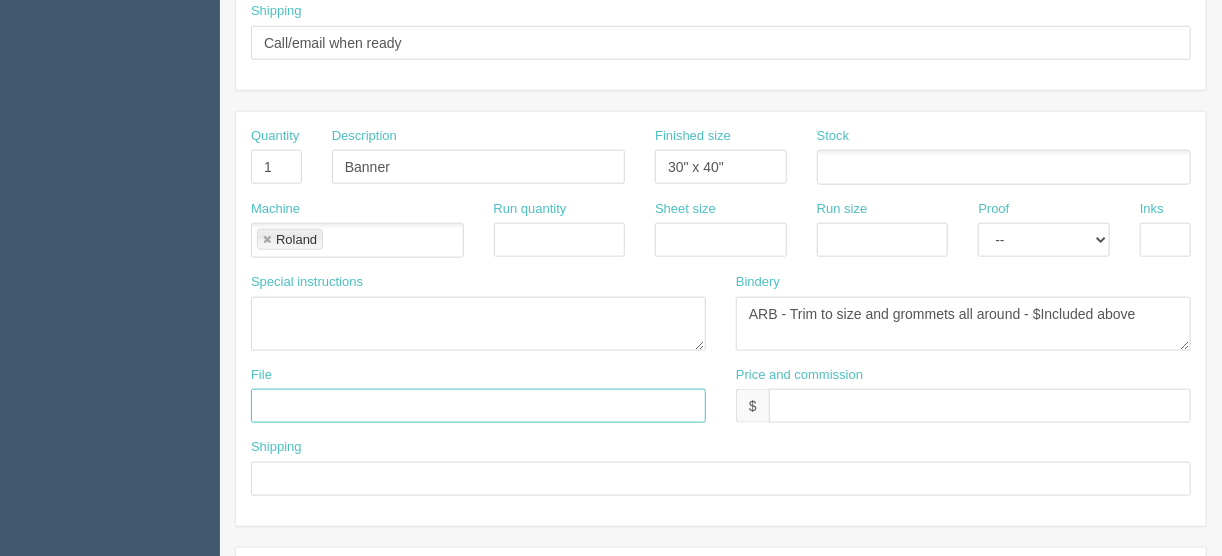 click at bounding box center [478, 406] 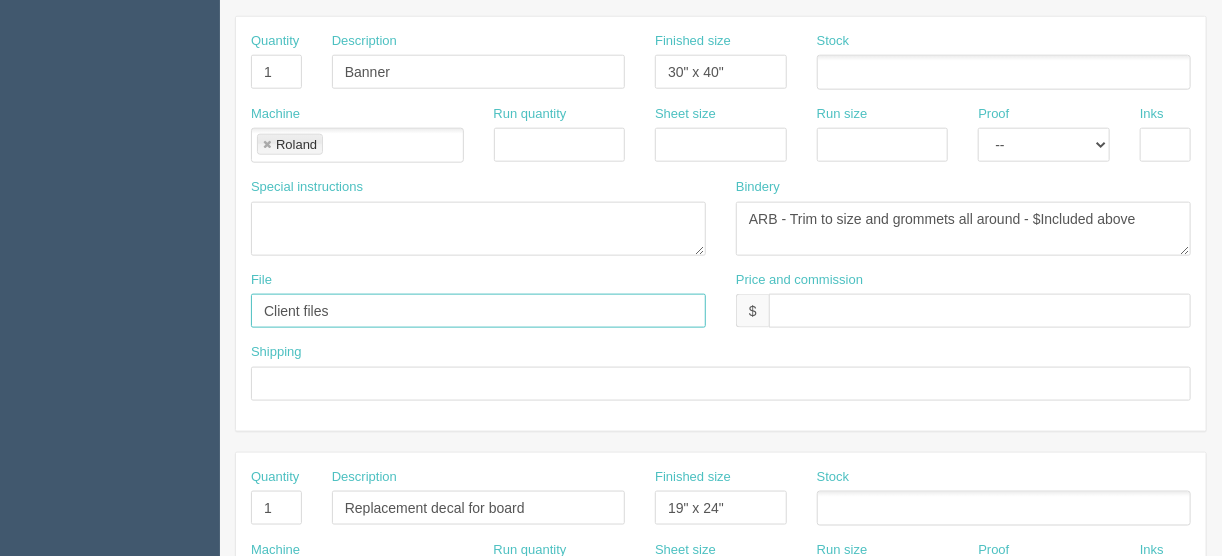 scroll, scrollTop: 1009, scrollLeft: 0, axis: vertical 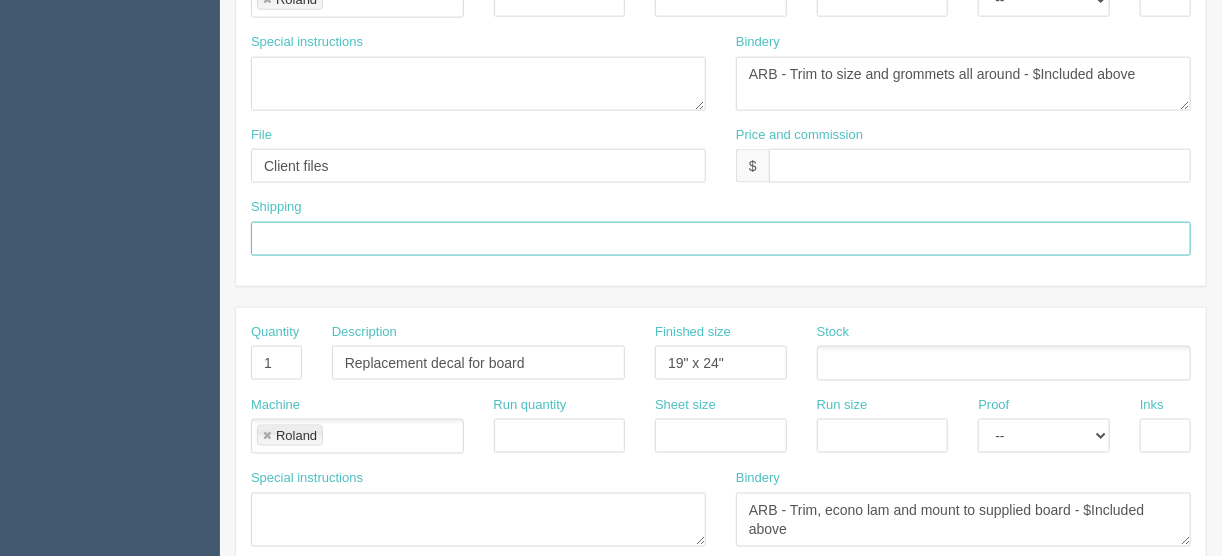 click at bounding box center [721, 239] 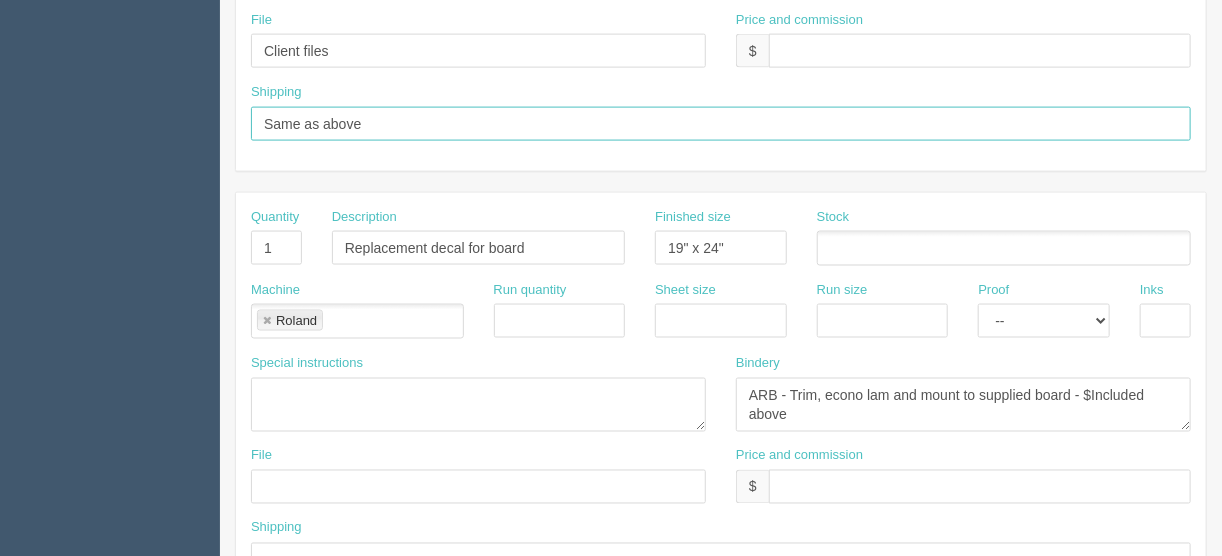 scroll, scrollTop: 1249, scrollLeft: 0, axis: vertical 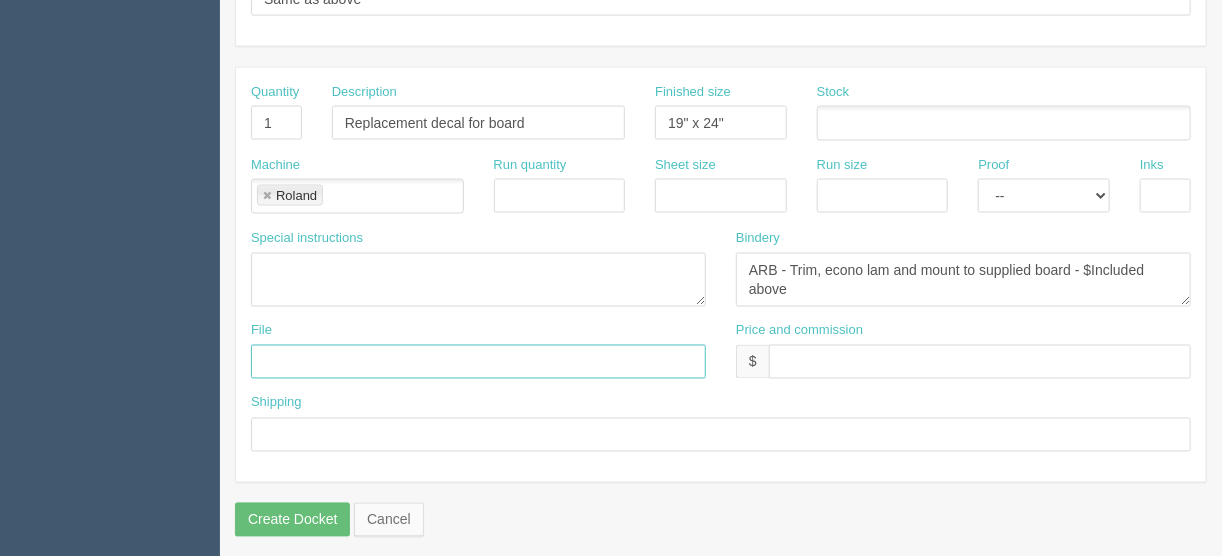 click at bounding box center [478, 362] 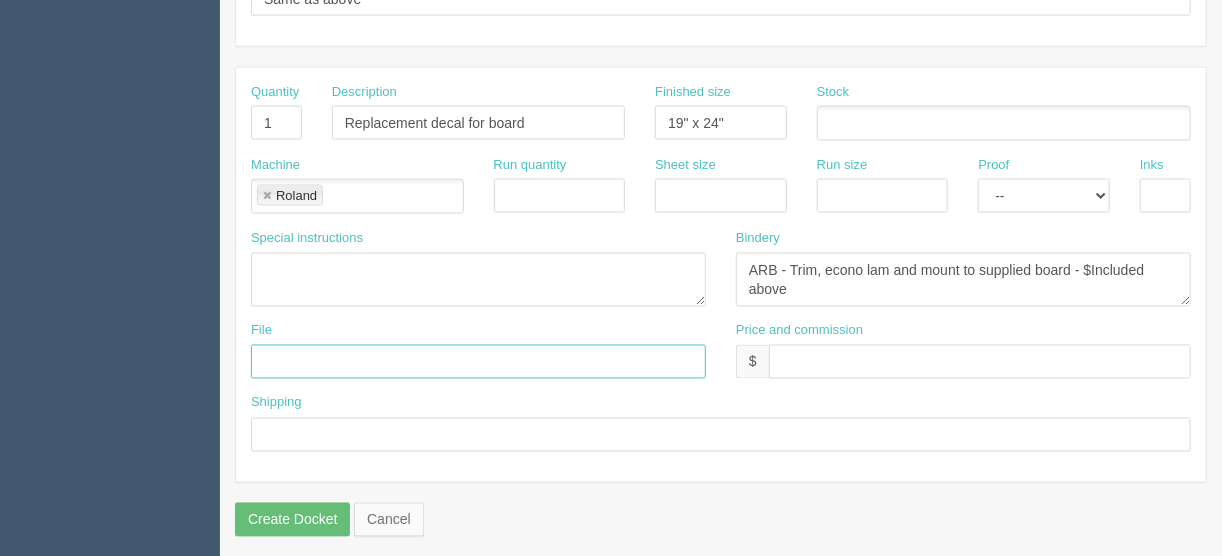 type on "Client files" 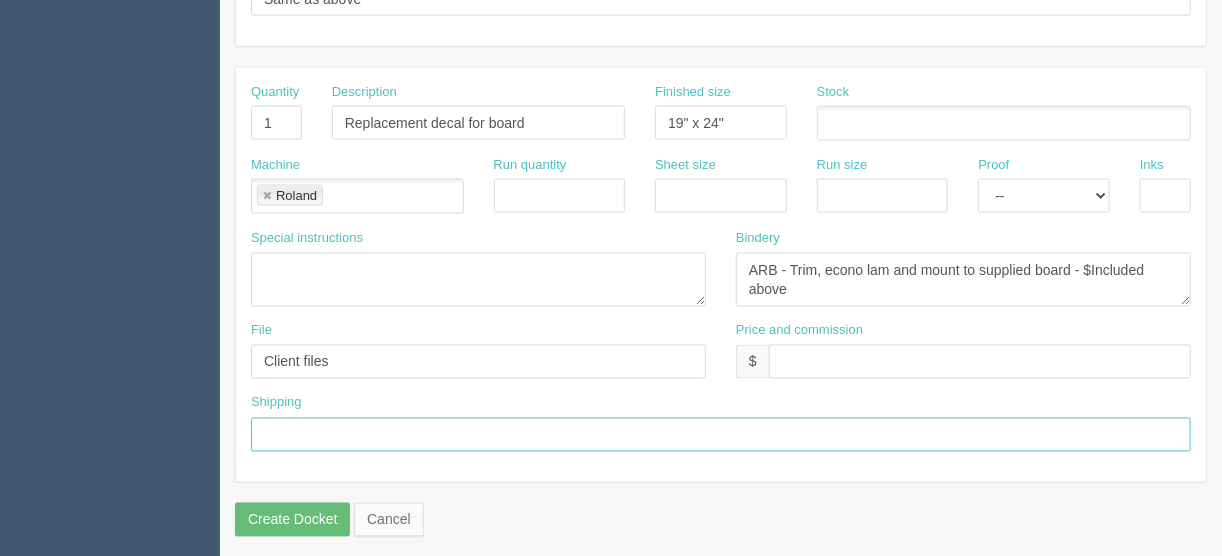 drag, startPoint x: 268, startPoint y: 415, endPoint x: 287, endPoint y: 415, distance: 19 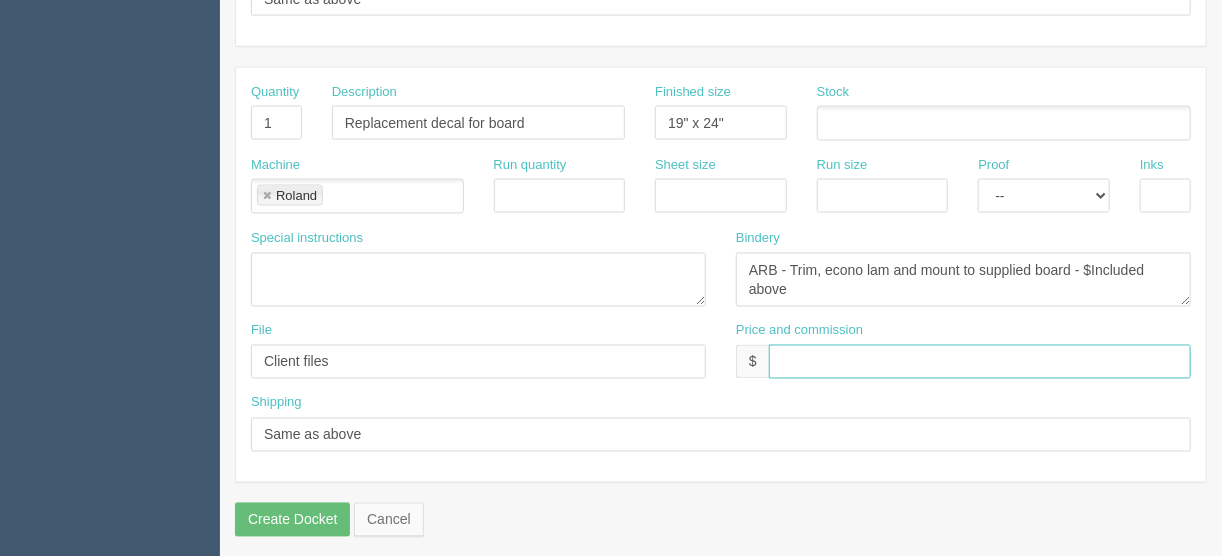 click at bounding box center [980, 362] 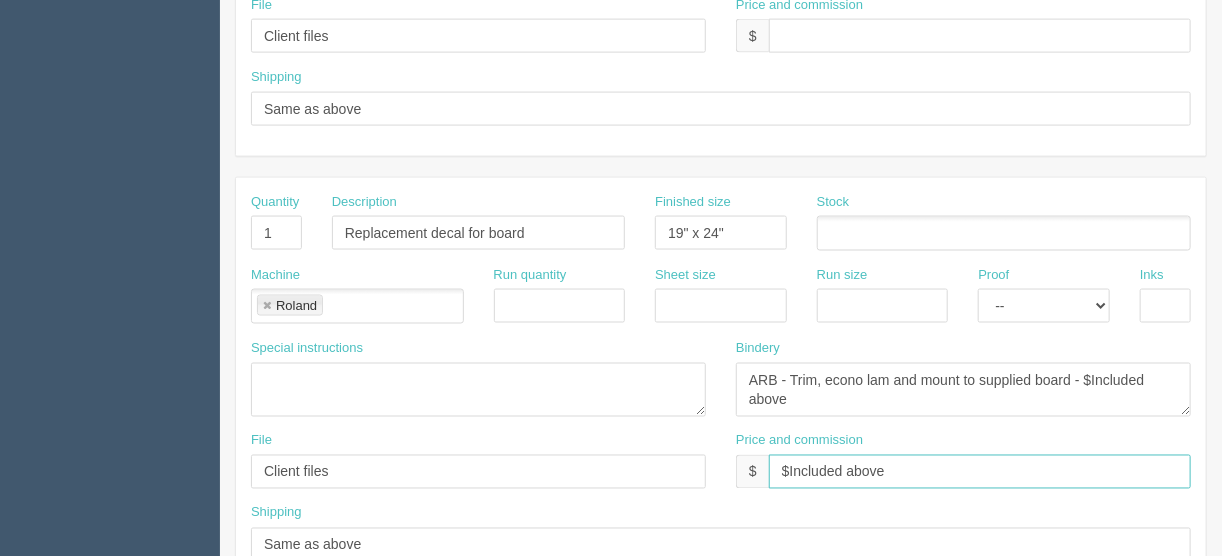 scroll, scrollTop: 1009, scrollLeft: 0, axis: vertical 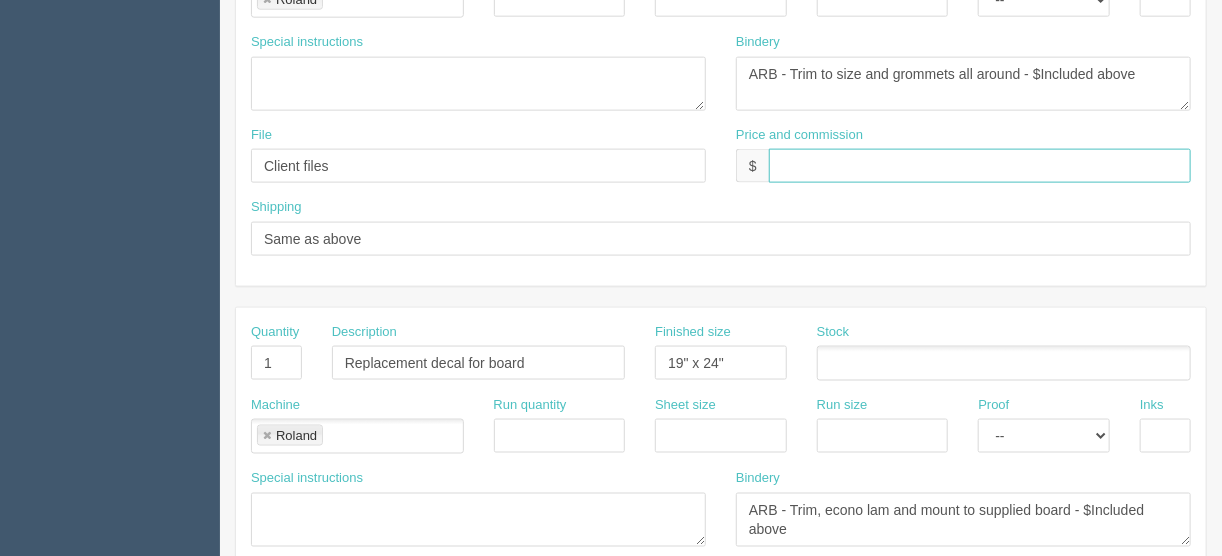 drag, startPoint x: 794, startPoint y: 152, endPoint x: 794, endPoint y: 166, distance: 14 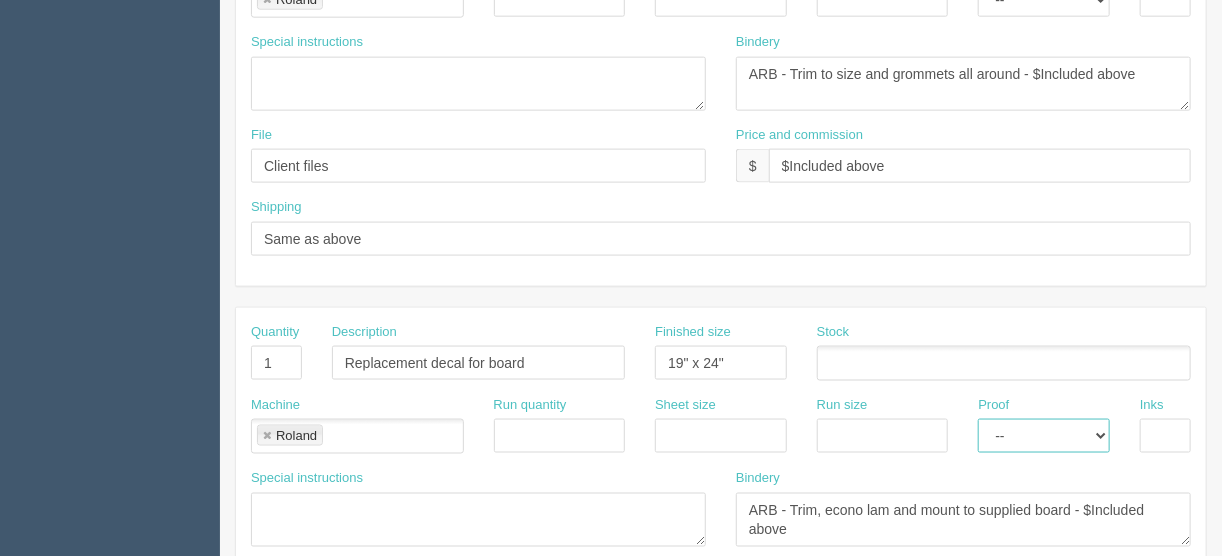 click on "--
Email
Hard Copy" at bounding box center [1044, 436] 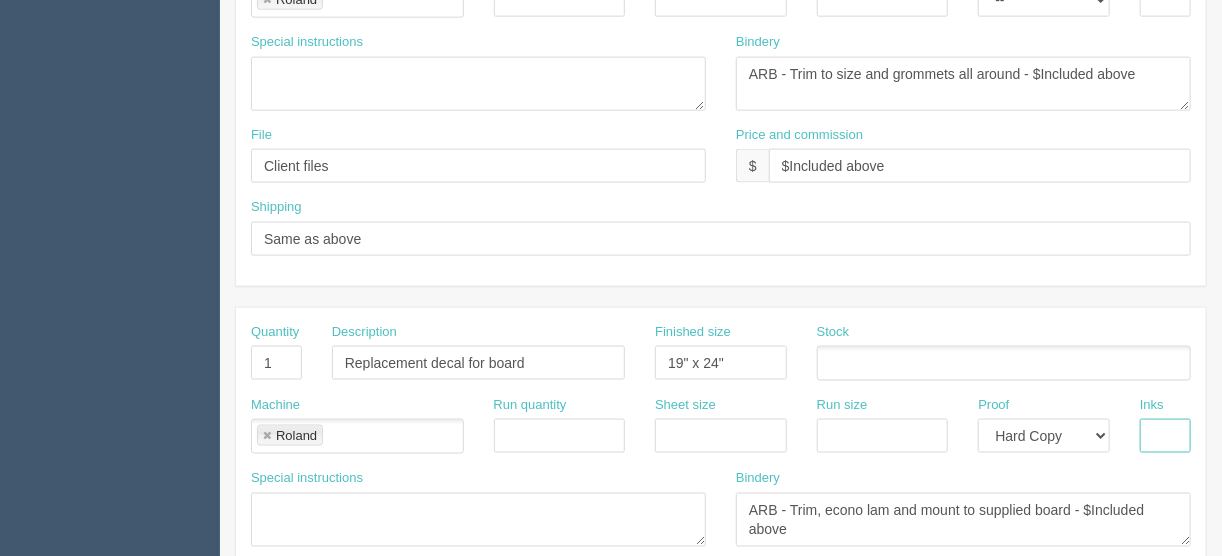 click at bounding box center (1165, 436) 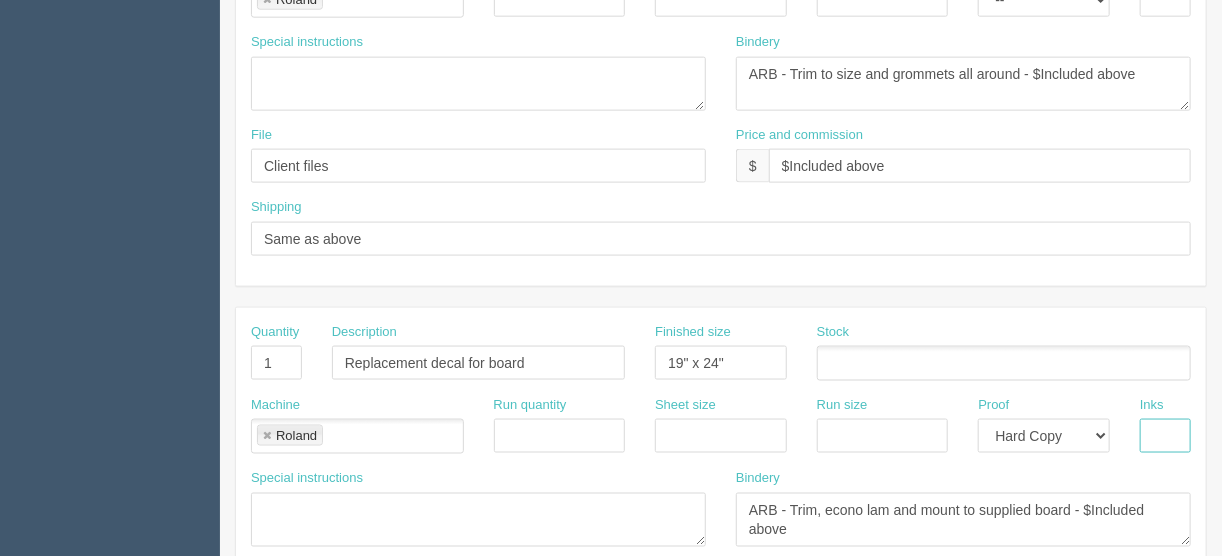 type on "4/0" 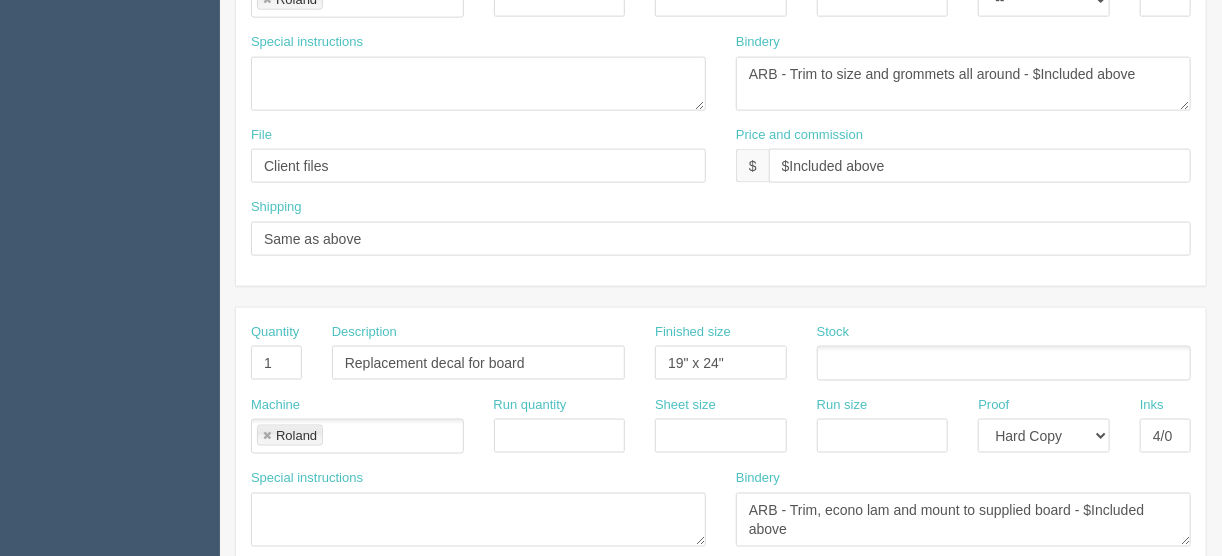 click at bounding box center (1004, 363) 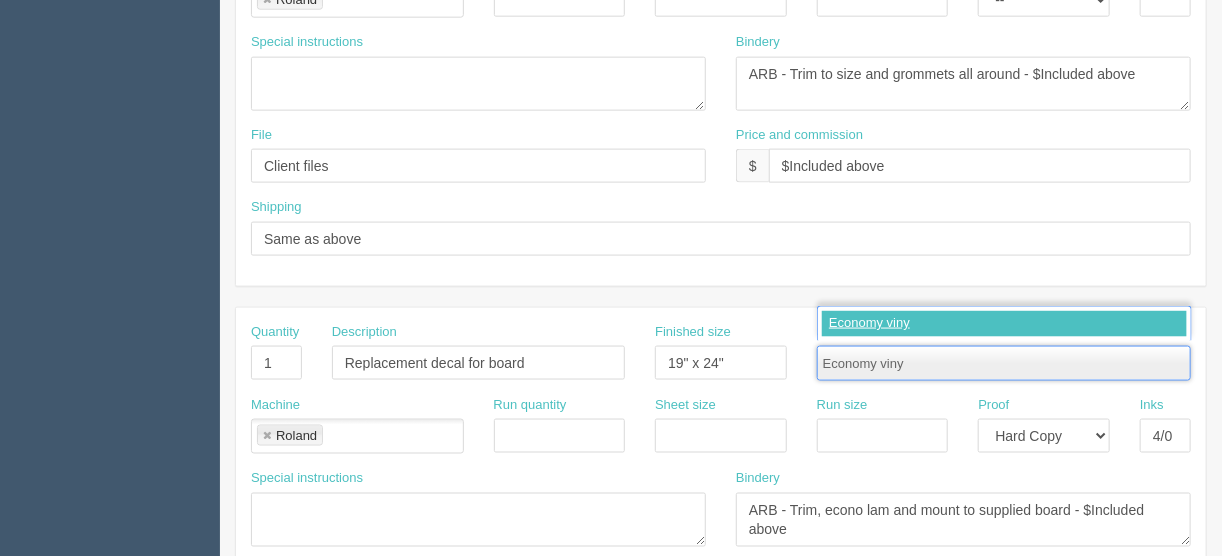 type on "Economy vinyl" 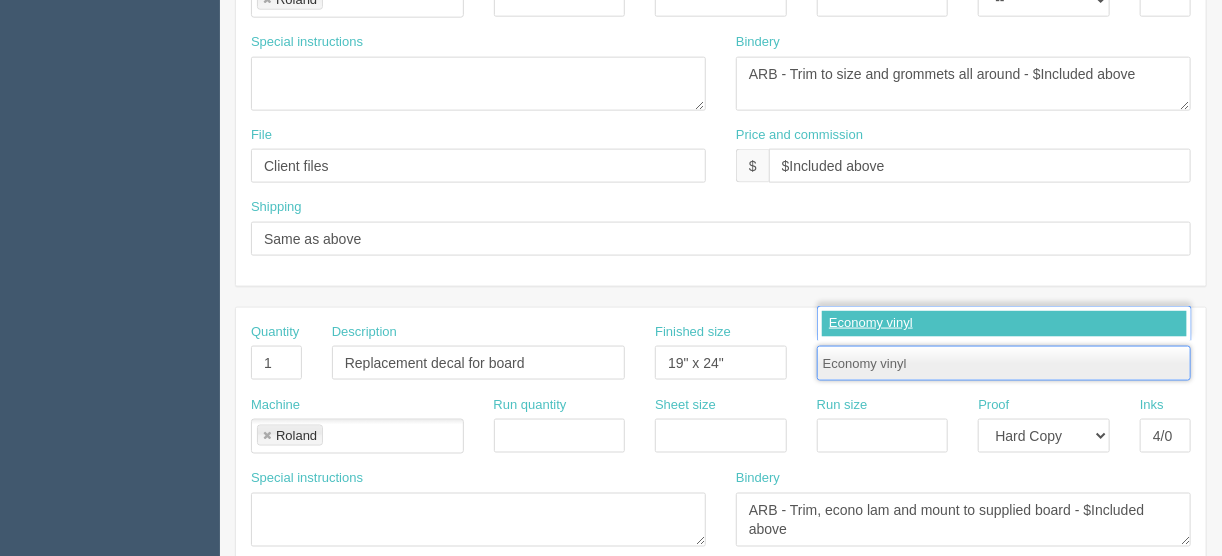 type 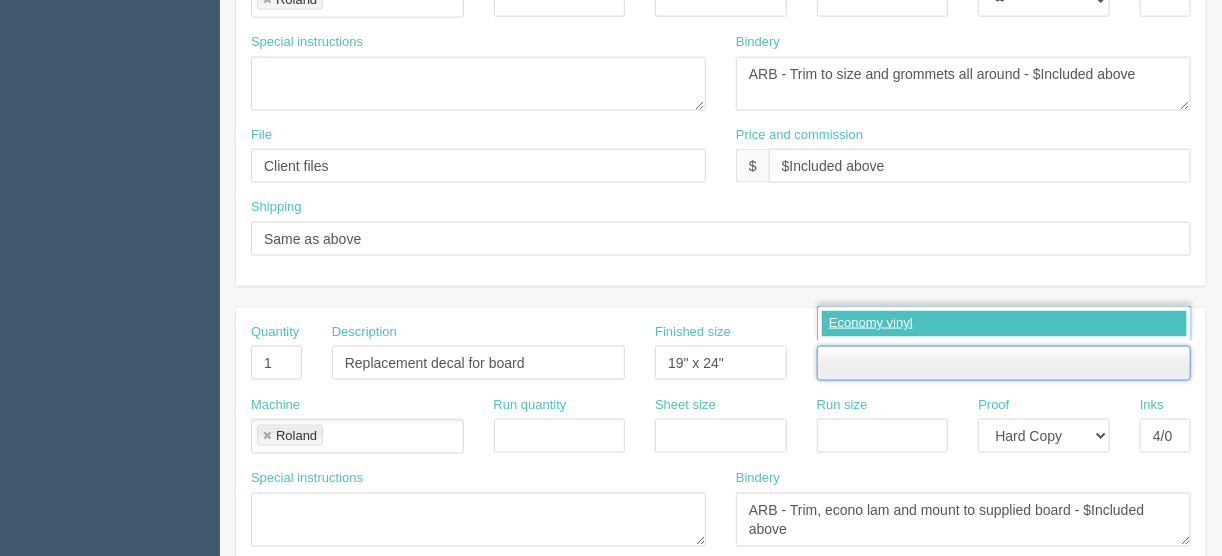 type on "Economy vinyl" 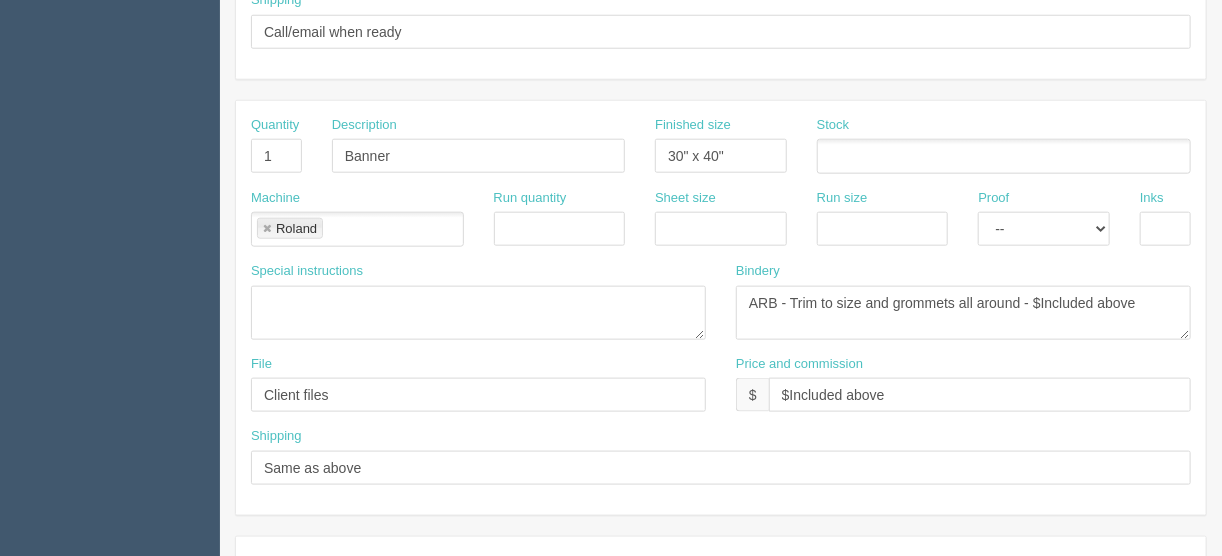 scroll, scrollTop: 769, scrollLeft: 0, axis: vertical 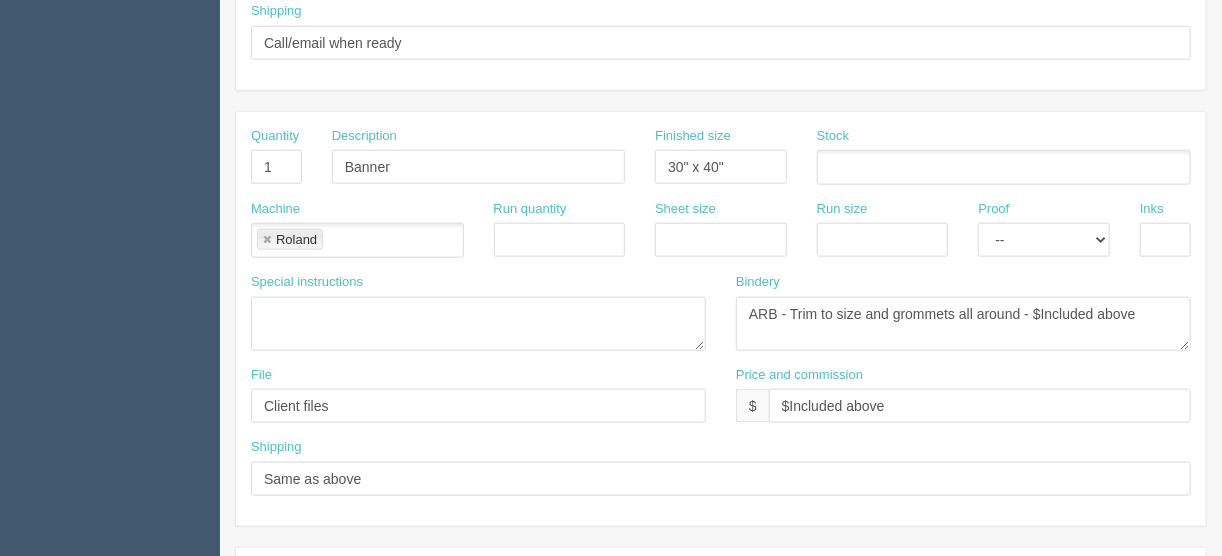 click at bounding box center (1004, 167) 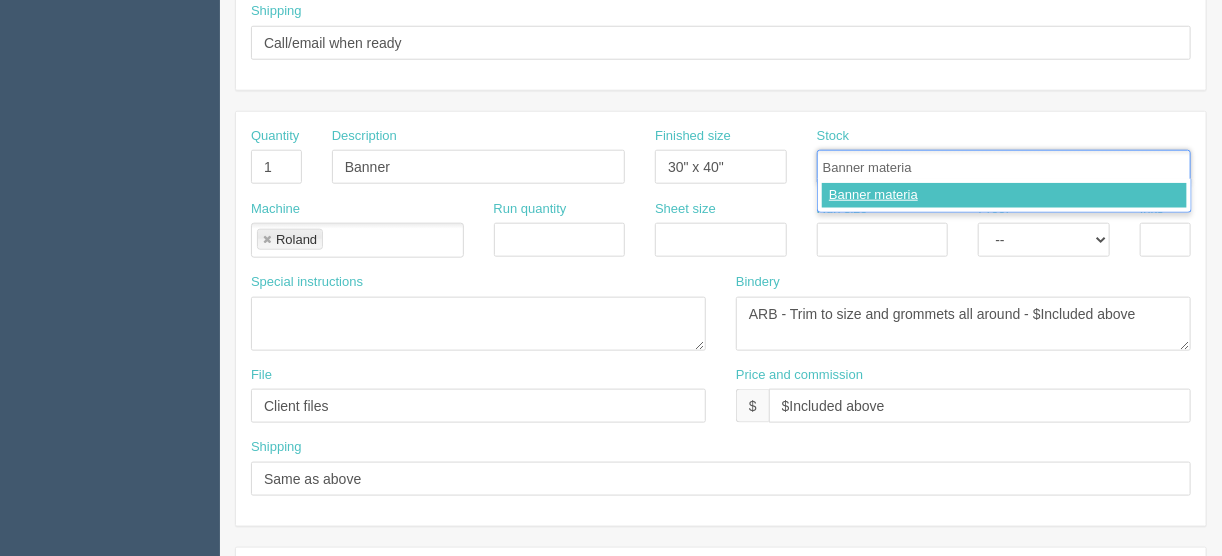 type on "Banner material" 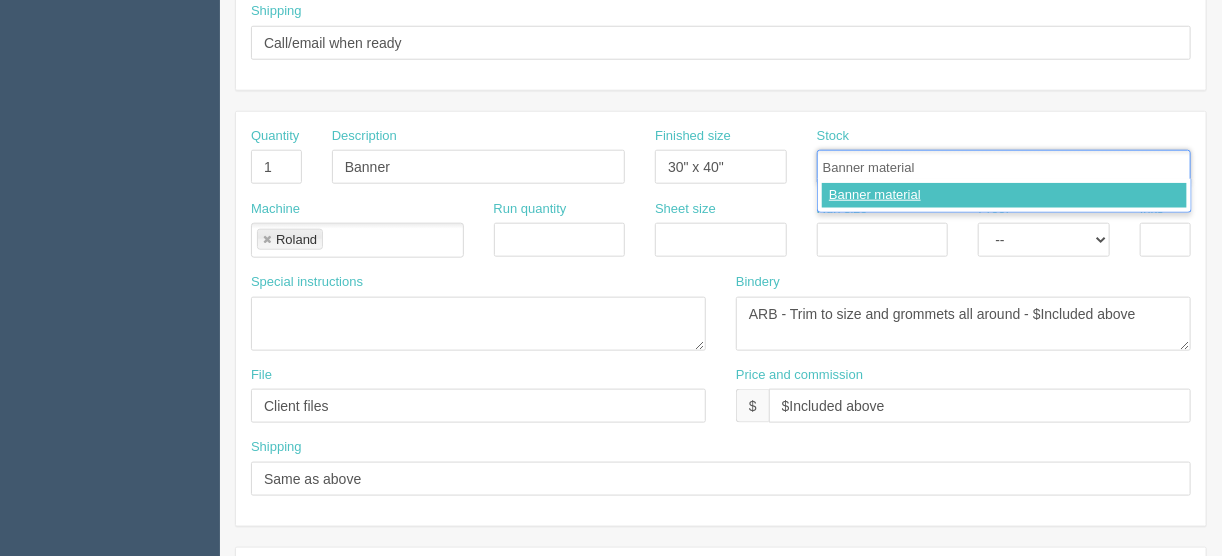 type 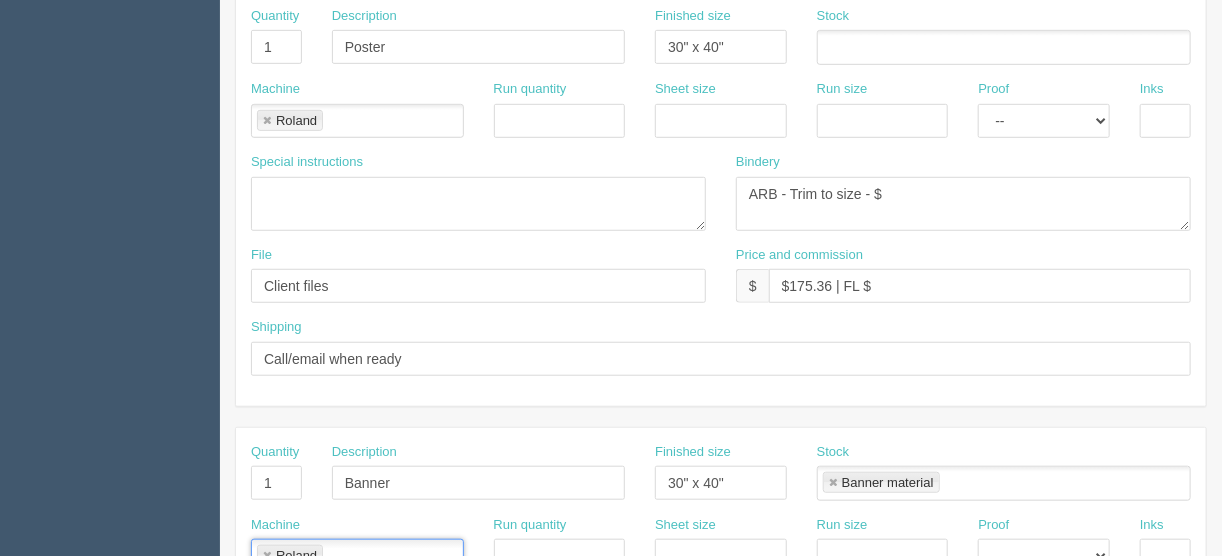scroll, scrollTop: 529, scrollLeft: 0, axis: vertical 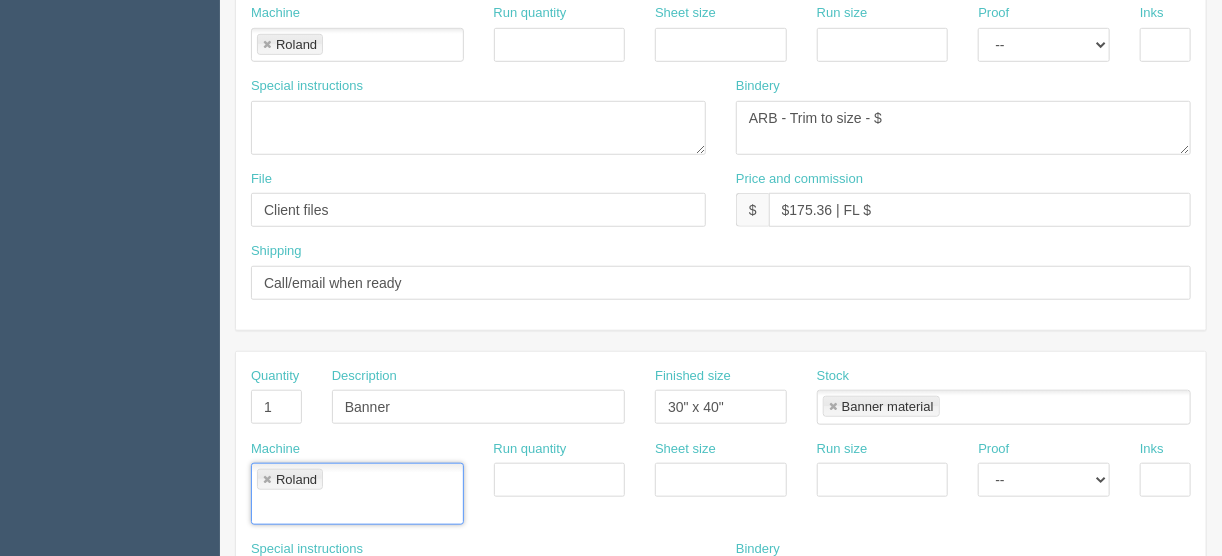 click at bounding box center [950, 408] 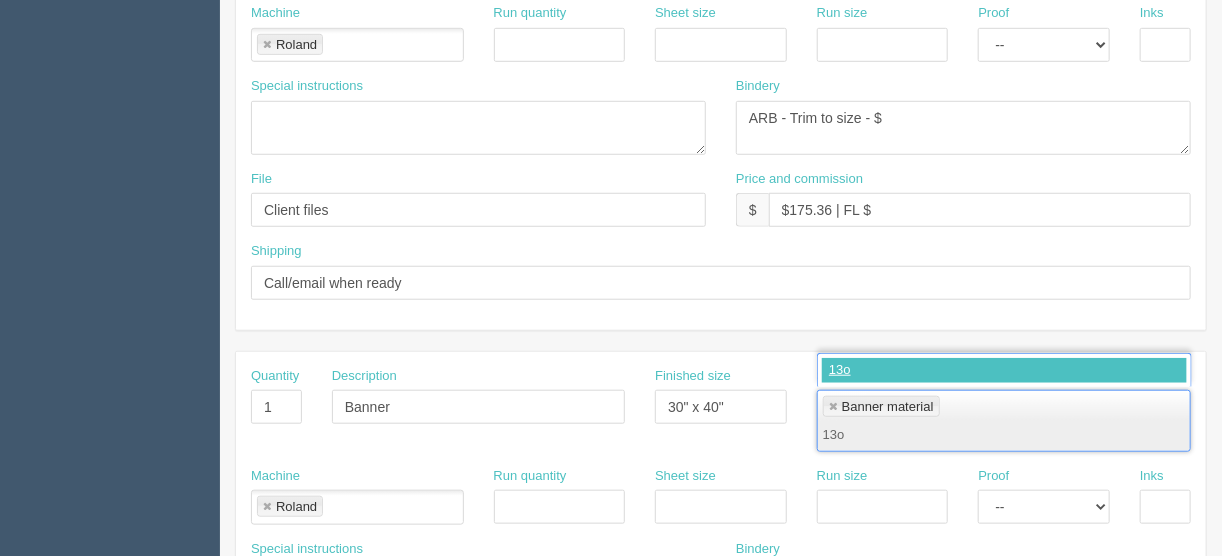 type on "13oz" 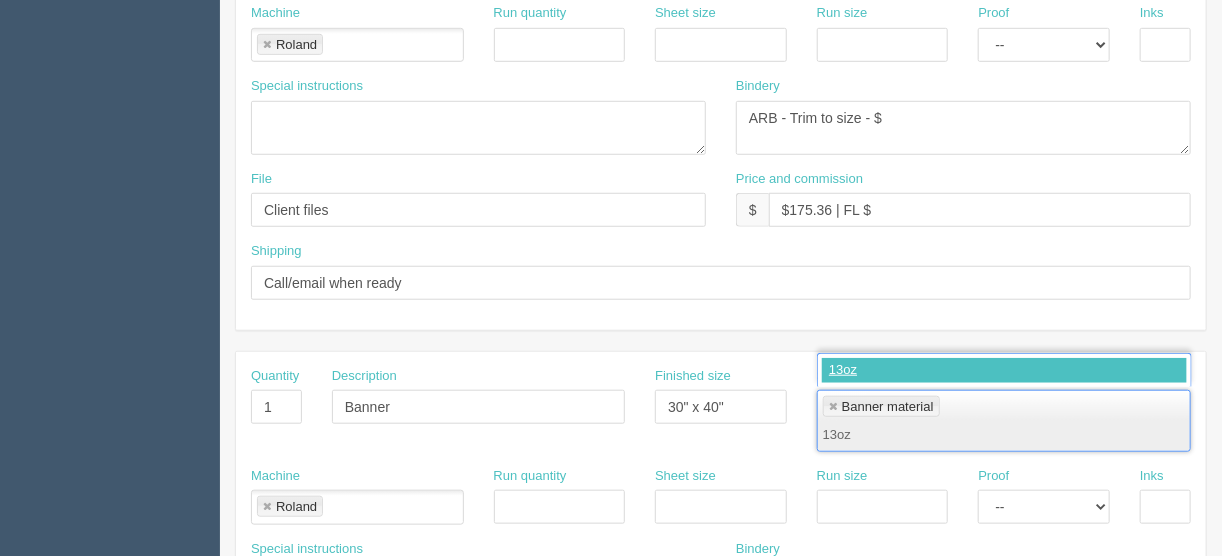 type 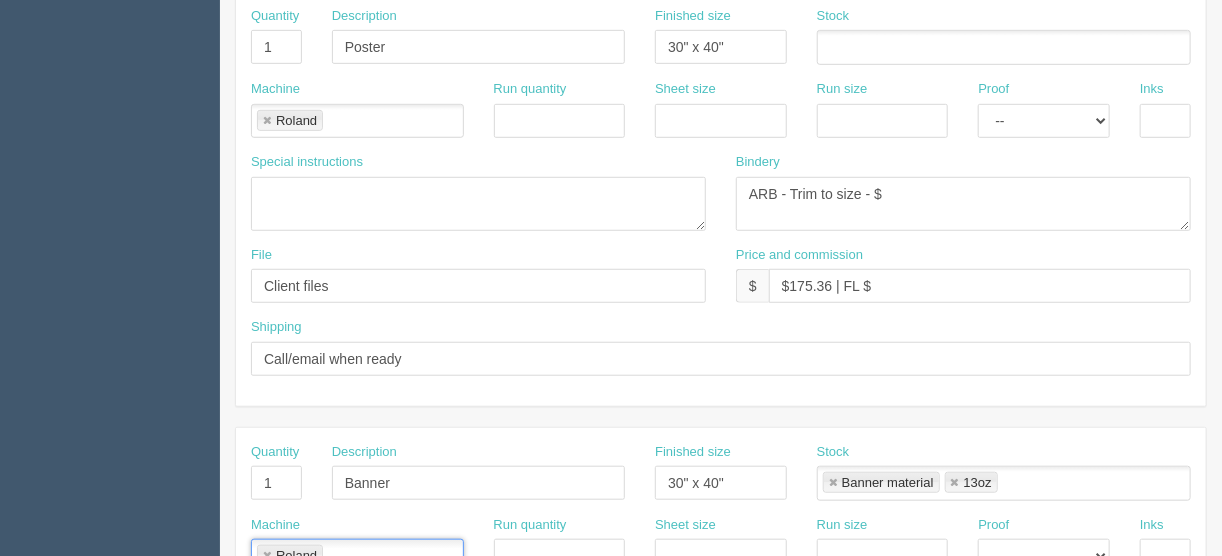 scroll, scrollTop: 369, scrollLeft: 0, axis: vertical 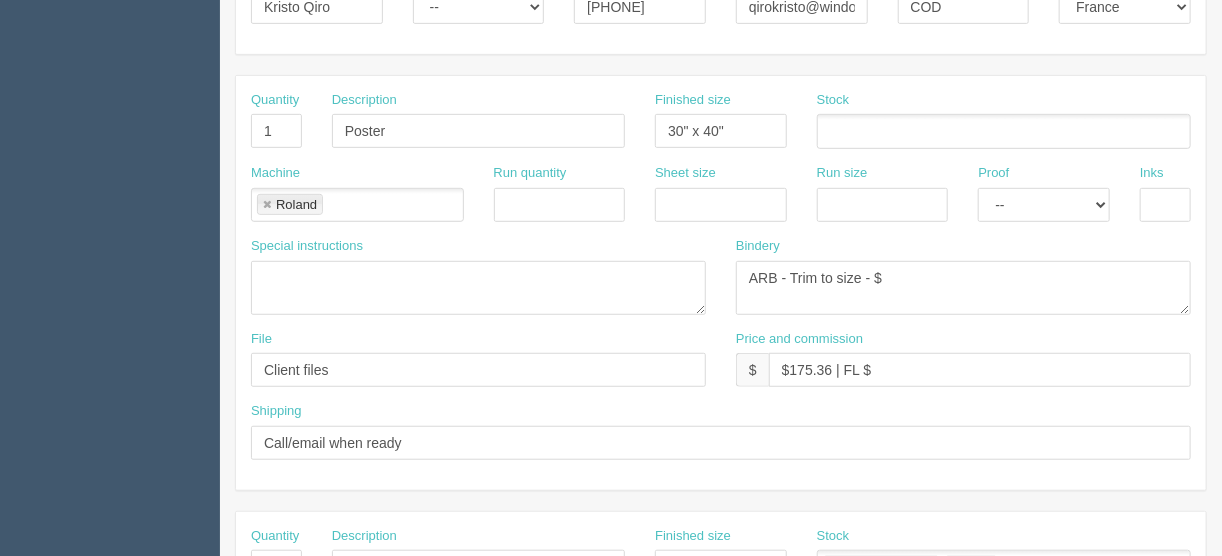 click at bounding box center (1004, 131) 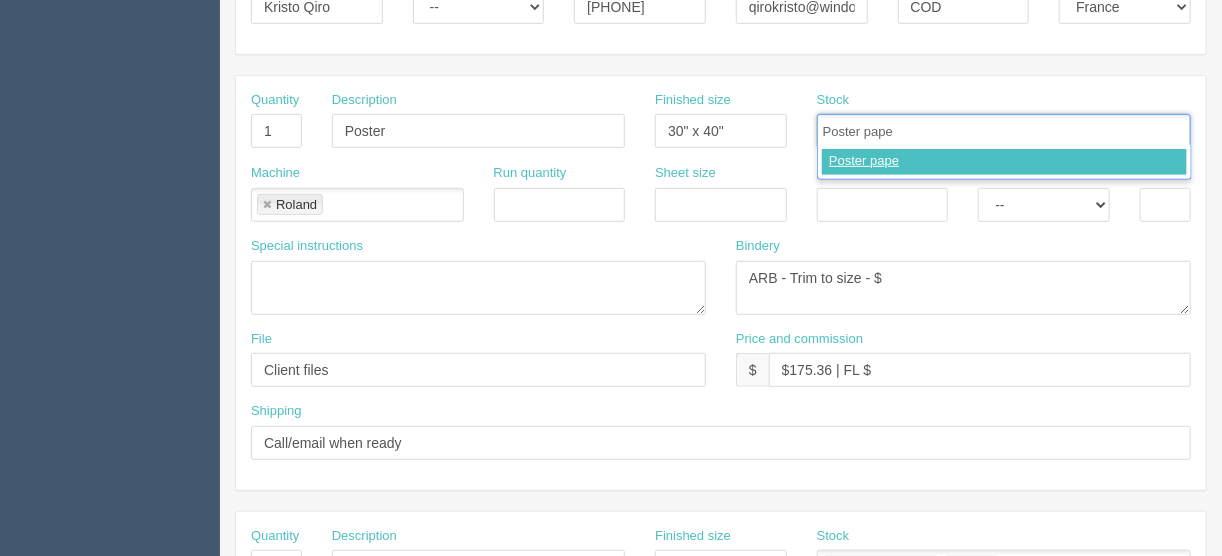 type on "Poster paper" 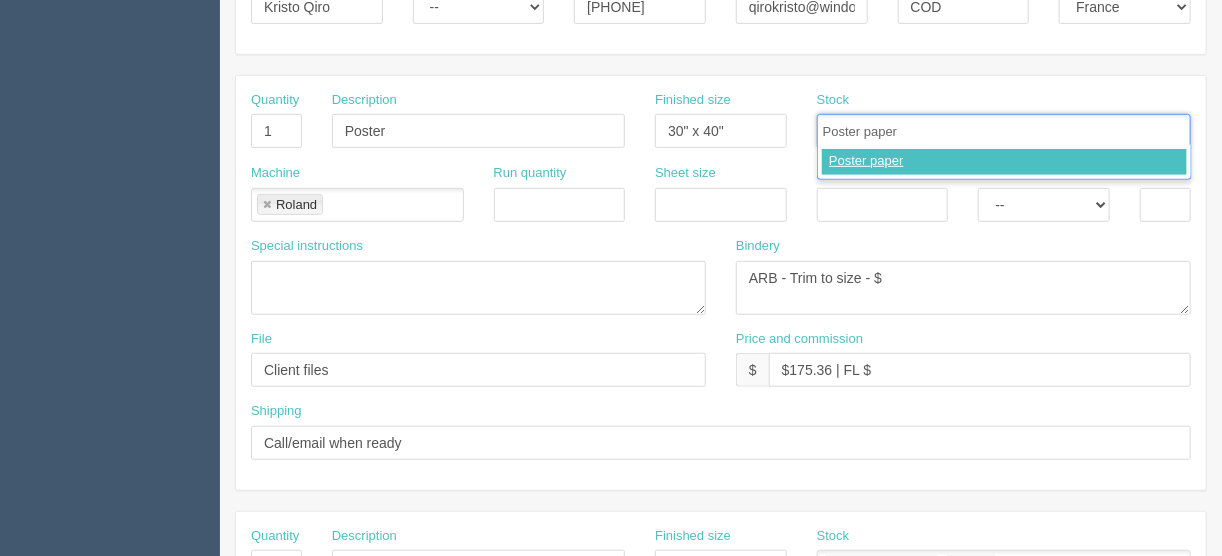 type 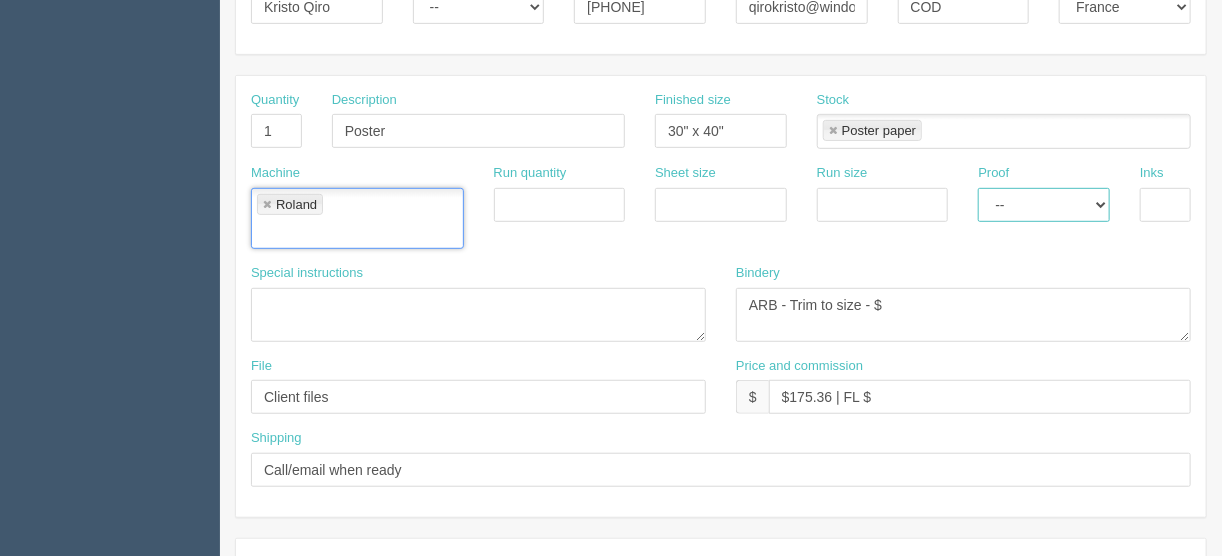click on "--
Email
Hard Copy" at bounding box center (1044, 205) 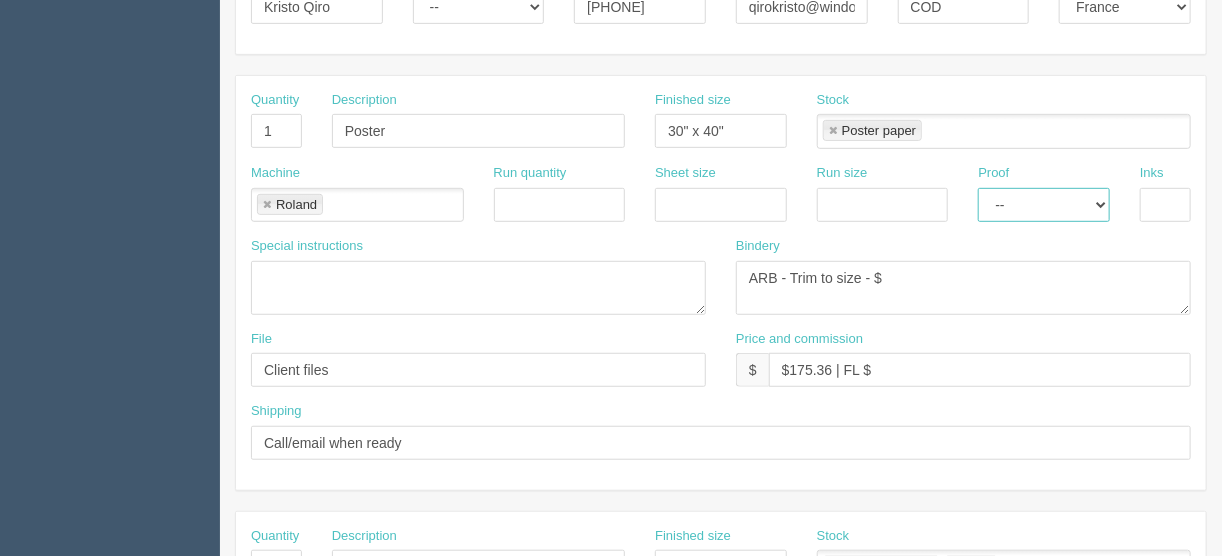 select on "Hard Copy" 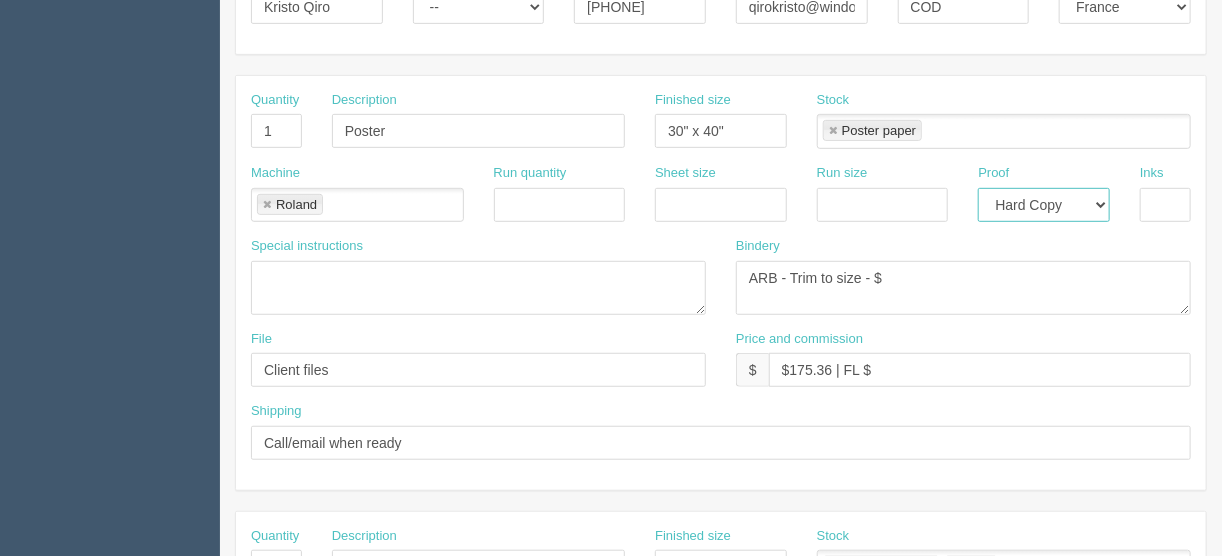 click on "--
Email
Hard Copy" at bounding box center (1044, 205) 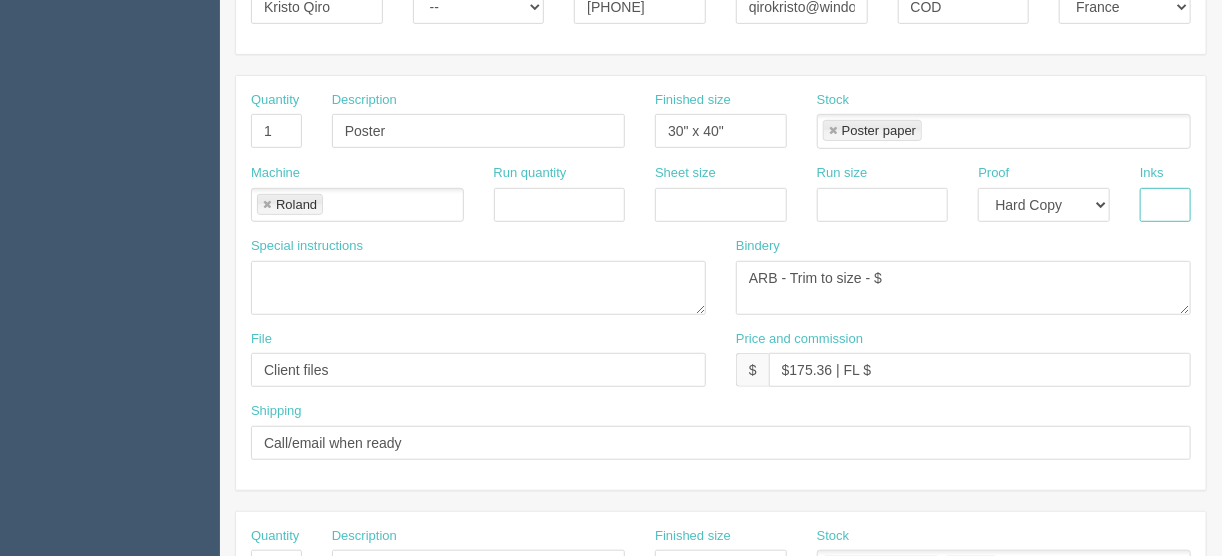 click at bounding box center [1165, 205] 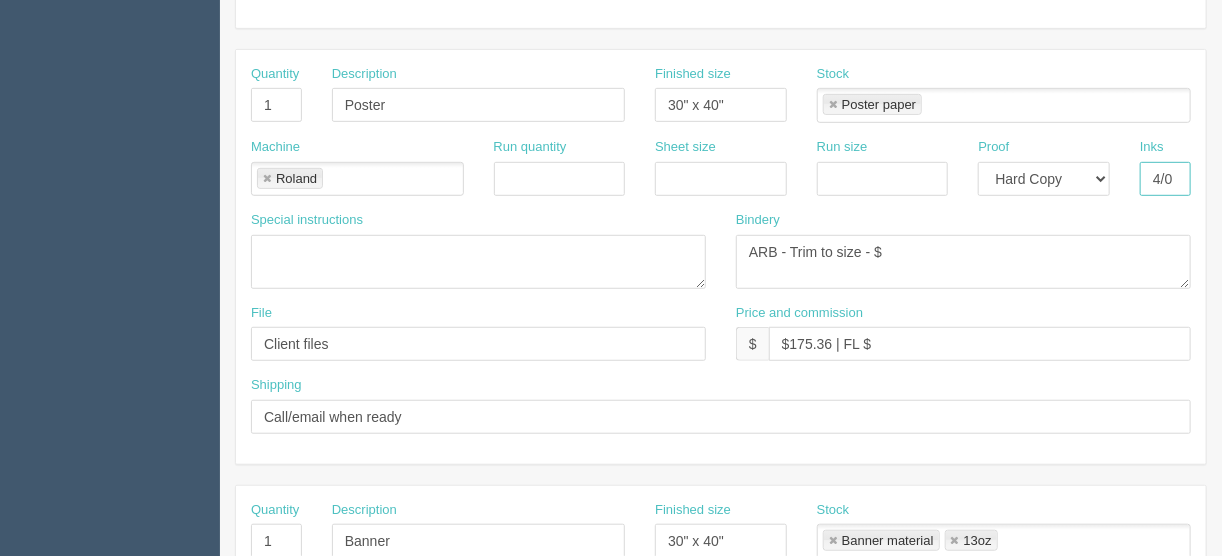 scroll, scrollTop: 689, scrollLeft: 0, axis: vertical 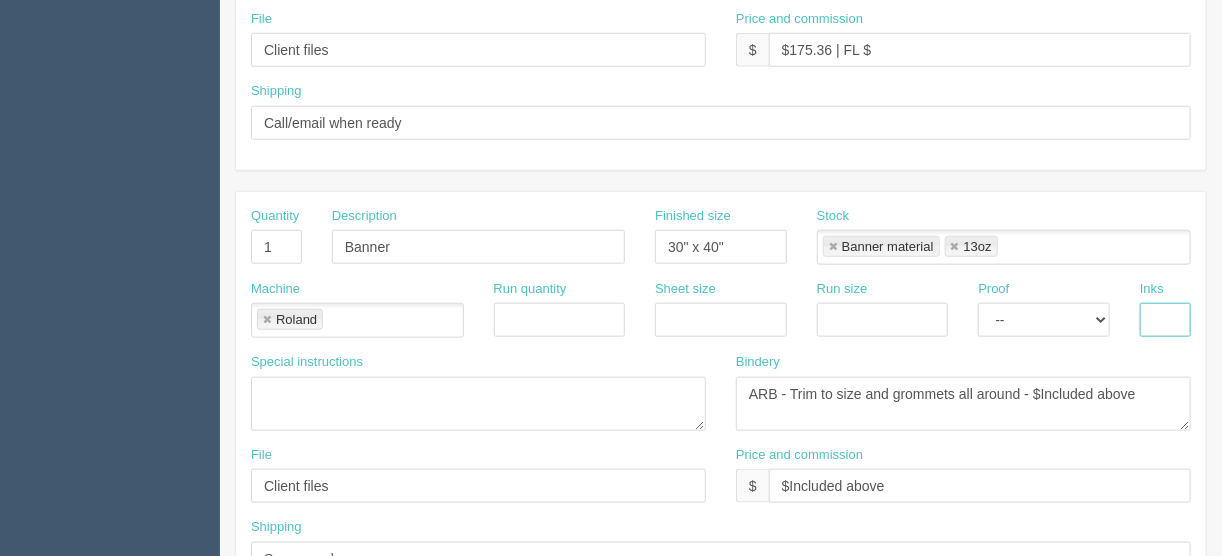 click at bounding box center [1165, 320] 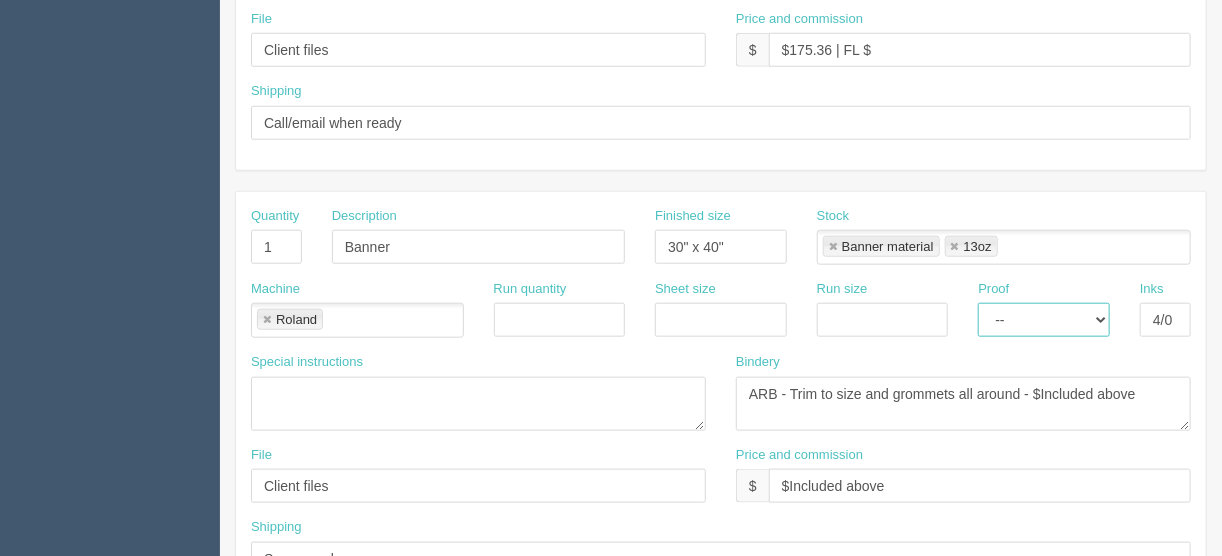 click on "--
Email
Hard Copy" at bounding box center (1044, 320) 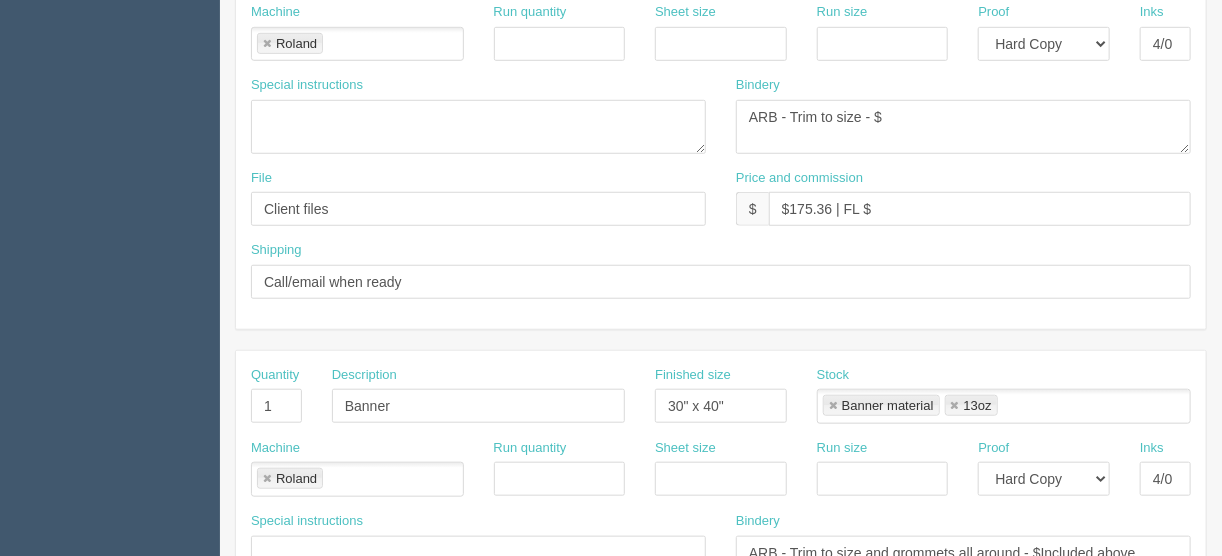 scroll, scrollTop: 529, scrollLeft: 0, axis: vertical 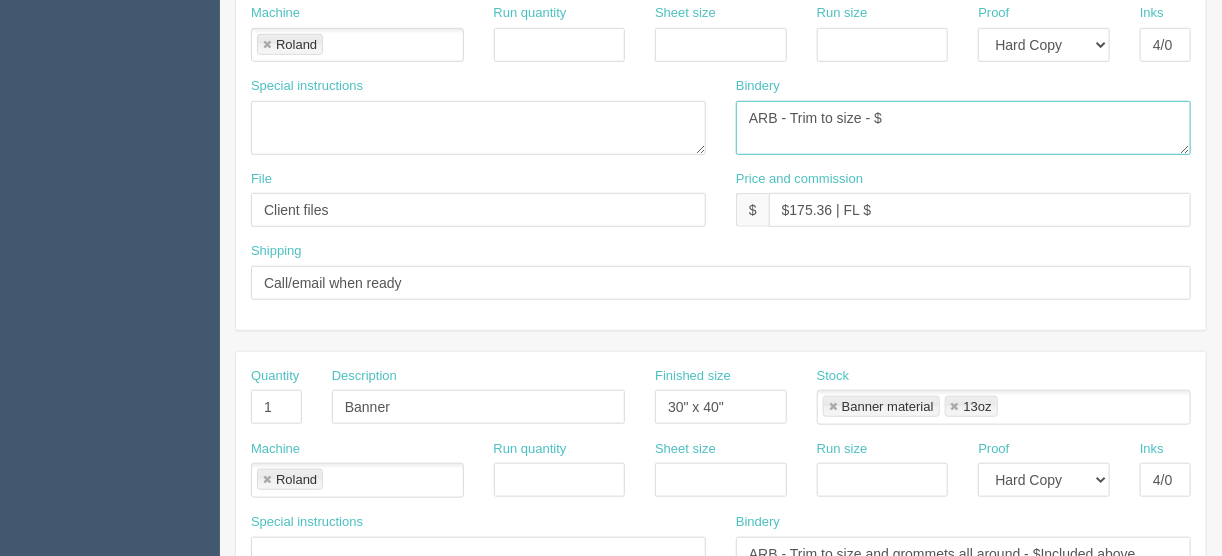 click on "ARB - Trim to size - $" at bounding box center [963, 128] 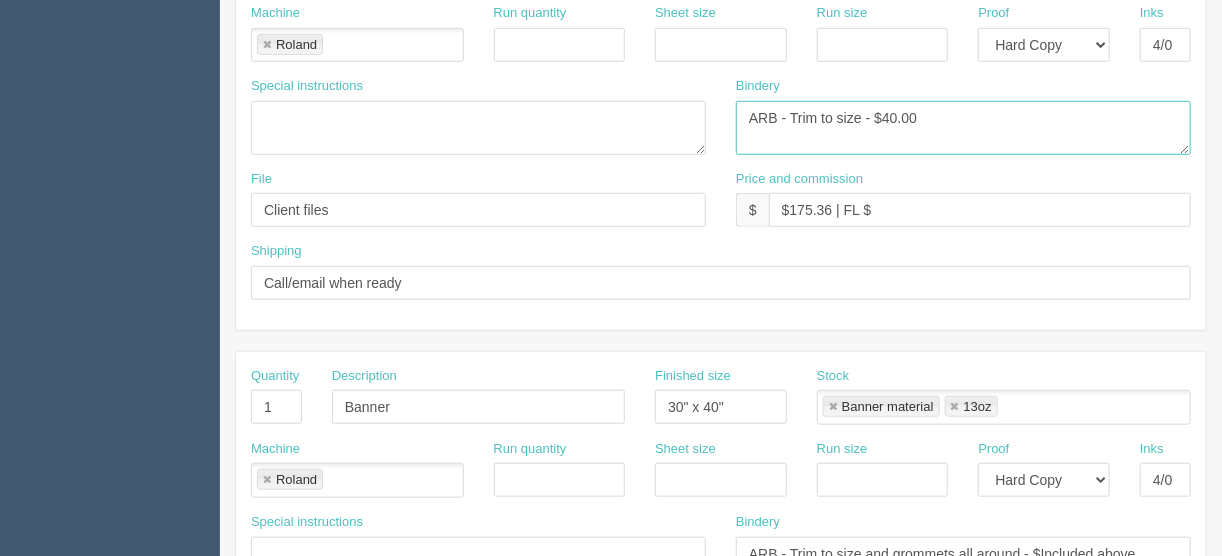 type on "ARB - Trim to size - $40.00" 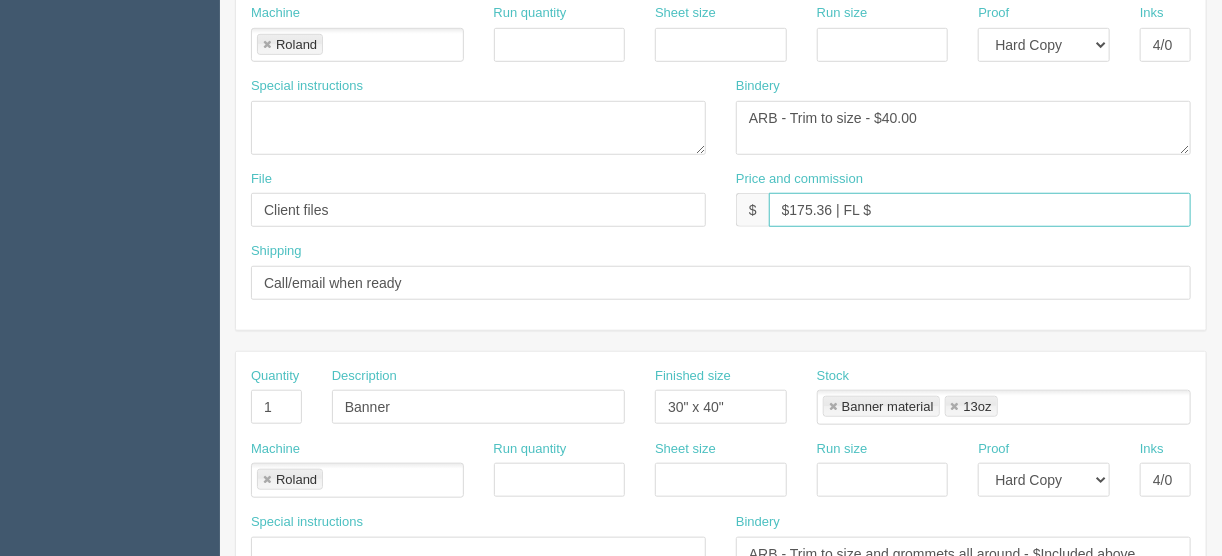 click on "$175.36 | FL $" at bounding box center (980, 210) 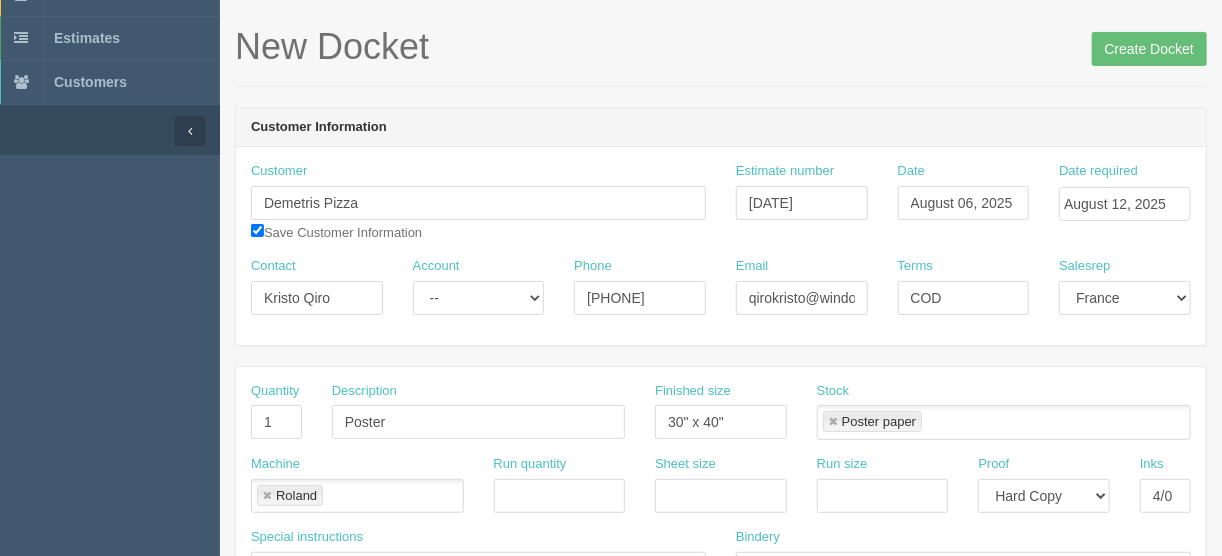 scroll, scrollTop: 0, scrollLeft: 0, axis: both 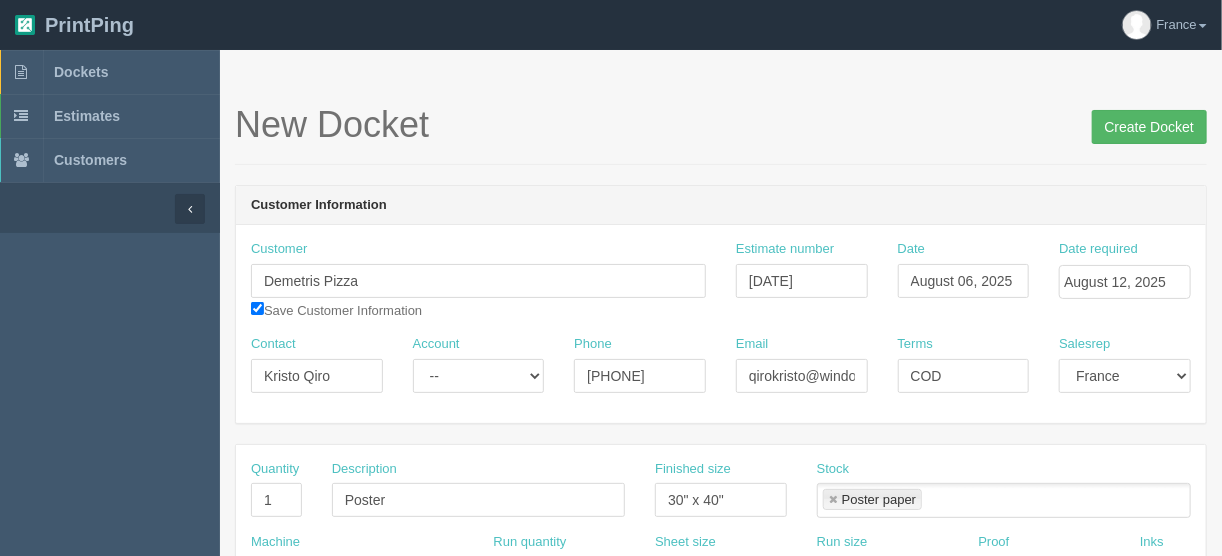 type on "$175.36 | FL $8.77 | AR $58.01" 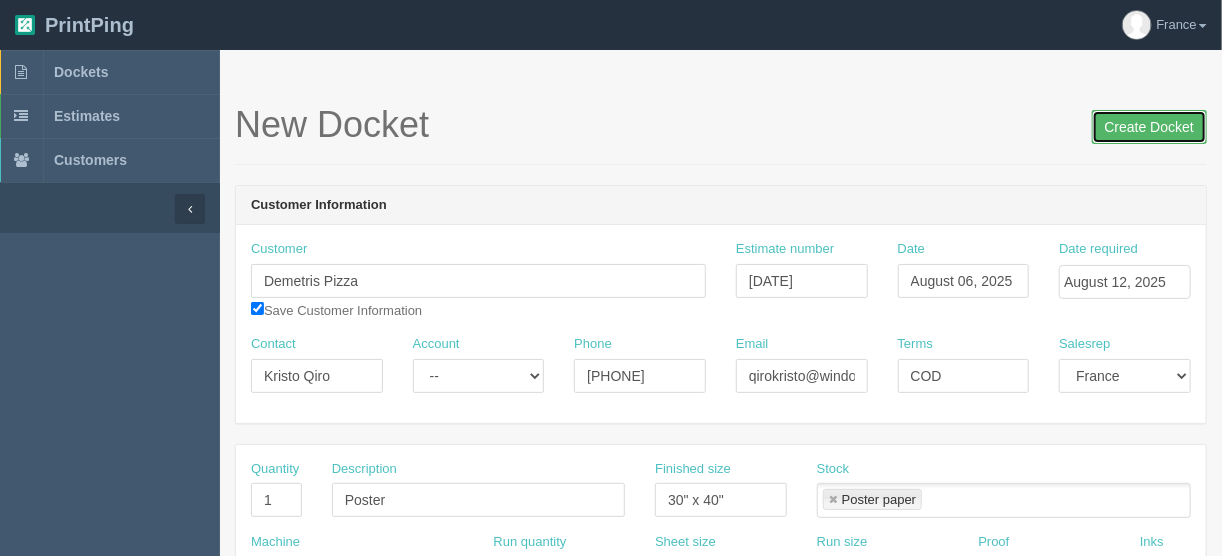 click on "Create Docket" at bounding box center [1149, 127] 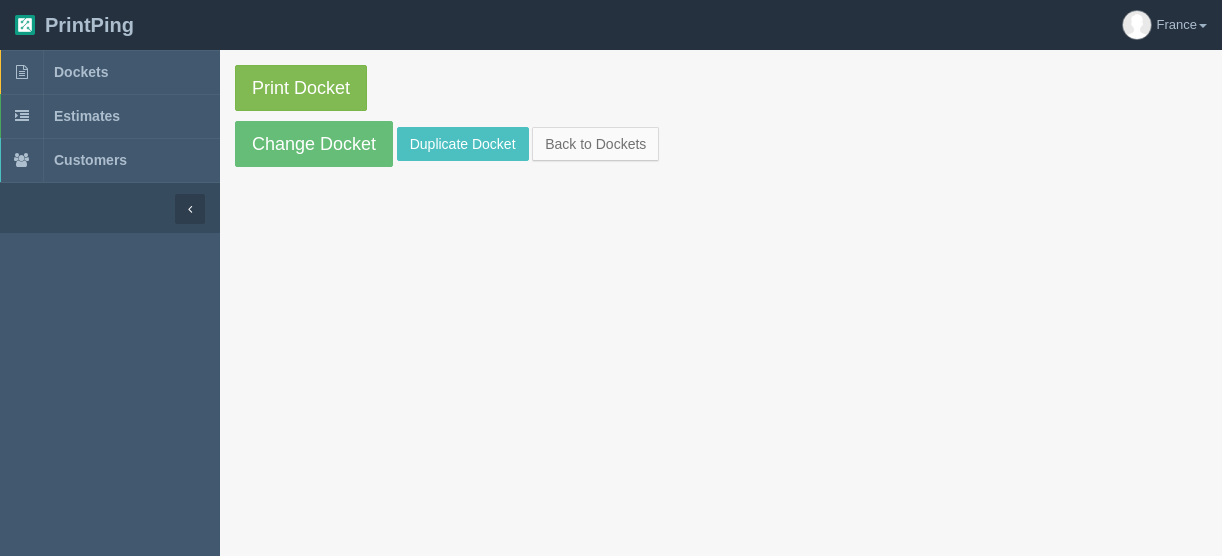 scroll, scrollTop: 0, scrollLeft: 0, axis: both 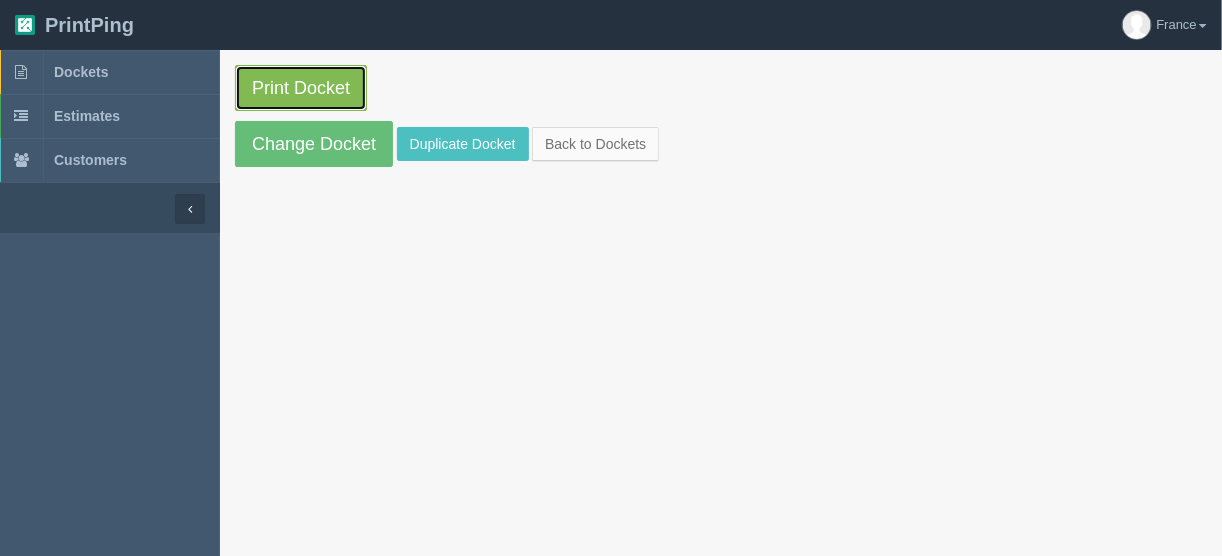 click on "Print Docket" at bounding box center [301, 88] 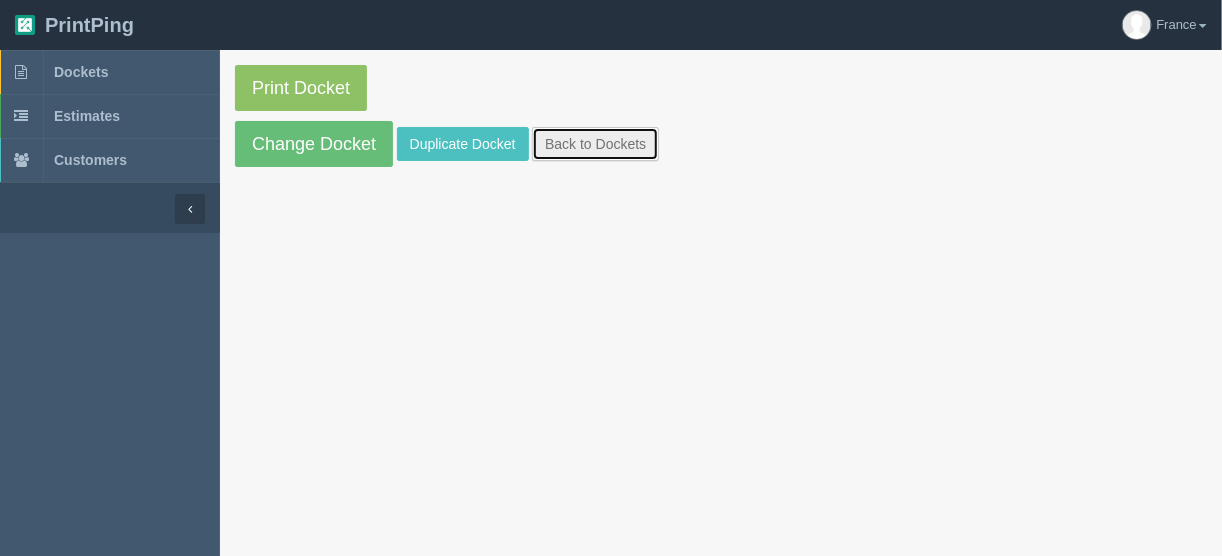 click on "Back to Dockets" at bounding box center [595, 144] 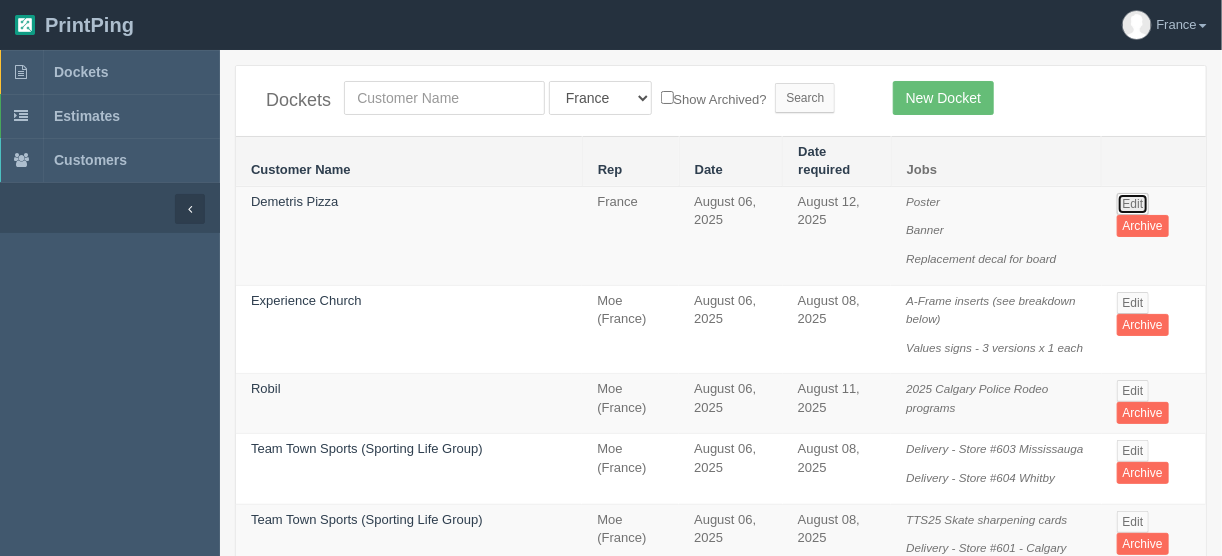 click on "Edit" at bounding box center (1133, 204) 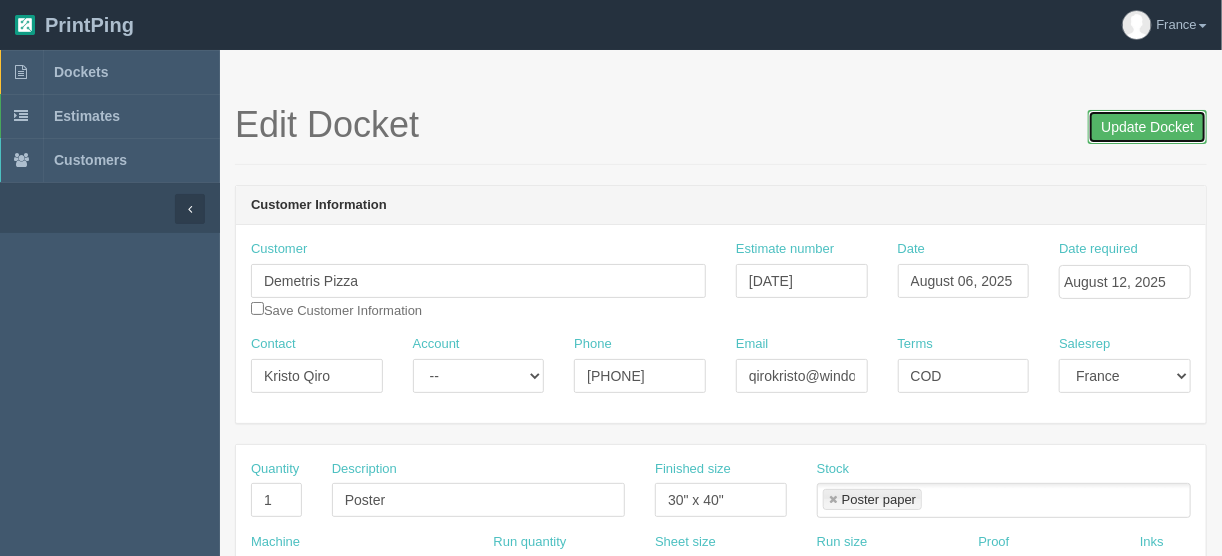 click on "Update Docket" at bounding box center [1147, 127] 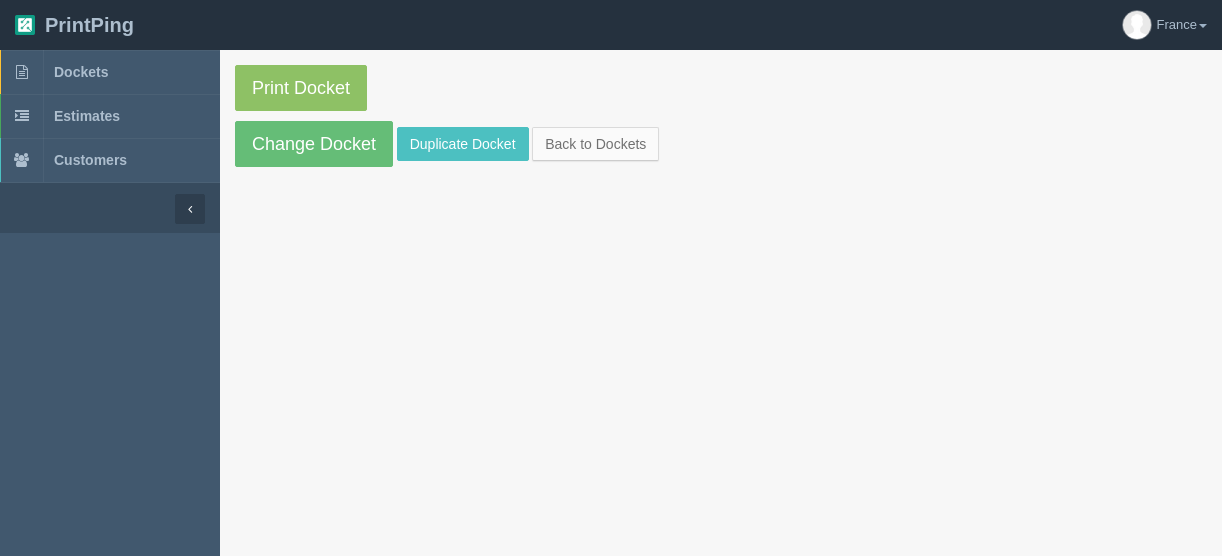 scroll, scrollTop: 0, scrollLeft: 0, axis: both 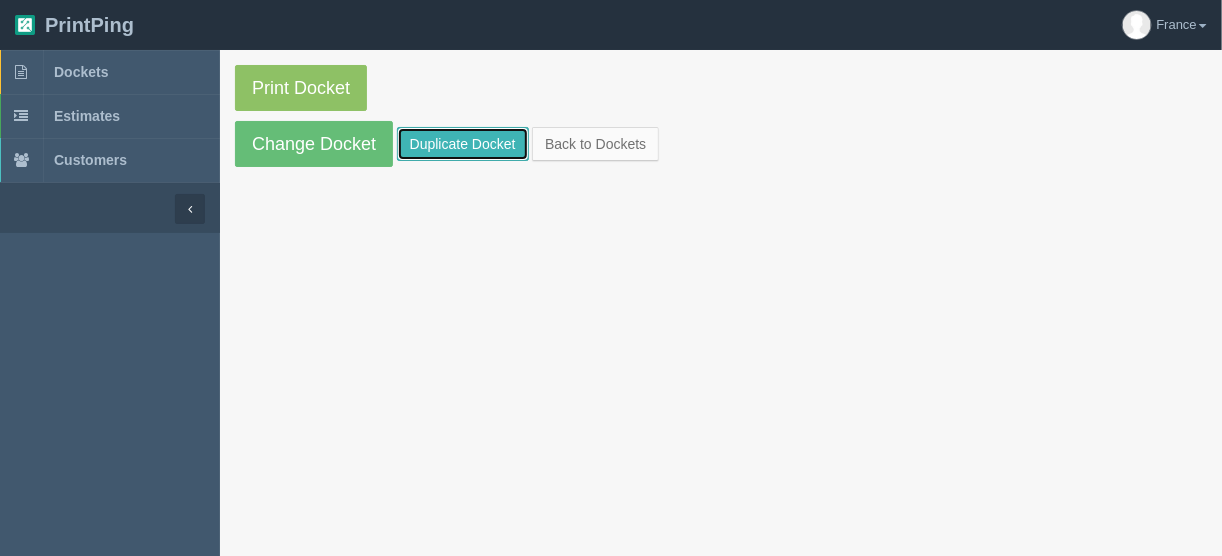 click on "Duplicate Docket" at bounding box center [463, 144] 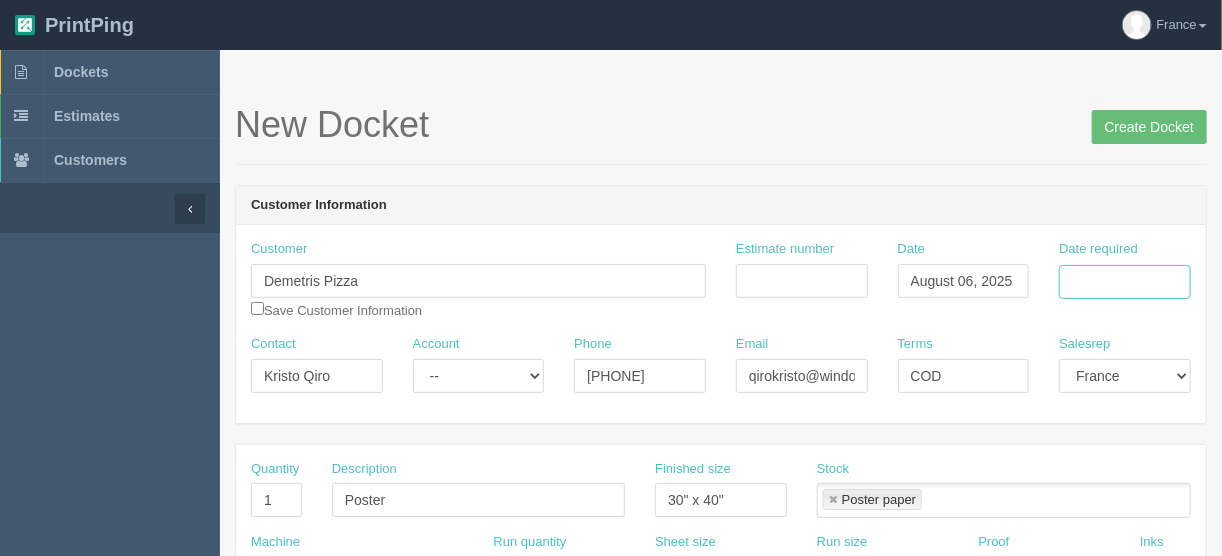click on "Date required" at bounding box center [1125, 282] 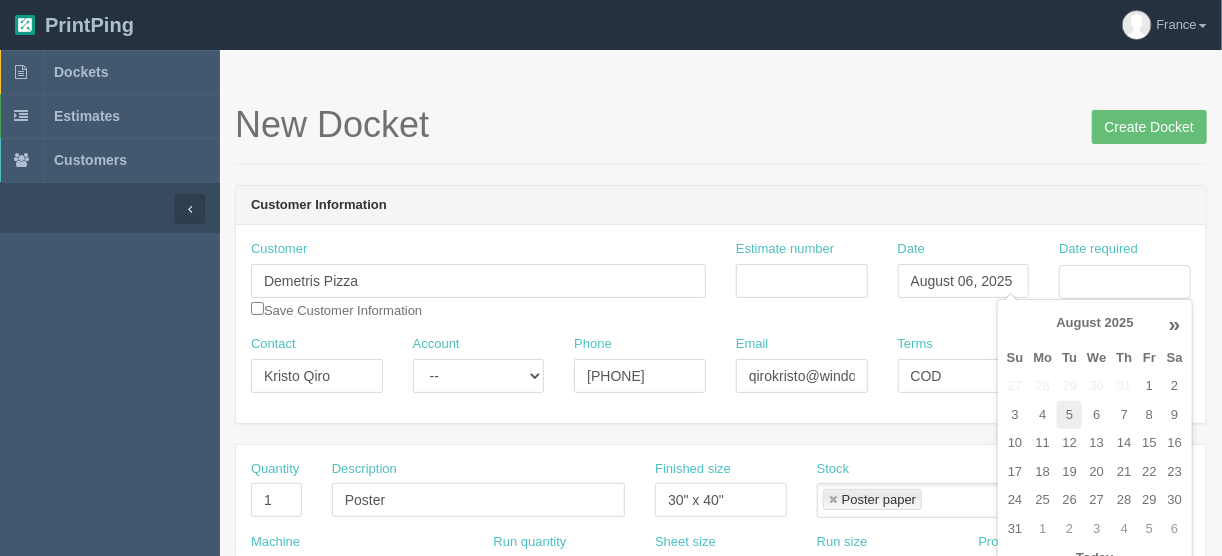 click on "5" at bounding box center [1069, 415] 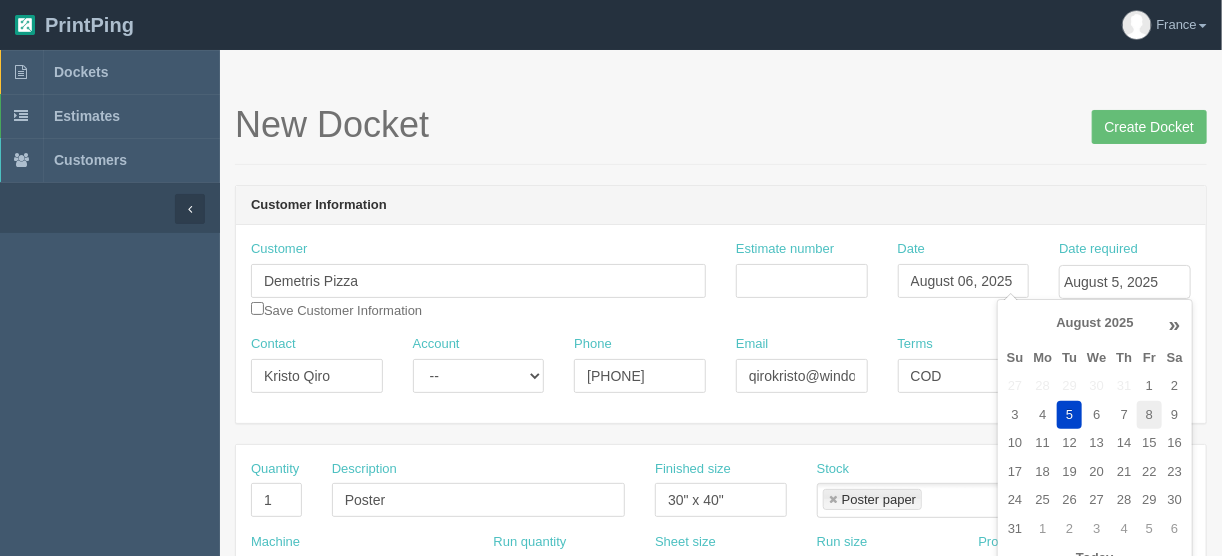 click on "8" at bounding box center (1149, 415) 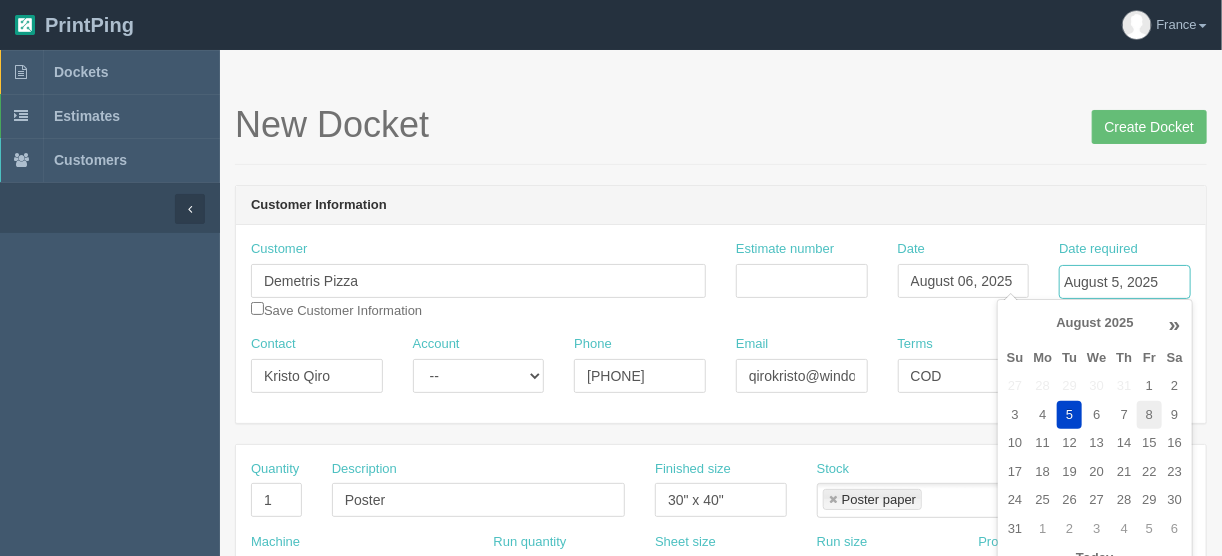 type on "August 8, 2025" 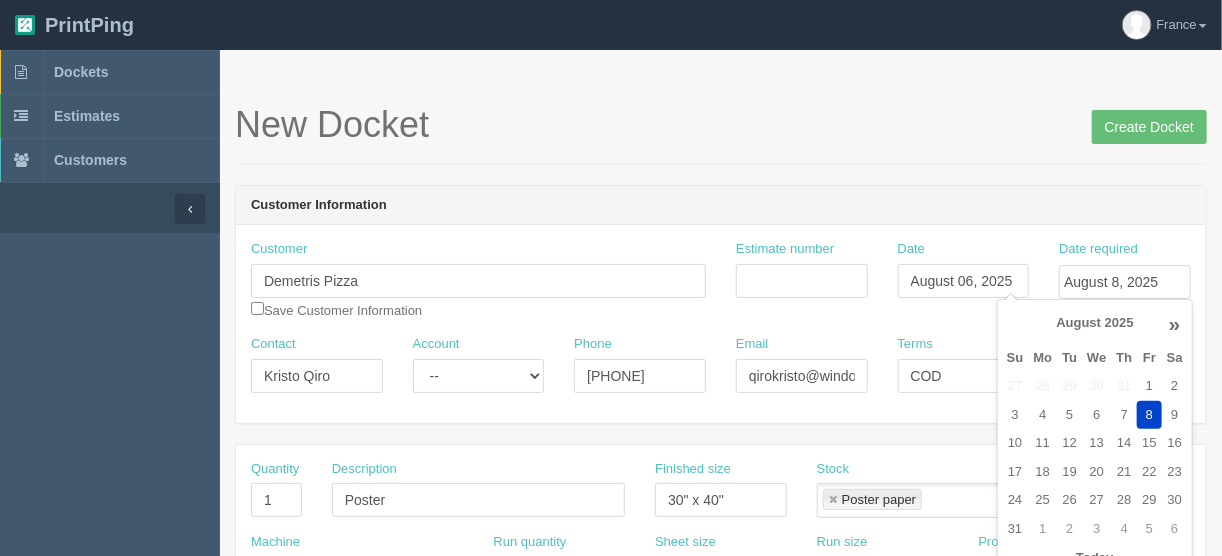 click on "New Docket
Create Docket" at bounding box center (721, 125) 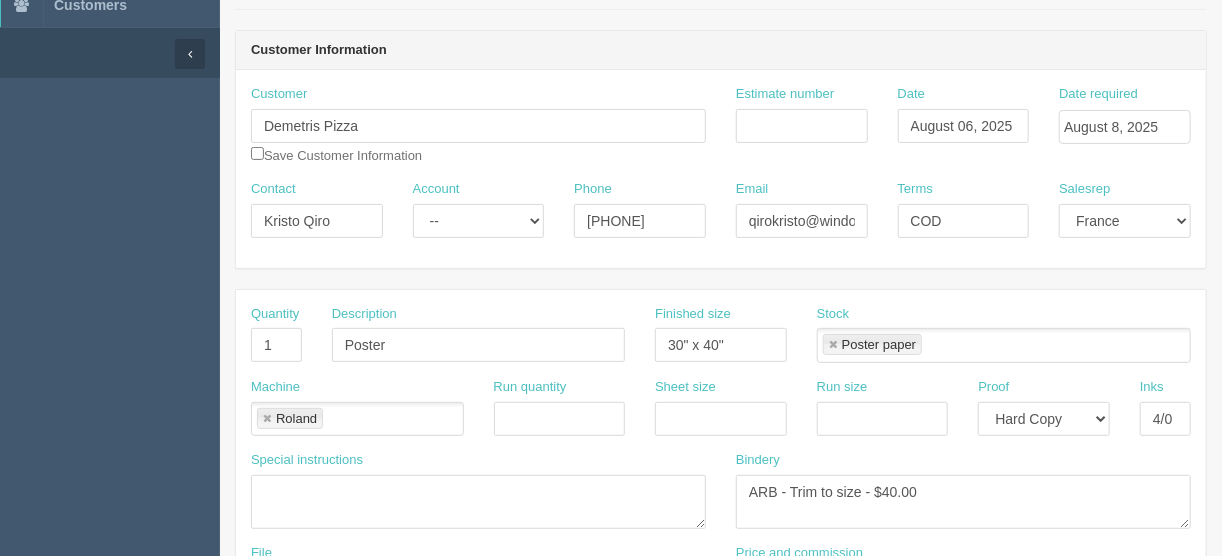 scroll, scrollTop: 160, scrollLeft: 0, axis: vertical 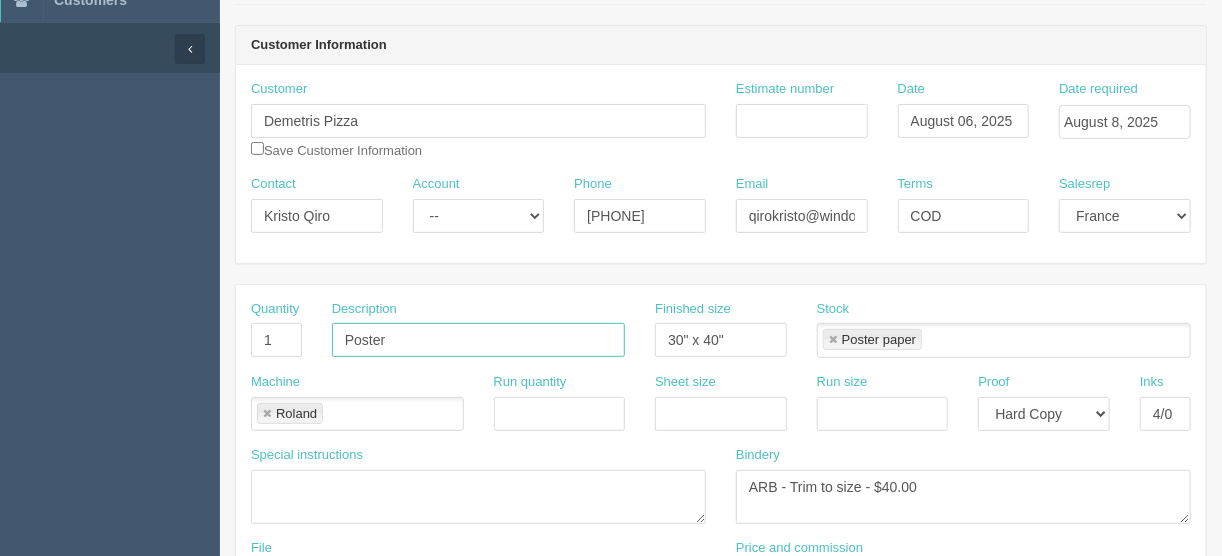 drag, startPoint x: 416, startPoint y: 334, endPoint x: 322, endPoint y: 335, distance: 94.00532 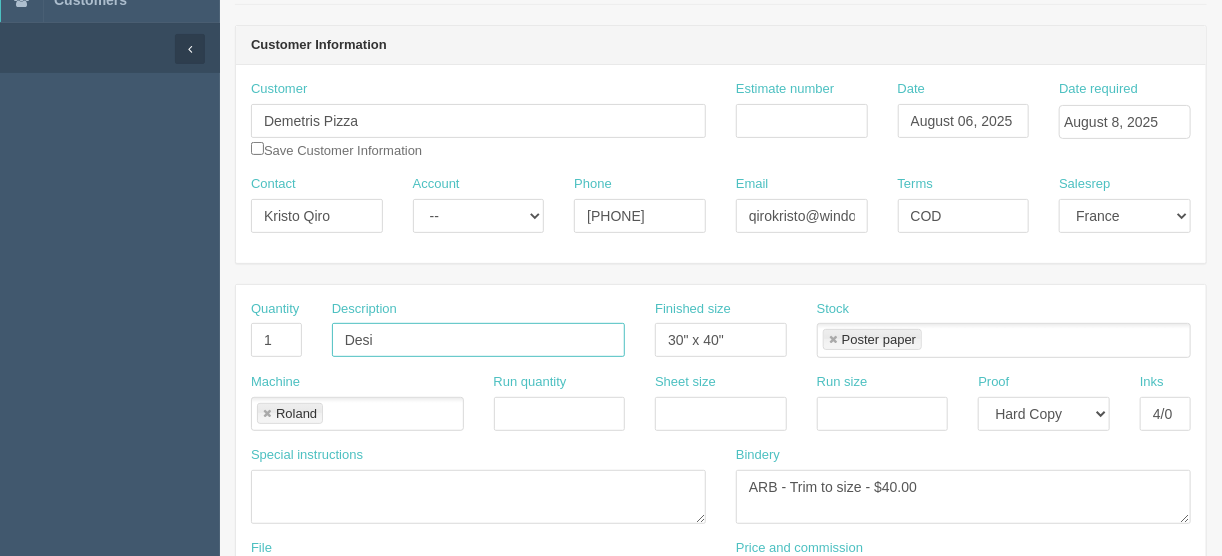 type on "Design - create artwork" 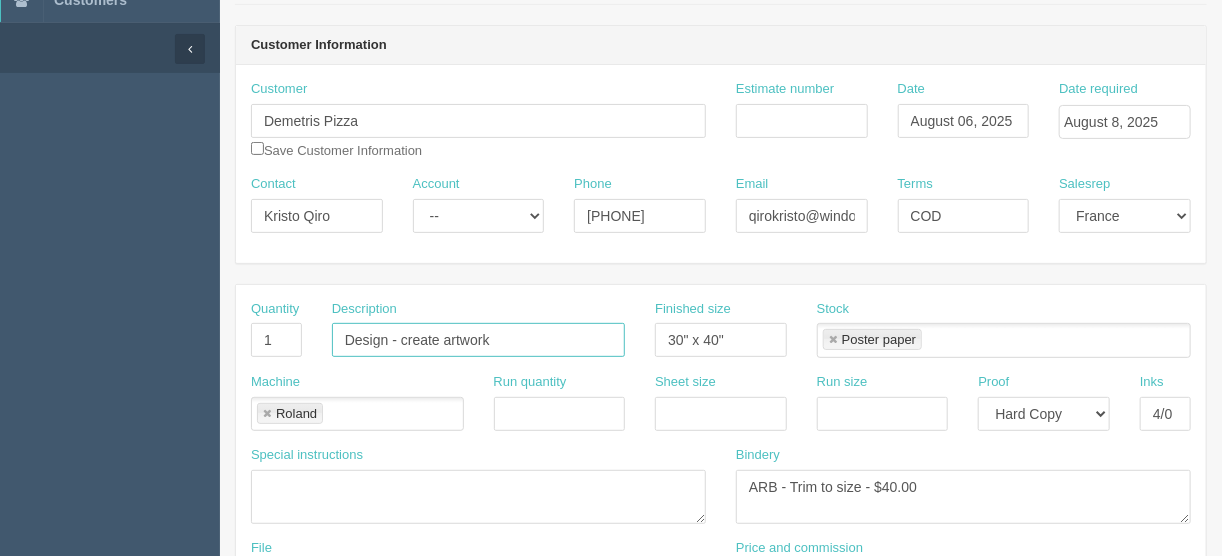 click at bounding box center (833, 340) 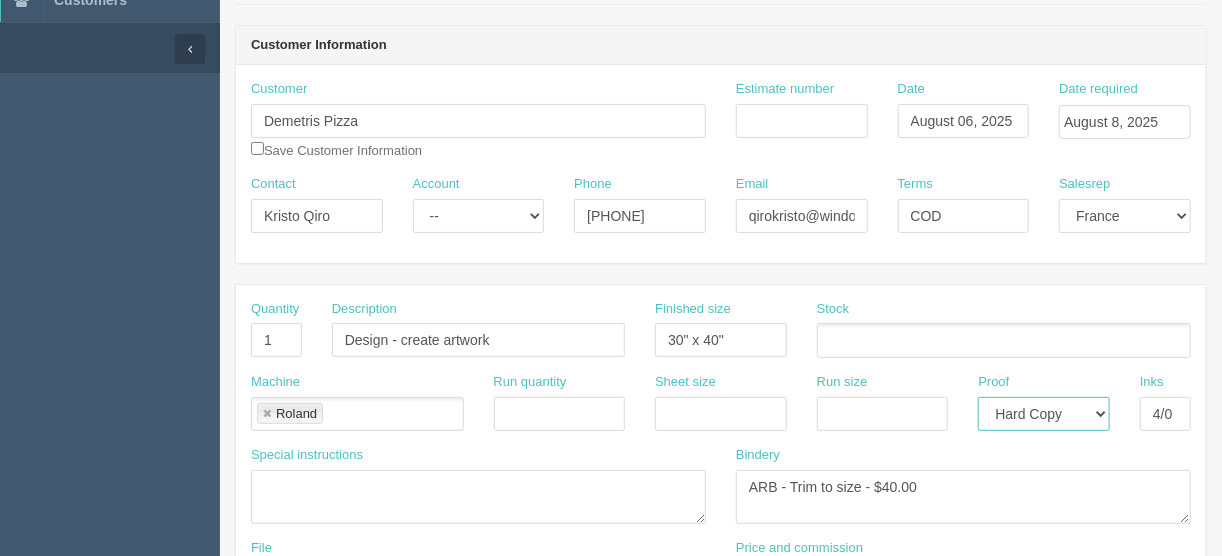 click on "--
Email
Hard Copy" at bounding box center (1044, 414) 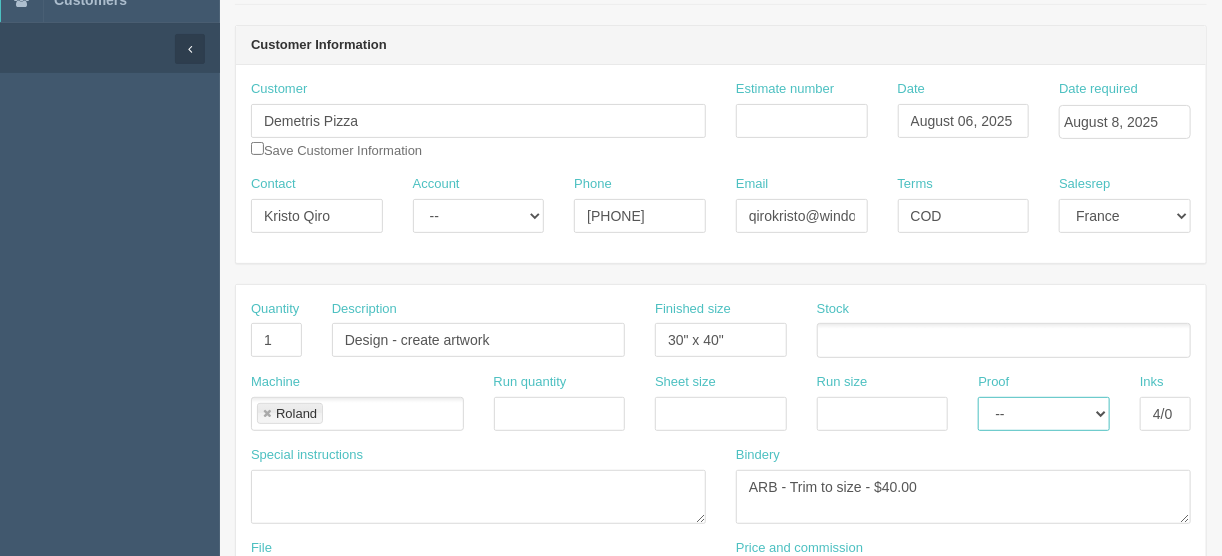click on "--
Email
Hard Copy" at bounding box center (1044, 414) 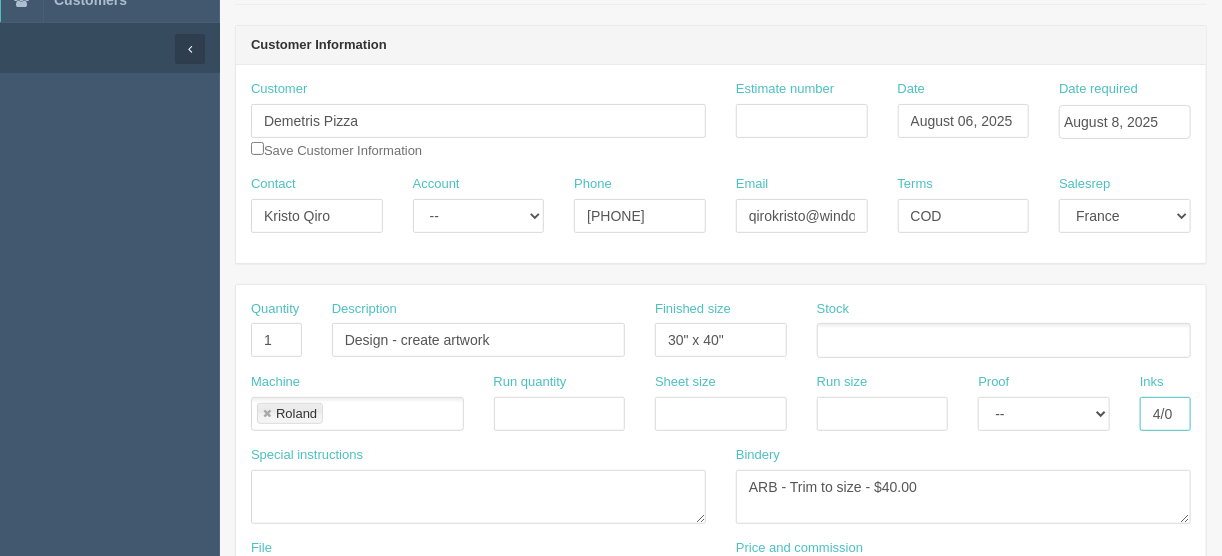 drag, startPoint x: 1149, startPoint y: 408, endPoint x: 1218, endPoint y: 399, distance: 69.58448 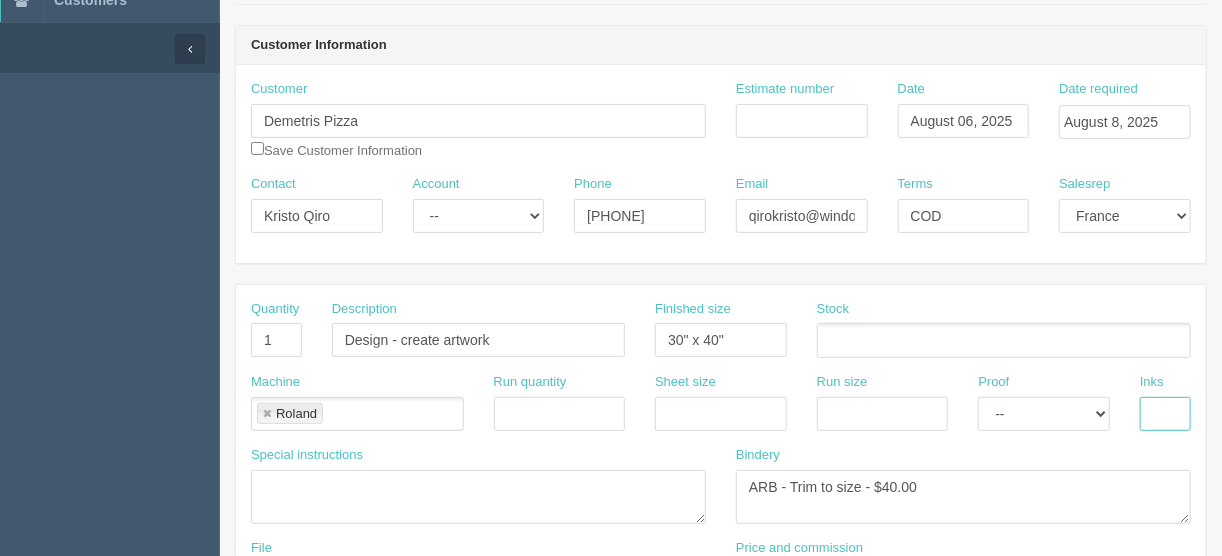 type 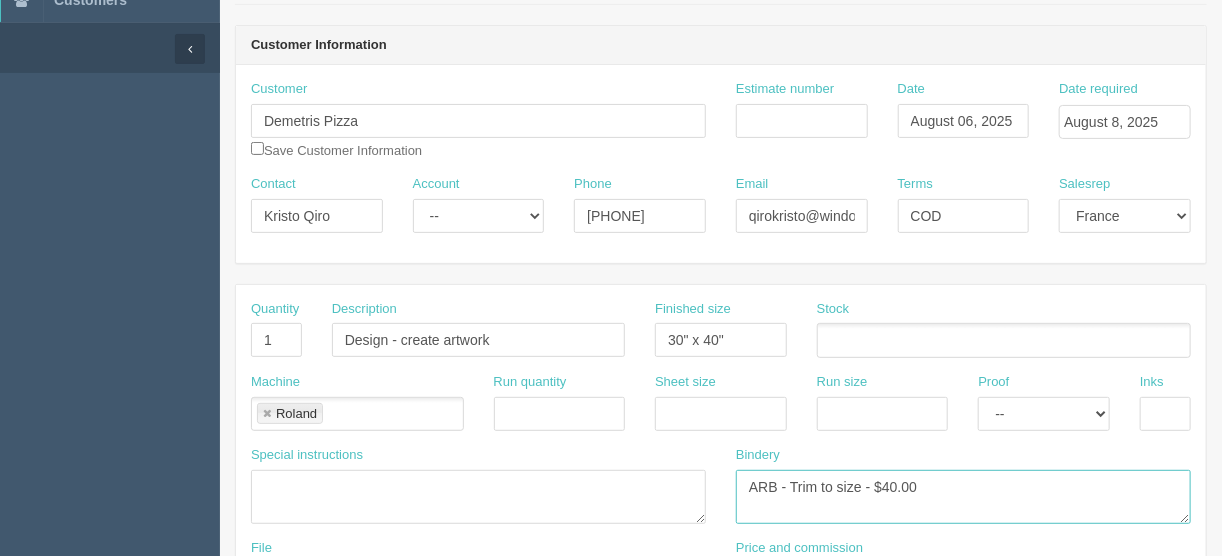 drag, startPoint x: 940, startPoint y: 483, endPoint x: 668, endPoint y: 483, distance: 272 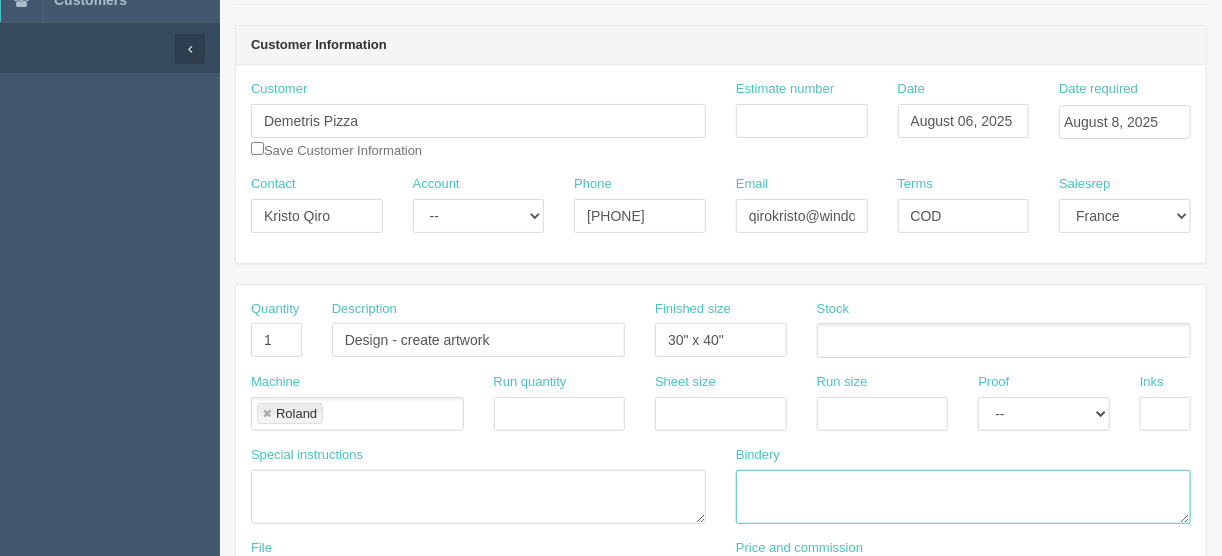 click at bounding box center (267, 414) 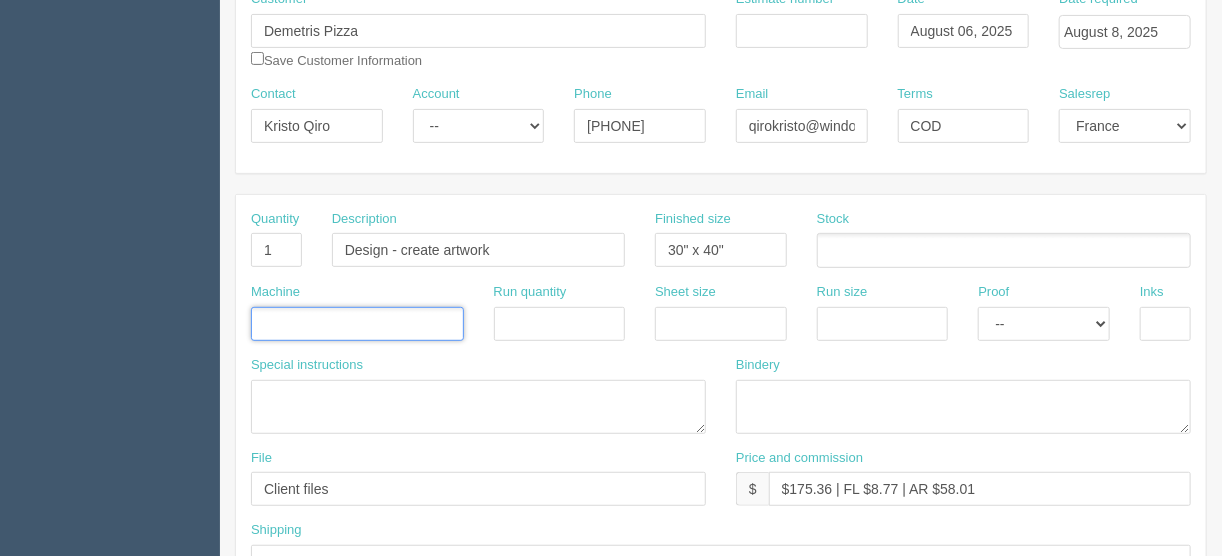 scroll, scrollTop: 320, scrollLeft: 0, axis: vertical 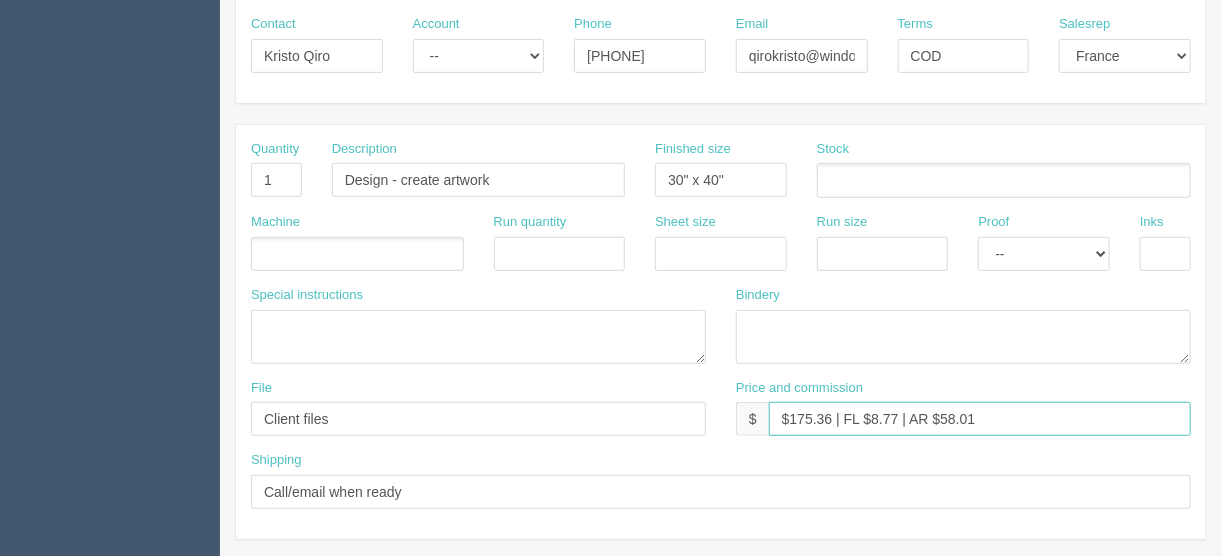 drag, startPoint x: 992, startPoint y: 417, endPoint x: 790, endPoint y: 408, distance: 202.2004 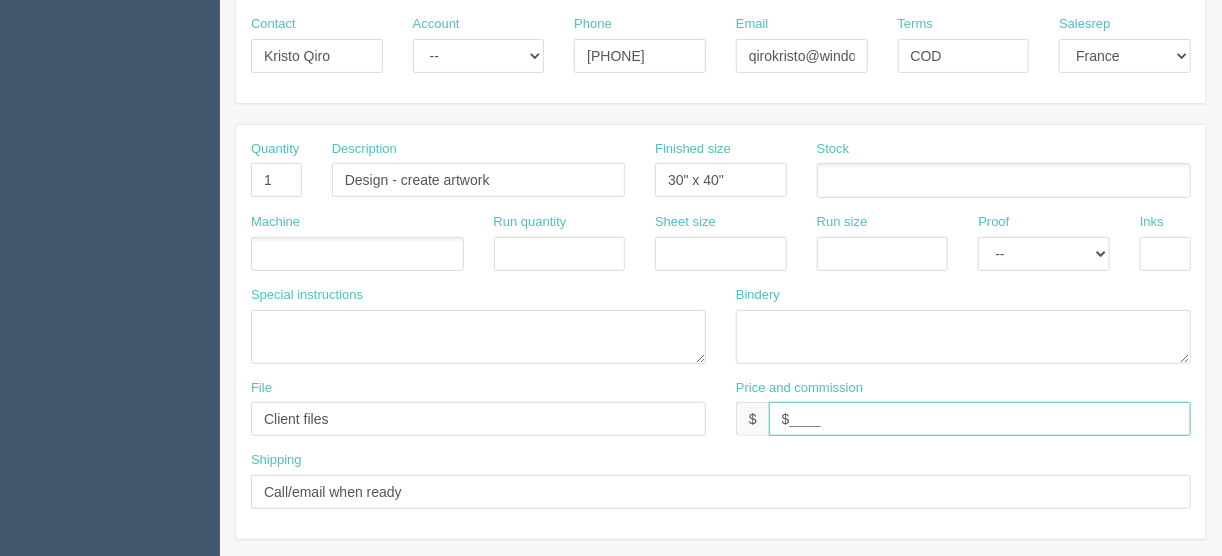 type on "$_________________________________" 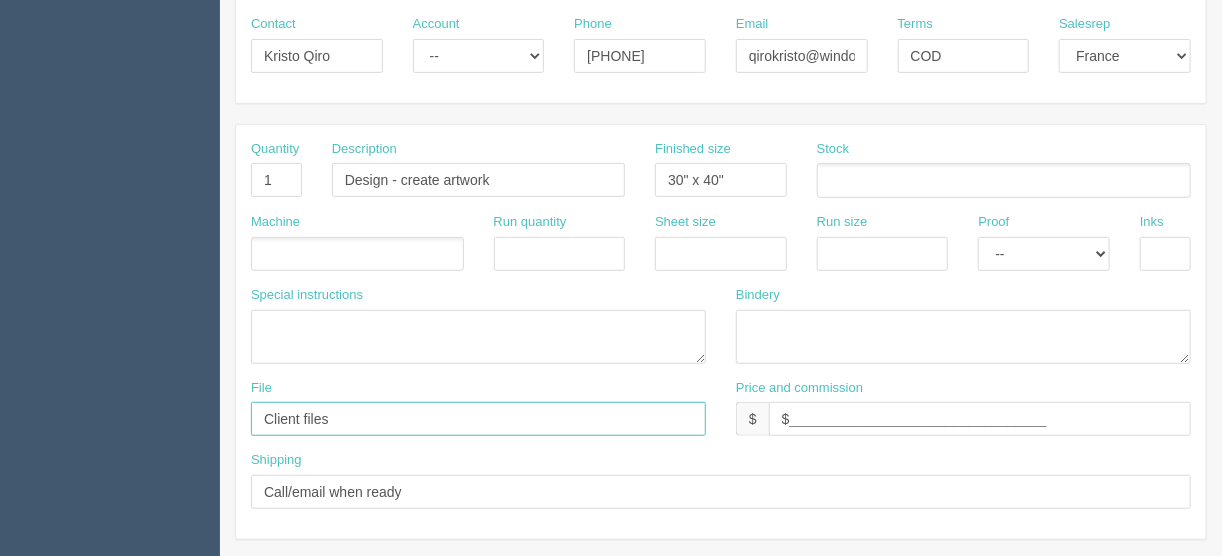 drag, startPoint x: 349, startPoint y: 420, endPoint x: 215, endPoint y: 406, distance: 134.72935 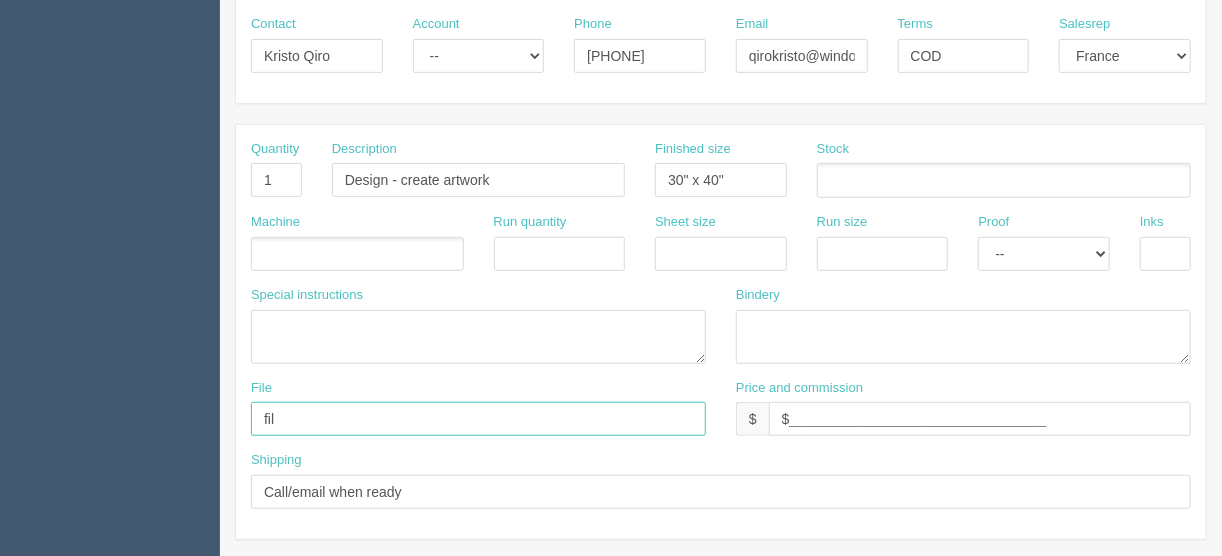 type on "[EMAIL]" 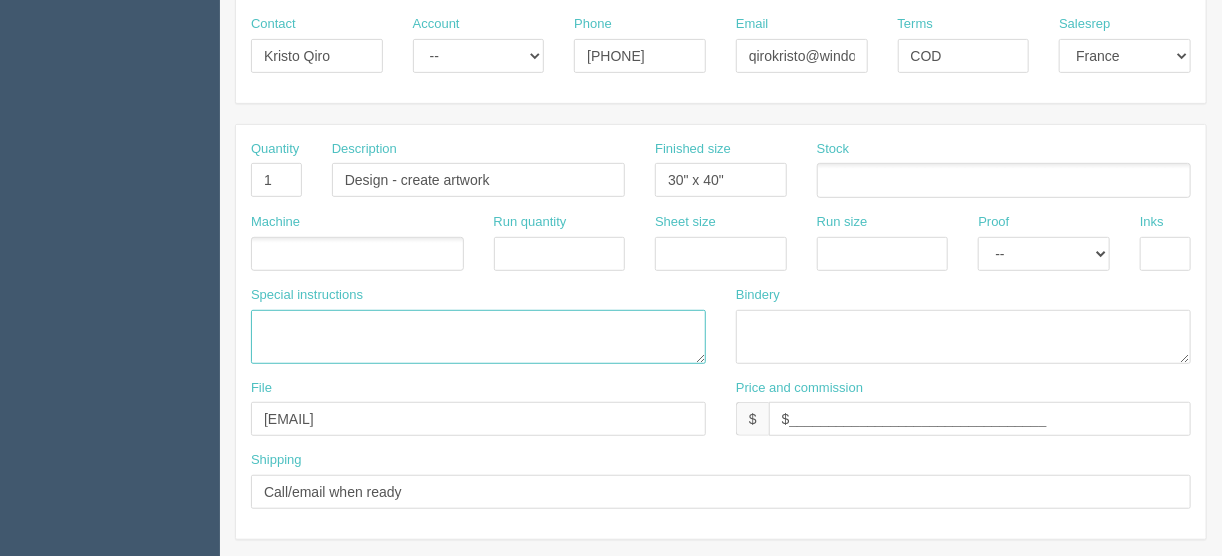 click at bounding box center (478, 337) 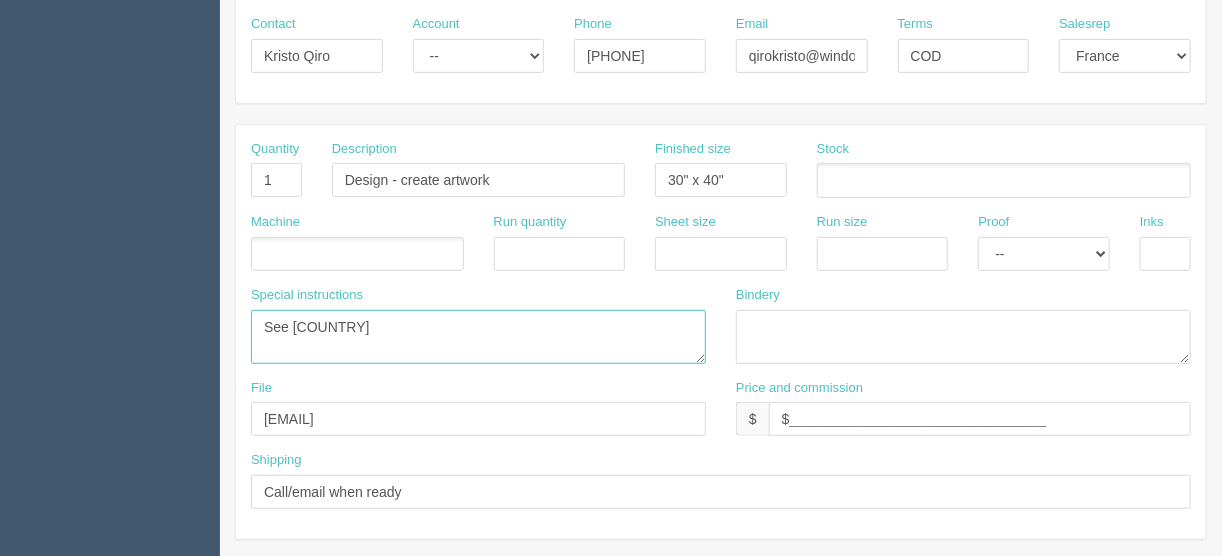 type on "See [COUNTRY]" 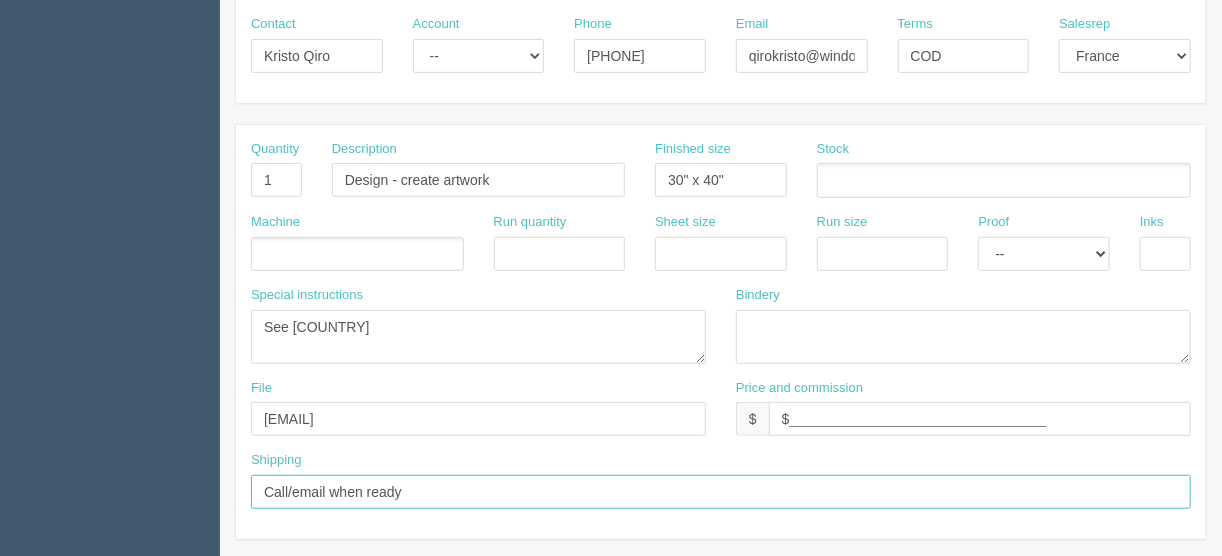 drag, startPoint x: 420, startPoint y: 495, endPoint x: 179, endPoint y: 508, distance: 241.35037 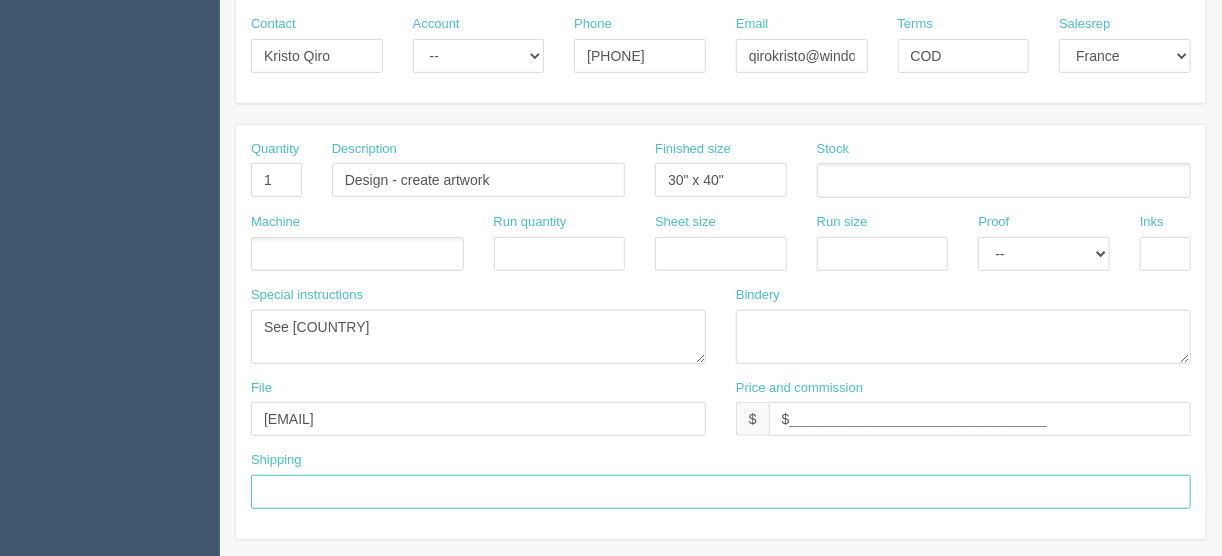 type 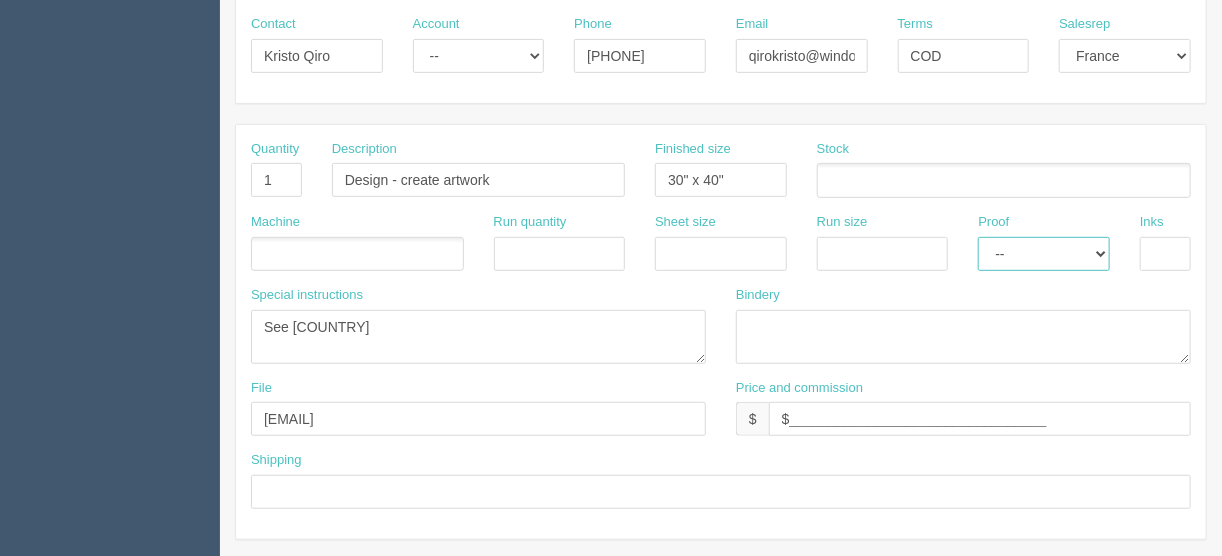 drag, startPoint x: 1107, startPoint y: 246, endPoint x: 1090, endPoint y: 263, distance: 24.04163 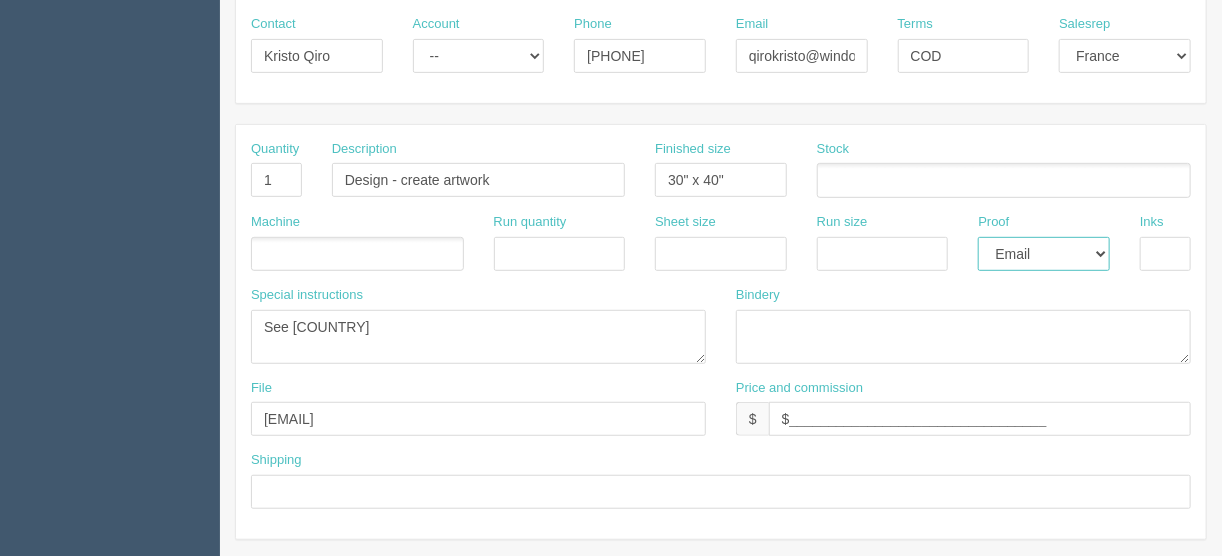click on "--
Email
Hard Copy" at bounding box center [1044, 254] 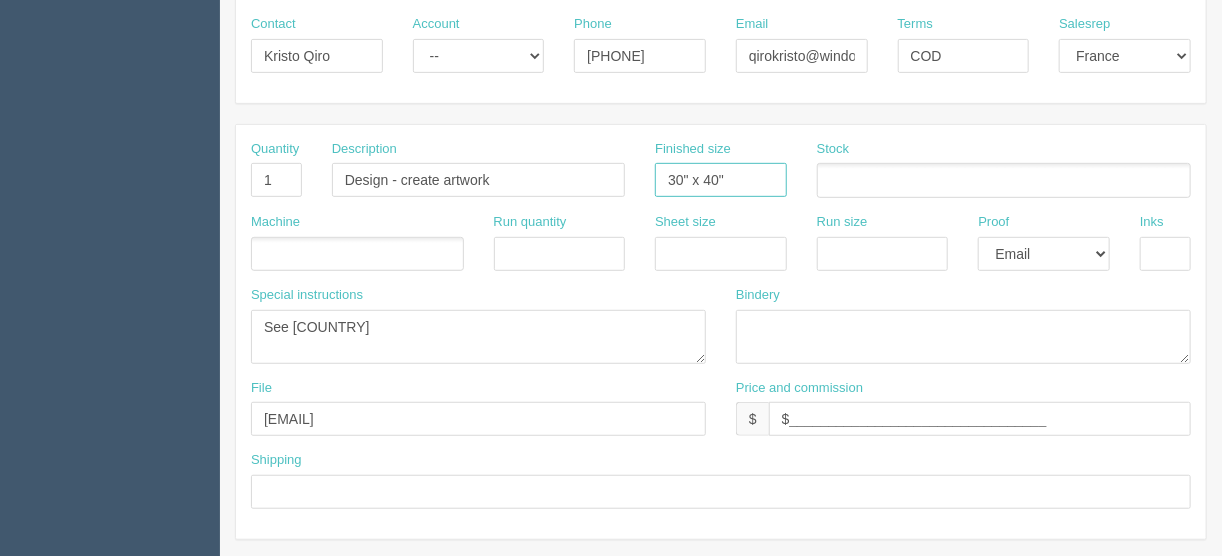 drag, startPoint x: 740, startPoint y: 173, endPoint x: 592, endPoint y: 170, distance: 148.0304 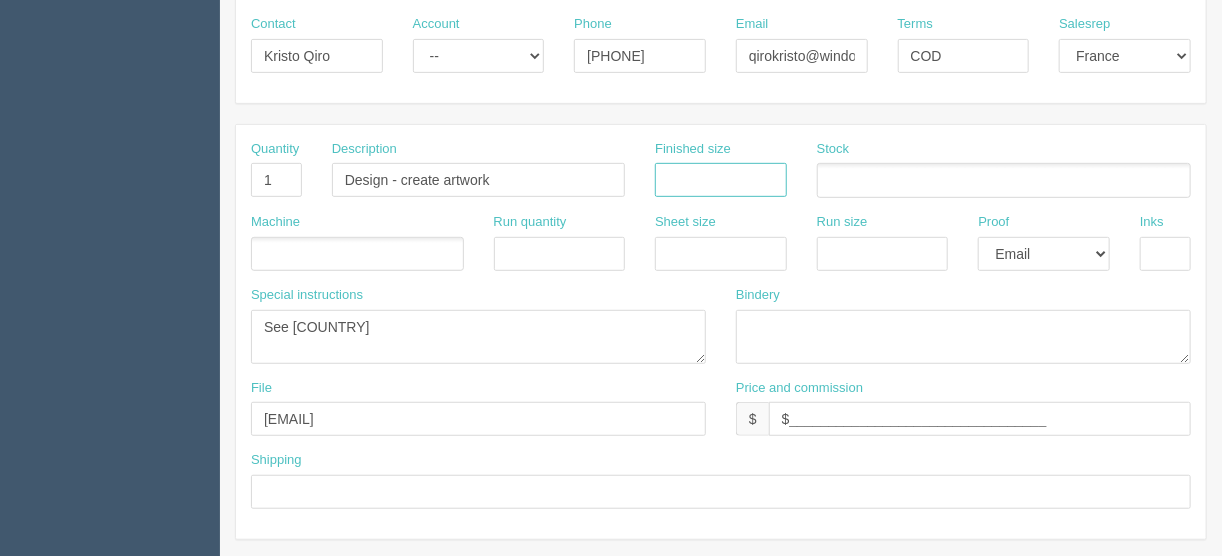 type 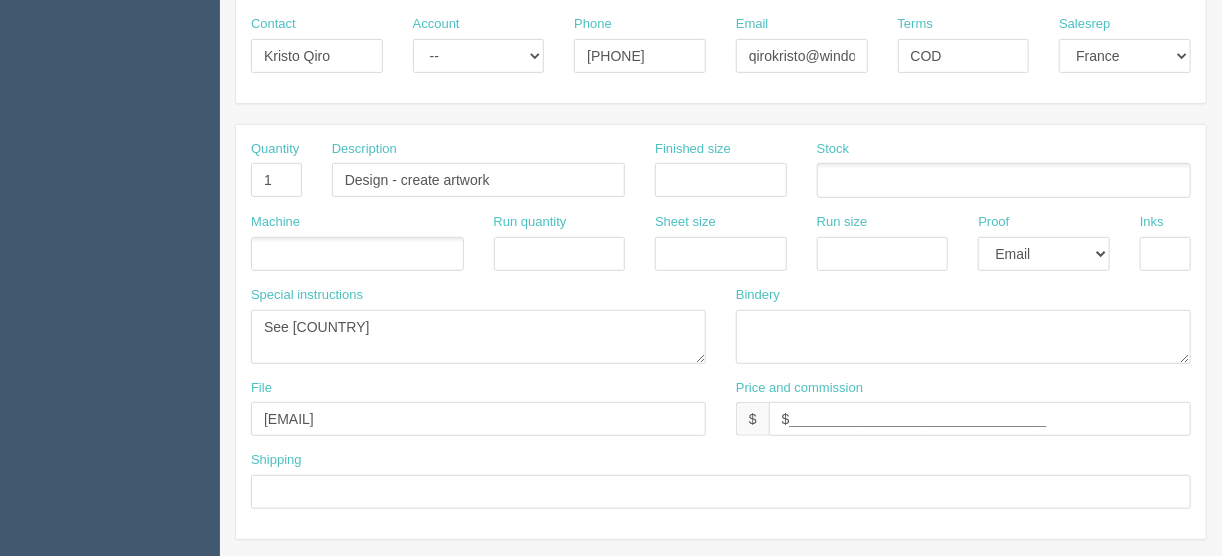 click at bounding box center [357, 254] 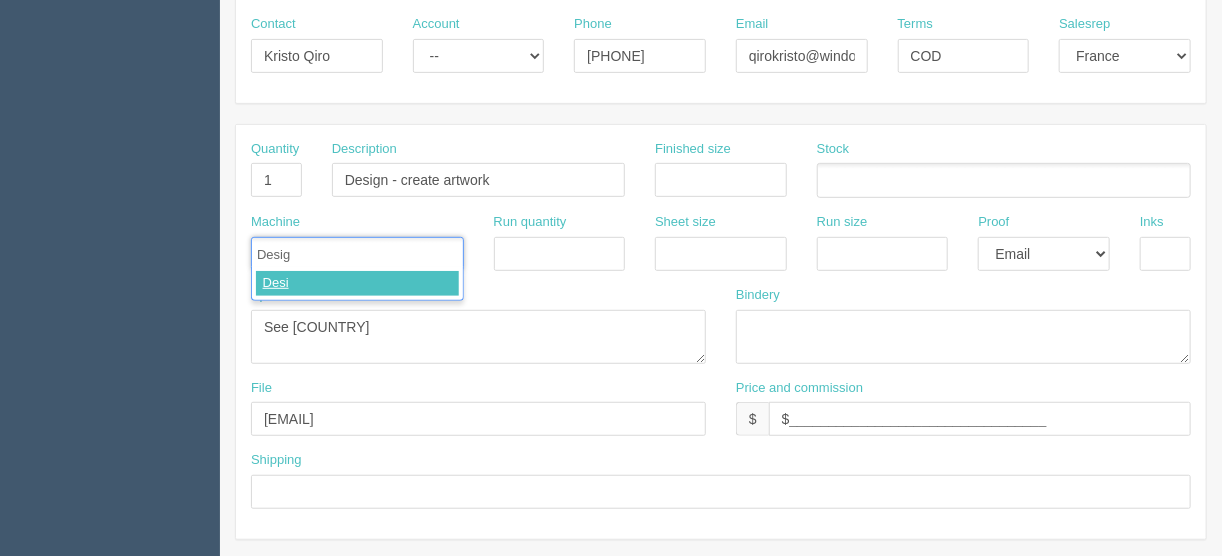 type on "Design" 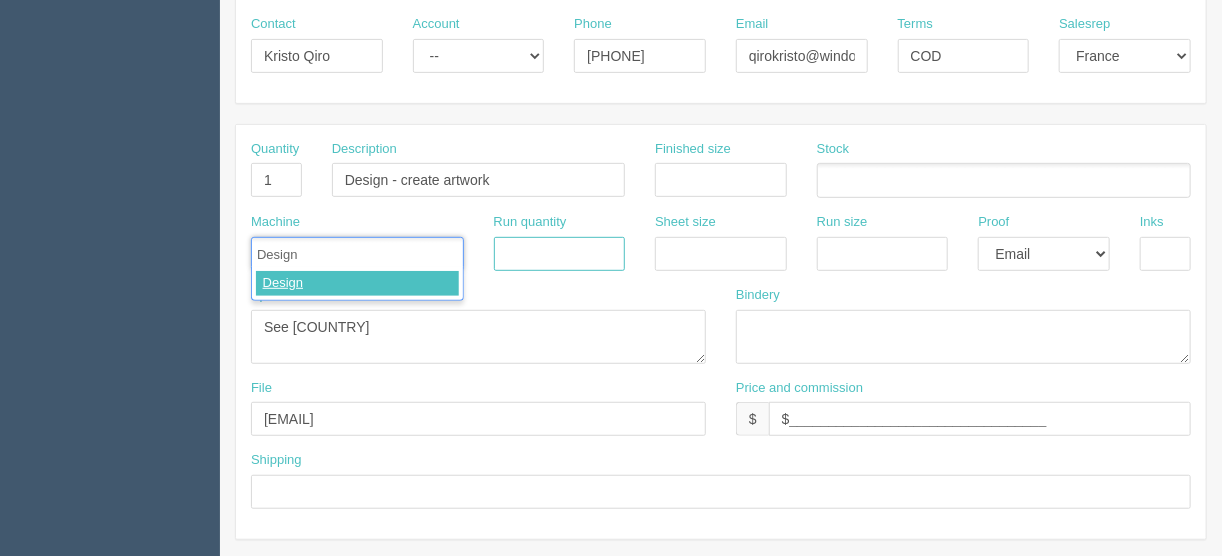 type 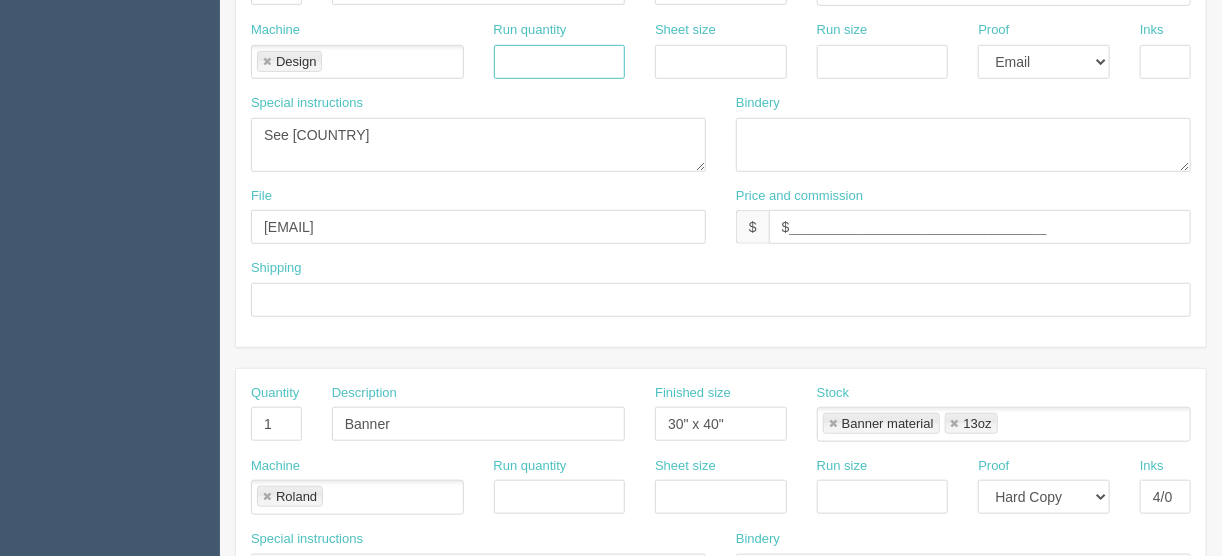 scroll, scrollTop: 560, scrollLeft: 0, axis: vertical 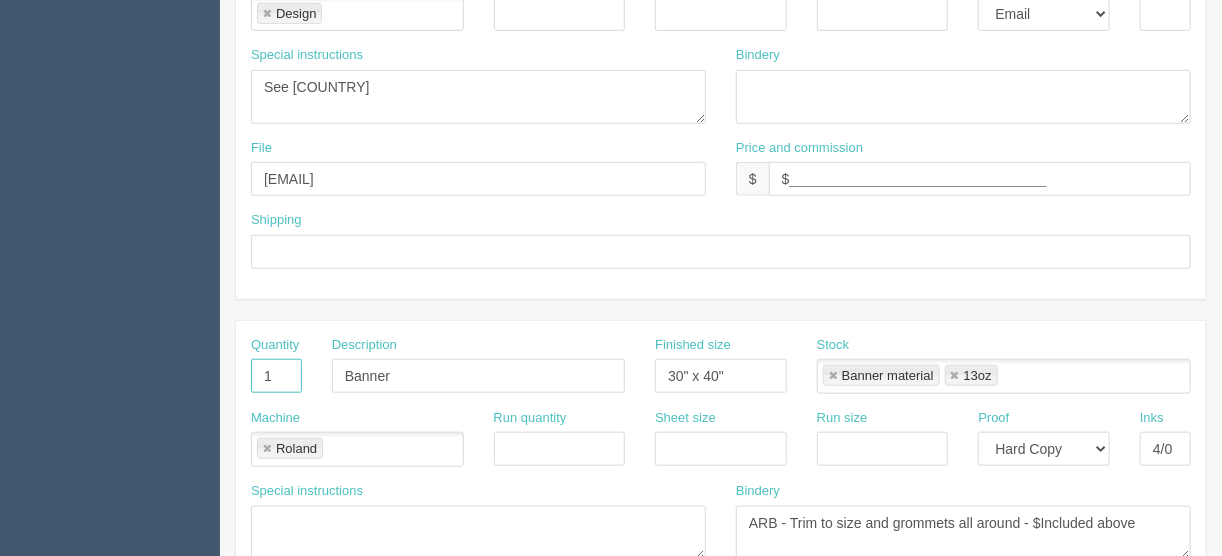 drag, startPoint x: 273, startPoint y: 364, endPoint x: 216, endPoint y: 374, distance: 57.870544 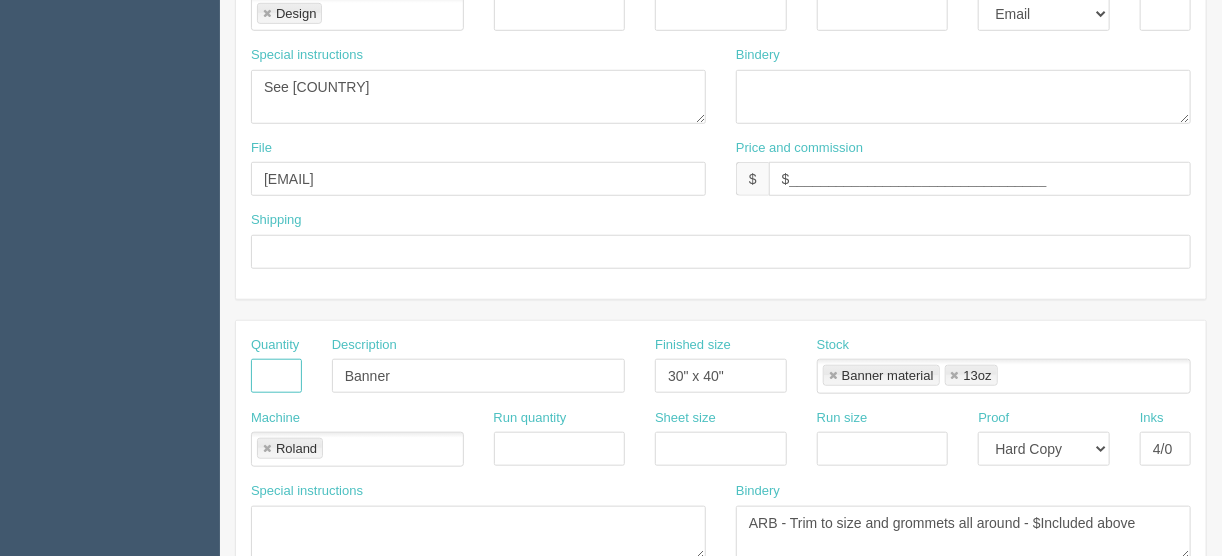 type 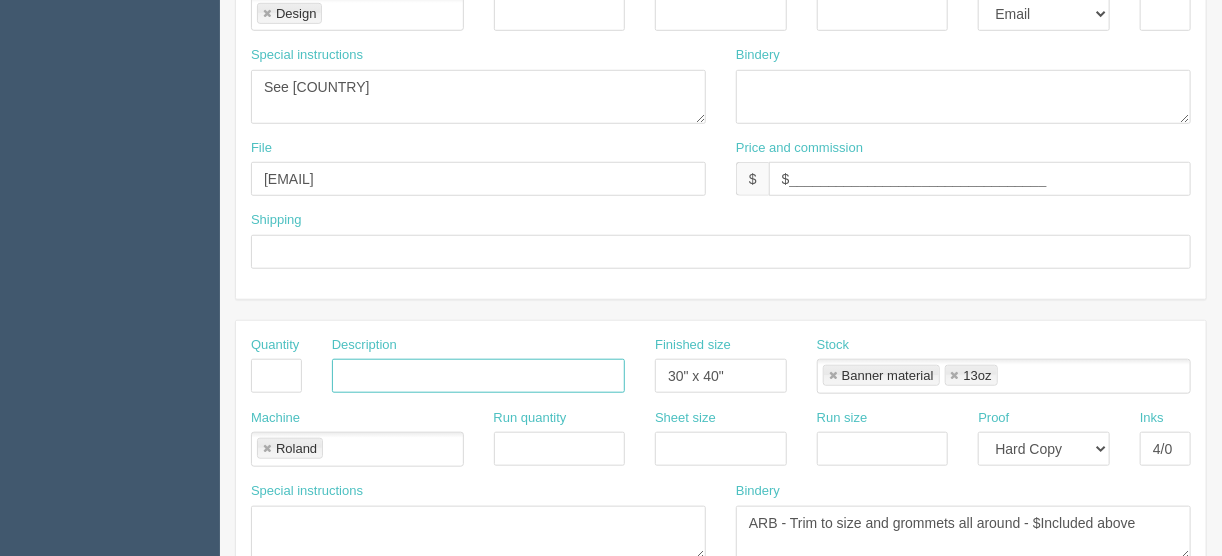 type 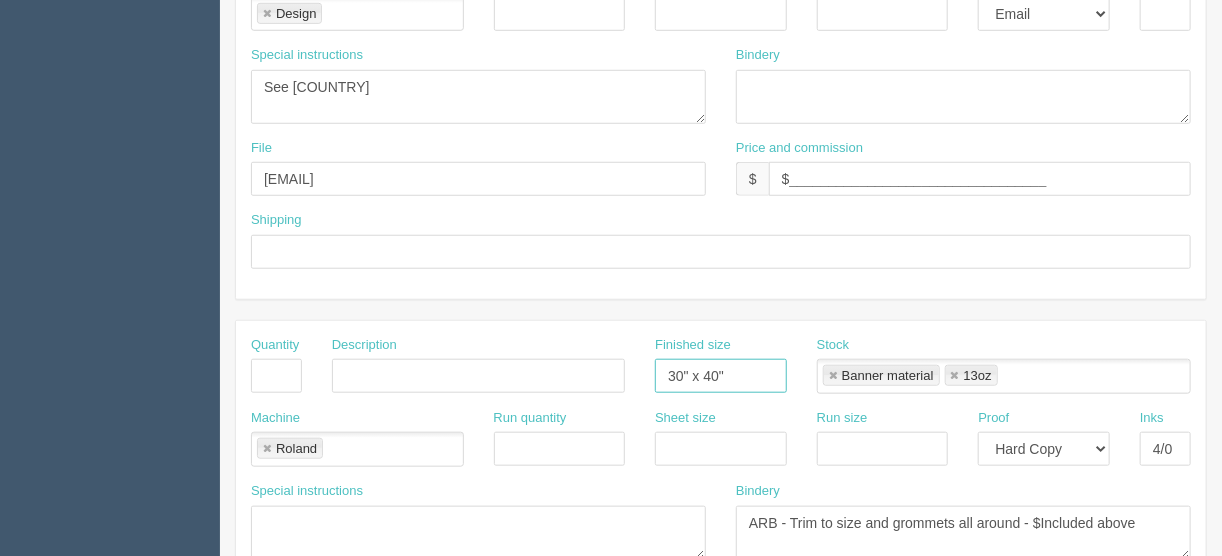 type 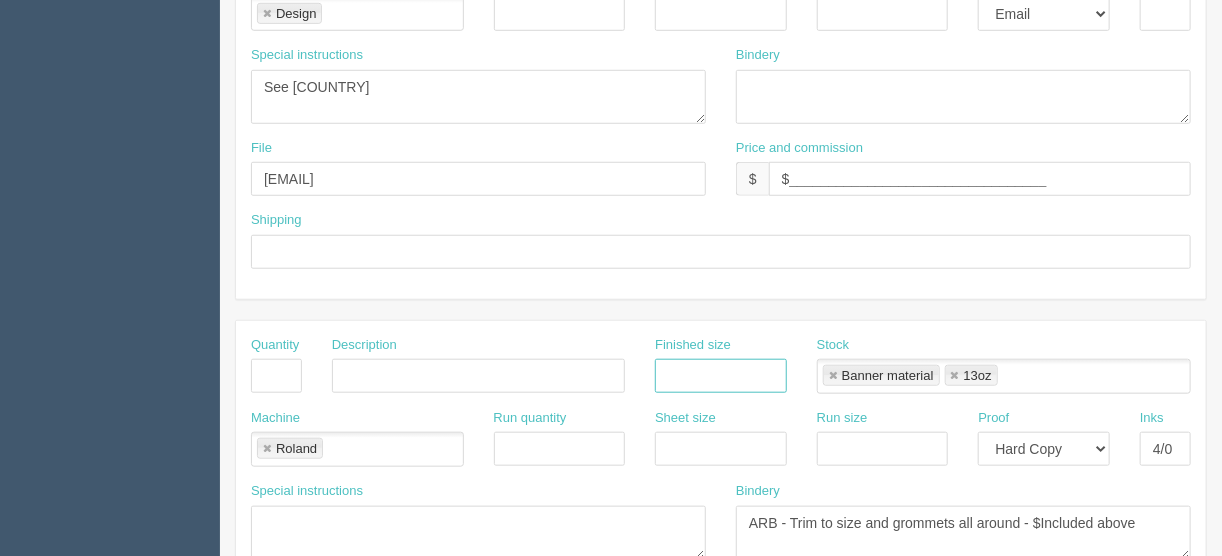 click at bounding box center [833, 376] 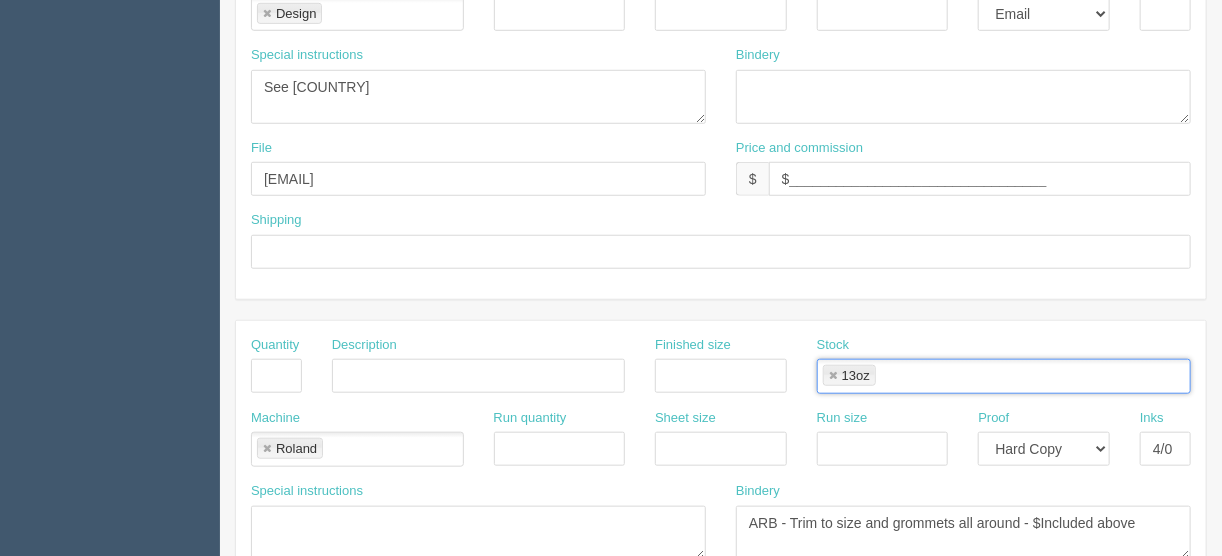 click at bounding box center [833, 376] 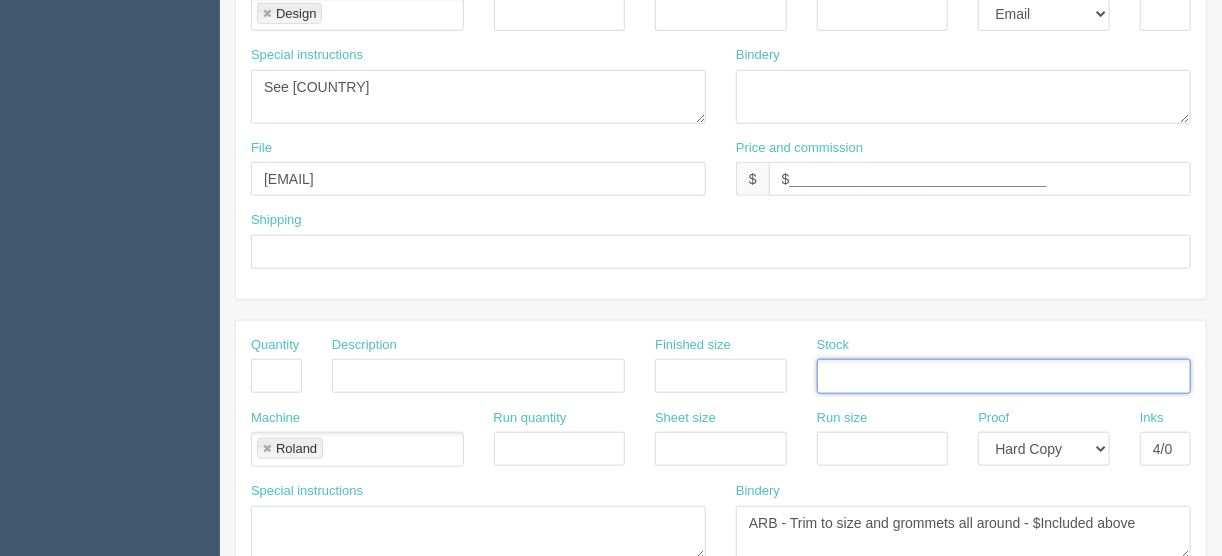 drag, startPoint x: 264, startPoint y: 441, endPoint x: 291, endPoint y: 459, distance: 32.449963 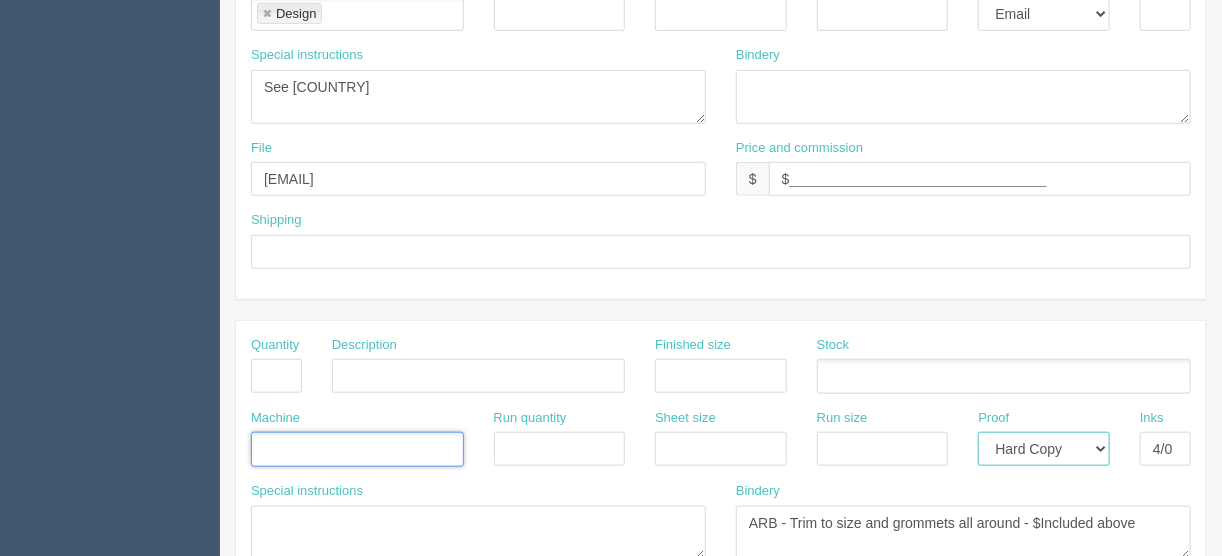 drag, startPoint x: 1103, startPoint y: 436, endPoint x: 1073, endPoint y: 449, distance: 32.695564 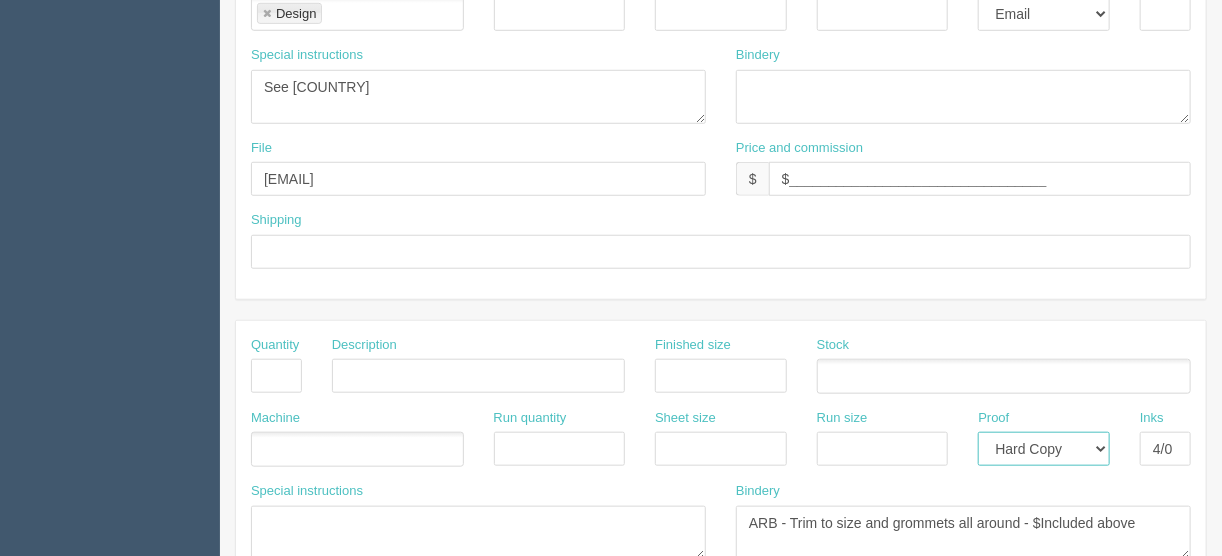 select 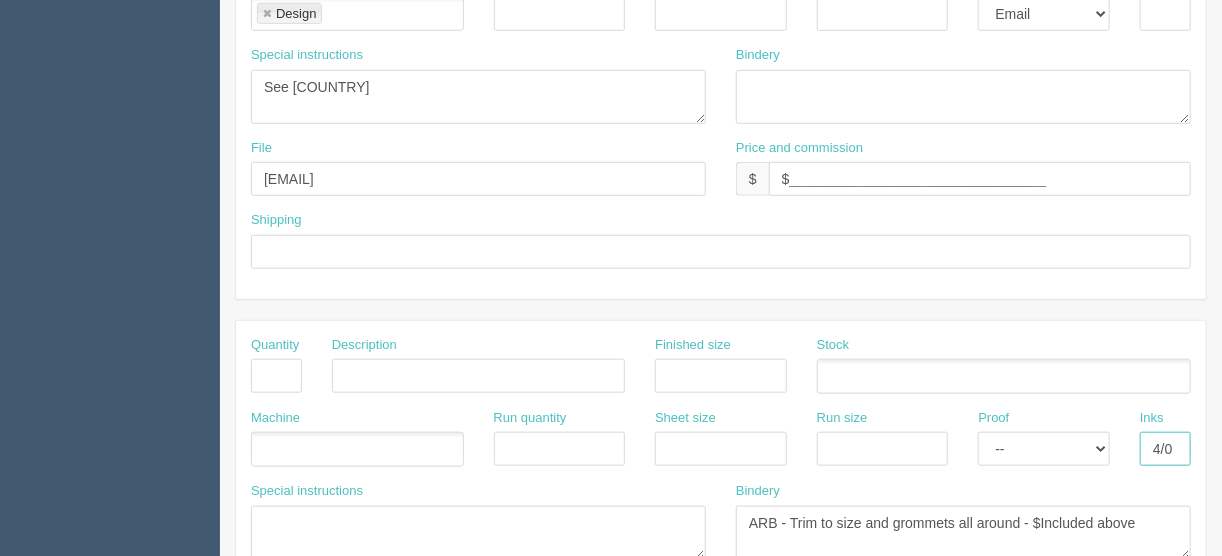 drag, startPoint x: 1149, startPoint y: 450, endPoint x: 1192, endPoint y: 433, distance: 46.238514 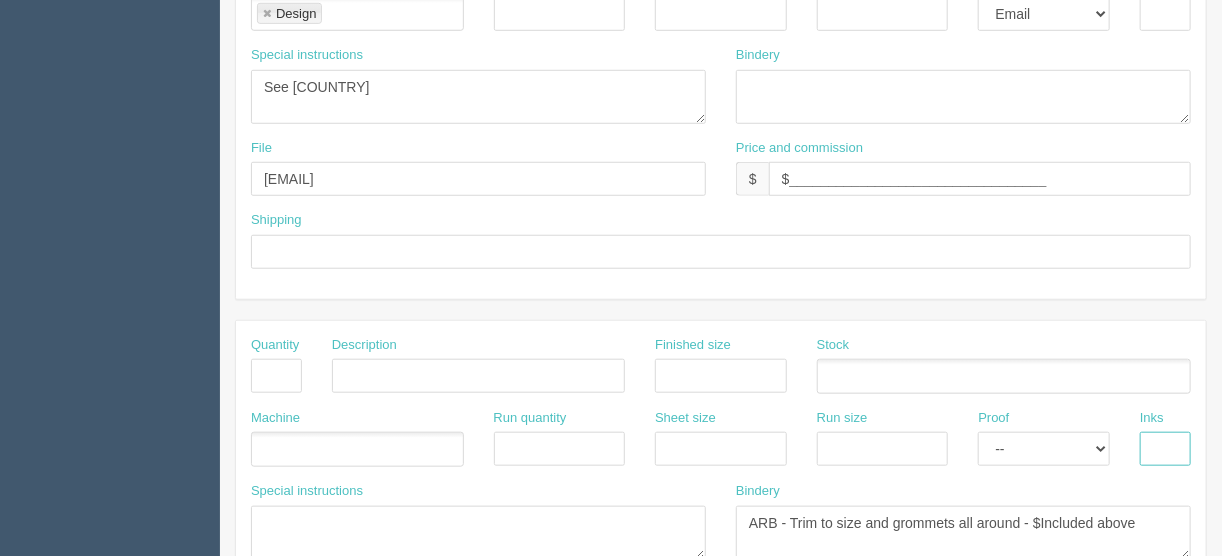 type 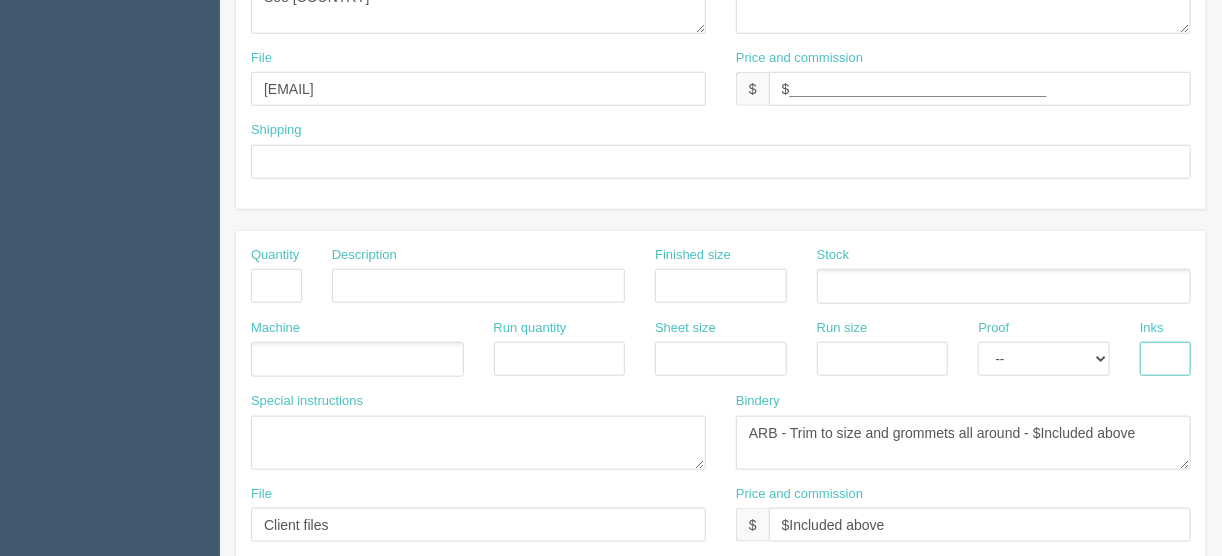 scroll, scrollTop: 720, scrollLeft: 0, axis: vertical 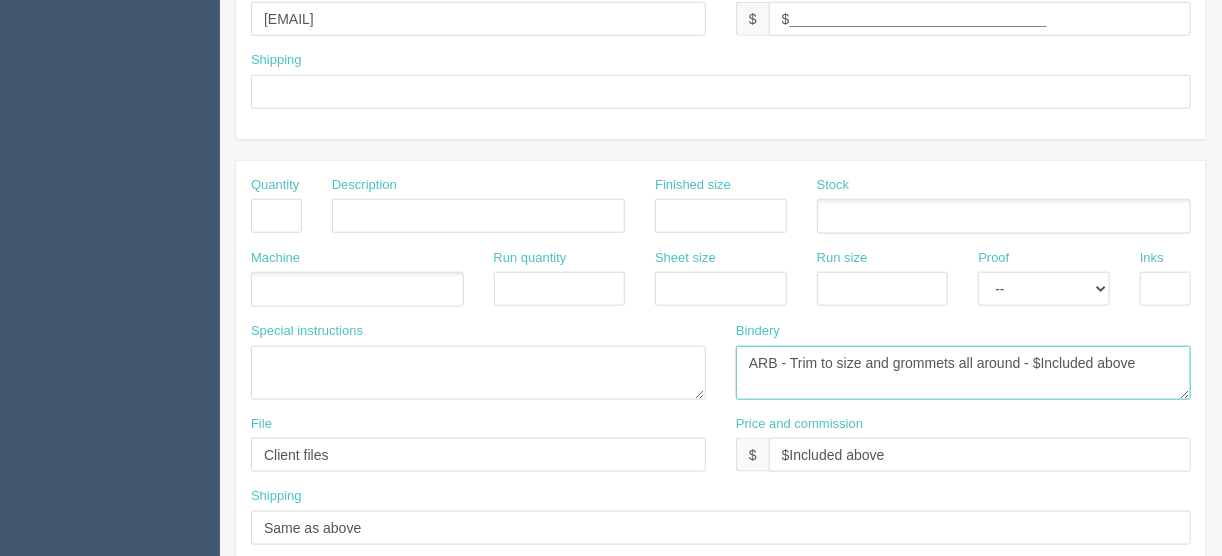 drag, startPoint x: 1149, startPoint y: 351, endPoint x: 735, endPoint y: 362, distance: 414.14612 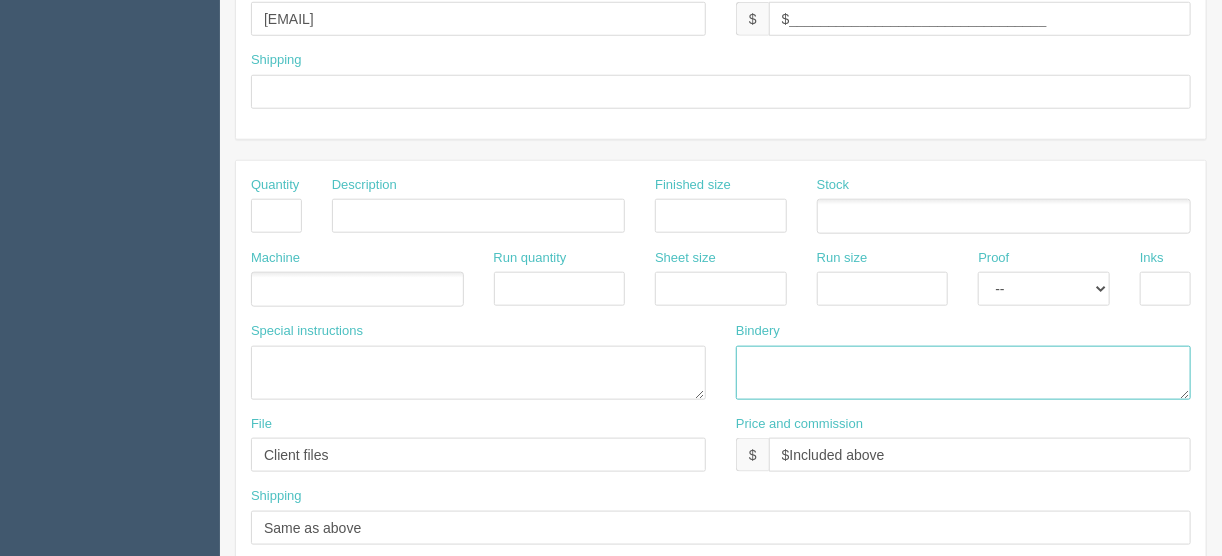 type 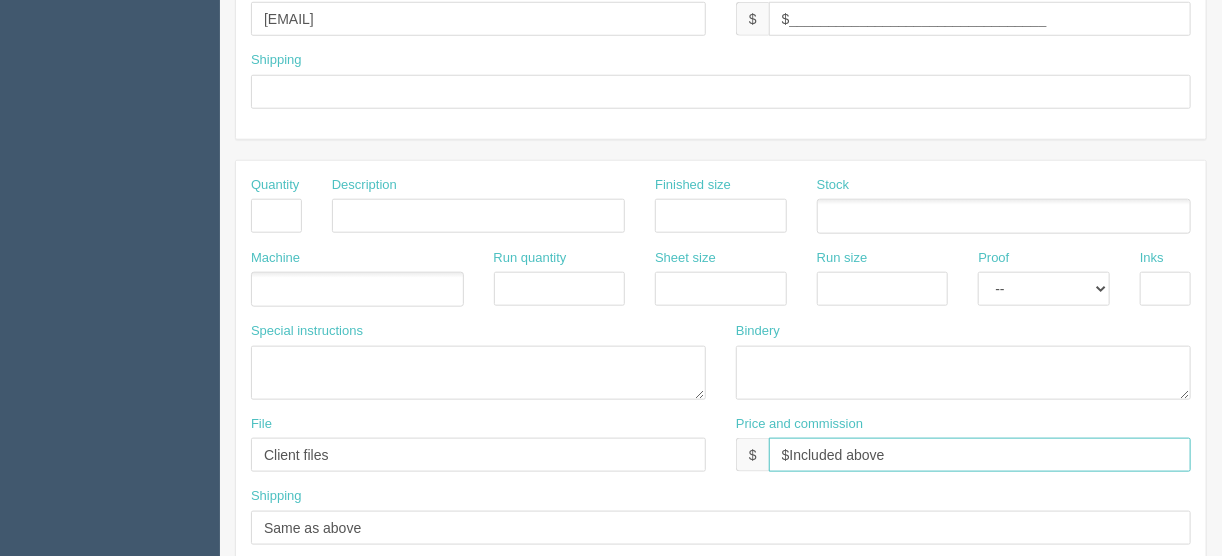 drag, startPoint x: 899, startPoint y: 445, endPoint x: 683, endPoint y: 469, distance: 217.32924 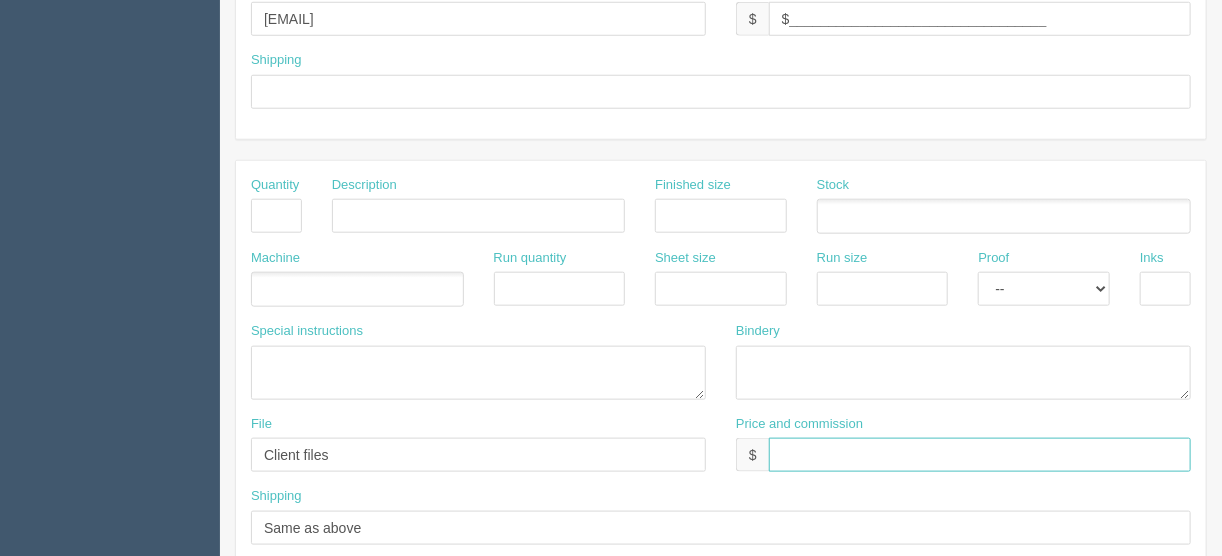 type 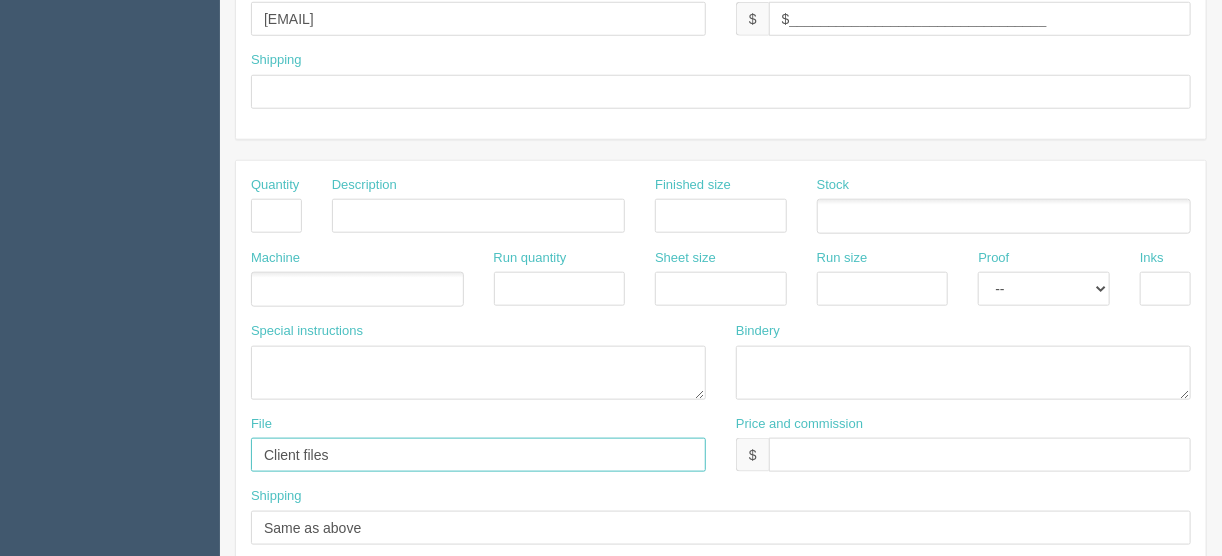 drag, startPoint x: 355, startPoint y: 447, endPoint x: 87, endPoint y: 438, distance: 268.15106 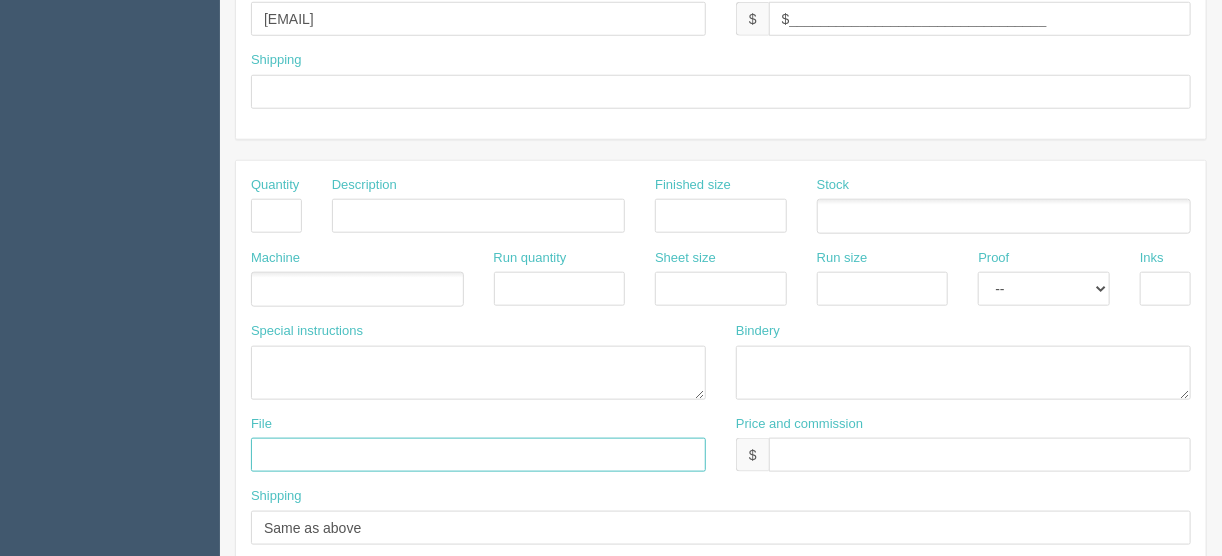 type 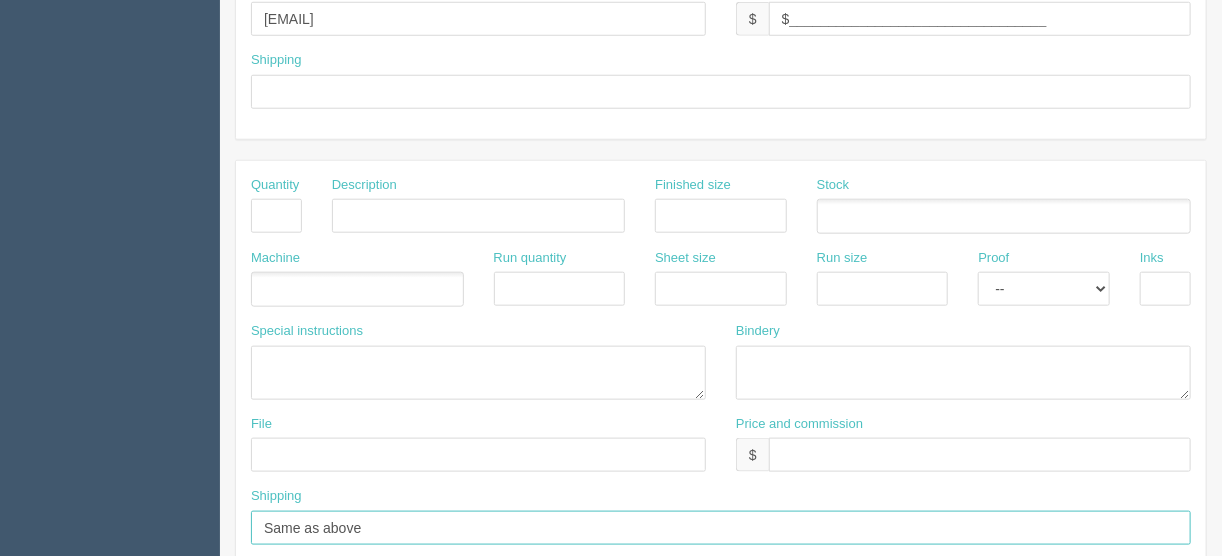 drag, startPoint x: 367, startPoint y: 529, endPoint x: 200, endPoint y: 524, distance: 167.07483 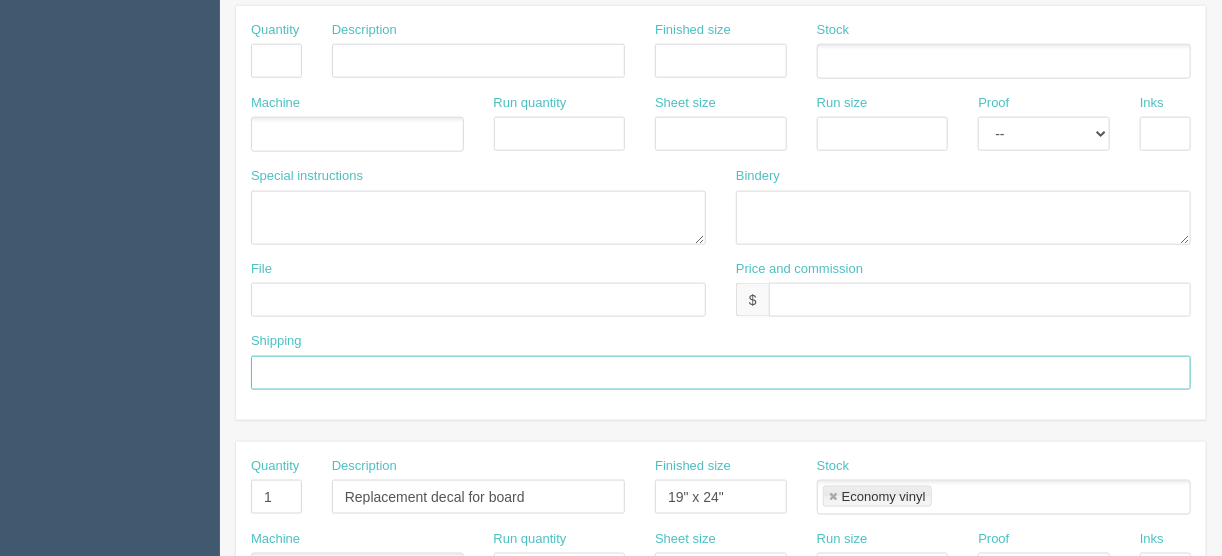 scroll, scrollTop: 960, scrollLeft: 0, axis: vertical 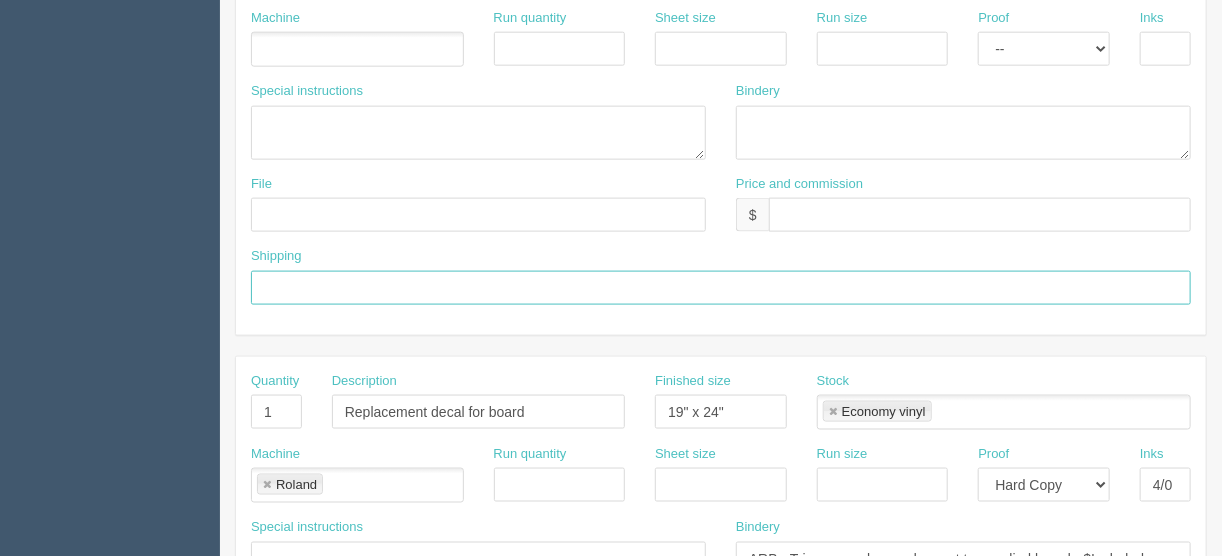 type 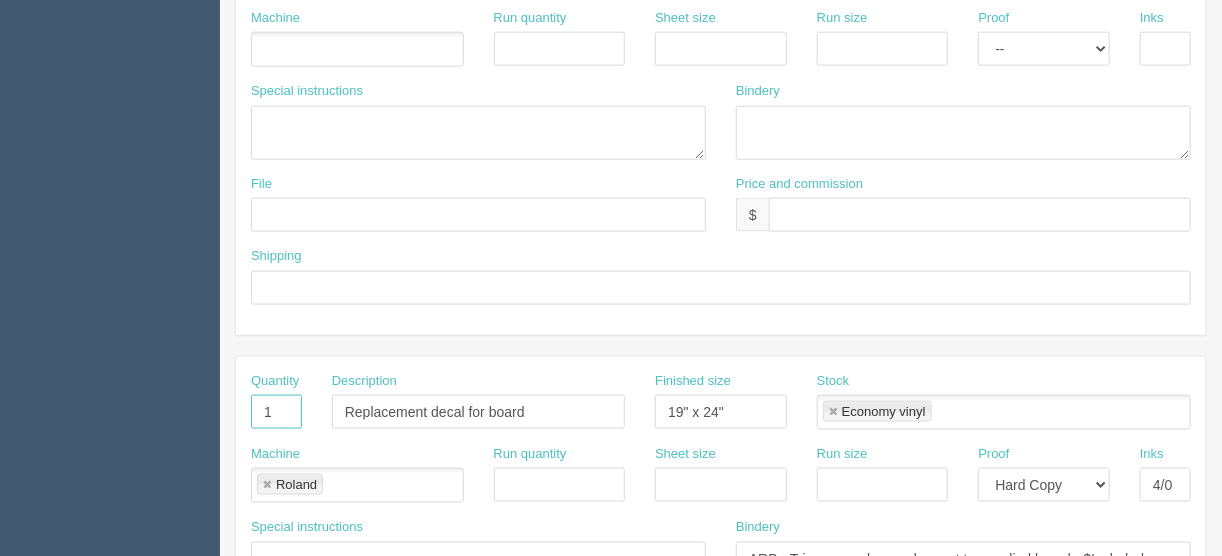 drag, startPoint x: 279, startPoint y: 407, endPoint x: 201, endPoint y: 400, distance: 78.31347 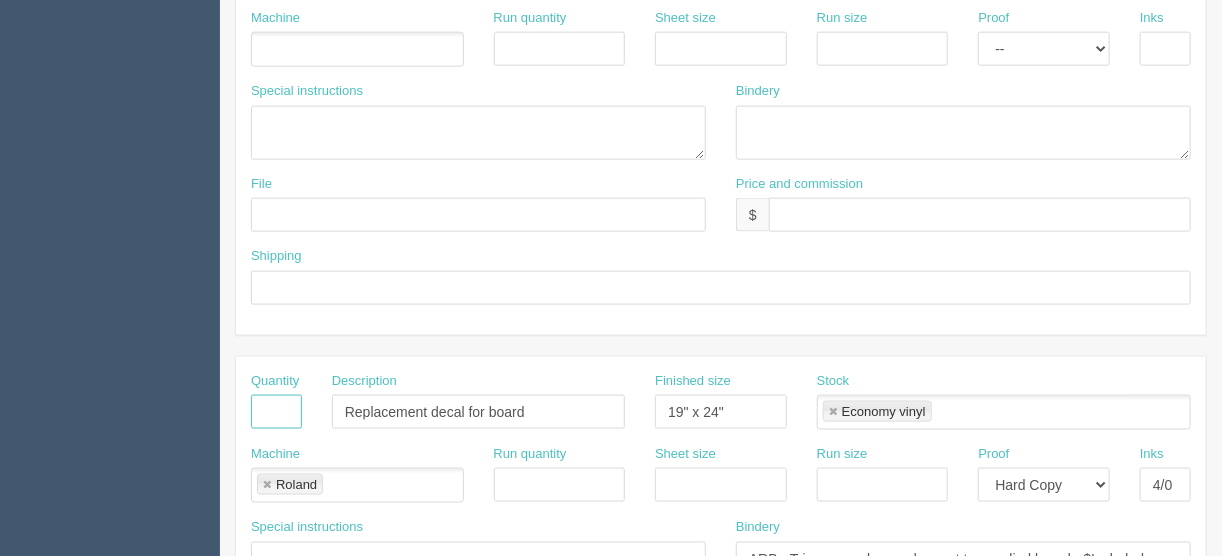 type 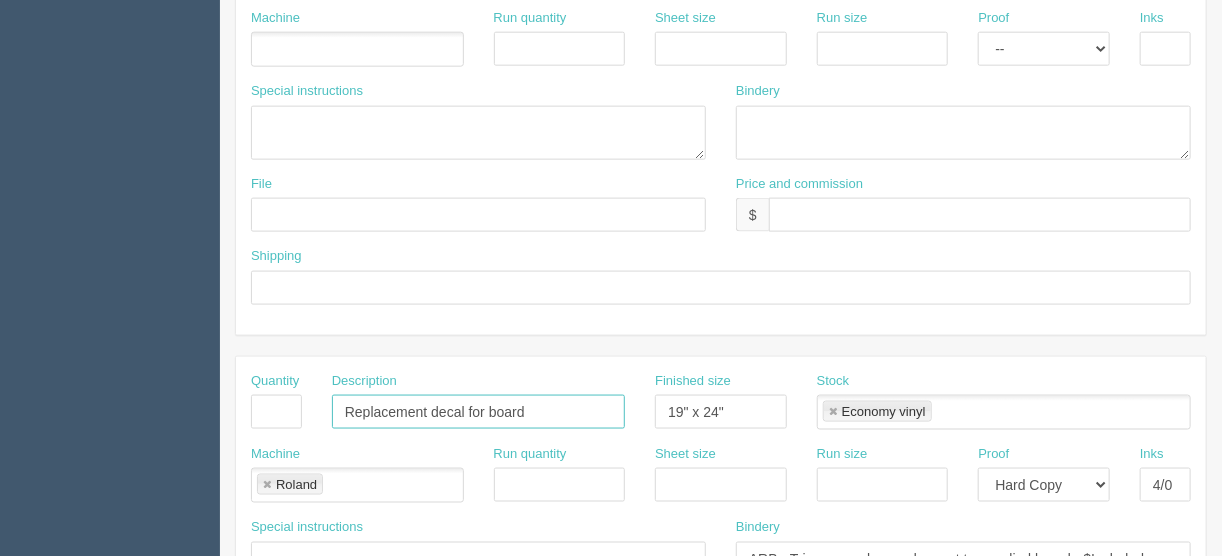 drag, startPoint x: 253, startPoint y: 415, endPoint x: 180, endPoint y: 428, distance: 74.1485 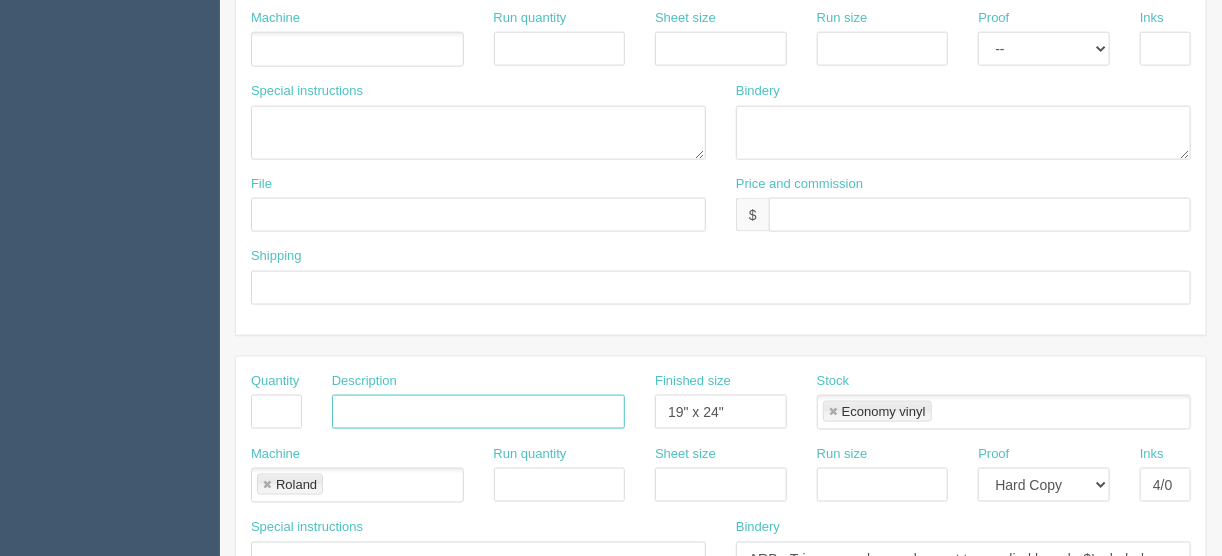 click at bounding box center [267, 485] 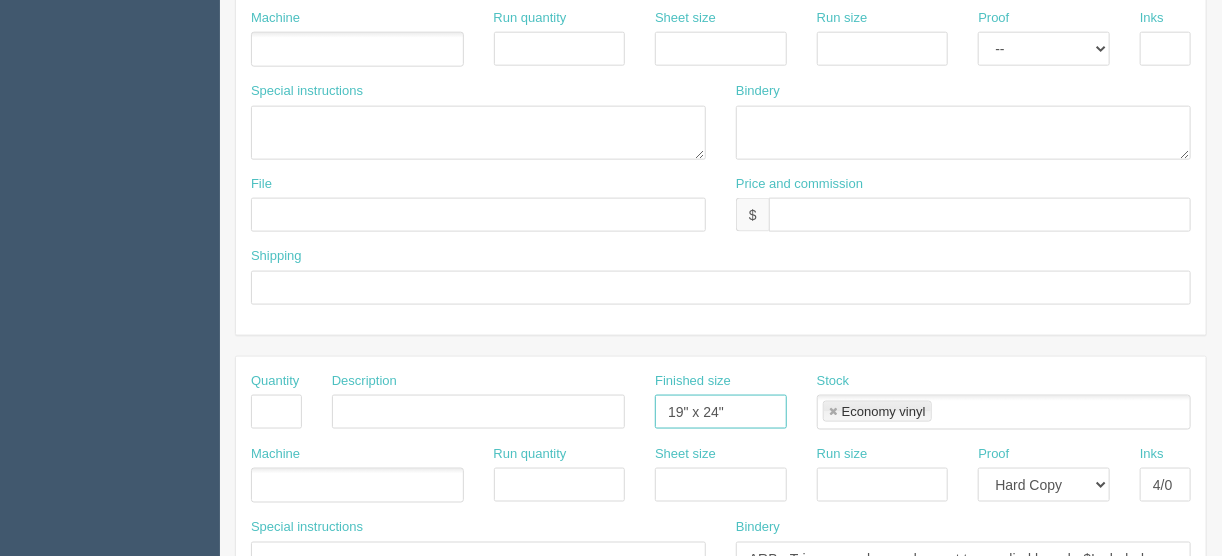 drag, startPoint x: 748, startPoint y: 391, endPoint x: 560, endPoint y: 407, distance: 188.67963 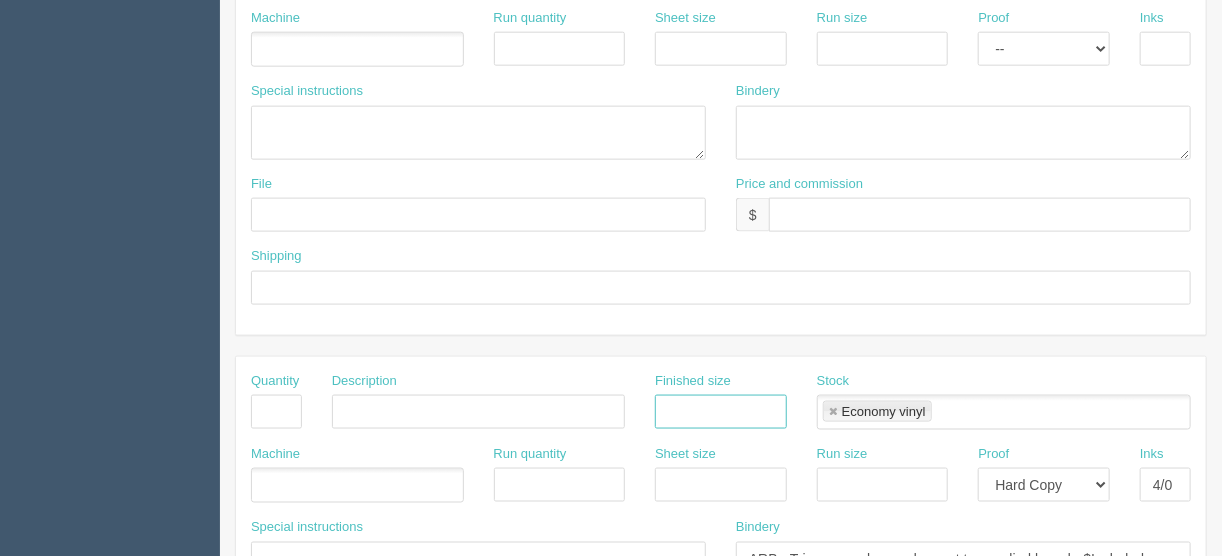 click at bounding box center (833, 412) 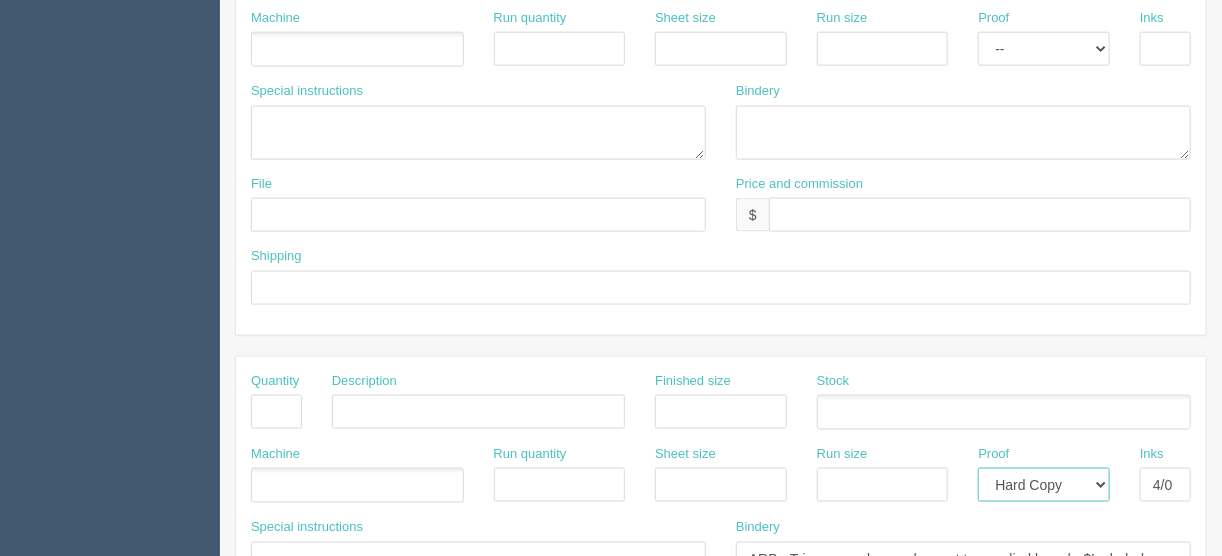 click on "--
Email
Hard Copy" at bounding box center (1044, 485) 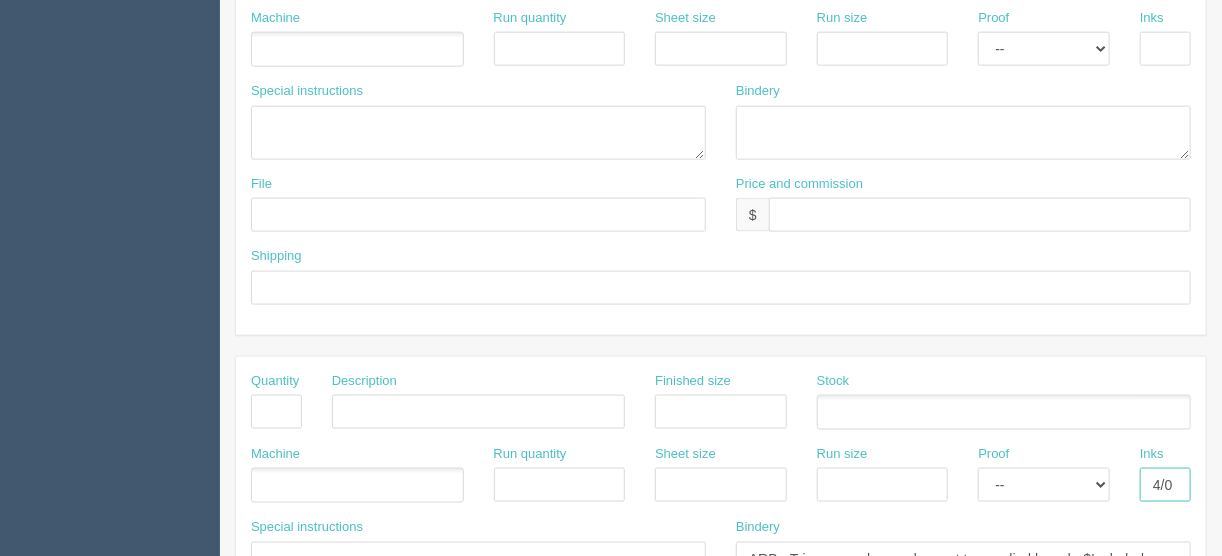 drag, startPoint x: 1145, startPoint y: 474, endPoint x: 1226, endPoint y: 474, distance: 81 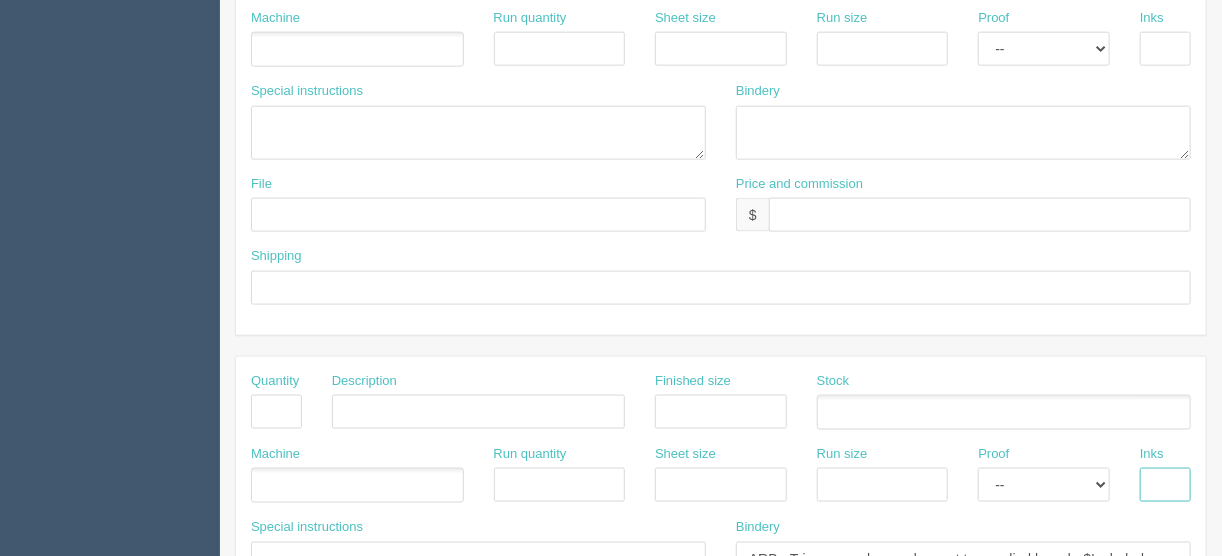 scroll, scrollTop: 1120, scrollLeft: 0, axis: vertical 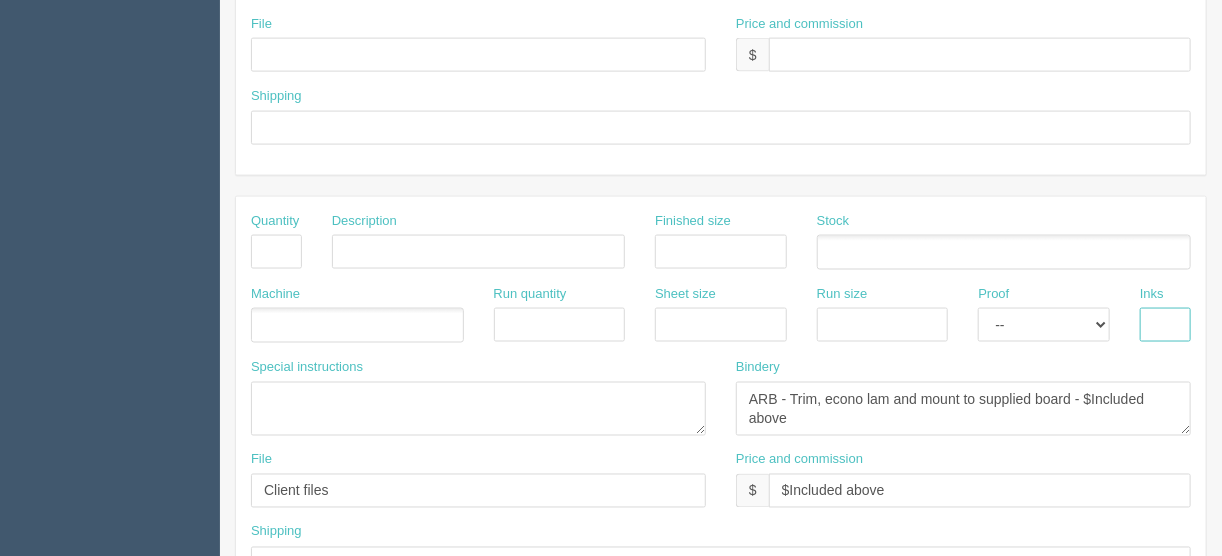 type 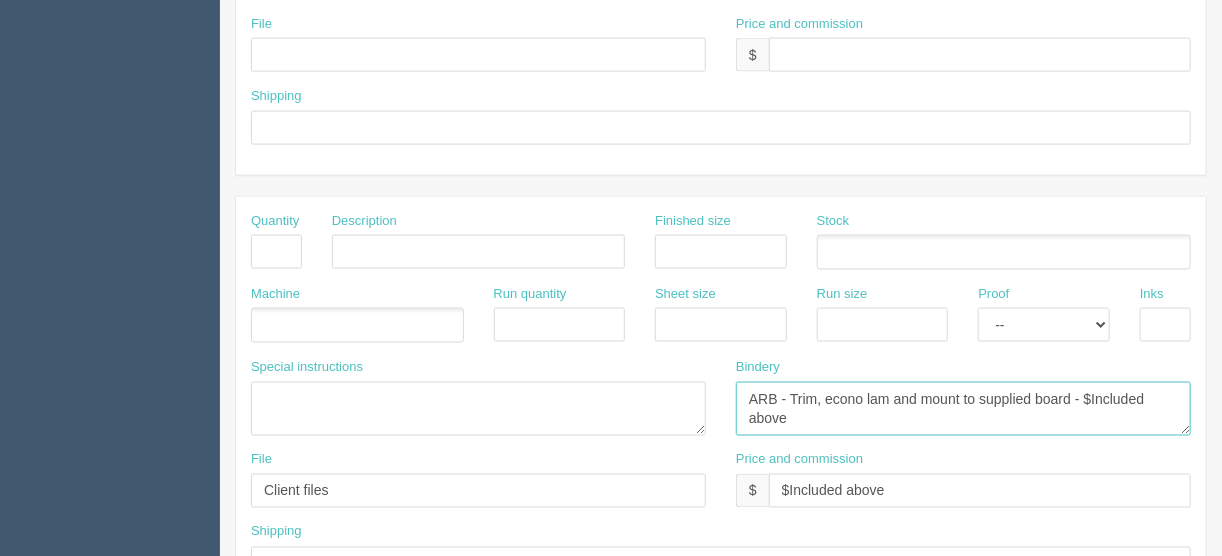 drag, startPoint x: 808, startPoint y: 412, endPoint x: 705, endPoint y: 368, distance: 112.00446 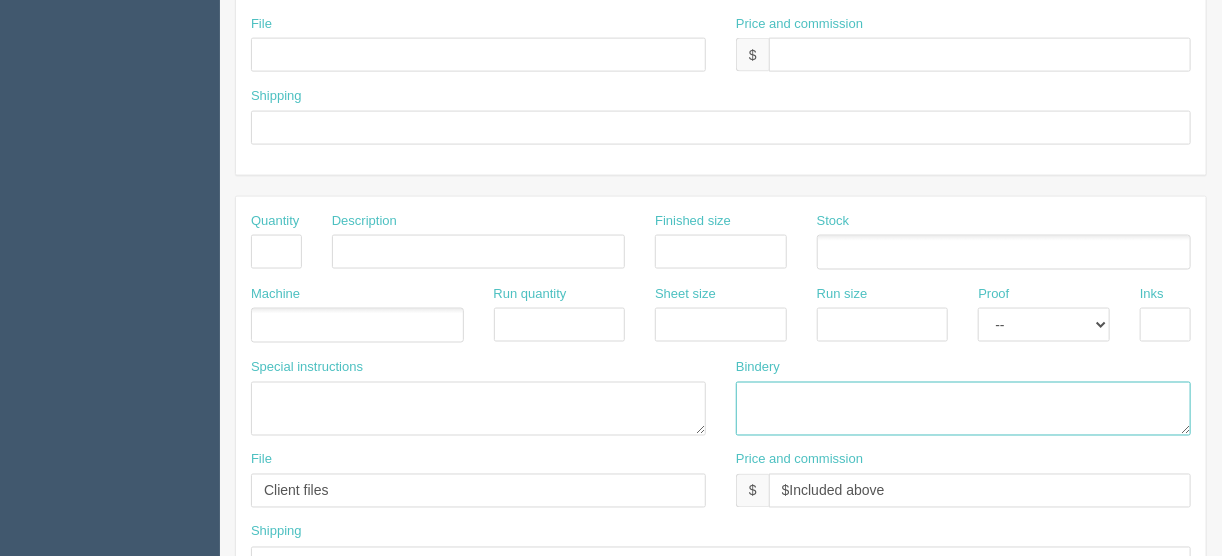 type 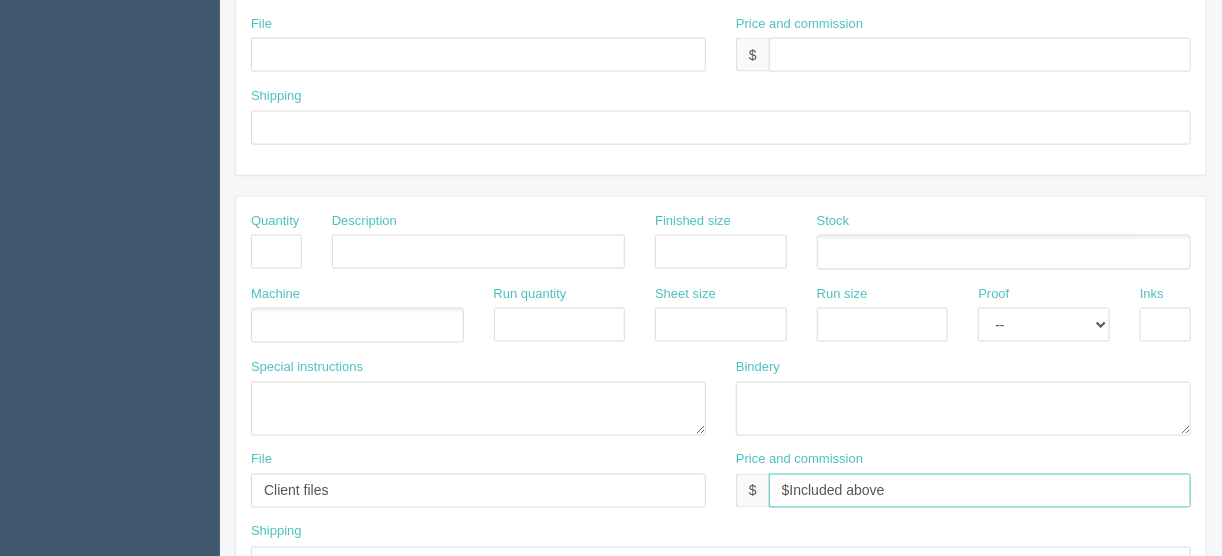 drag, startPoint x: 941, startPoint y: 485, endPoint x: 555, endPoint y: 516, distance: 387.24283 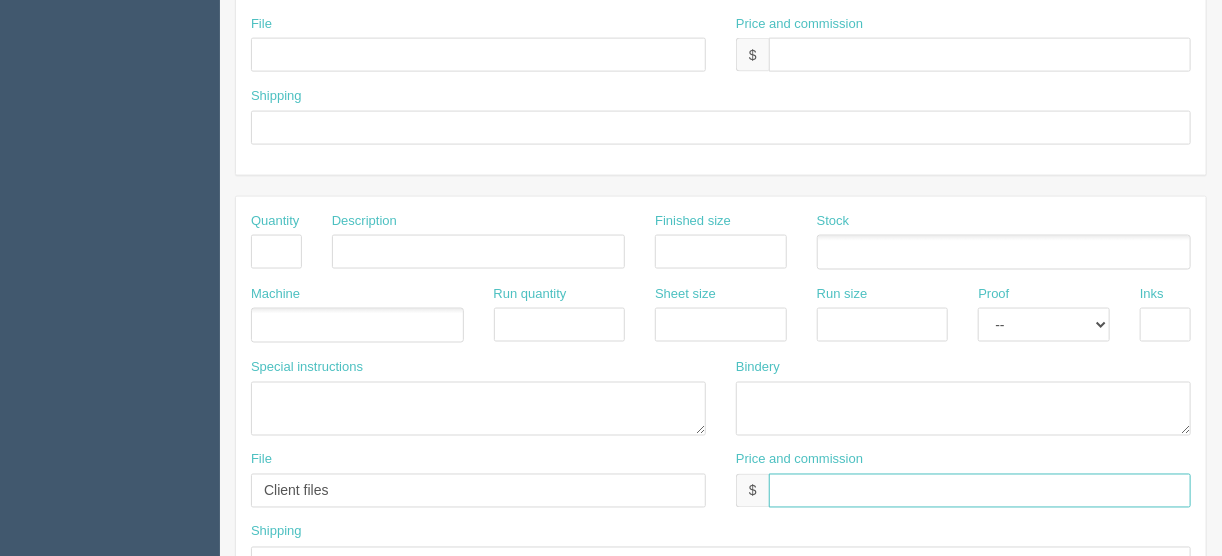 type 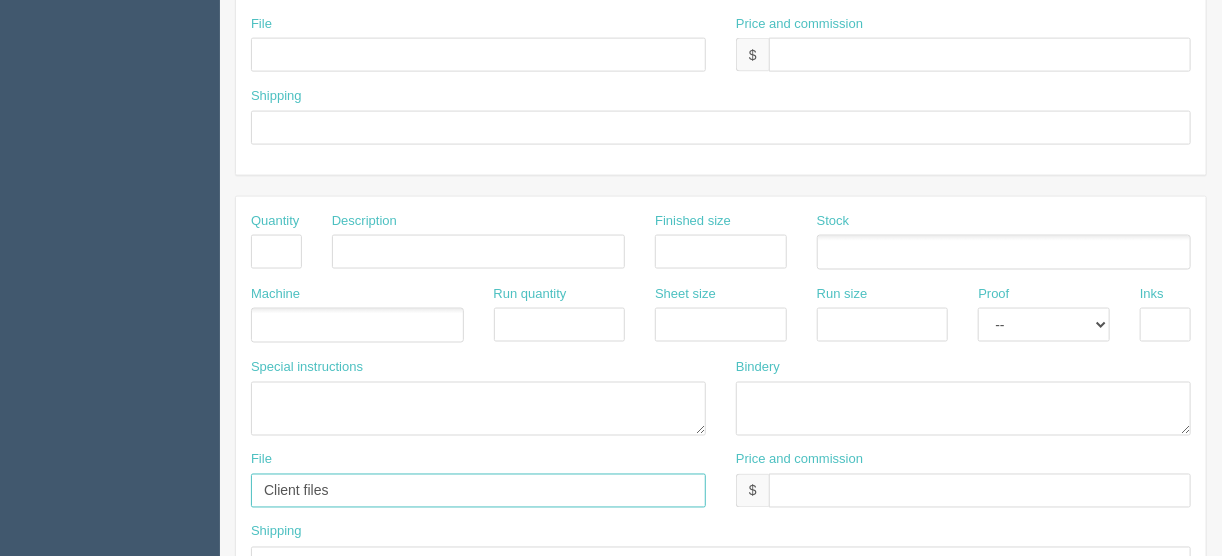drag, startPoint x: 359, startPoint y: 470, endPoint x: 205, endPoint y: 521, distance: 162.22516 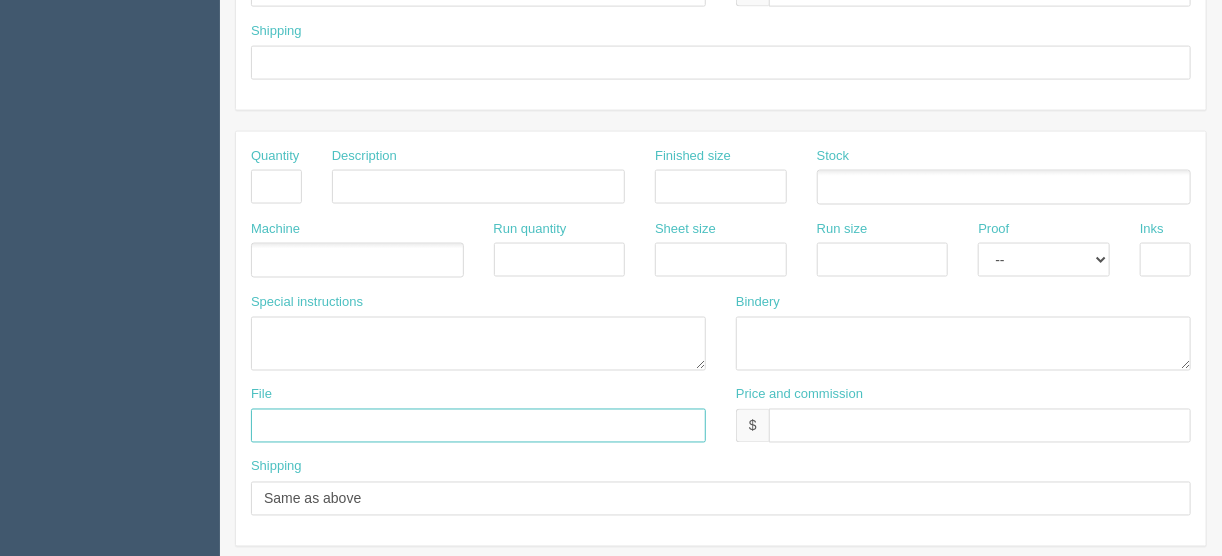 scroll, scrollTop: 1249, scrollLeft: 0, axis: vertical 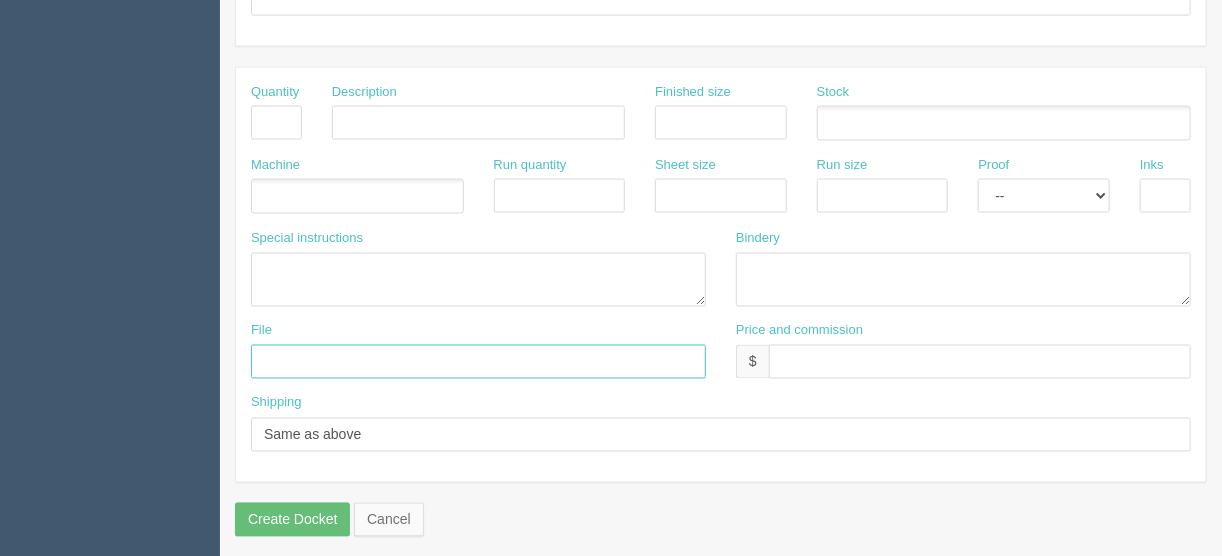 type 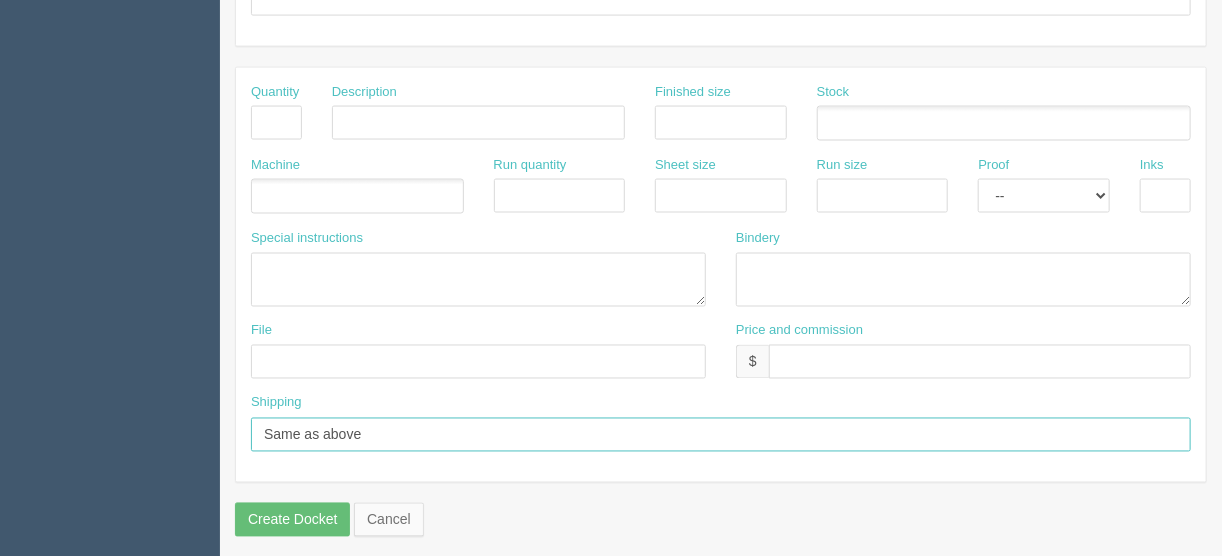 drag, startPoint x: 384, startPoint y: 428, endPoint x: 173, endPoint y: 432, distance: 211.03792 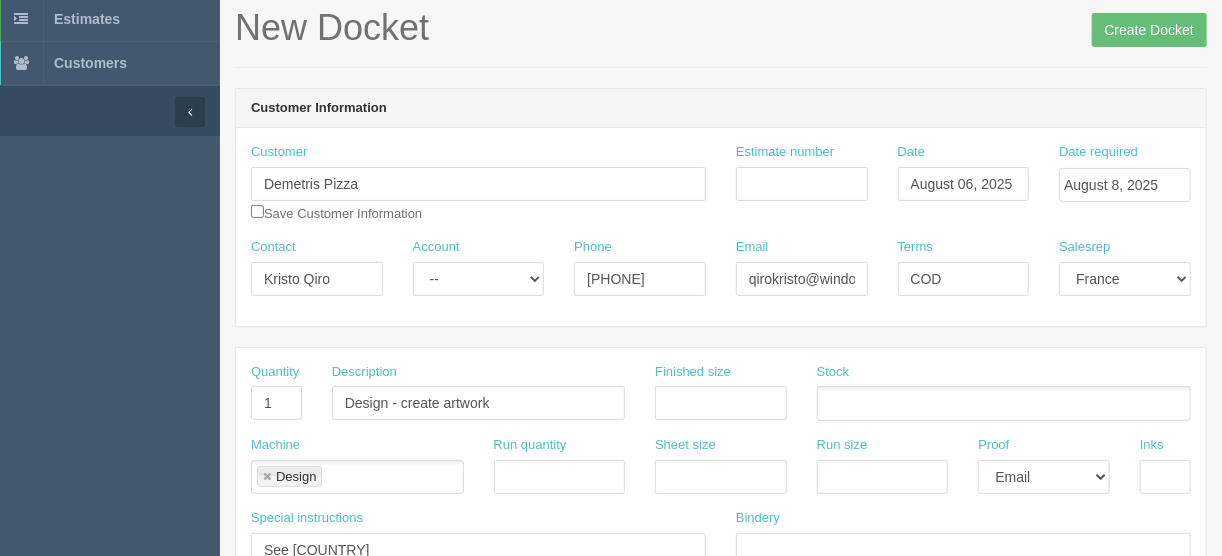 scroll, scrollTop: 49, scrollLeft: 0, axis: vertical 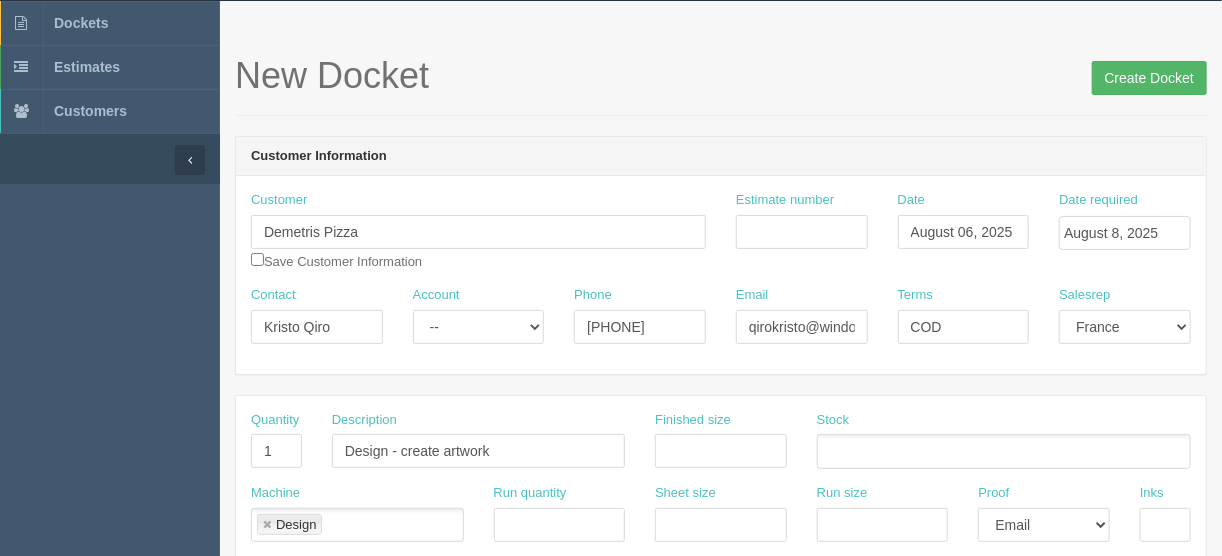 type 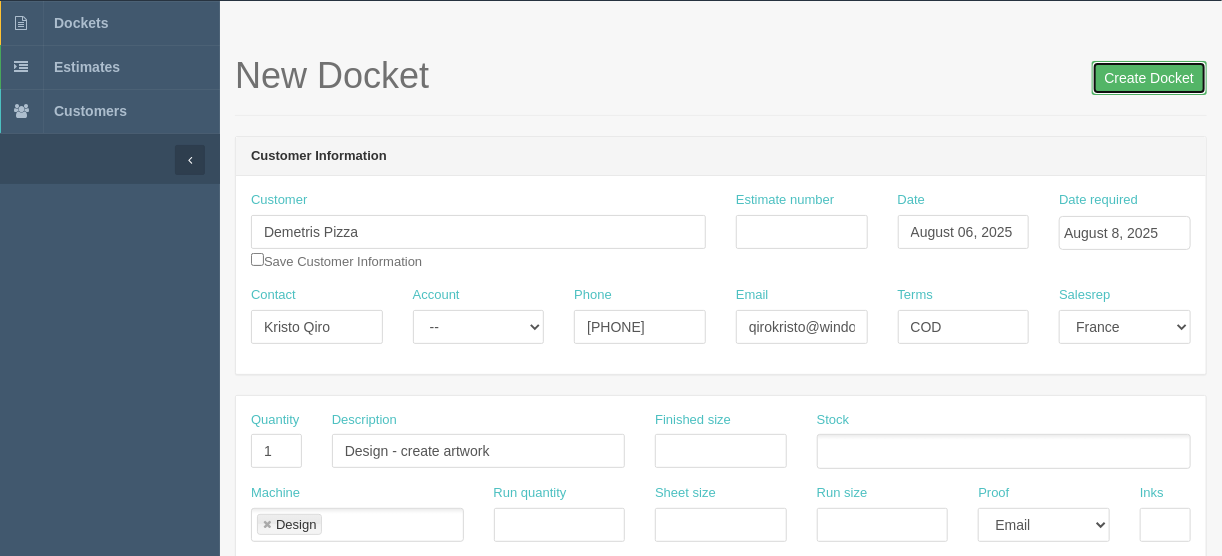 click on "Create Docket" at bounding box center [1149, 78] 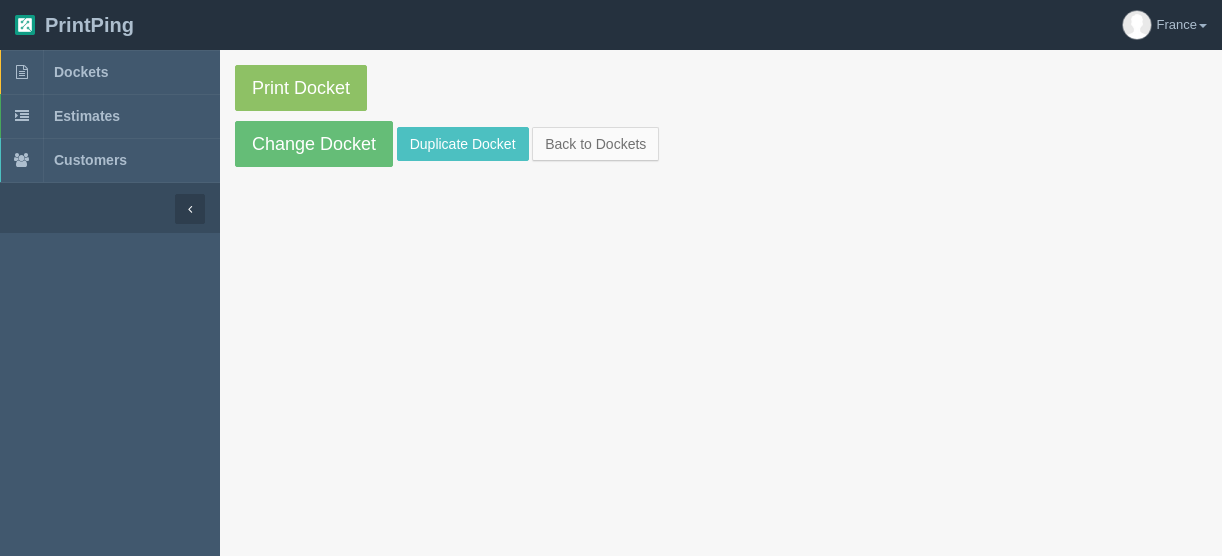 scroll, scrollTop: 0, scrollLeft: 0, axis: both 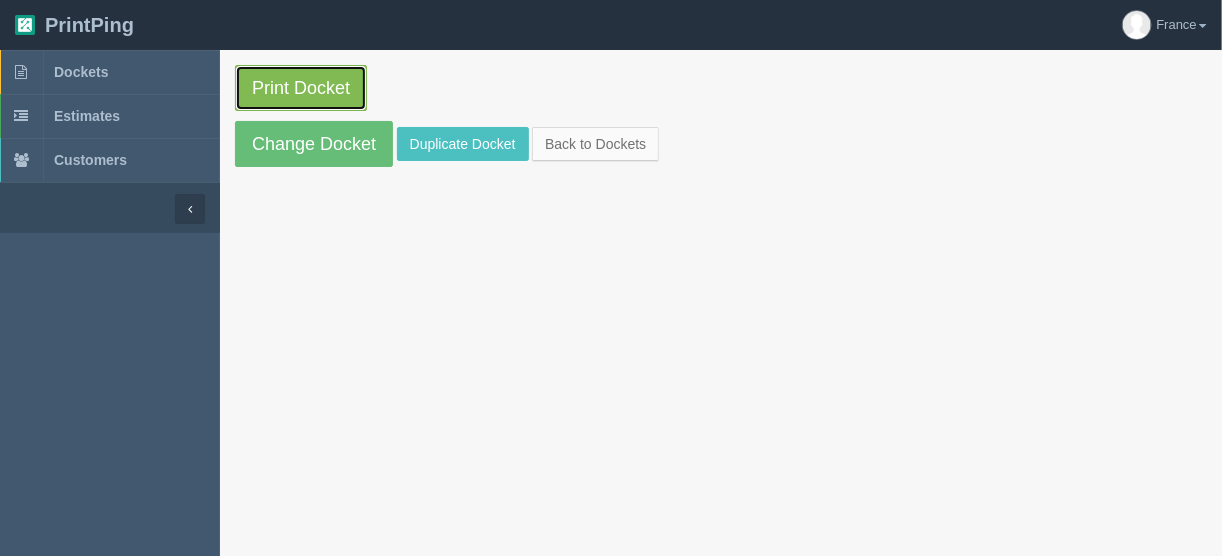 click on "Print Docket" at bounding box center (301, 88) 